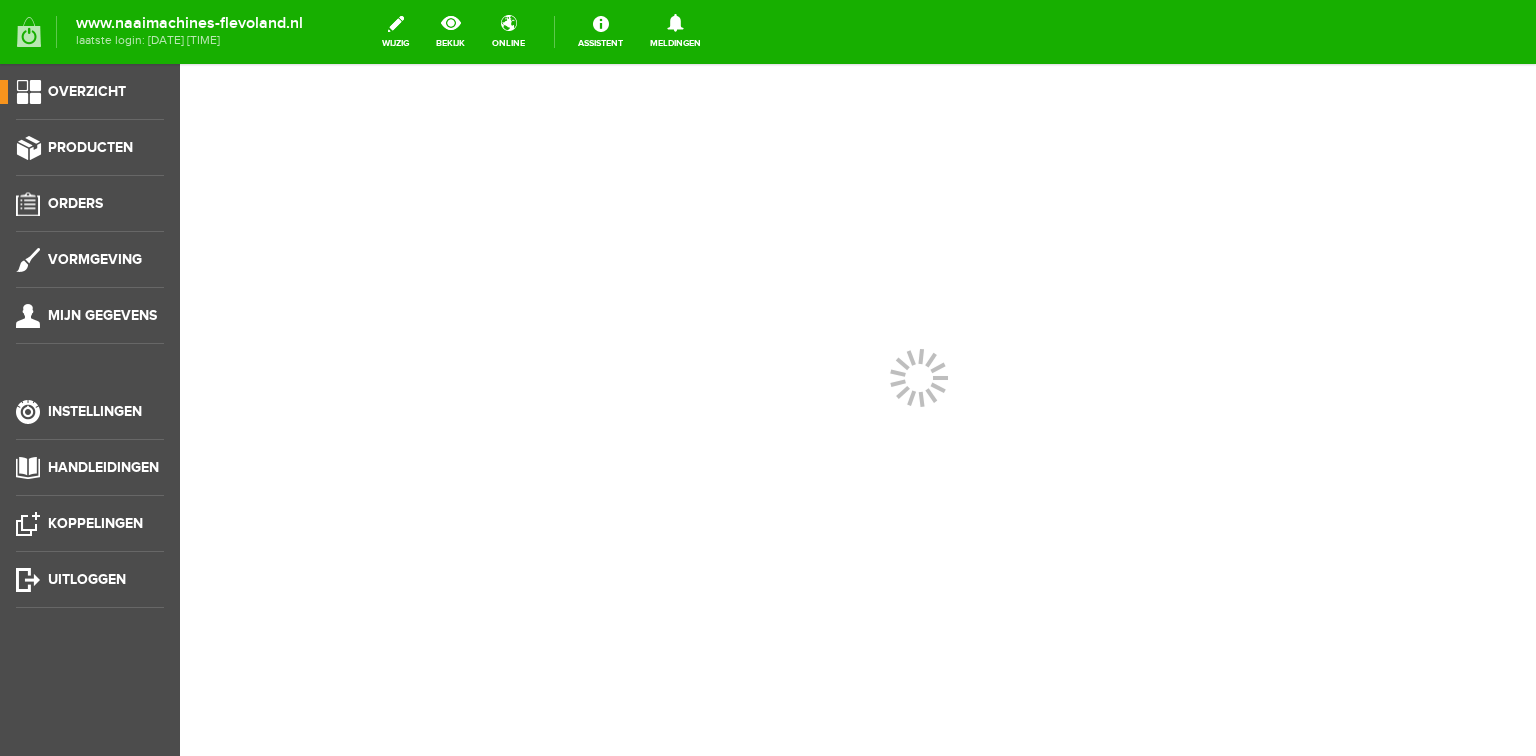 scroll, scrollTop: 0, scrollLeft: 0, axis: both 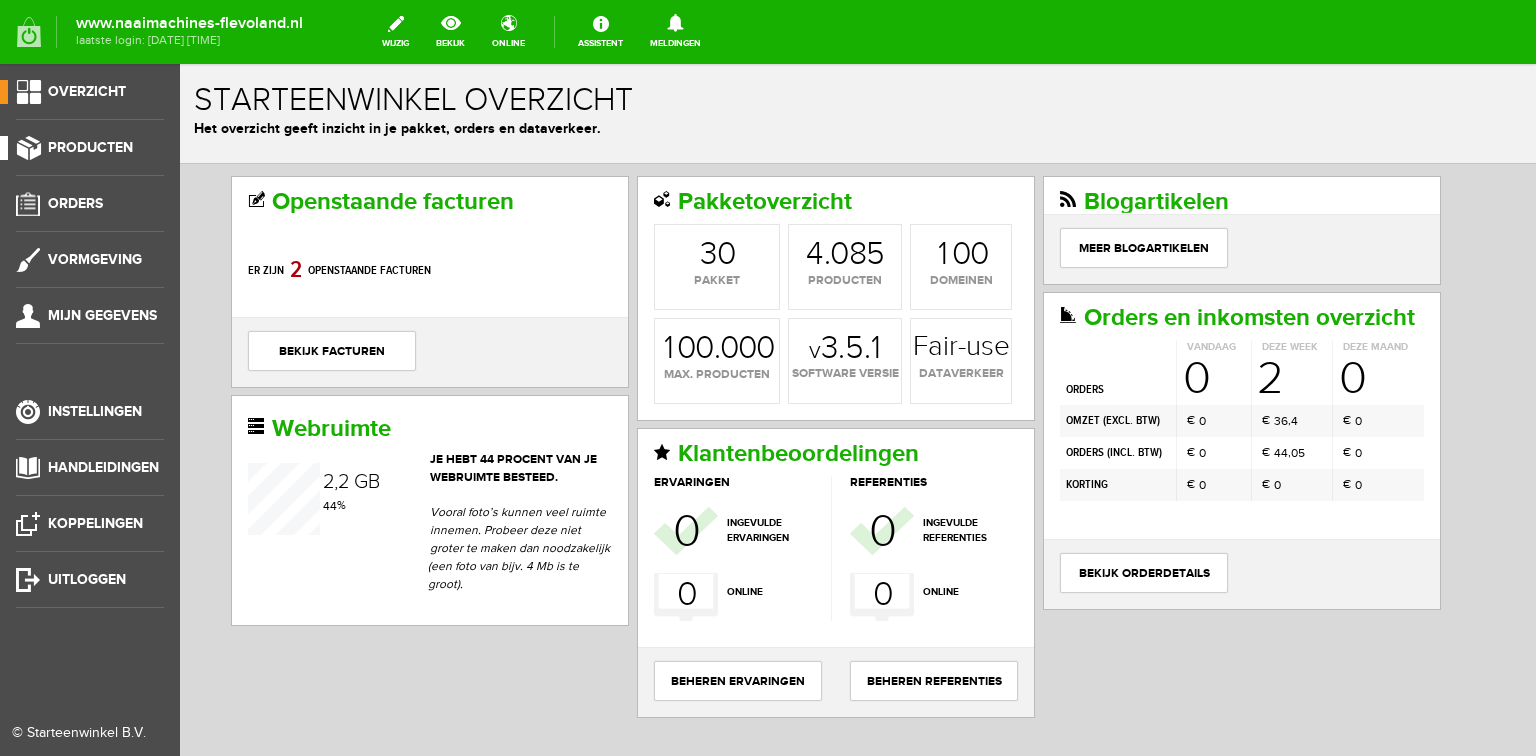 click on "Producten" at bounding box center (90, 147) 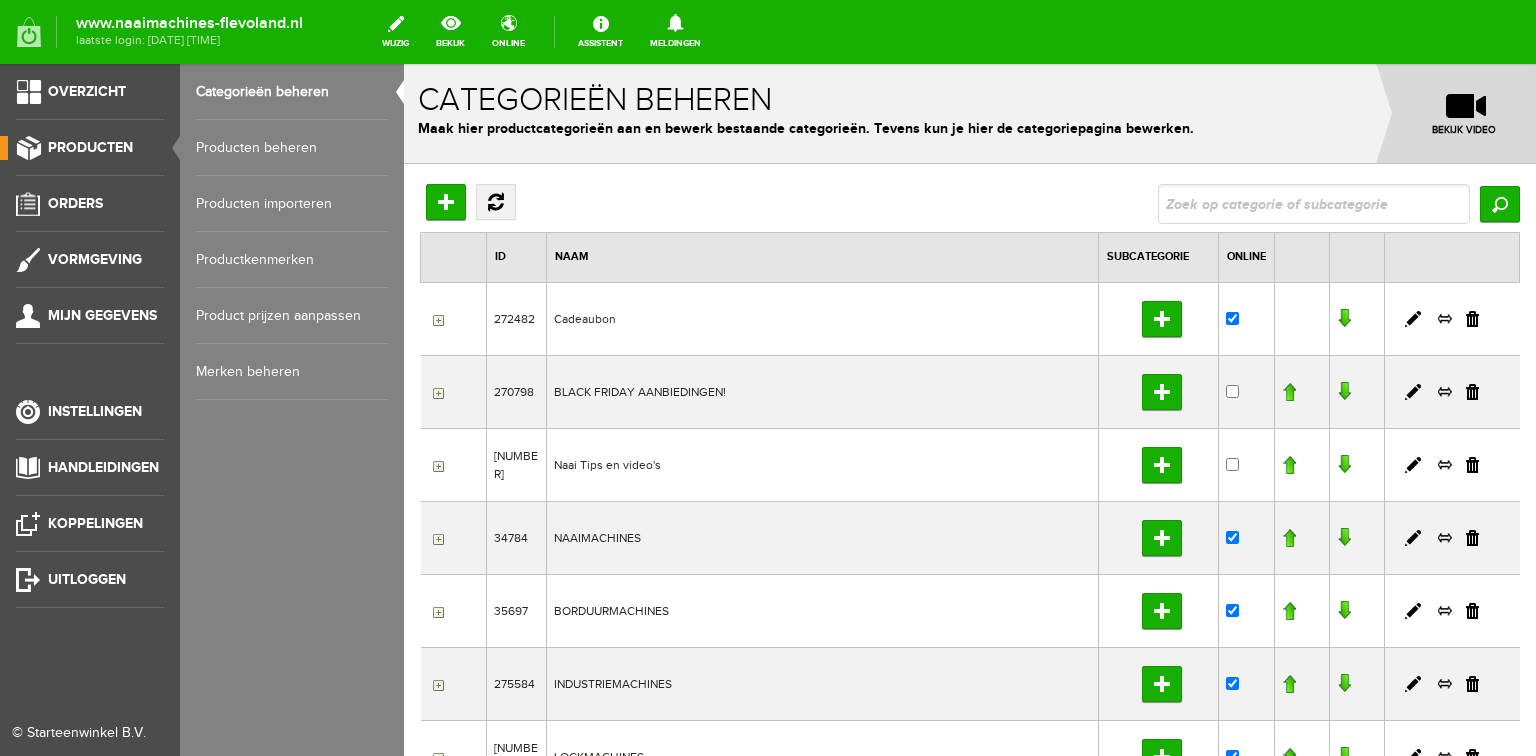 scroll, scrollTop: 0, scrollLeft: 0, axis: both 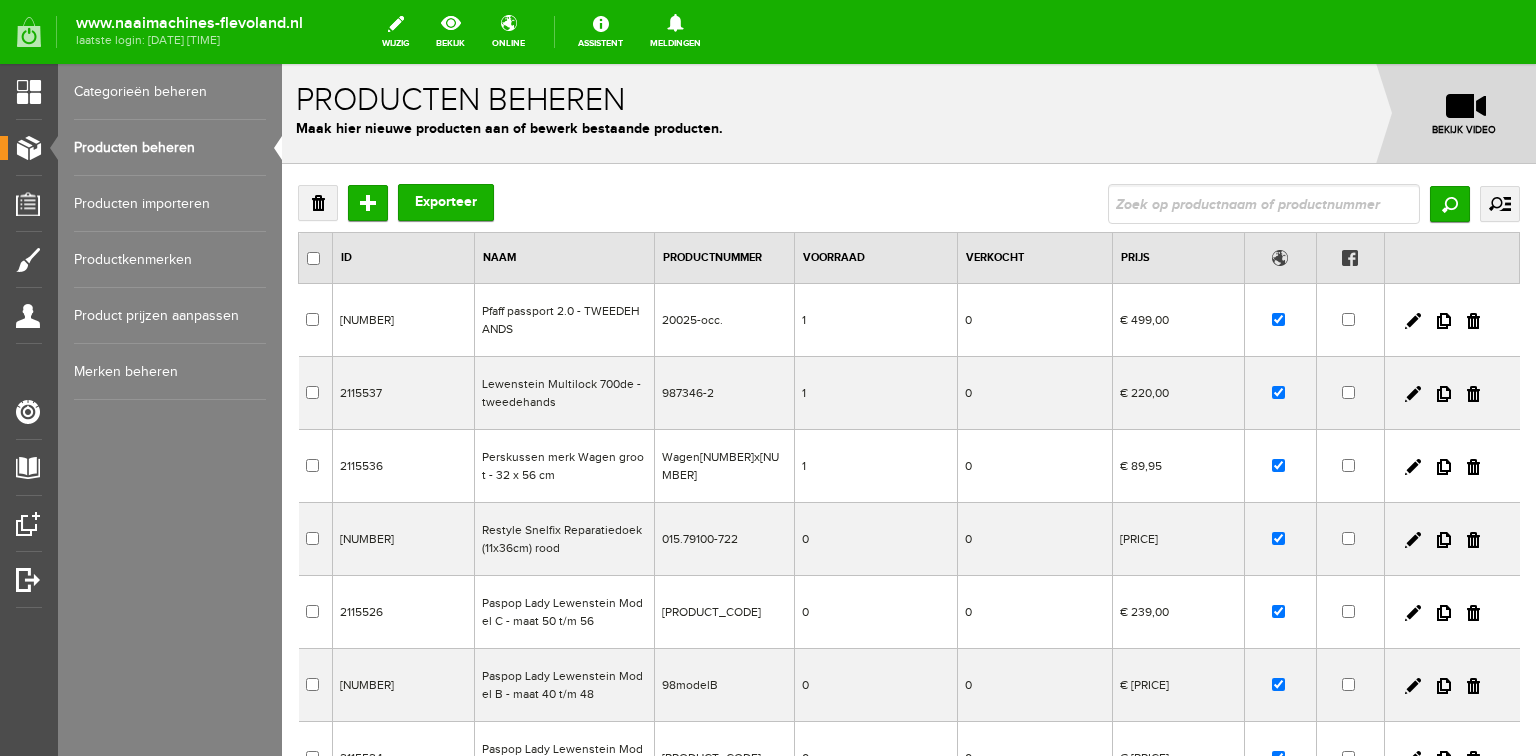 click on "Producten beheren" at bounding box center [170, 148] 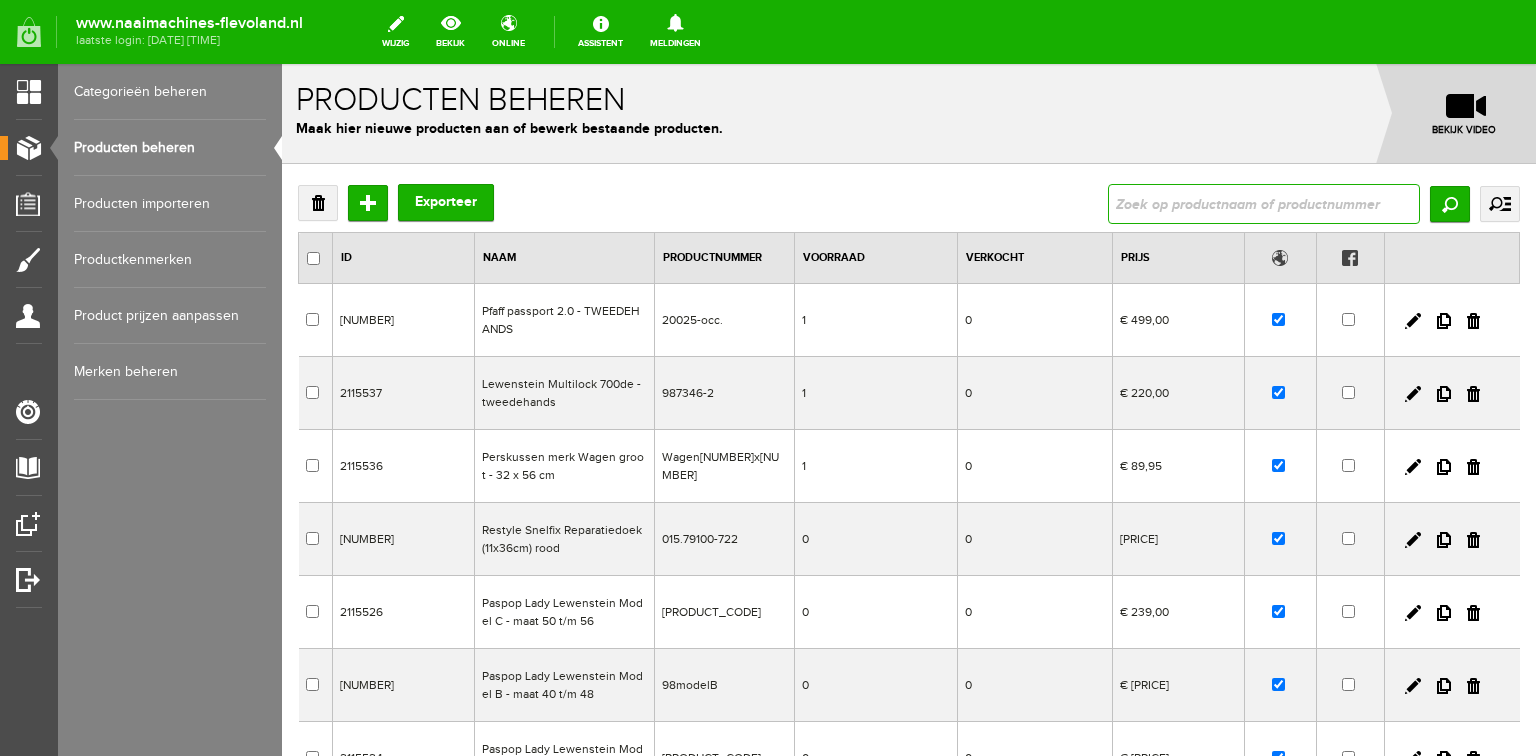 click at bounding box center [1264, 204] 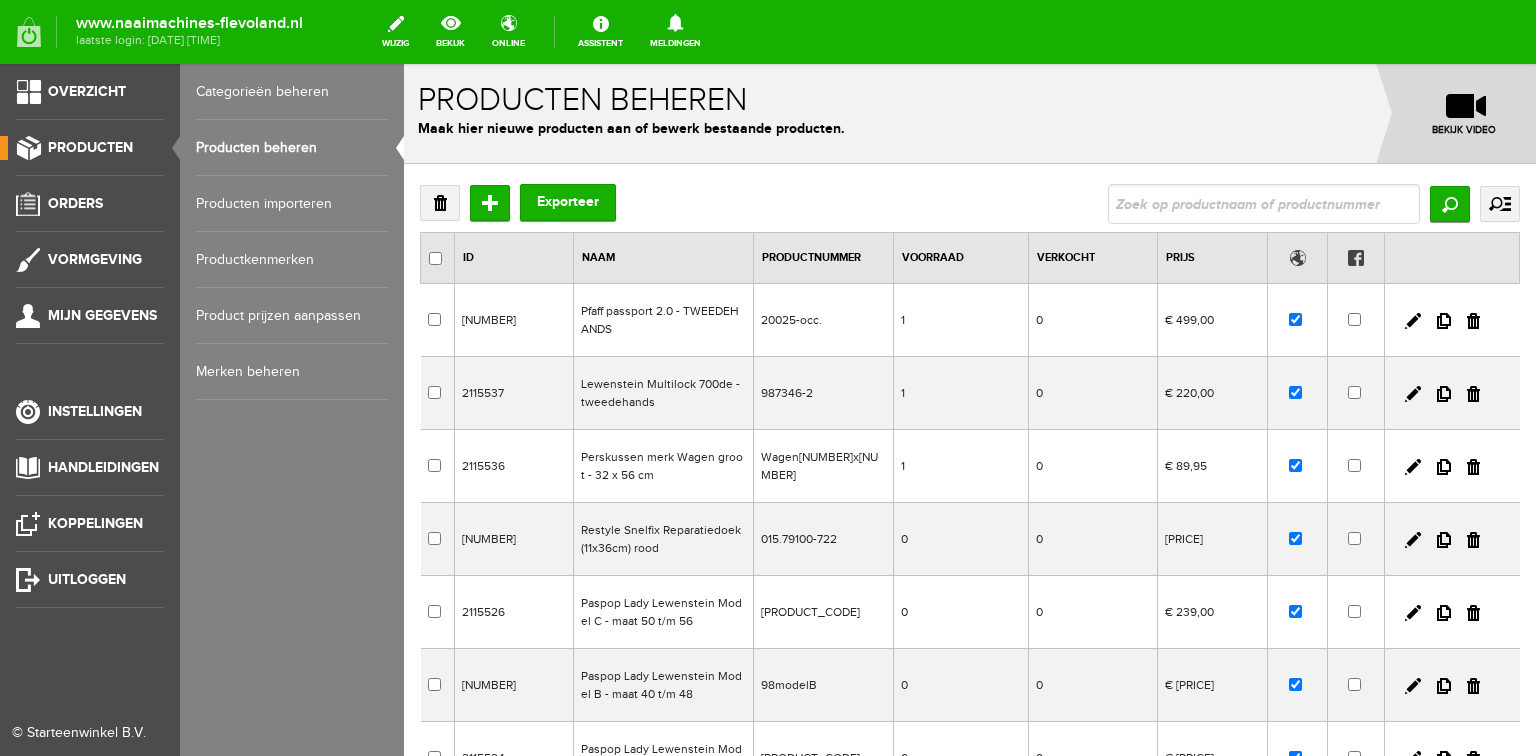 click on "Producten beheren" at bounding box center [292, 148] 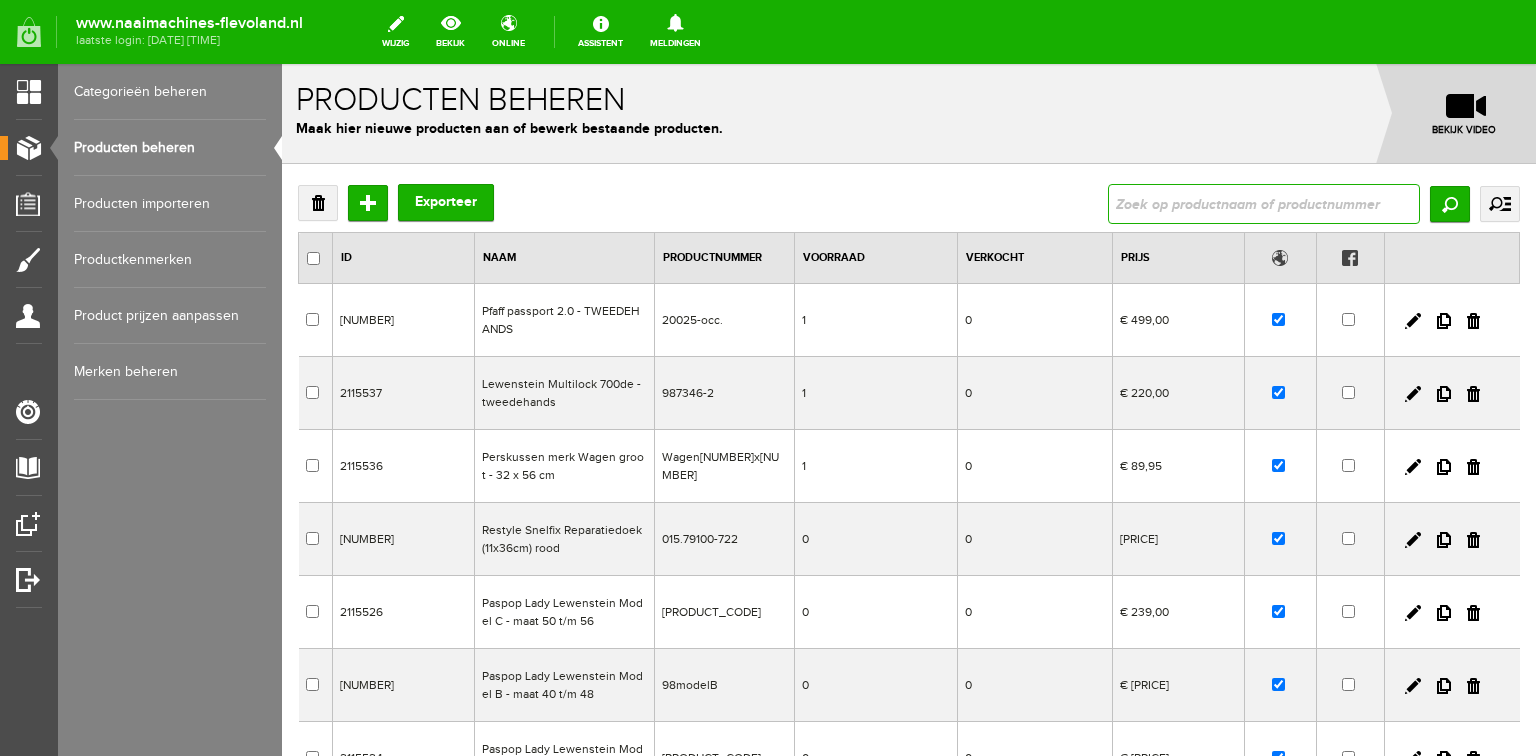 click at bounding box center [1264, 204] 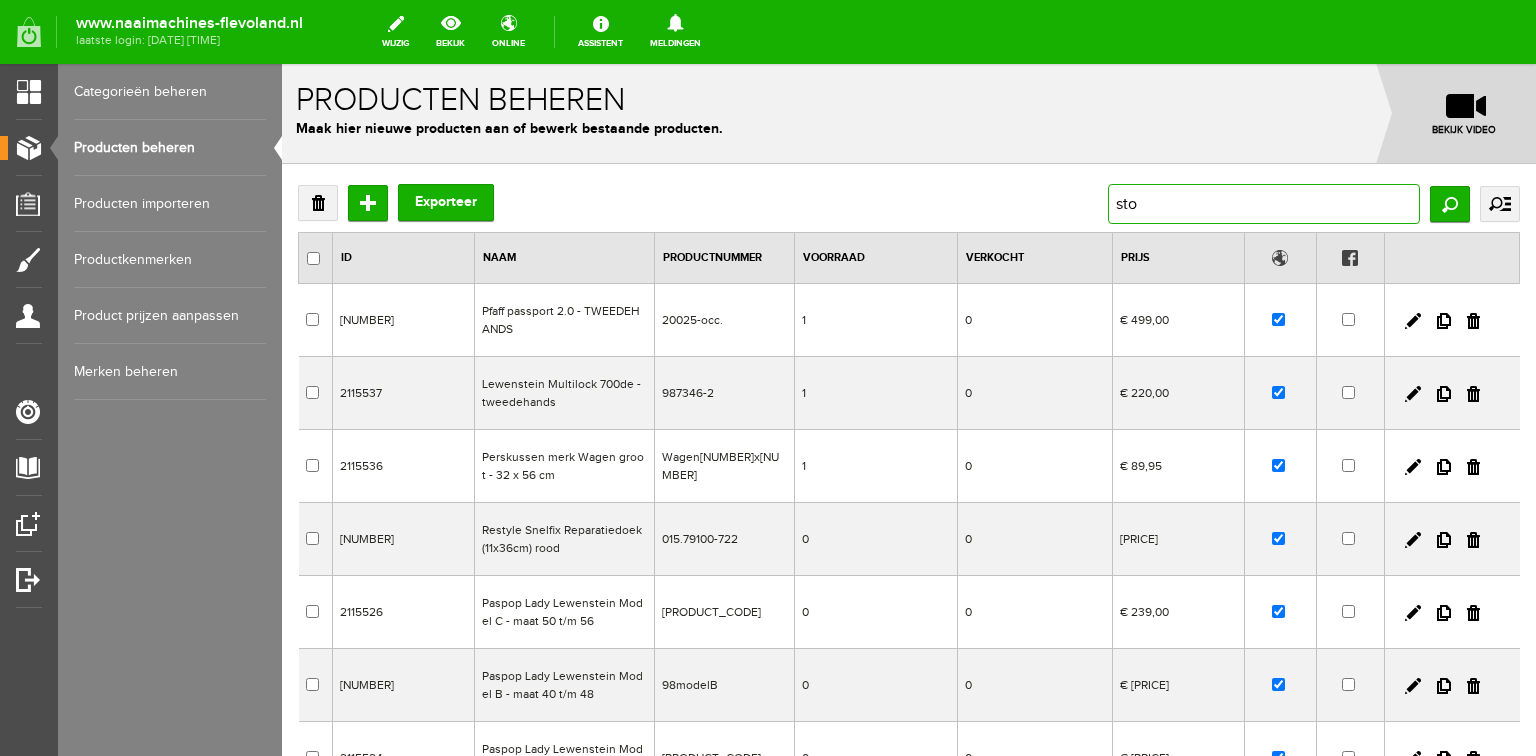 type on "stof" 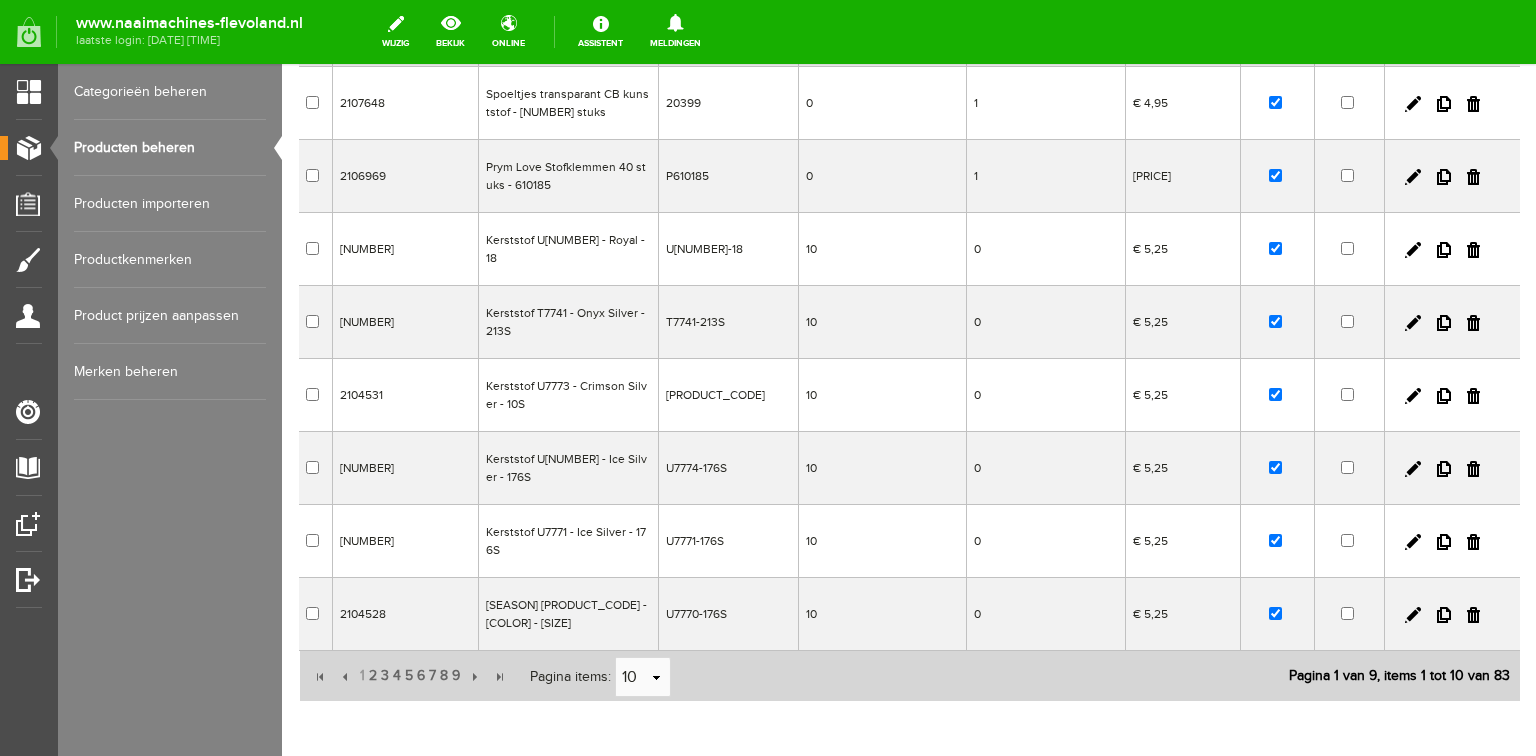 scroll, scrollTop: 400, scrollLeft: 0, axis: vertical 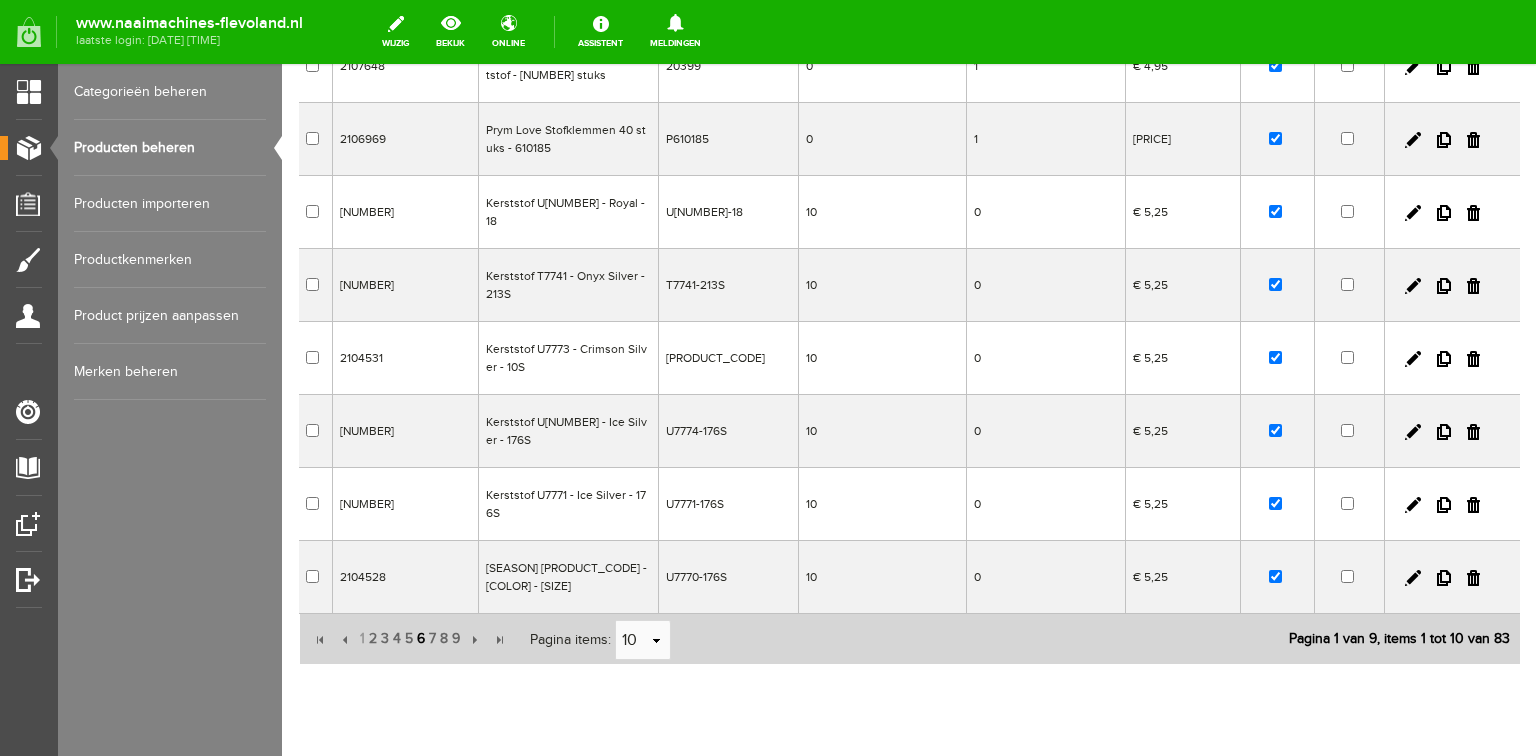 click on "6" at bounding box center [421, 639] 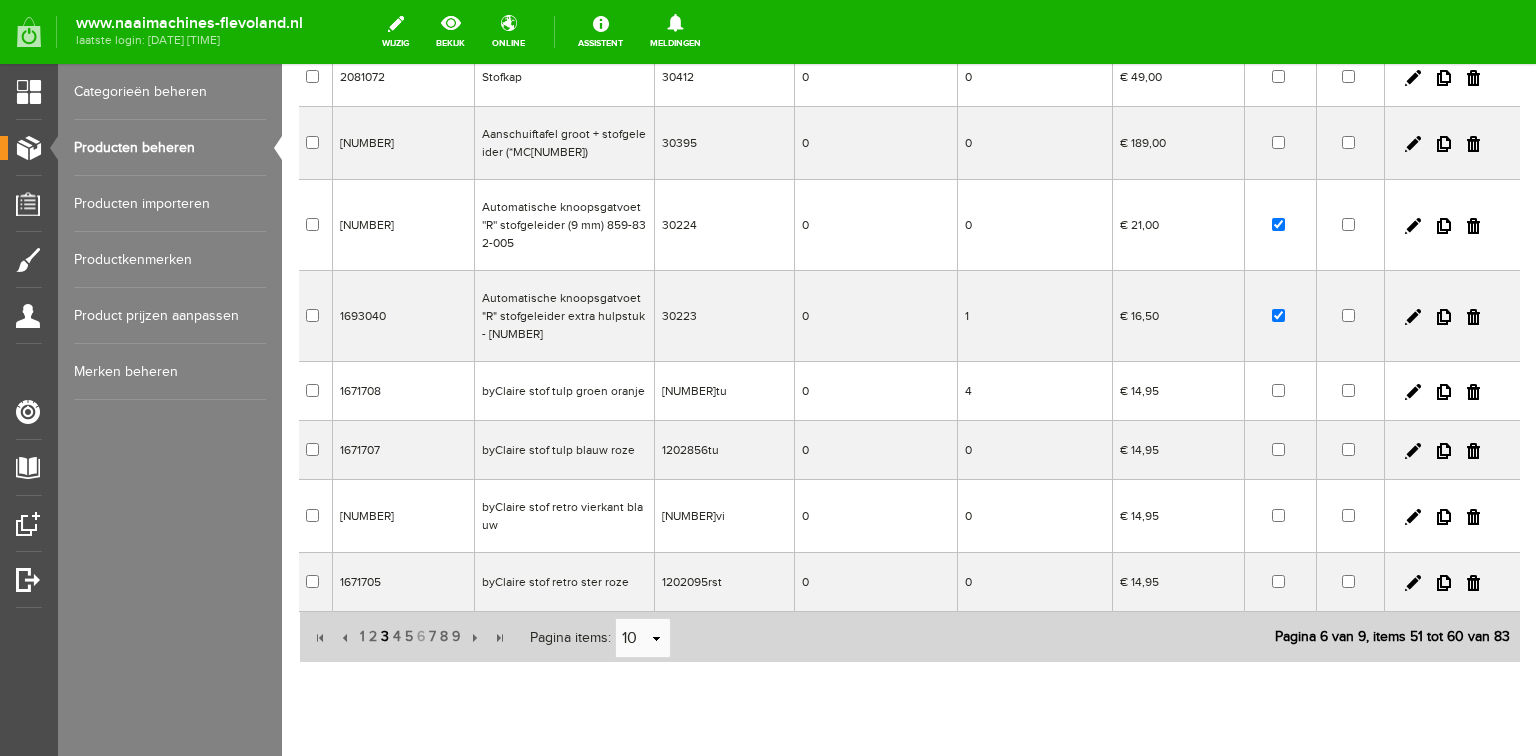 click on "3" at bounding box center (385, 637) 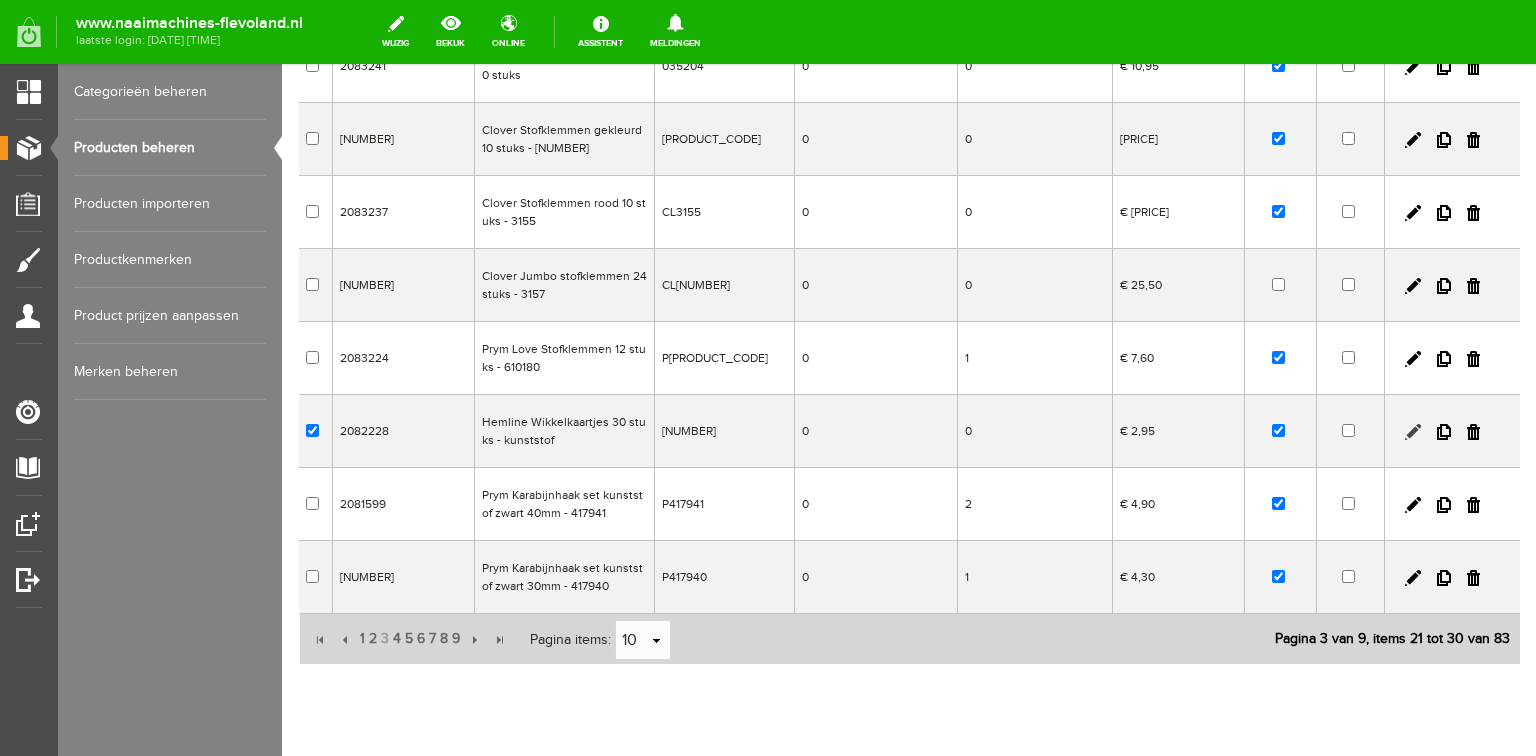 click at bounding box center [1413, 432] 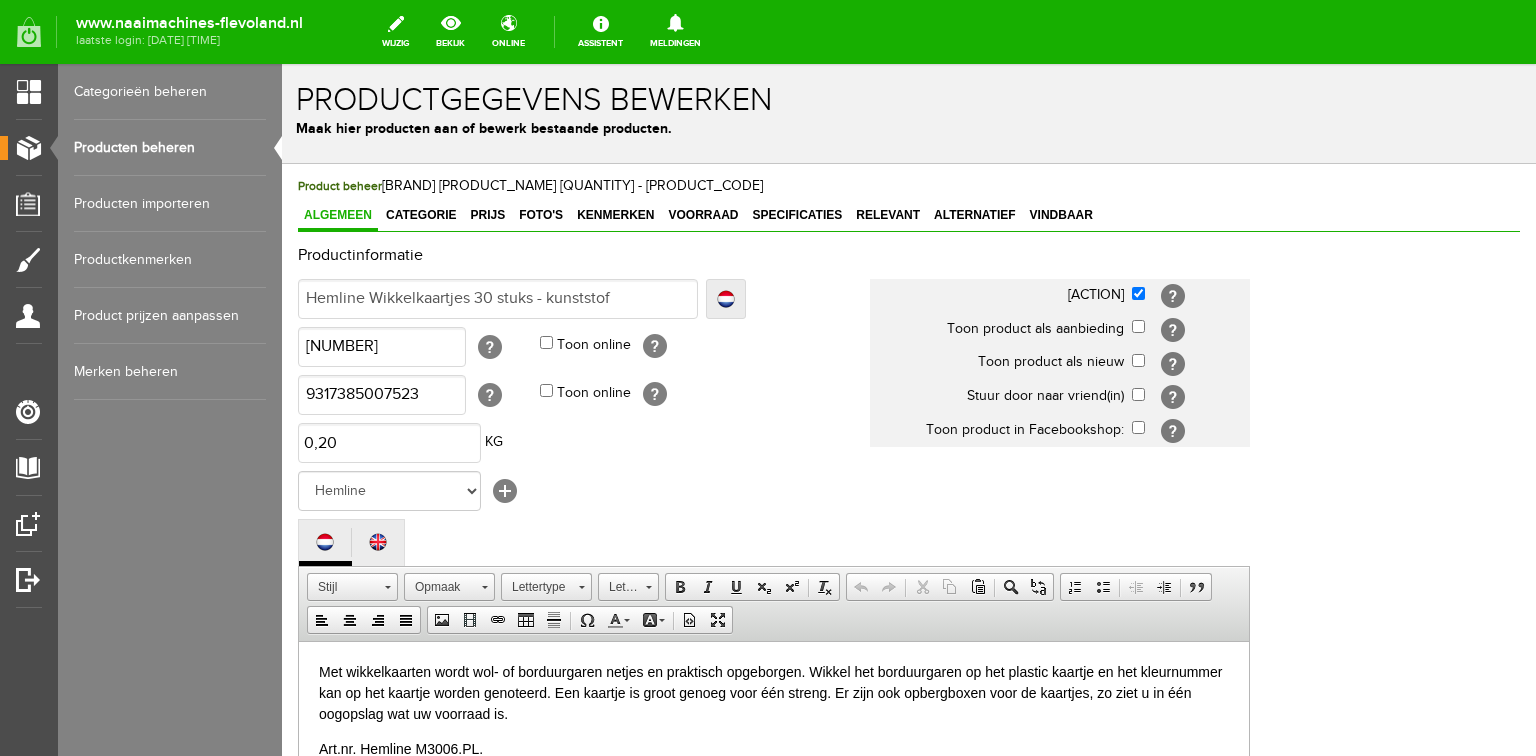 scroll, scrollTop: 0, scrollLeft: 0, axis: both 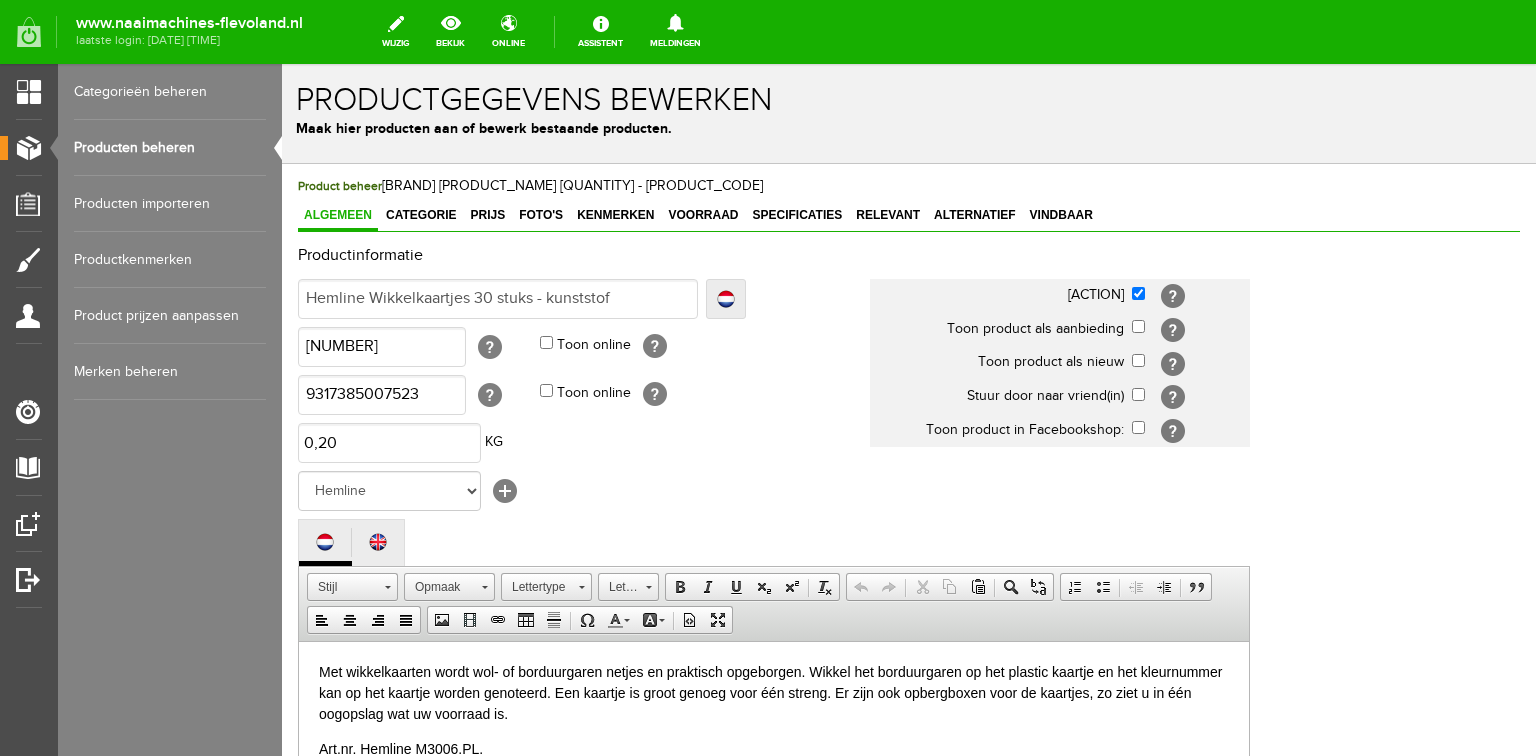 click on "Producten beheren" at bounding box center [170, 148] 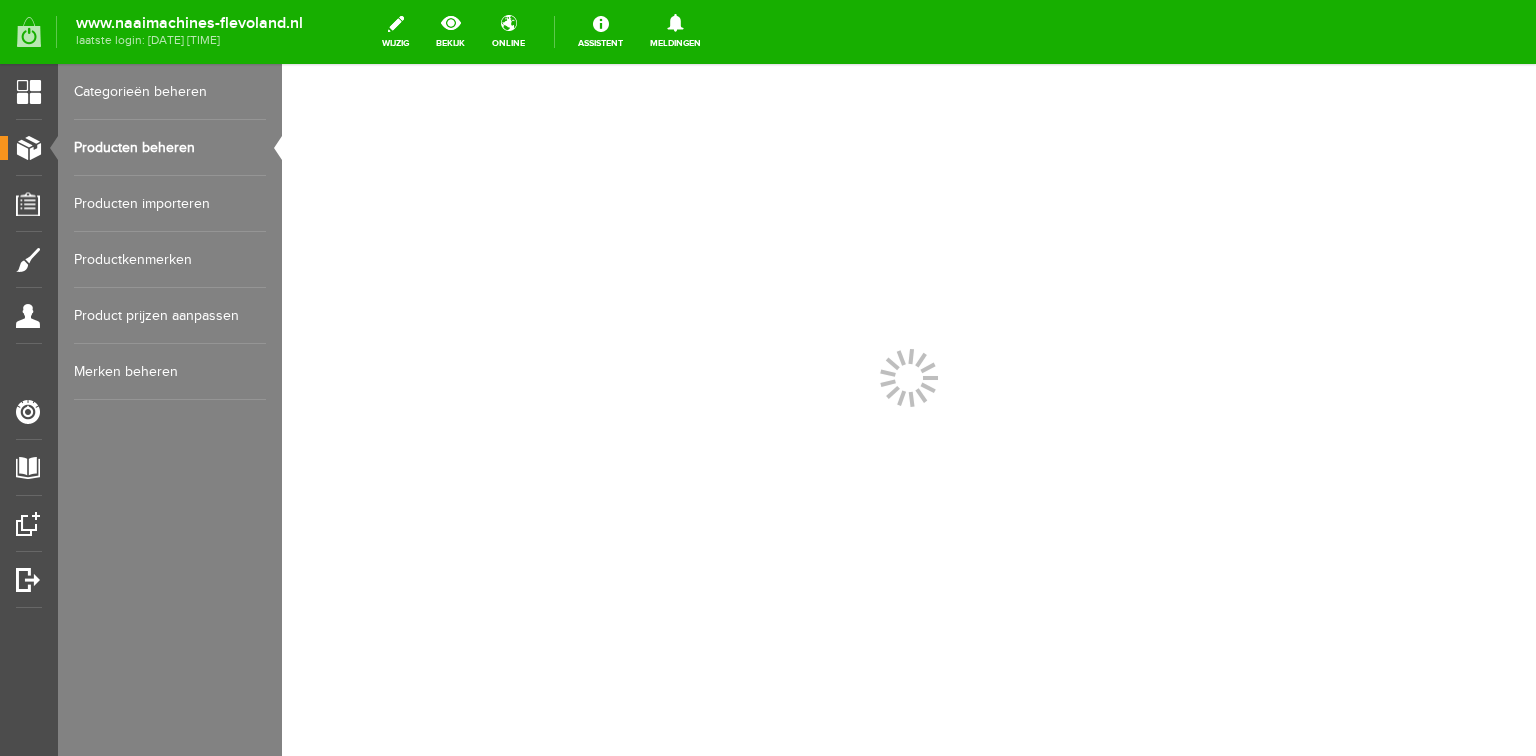 scroll, scrollTop: 0, scrollLeft: 0, axis: both 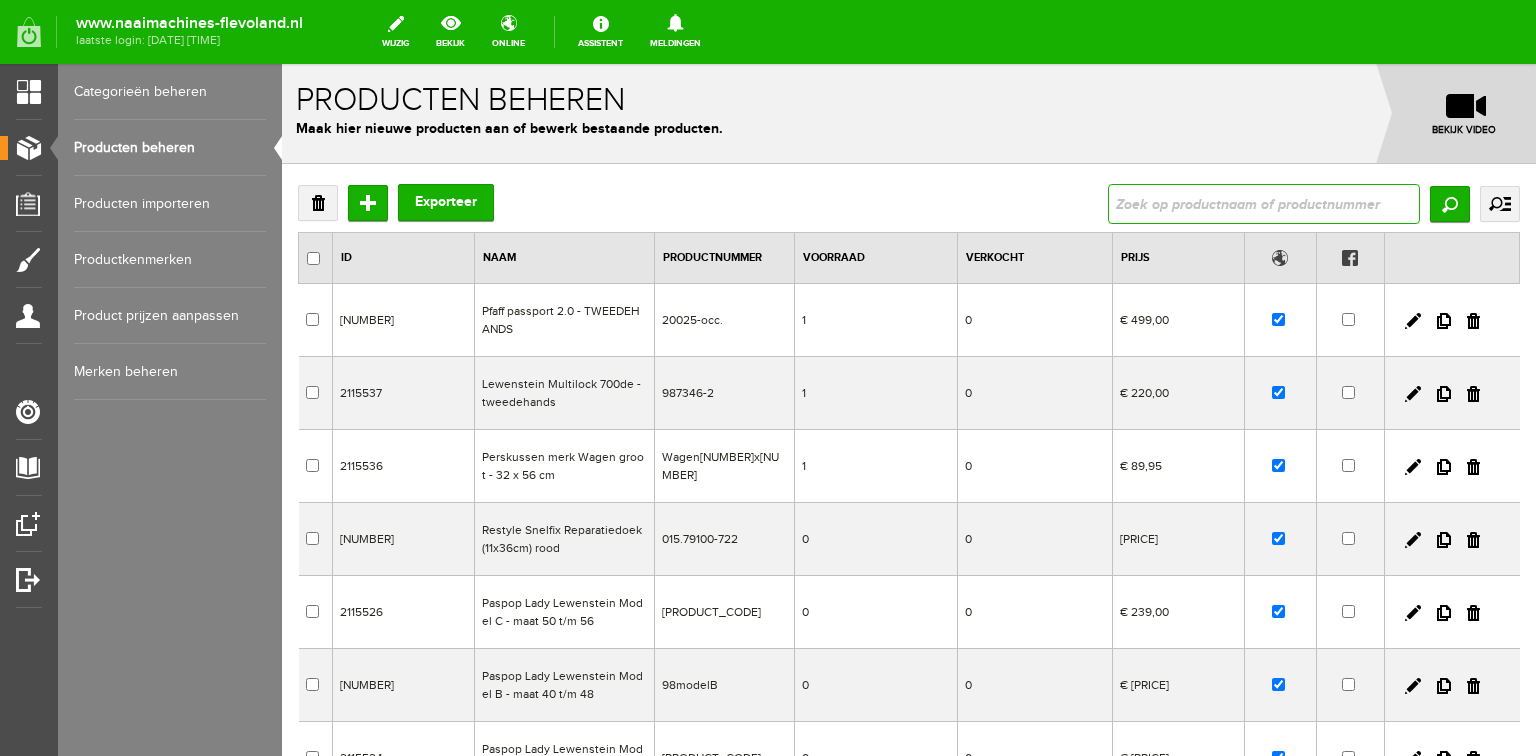 click at bounding box center (1264, 204) 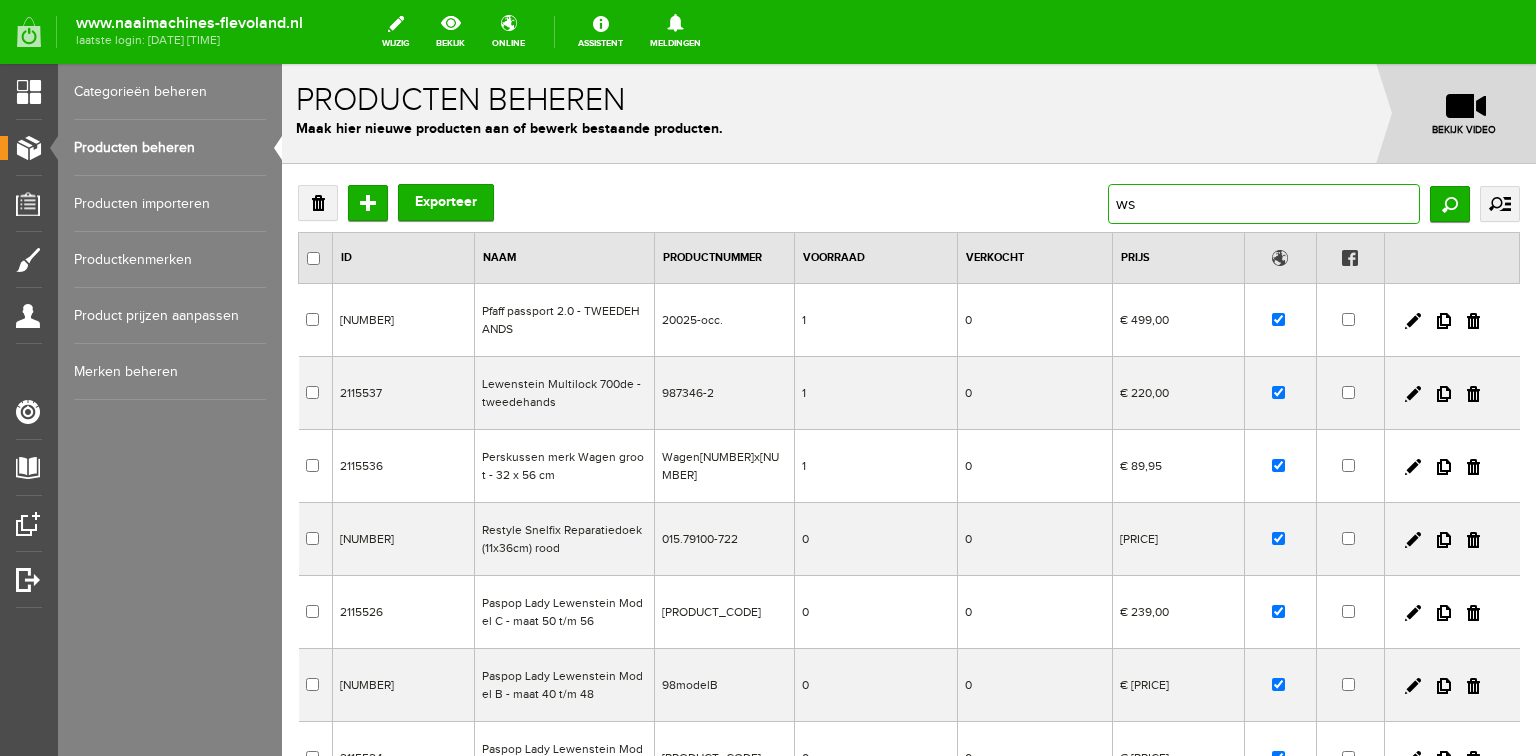 type on "w" 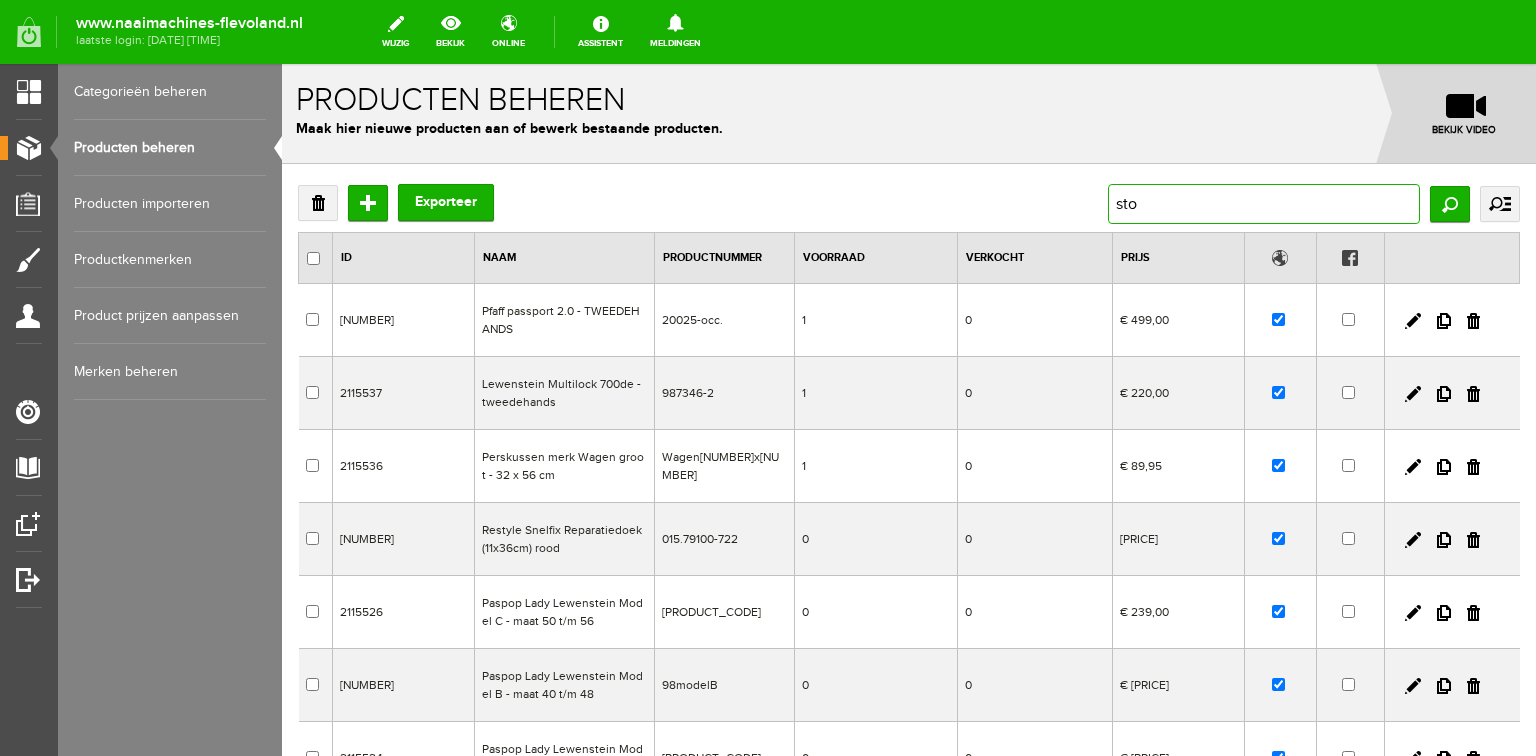 type on "stof" 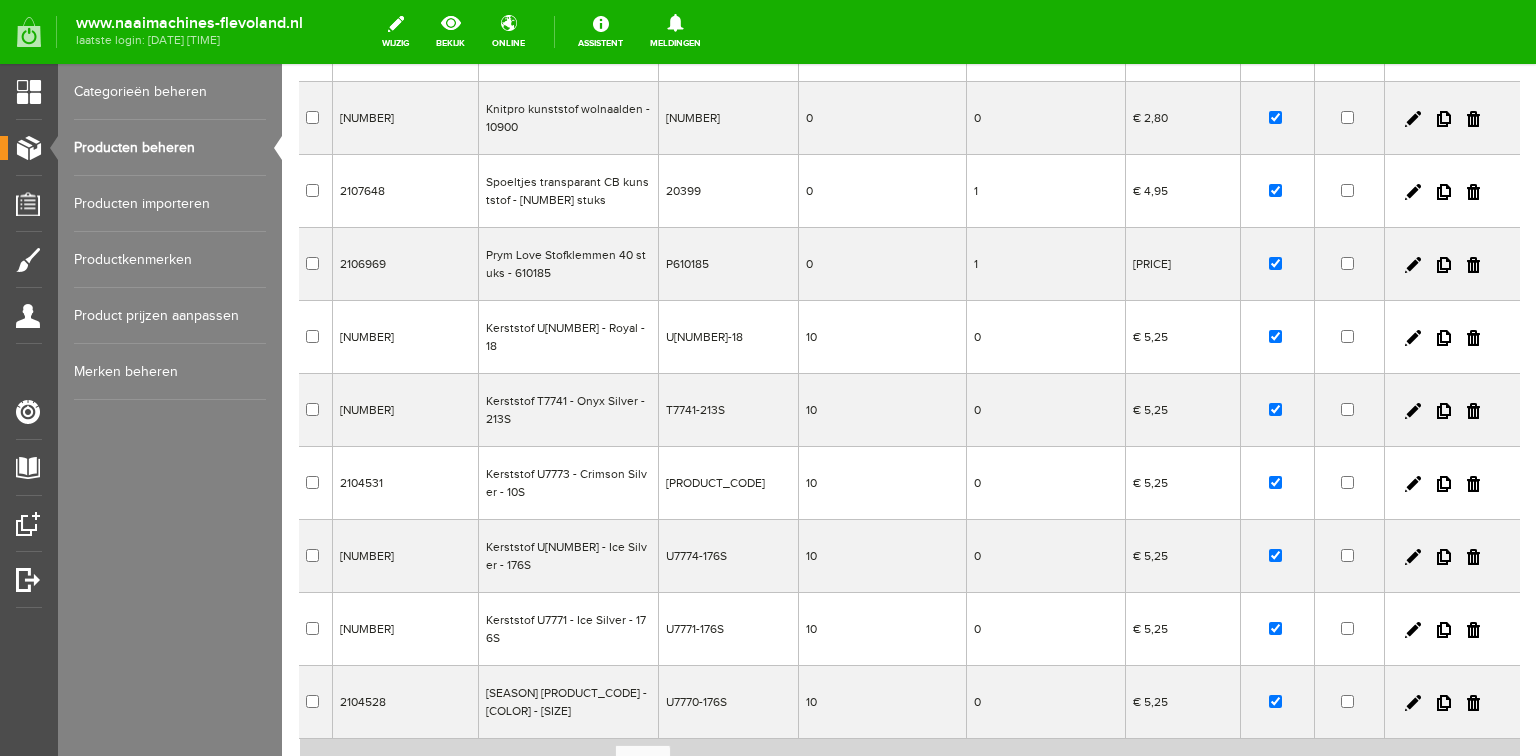 scroll, scrollTop: 320, scrollLeft: 0, axis: vertical 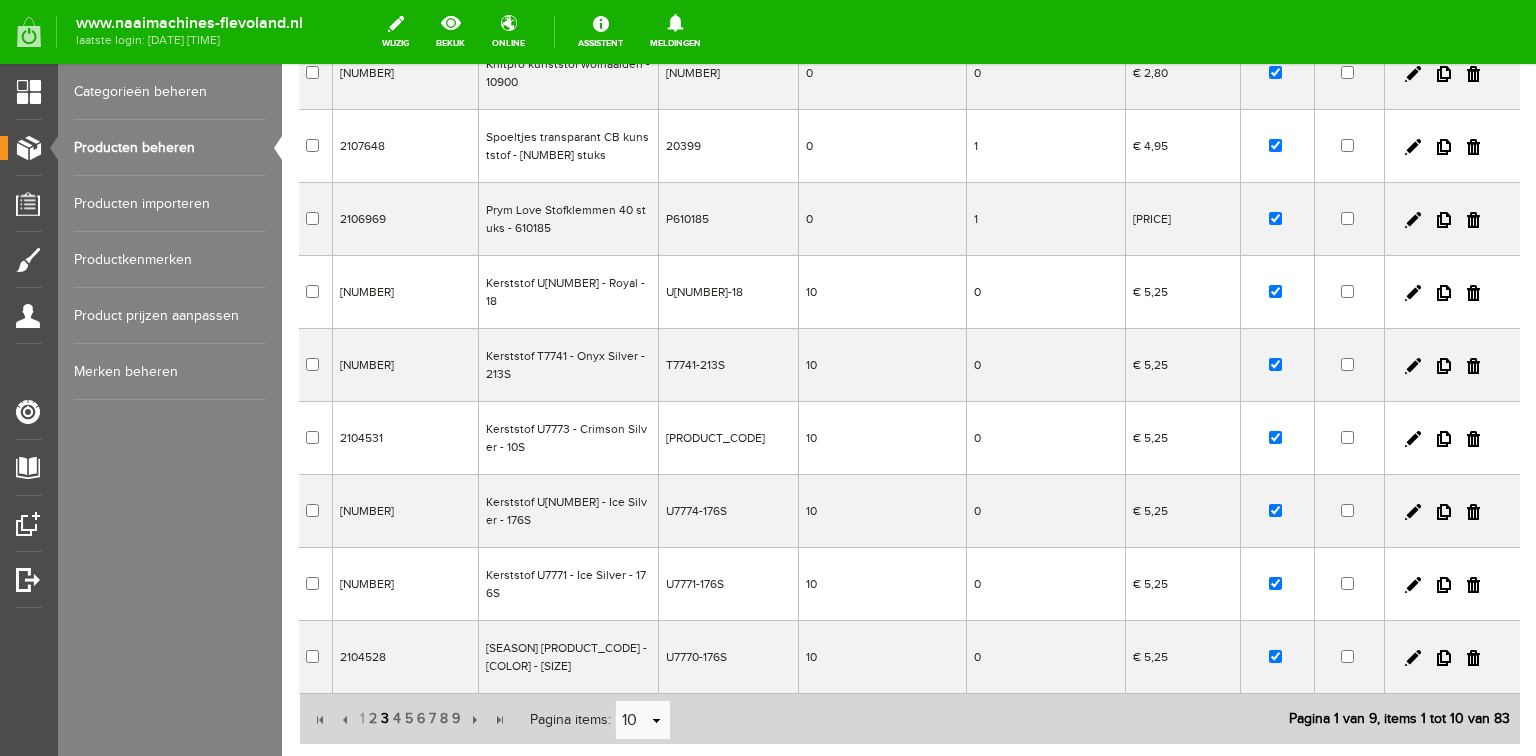 click on "3" at bounding box center [385, 719] 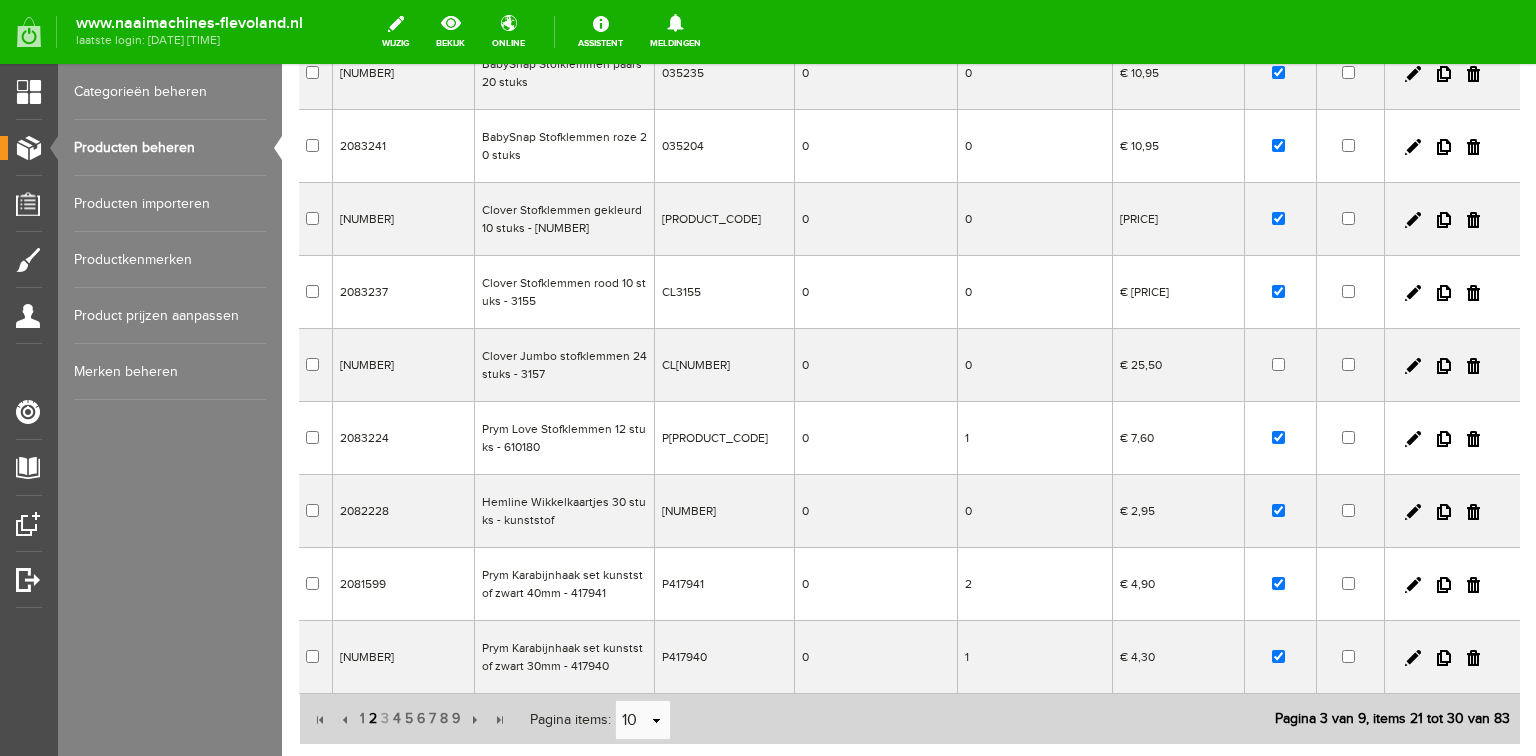 click on "2" at bounding box center [373, 719] 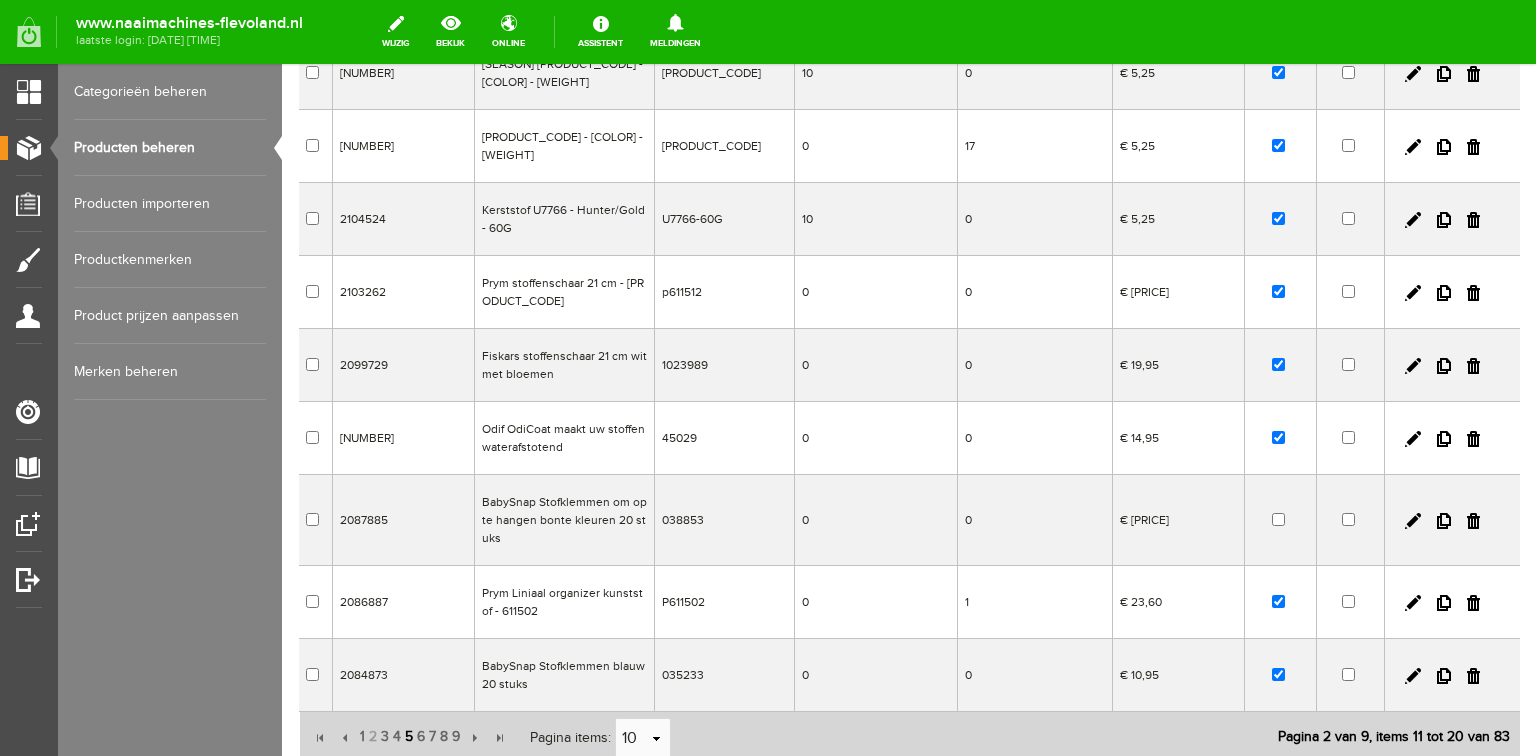 click on "5" at bounding box center (409, 737) 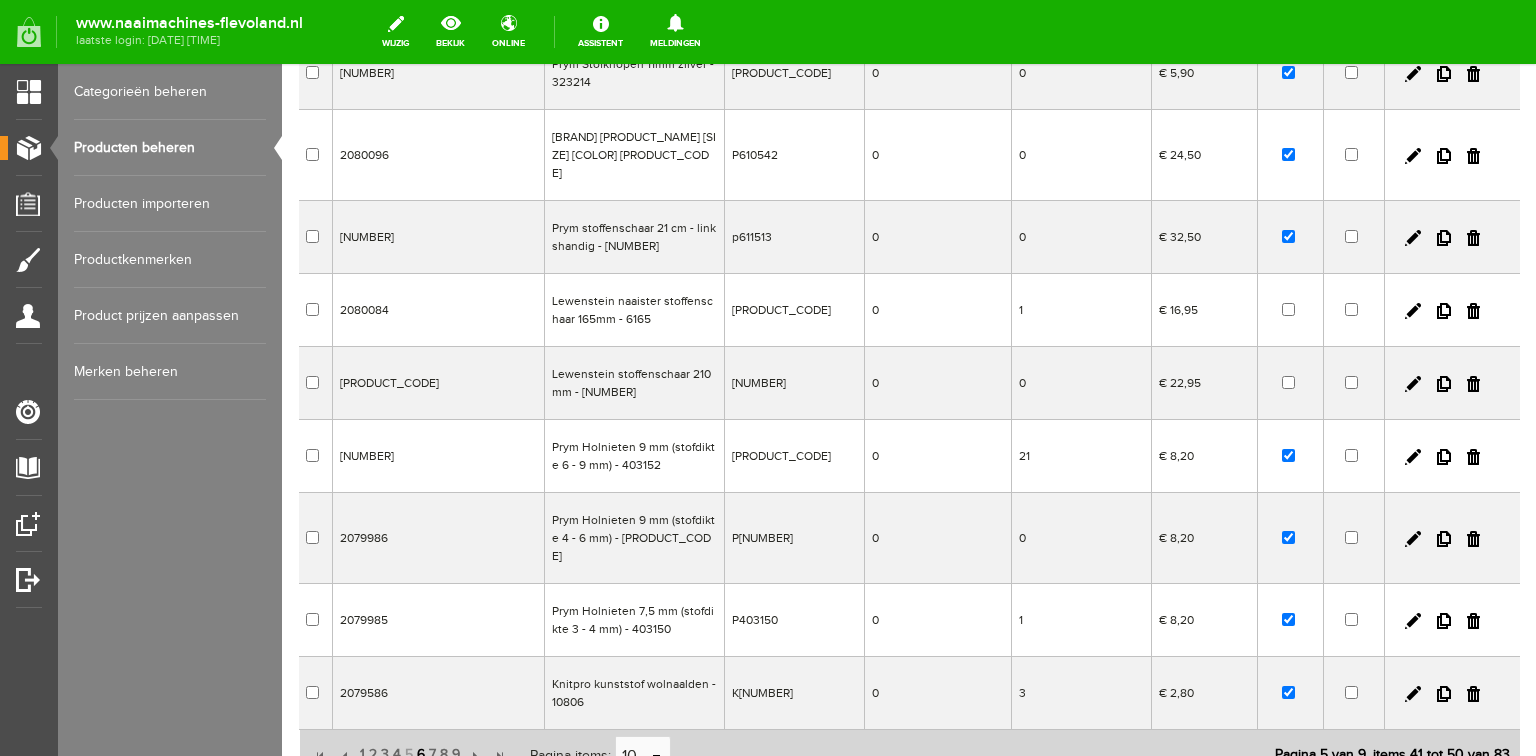 click on "6" at bounding box center [421, 755] 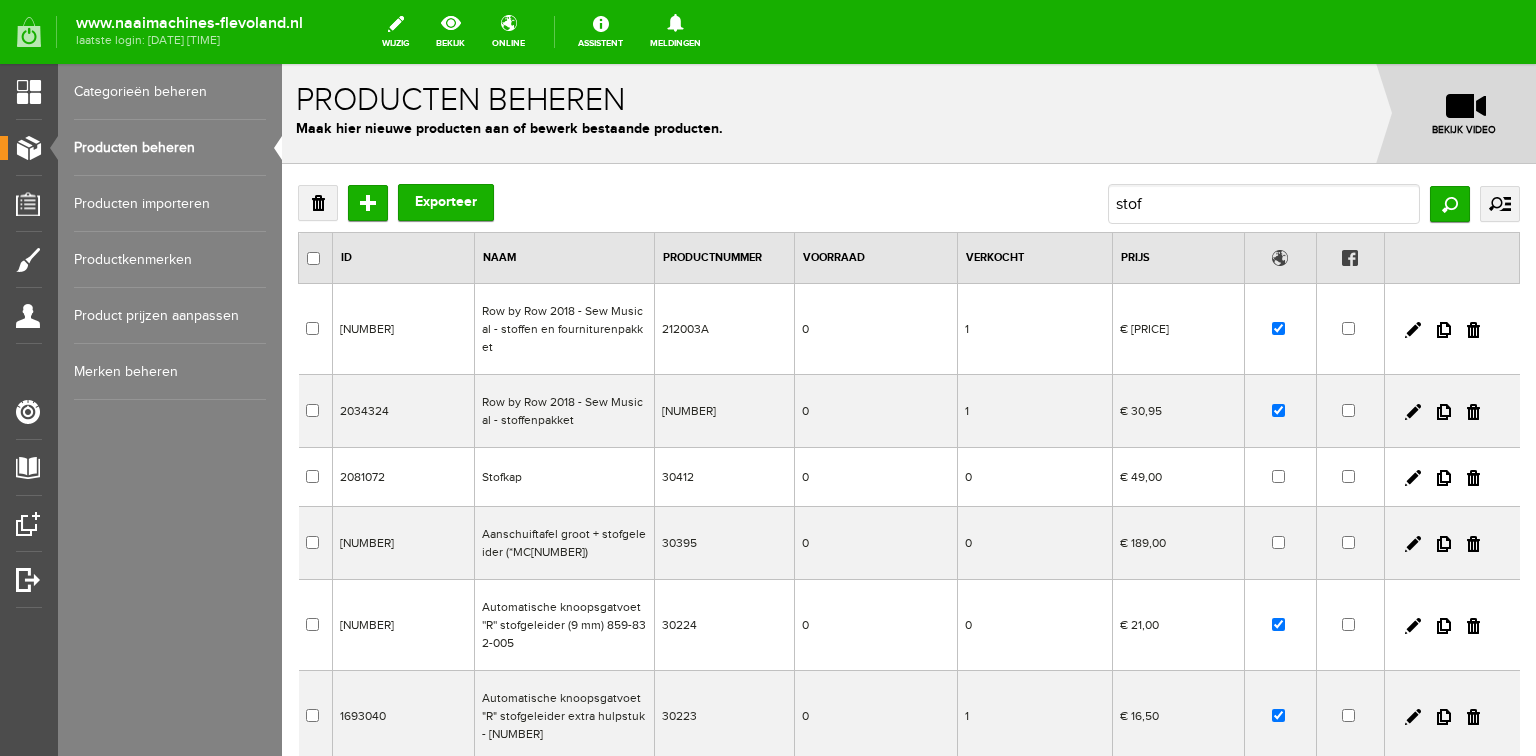 scroll, scrollTop: 400, scrollLeft: 0, axis: vertical 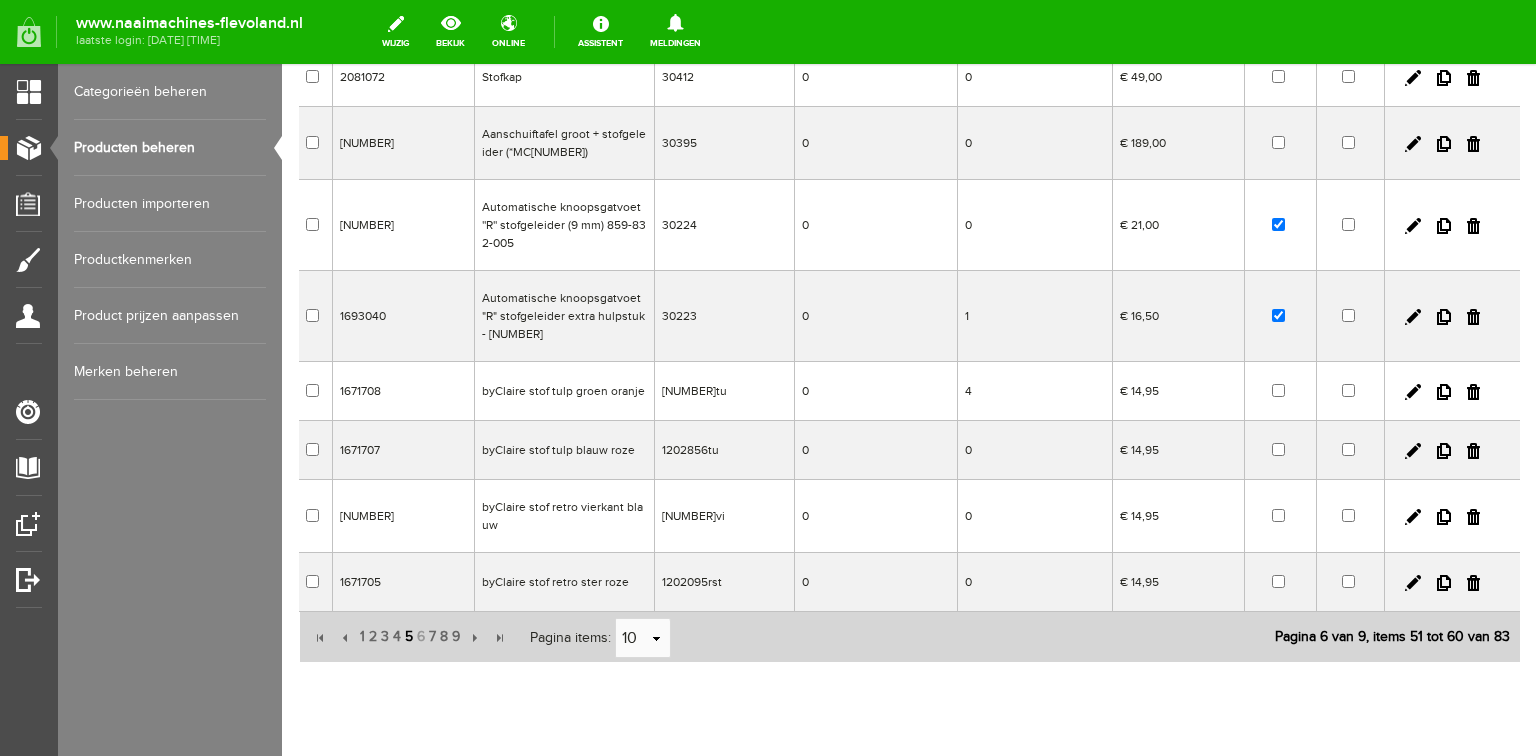 click on "5" at bounding box center [409, 637] 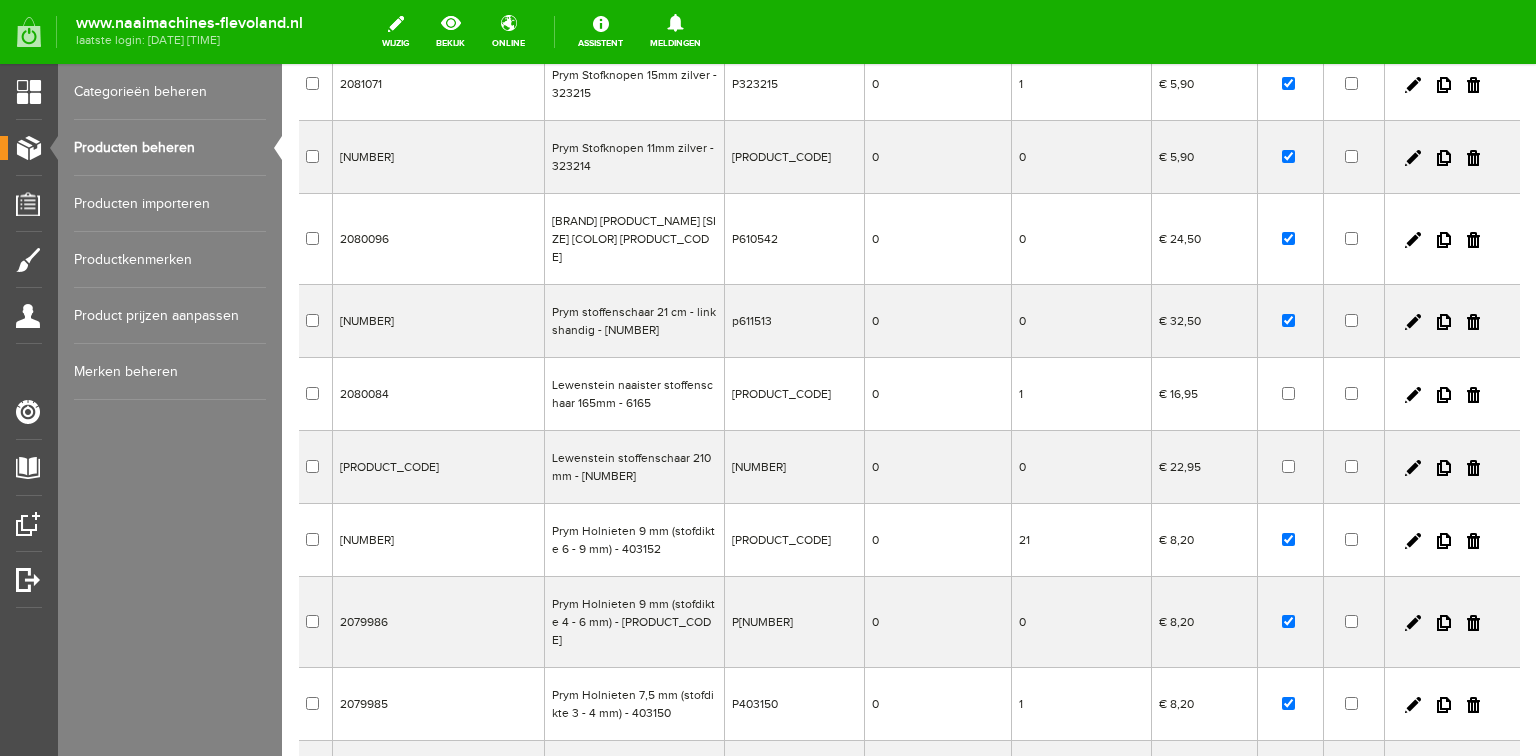 scroll, scrollTop: 456, scrollLeft: 0, axis: vertical 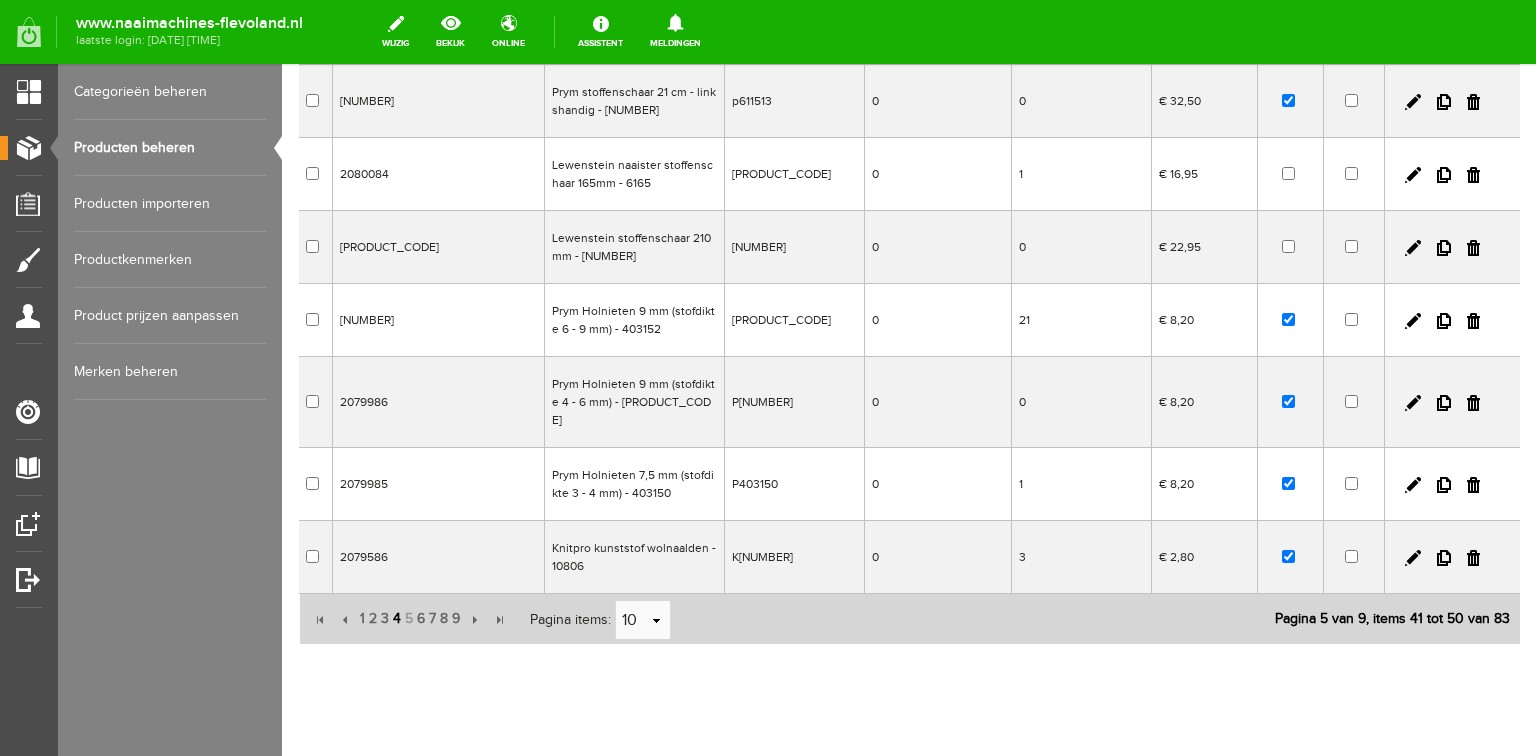 click on "4" at bounding box center (397, 619) 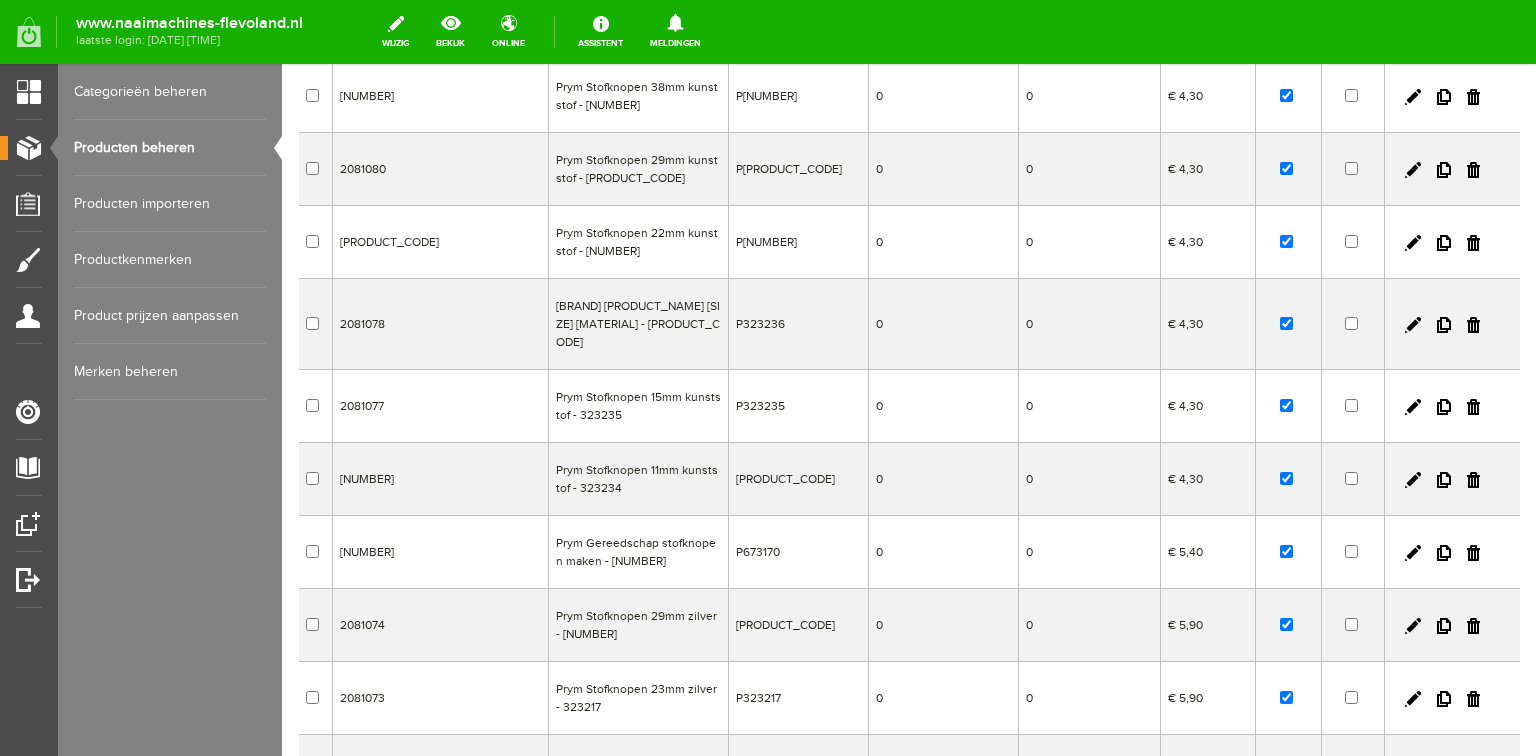 scroll, scrollTop: 456, scrollLeft: 0, axis: vertical 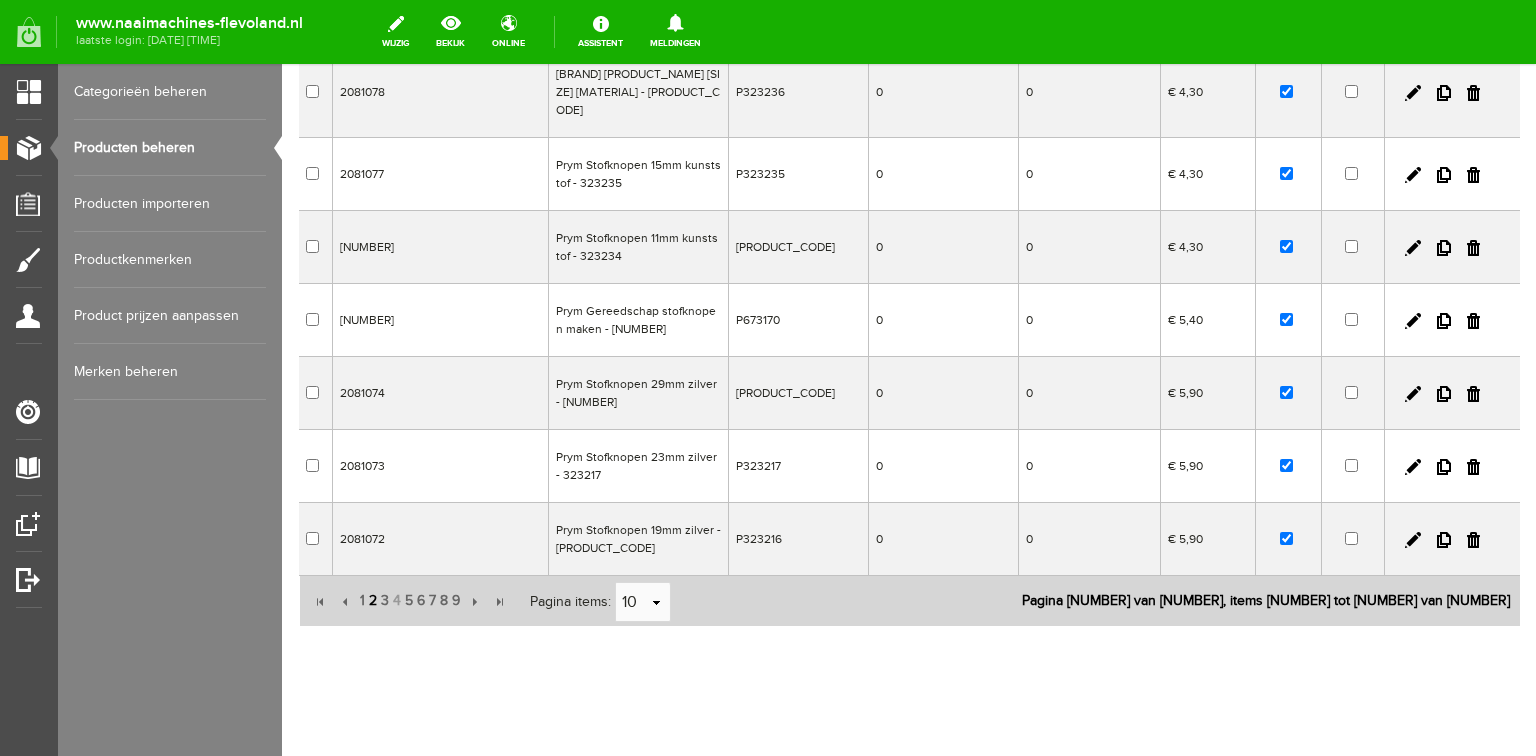 click on "2" at bounding box center [373, 601] 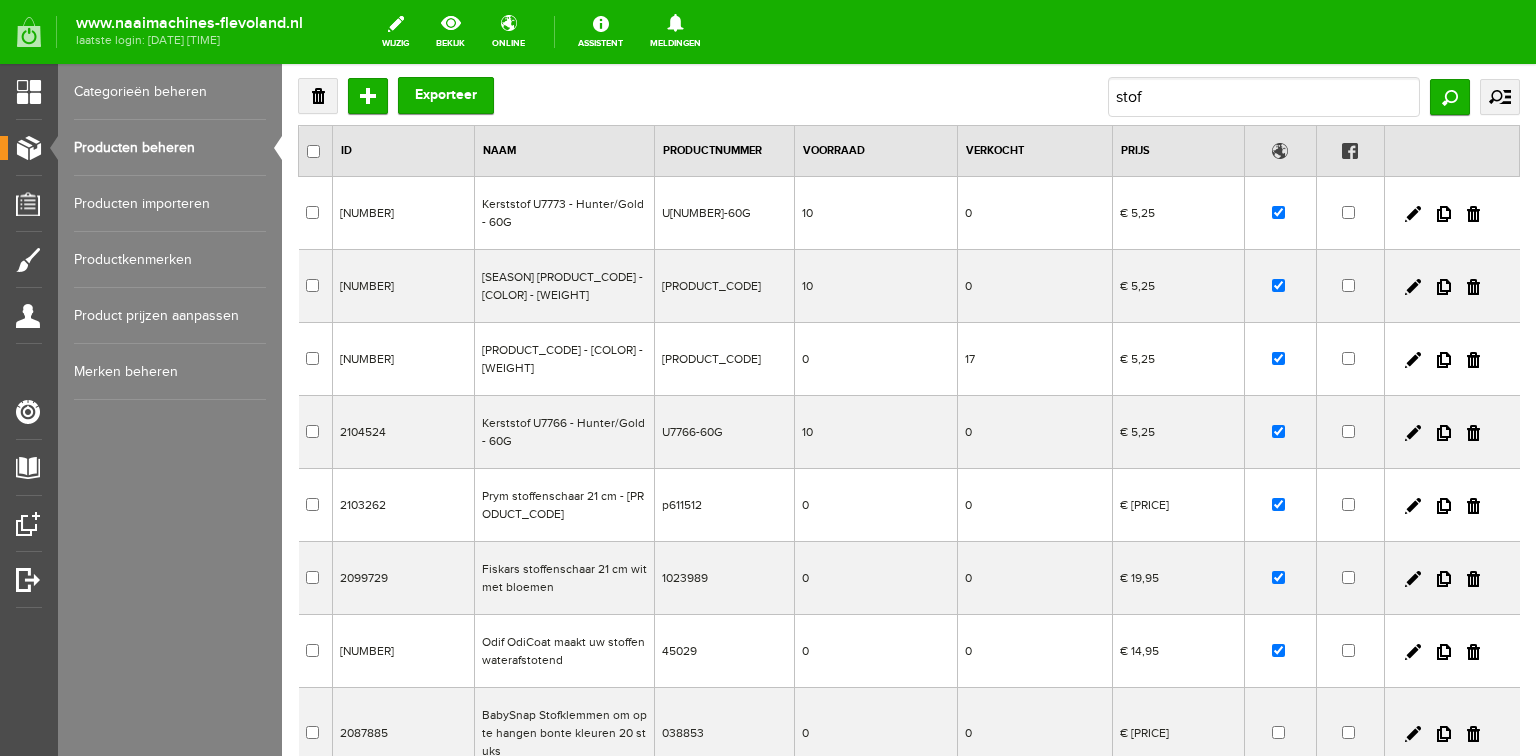 scroll, scrollTop: 56, scrollLeft: 0, axis: vertical 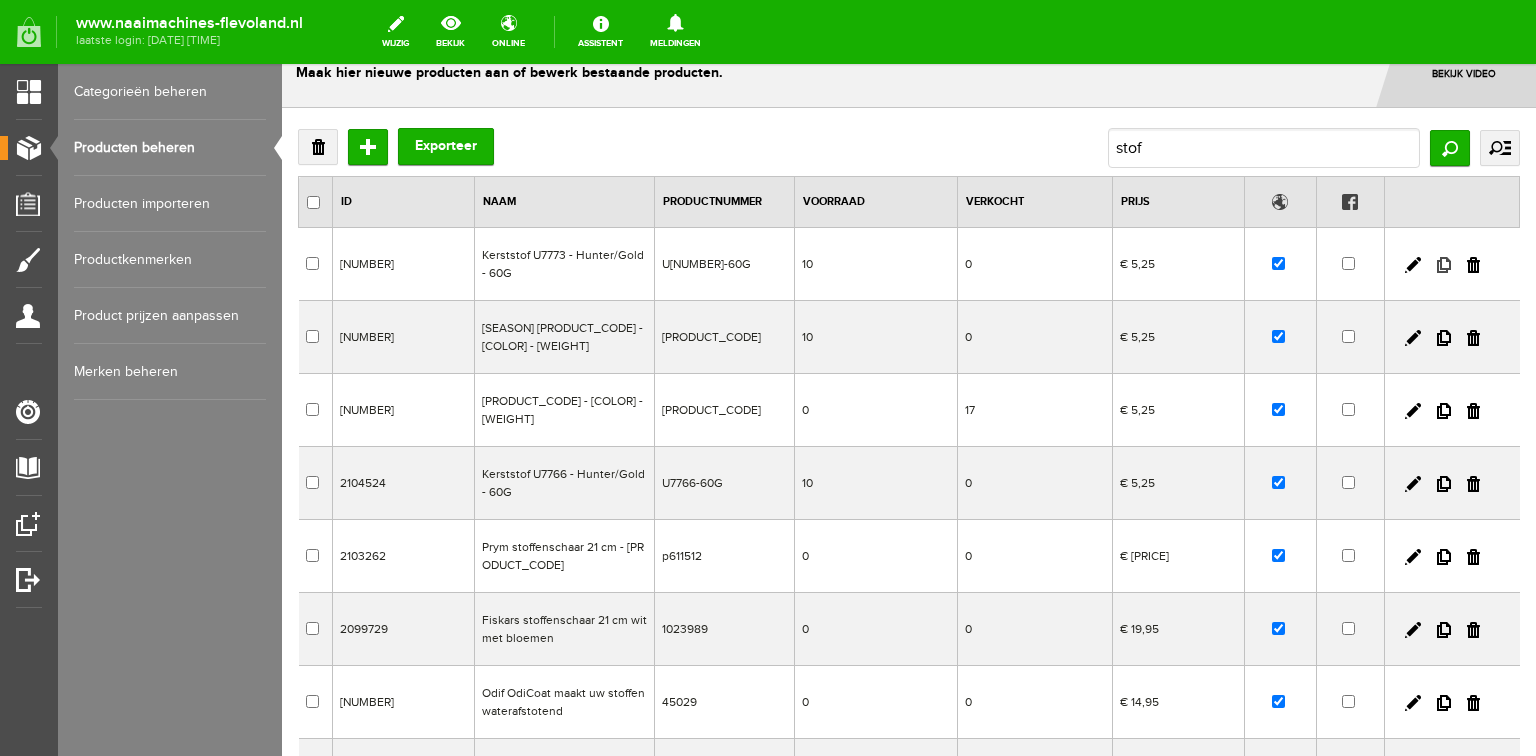 click at bounding box center (1444, 265) 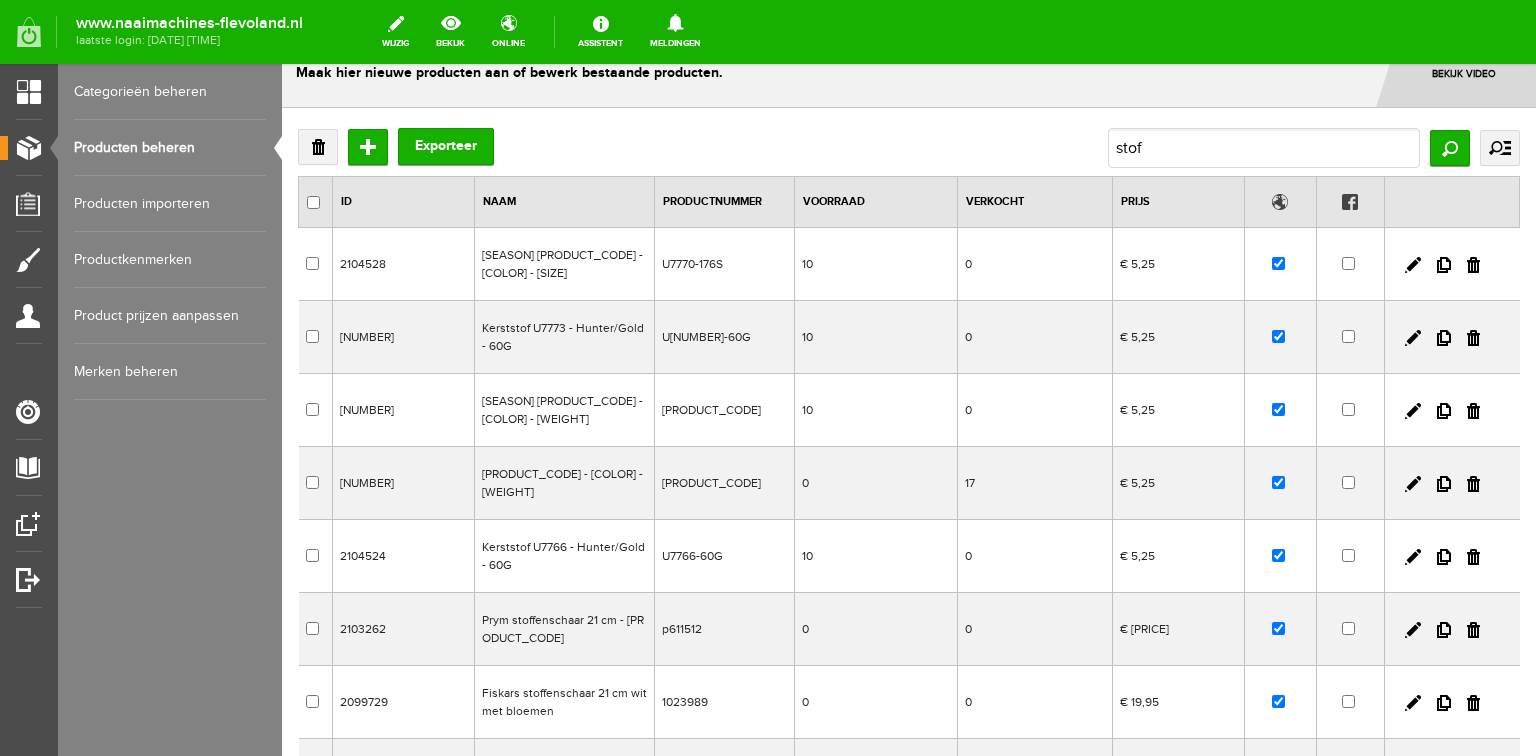 click on "Producten beheren" at bounding box center (170, 148) 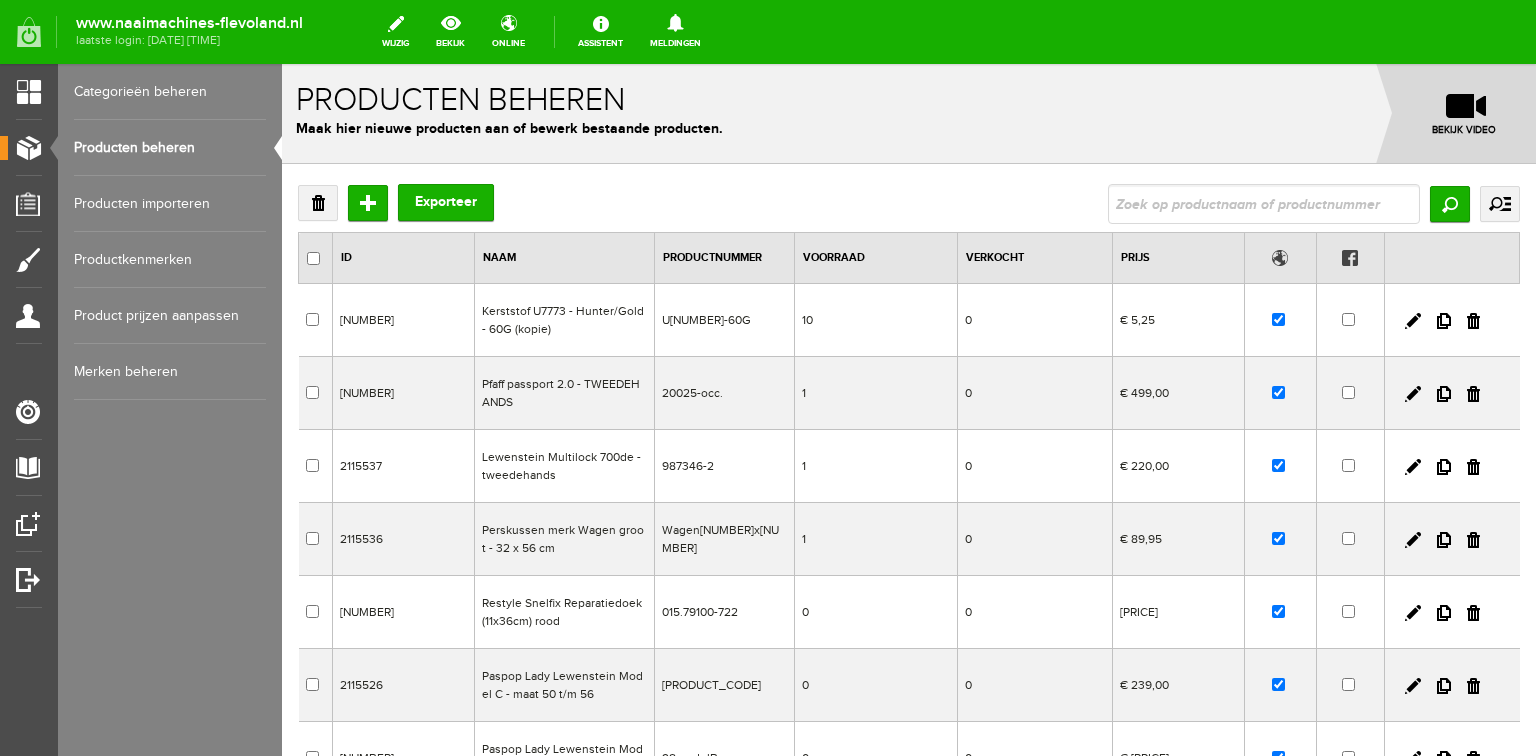 scroll, scrollTop: 0, scrollLeft: 0, axis: both 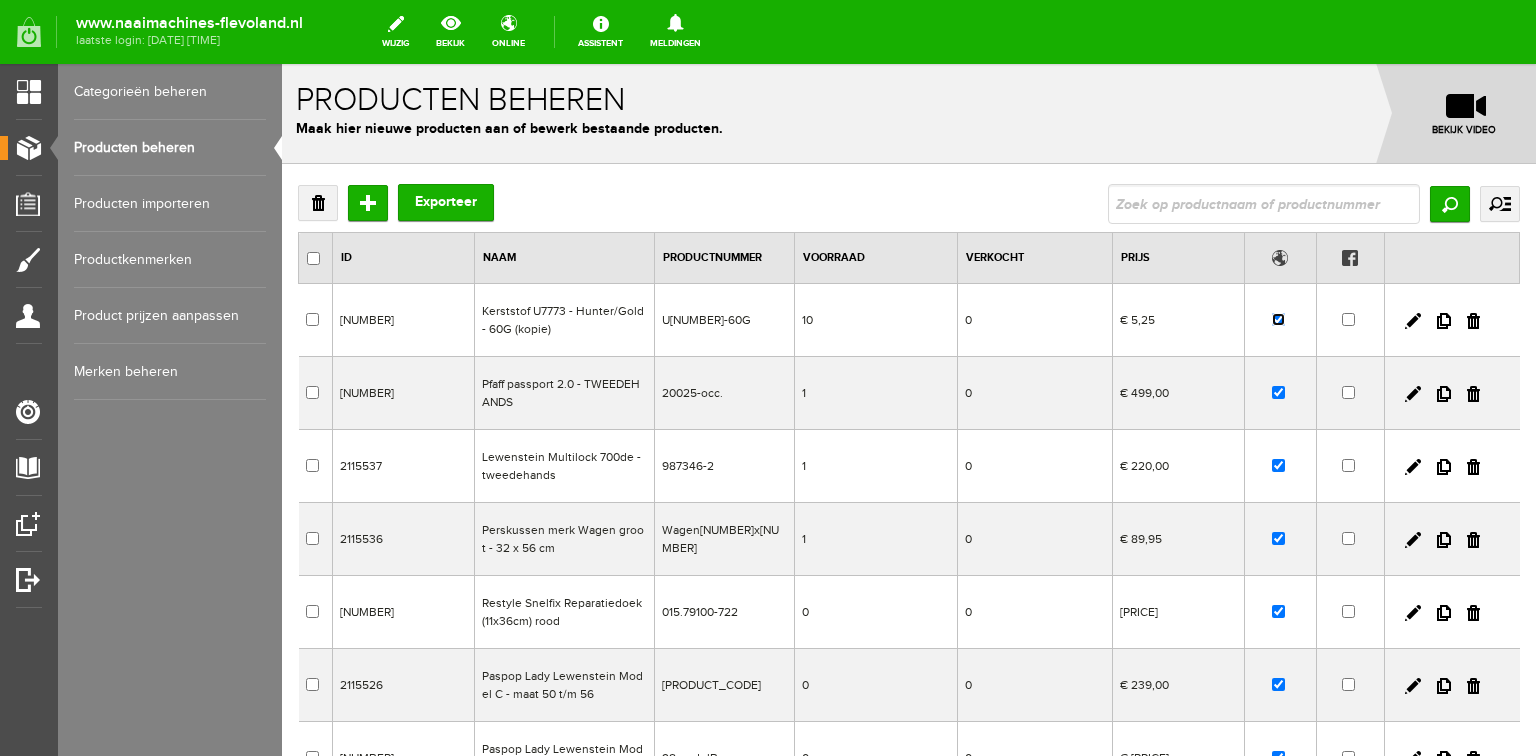 click at bounding box center [1278, 319] 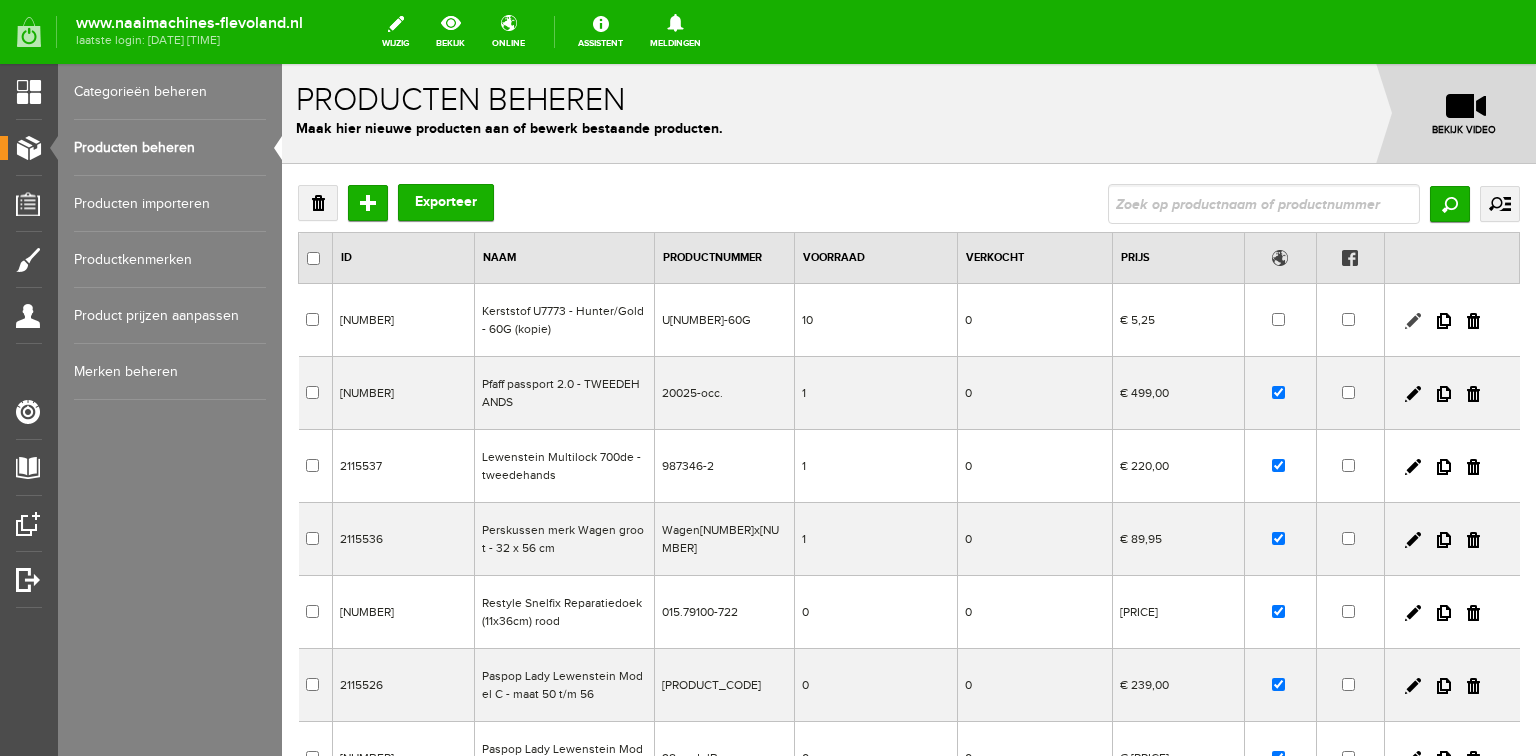 click at bounding box center (1413, 321) 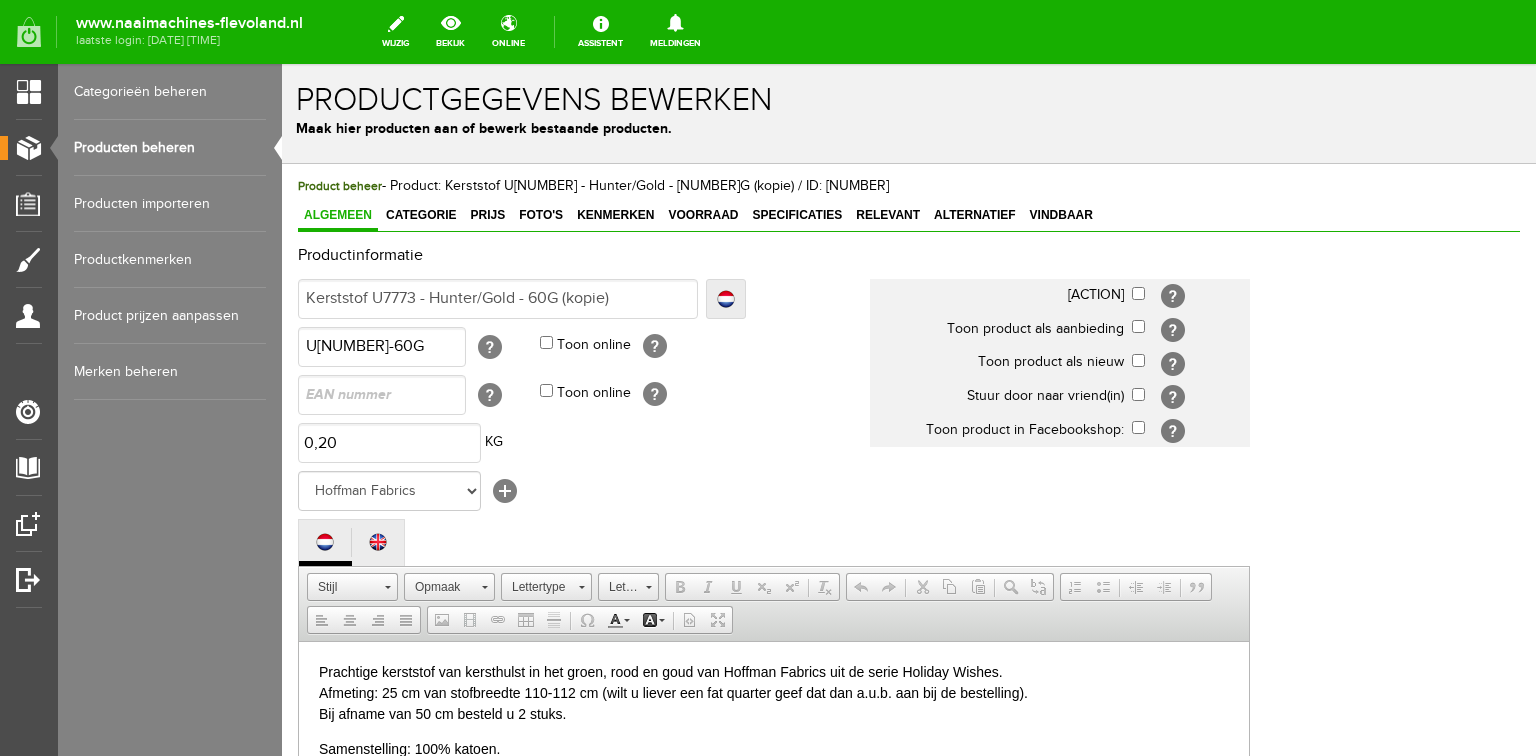 scroll, scrollTop: 0, scrollLeft: 0, axis: both 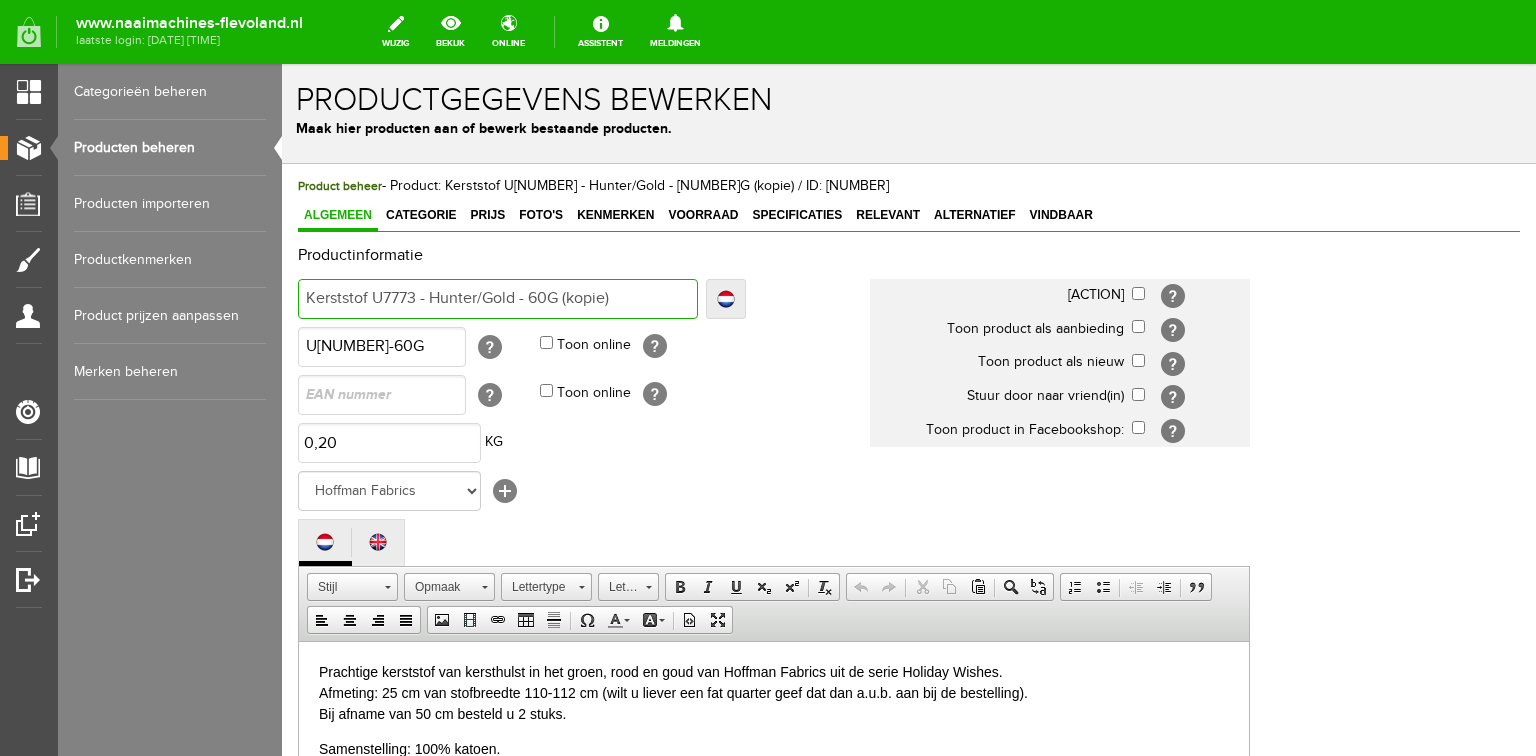 drag, startPoint x: 307, startPoint y: 295, endPoint x: 416, endPoint y: 301, distance: 109.165016 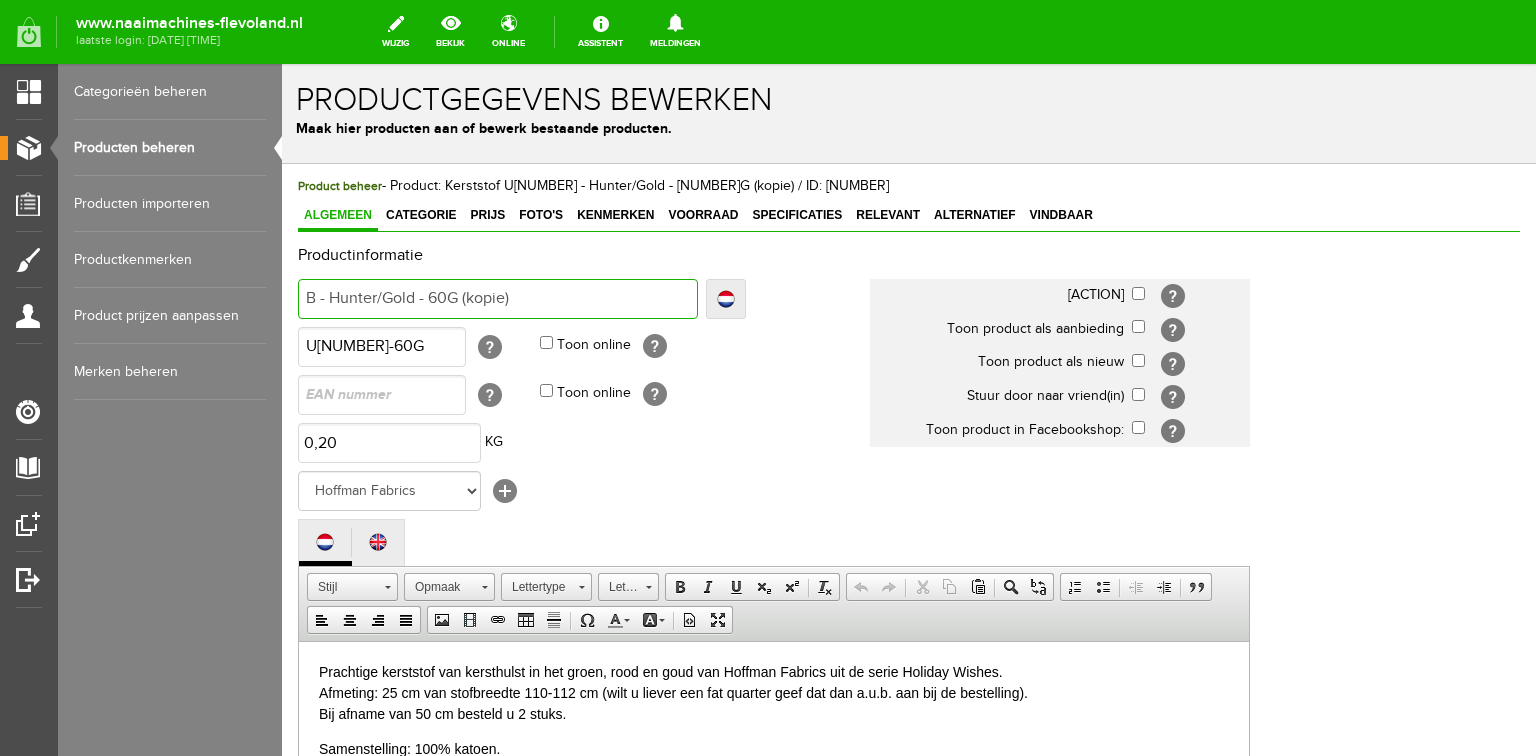 type on "B - Hunter/Gold - 60G (kopie)" 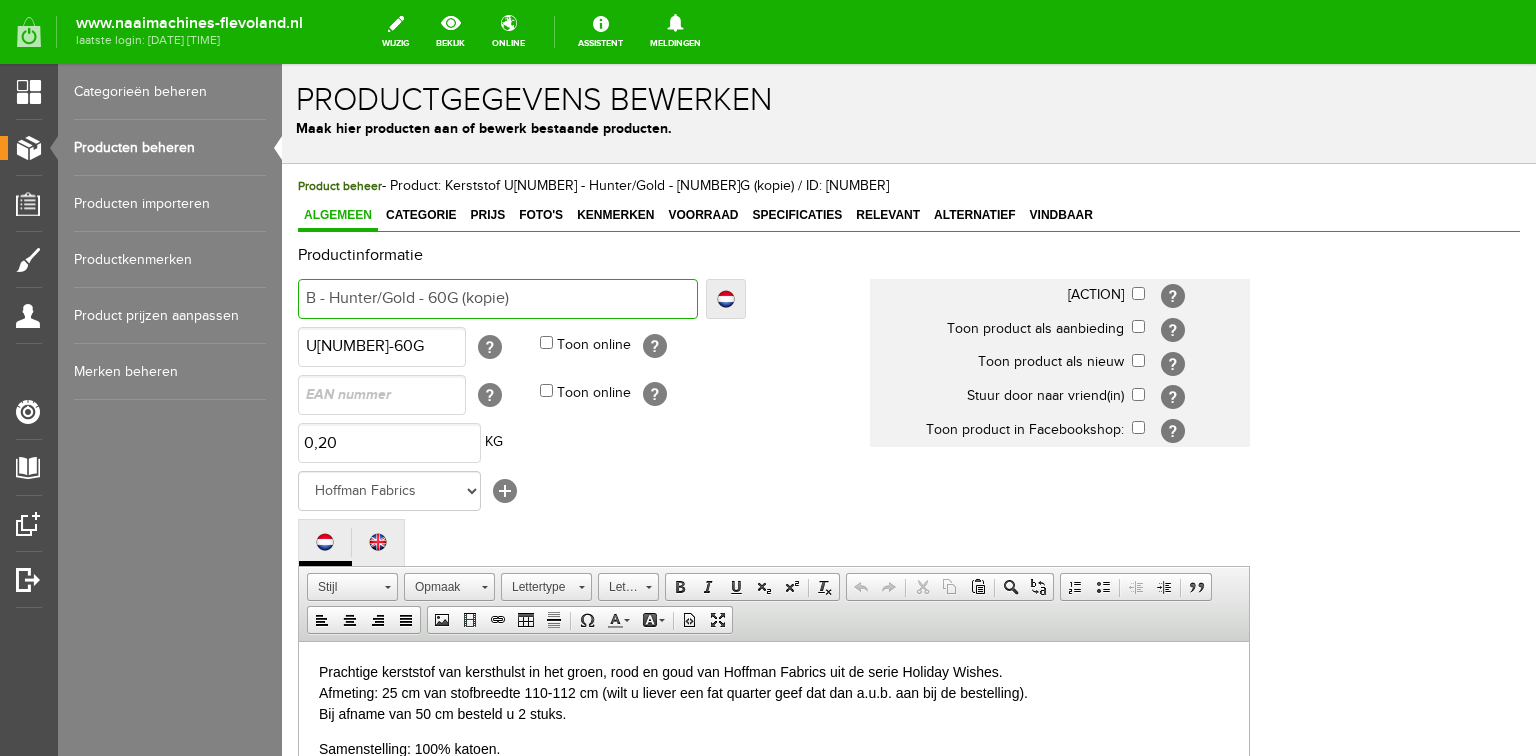 type on "Hoffman Fabrics Kerststof hulst Hunter/Gold - 60G (kopie)" 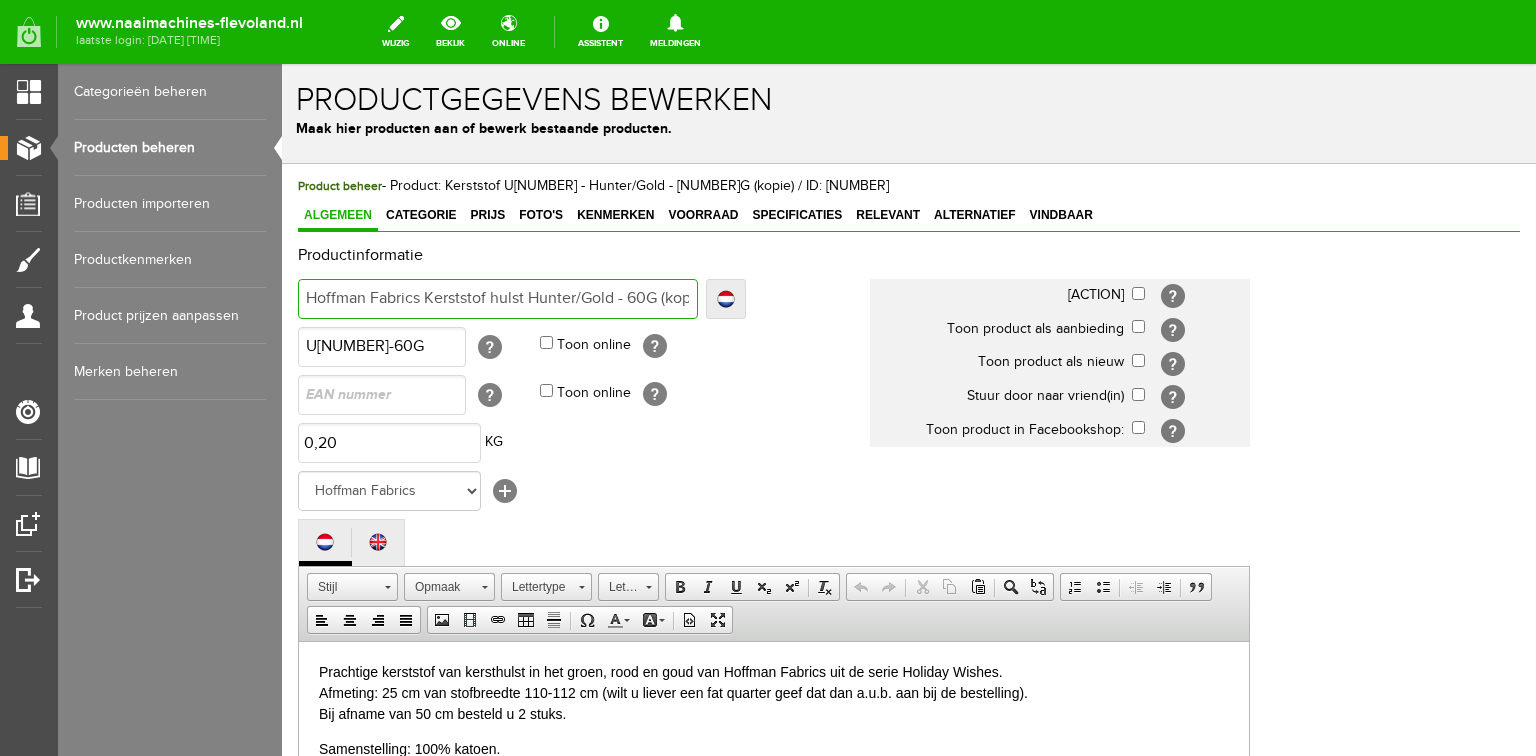 type on "Hoffman Fabrics Kerststof hulst Hunter/Gold - 60G (kopie)" 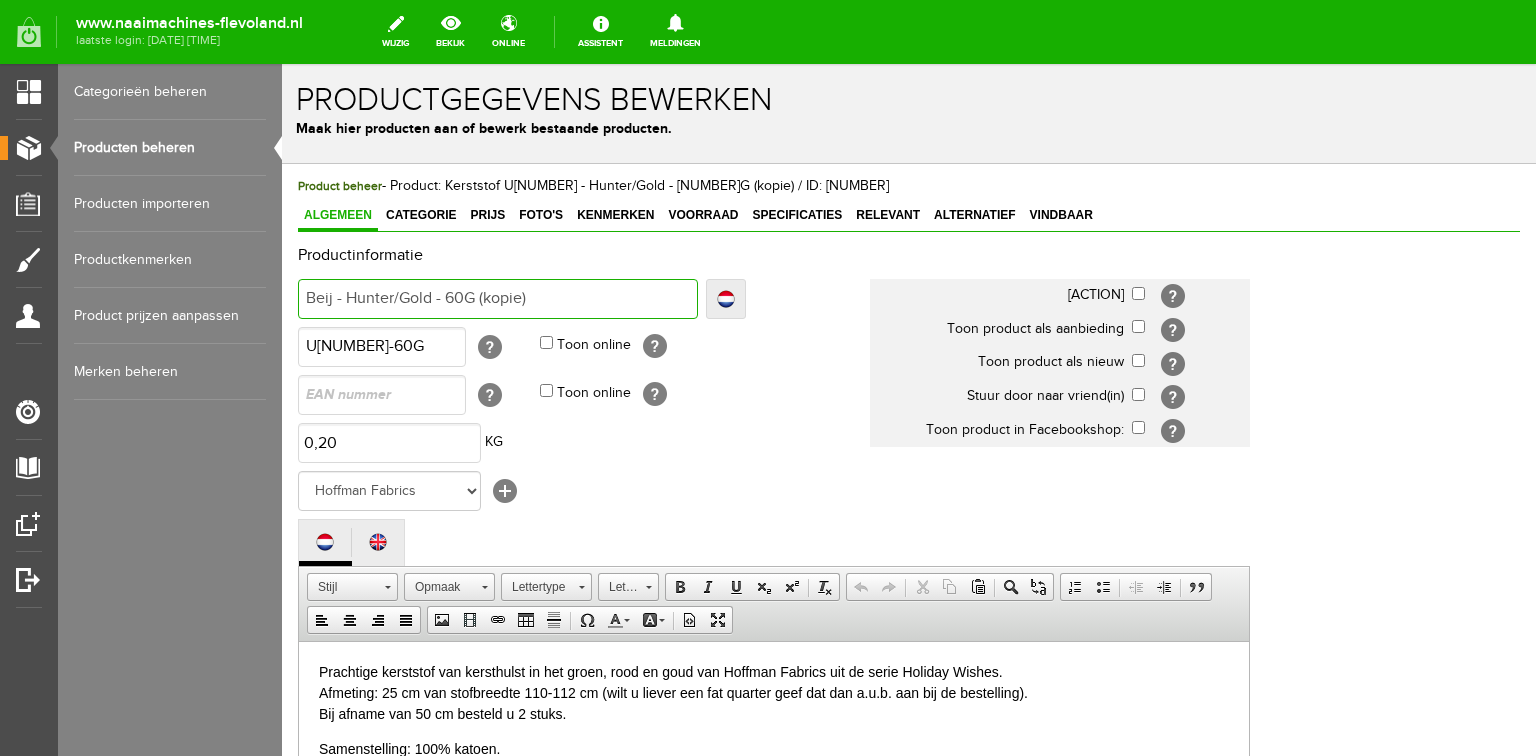 type on "Beije - Hunter/Gold - 60G (kopie)" 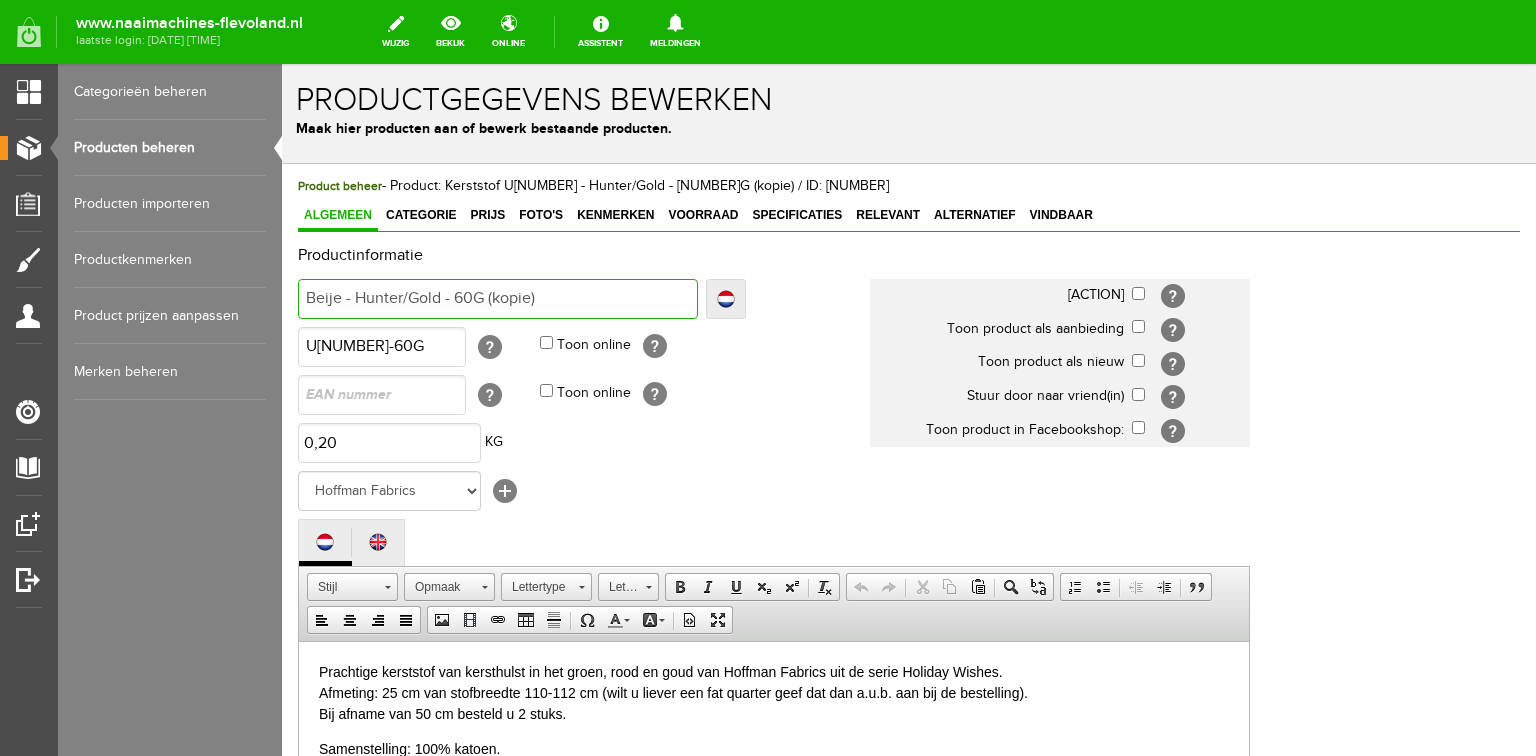 type on "Beije - Hunter/Gold - 60G (kopie)" 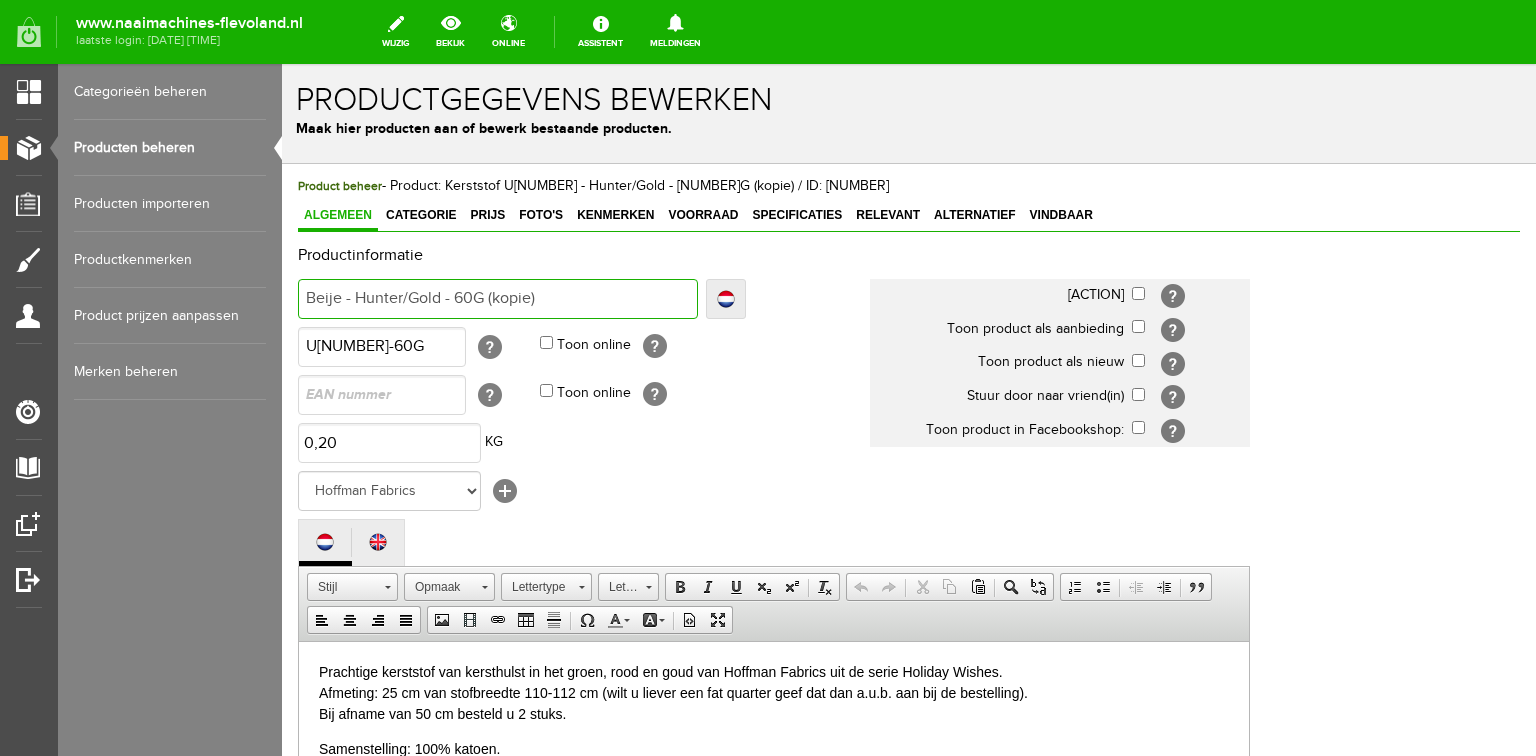 type on "[BRAND] - [COLOR] - [WEIGHT] ([COPY])" 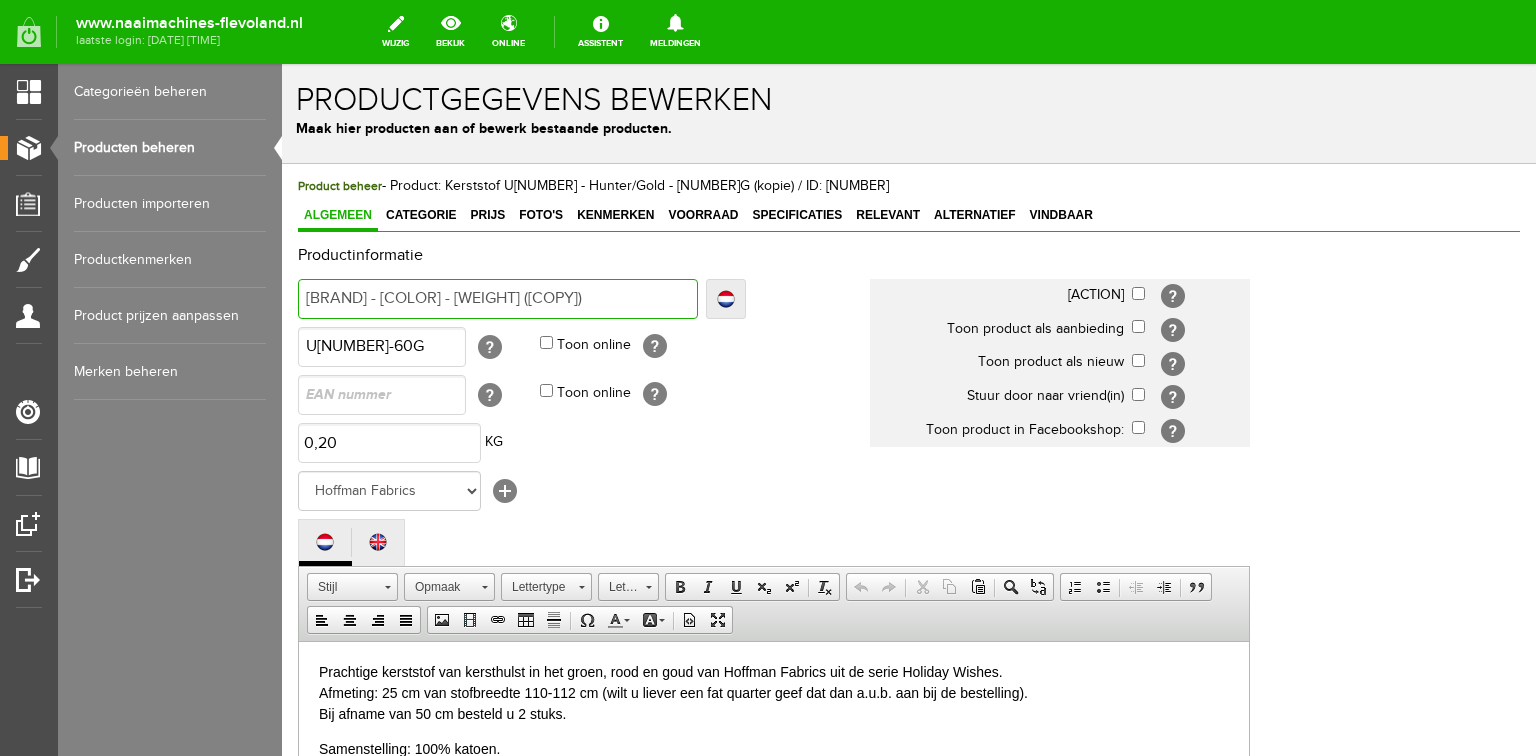 type on "[BRAND] - [COLOR] - [WEIGHT] ([COPY])" 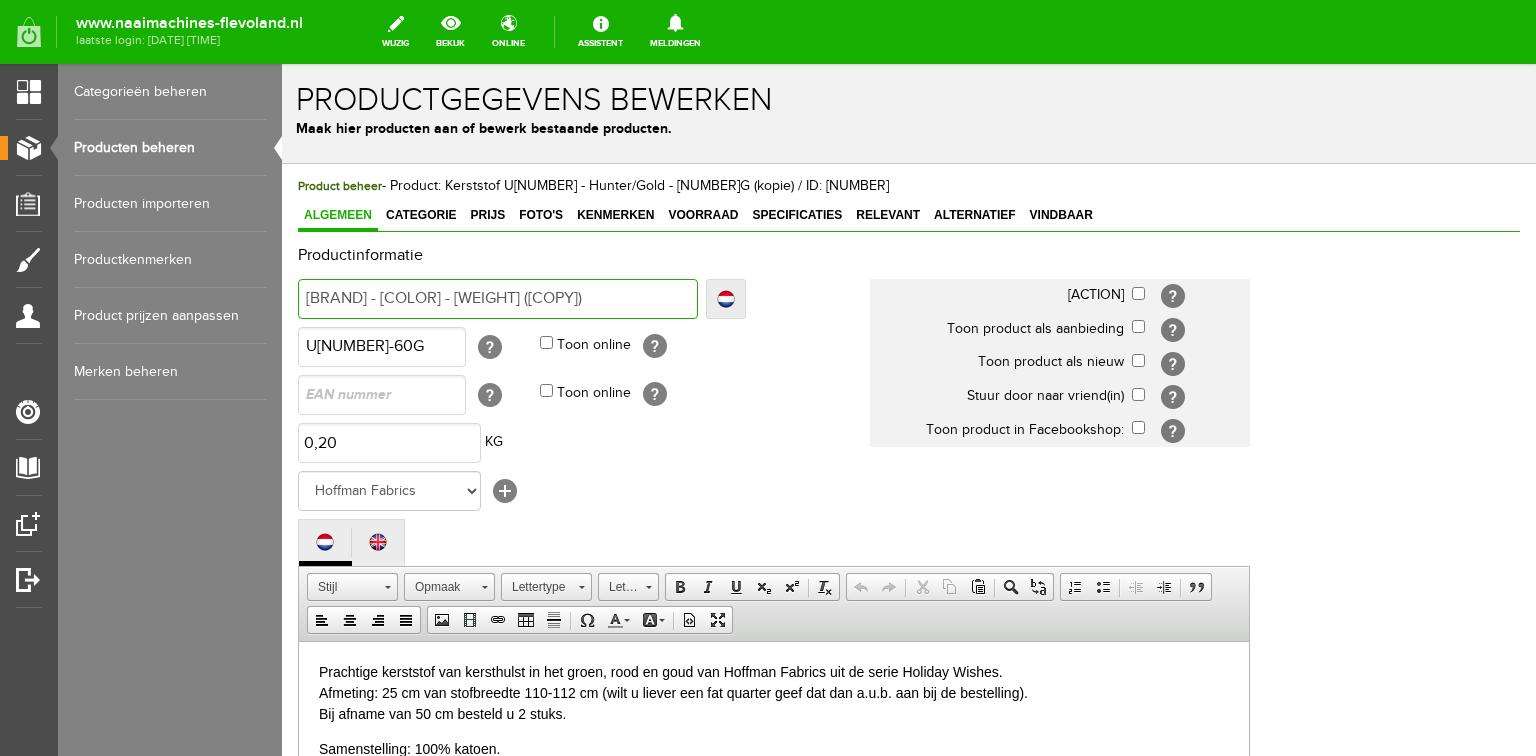 type on "Beijers - Hunter/Gold - 60G (kopie)" 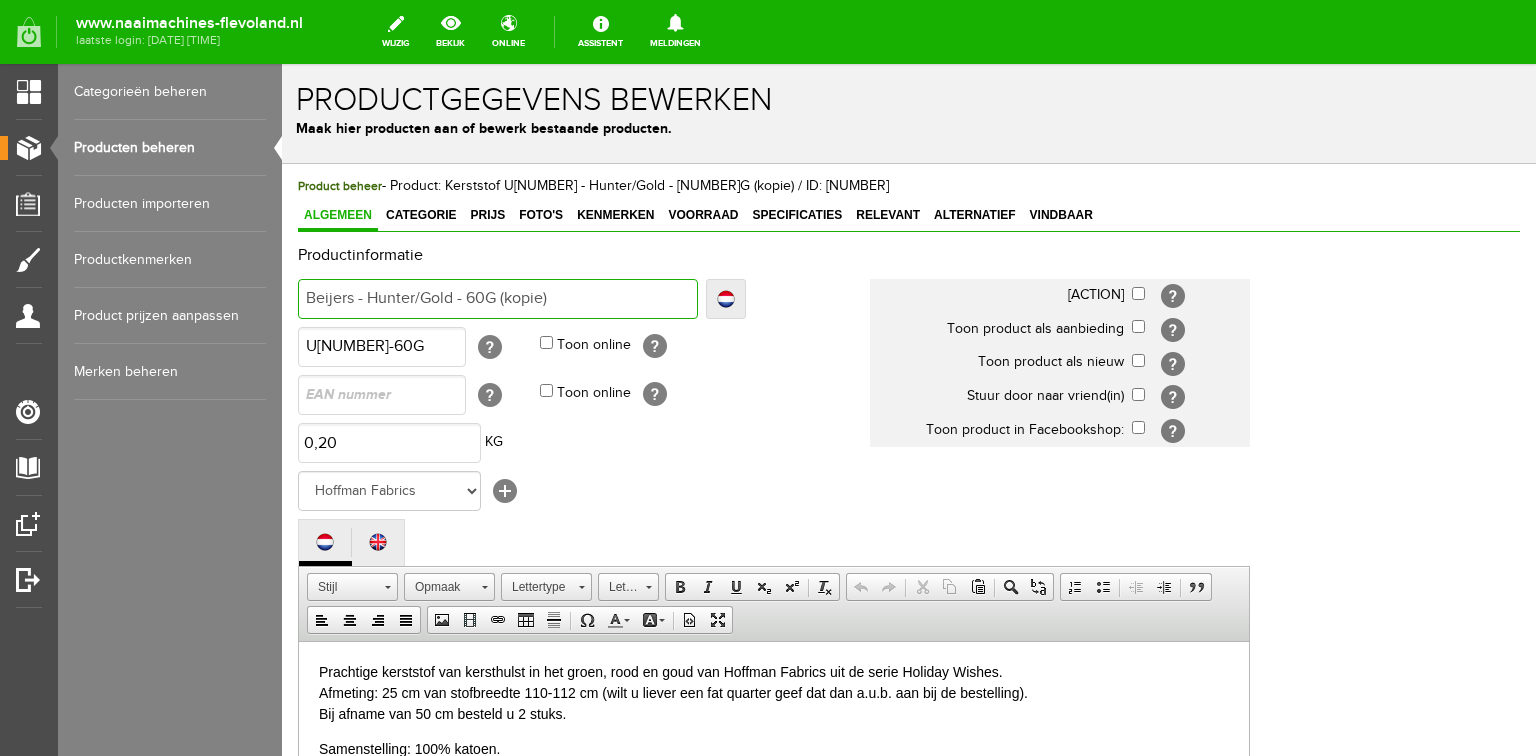 type on "Beijers - Hunter/Gold - 60G (kopie)" 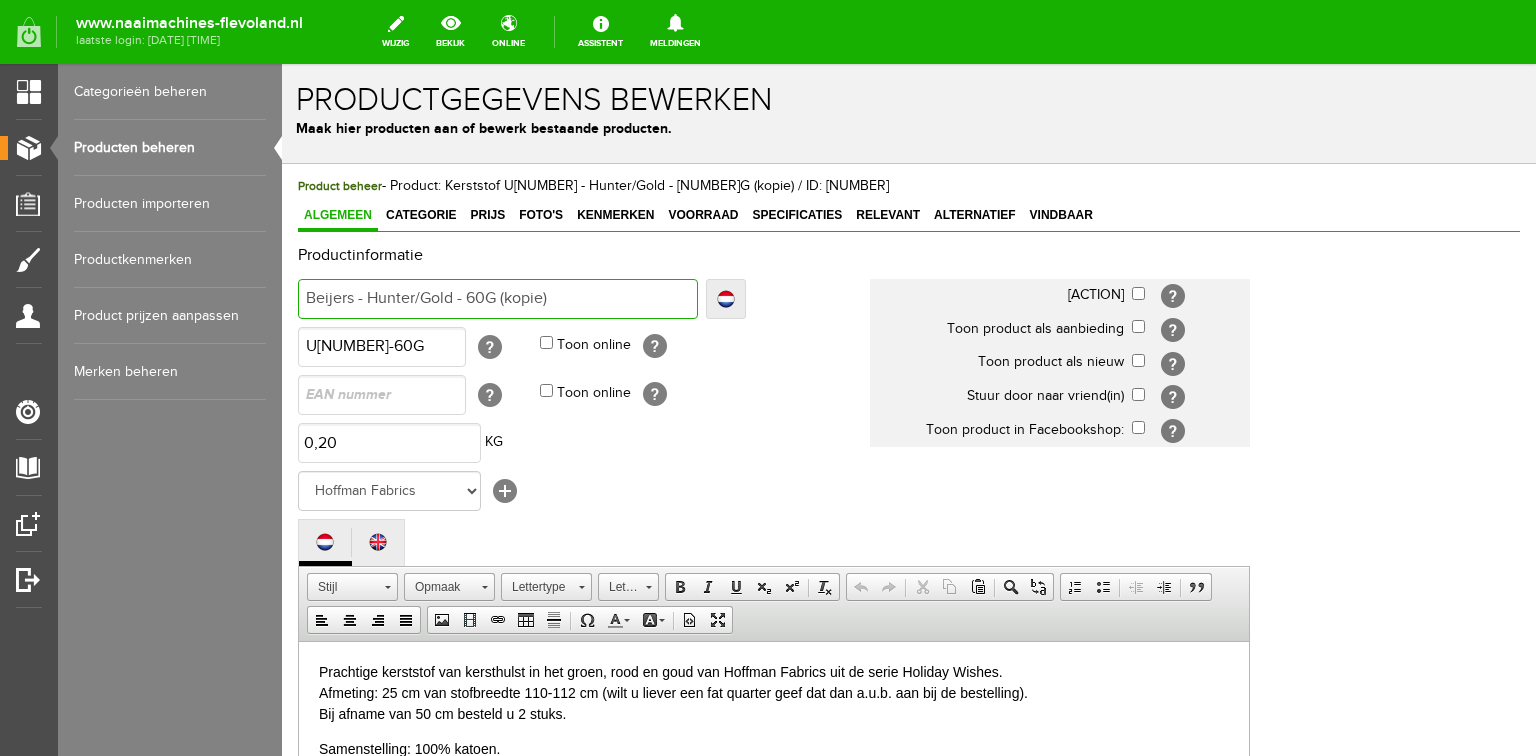type on "Beijersb - Hunter/Gold - 60G (kopie)" 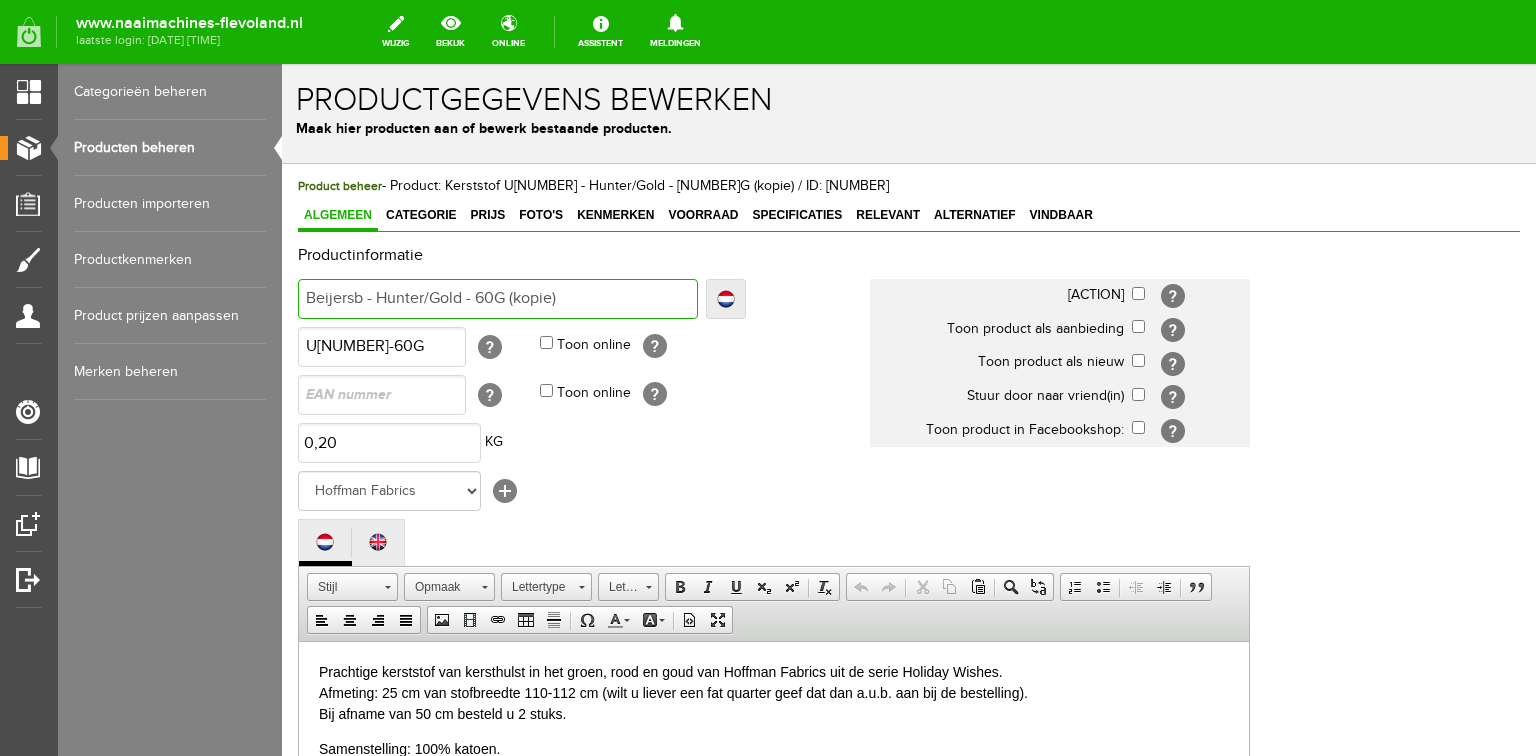 type on "Beijersb - Hunter/Gold - 60G (kopie)" 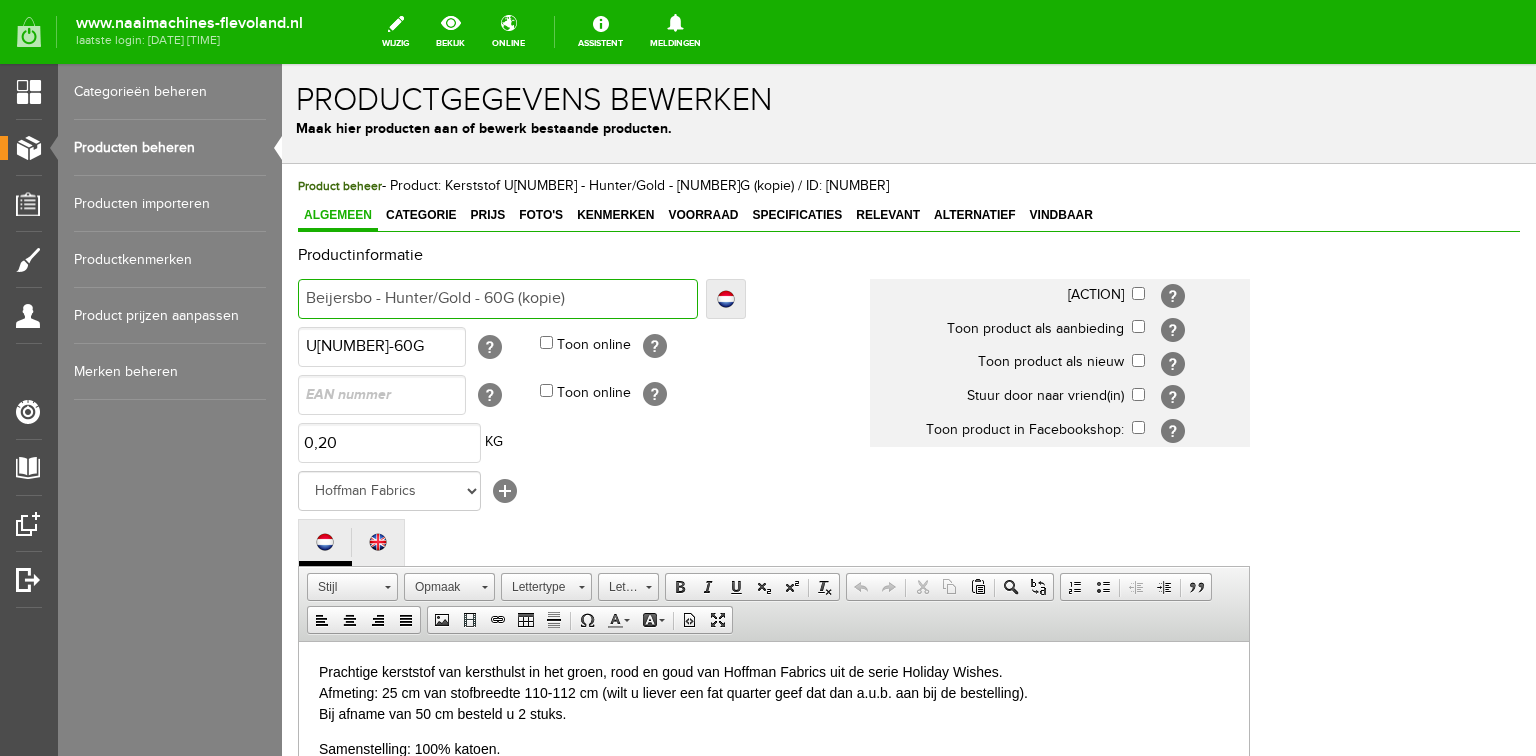 type on "Beijersbo - Hunter/Gold - 60G (kopie)" 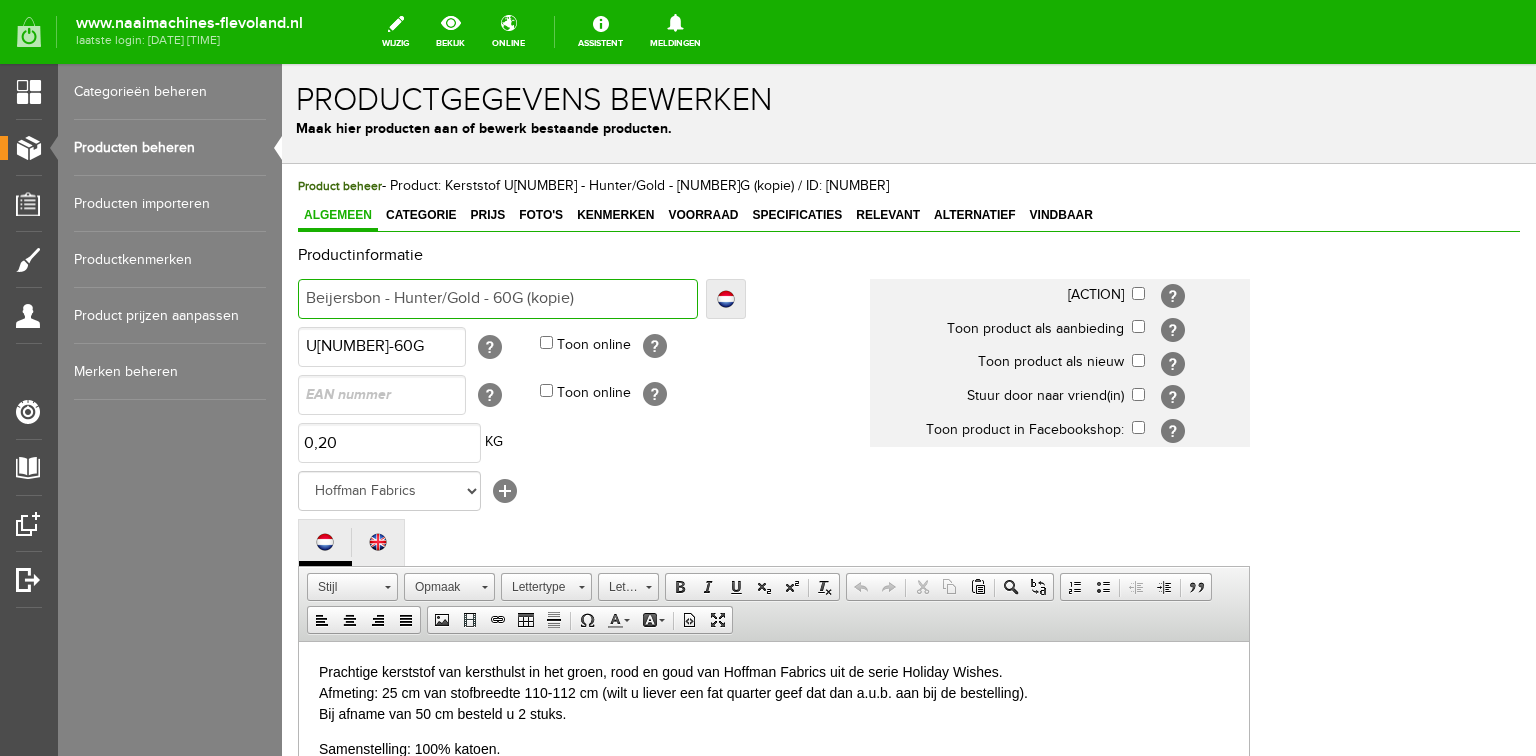 type on "Beijersbon - Hunter/Gold - 60G (kopie)" 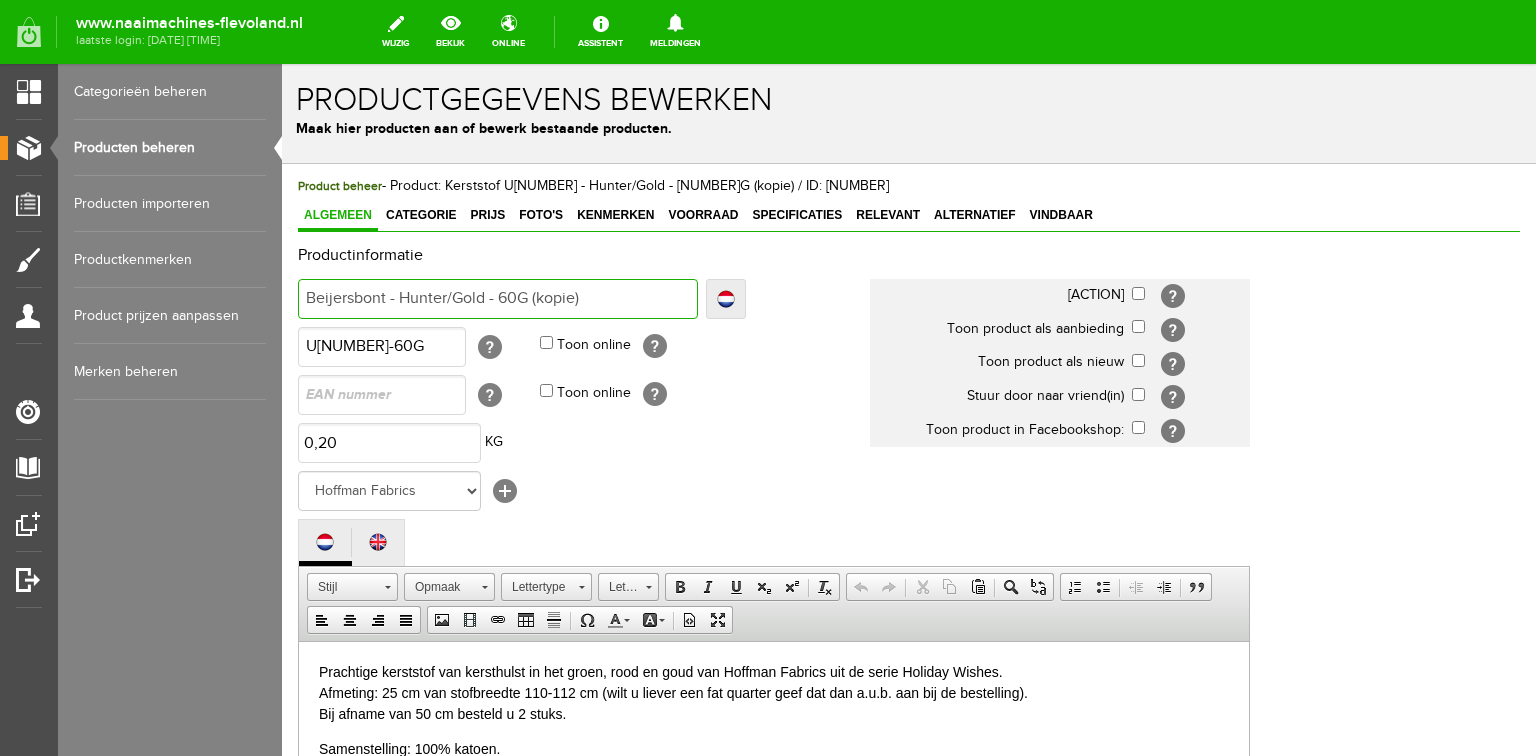 type on "Beijersbont - Hunter/Gold - 60G (kopie)" 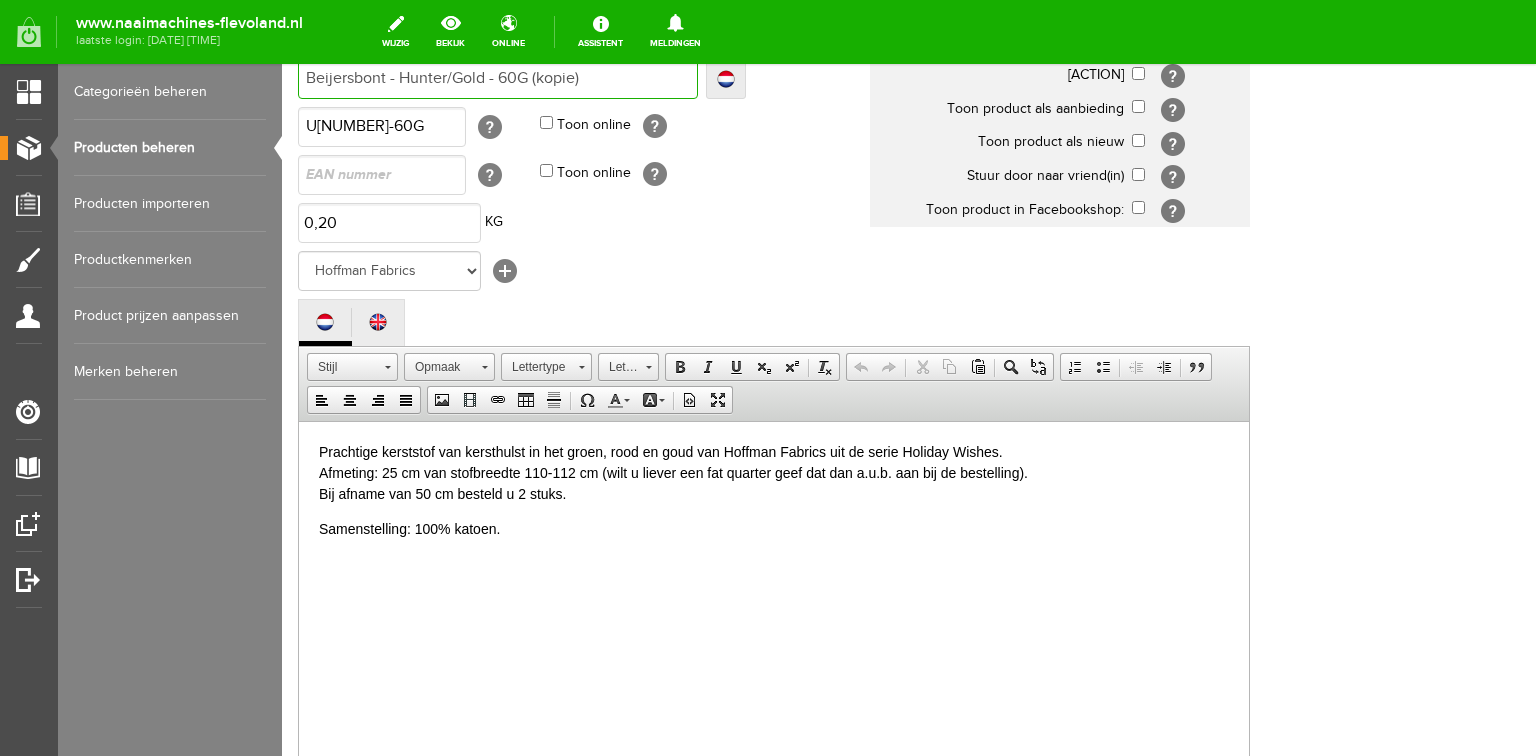 scroll, scrollTop: 240, scrollLeft: 0, axis: vertical 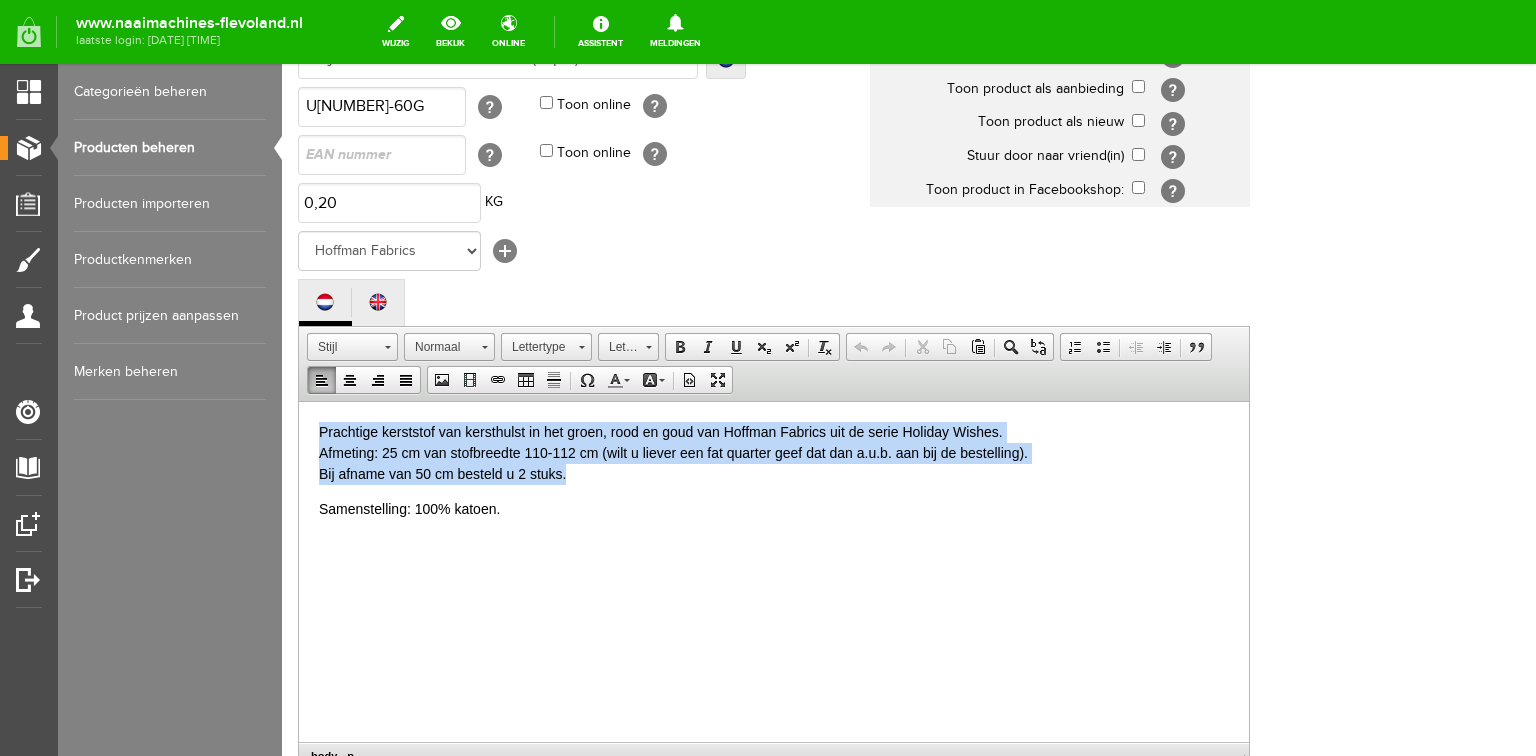 drag, startPoint x: 321, startPoint y: 428, endPoint x: 593, endPoint y: 479, distance: 276.73996 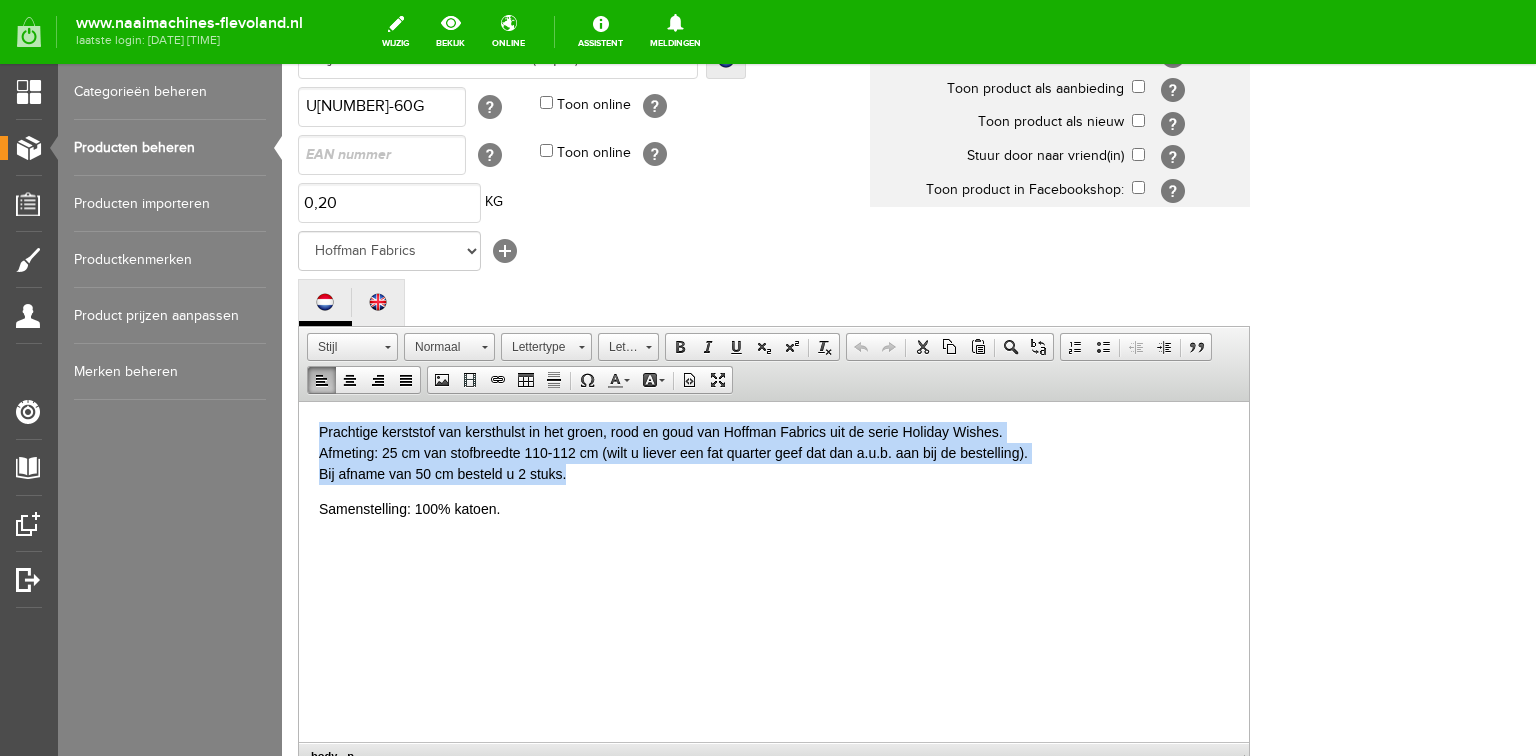 type 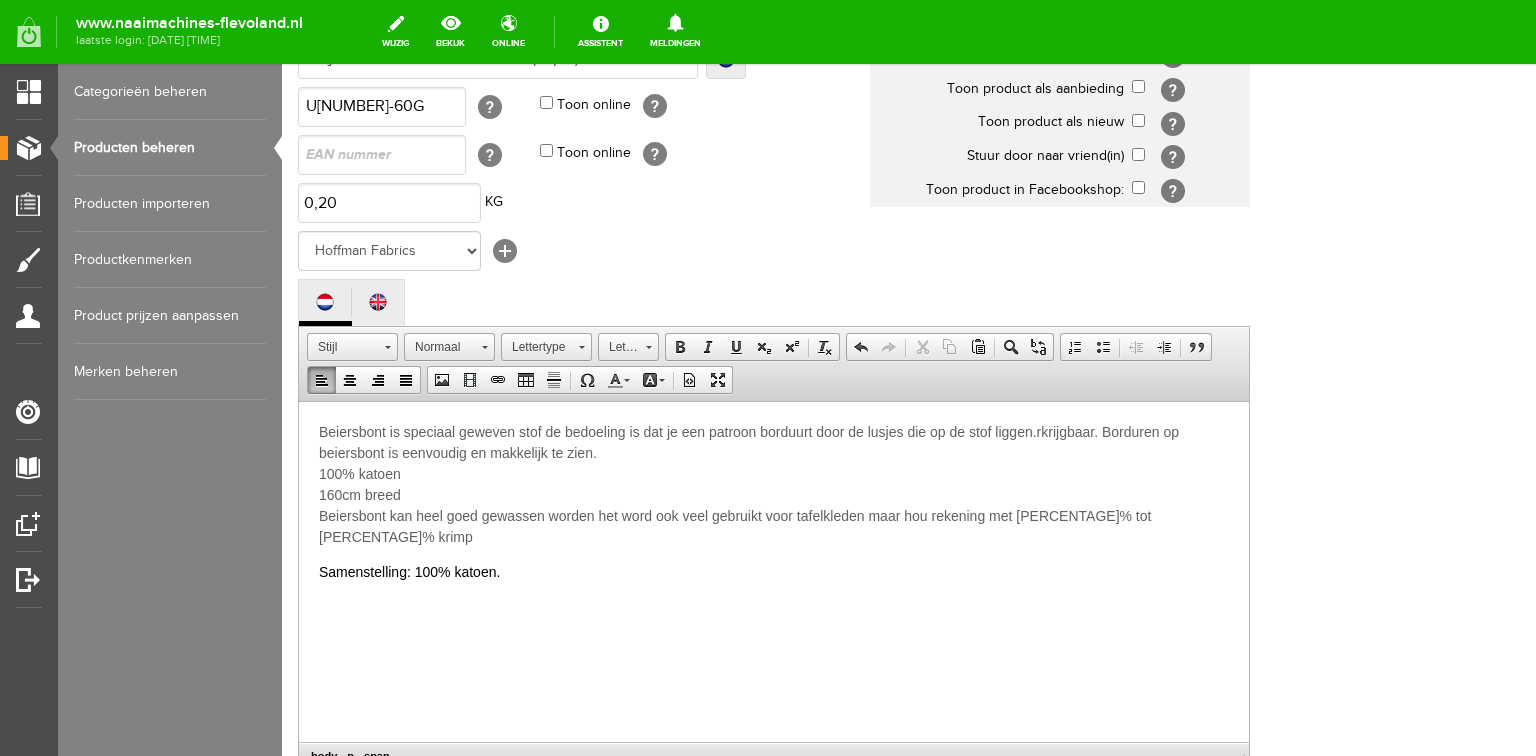 scroll, scrollTop: 0, scrollLeft: 0, axis: both 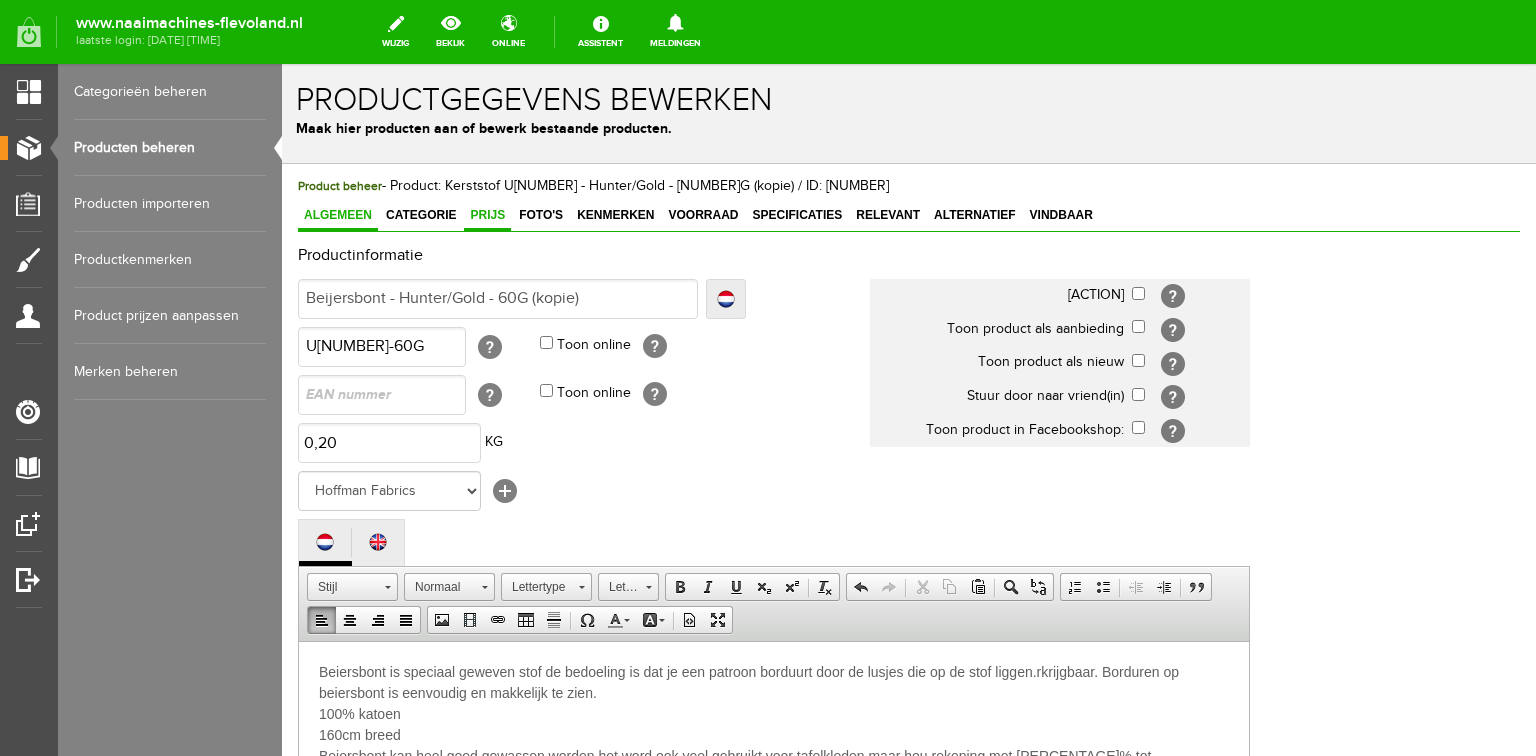 click on "Prijs" at bounding box center (487, 215) 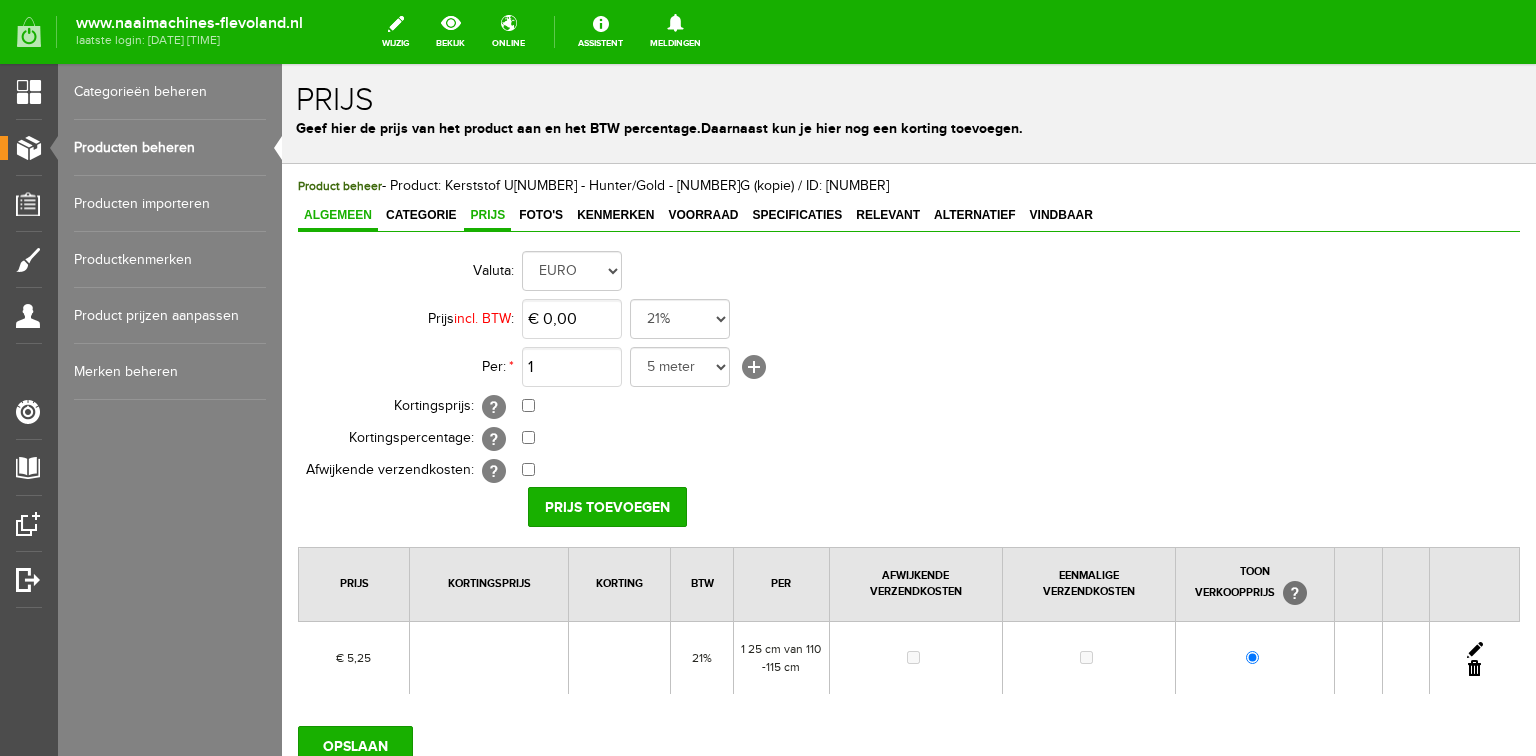 click on "Algemeen" at bounding box center [338, 215] 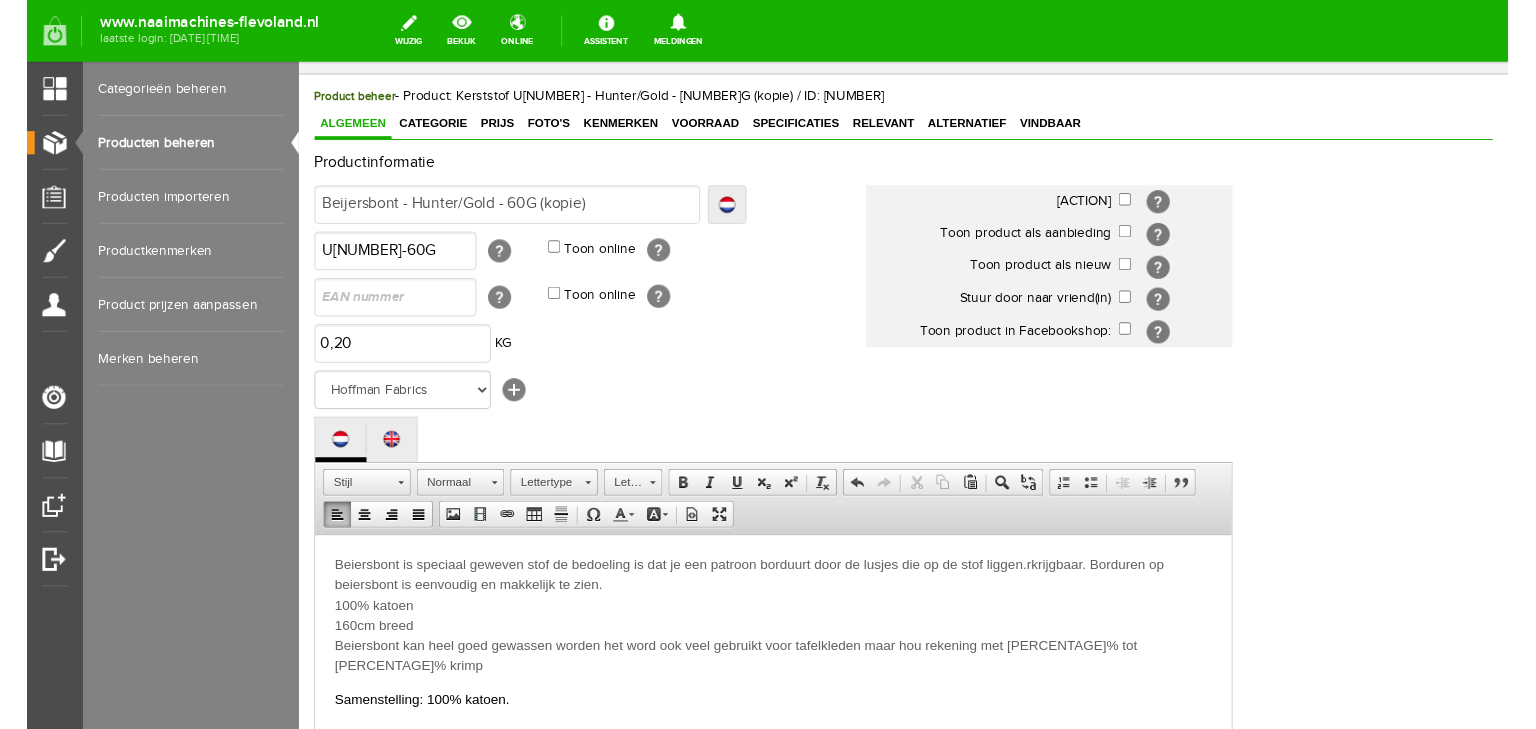 scroll, scrollTop: 320, scrollLeft: 0, axis: vertical 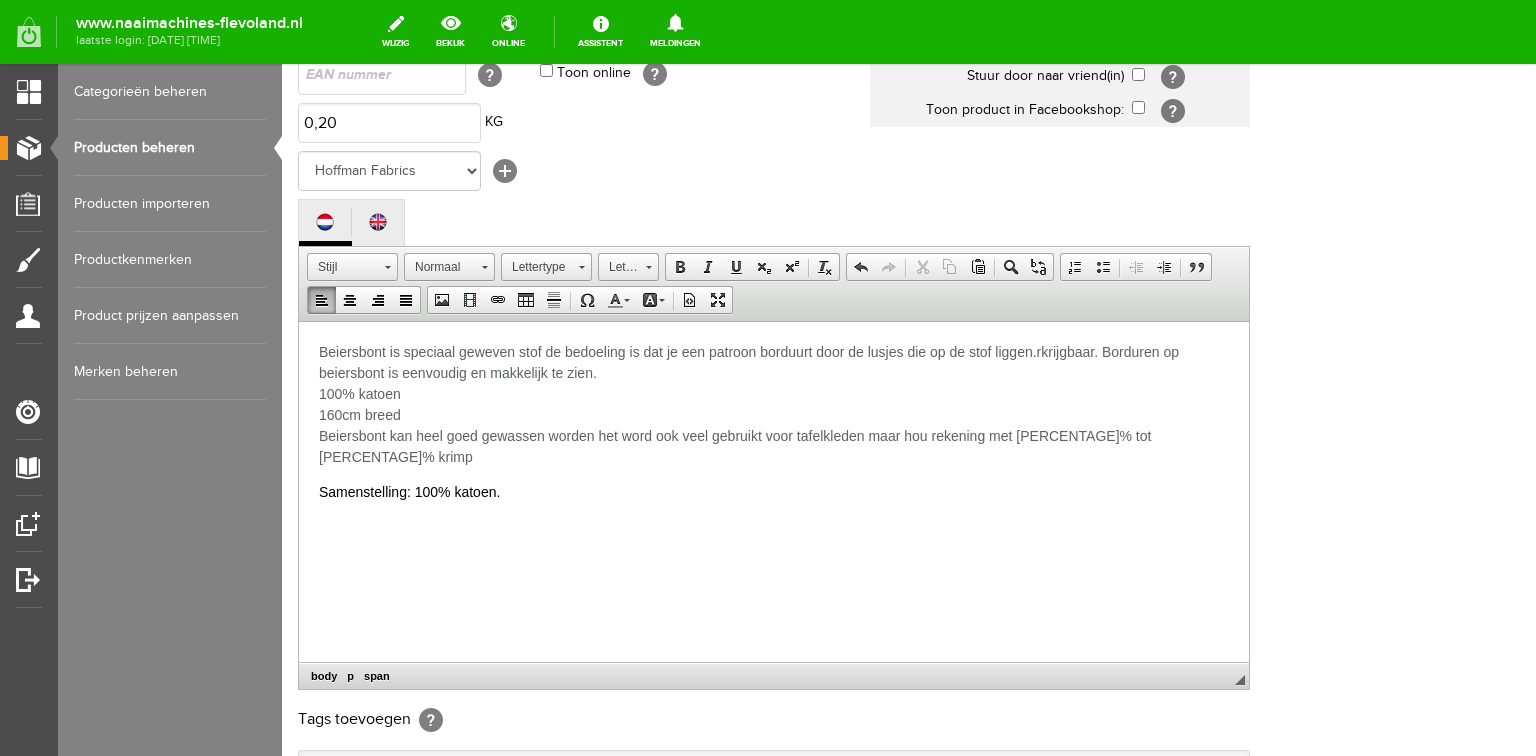 click on "Beiersbont is speciaal geweven stof de bedoeling is dat je een patroon borduurt door de lusjes die op de stof liggen.rkrijgbaar. Borduren op beiersbont is eenvoudig en makkelijk te zien." at bounding box center (749, 361) 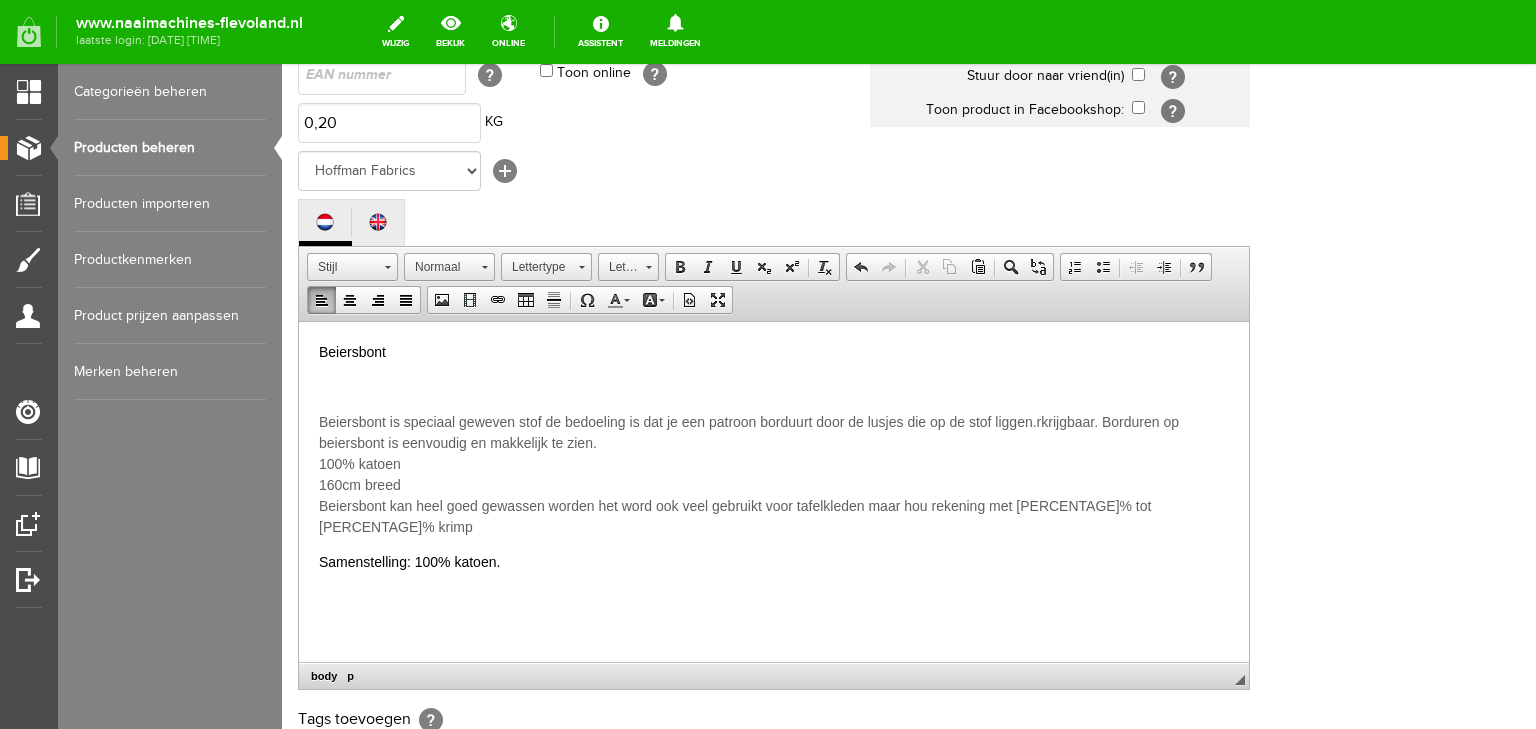 click on "Beiersbont Beiersbont is speciaal geweven stof de bedoeling is dat je een patroon borduurt door de lusjes die op de stof liggen.rkrijgbaar. Borduren op beiersbont is eenvoudig en makkelijk te zien. 100% katoen 160cm breed Beiersbont kan heel goed gewassen worden het word ook veel gebruikt voor tafelkleden maar hou rekening met 5% tot 10% krimp Samenstelling: 100% katoen." at bounding box center [774, 456] 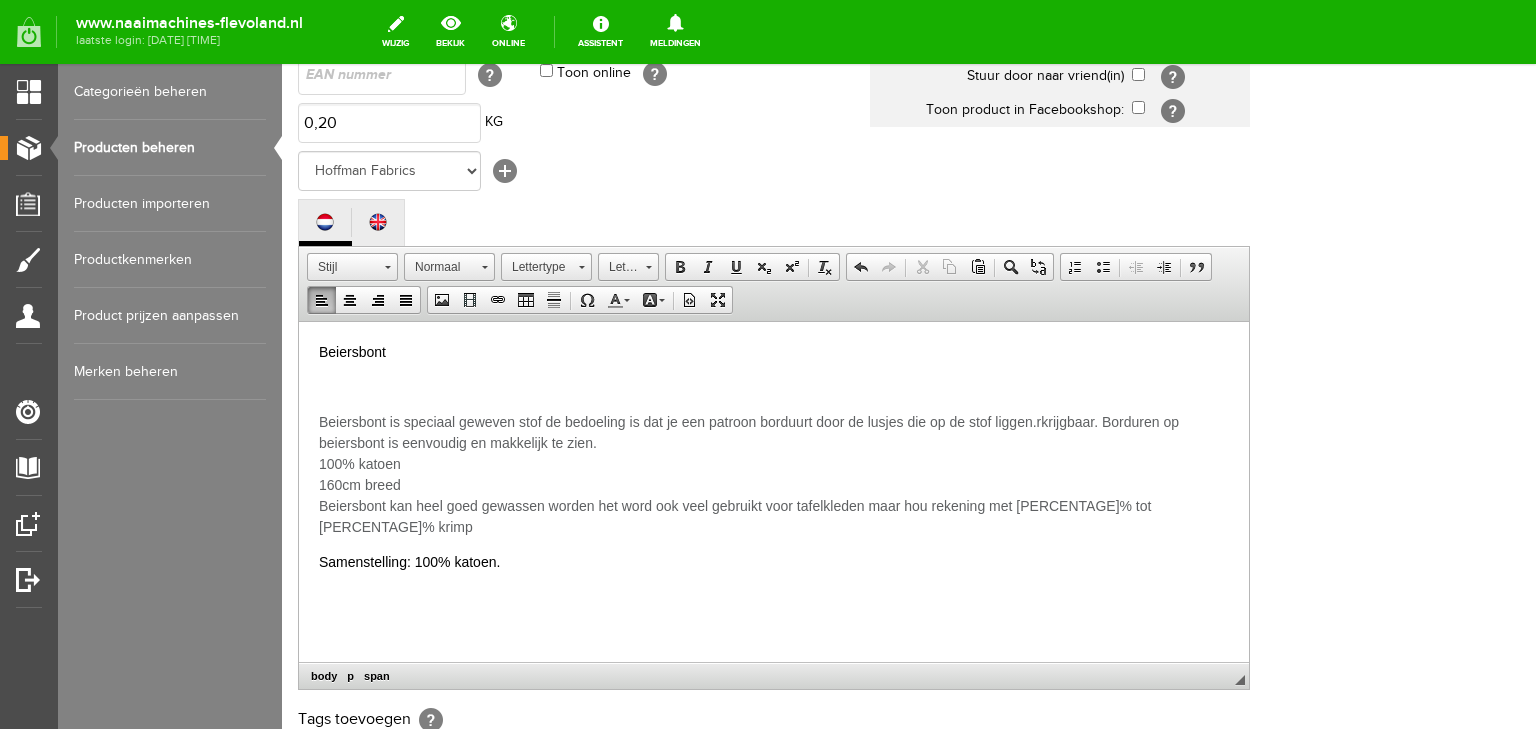 click on "Beiersbont is speciaal geweven stof de bedoeling is dat je een patroon borduurt door de lusjes die op de stof liggen.rkrijgbaar. Borduren op beiersbont is eenvoudig en makkelijk te zien. [NUMBER]% katoen [NUMBER]cm breed Beiersbont kan heel goed gewassen worden het word ook veel gebruikt voor tafelkleden maar hou rekening met [PERCENTAGE]% tot [PERCENTAGE]% krimp" at bounding box center [774, 474] 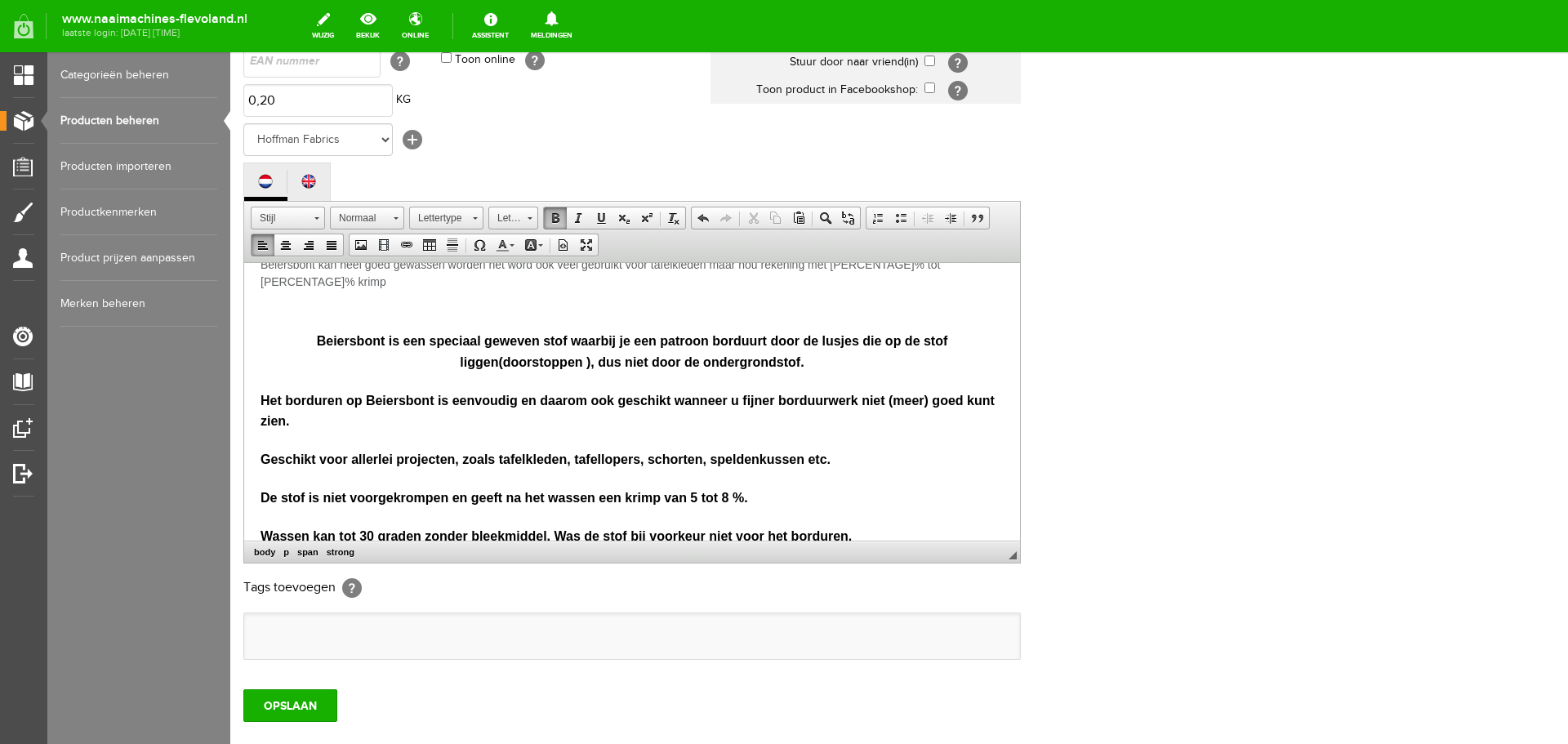 scroll, scrollTop: 0, scrollLeft: 0, axis: both 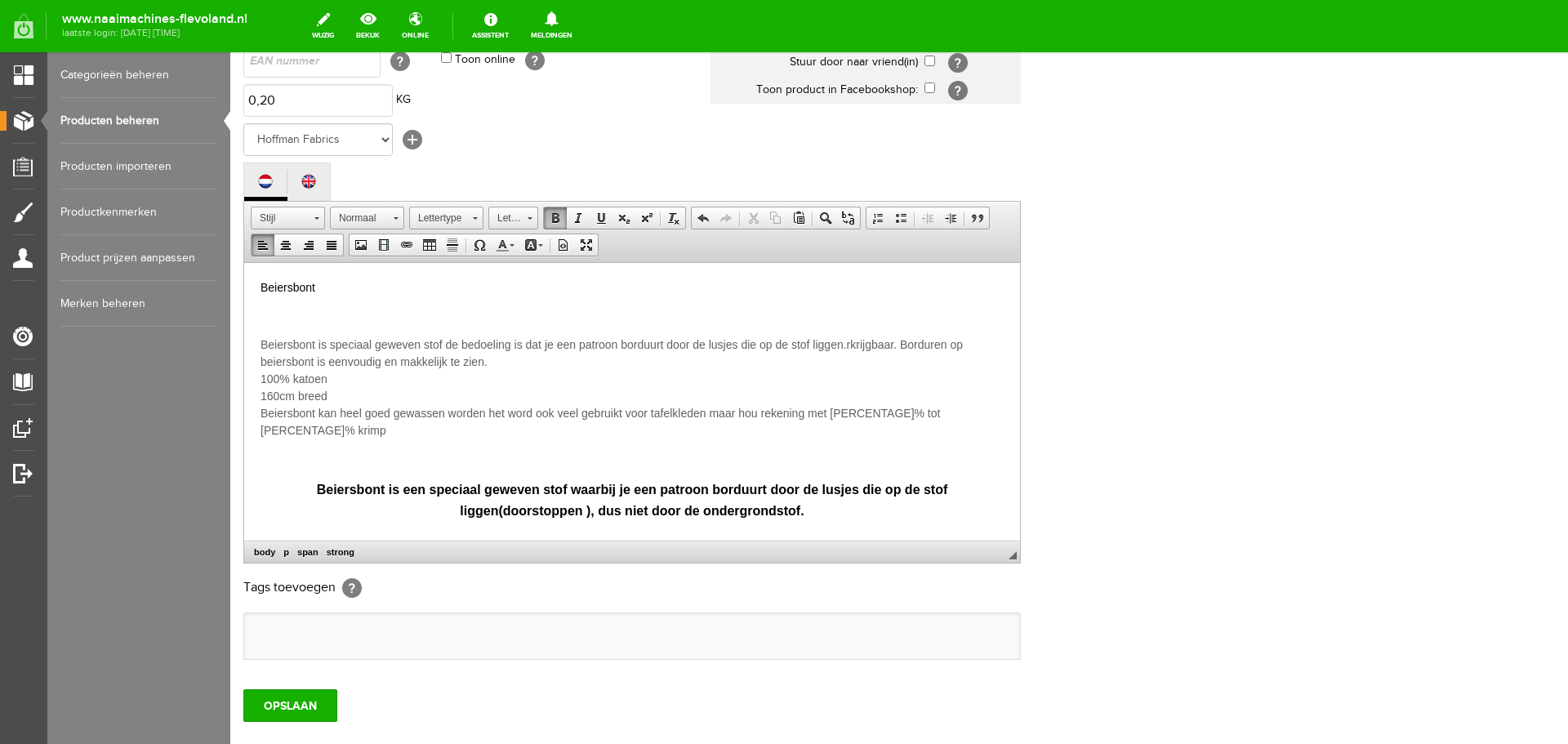 click on "Beiersbont" at bounding box center [632, 287] 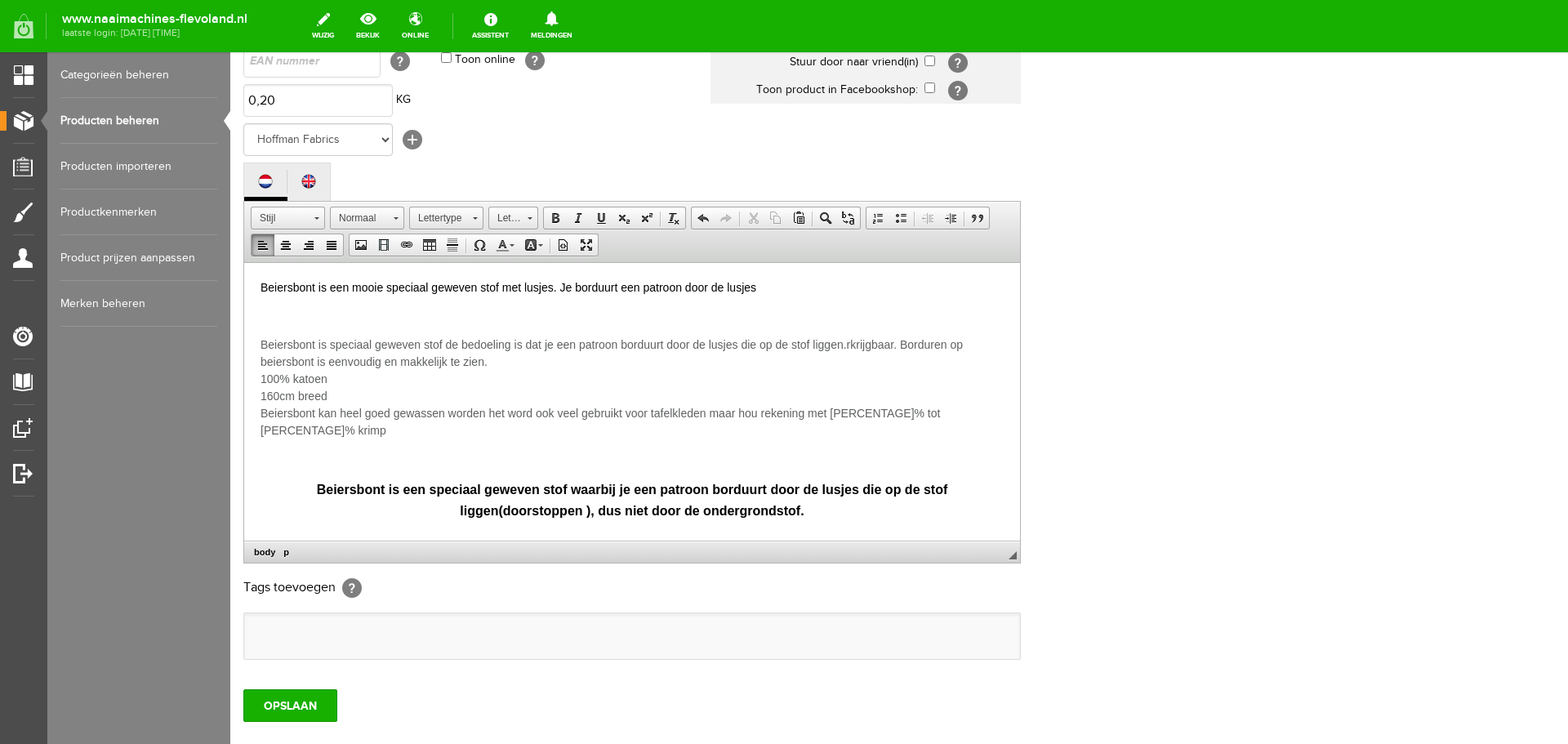 drag, startPoint x: 623, startPoint y: 286, endPoint x: 639, endPoint y: 296, distance: 18.867962 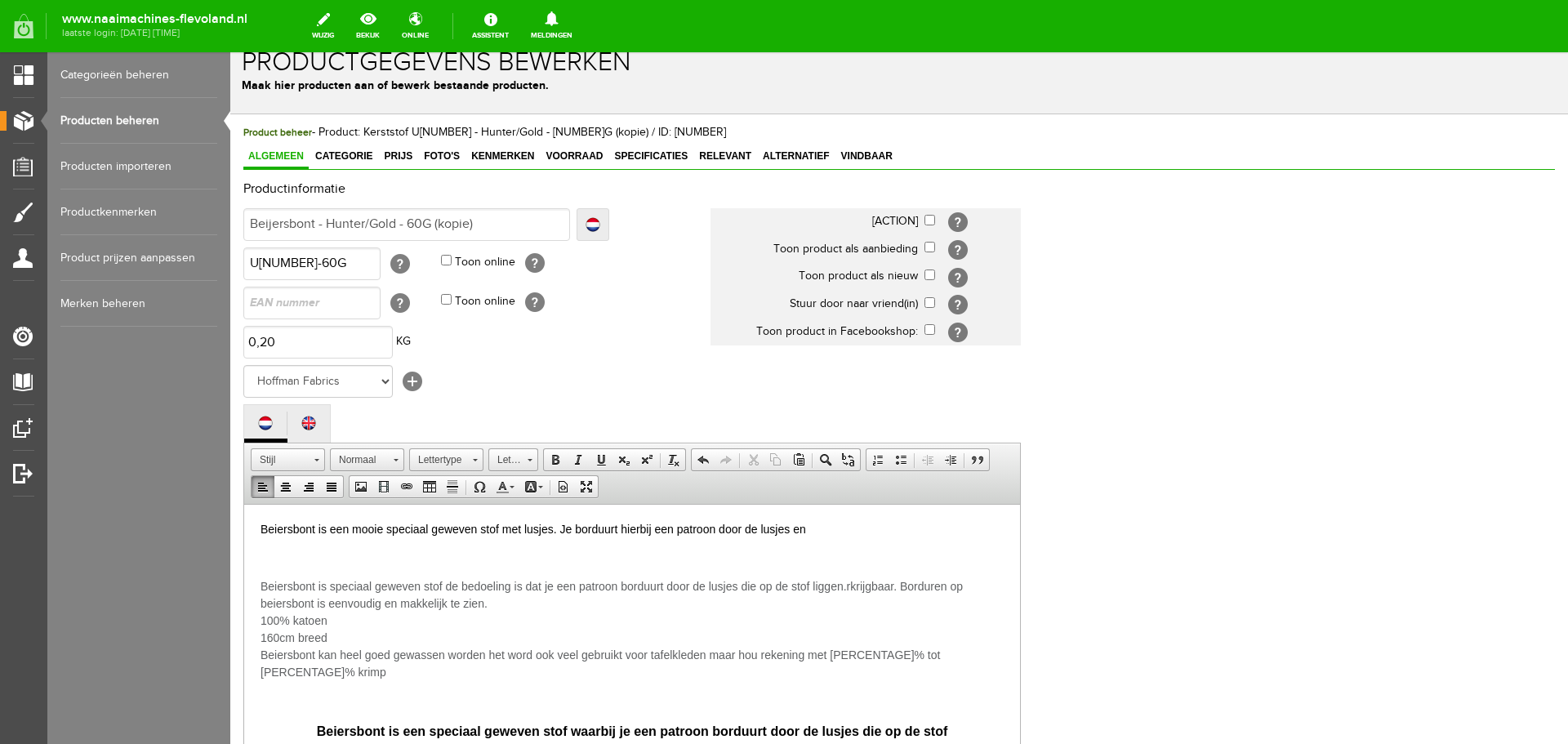 scroll, scrollTop: 16, scrollLeft: 0, axis: vertical 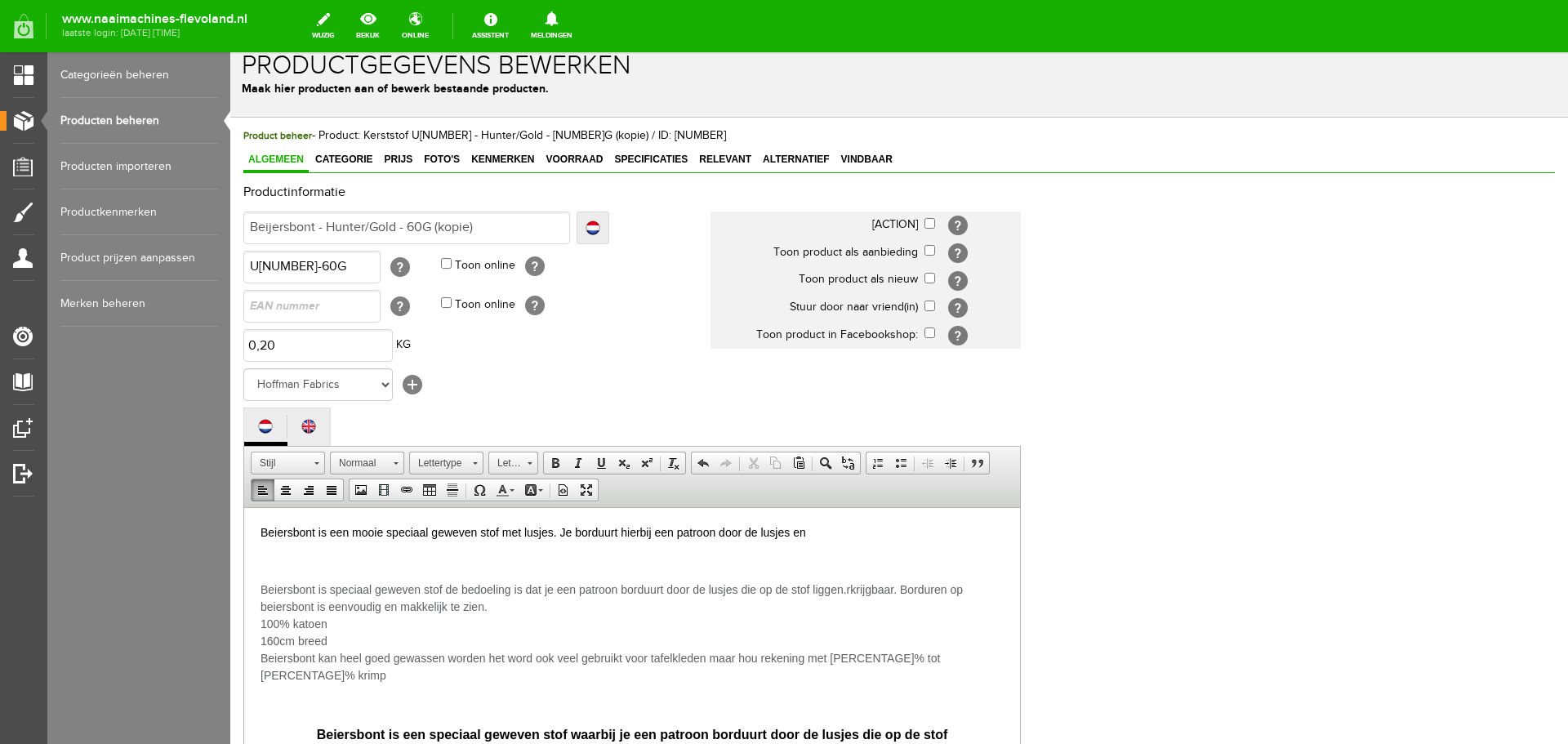 click on "Beiersbont is een mooie speciaal geweven stof met lusjes. Je borduurt hierbij een patroon door de lusjes en" at bounding box center [632, 532] 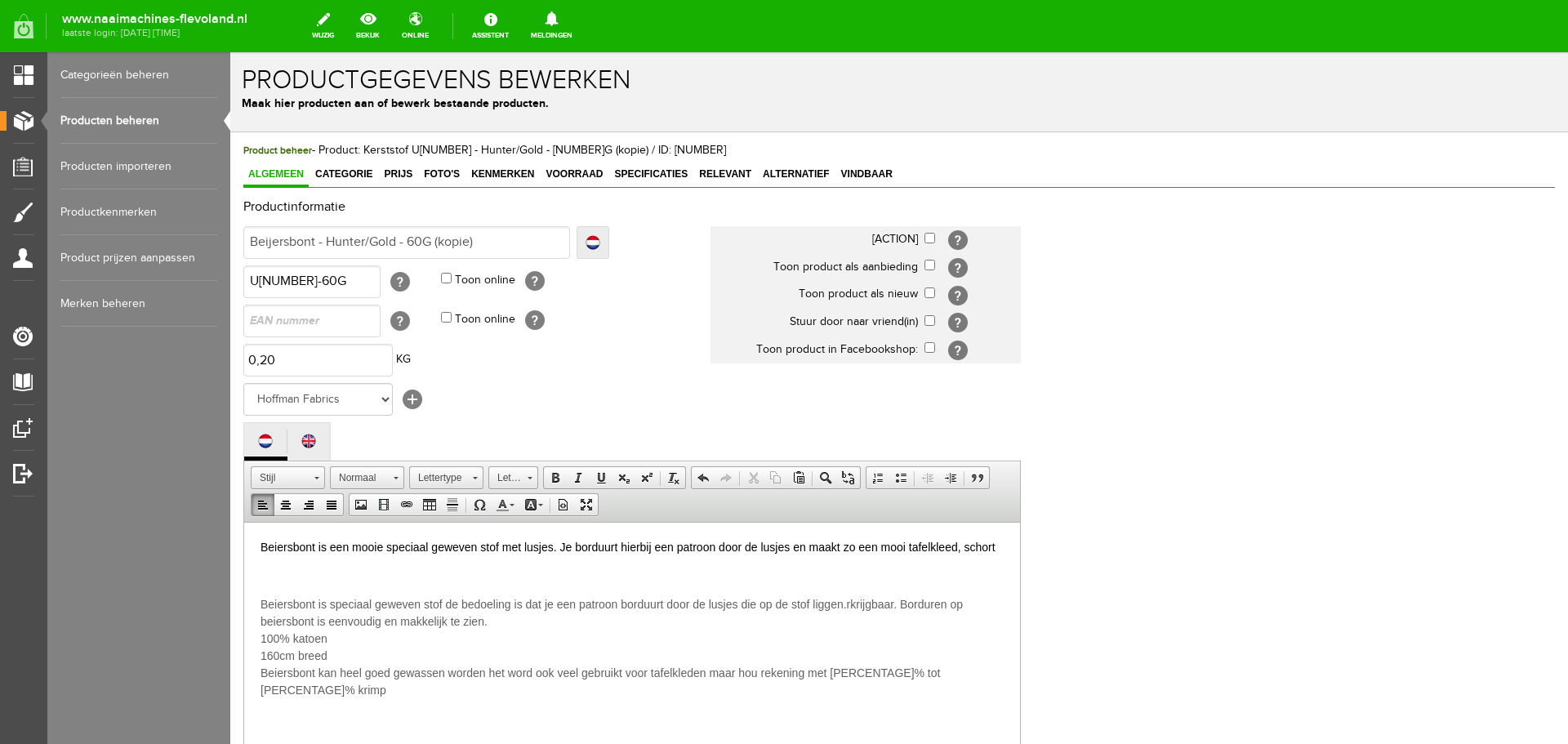 scroll, scrollTop: 0, scrollLeft: 0, axis: both 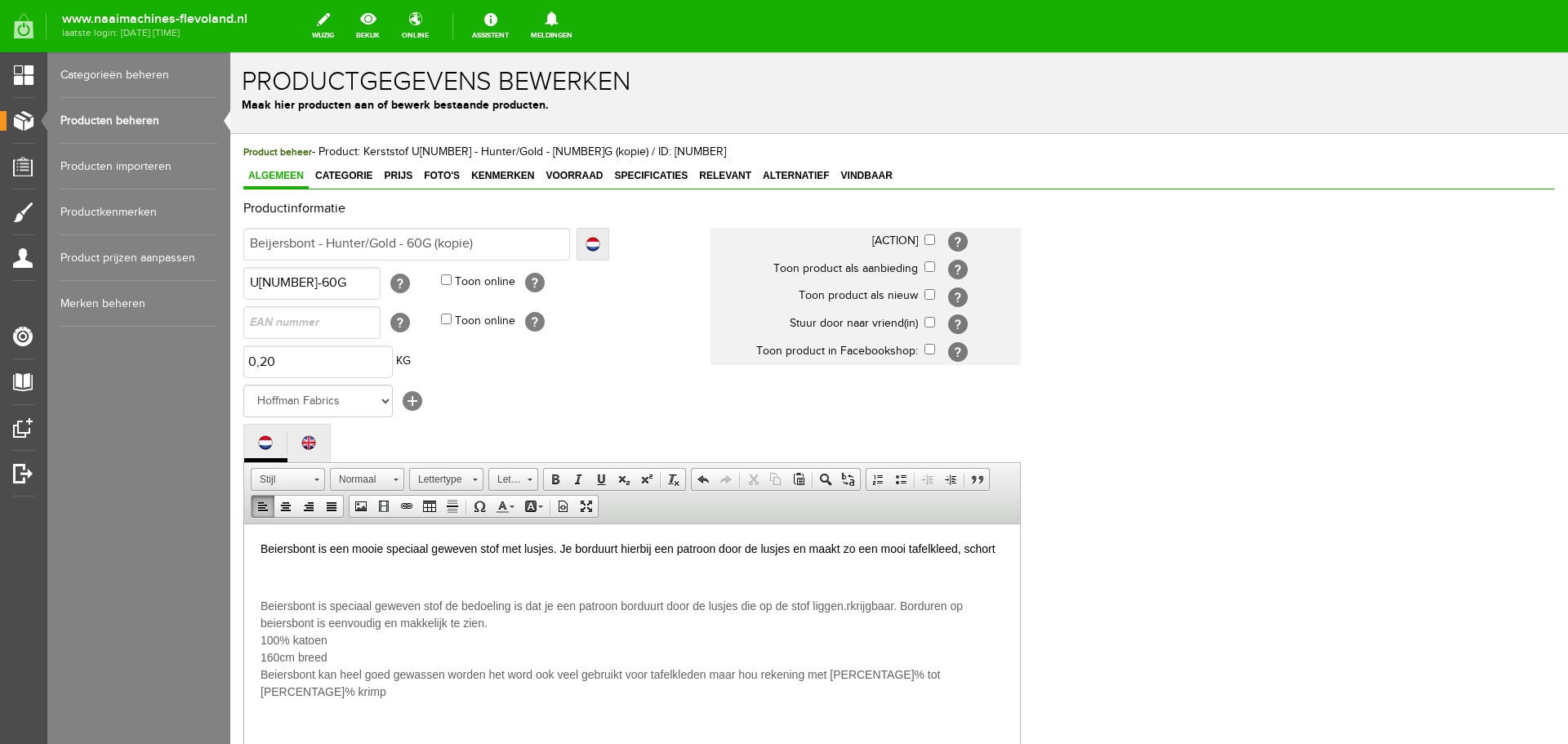 click on "Beiersbont is een mooie speciaal geweven stof met lusjes. Je borduurt hierbij een patroon door de lusjes en maakt zo een mooi tafelkleed, schort" at bounding box center (632, 548) 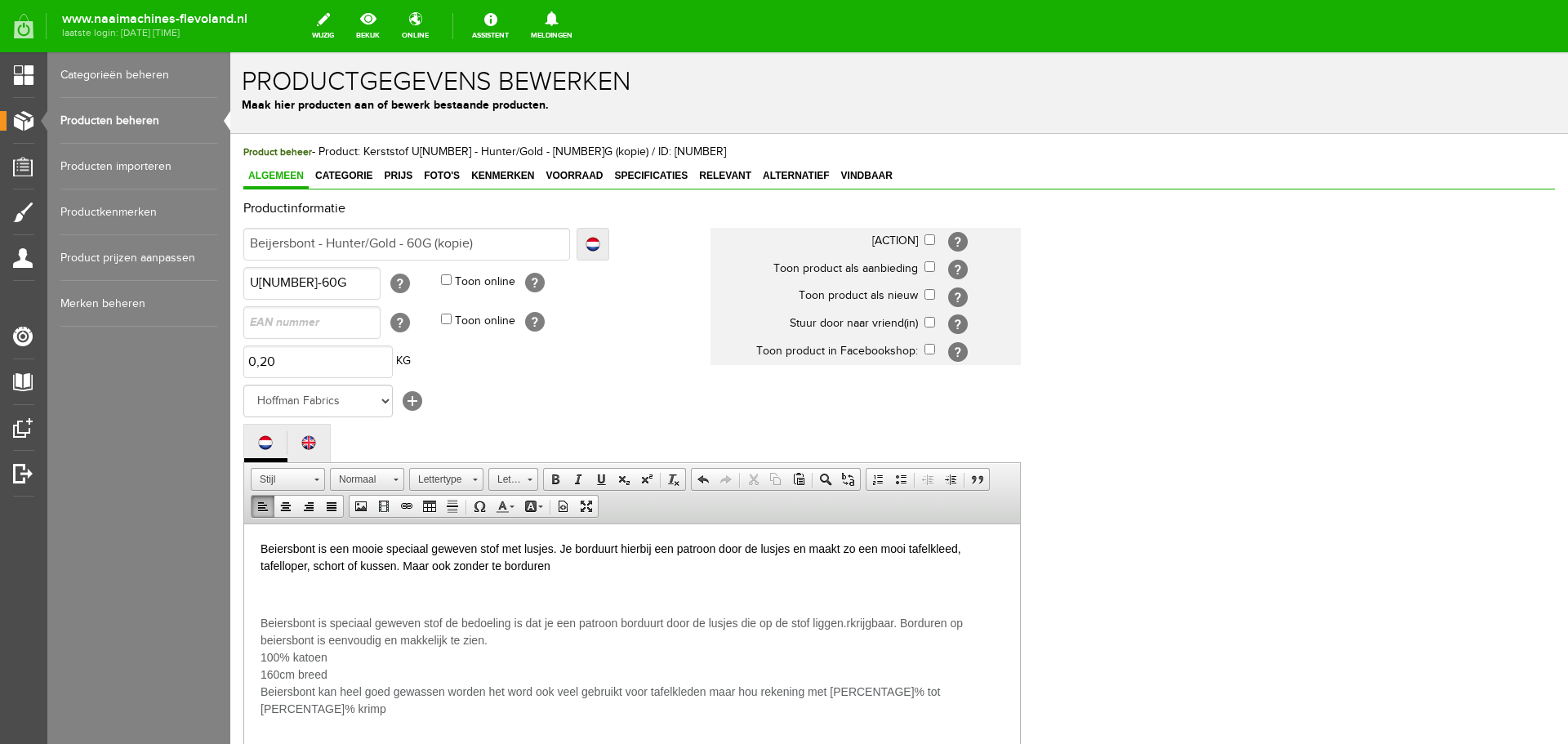 click on "Beiersbont is een mooie speciaal geweven stof met lusjes. Je borduurt hierbij een patroon door de lusjes en maakt zo een mooi tafelkleed, tafelloper, schort of kussen. Maar ook zonder te borduren" at bounding box center (632, 557) 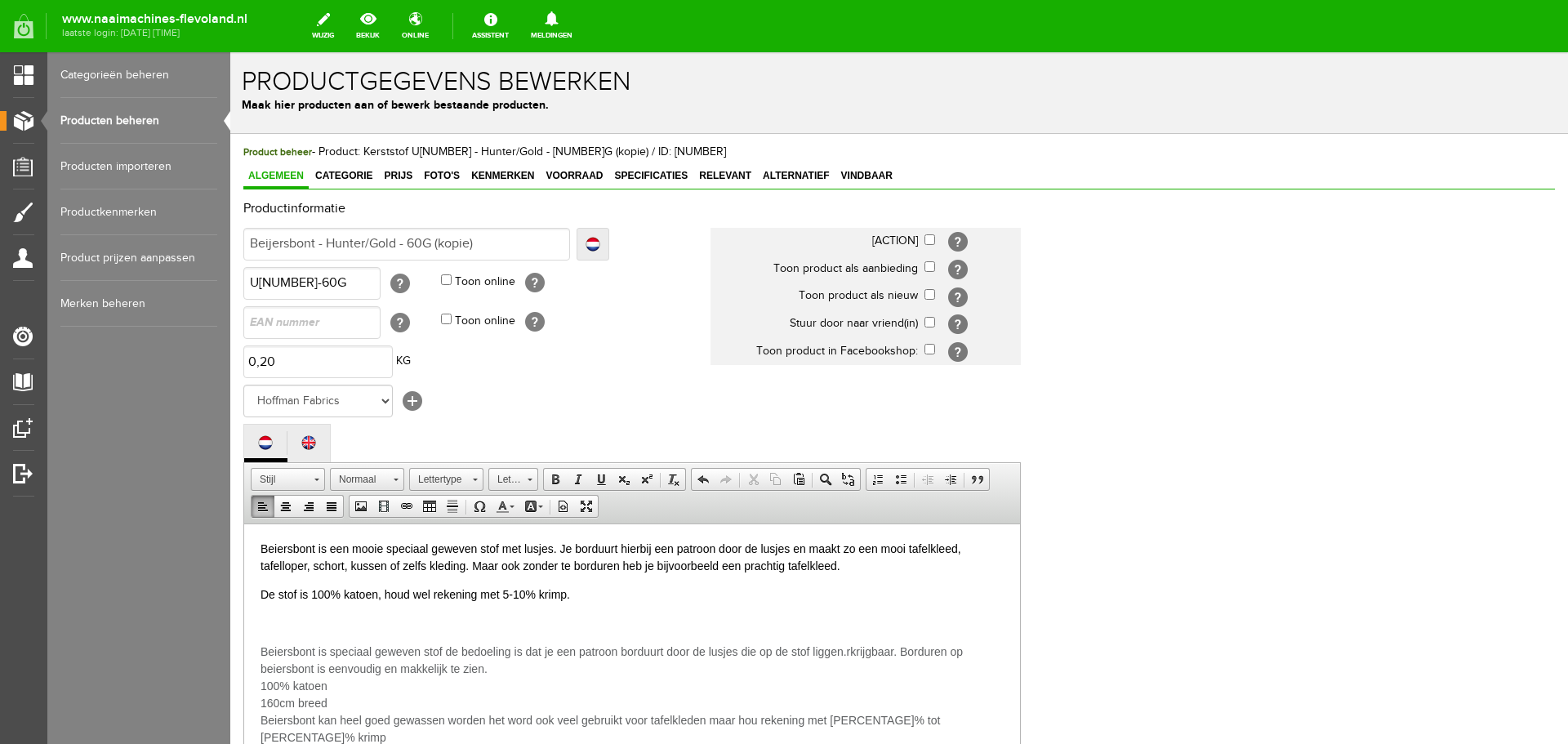 click on "Beiersbont is een mooie speciaal geweven stof met lusjes. Je borduurt hierbij een patroon door de lusjes en maakt zo een mooi tafelkleed, tafelloper, schort, kussen of zelfs kleding. Maar ook zonder te borduren heb je bijvoorbeeld een prachtig tafelkleed." at bounding box center (632, 557) 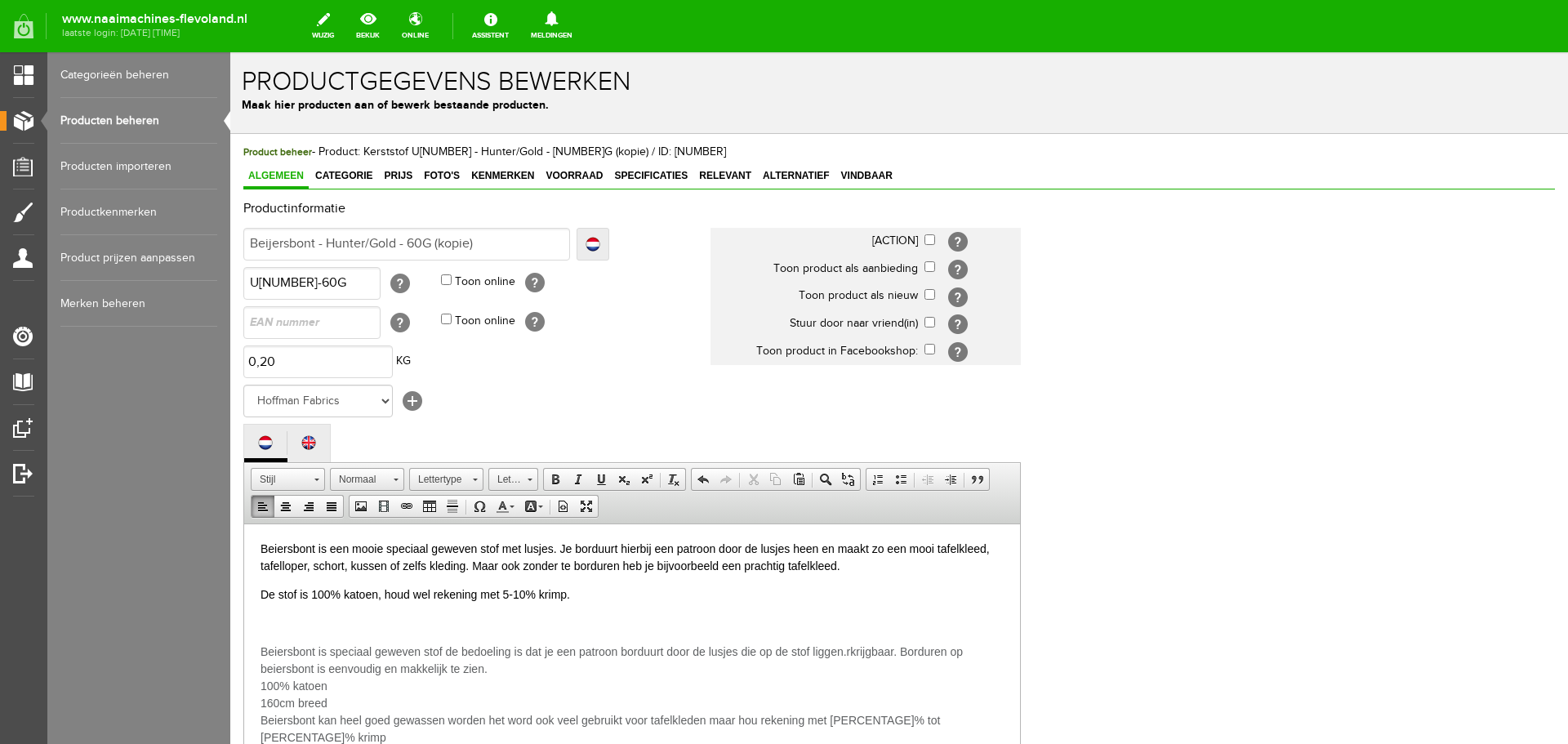 click on "De stof is 100% katoen, houd wel rekening met 5-10% krimp." at bounding box center [632, 594] 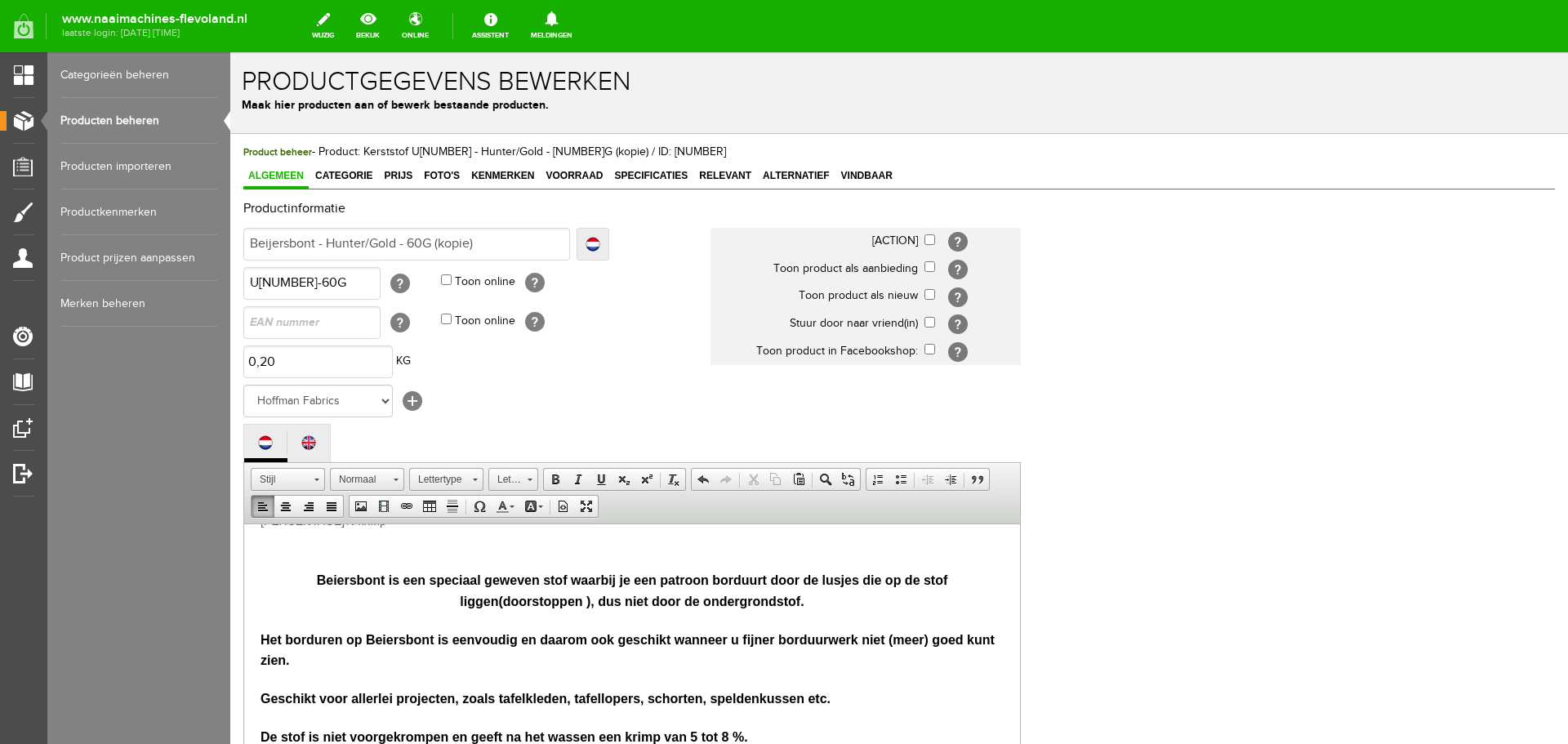 scroll, scrollTop: 0, scrollLeft: 0, axis: both 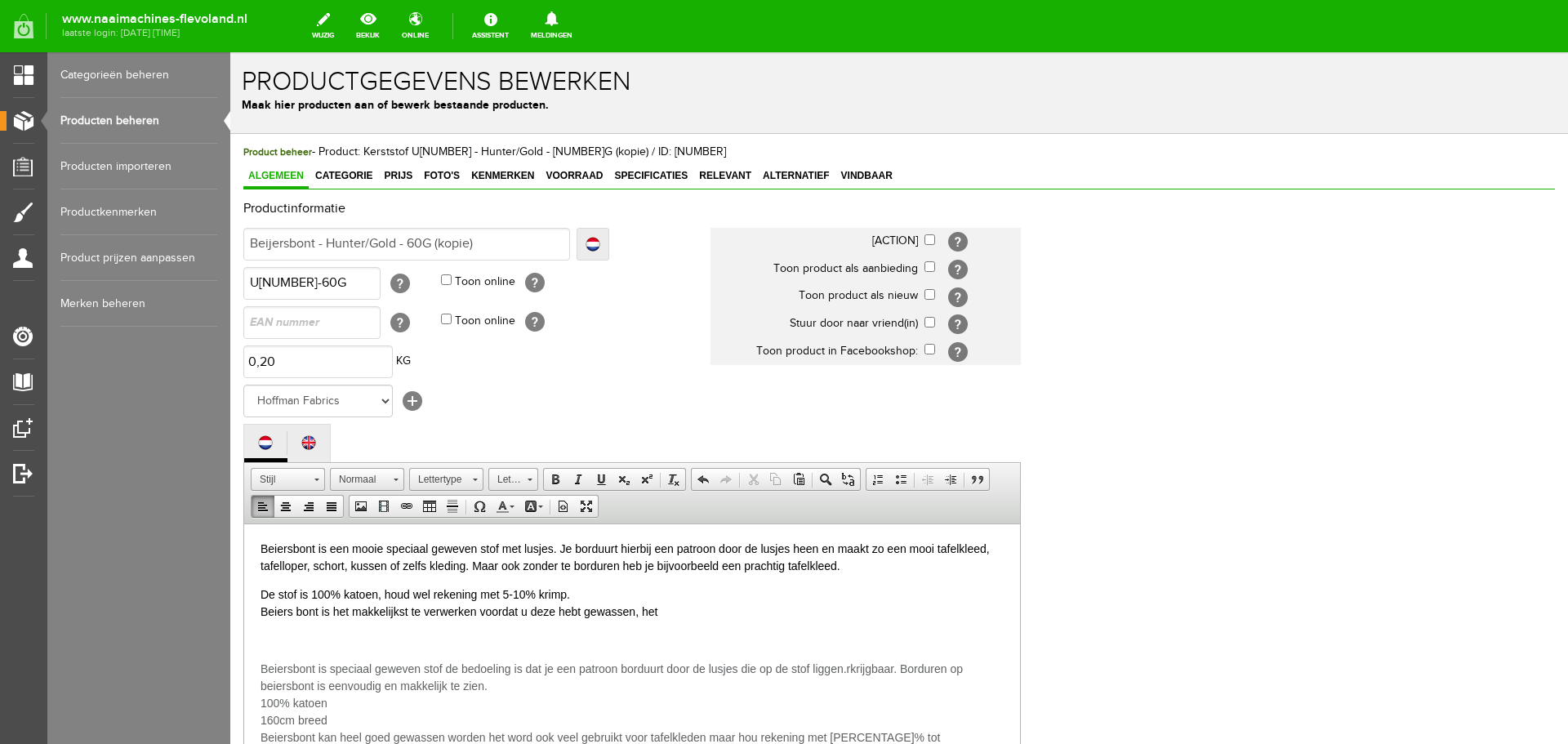 drag, startPoint x: 646, startPoint y: 609, endPoint x: 676, endPoint y: 612, distance: 30.14963 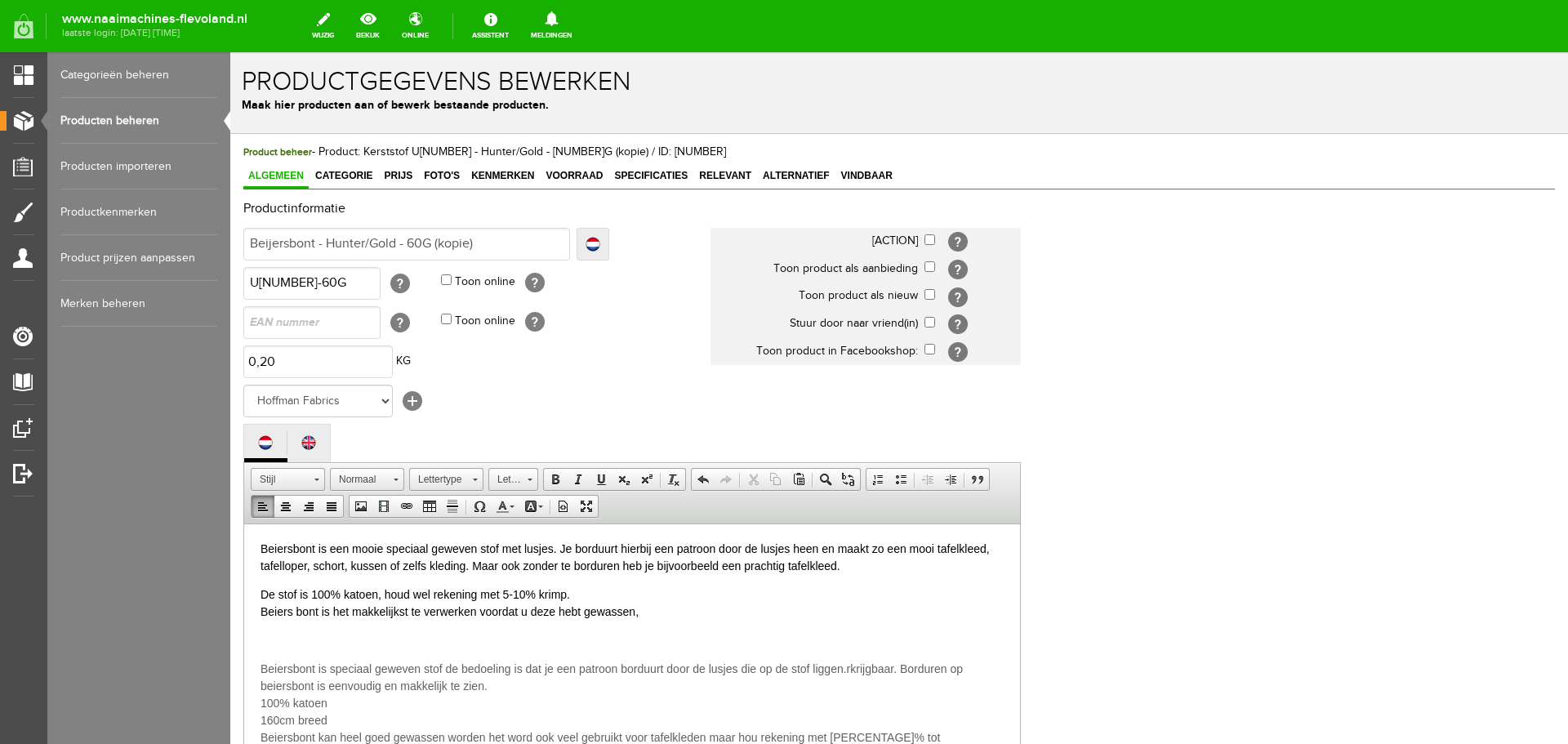 click on "De stof is 100% katoen, houd wel rekening met 5-10% krimp.  Beiers bont is het makkelijkst te verwerken voordat u deze hebt gewassen," at bounding box center (632, 603) 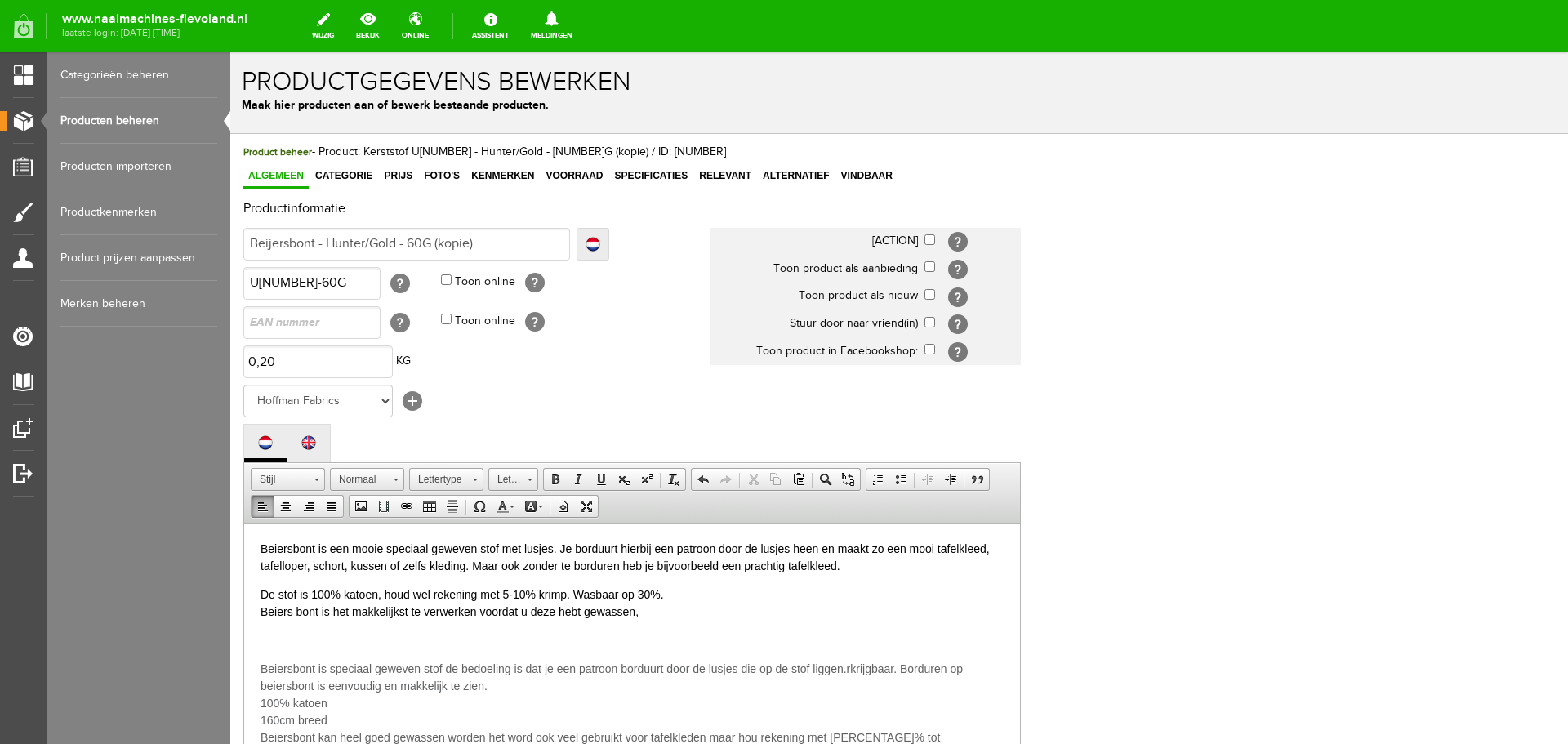 click on "De stof is 100% katoen, houd wel rekening met 5-10% krimp. Wasbaar op 30%. Beiers bont is het makkelijkst te verwerken voordat u deze hebt gewassen," at bounding box center [632, 603] 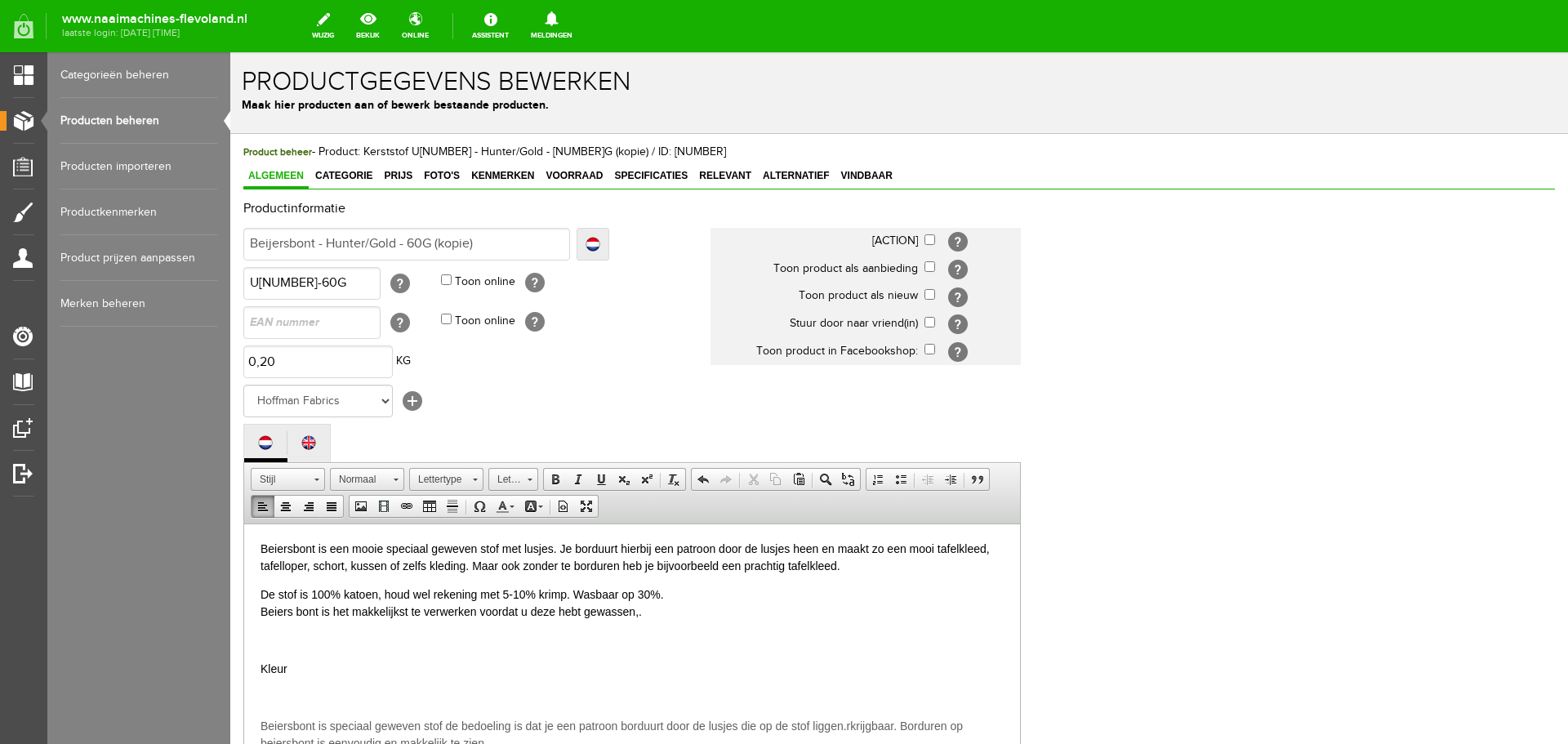 scroll, scrollTop: 360, scrollLeft: 0, axis: vertical 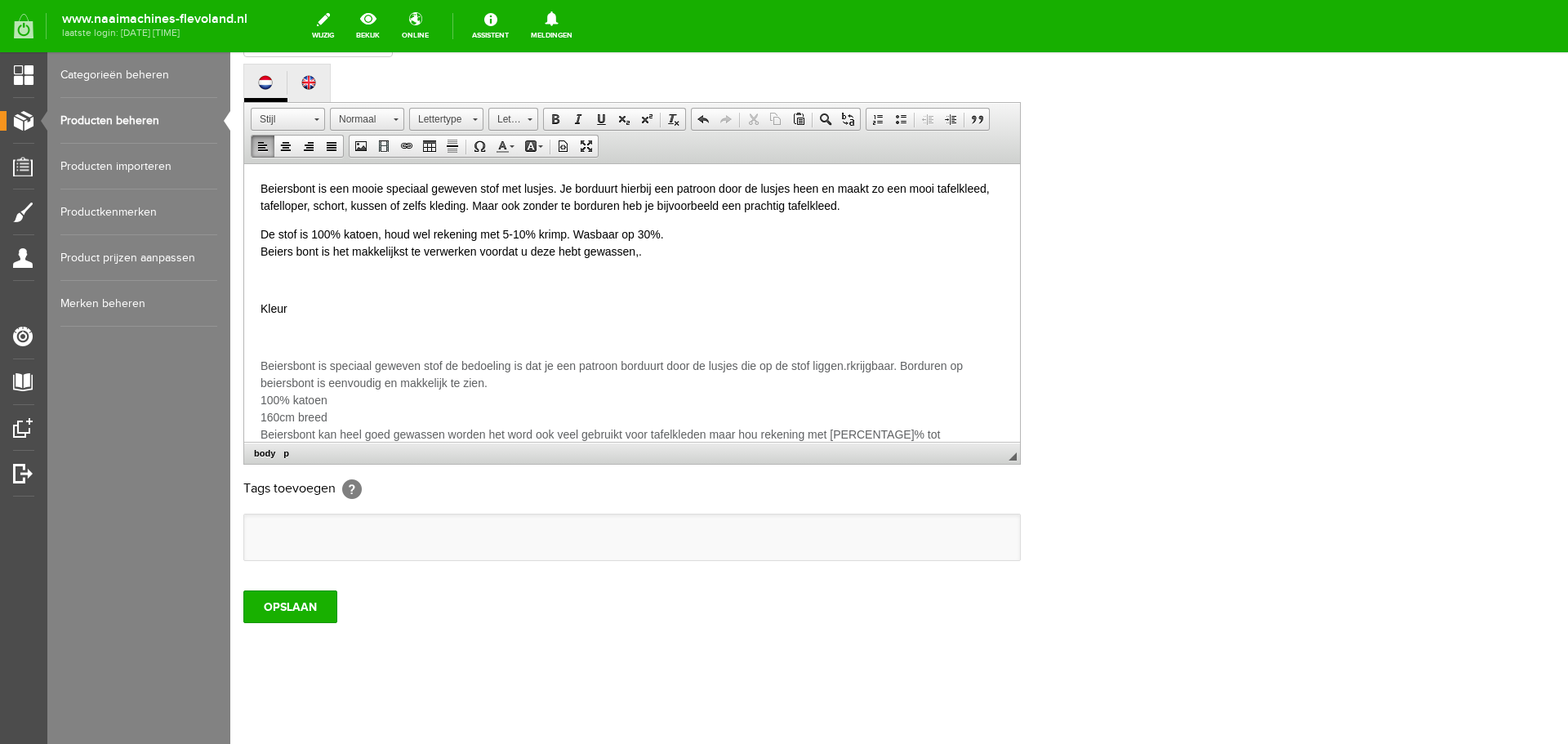 click on "Kleur" at bounding box center (632, 308) 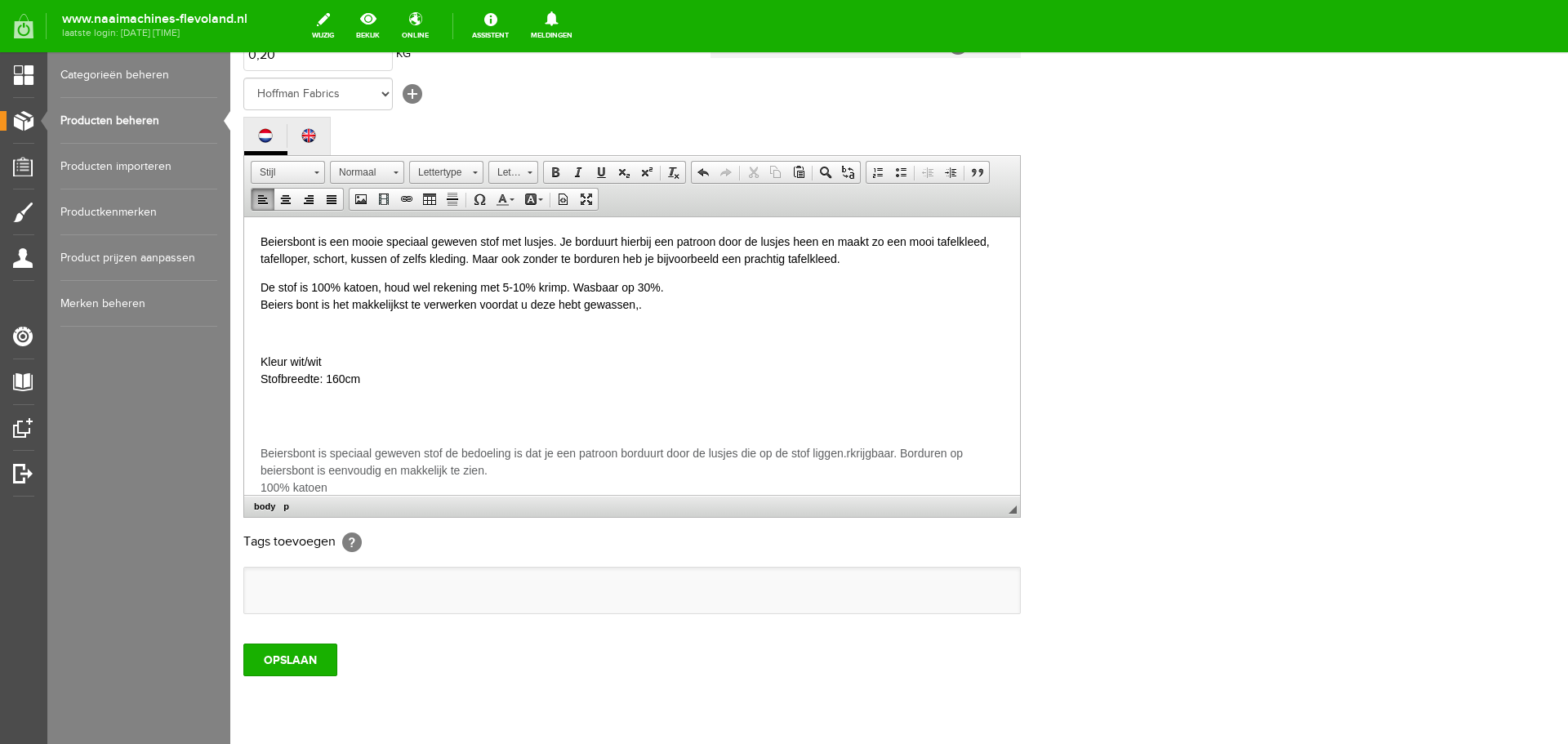 scroll, scrollTop: 278, scrollLeft: 0, axis: vertical 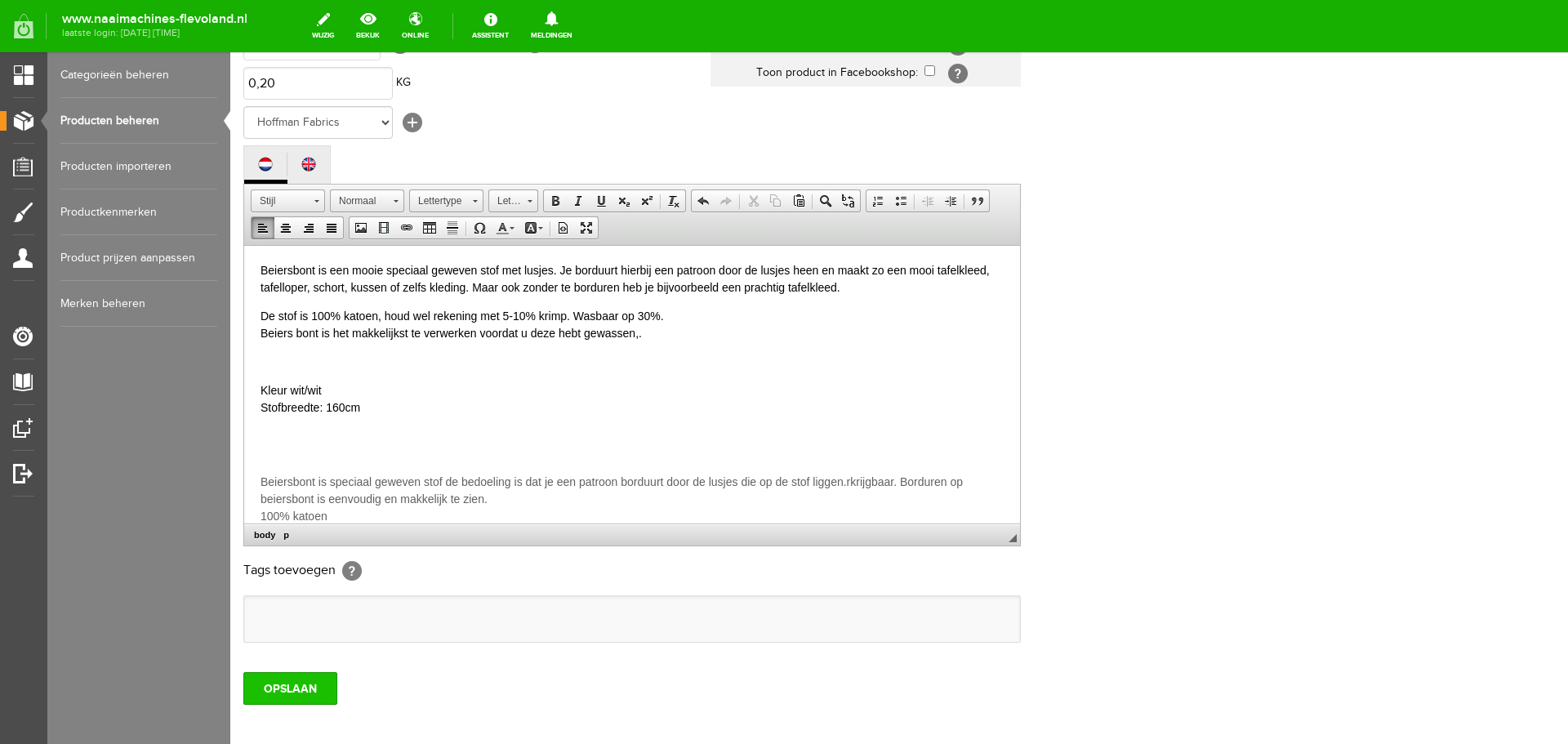 click on "OPSLAAN" at bounding box center [290, 688] 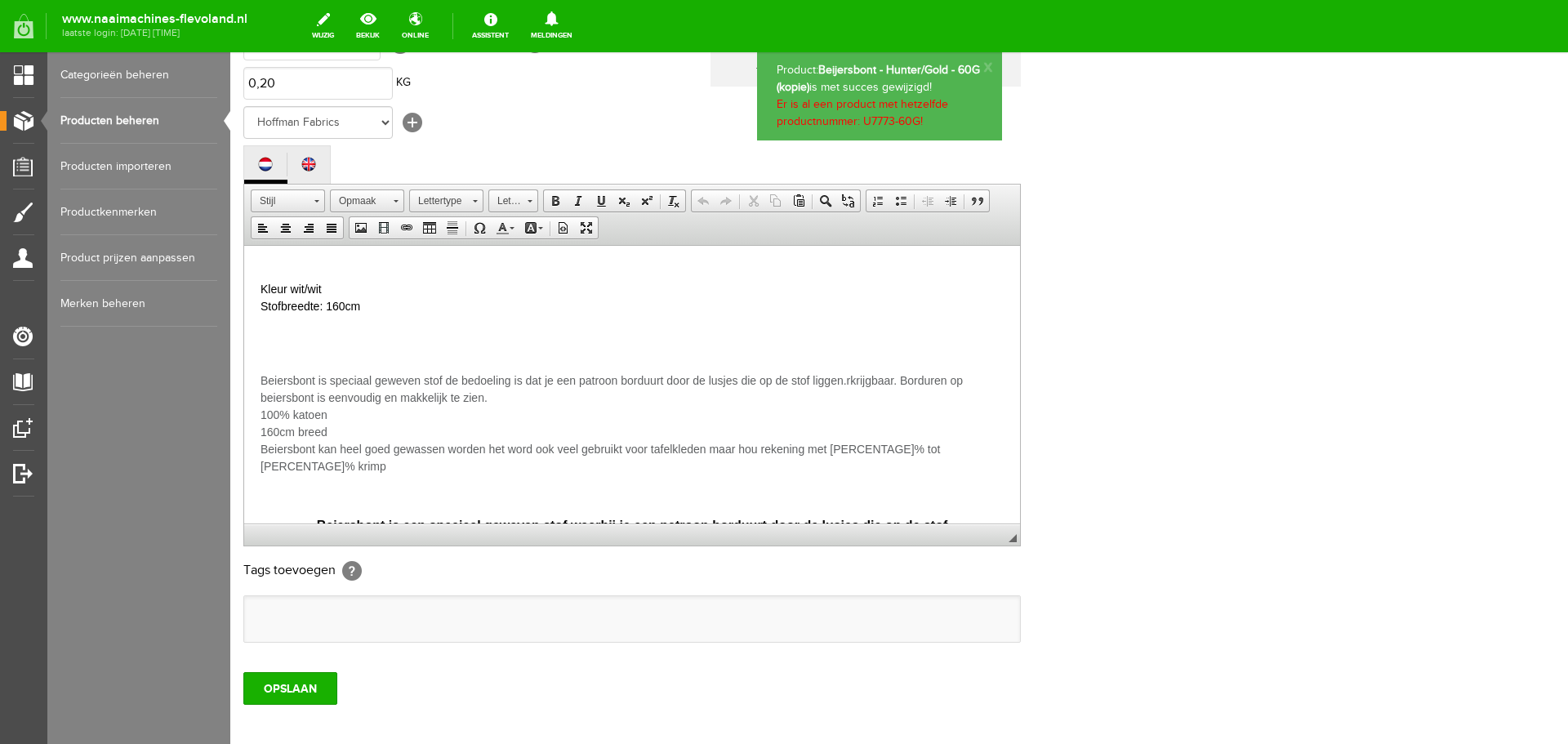 scroll, scrollTop: 100, scrollLeft: 0, axis: vertical 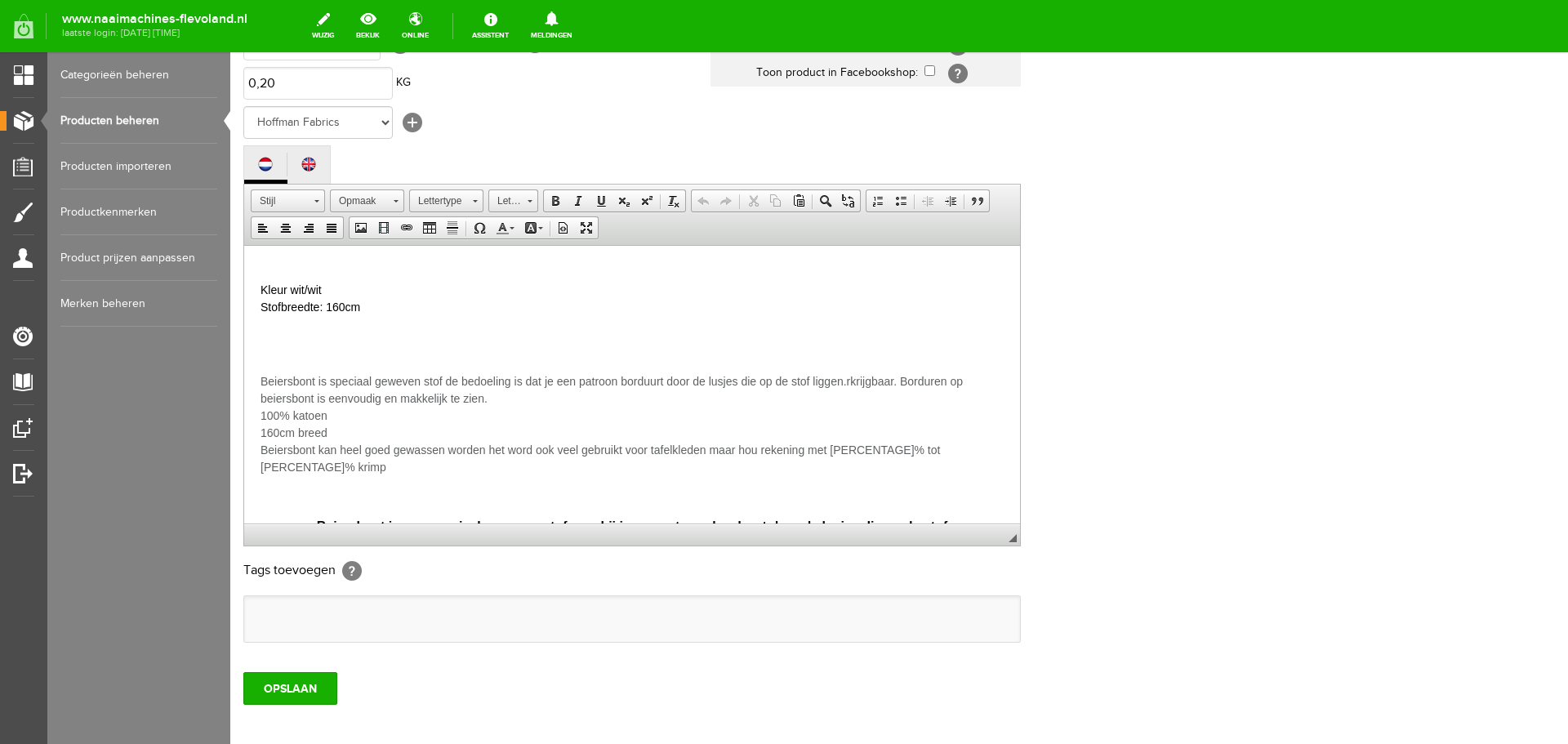 click on "Producten beheren" at bounding box center [139, 121] 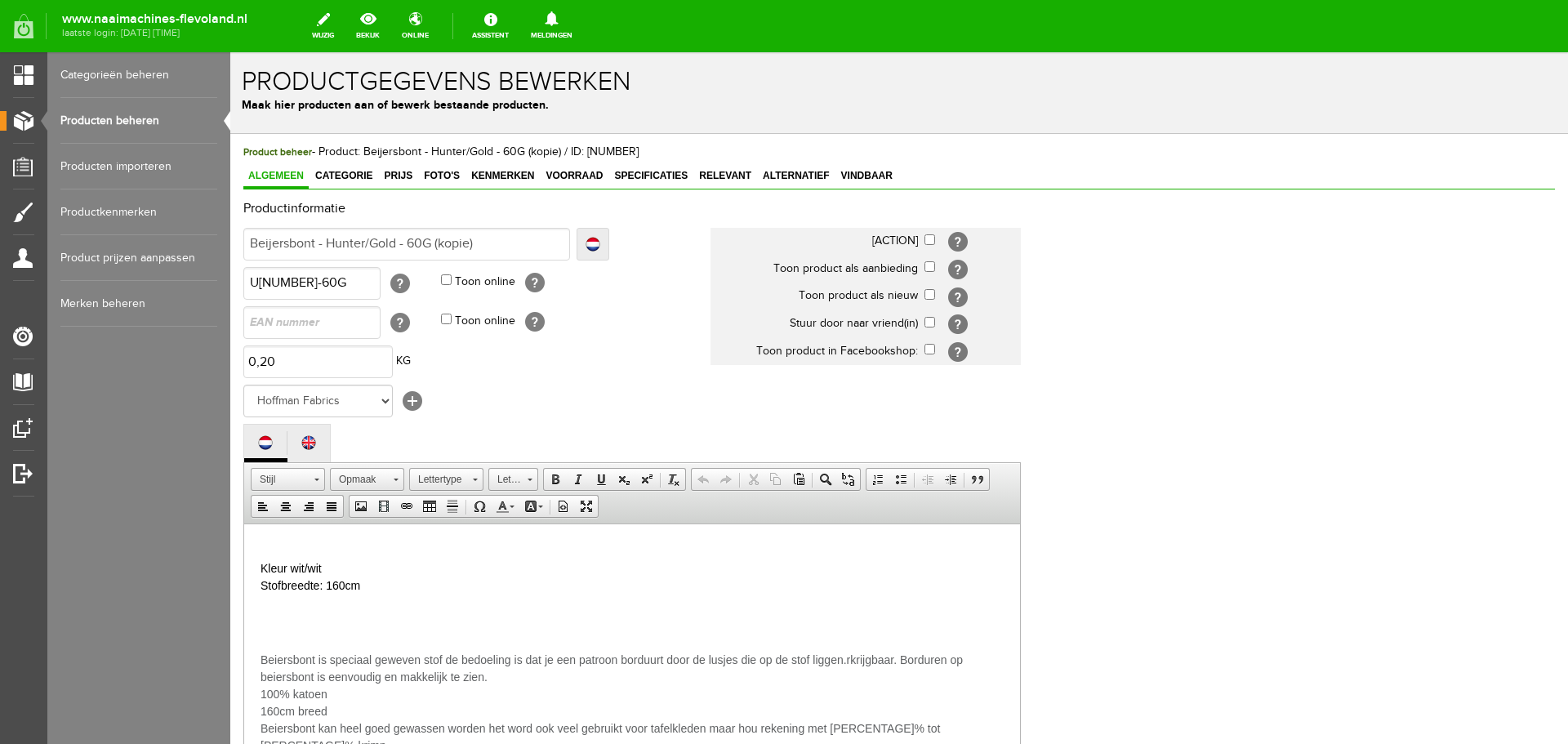scroll, scrollTop: 0, scrollLeft: 0, axis: both 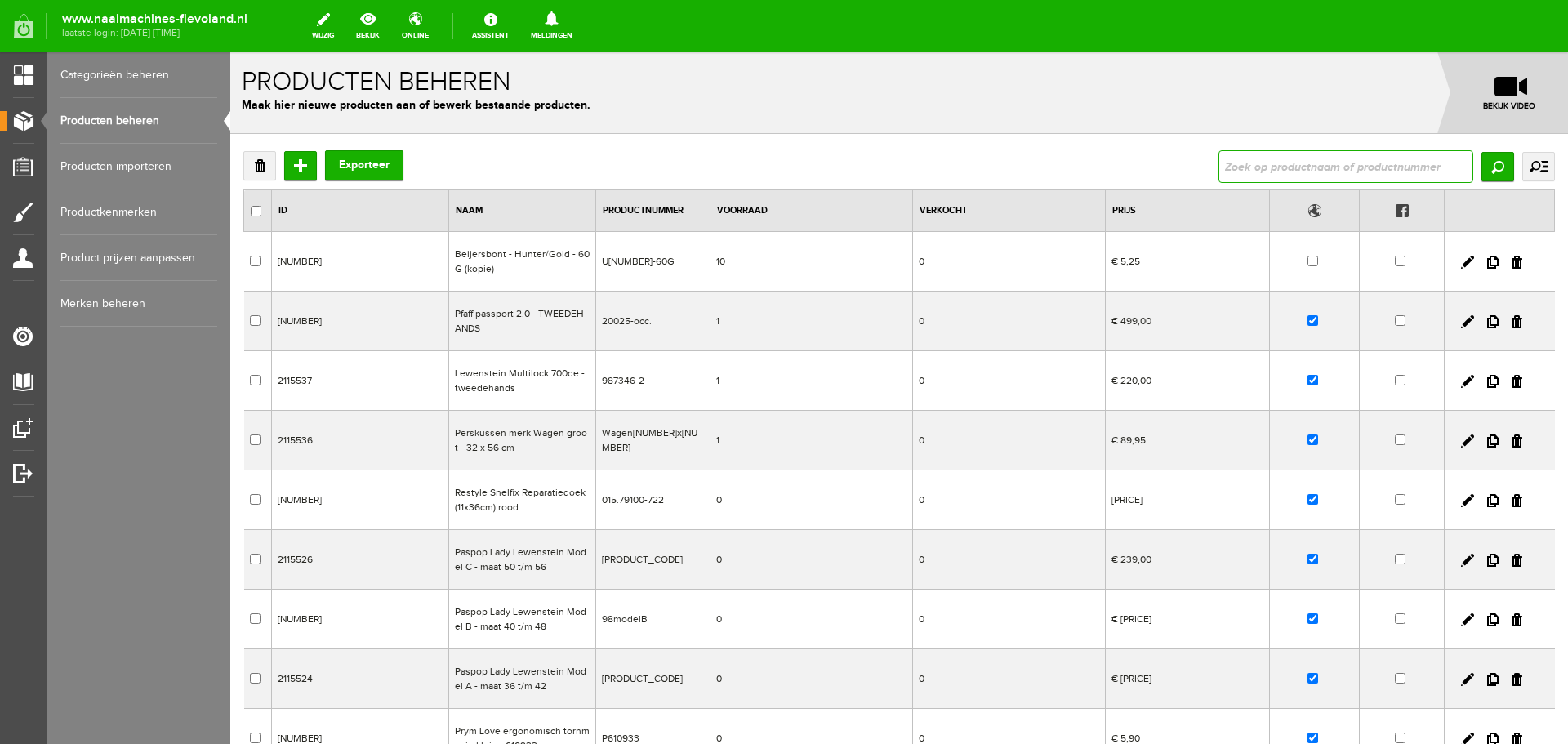 click at bounding box center [1346, 167] 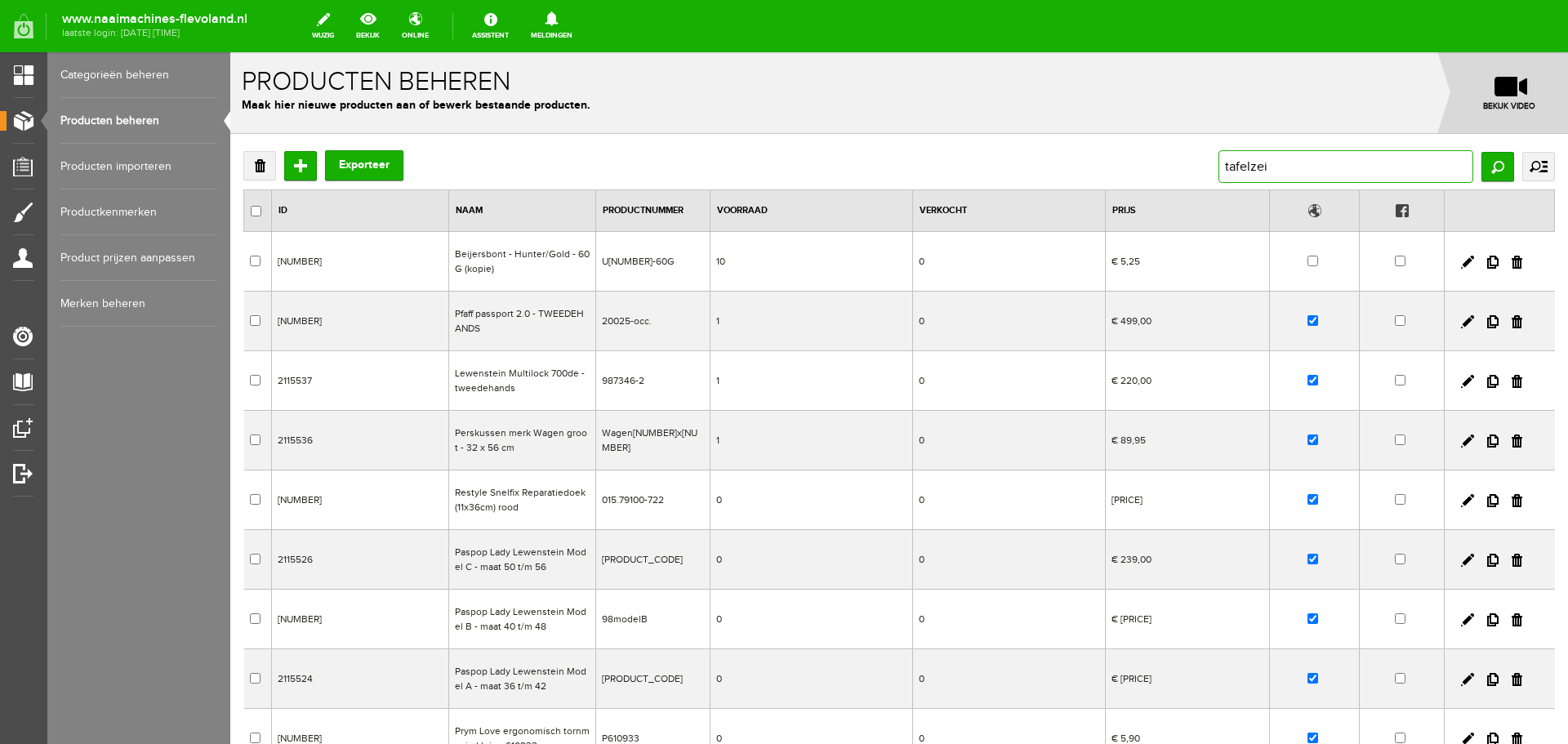 type on "tafelzeil" 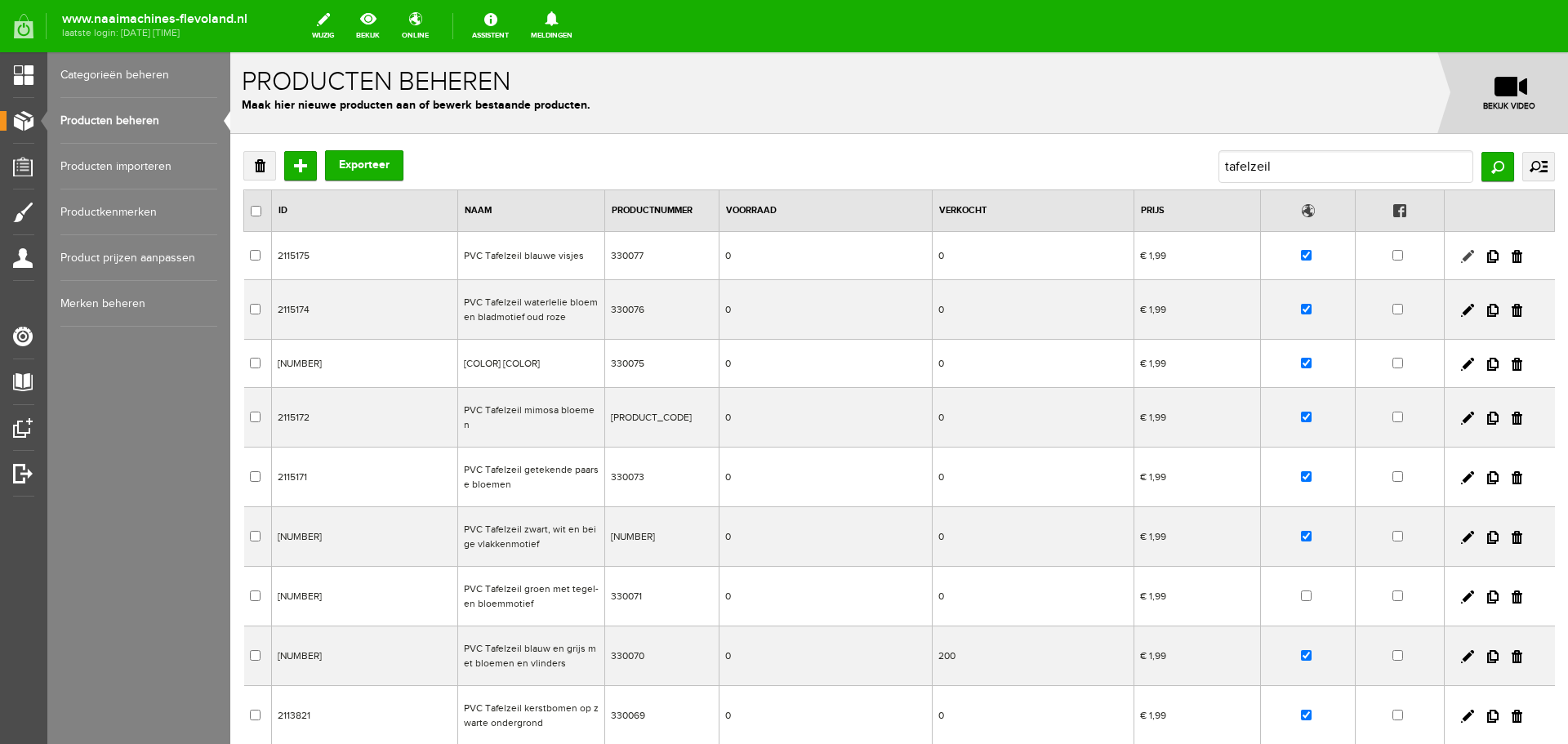 click at bounding box center (1468, 256) 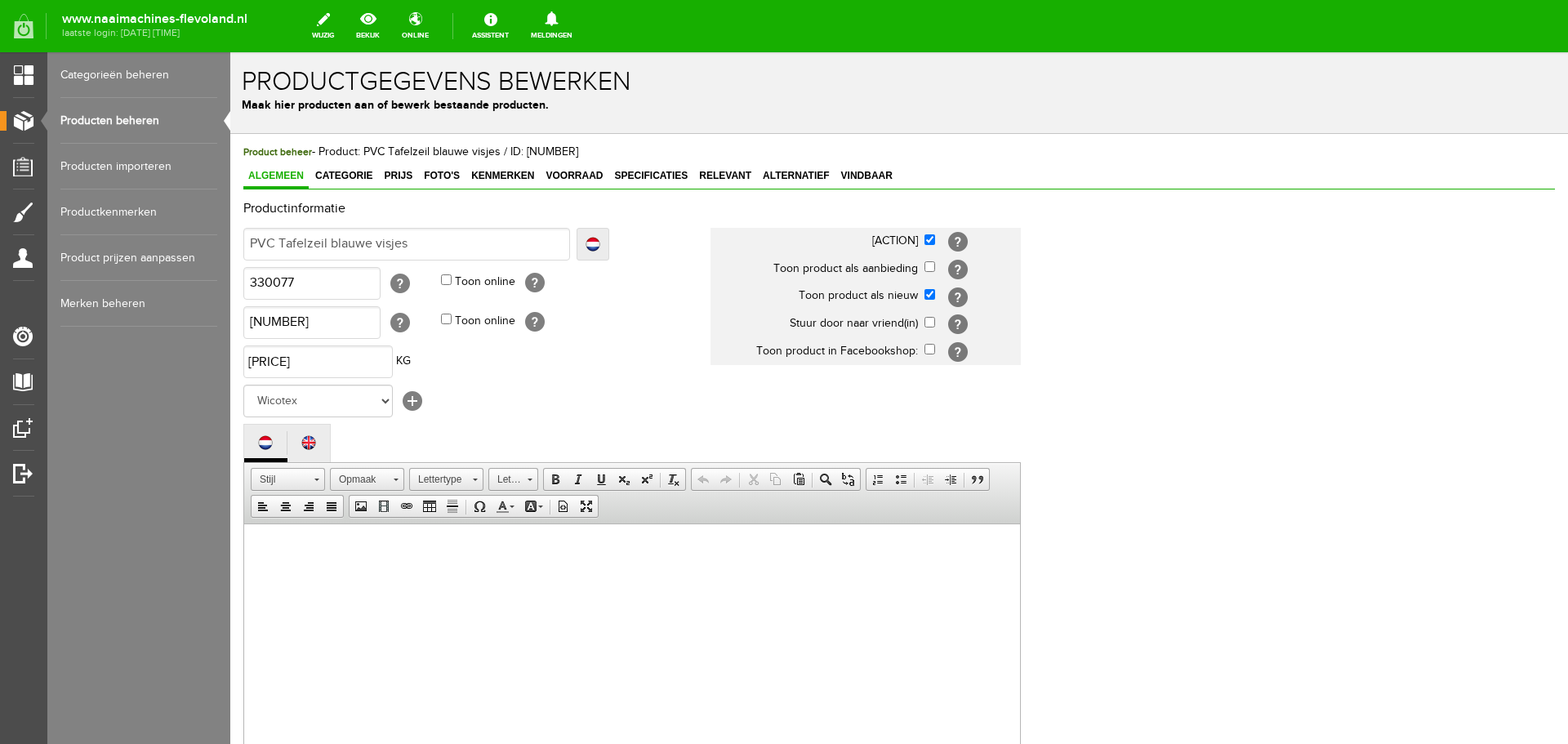 scroll, scrollTop: 0, scrollLeft: 0, axis: both 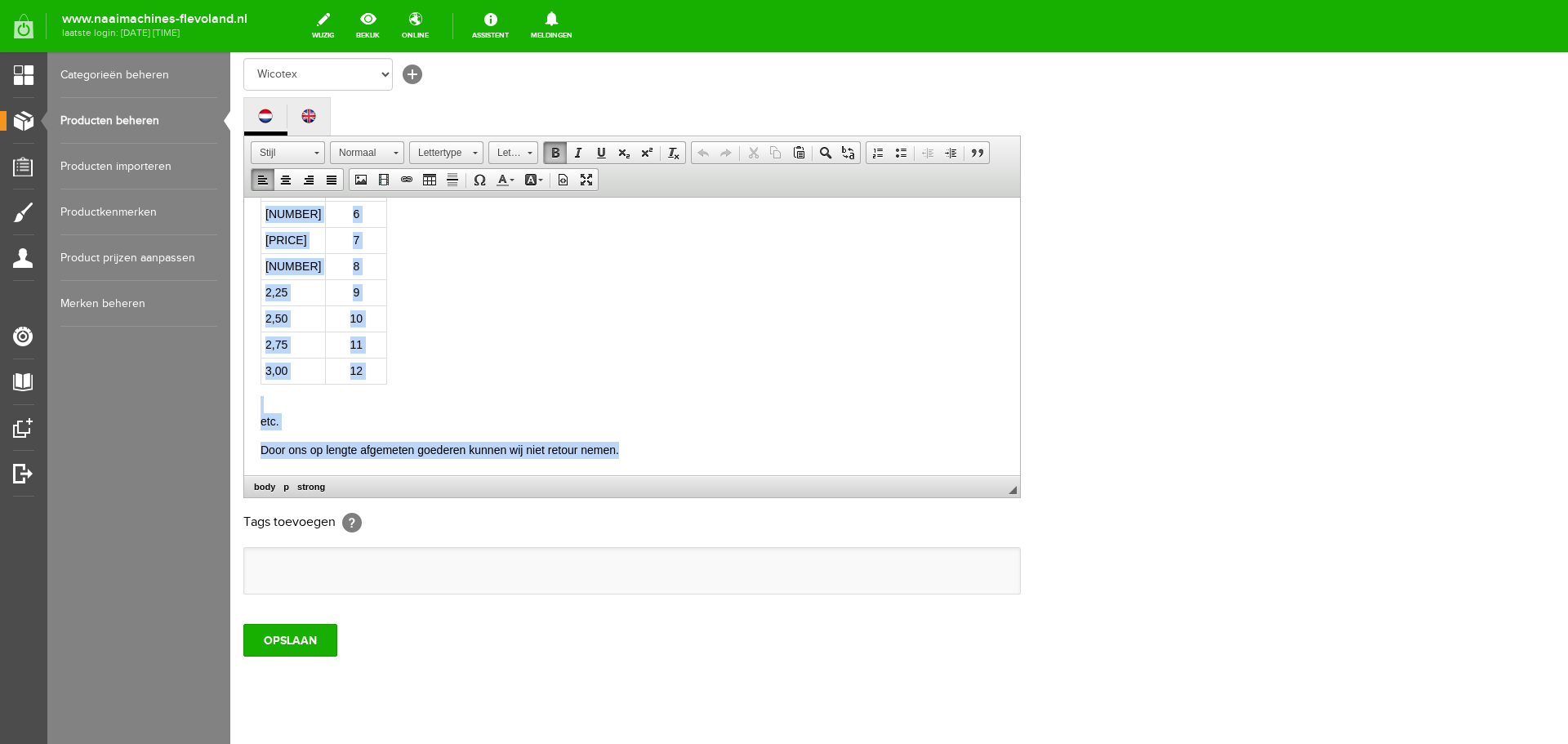 drag, startPoint x: 258, startPoint y: 372, endPoint x: 638, endPoint y: 443, distance: 386.576 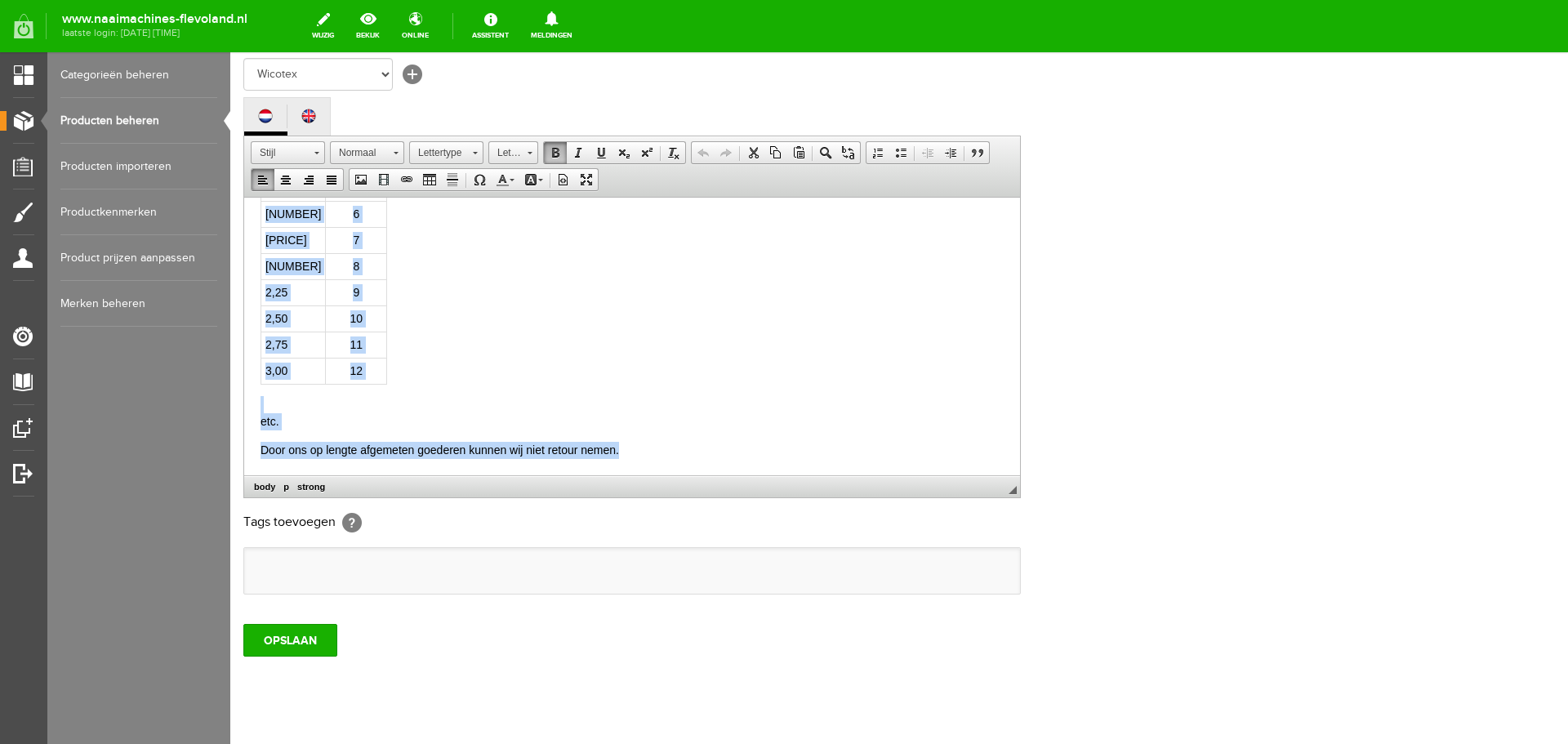 copy on "De prijs is weergegeven per 25 cm. Te bestellen vanaf 4 eenheden is 1 meter. Meter Eenheden 1,00 4 1,25 5 1,50 6 1,75 7 2,00 8 2,25 9 2,50 10 2,75 11 3,00 12 etc. Door ons op lengte afgemeten goederen kunnen wij niet retour nemen." 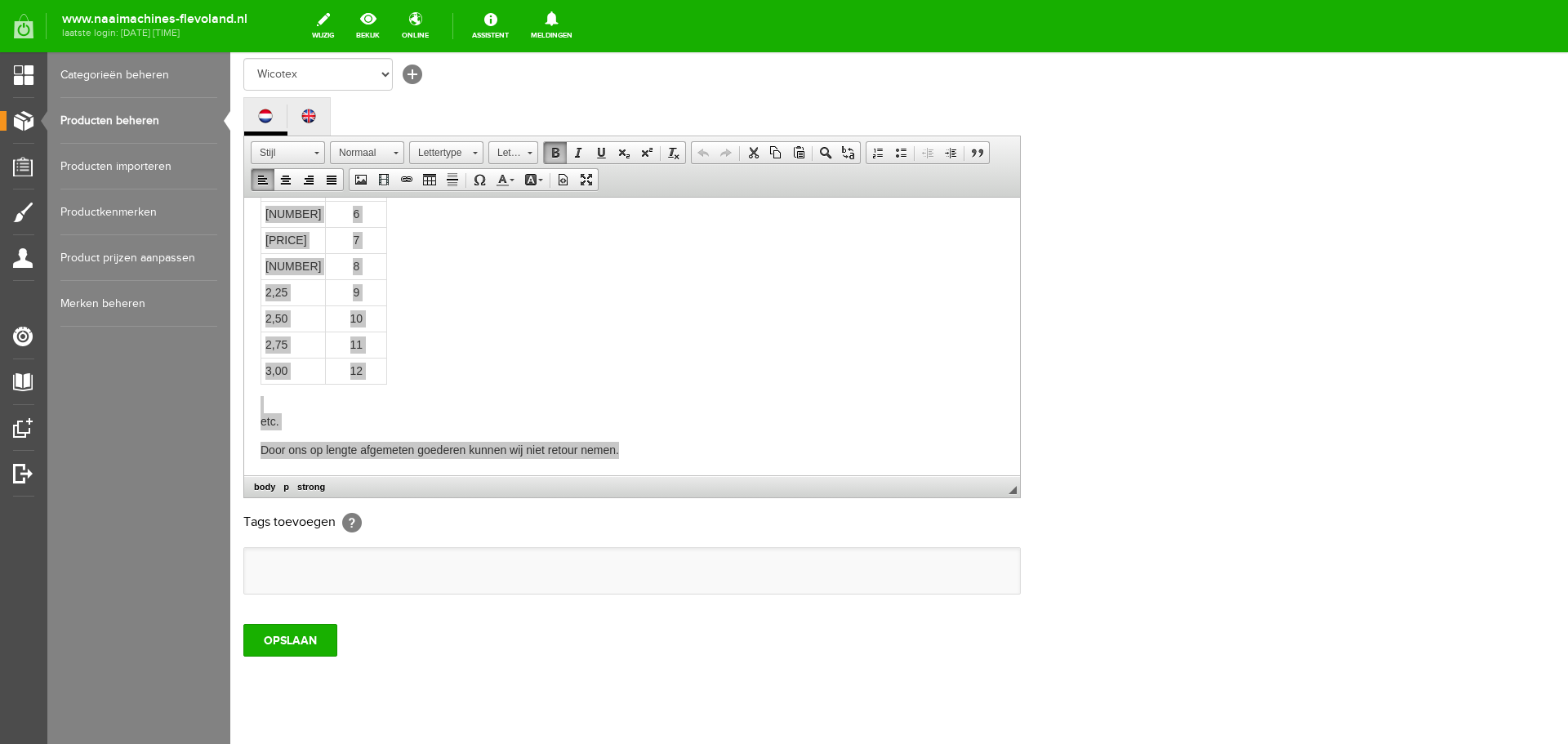 click on "Producten beheren" at bounding box center [139, 121] 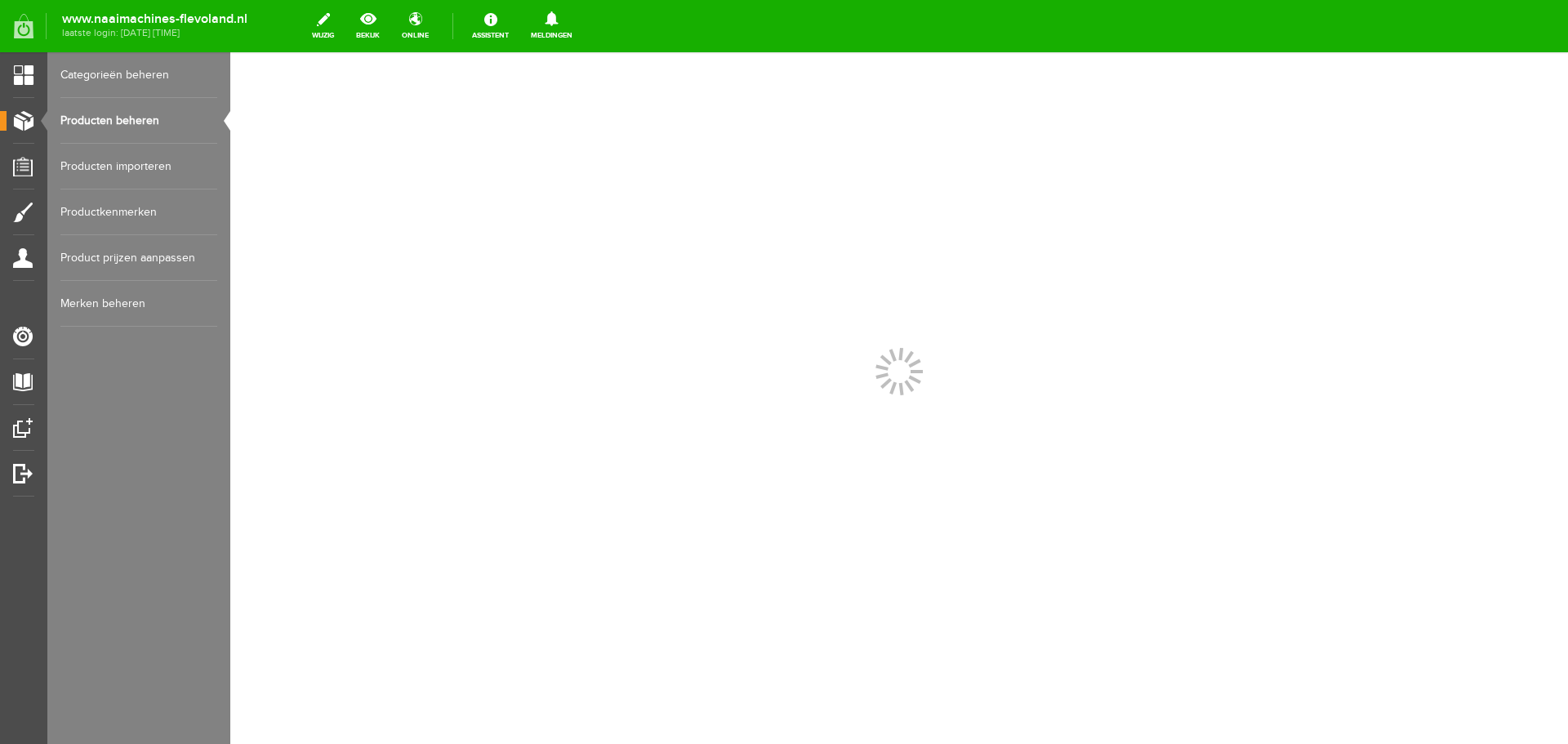 scroll, scrollTop: 0, scrollLeft: 0, axis: both 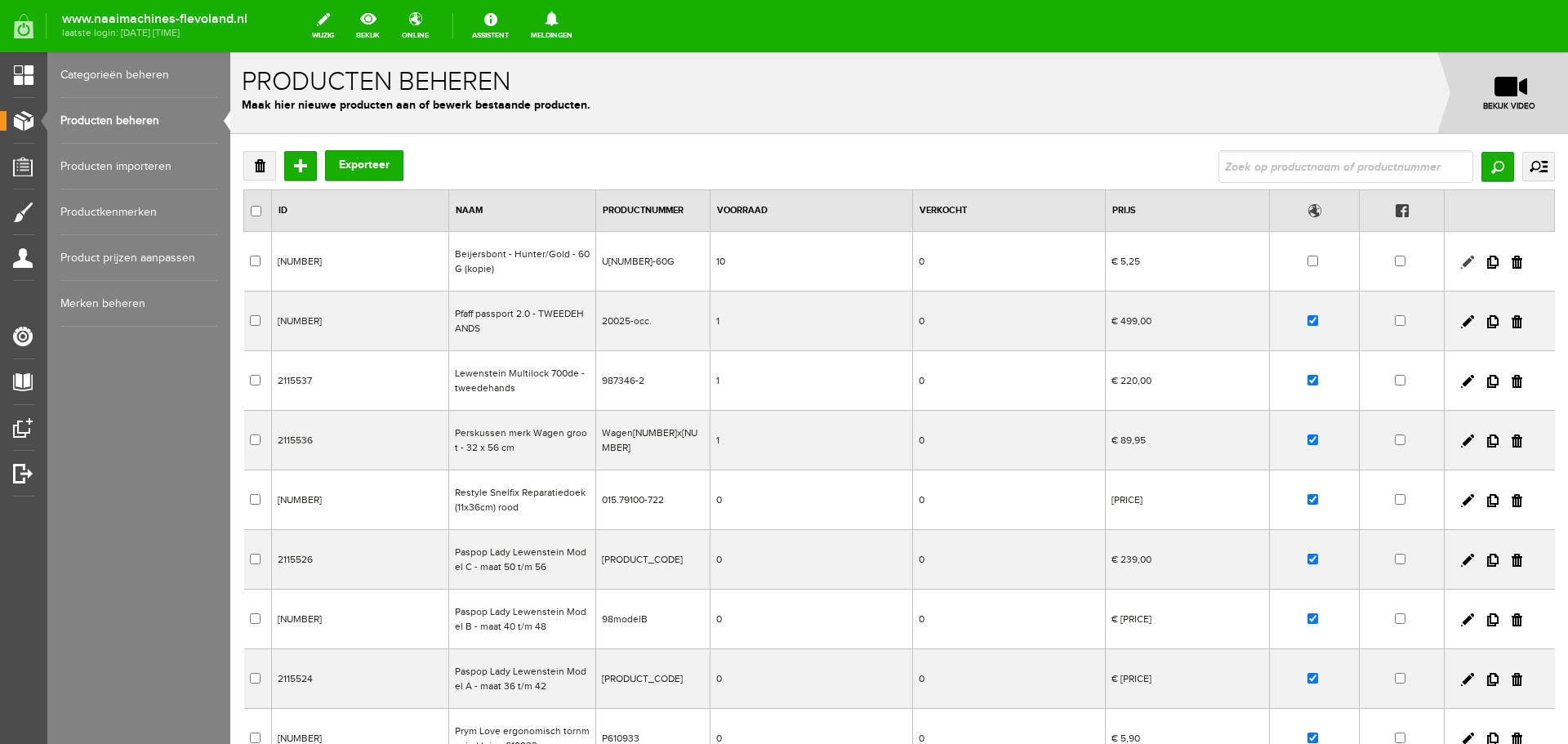 click at bounding box center (1468, 262) 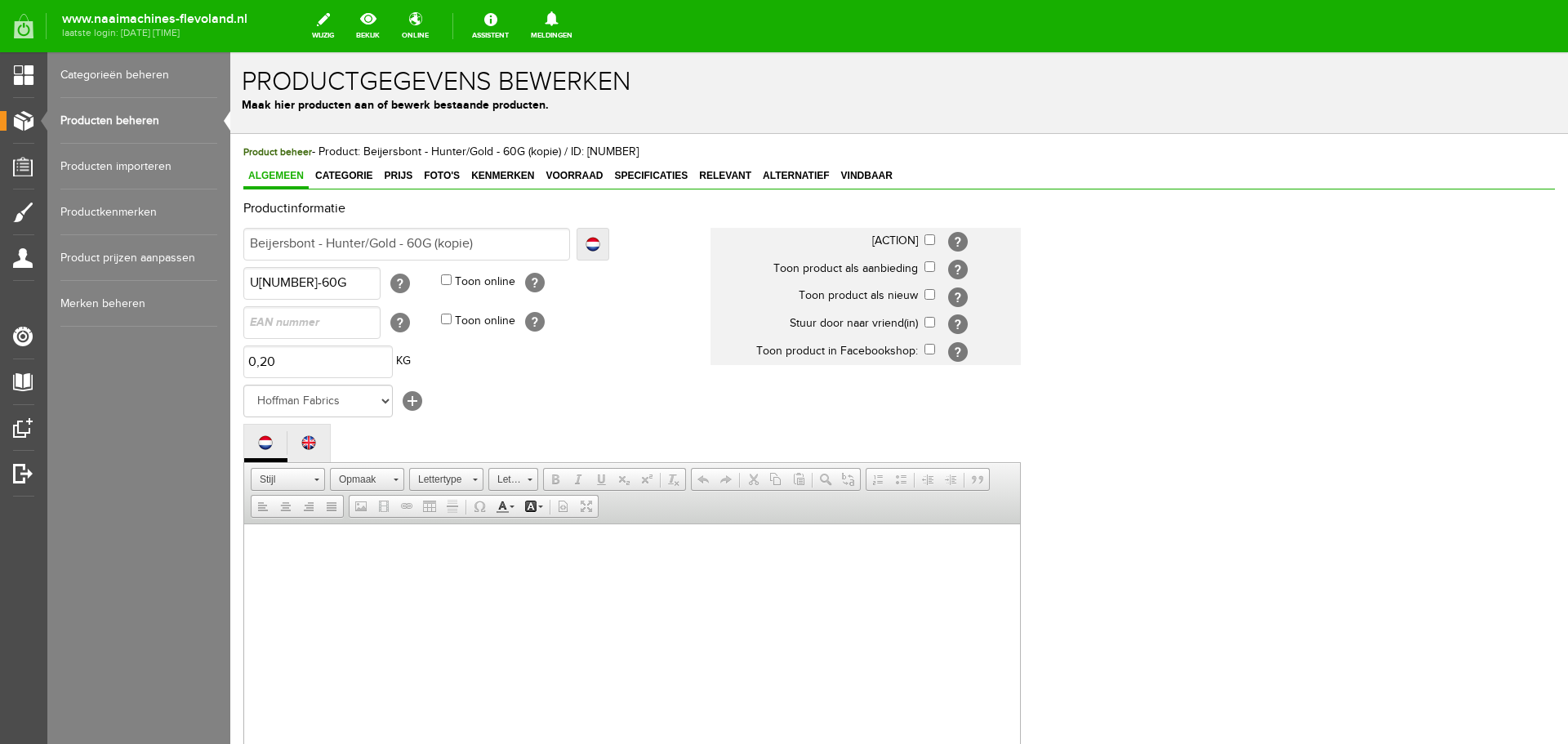 scroll, scrollTop: 0, scrollLeft: 0, axis: both 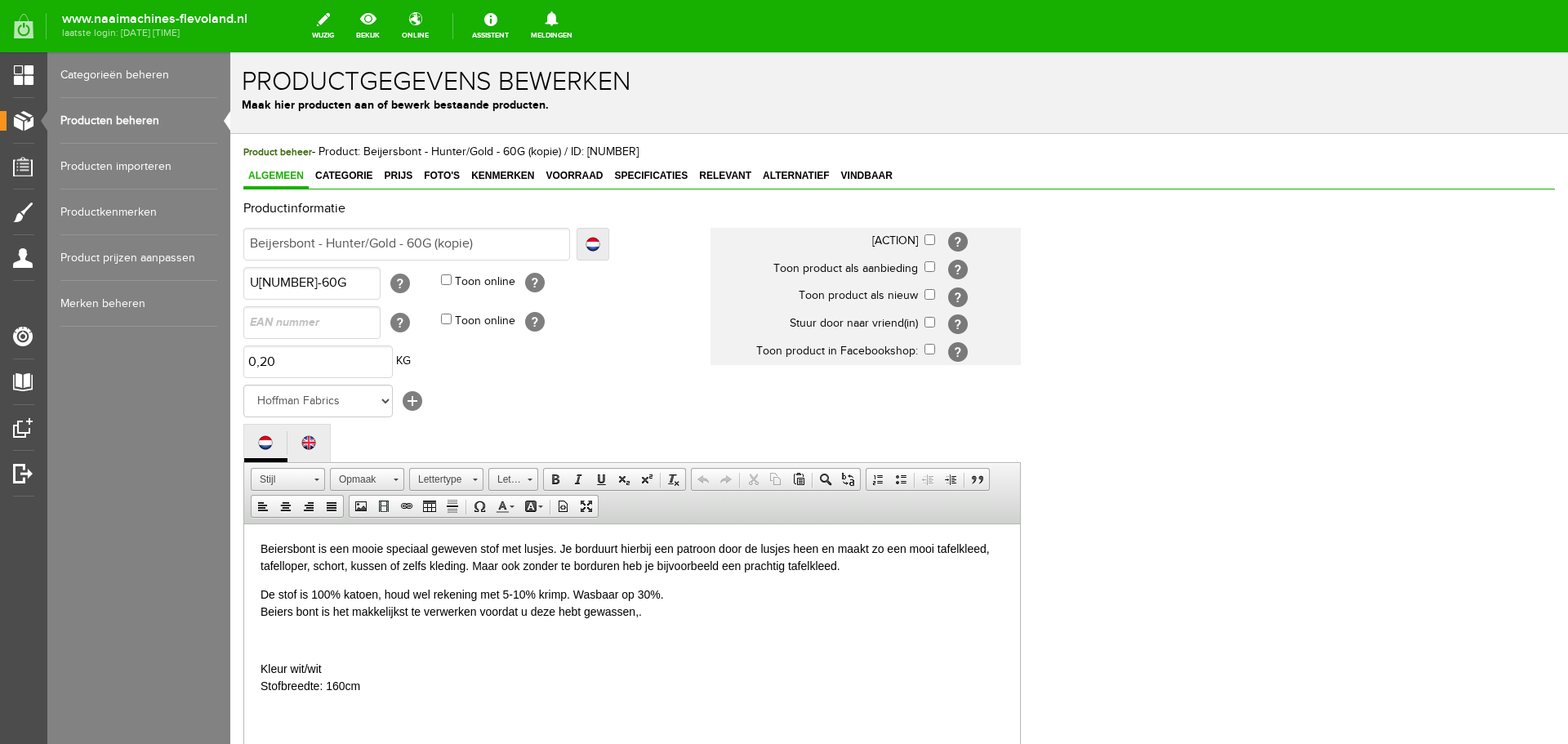 click on "Kleur wit/wit Stofbreedte: 160cm" at bounding box center (632, 685) 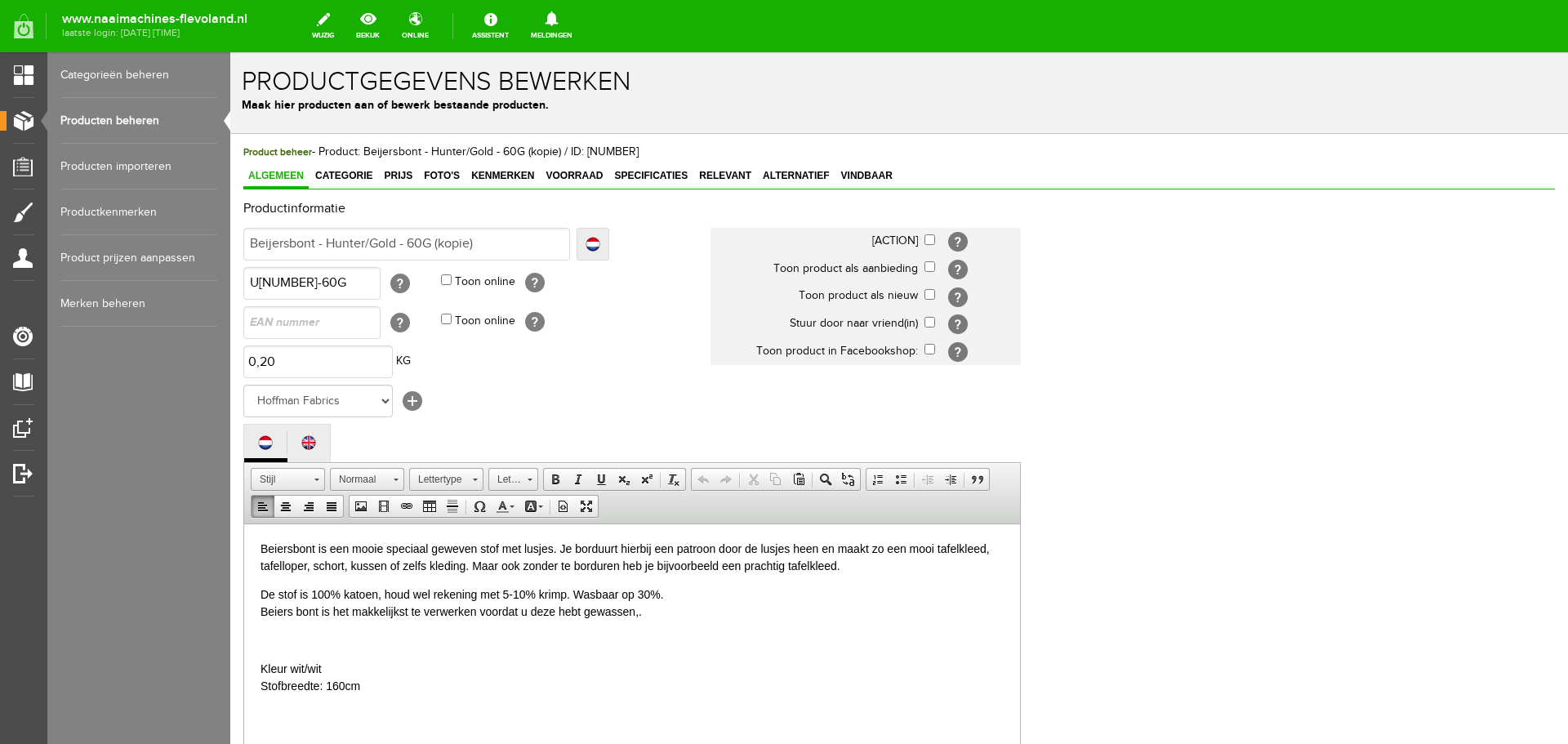 paste 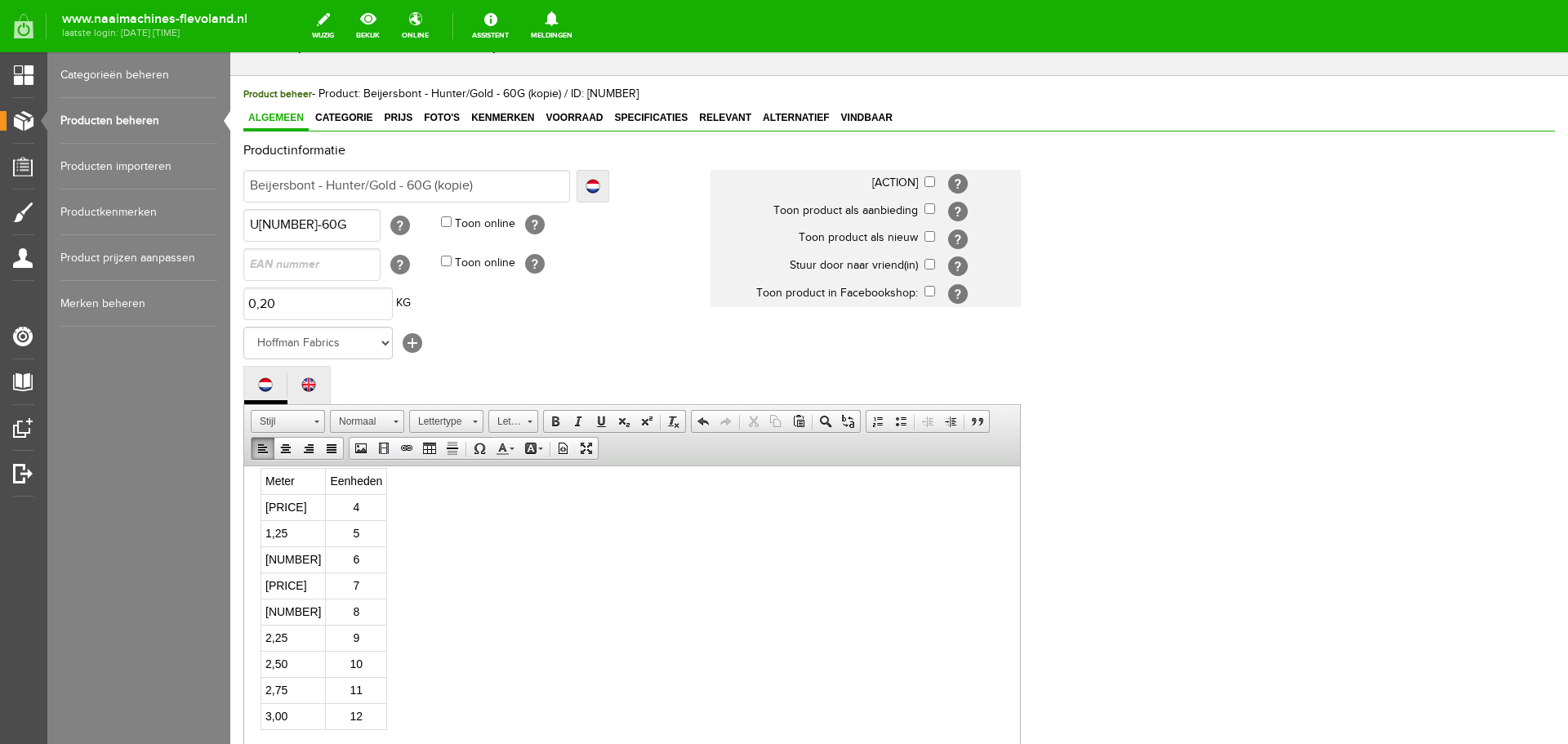 scroll, scrollTop: 109, scrollLeft: 0, axis: vertical 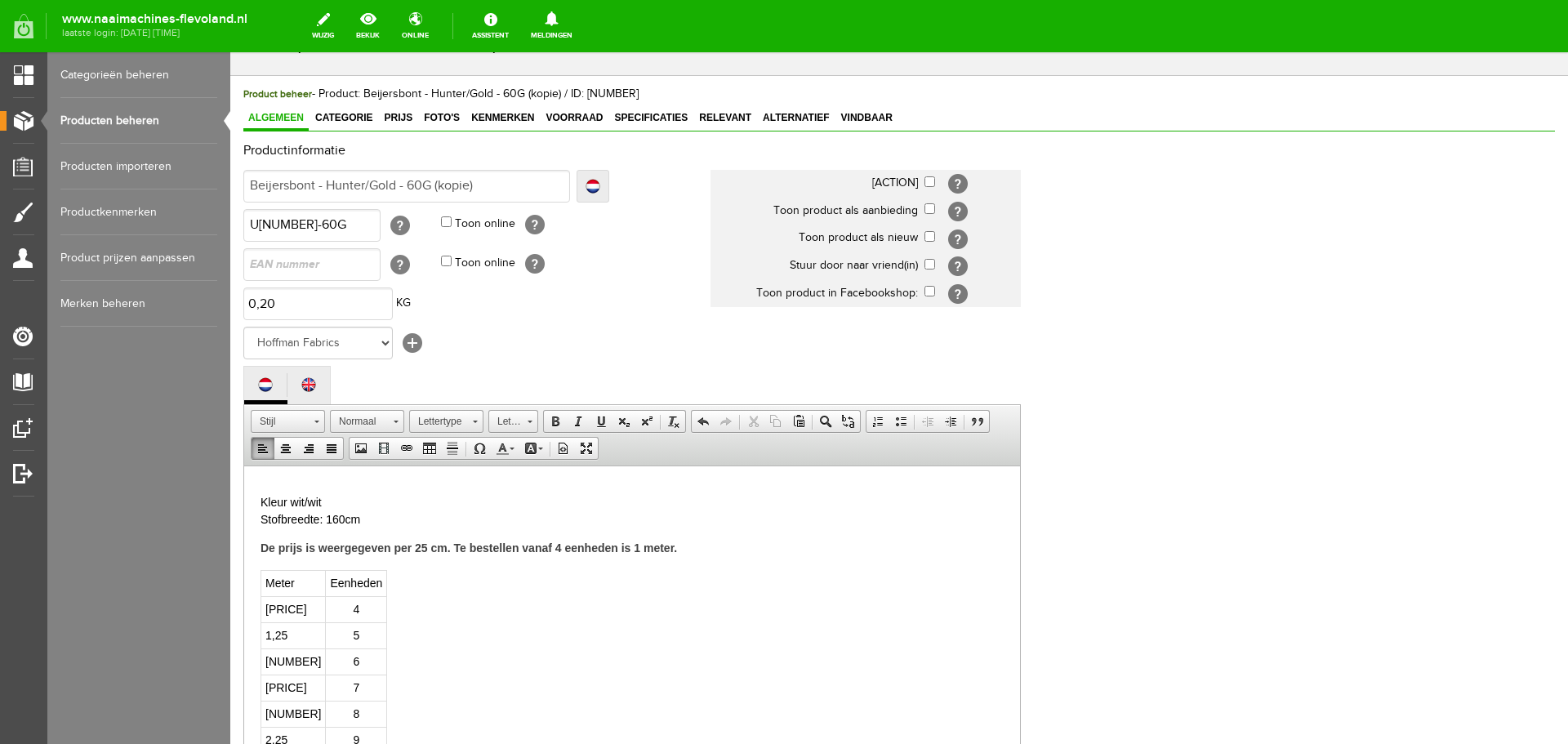 click on "Kleur wit/wit Stofbreedte: 160cm" at bounding box center (632, 510) 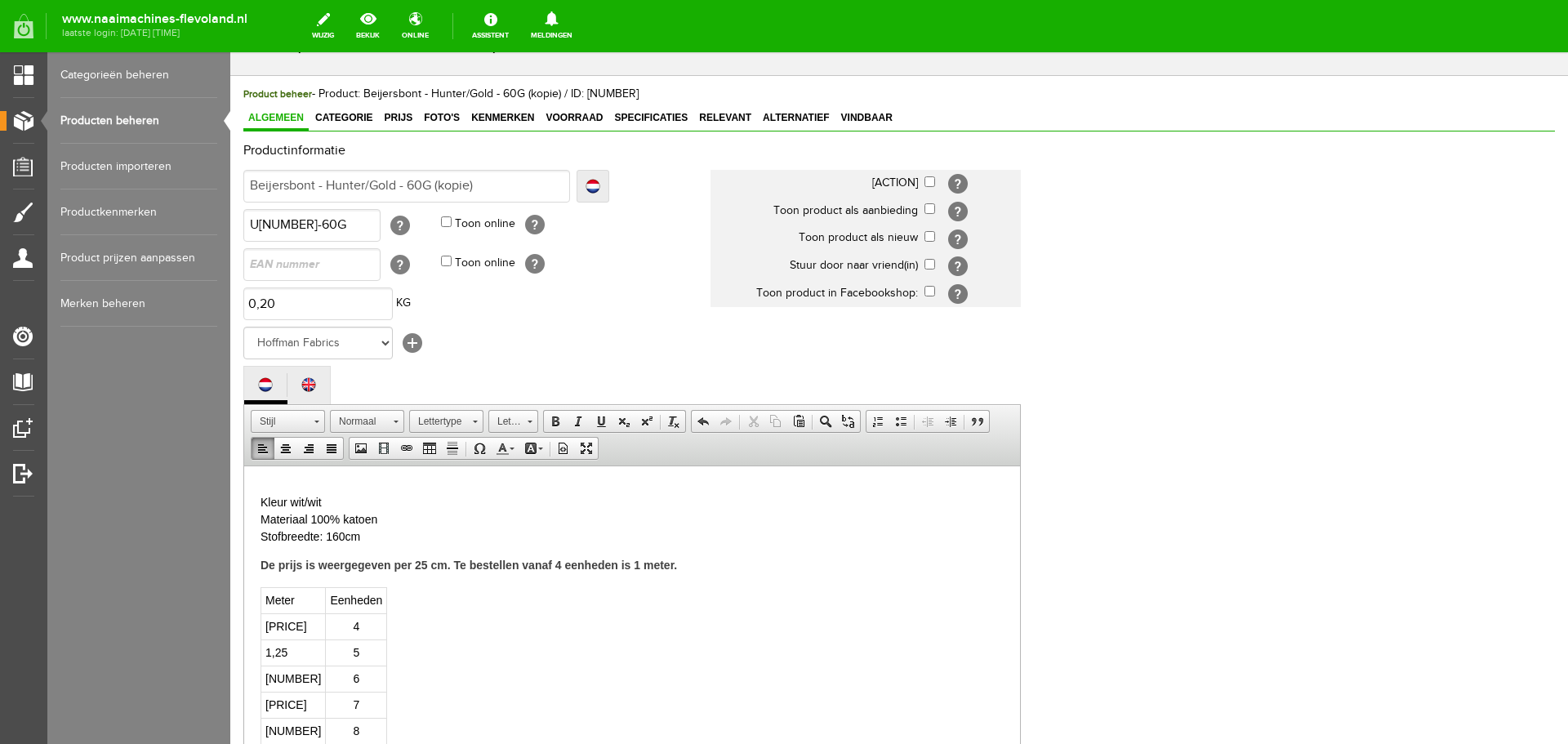 click on "Kleur wit/wit ​Materiaal 100% katoen Stofbreedte: 160cm" at bounding box center (632, 519) 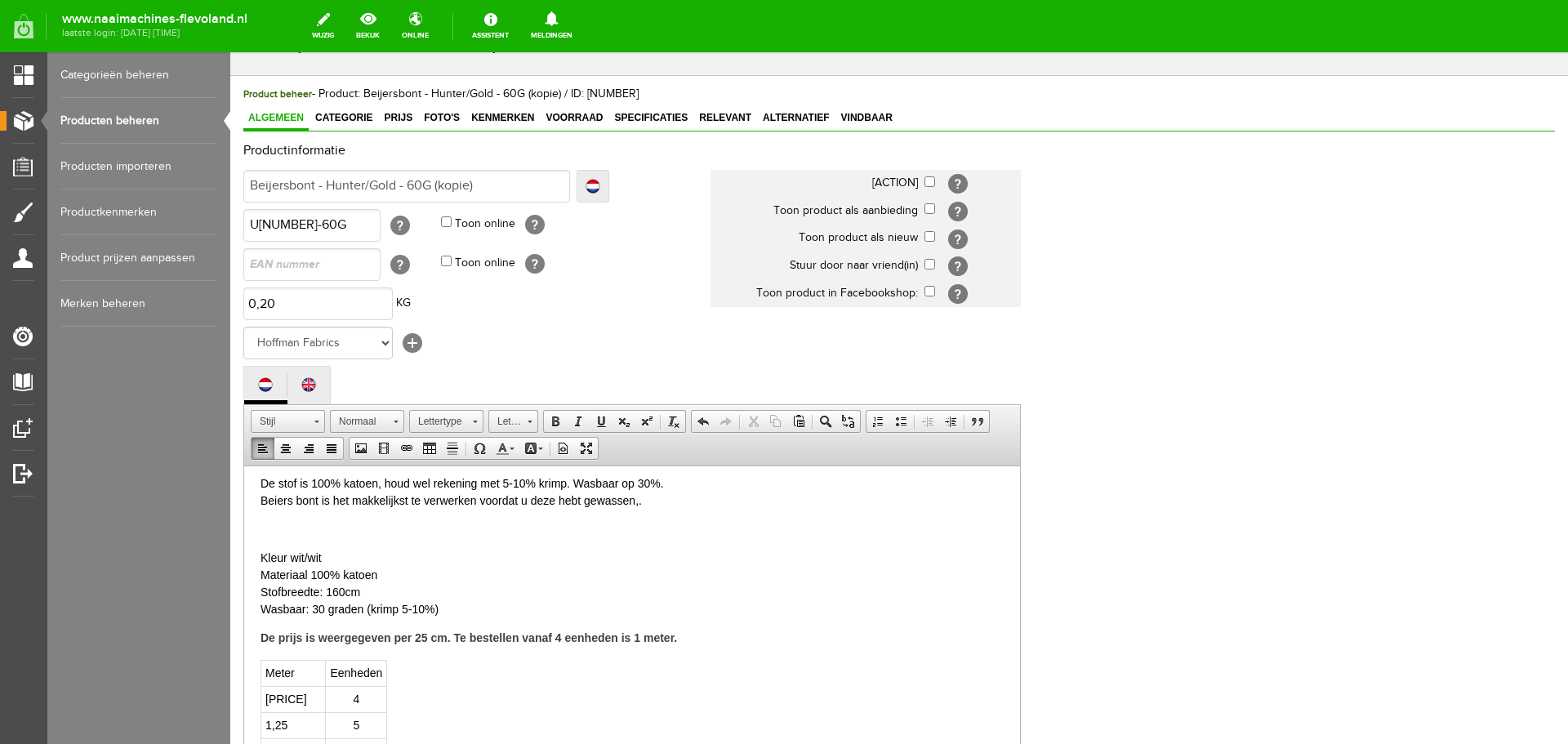 scroll, scrollTop: 0, scrollLeft: 0, axis: both 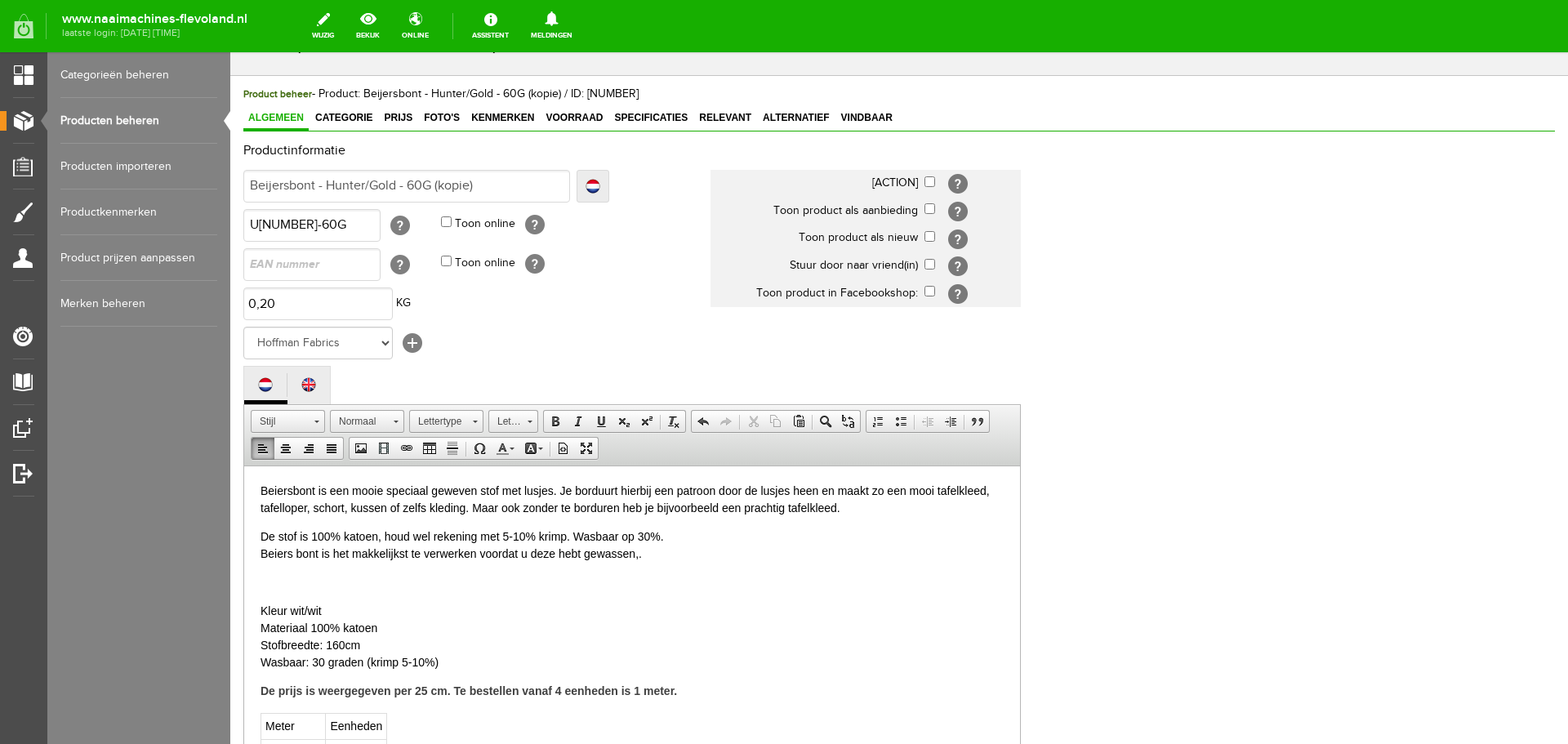 click on "De stof is 100% katoen, houd wel rekening met 5-10% krimp. Wasbaar op 30%. Beiers bont is het makkelijkst te verwerken voordat u deze hebt gewassen,." at bounding box center (632, 545) 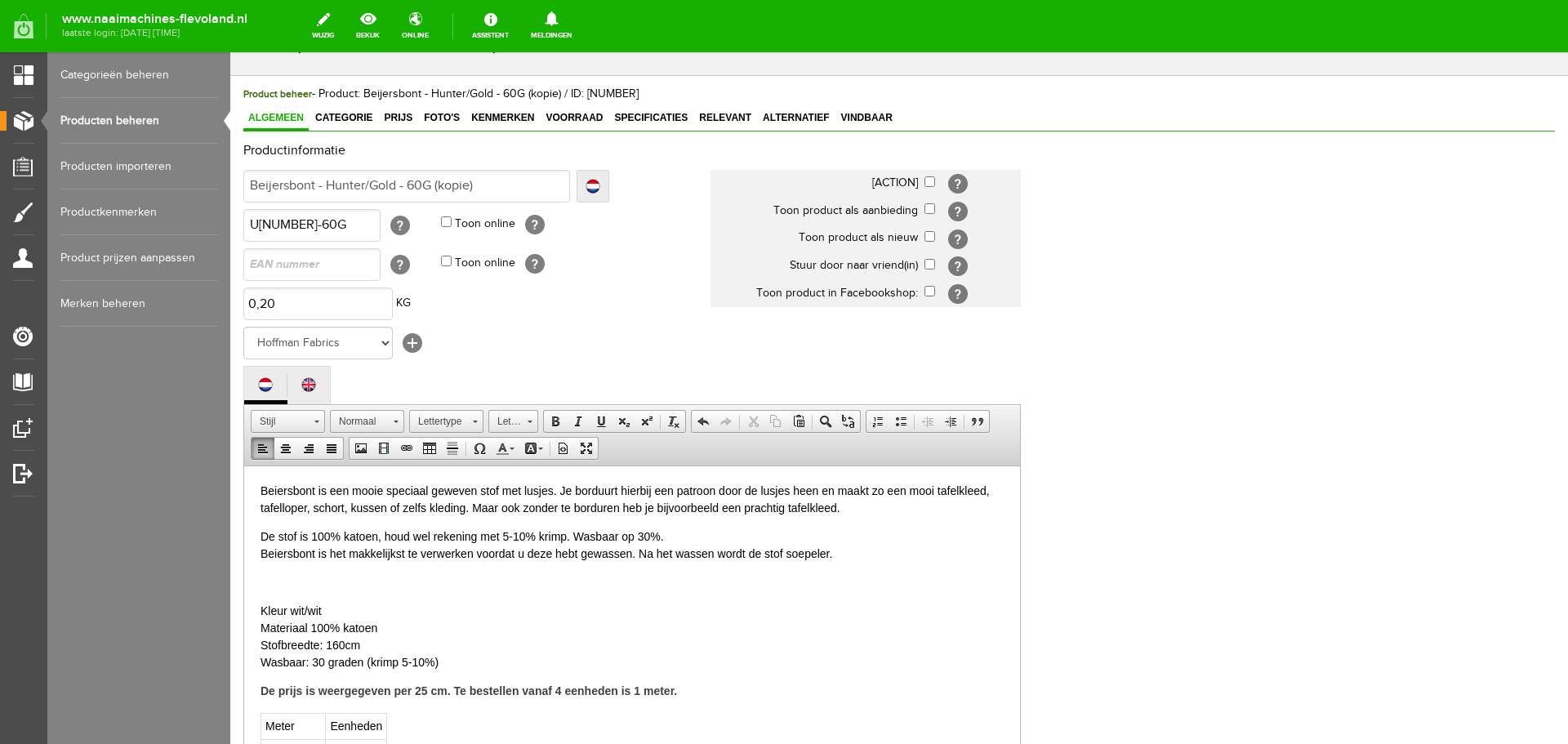 click at bounding box center (632, 581) 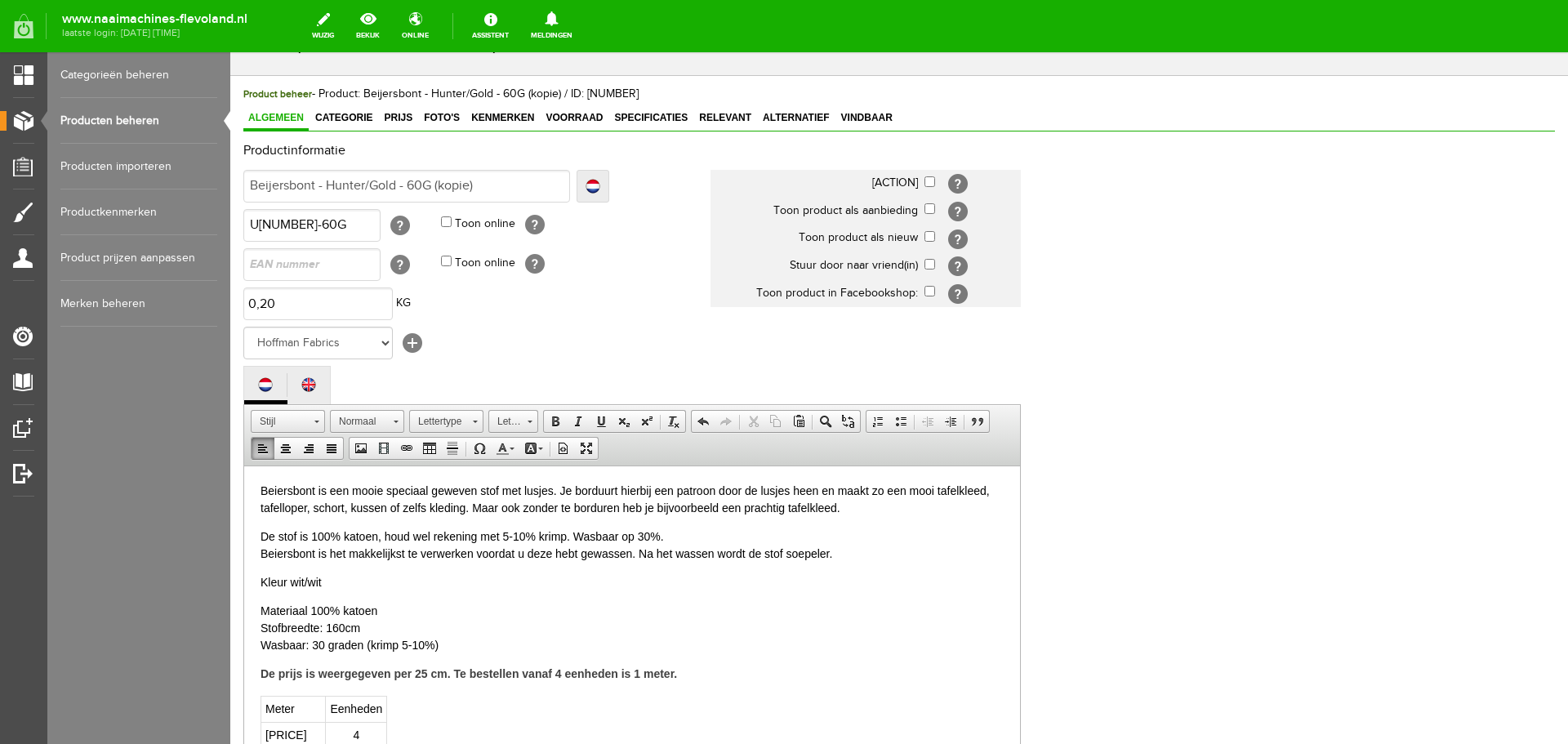 click on "Kleur wit/wit" at bounding box center (632, 581) 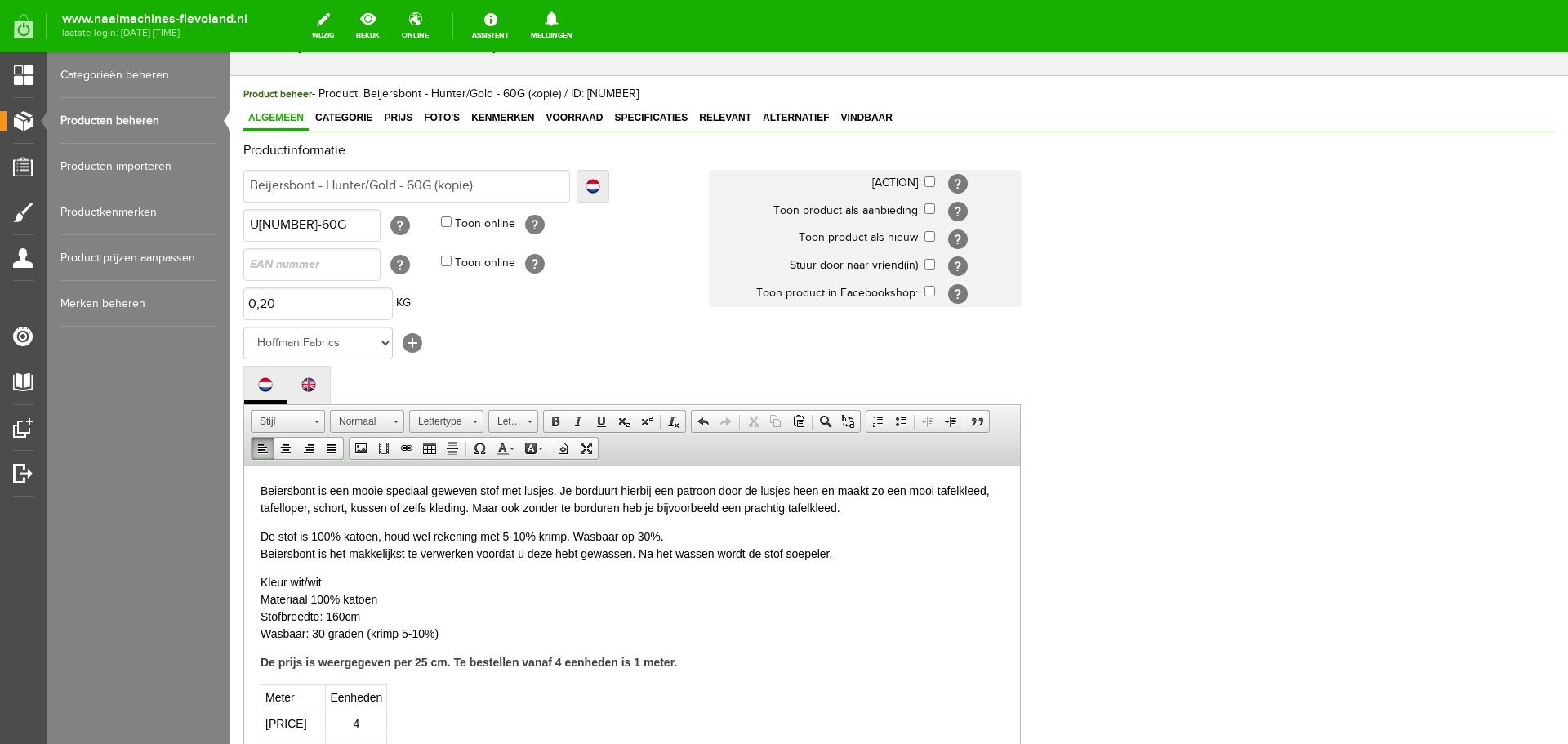 click on "Beiersbont is een mooie speciaal geweven stof met lusjes. Je borduurt hierbij een patroon door de lusjes heen en maakt zo een mooi tafelkleed, tafelloper, schort, kussen of zelfs kleding. Maar ook zonder te borduren heb je bijvoorbeeld een prachtig tafelkleed." at bounding box center [632, 499] 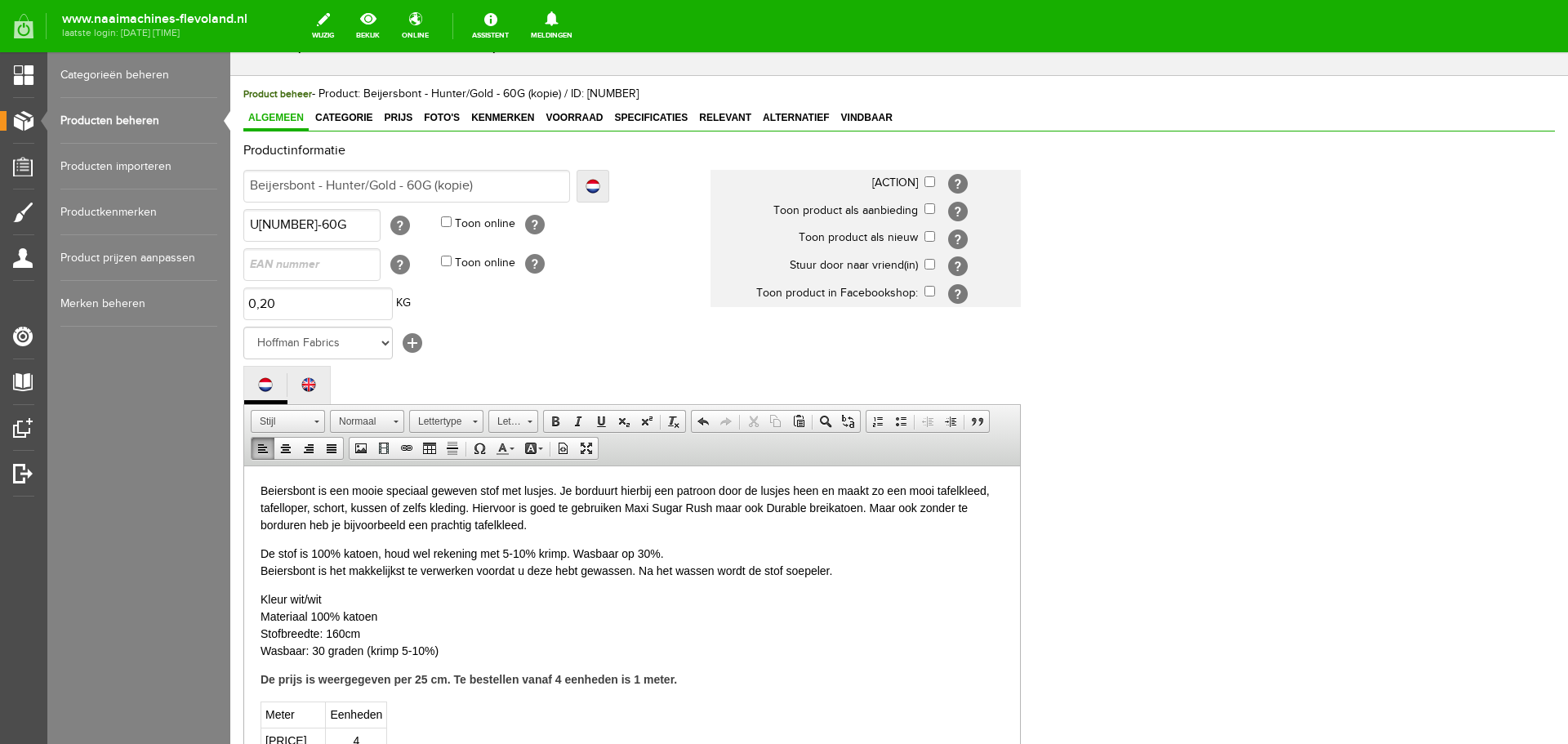click on "Beiersbont is een mooie speciaal geweven stof met lusjes. Je borduurt hierbij een patroon door de lusjes heen en maakt zo een mooi tafelkleed, tafelloper, schort, kussen of zelfs kleding. Hiervoor is goed te gebruiken Maxi Sugar Rush maar ook Durable breikatoen. Maar ook zonder te borduren heb je bijvoorbeeld een prachtig tafelkleed." at bounding box center (632, 507) 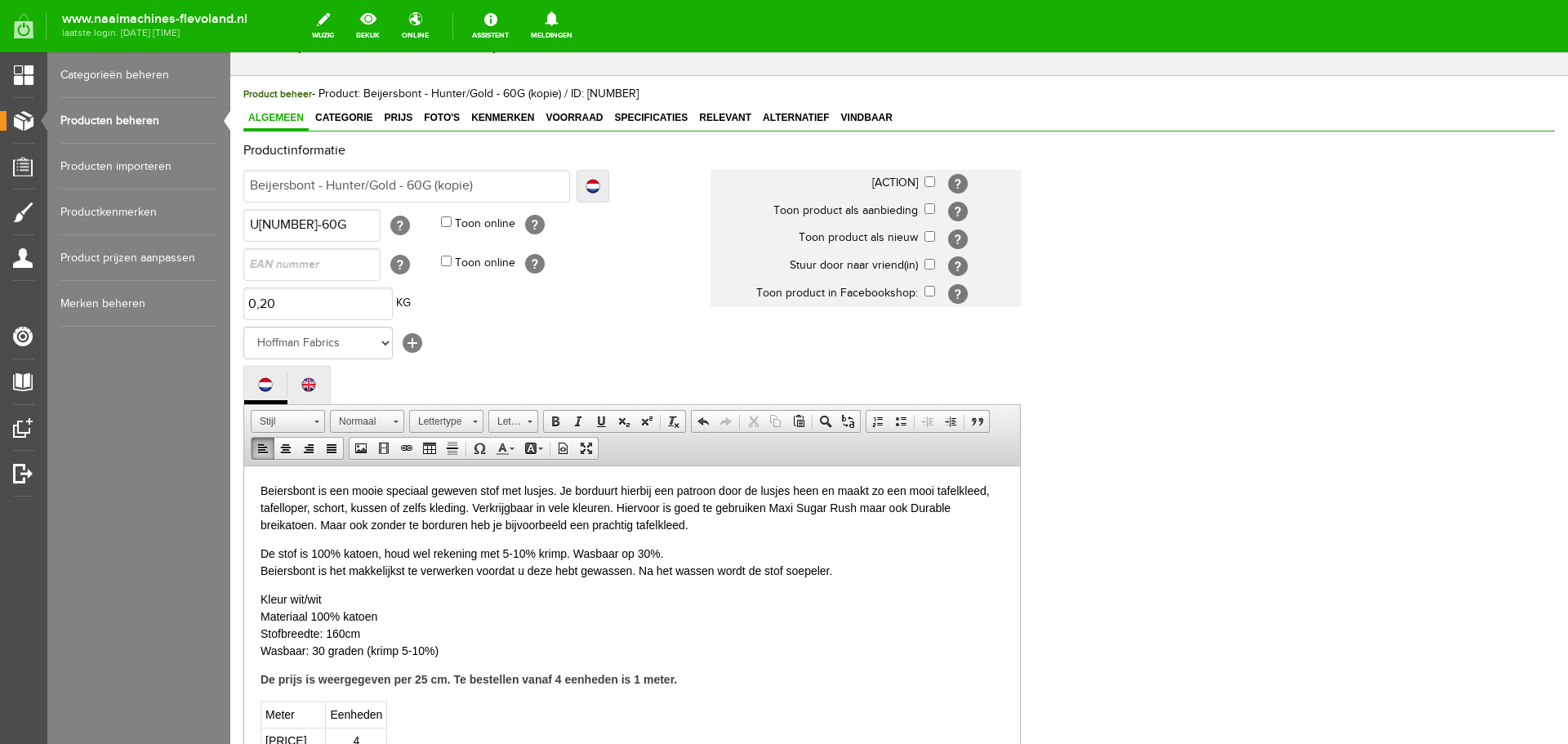 click on "Beiersbont is een mooie speciaal geweven stof met lusjes. Je borduurt hierbij een patroon door de lusjes heen en maakt zo een mooi tafelkleed, tafelloper, schort, kussen of zelfs kleding. Verkrijgbaar in vele kleuren. Hiervoor is goed te gebruiken Maxi Sugar Rush maar ook Durable breikatoen. Maar ook zonder te borduren heb je bijvoorbeeld een prachtig tafelkleed." at bounding box center (632, 507) 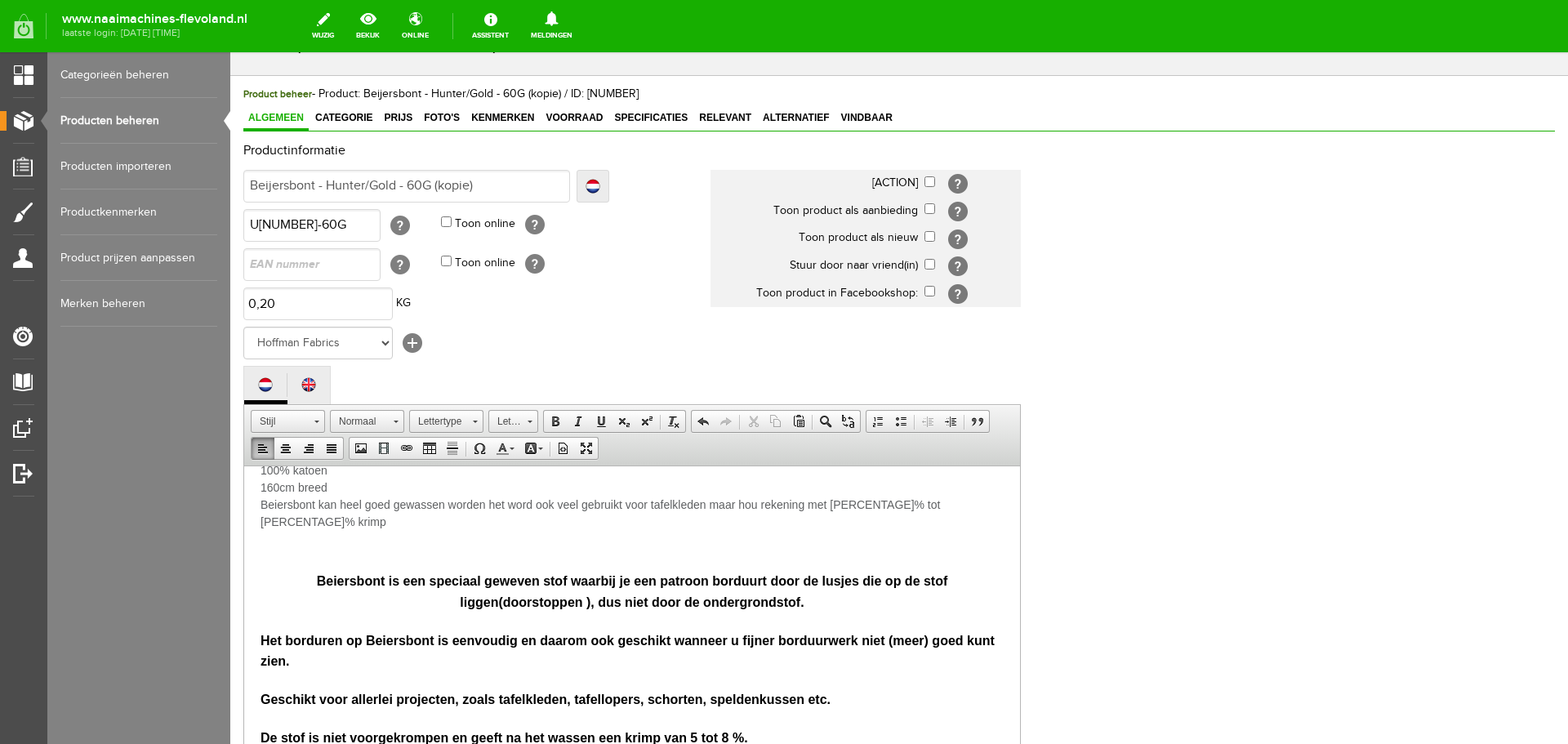 scroll, scrollTop: 653, scrollLeft: 0, axis: vertical 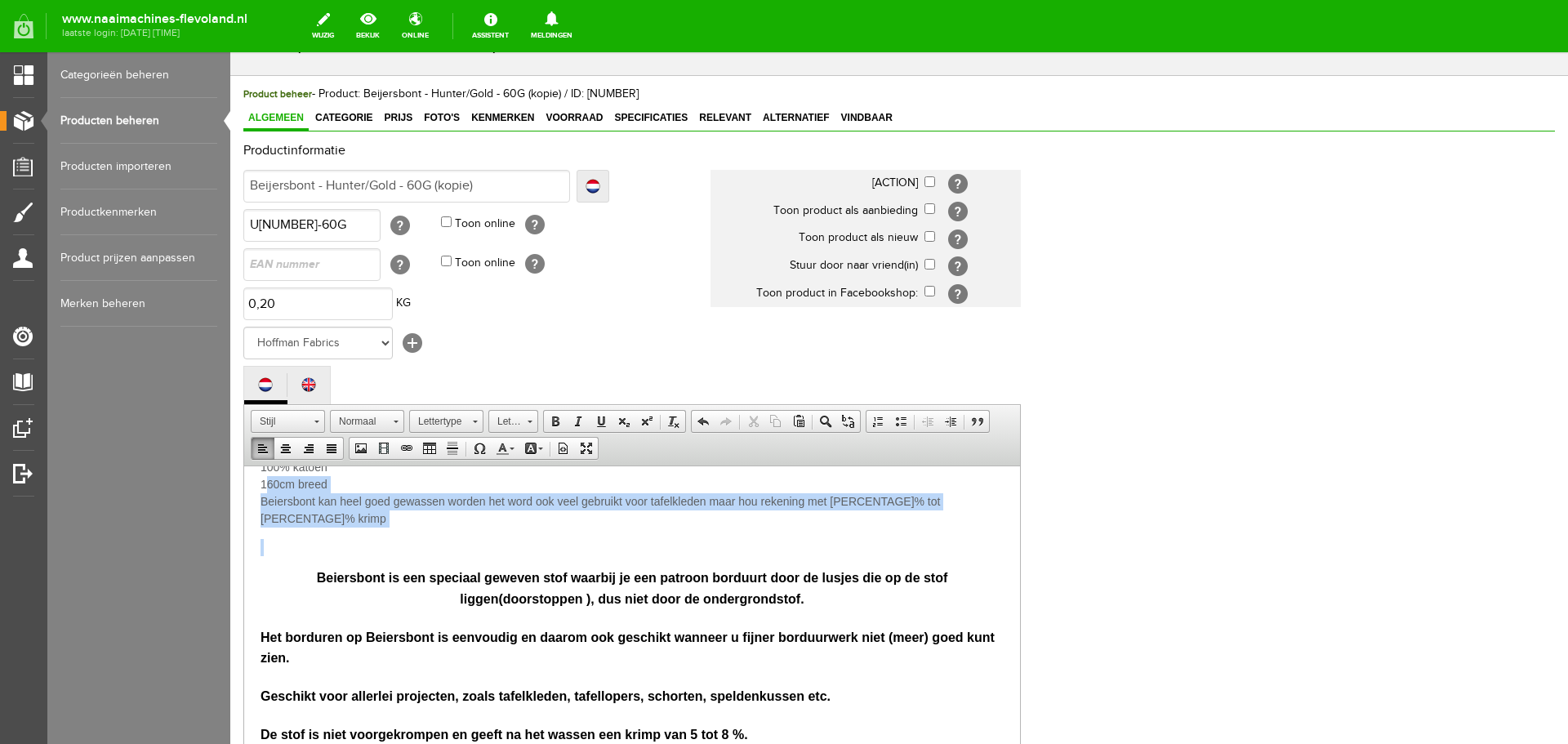 drag, startPoint x: 265, startPoint y: 480, endPoint x: 960, endPoint y: 516, distance: 695.9317 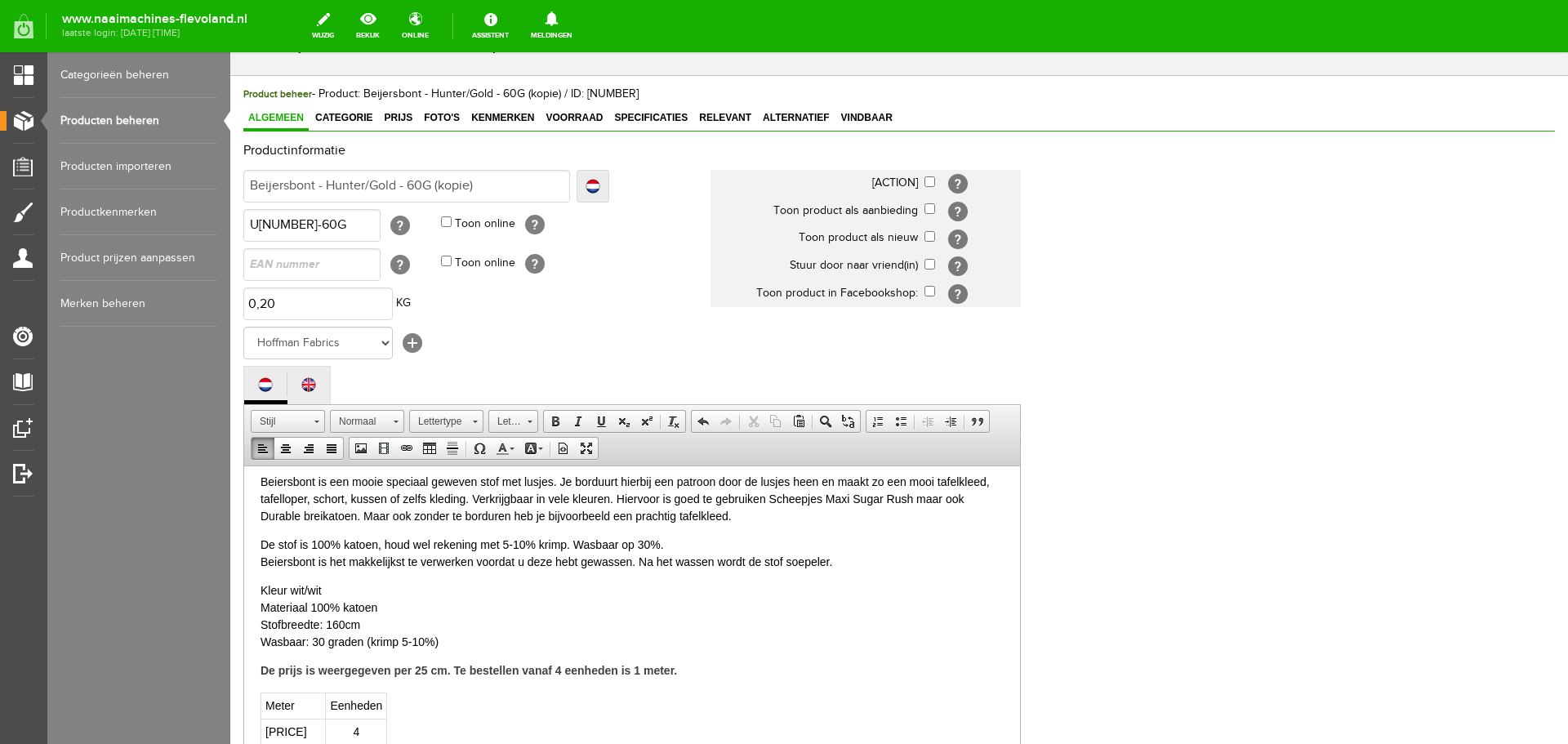scroll, scrollTop: 0, scrollLeft: 0, axis: both 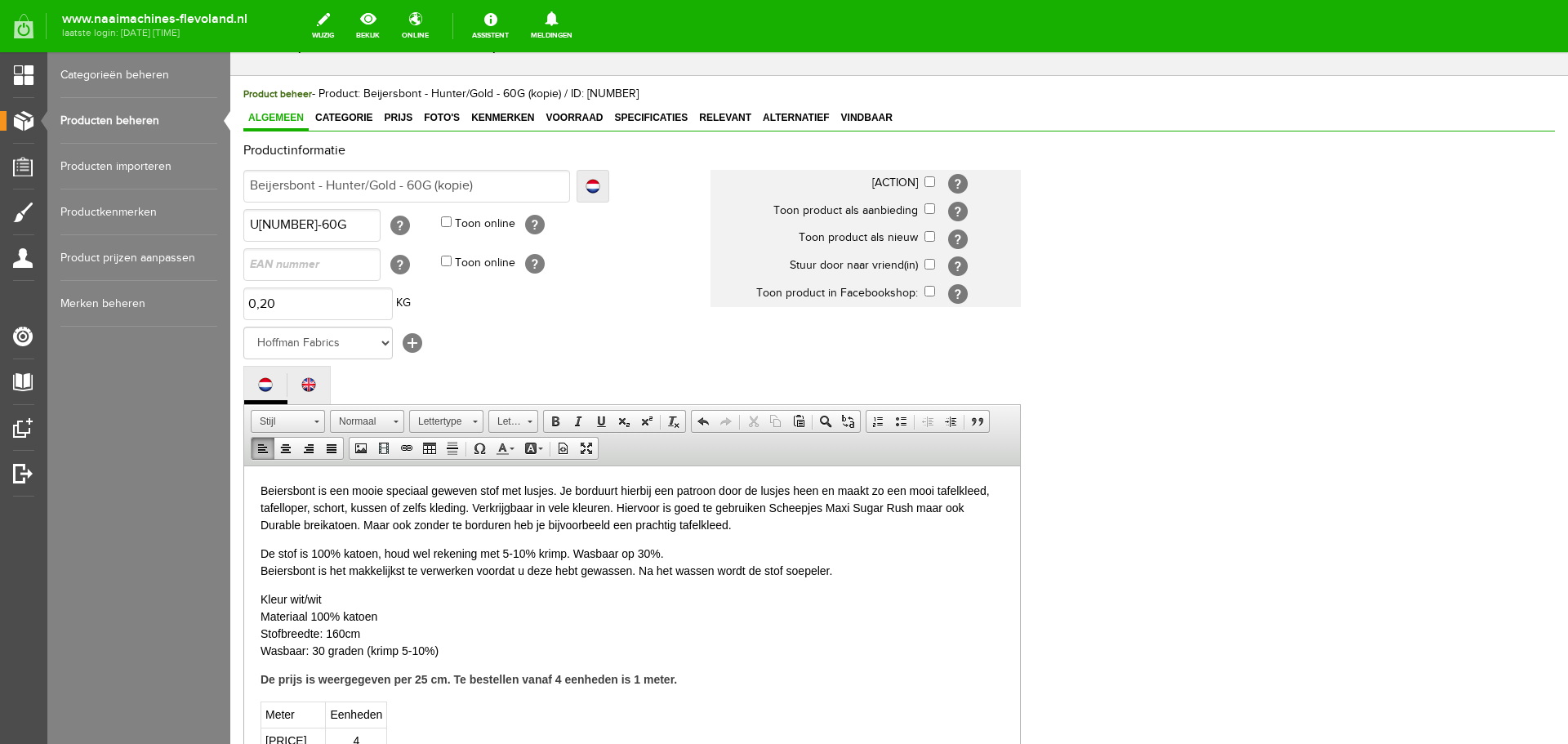 click on "[COLOR] [COLOR] [MATERIAL] [WIDTH] [WASH_TEMP] ([SHRINKAGE])" at bounding box center [632, 625] 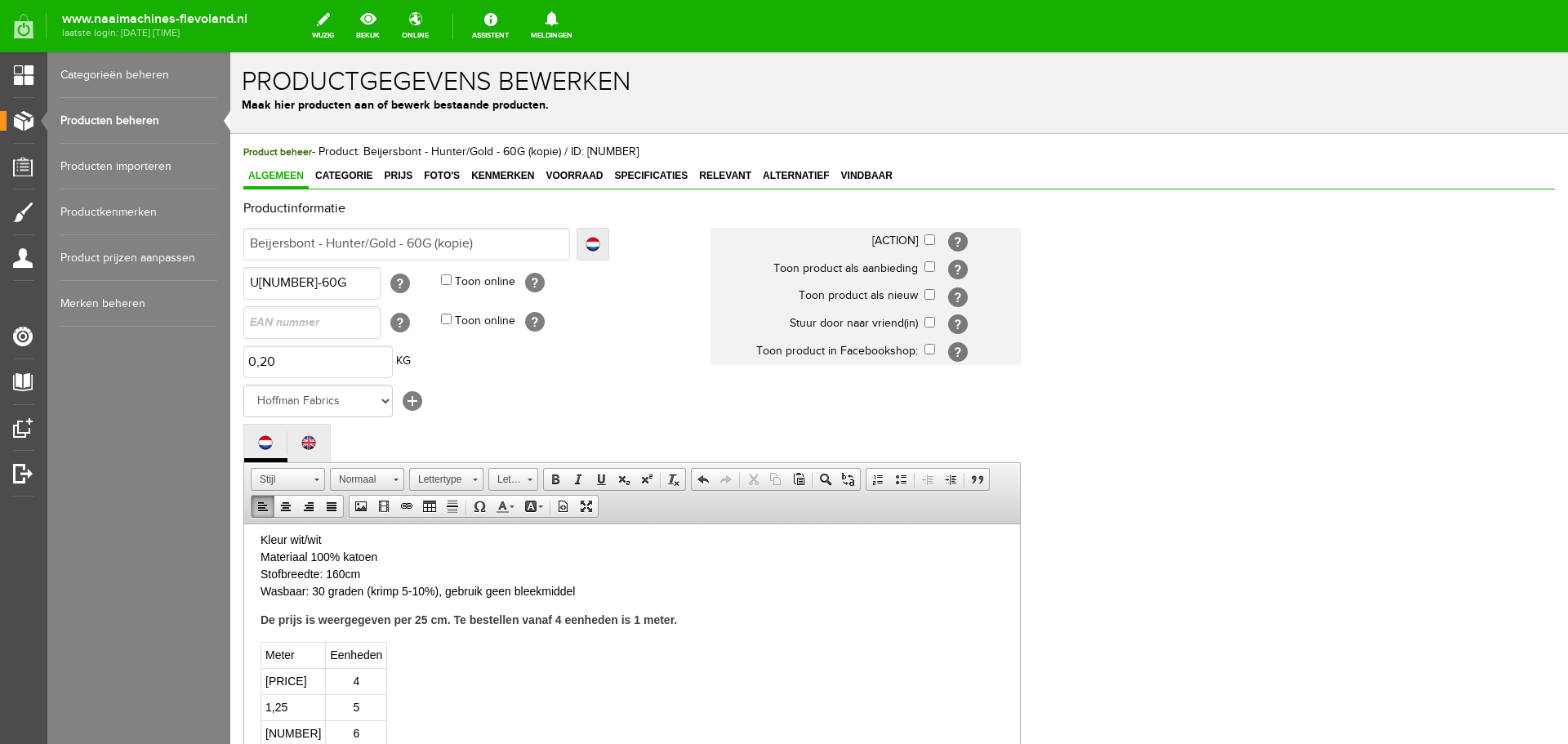 scroll, scrollTop: 0, scrollLeft: 0, axis: both 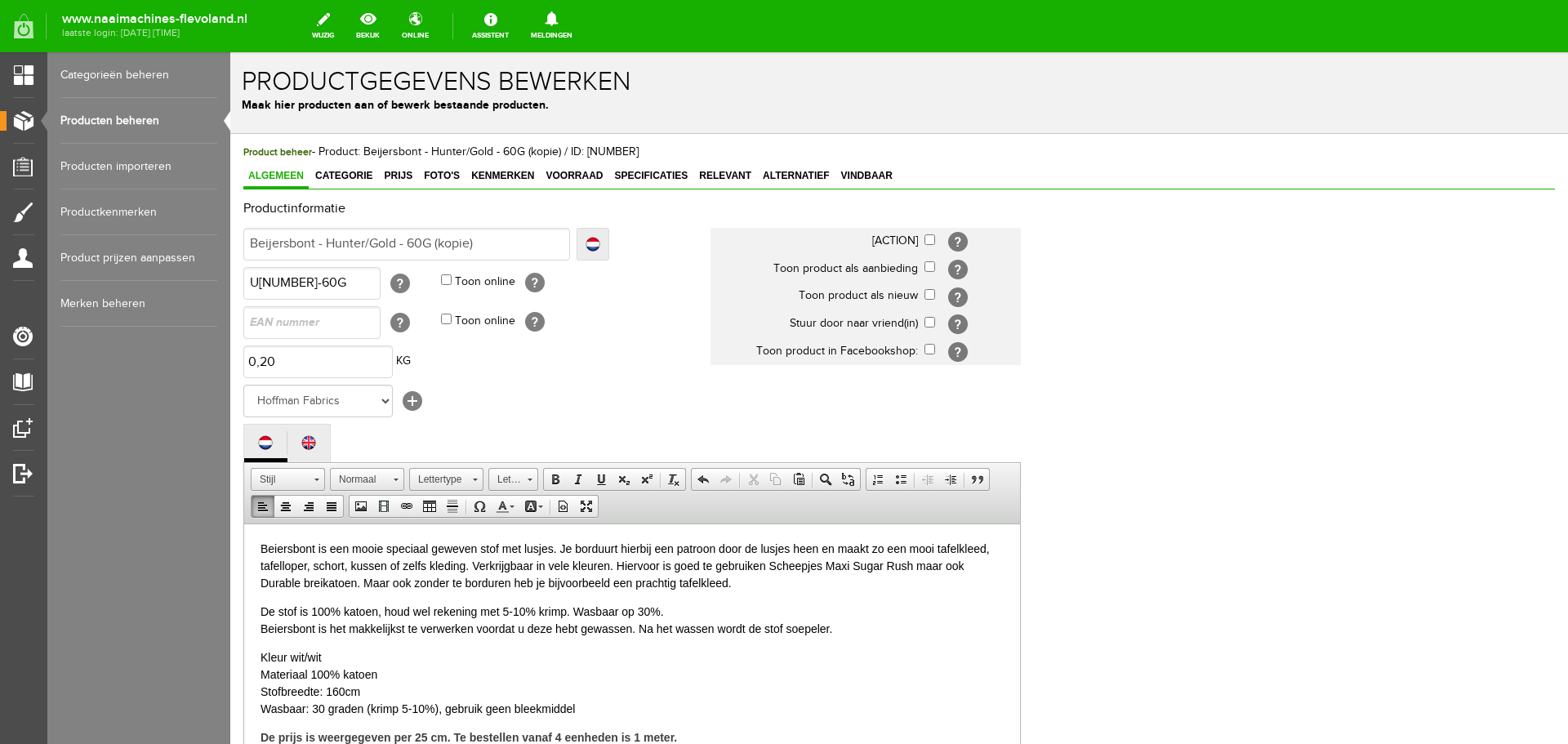 click on "Beiersbont is een mooie speciaal geweven stof met lusjes. Je borduurt hierbij een patroon door de lusjes heen en maakt zo een mooi tafelkleed, tafelloper, schort, kussen of zelfs kleding. Verkrijgbaar in vele kleuren. Hiervoor is goed te gebruiken Scheepjes Maxi Sugar Rush maar ook Durable breikatoen. Maar ook zonder te borduren heb je bijvoorbeeld een prachtig tafelkleed." at bounding box center [632, 565] 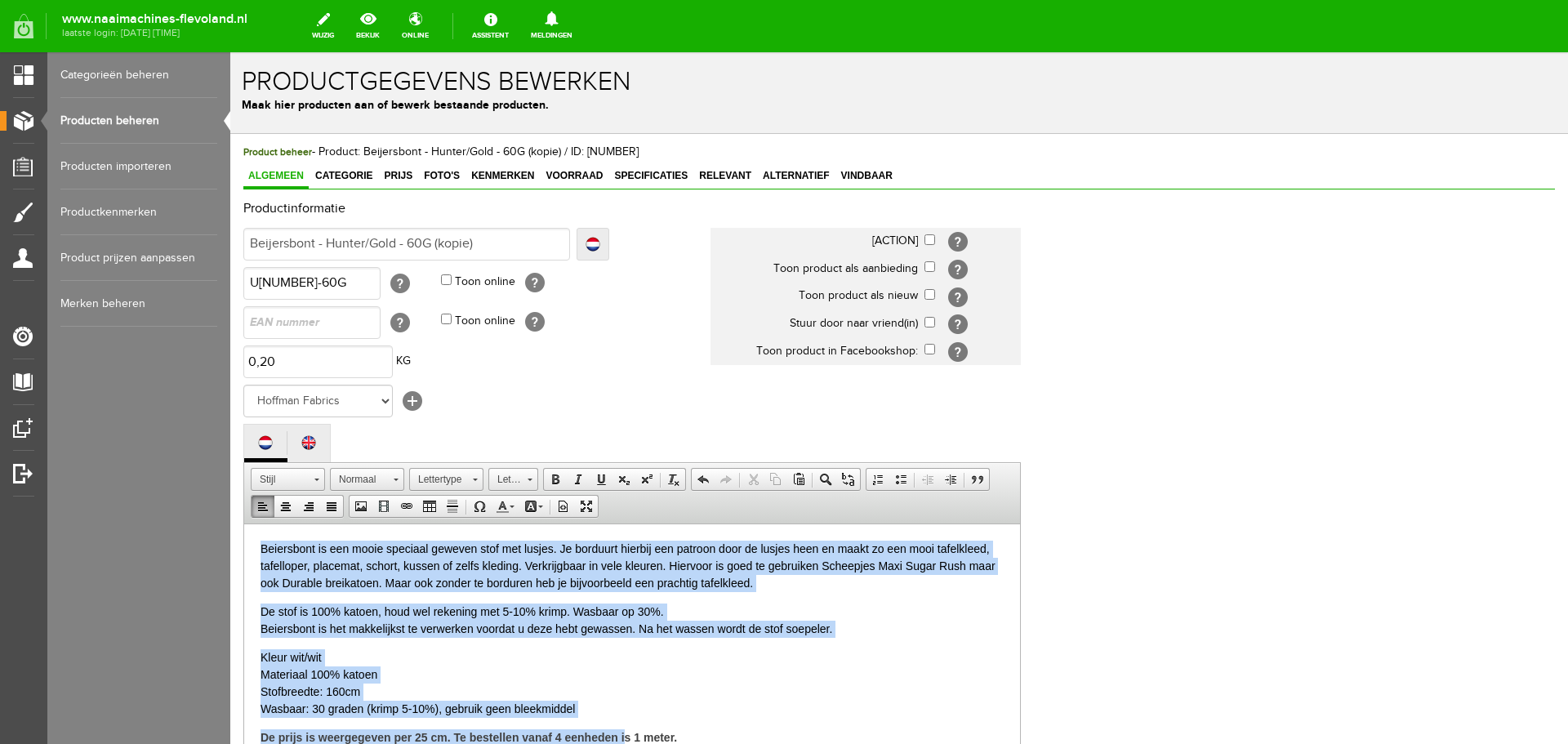 drag, startPoint x: 257, startPoint y: 550, endPoint x: 627, endPoint y: 721, distance: 407.60397 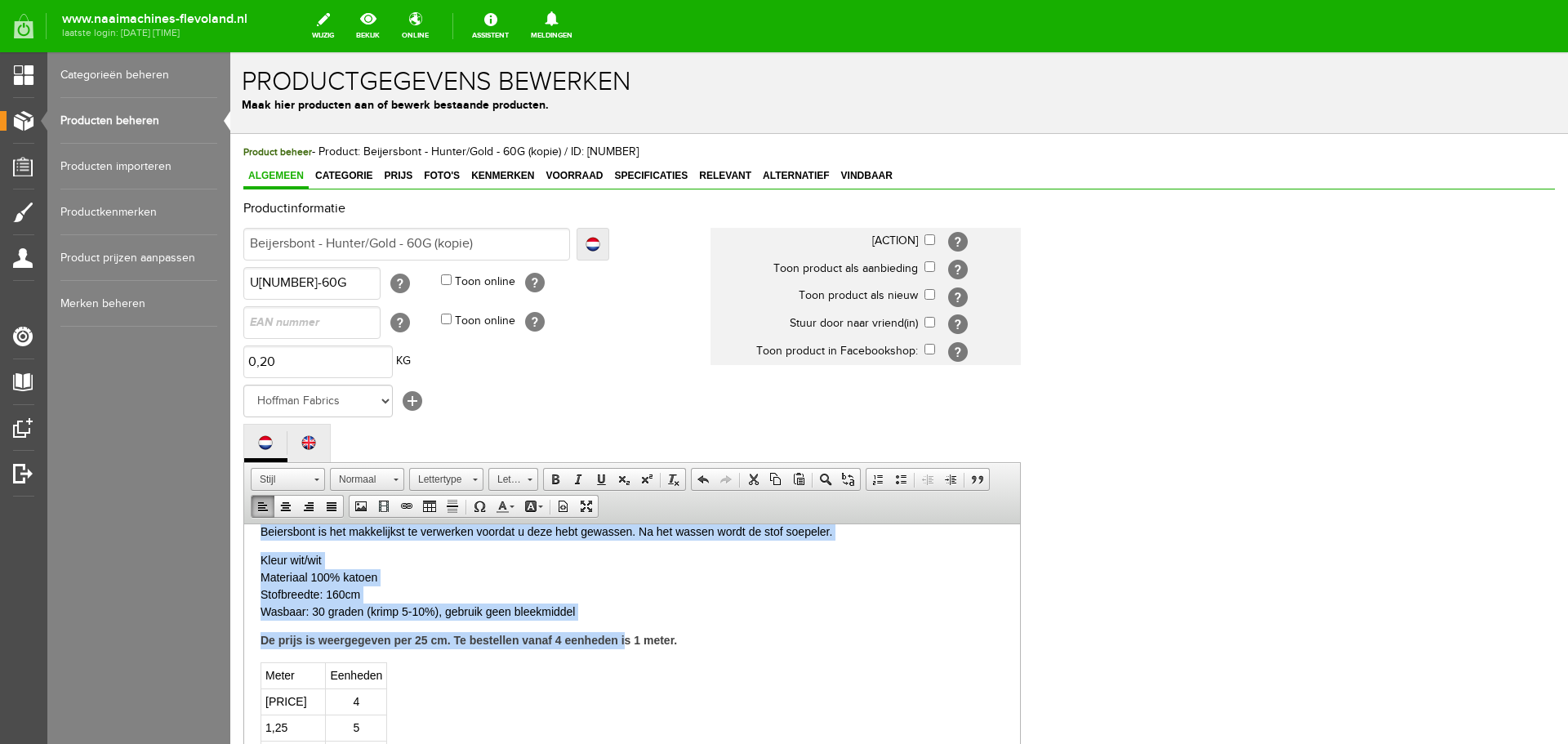 scroll, scrollTop: 327, scrollLeft: 0, axis: vertical 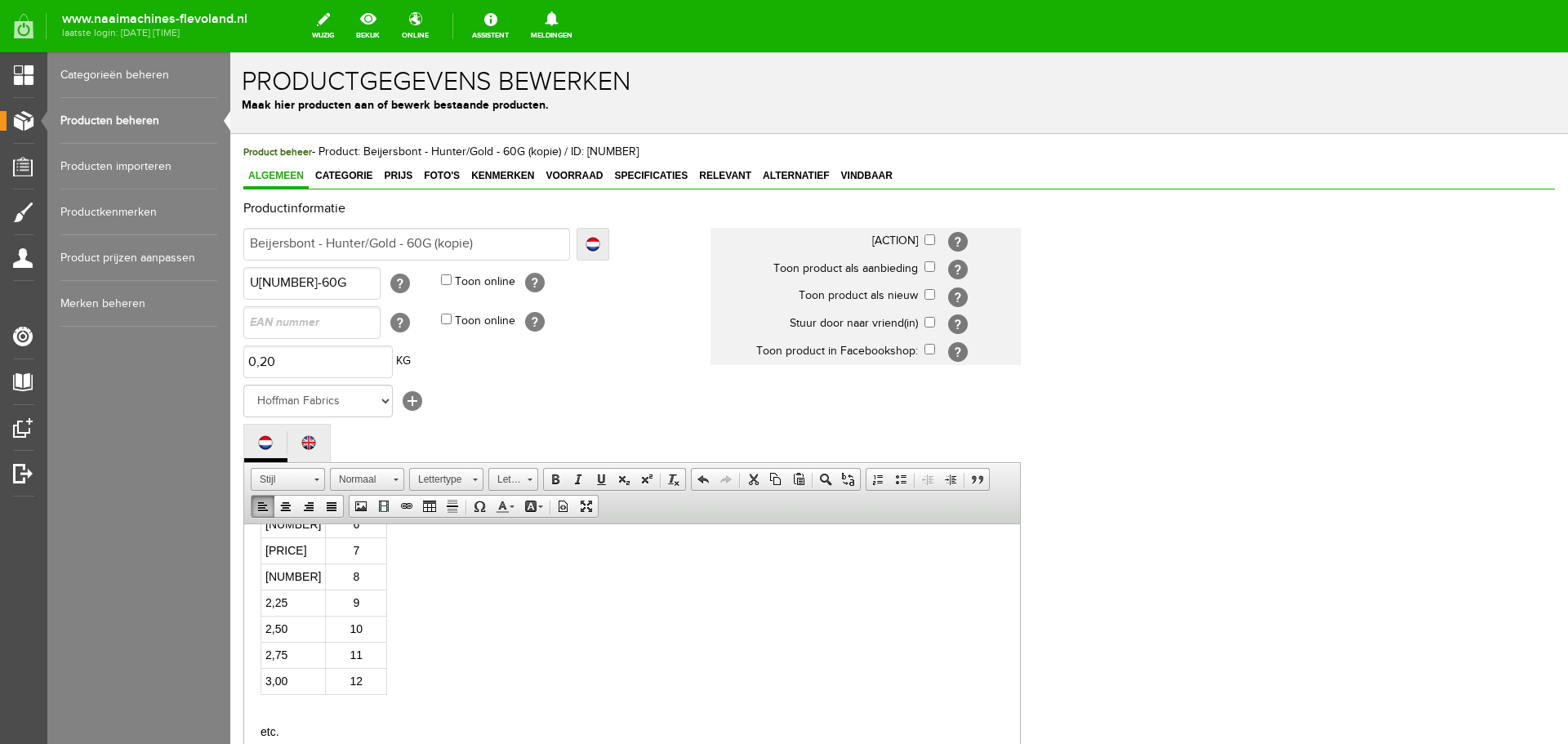 click on "Beiersbont is een mooie speciaal geweven stof met lusjes. Je borduurt hierbij een patroon door de lusjes en maakt zo een mooi tafelkleed, tafelloper, placemat, schort, kussen of zelfs kleding. Verkrijgbaar in vele kleuren. Hiervoor is goed te gebruiken Scheepjes Maxi Sugar Rush maar ook Durable breikatoen. Maar ook zonder te borduren heb je bijvoorbeeld een prachtig tafelkleed. De stof is 100% katoen, houd wel rekening met 5-10% krimp. Wasbaar op 30%. Beiers bont is het makkelijkst te verwerken voordat u deze hebt gewassen. Na het wassen wordt de stof soepeler. Kleur wit/wit Materiaal 100% katoen Stofbreedte: 160cm Wasbaar: 30 graden (krimp 5-10%), gebruik geen bleekmiddel De prijs is weergegeven per 25 cm. Te bestellen vanaf 4 eenheden is 1 meter. Meter Eenheden 1,00 4 1,25 5 1,50 6 1,75 7 2,00 8 2,25 9 2,50 10 2,75 11 3,00 12 etc. Door ons op lengte afgemeten goederen kunnen wij niet retour nemen. 100% katoen 1 (doorstoppen ), dus niet door de ondergrondstof. Samenstelling: 100% katoen." at bounding box center (632, 676) 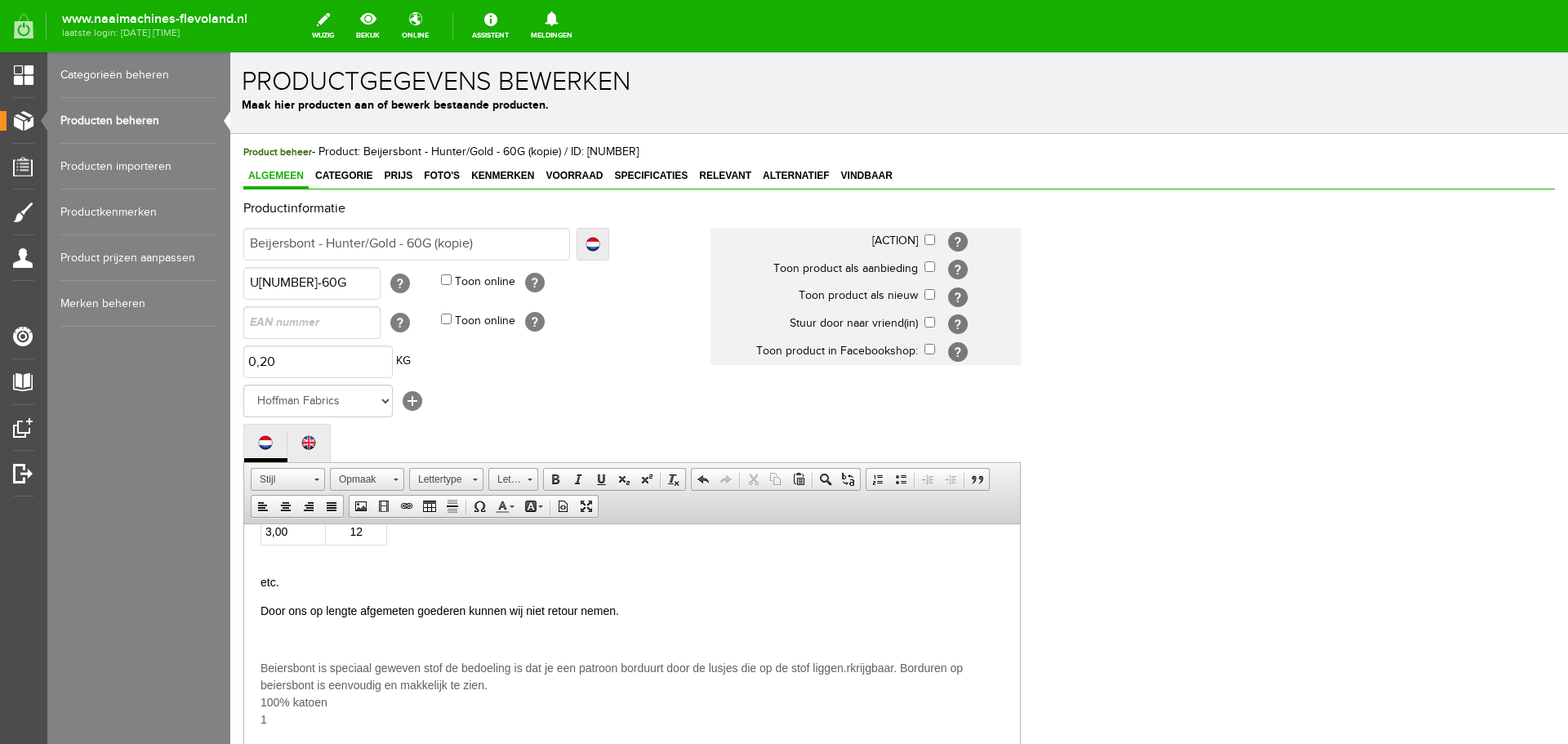 scroll, scrollTop: 572, scrollLeft: 0, axis: vertical 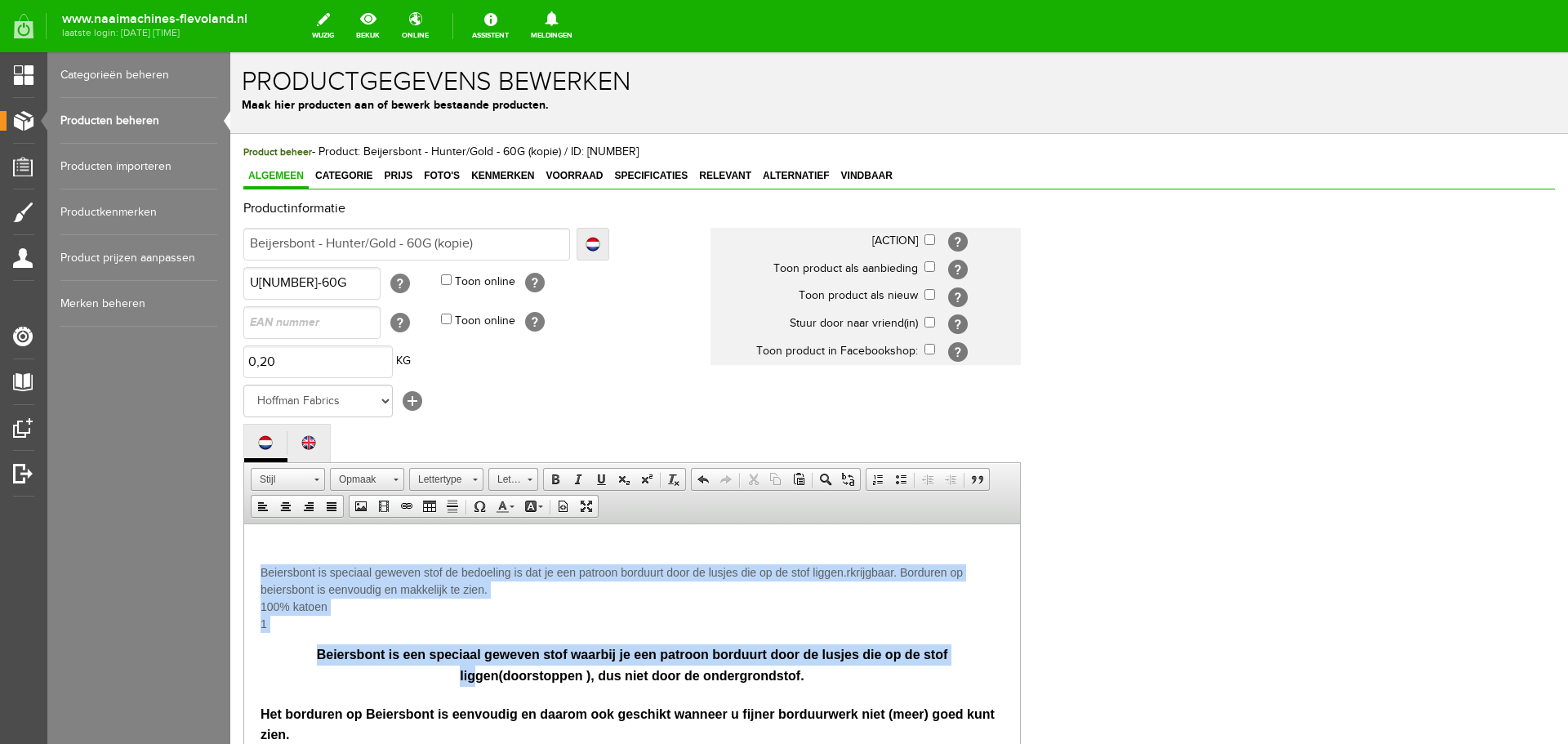 drag, startPoint x: 264, startPoint y: 568, endPoint x: 458, endPoint y: 697, distance: 232.97425 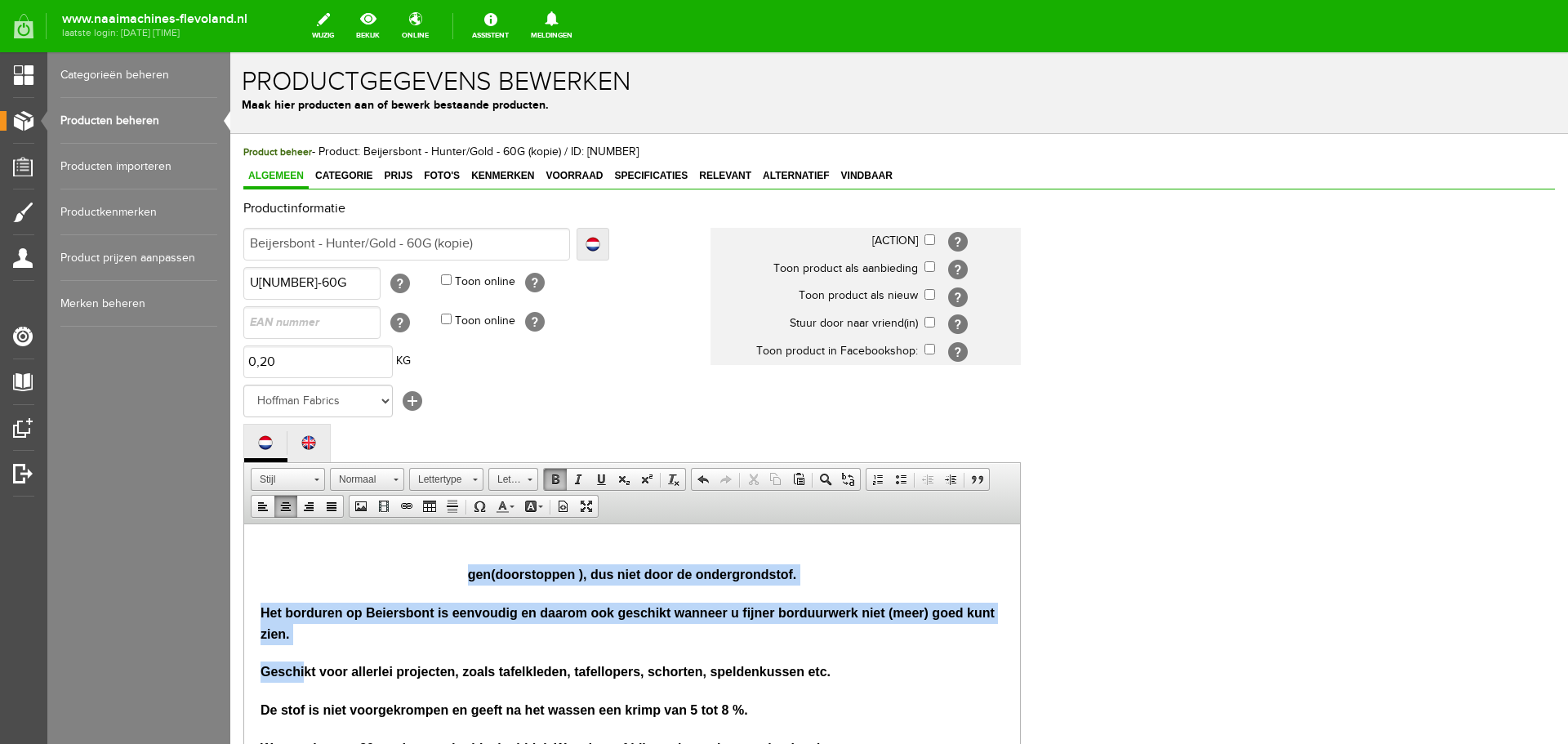 drag, startPoint x: 258, startPoint y: 556, endPoint x: 317, endPoint y: 697, distance: 152.84633 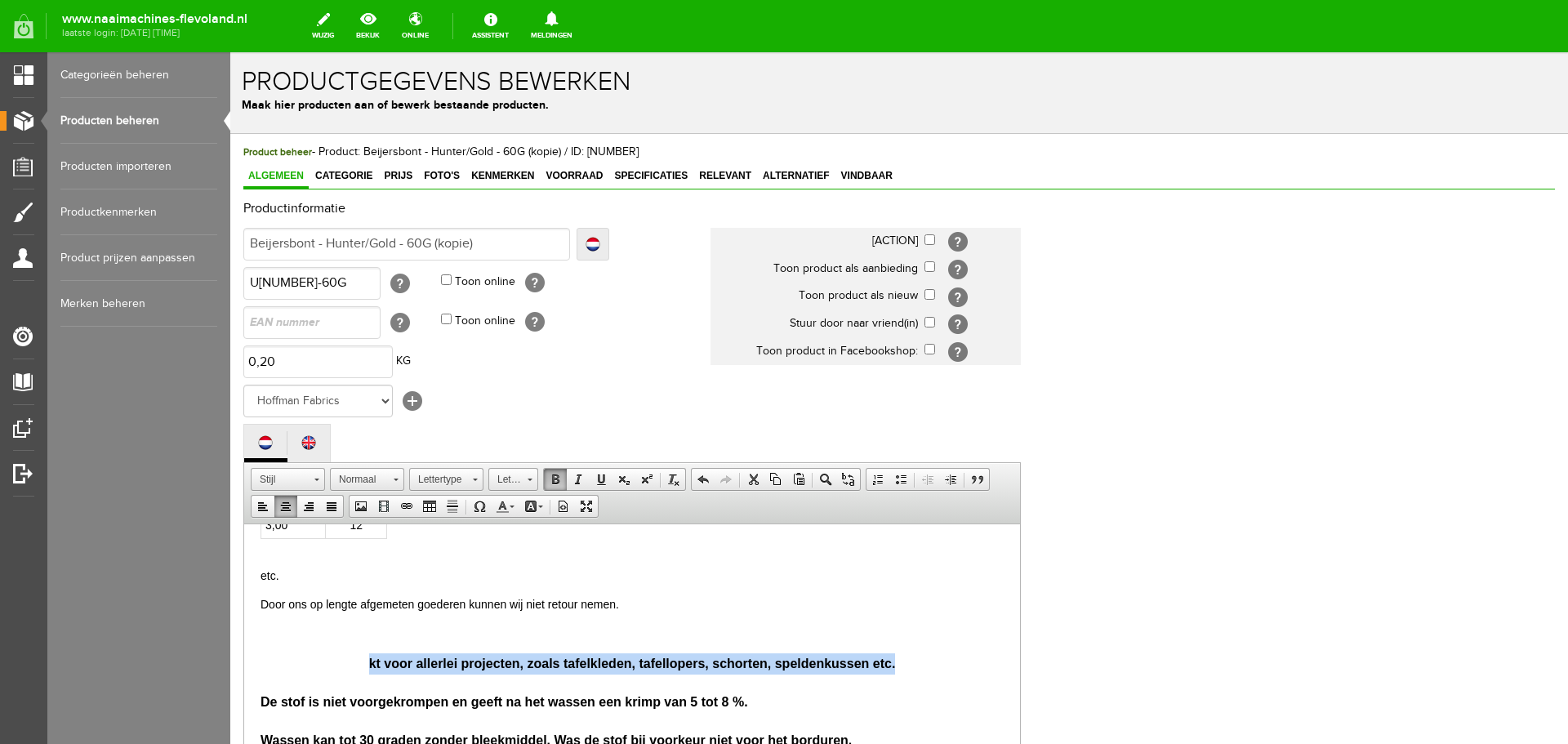 scroll, scrollTop: 541, scrollLeft: 0, axis: vertical 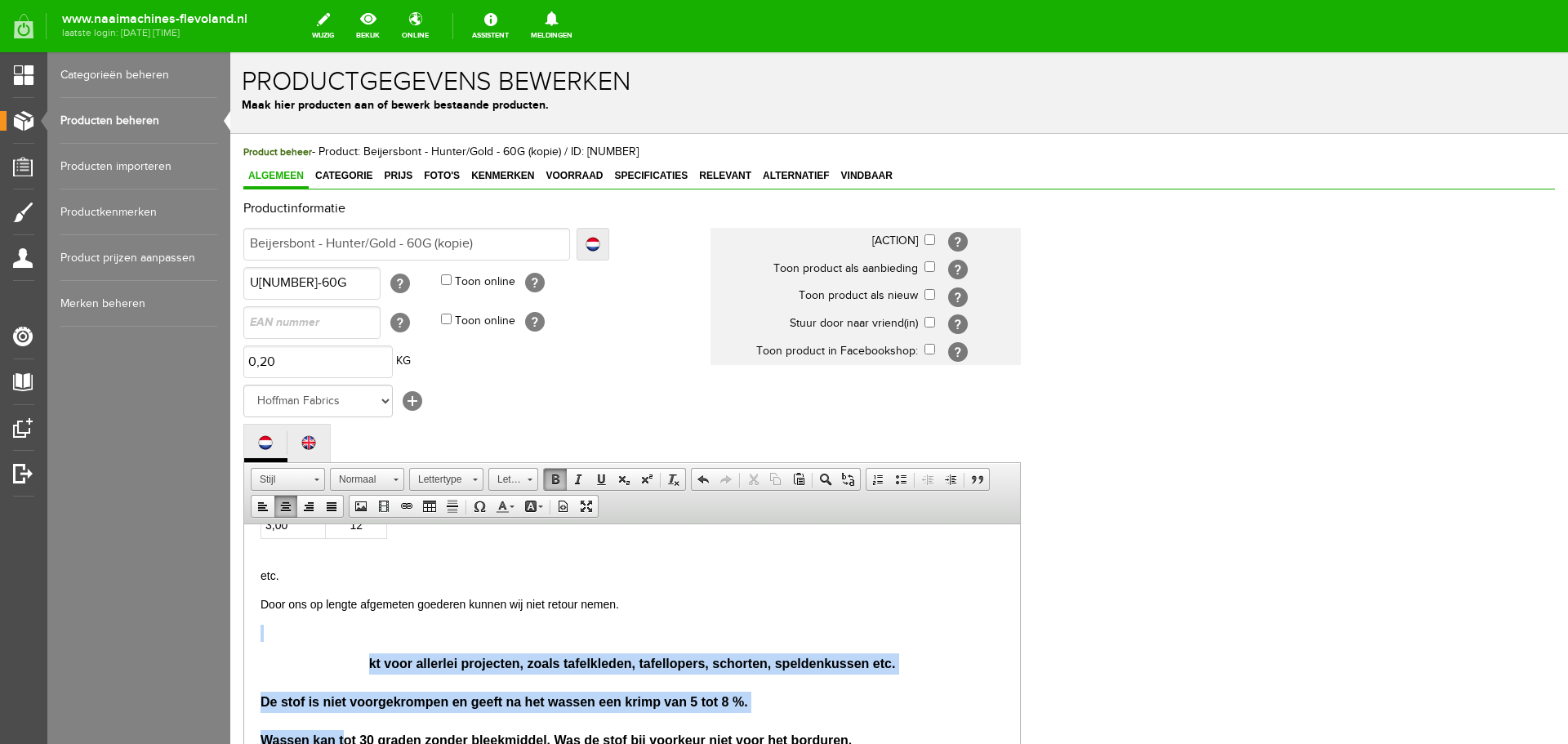 drag, startPoint x: 291, startPoint y: 584, endPoint x: 368, endPoint y: 717, distance: 153.68149 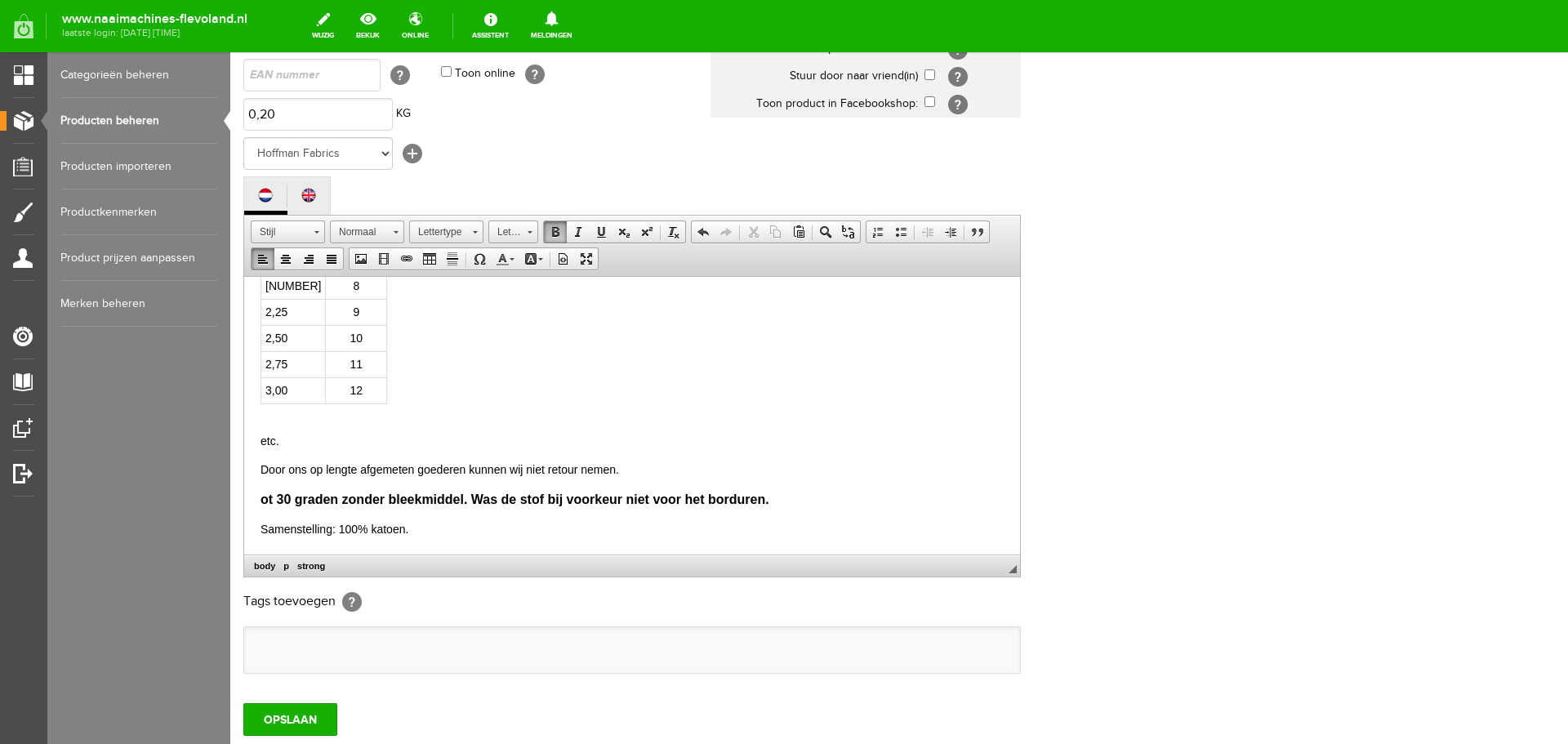 scroll, scrollTop: 255, scrollLeft: 0, axis: vertical 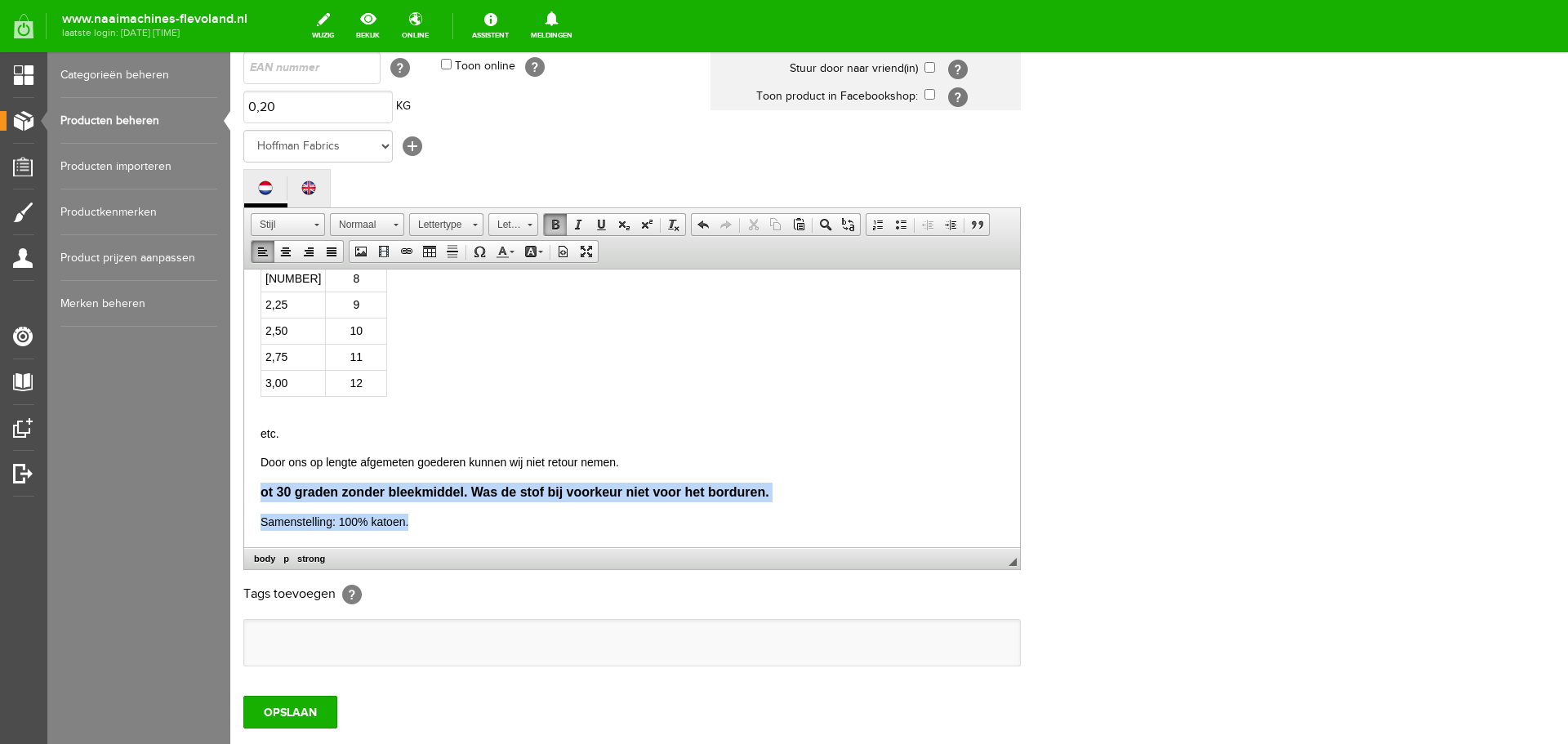 drag, startPoint x: 257, startPoint y: 485, endPoint x: 426, endPoint y: 537, distance: 176.81912 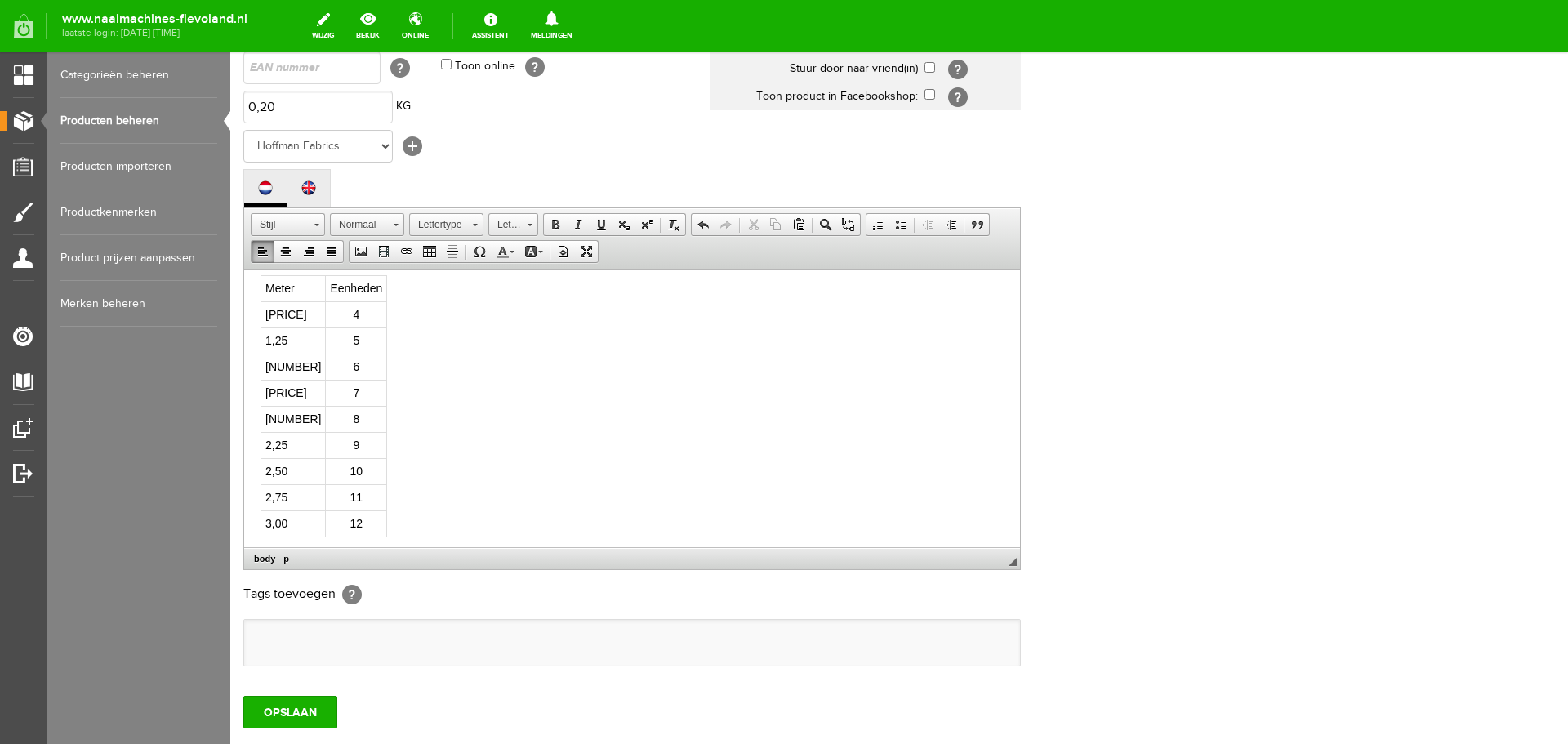 scroll, scrollTop: 0, scrollLeft: 0, axis: both 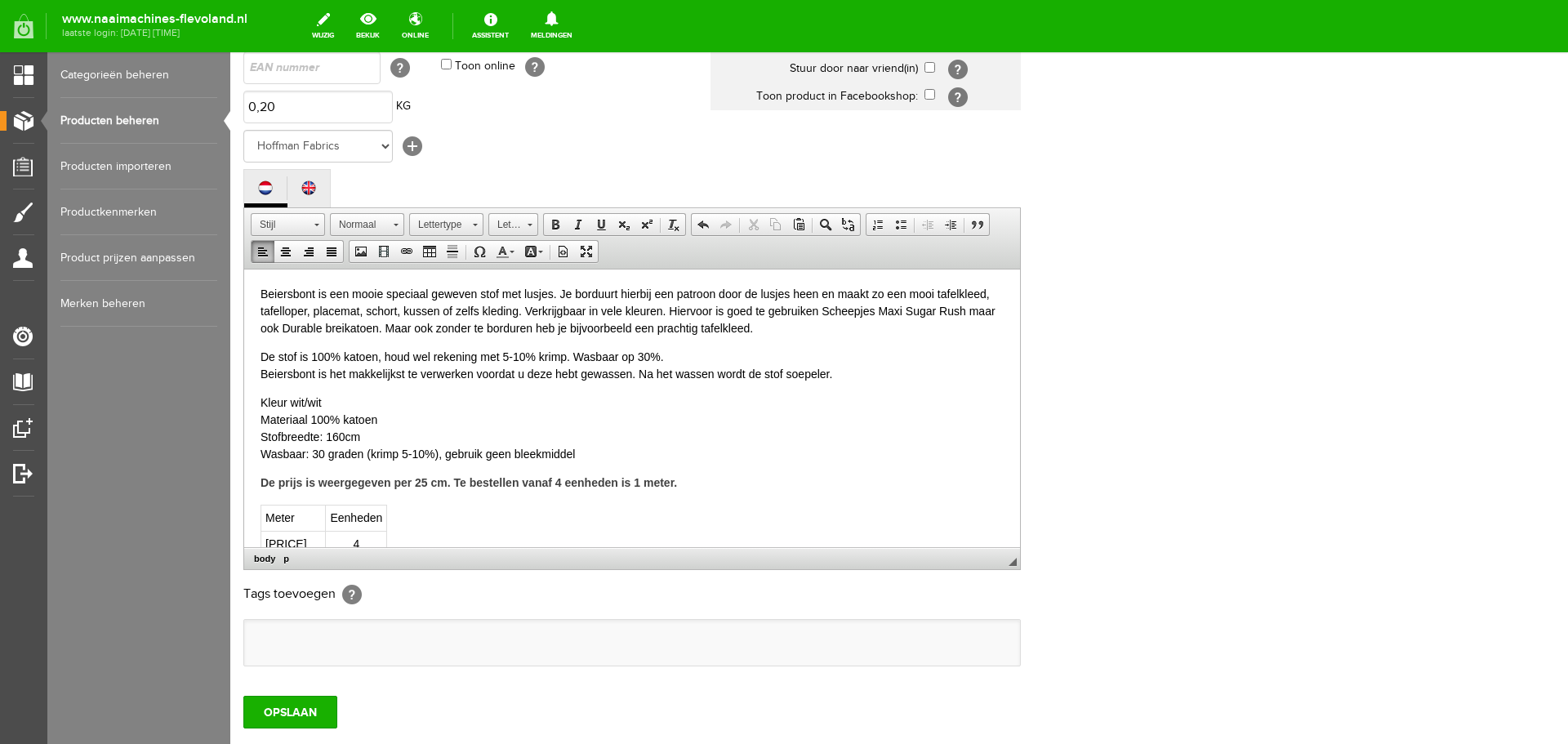 click on "Kleur wit/wit Materiaal 100% katoen Stofbreedte: 160cm Wasbaar: 30 graden (krimp 5-10%), gebruik geen bleekmiddel" at bounding box center (632, 428) 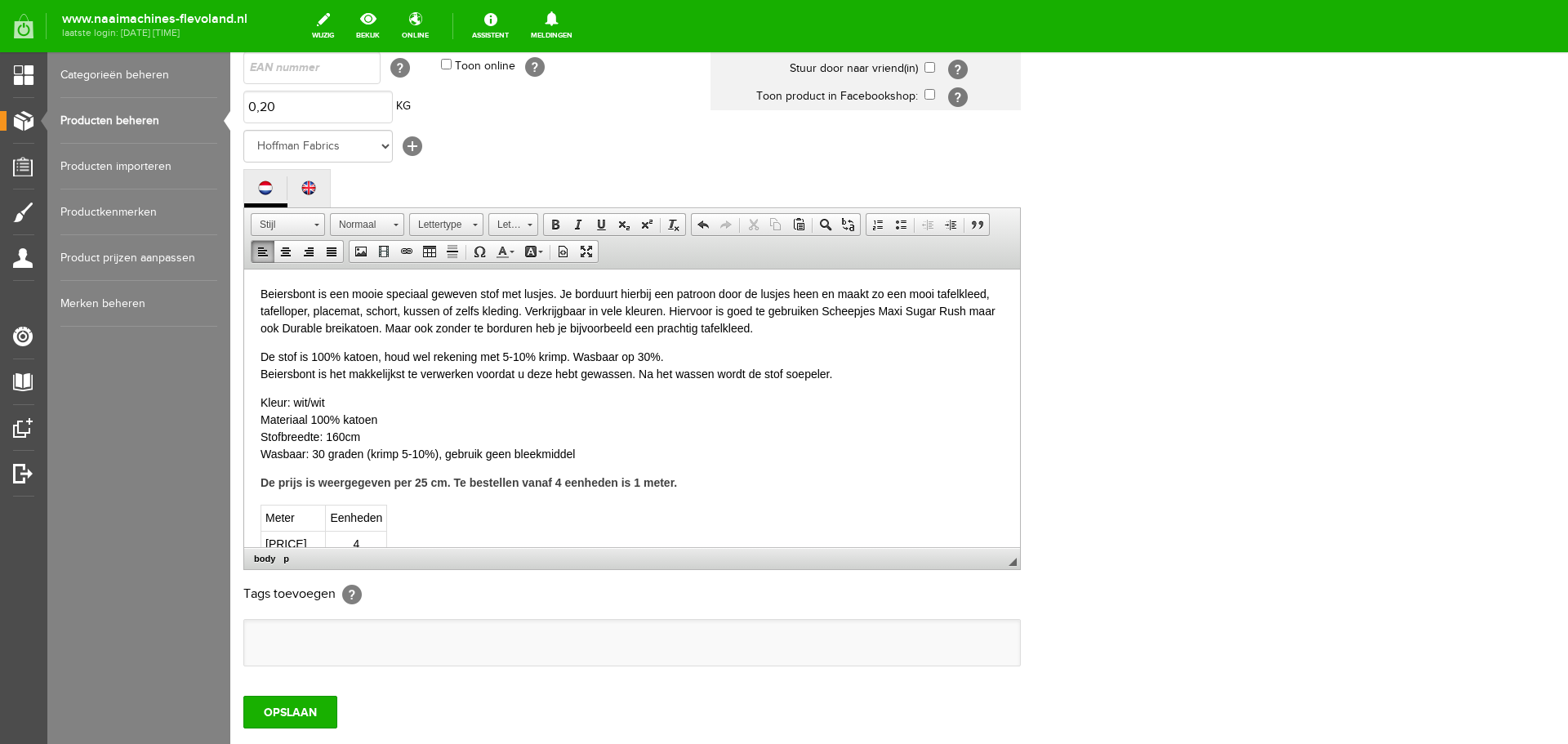 click on "Kleur wit/wit Materiaal 100% katoen Stofbreedte: 160cm Wasbaar: 30 graden (krimp 5-10%), gebruik geen bleekmiddel" at bounding box center [632, 428] 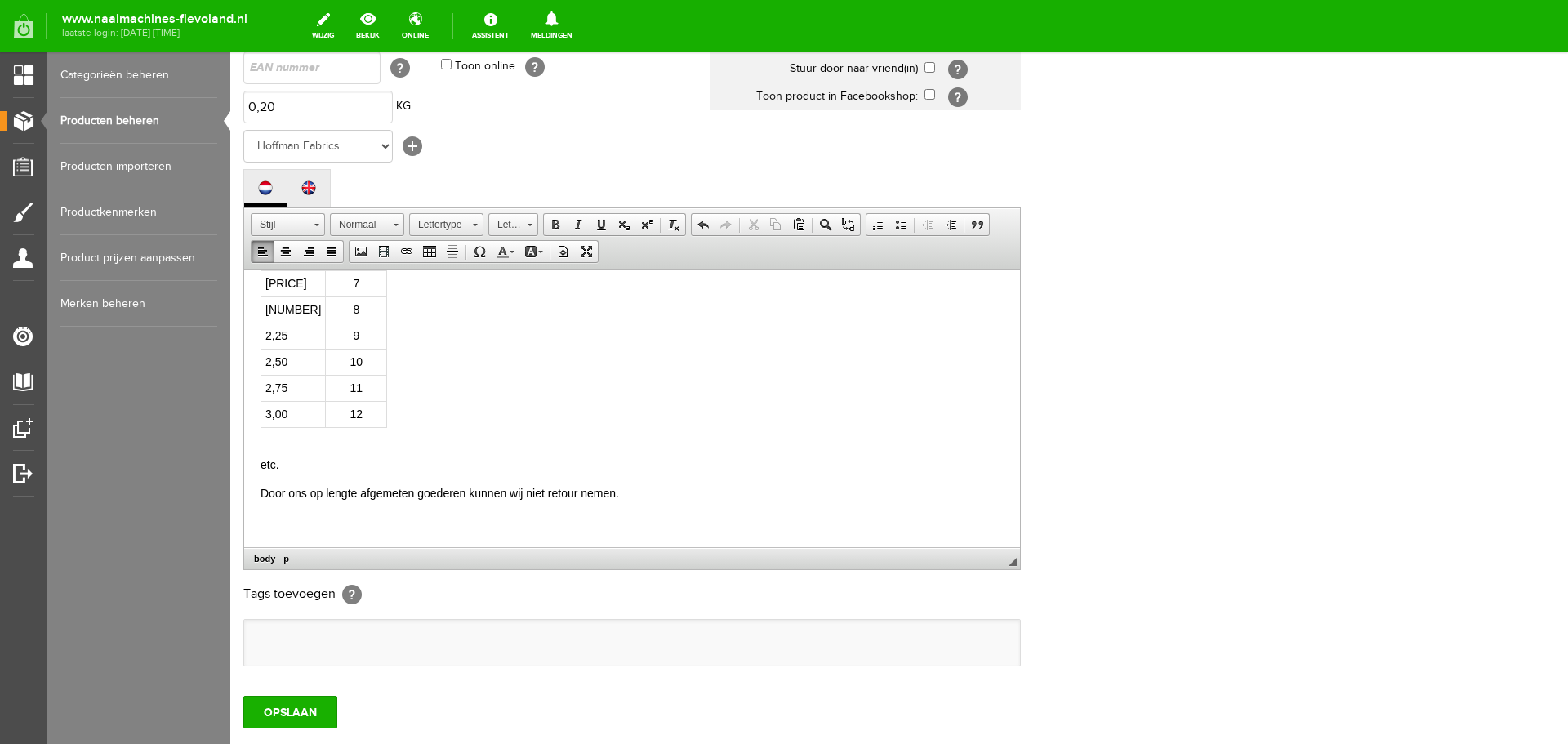 scroll, scrollTop: 342, scrollLeft: 0, axis: vertical 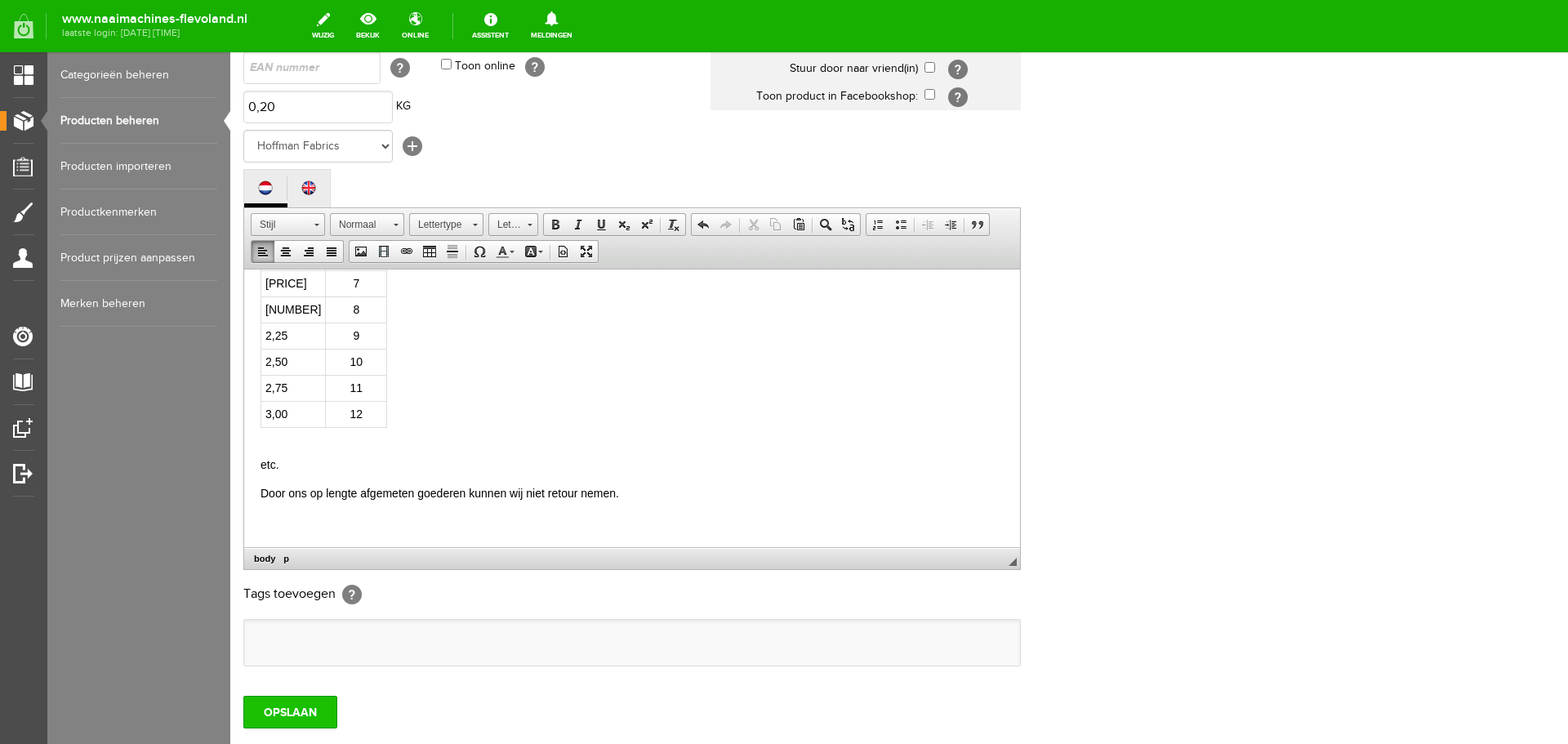 click on "OPSLAAN" at bounding box center (290, 712) 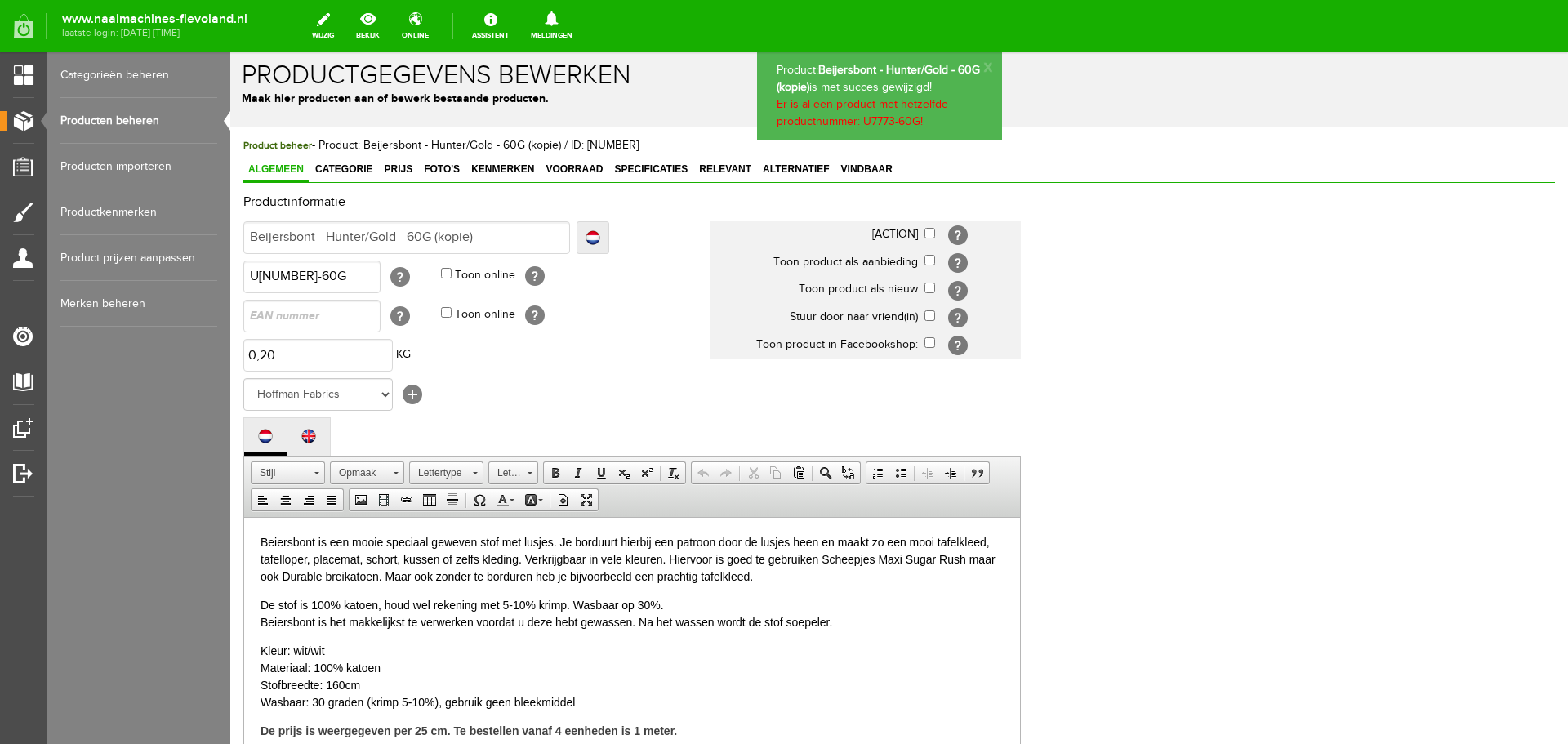 scroll, scrollTop: 0, scrollLeft: 0, axis: both 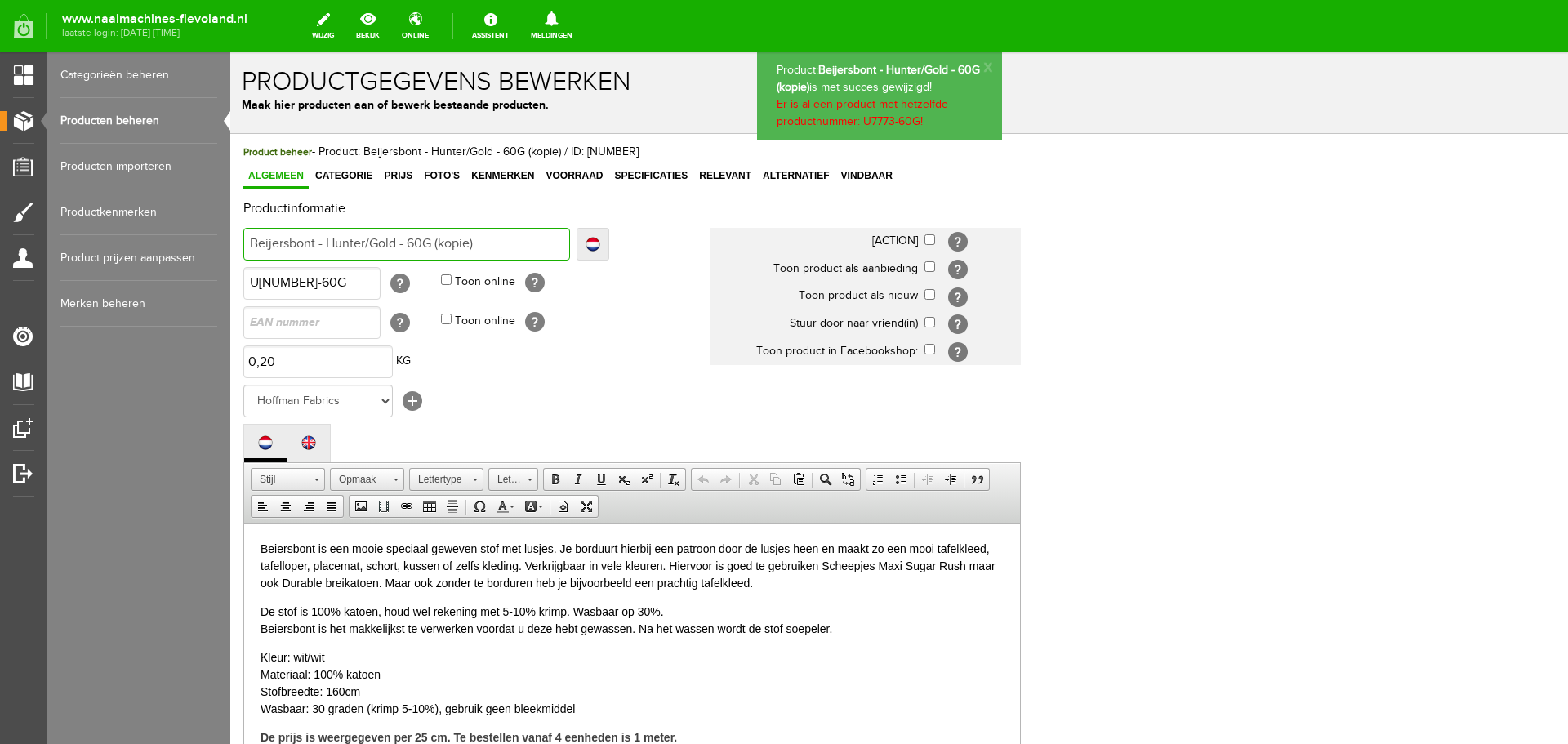 drag, startPoint x: 325, startPoint y: 248, endPoint x: 547, endPoint y: 249, distance: 222.00225 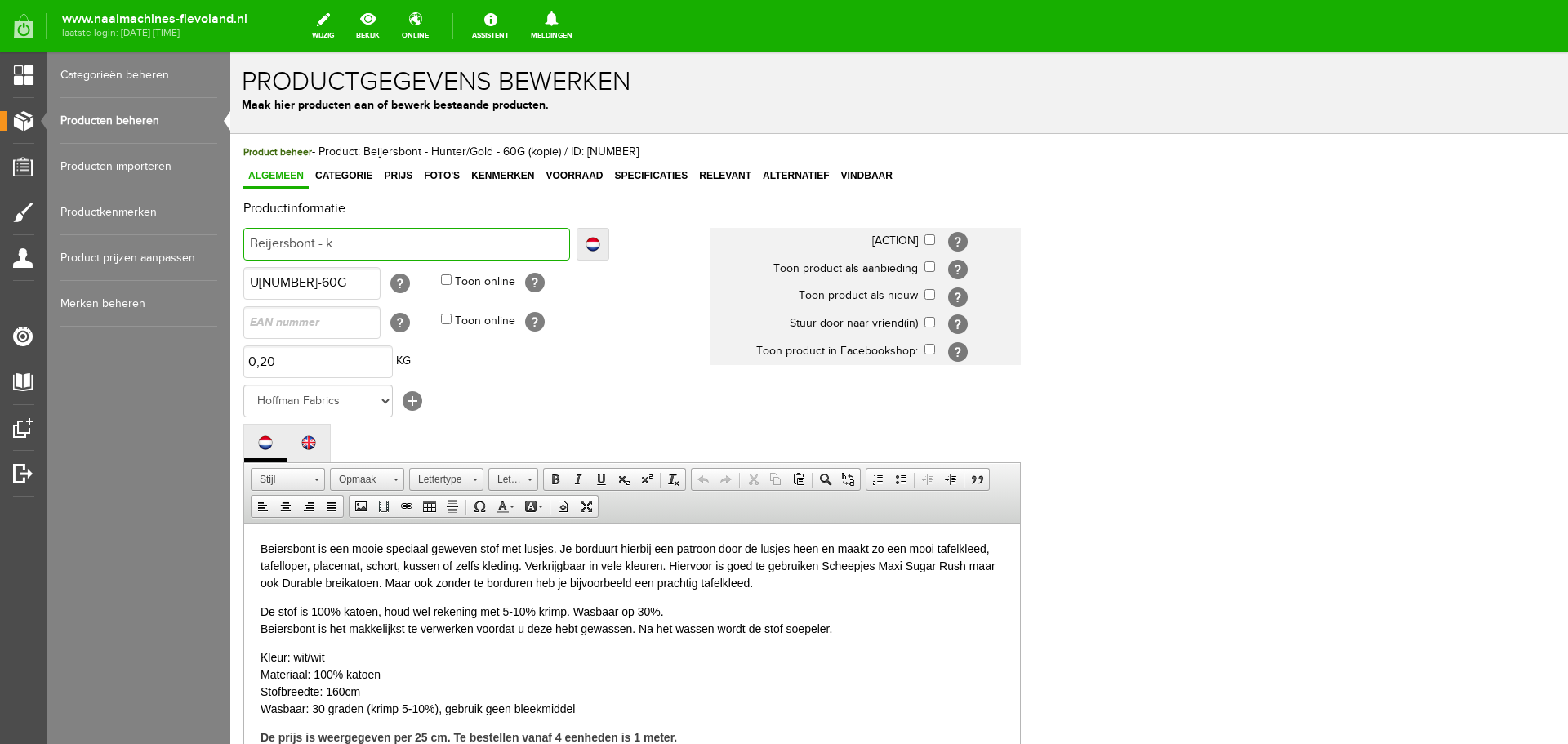 type on "Beijersbont - kl" 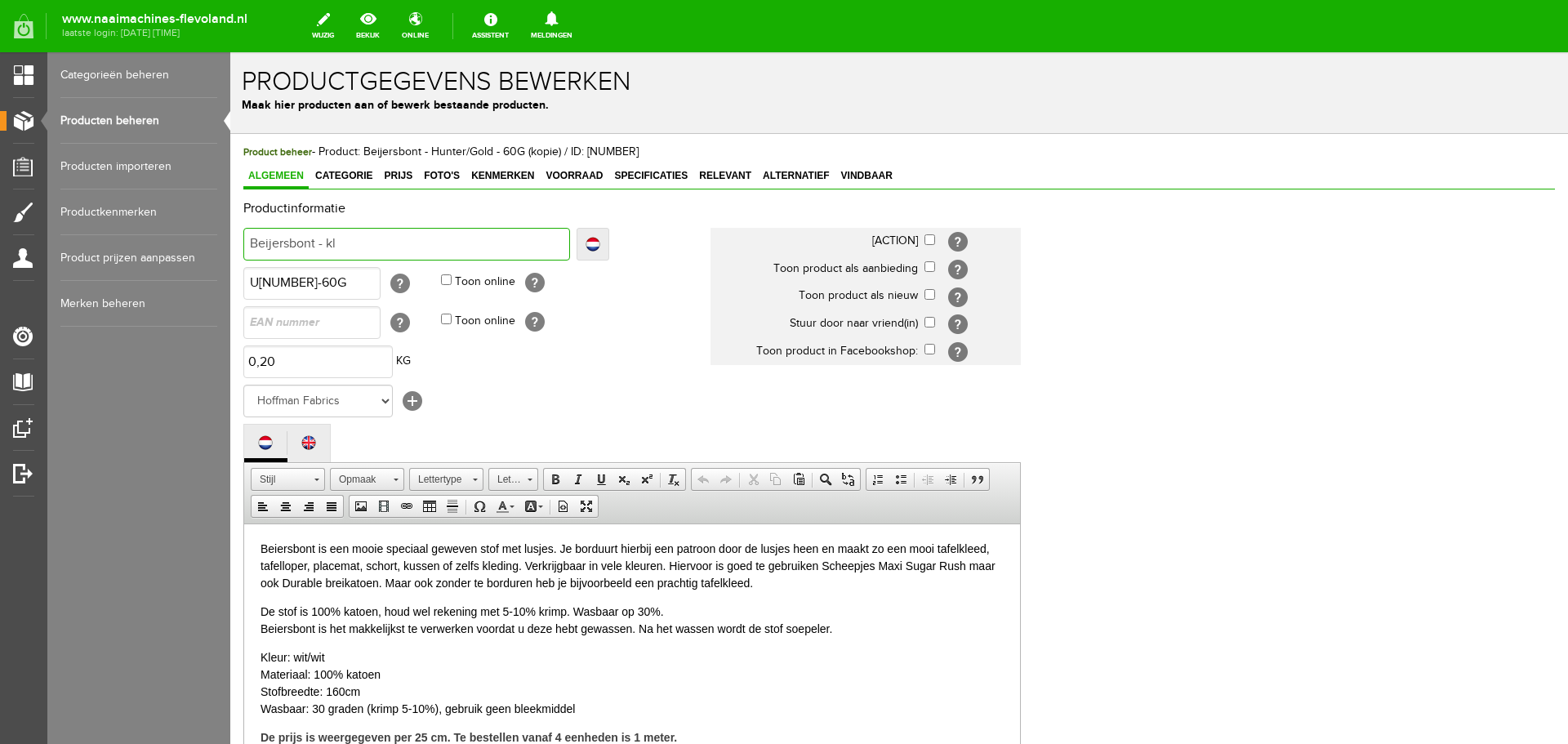 type on "Beijersbont - kl" 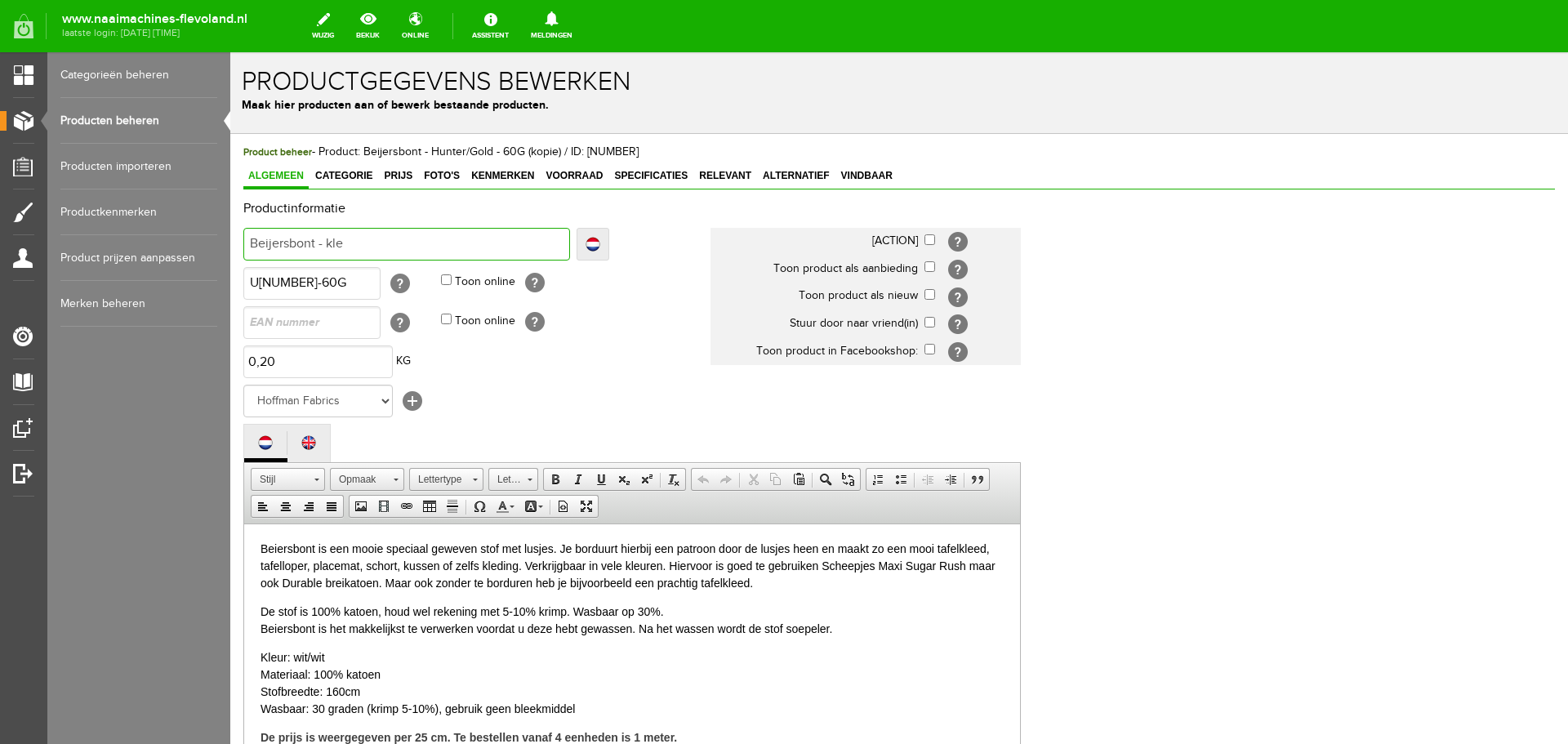 type on "Beijersbont - kle" 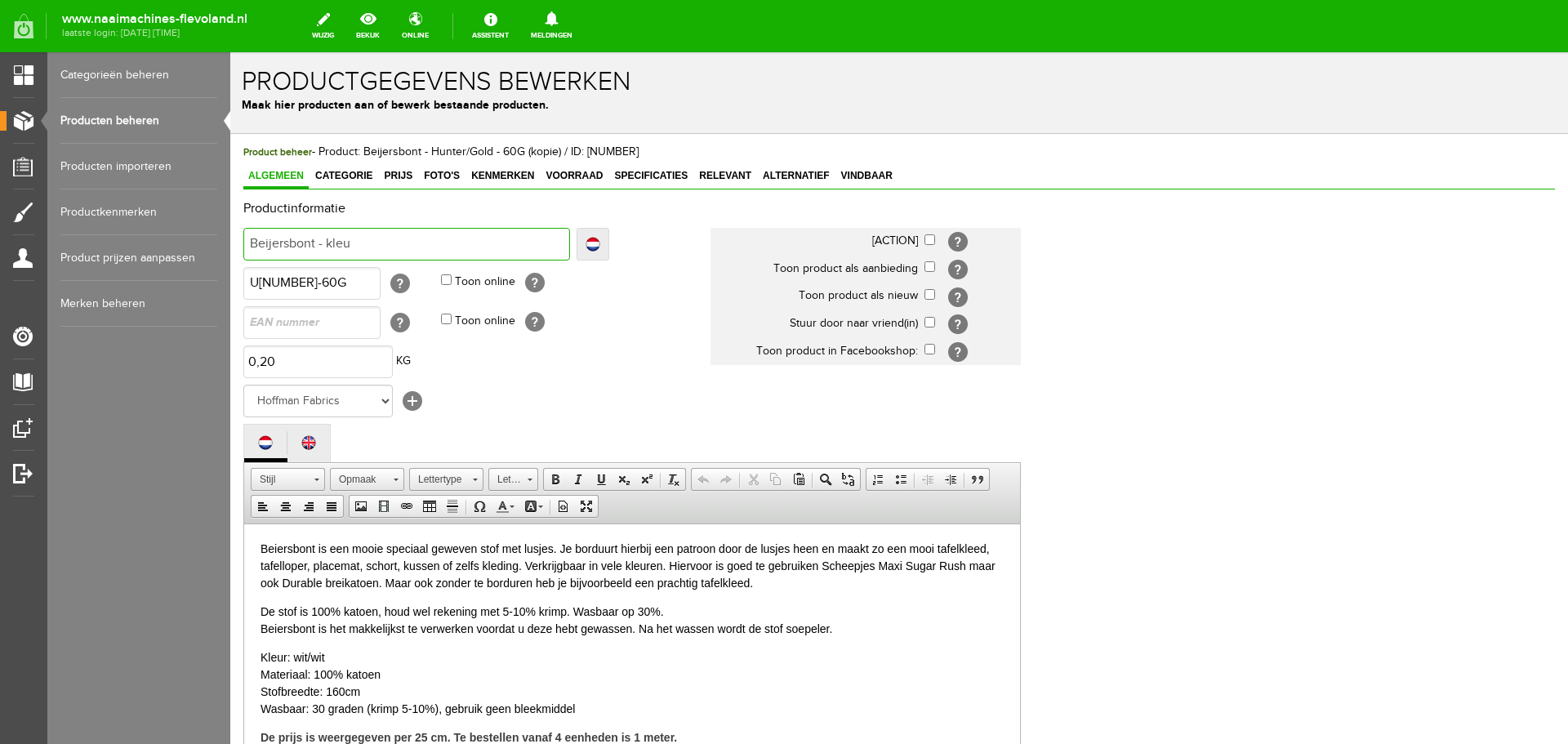 type on "Beijersbont - kleu" 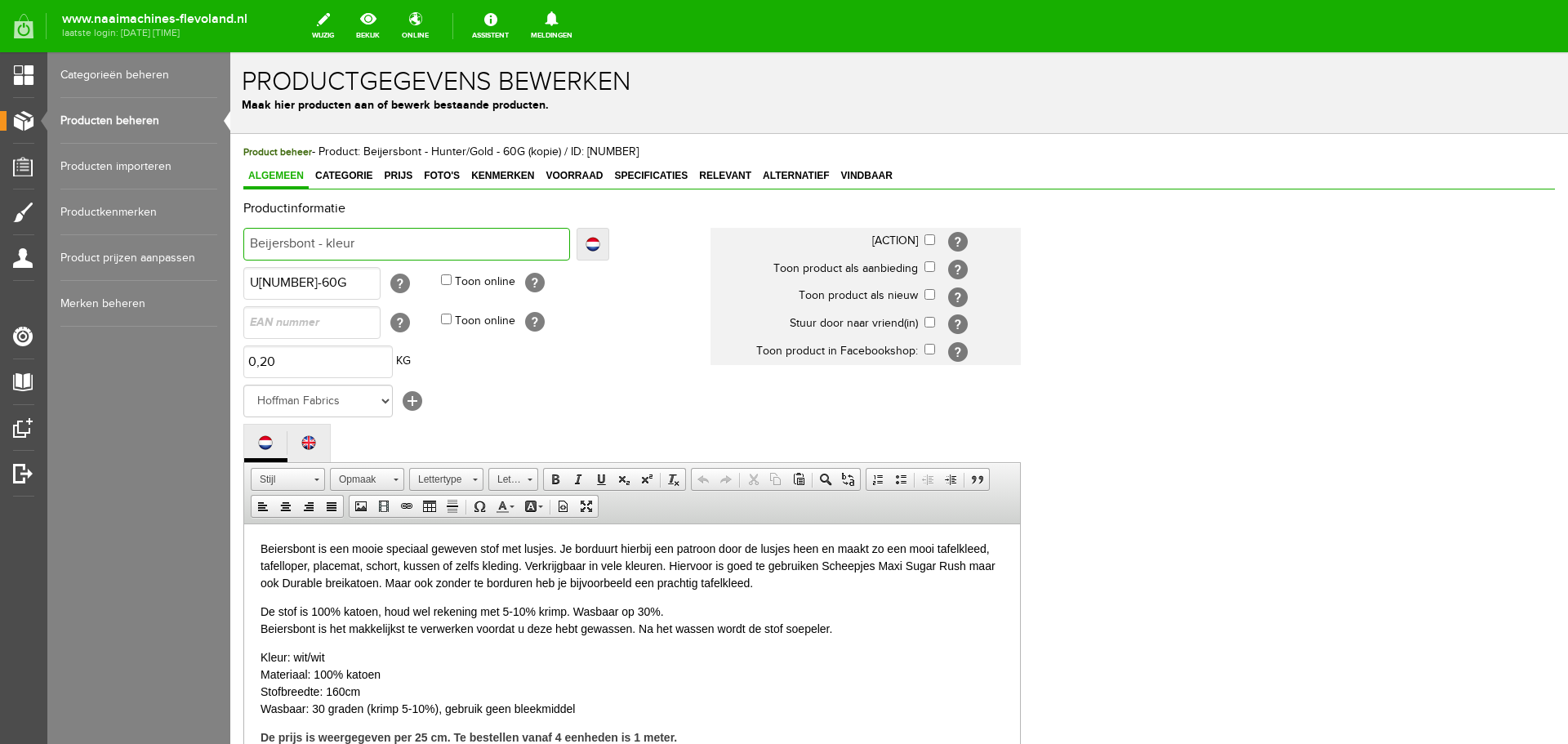 type on "Beijersbont - kleur" 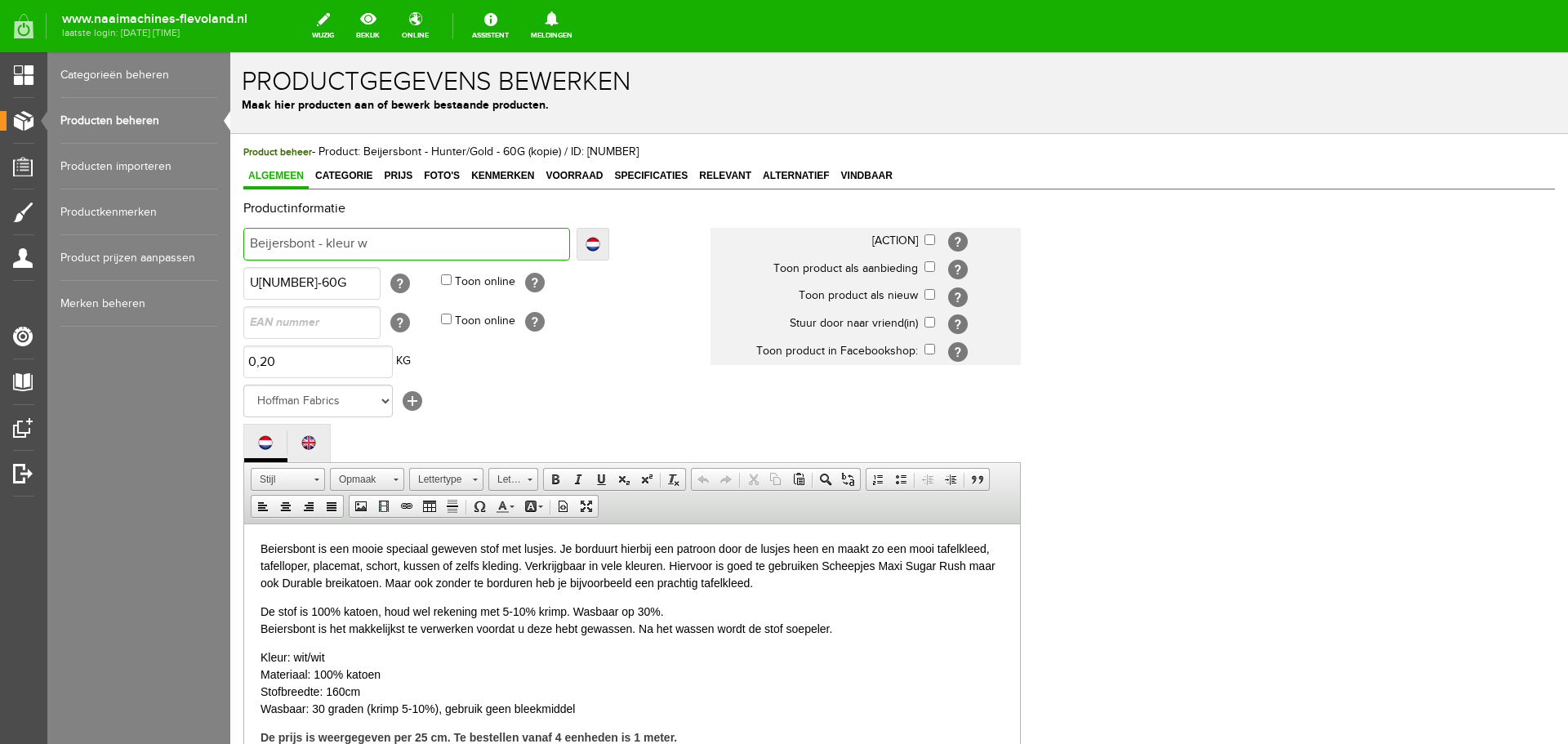 type on "Beijersbont - kleur w" 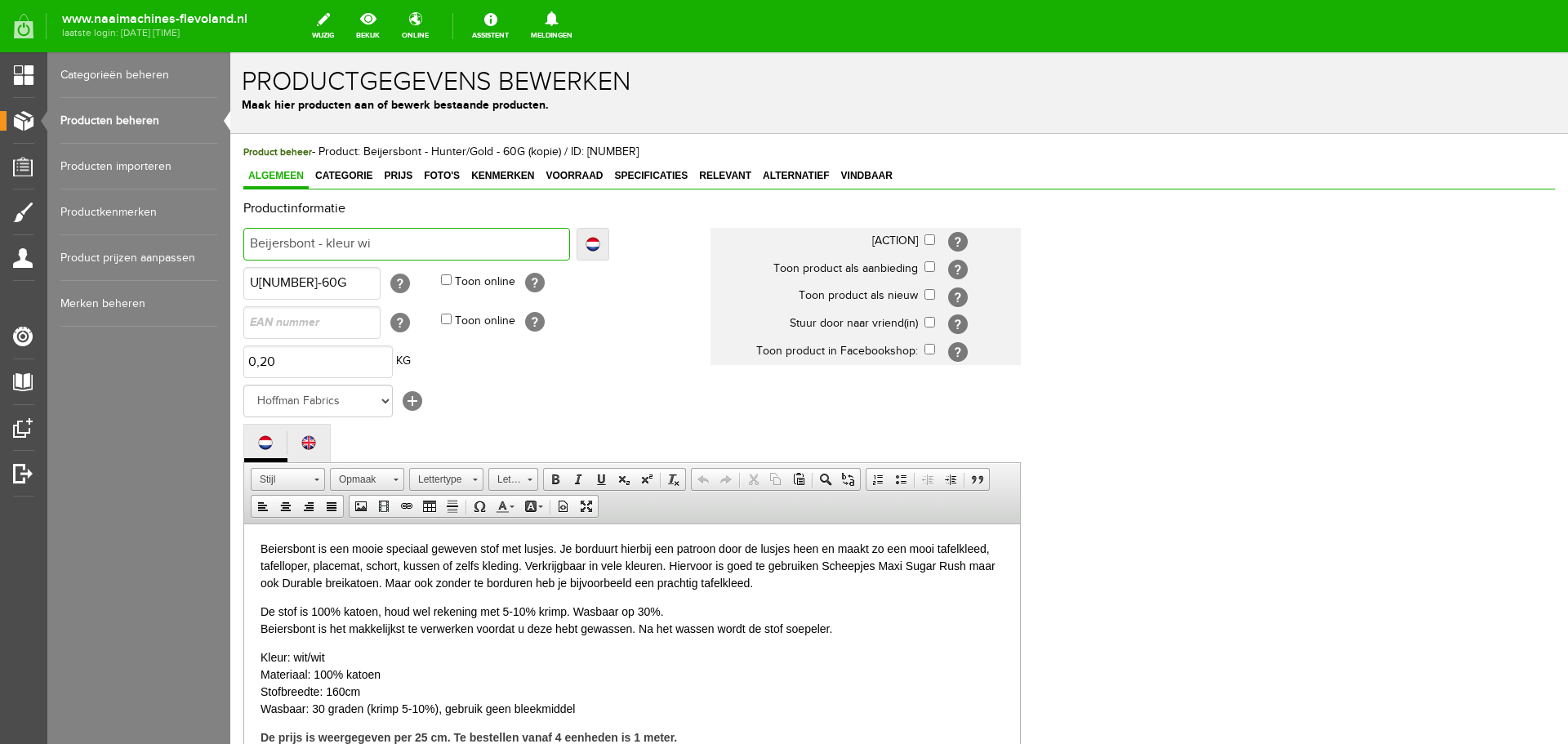 type on "Beijersbont - kleur wi" 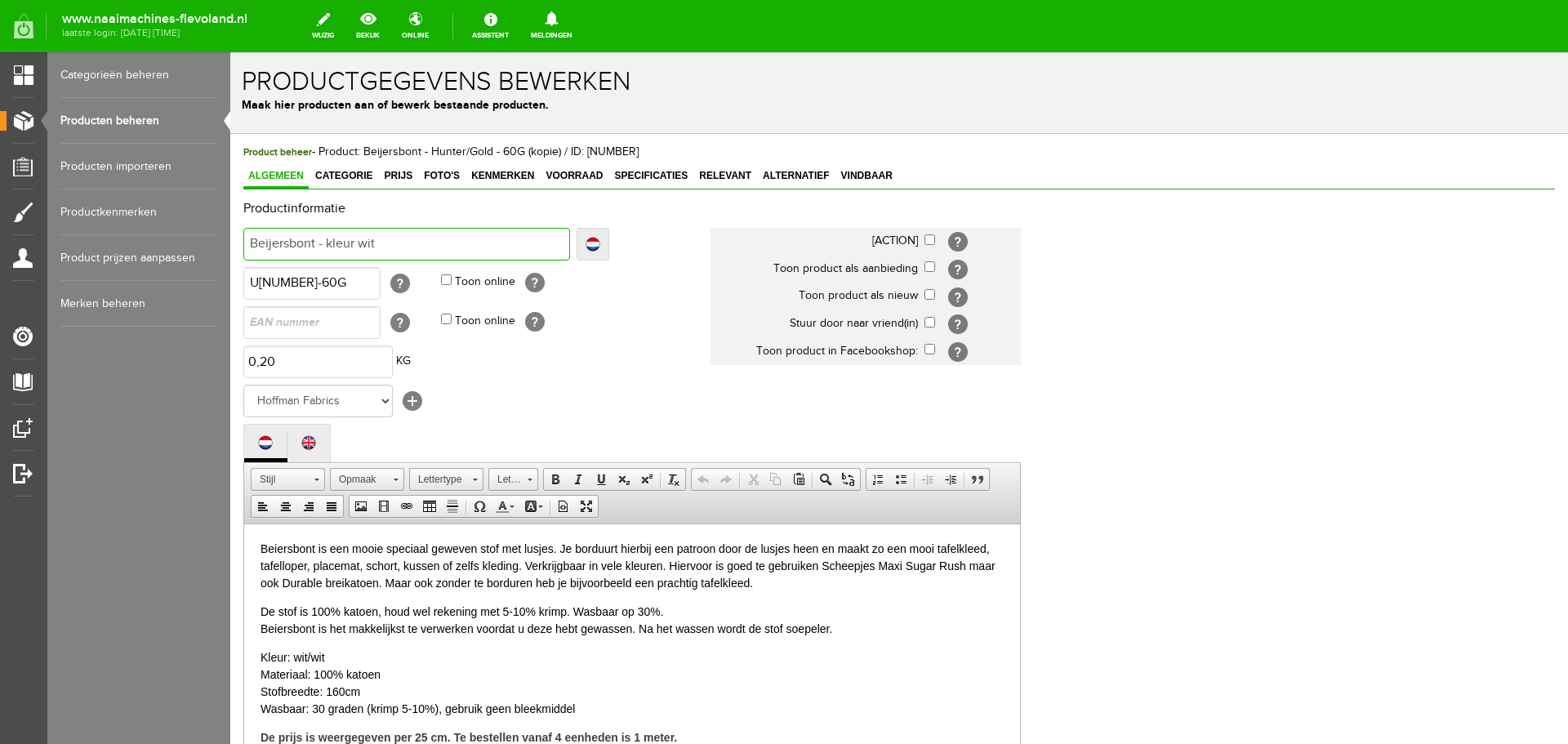 type on "Beijersbont - kleur wit" 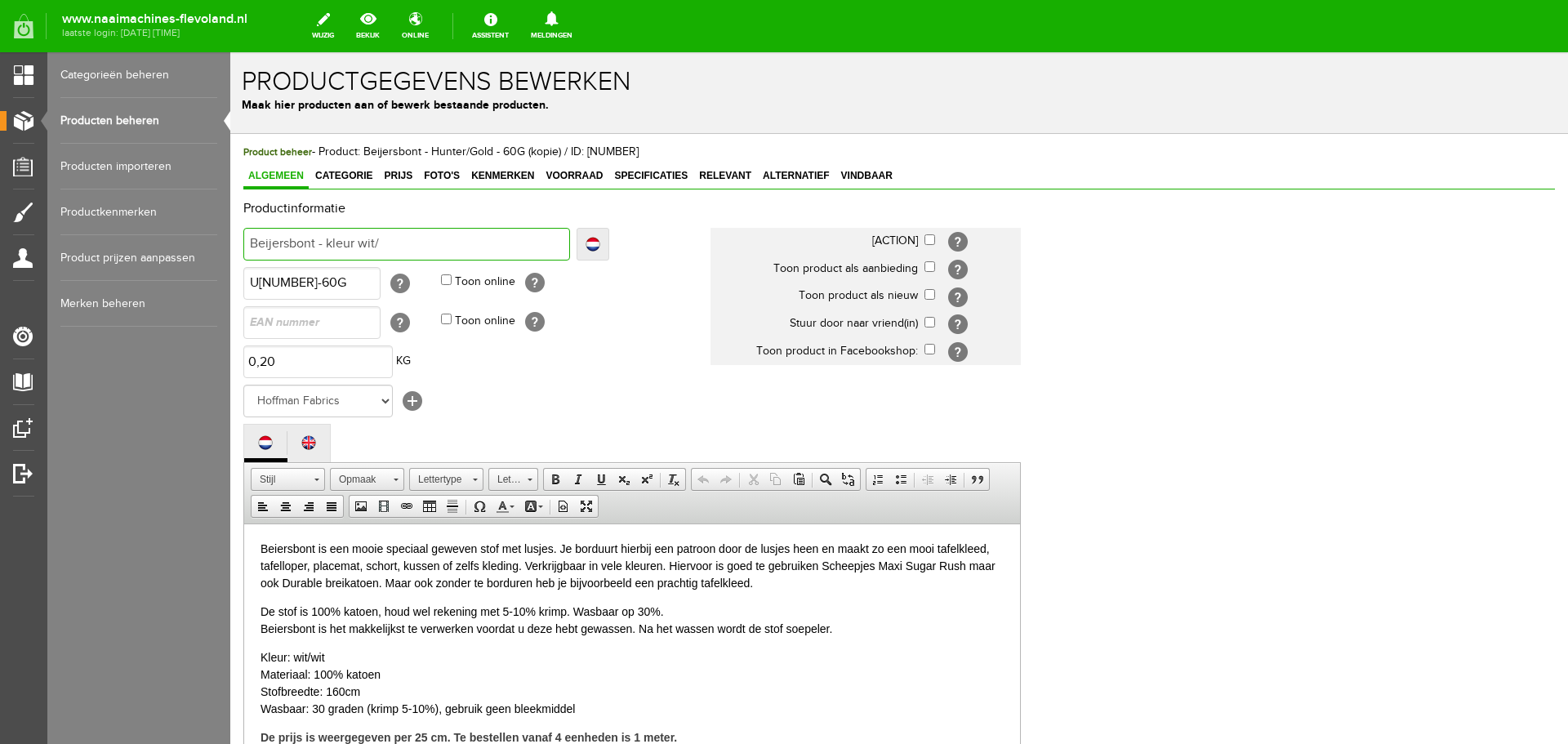 type on "Beijersbont - kleur wit/" 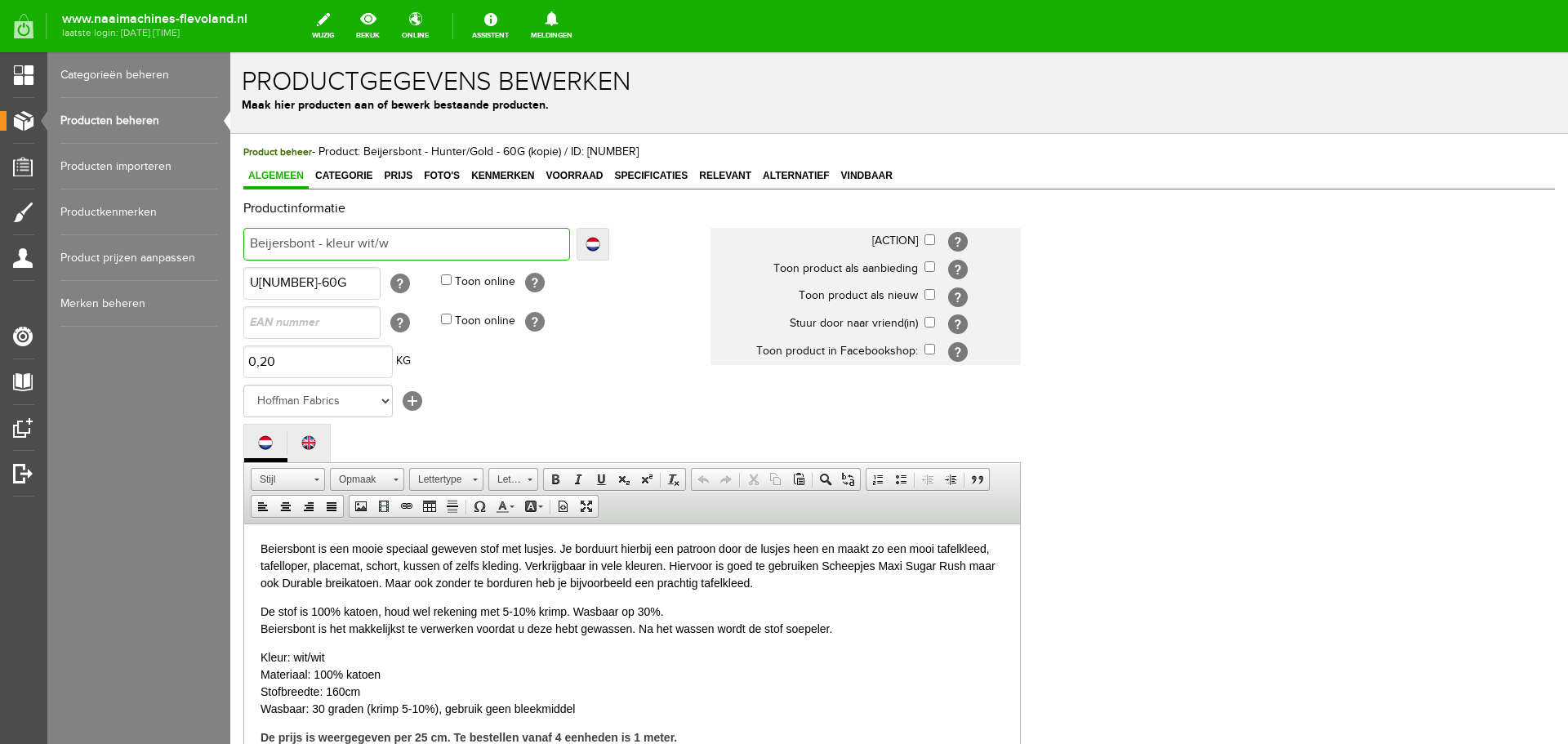 type on "Beijersbont - kleur wit/w" 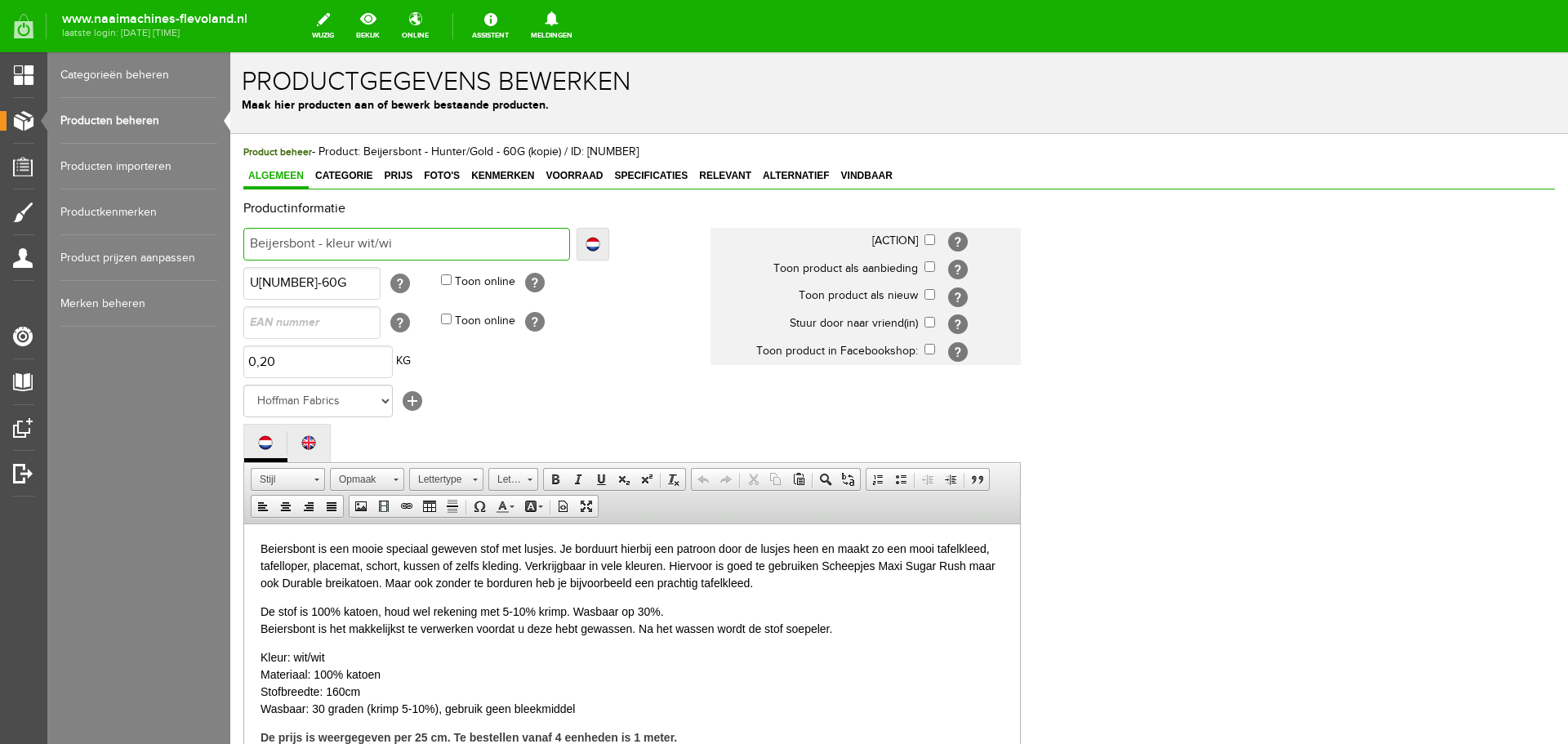 type on "Beijersbont - kleur wit/wi" 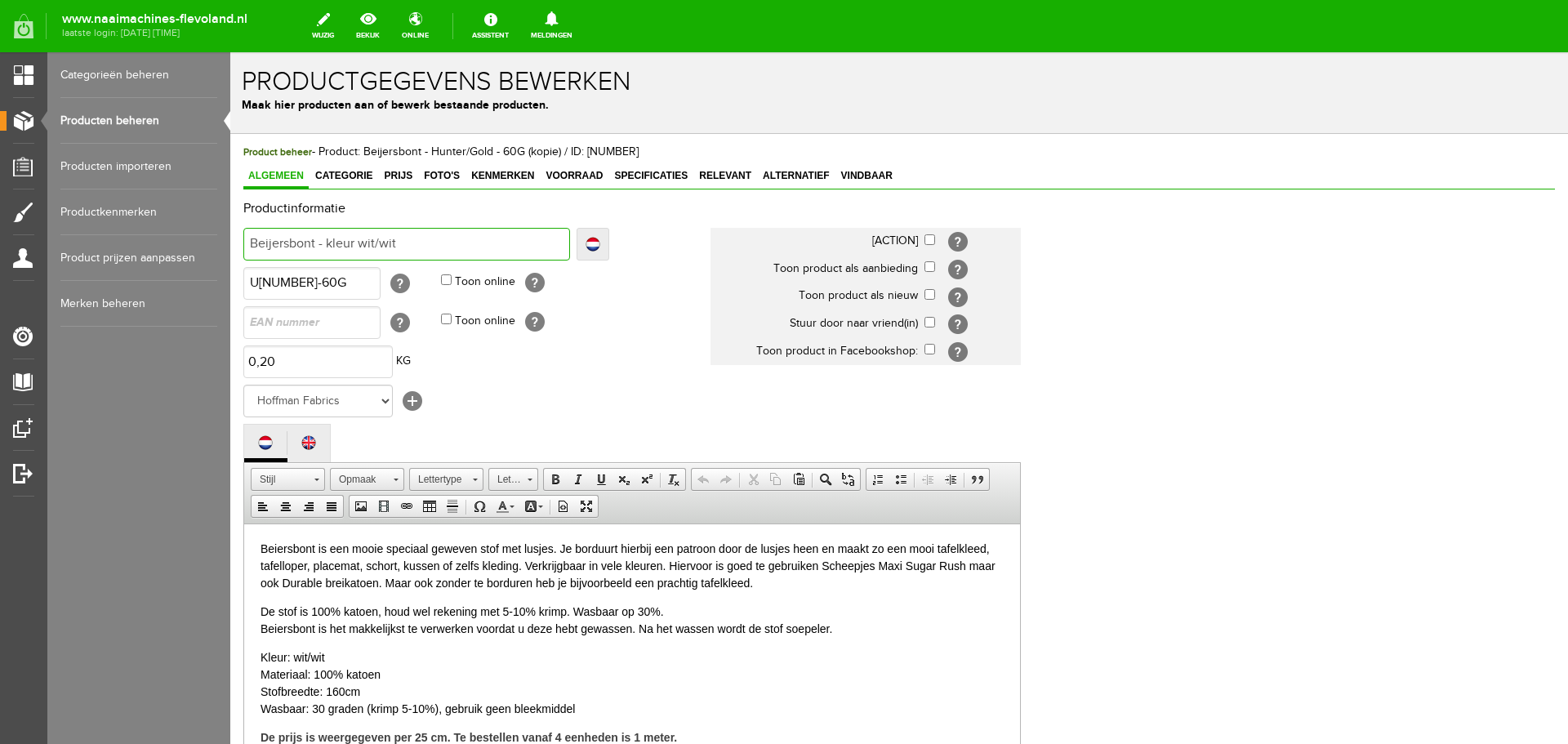 type on "Beijersbont - kleur wit/wit" 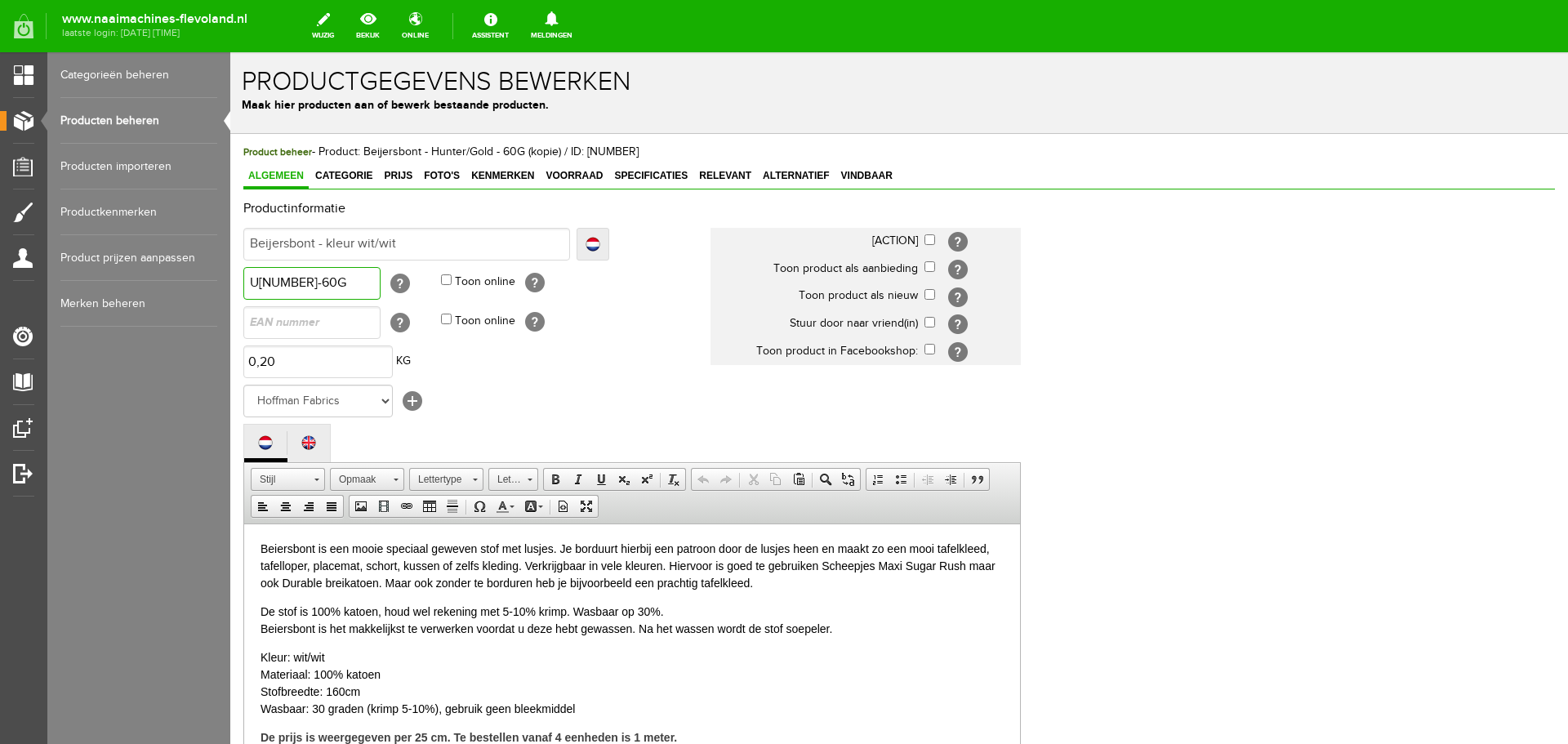 drag, startPoint x: 333, startPoint y: 286, endPoint x: 206, endPoint y: 287, distance: 127.00394 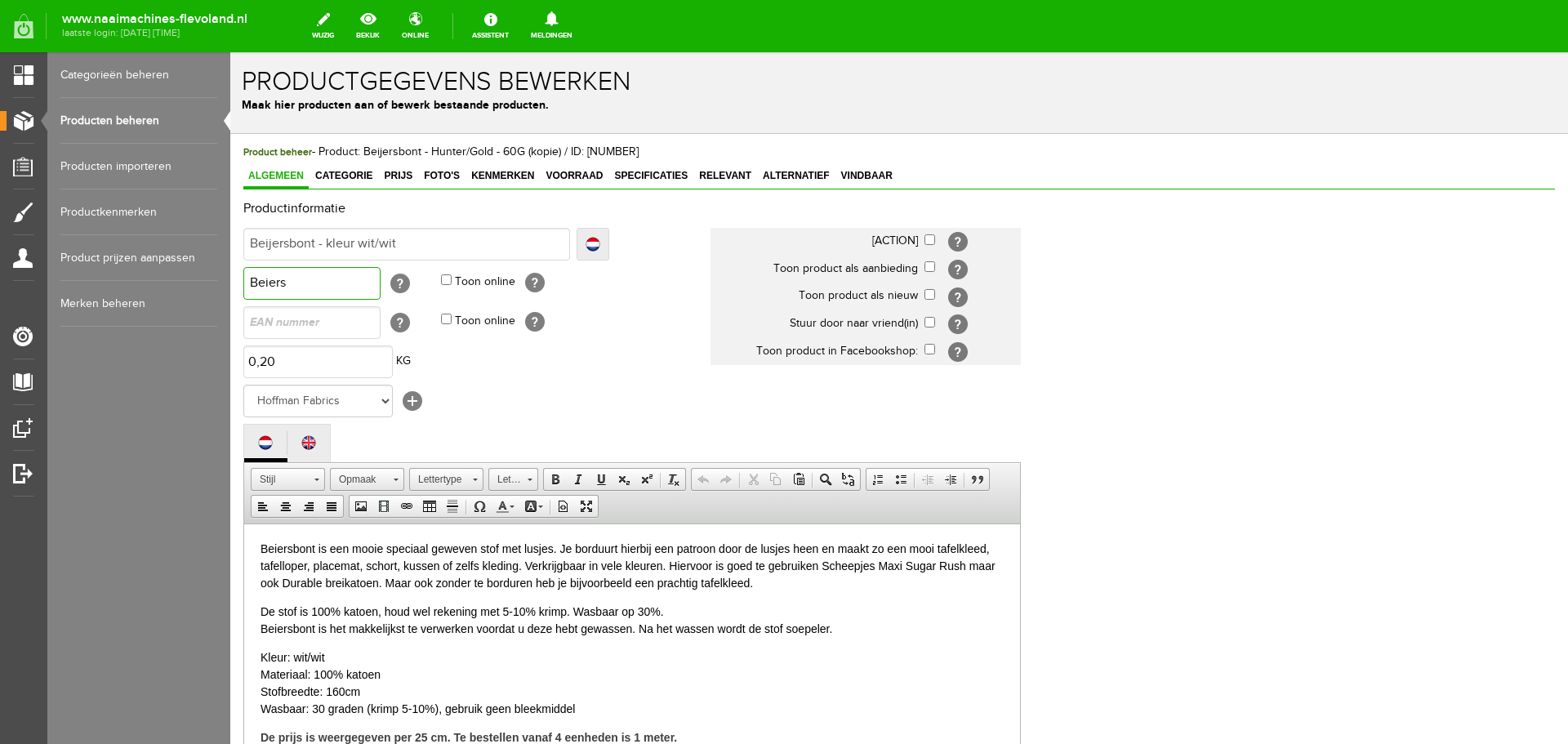 type on "Beiers" 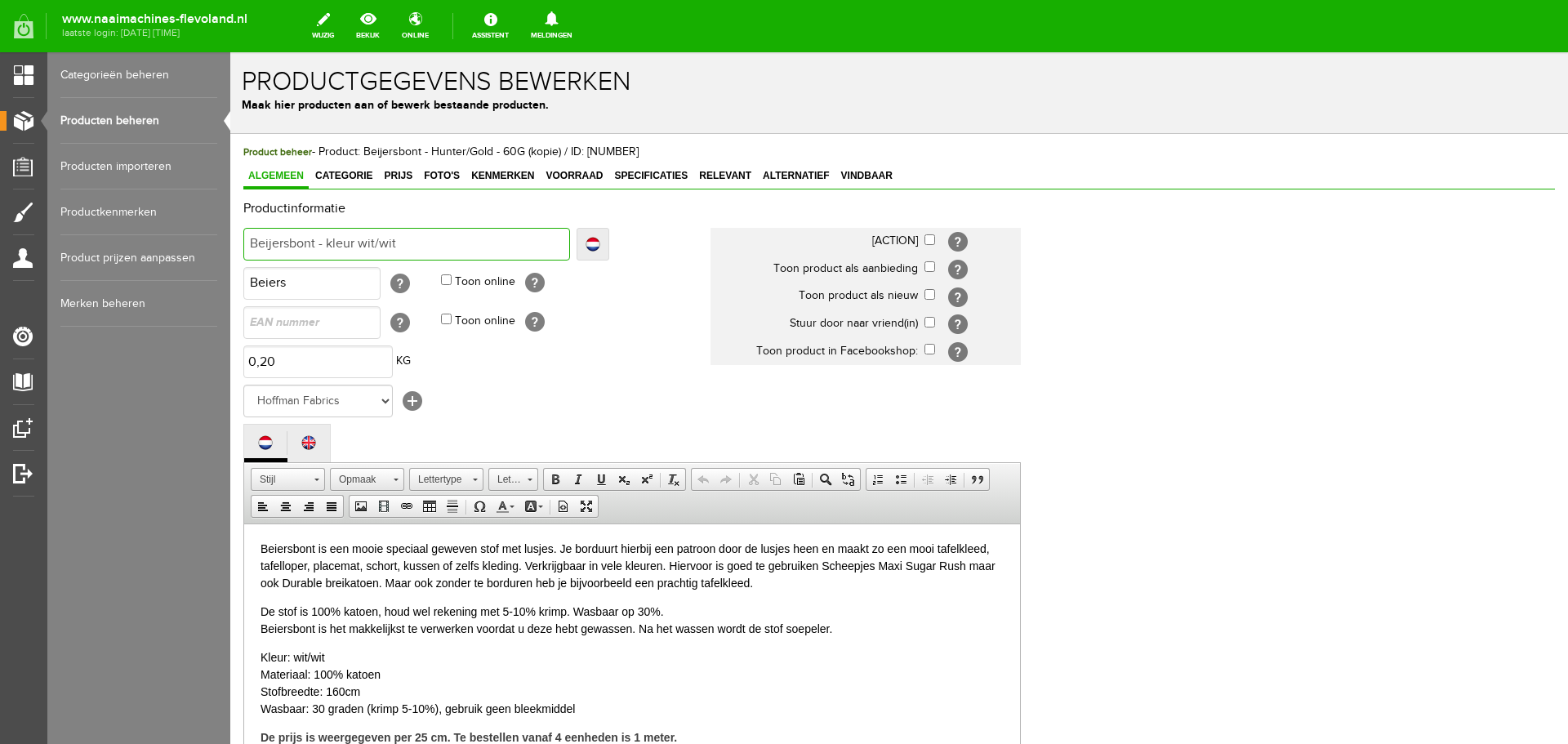 click on "Beijersbont - kleur wit/wit" at bounding box center [407, 244] 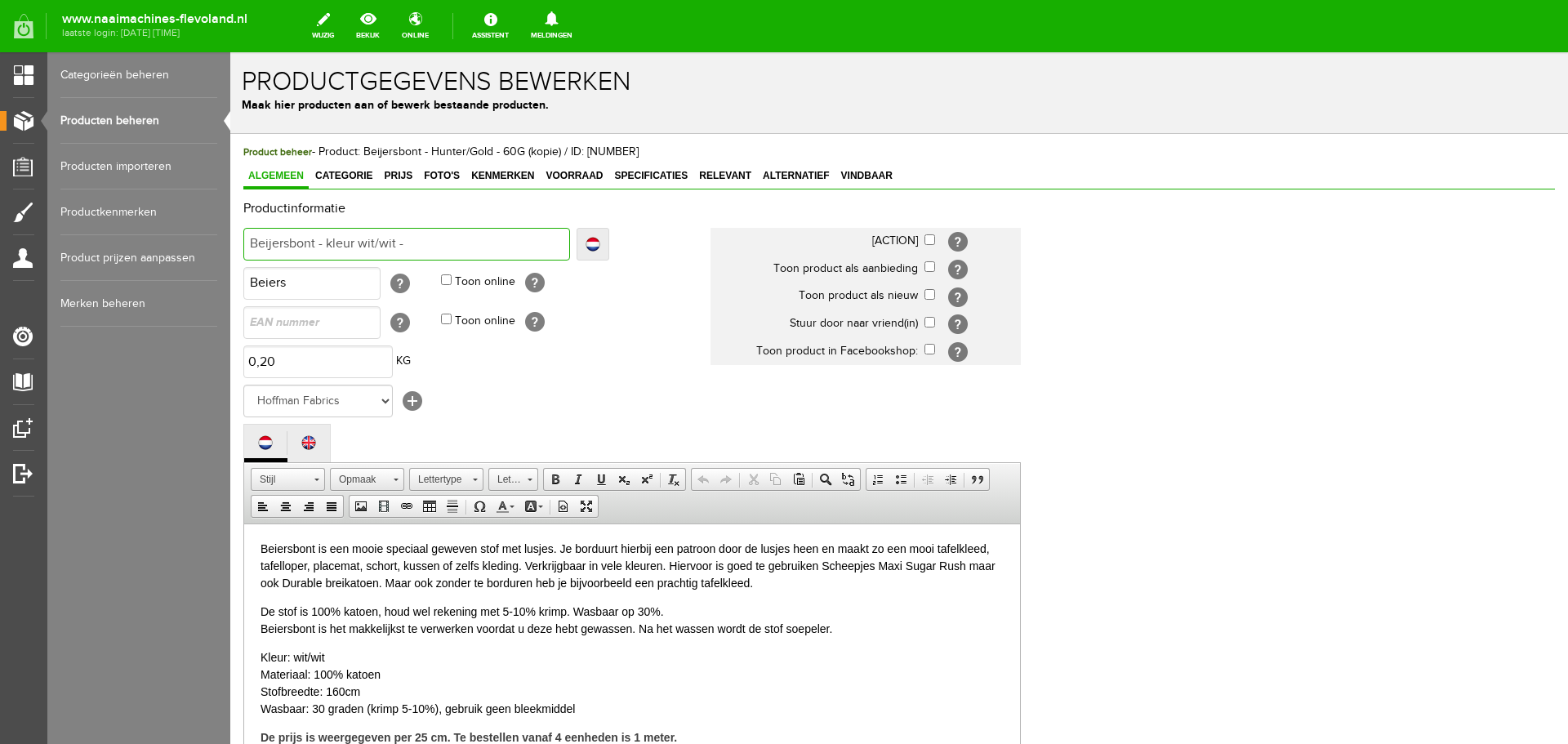 type on "Beijersbont - kleur wit/wit -" 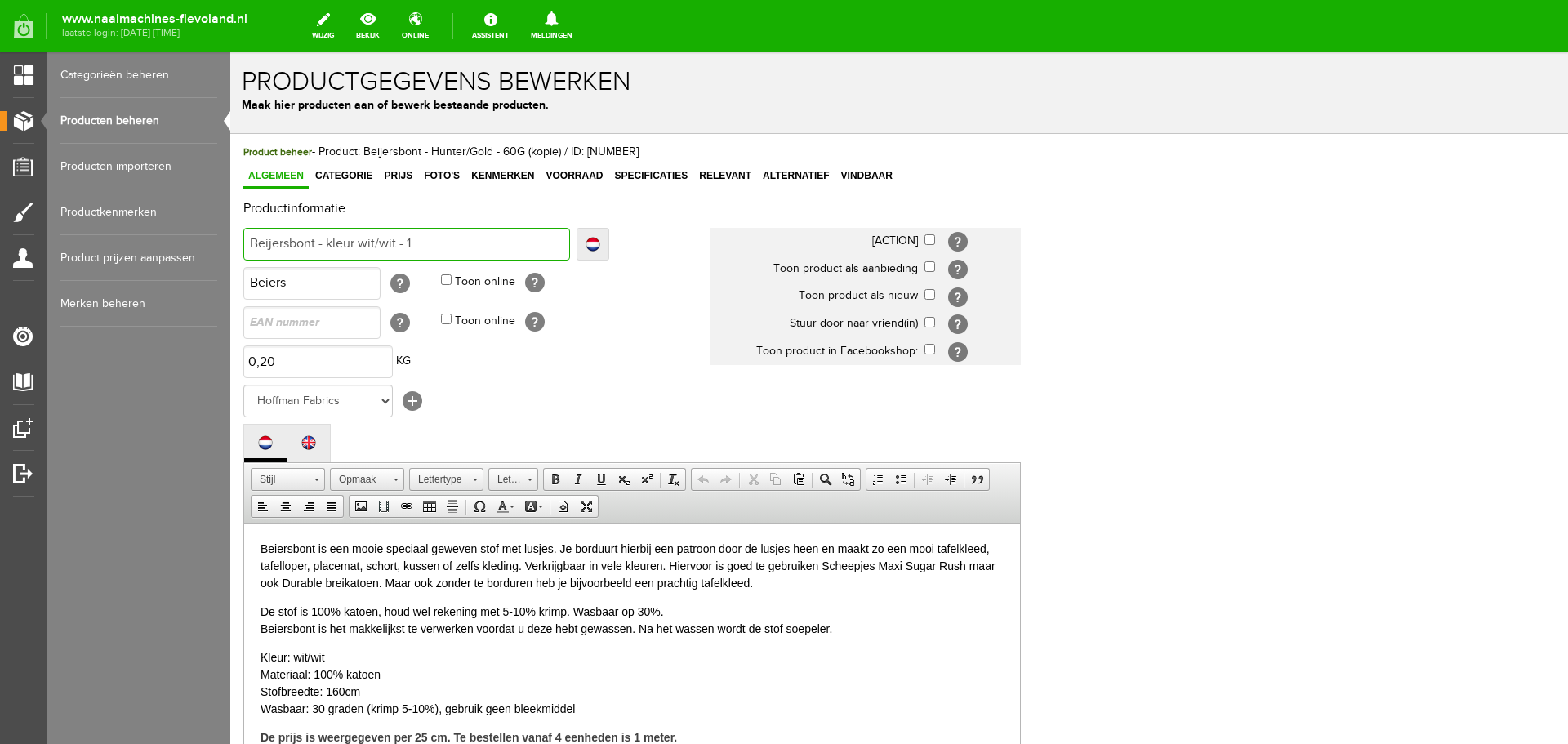 type on "Beijersbont - kleur wit/wit - 1" 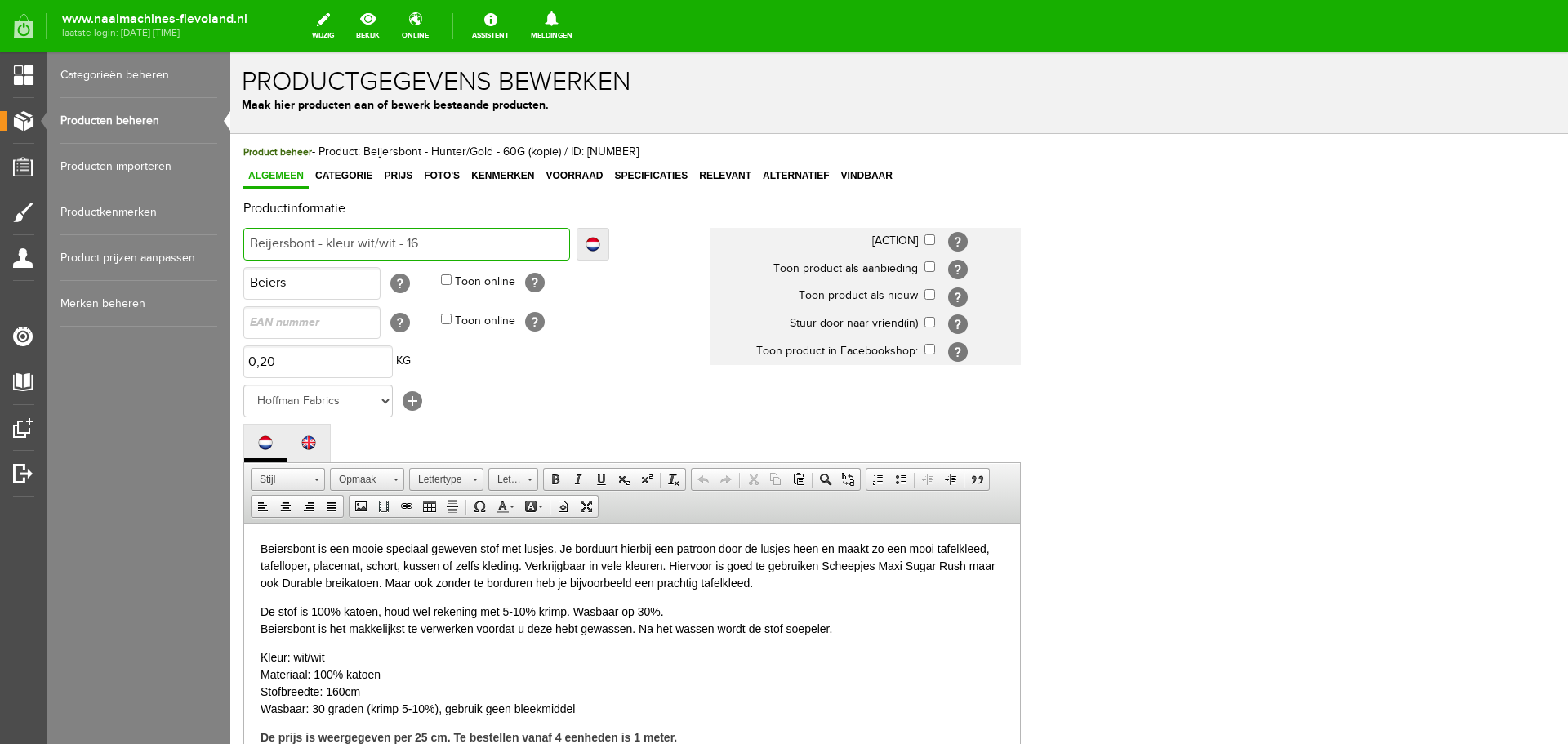 type on "Beijersbont - kleur wit/wit - 16" 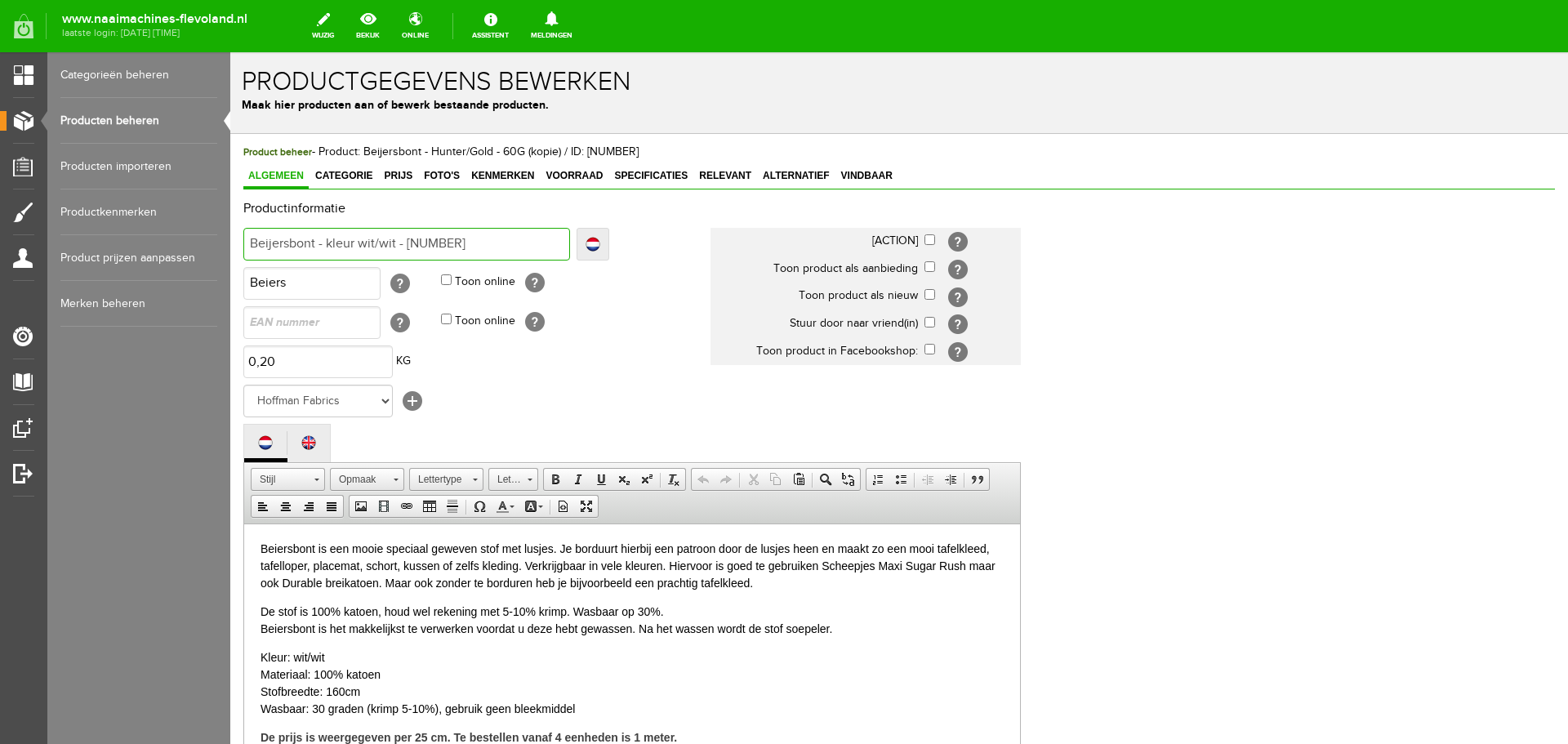 type on "Beijersbont - kleur wit/wit - [NUMBER]" 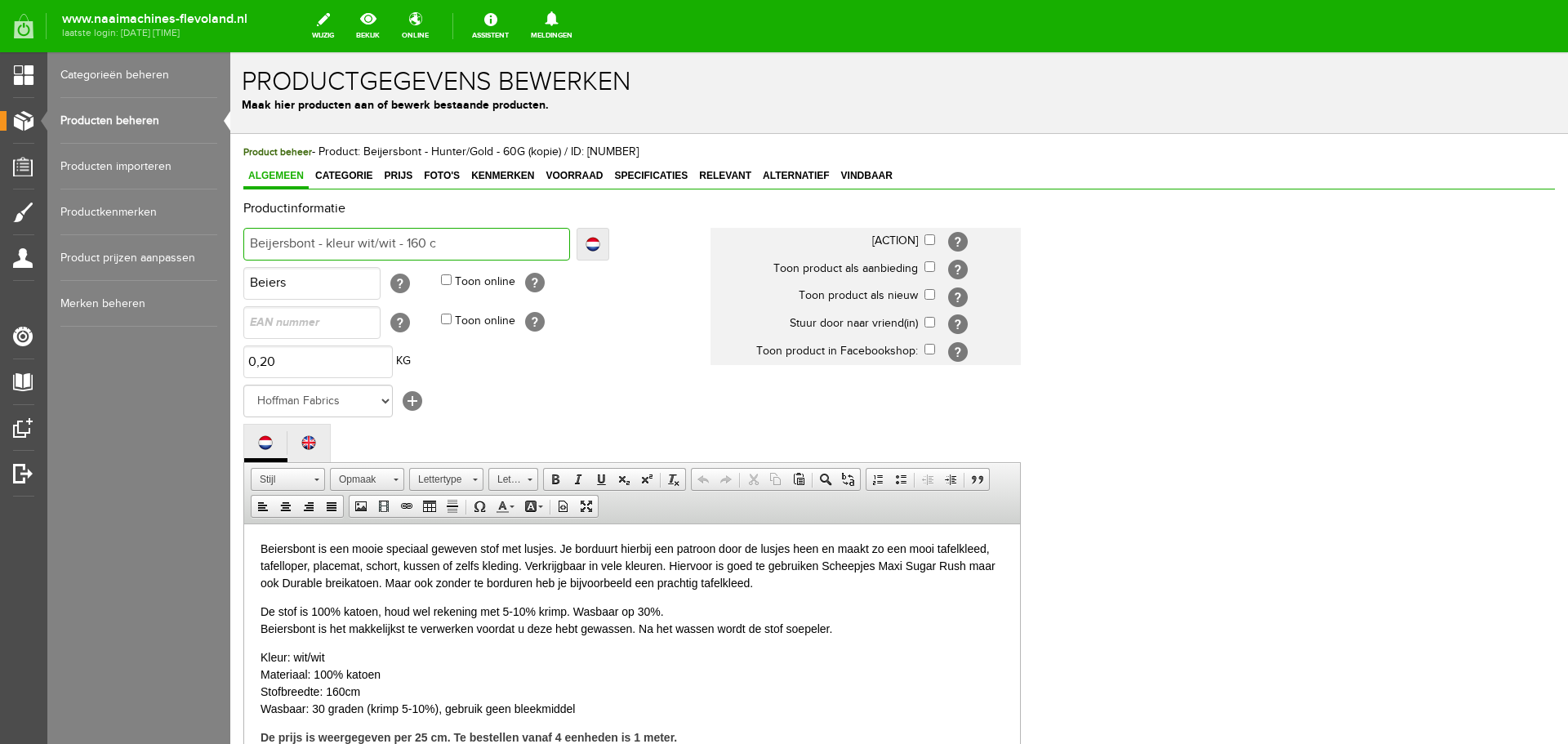 type on "Beijersbont - kleur wit/wit - 160 c" 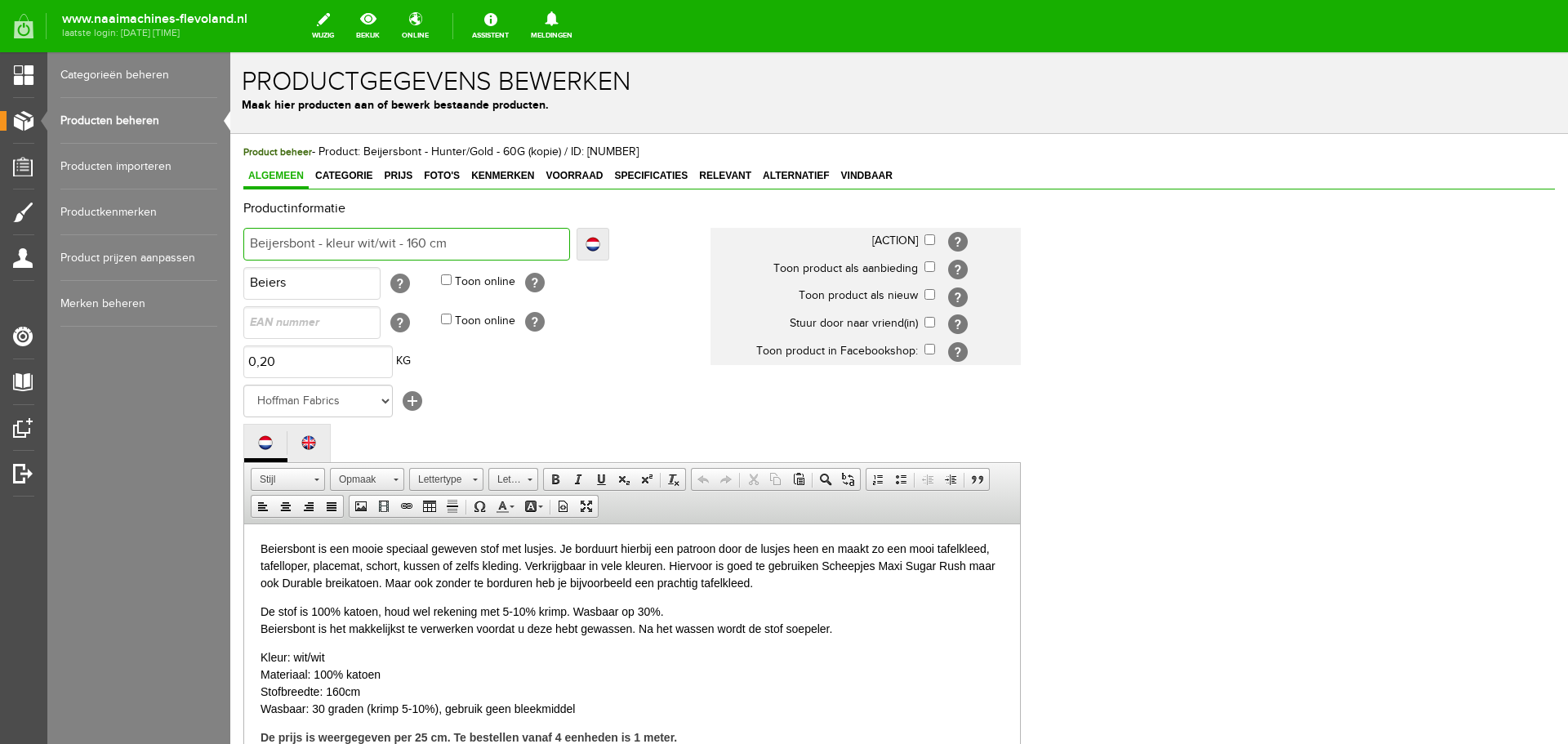 type on "Beijersbont - kleur wit/wit - 160 cm" 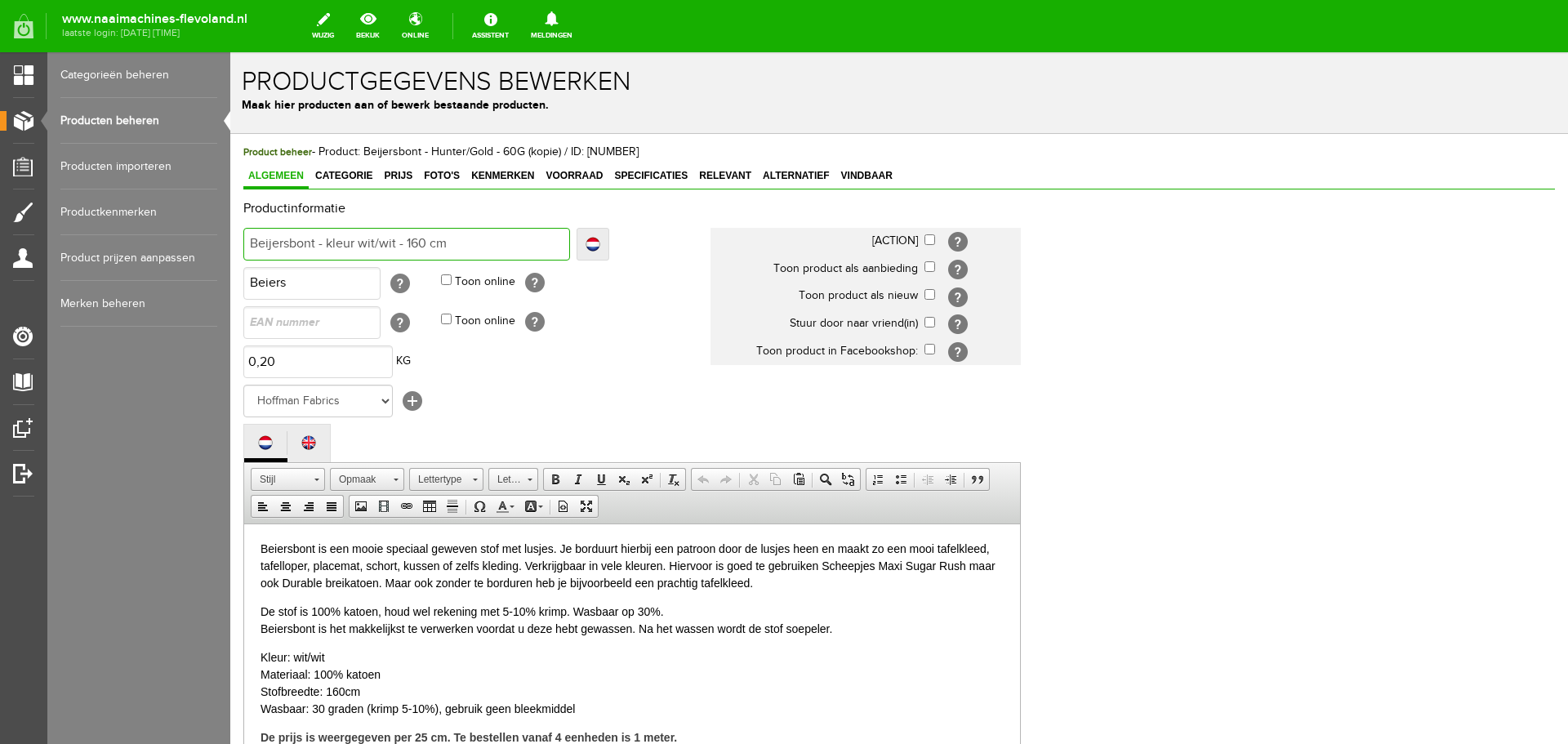 type on "Beijersbont - kleur wit/wit - 160 cm" 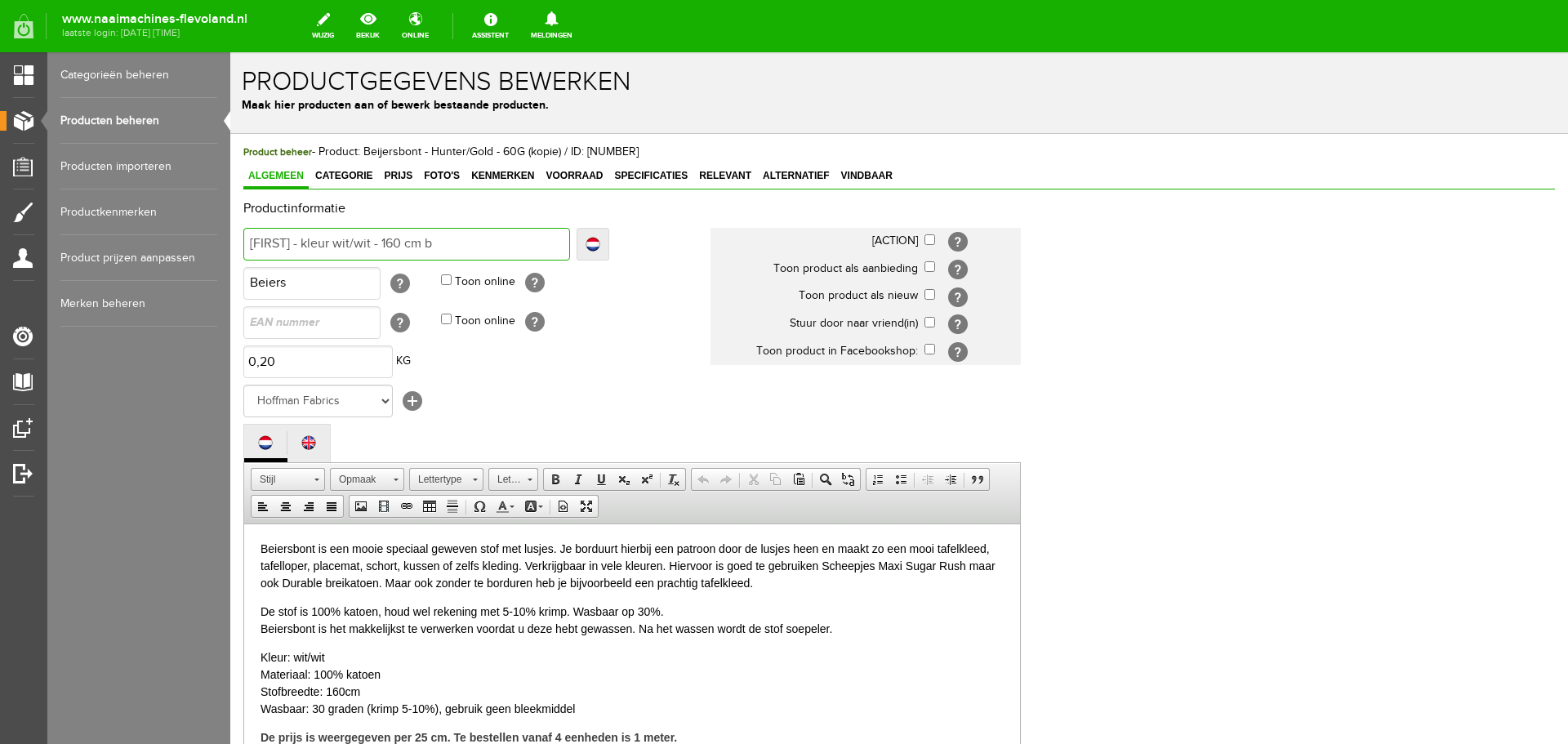 type on "[FIRST] - kleur wit/wit - 160 cm b" 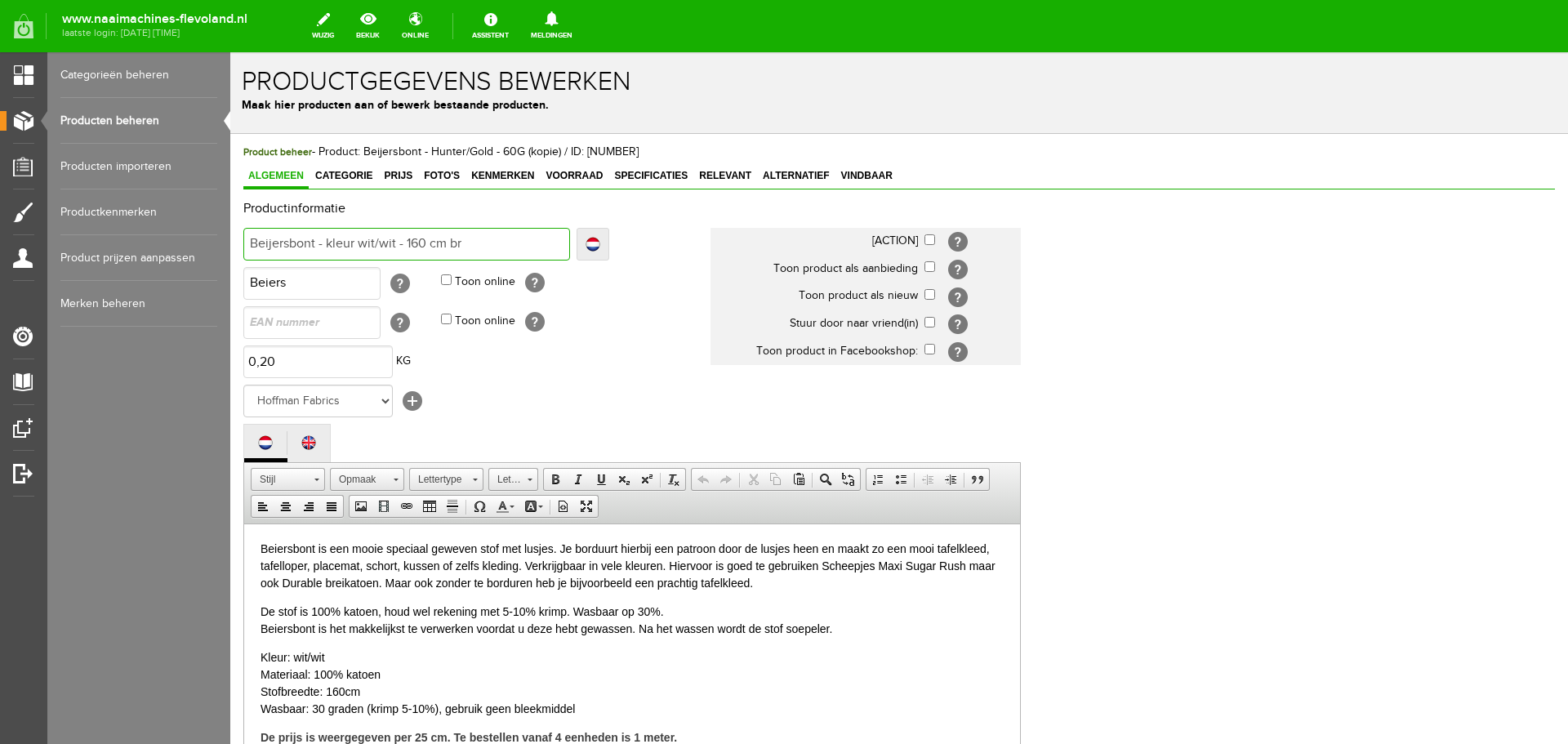 type on "Beijersbont - kleur wit/wit - 160 cm br" 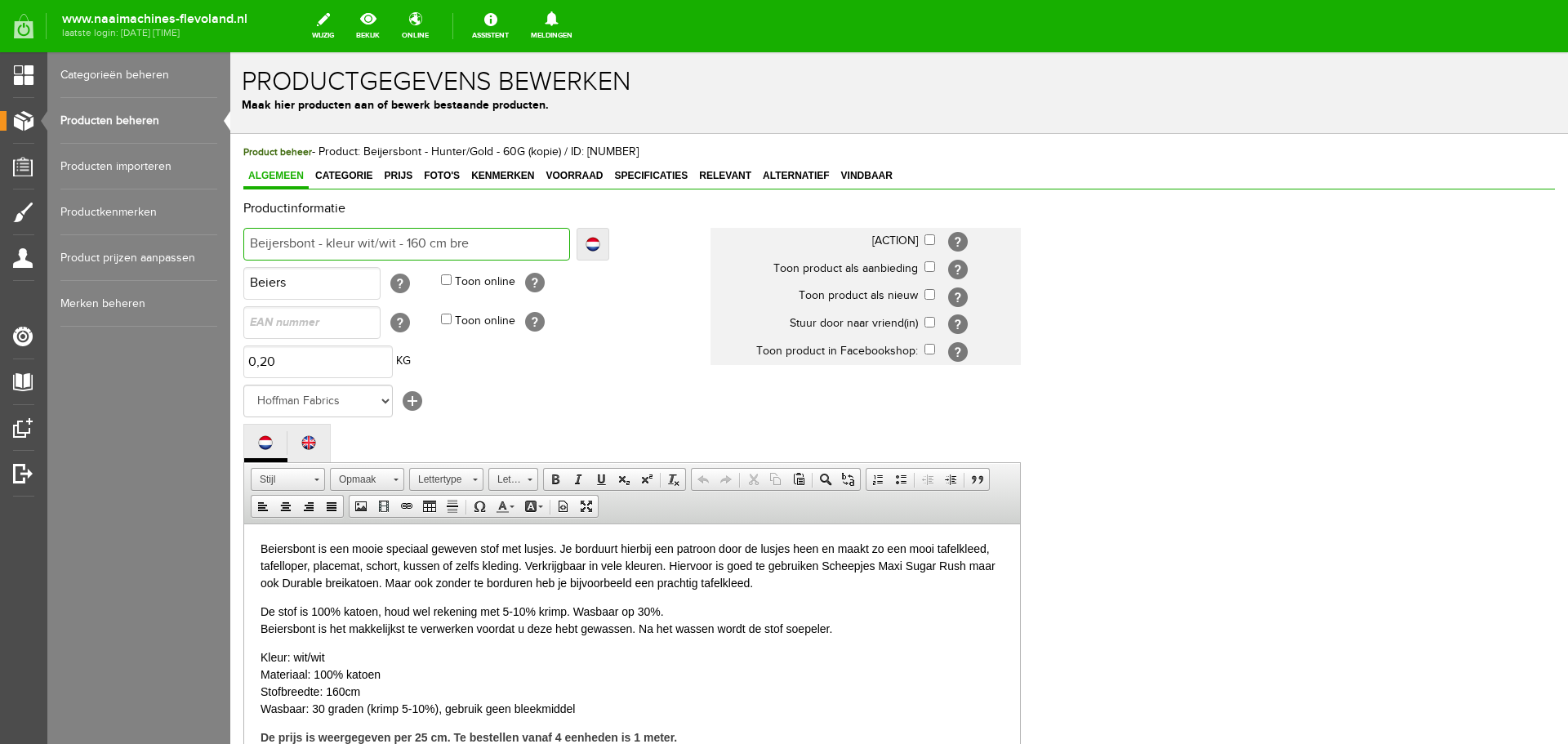 type on "Beijersbont - kleur wit/wit - 160 cm bre" 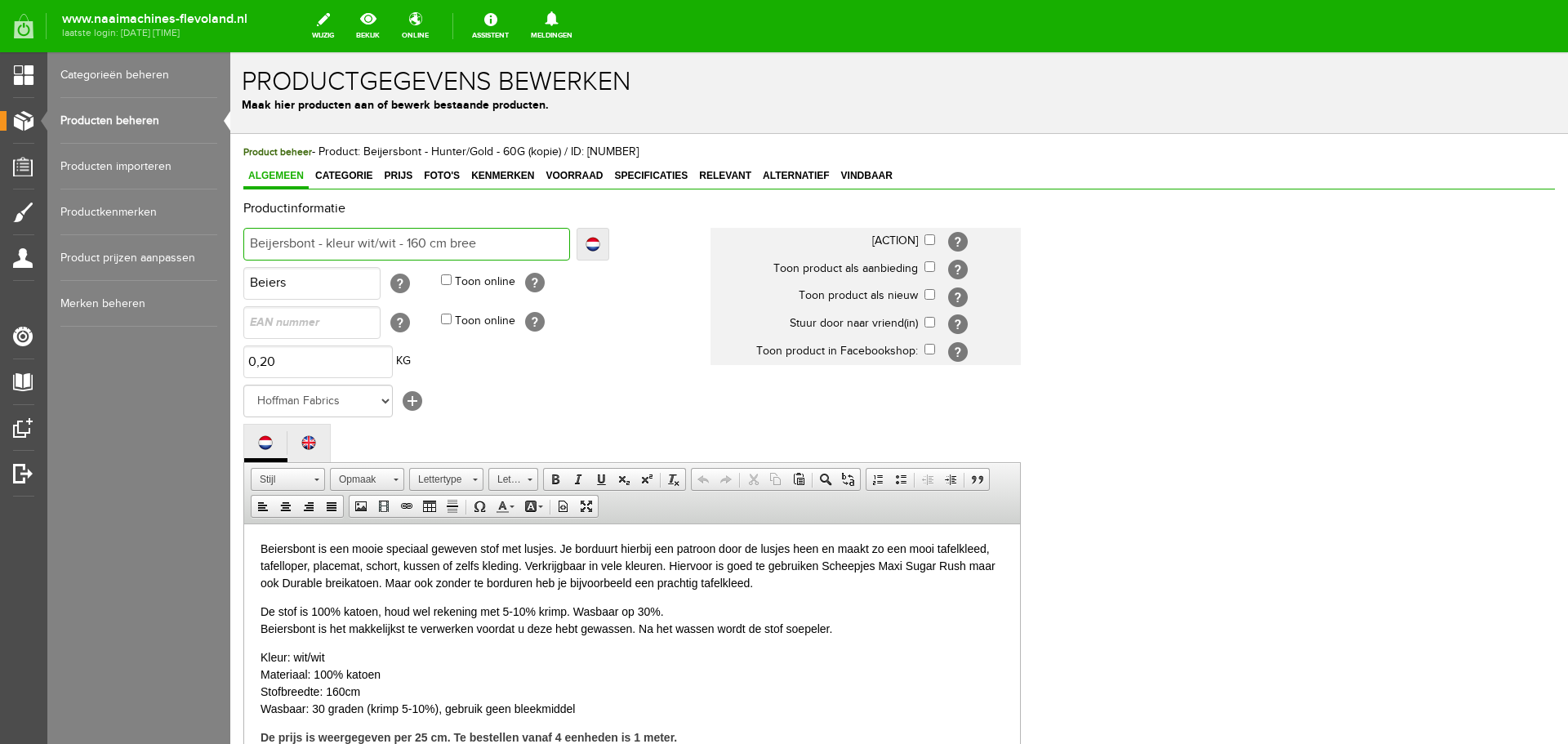 type on "Beijersbont - kleur wit/wit - 160 cm bree" 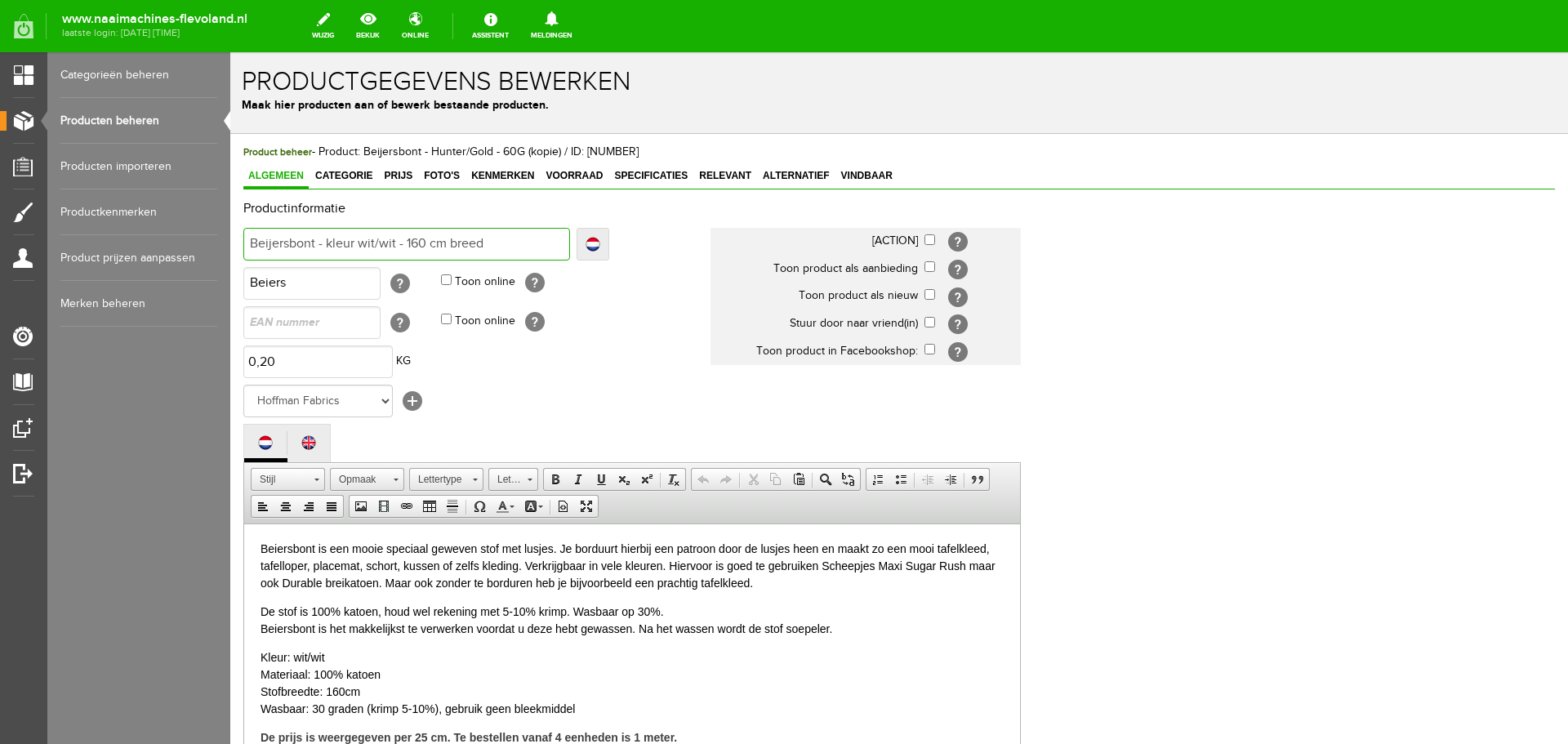 type on "Beijersbont - kleur wit/wit - 160 cm breed" 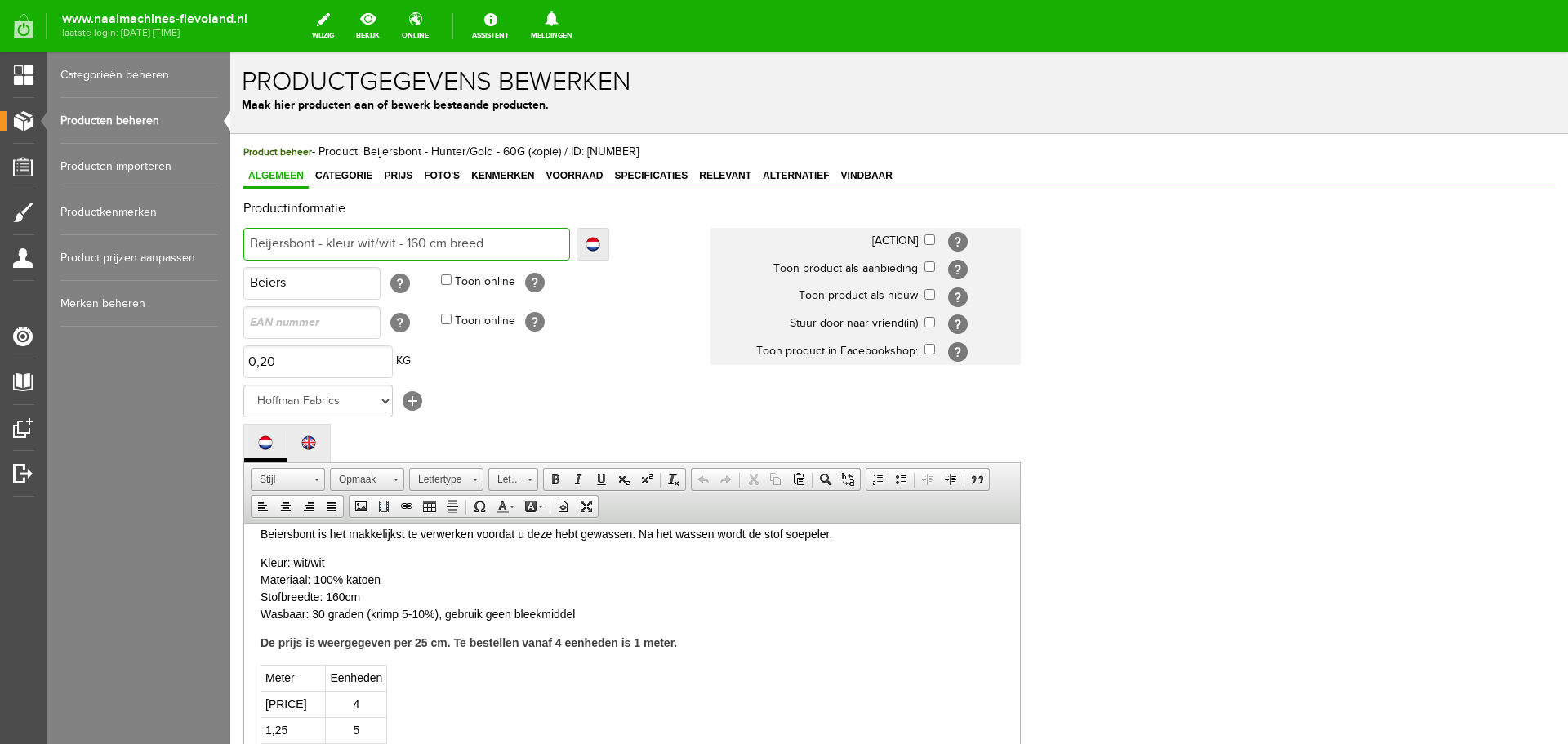 scroll, scrollTop: 0, scrollLeft: 0, axis: both 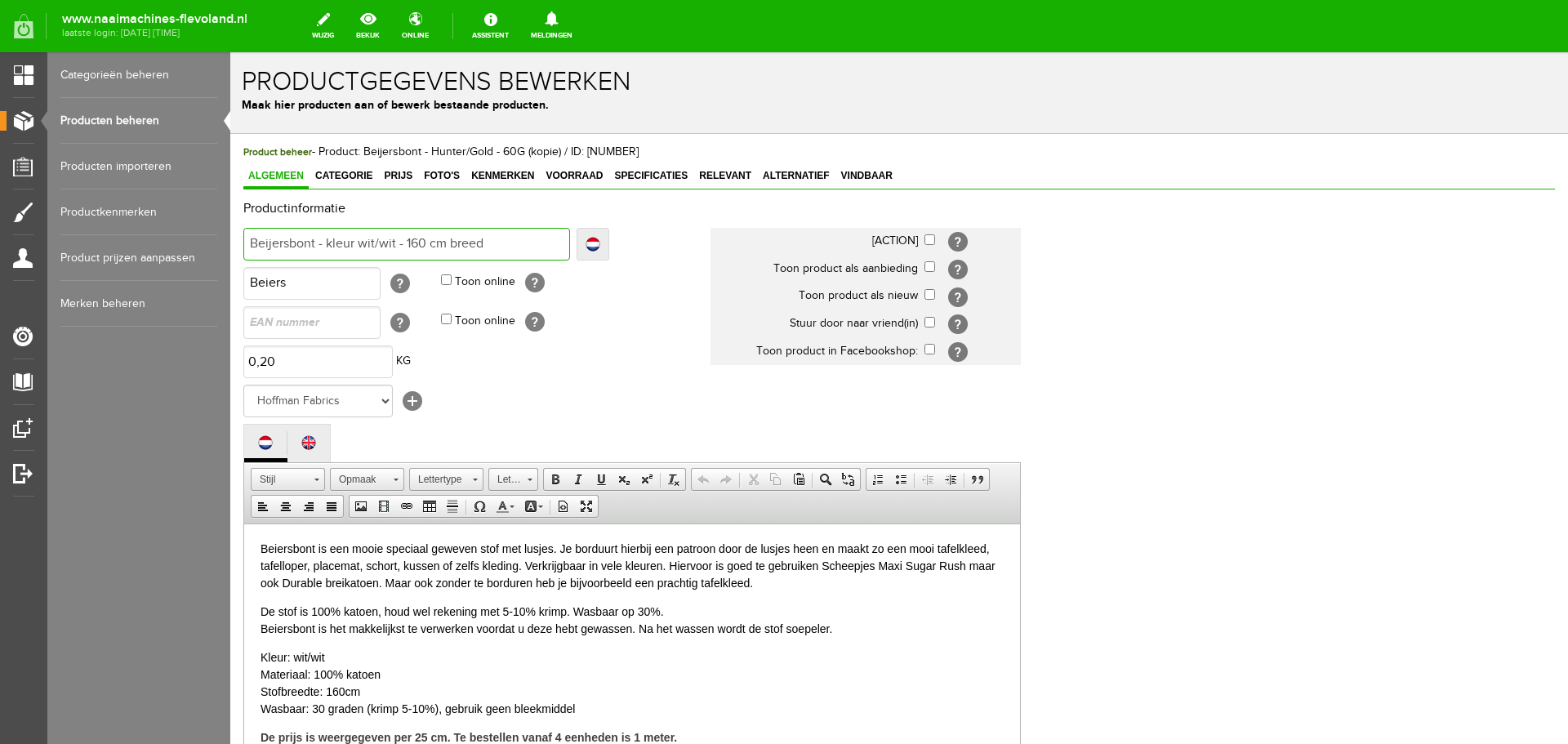 type on "Beijersbont - kleur wit/wit - 160 cm breed" 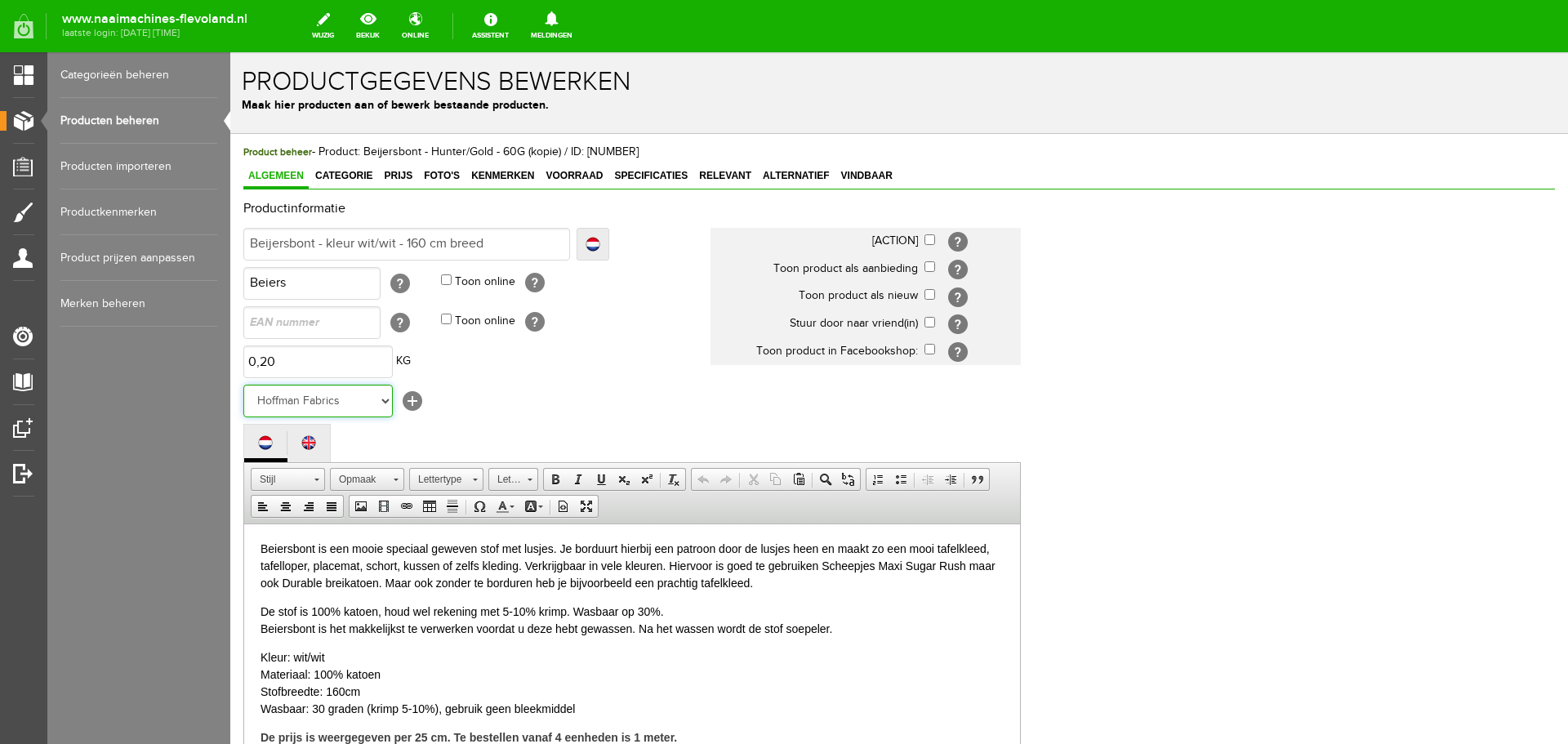 click on "Geen merk
Organ
Matilda's Own
Fixit
Odif
MUUD
Bohin
Hoechstmass
Sew Mate
Fiskars
Timeless Treasures
Curver
Hoffman Fabrics
Jalekro
Mundial
Nooteboom
Oaki Doki
Dylon
Philipp
Amann Mettler
Antex
Burda
Botter IJsselmuiden
Gütermann
Hobbs
Hemline
Madeira
Pony
Pingouin
Restyle
Tulip
Sewline
Olfa
Panda Kussenvulling
Perfect
Vlieseline
Wagen
Wicotex
Opry
baby lock
BabySnap
Quality textiles
Stylecraft
Westalee
Northcott
Clover
Knitpro
Prym
Diamondspun
KNORR Prandell
Husqvarna Viking
Brother
Bernina
Pfaff
Janome
Juki
Lewenstein
Singer
Schmetz
DMC" at bounding box center (318, 401) 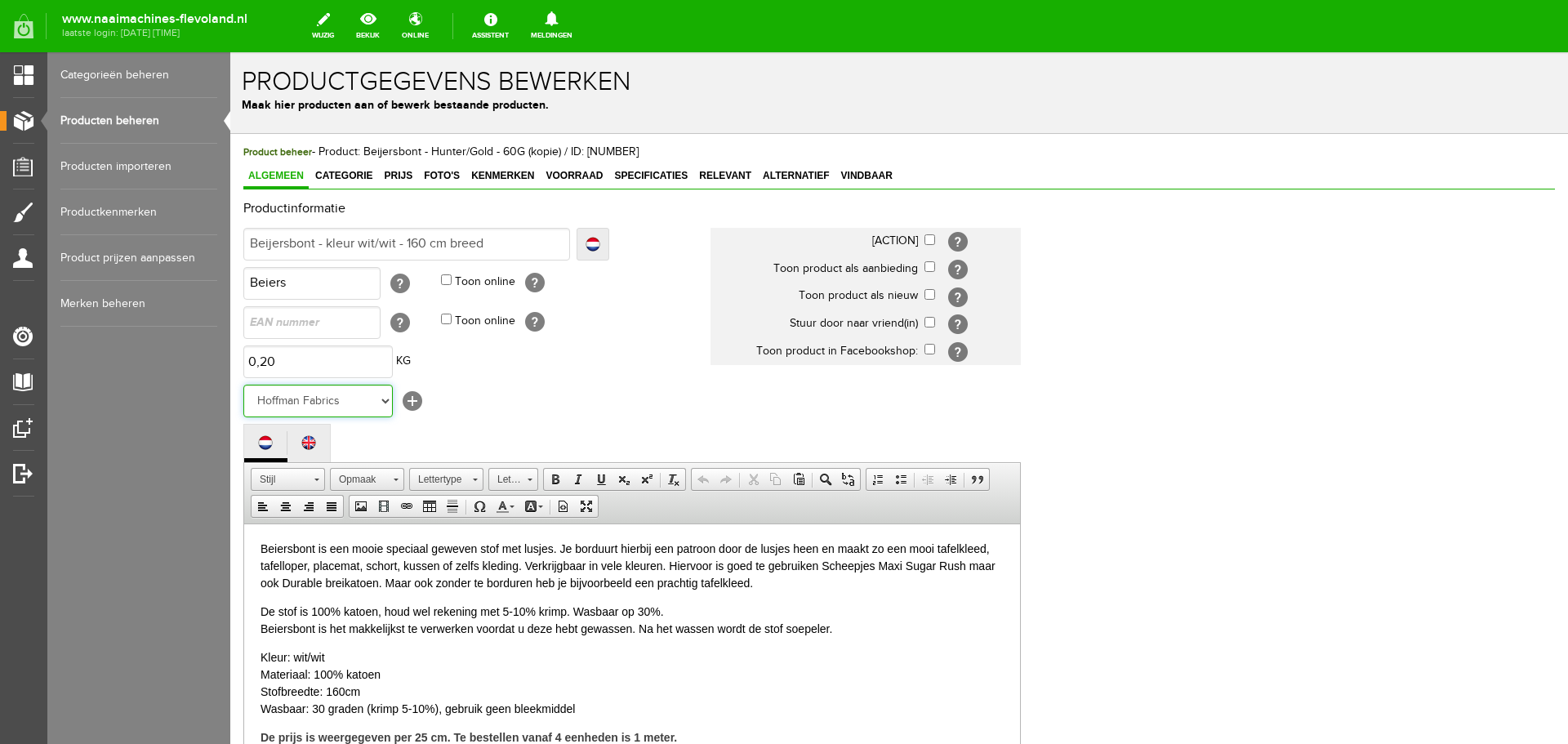 select on "[NUMBER]" 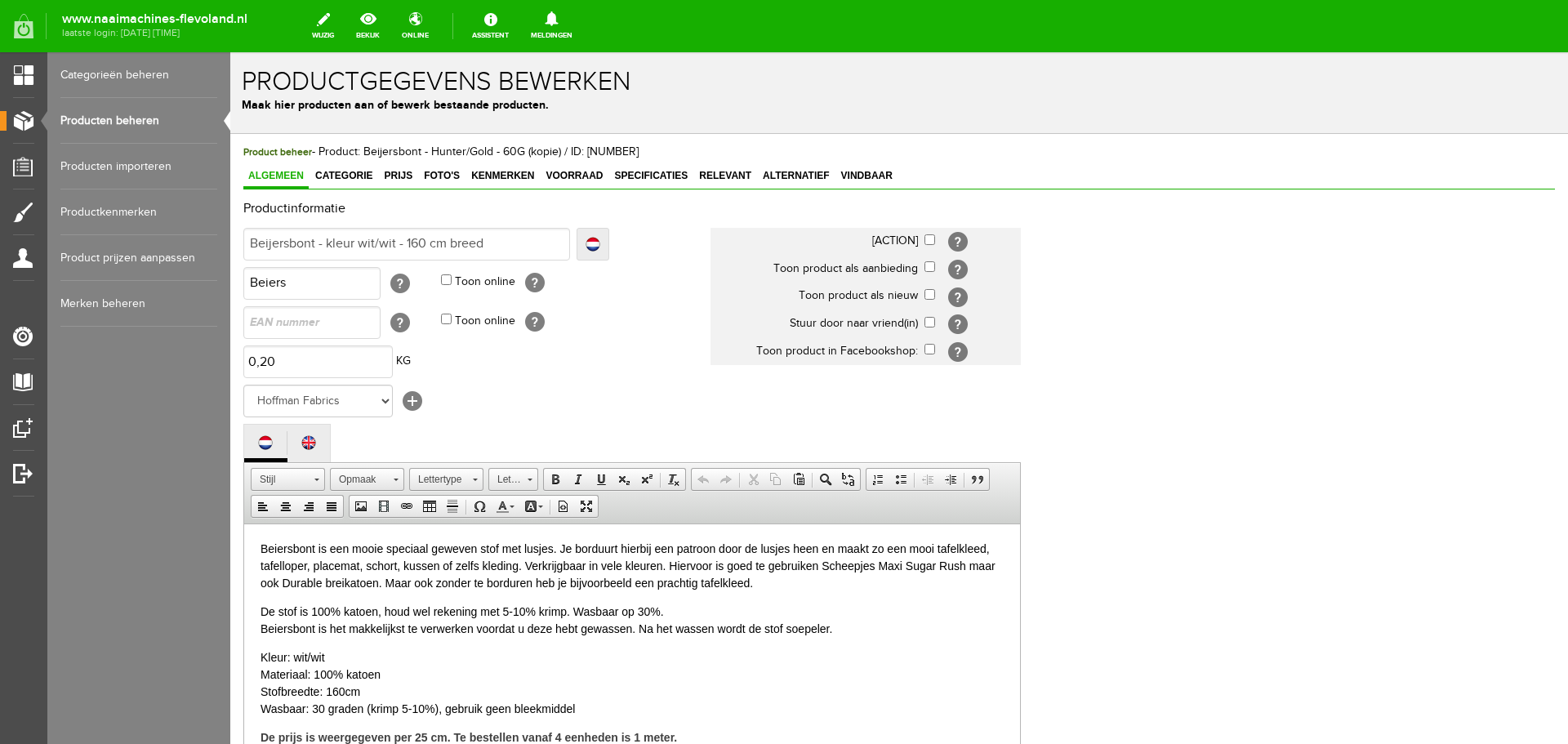 click on "Geen merk
Organ
Matilda's Own
Fixit
Odif
MUUD
Bohin
Hoechstmass
Sew Mate
Fiskars
Timeless Treasures
Curver
Hoffman Fabrics
Jalekro
Mundial
Nooteboom
Oaki Doki
Dylon
Philipp
Amann Mettler
Antex
Burda
Botter IJsselmuiden
Gütermann
Hobbs
Hemline
Madeira
Pony
Pingouin
Restyle
Tulip
Sewline
Olfa
Panda Kussenvulling
Perfect
Vlieseline
Wagen
Wicotex
Opry
baby lock
BabySnap
Quality textiles
Stylecraft
Westalee
Northcott
Clover
Knitpro
Prym
Diamondspun
KNORR Prandell
Husqvarna Viking
Brother
Bernina
Pfaff
Janome
Juki
Lewenstein
Singer" at bounding box center [477, 401] 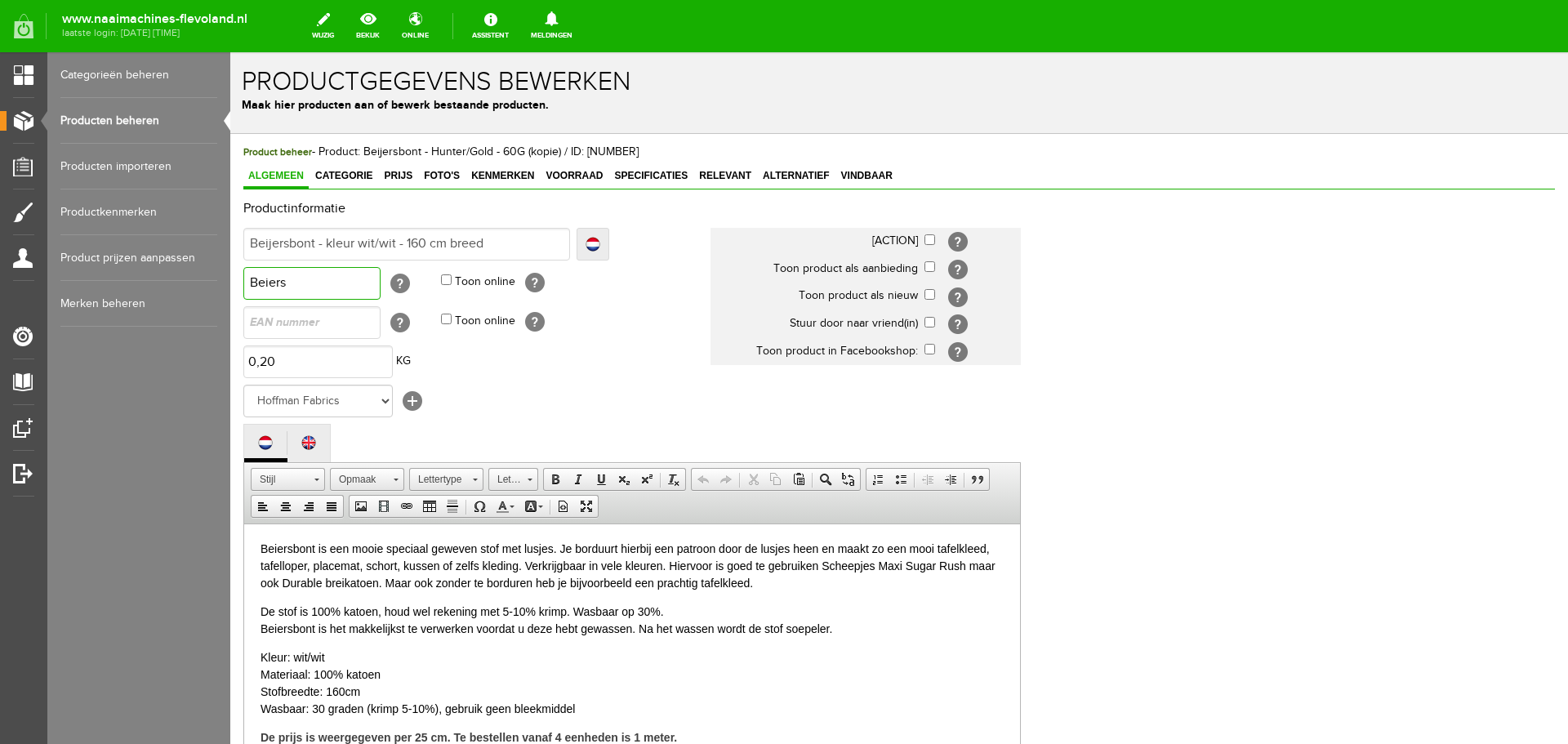 click on "Beiers" at bounding box center [312, 283] 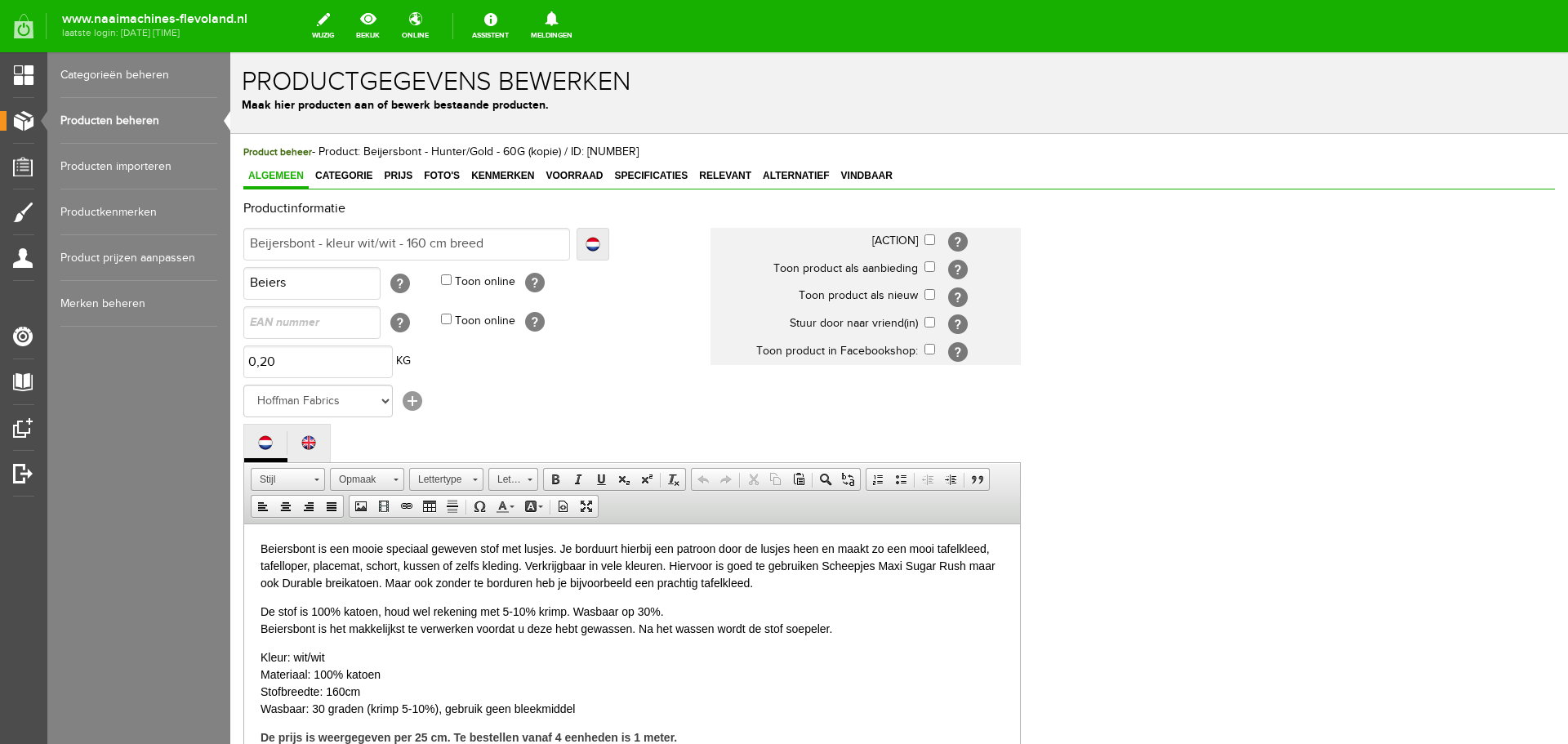 click on "[+]" at bounding box center [412, 401] 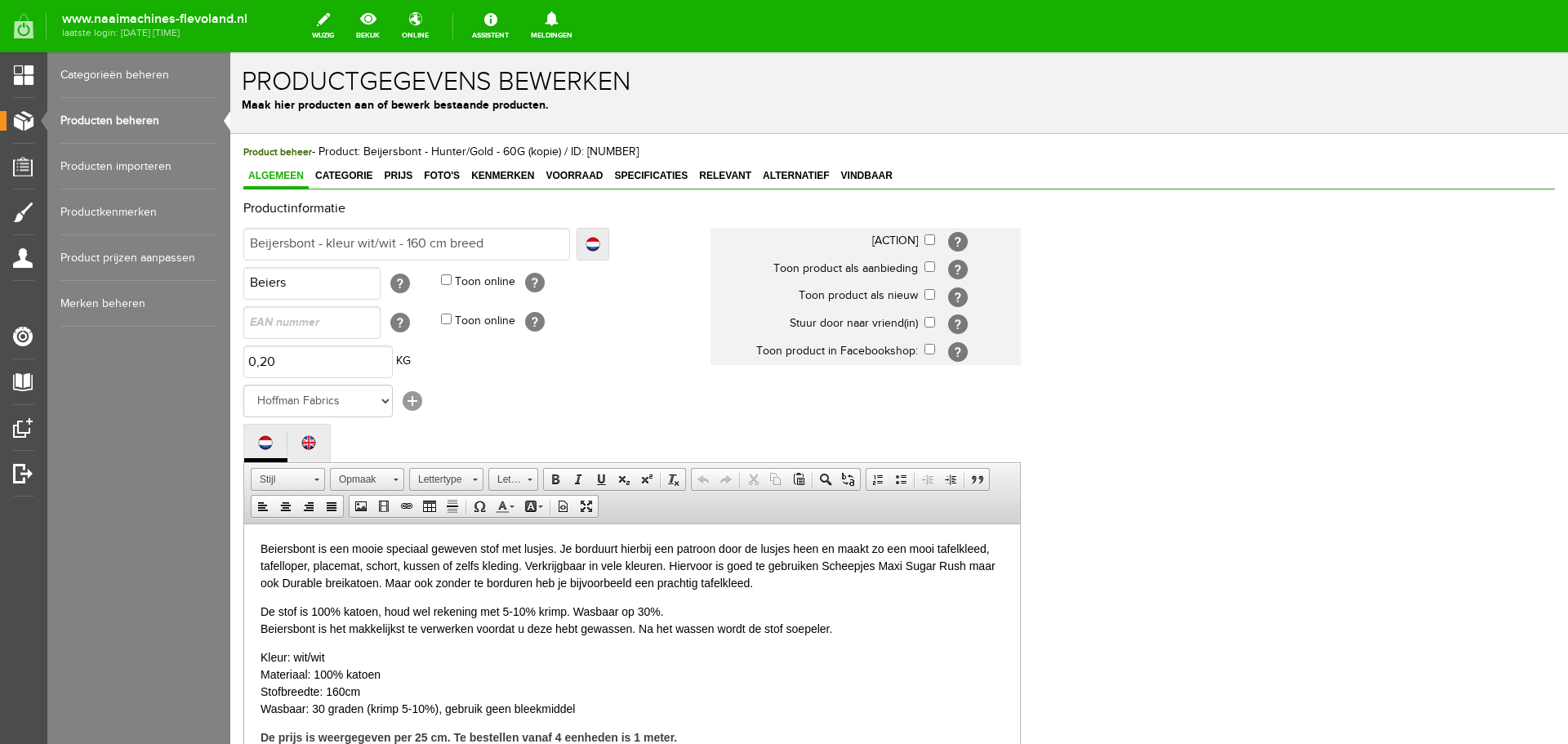 scroll, scrollTop: 6, scrollLeft: 0, axis: vertical 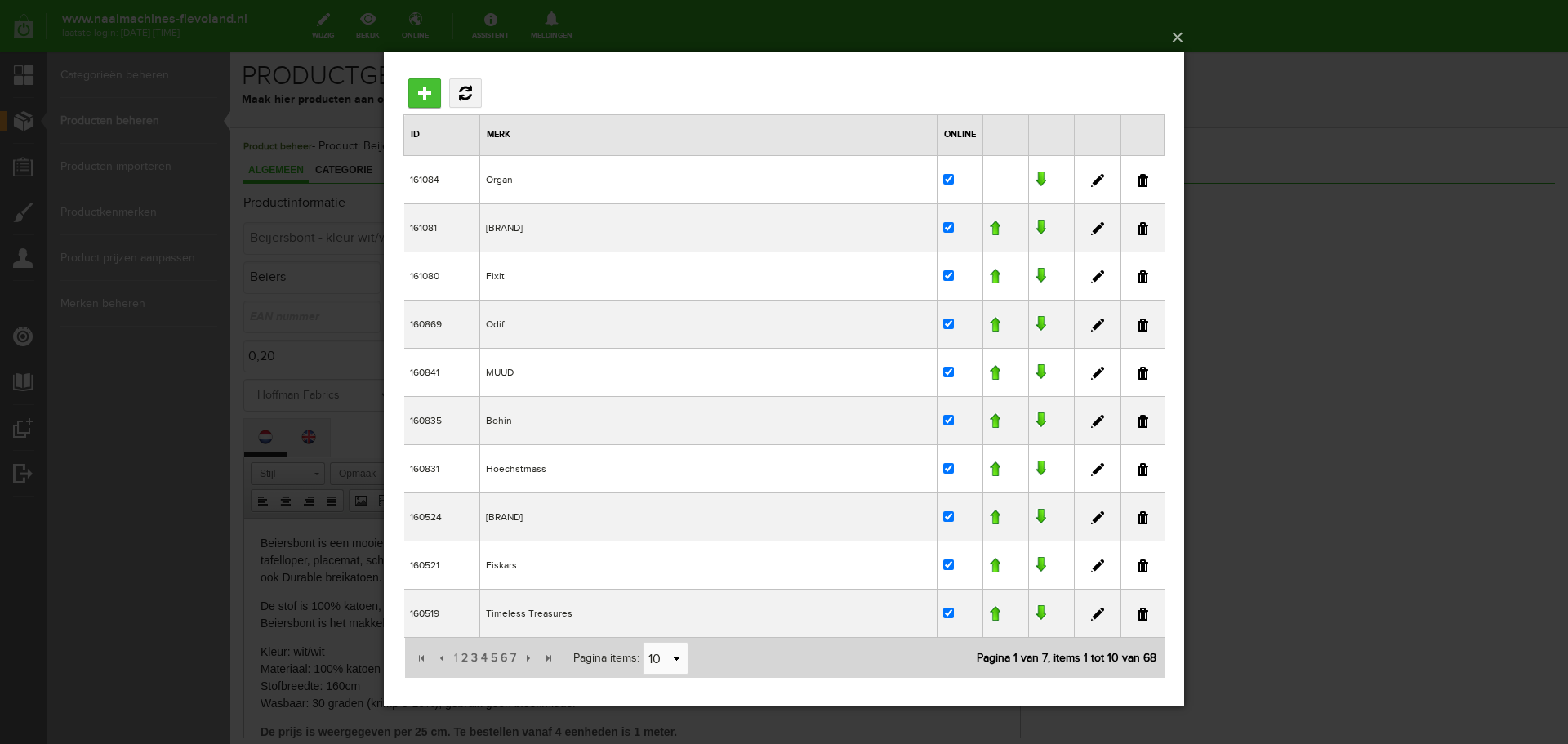 click on "Toevoegen" at bounding box center [425, 92] 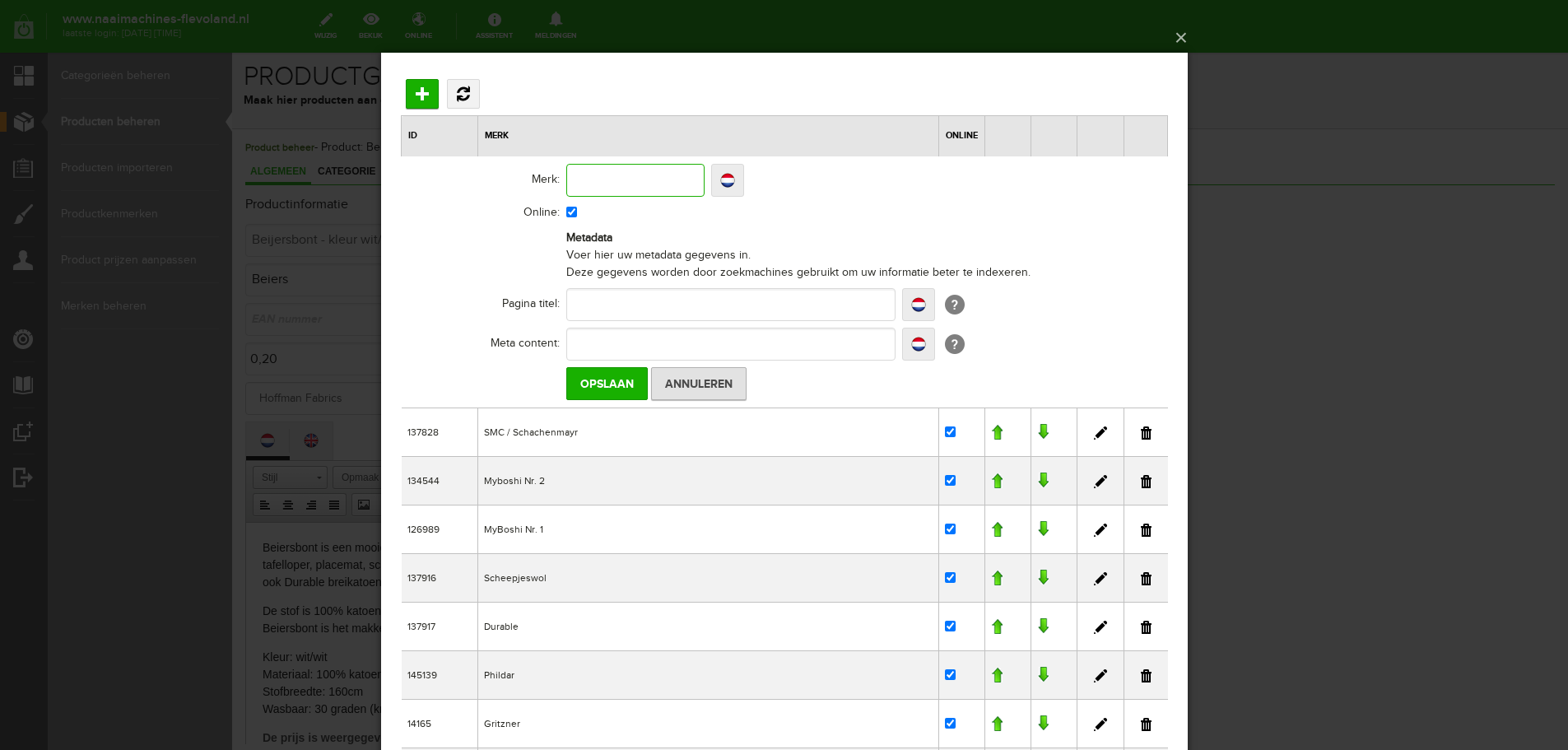 click at bounding box center (635, 179) 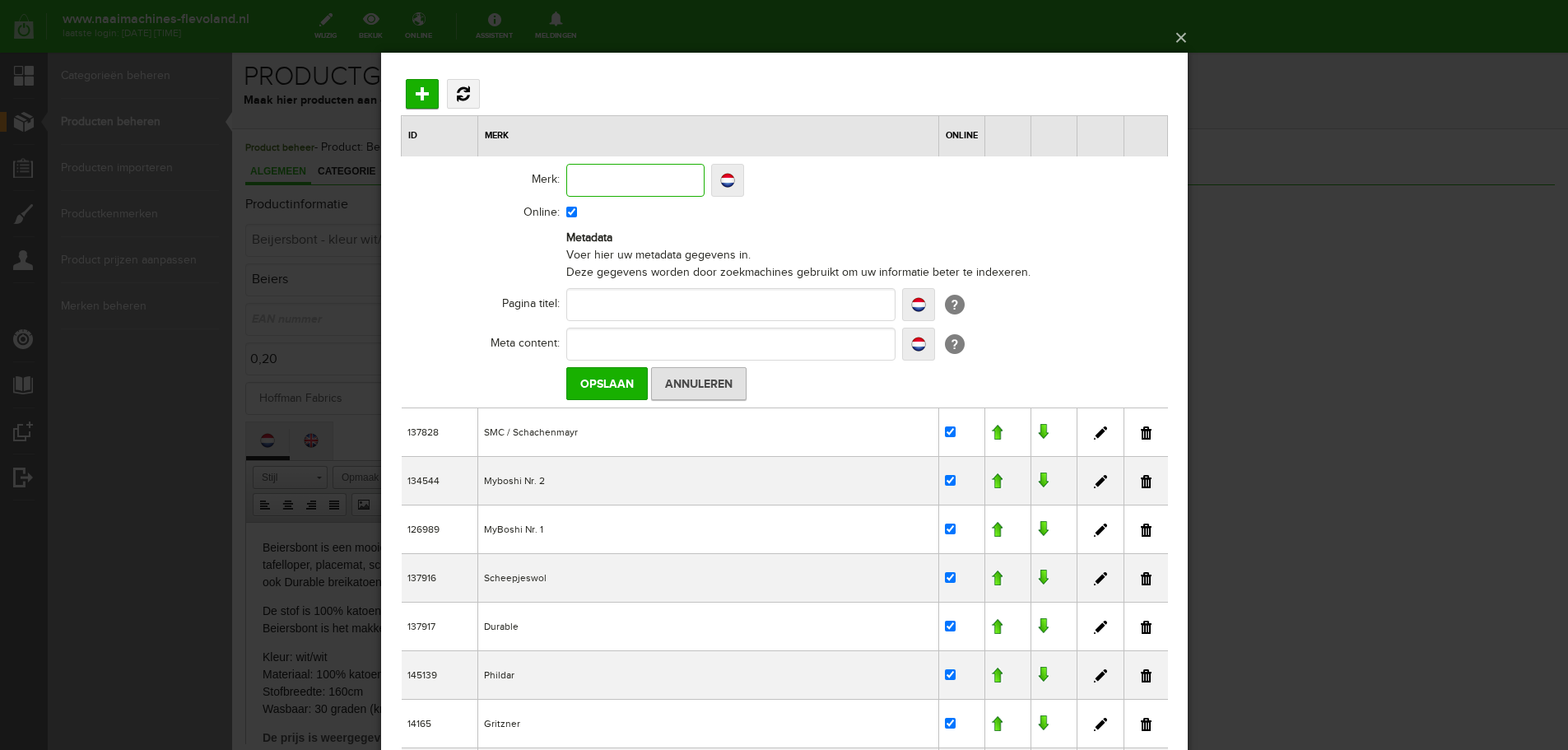 type on "B" 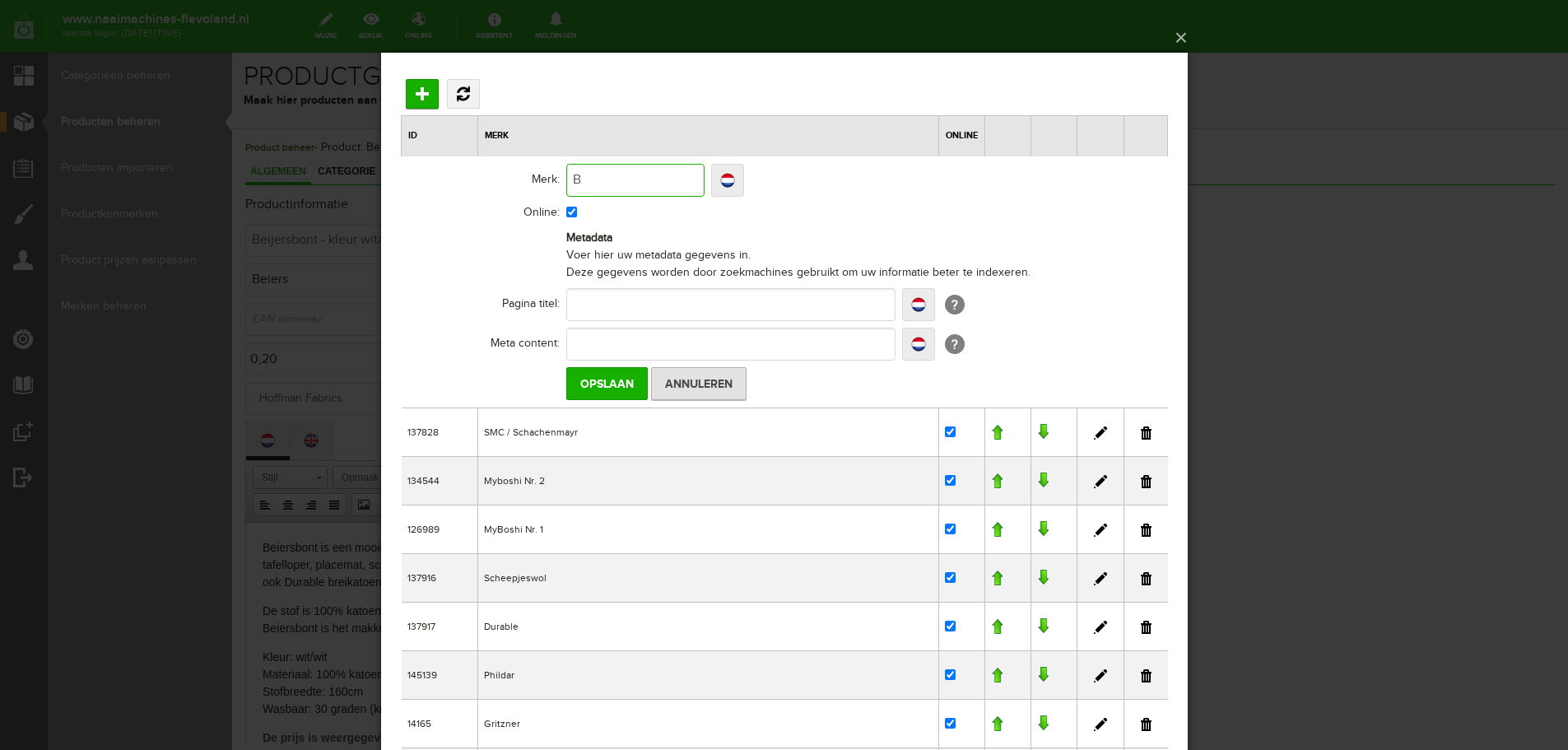 type on "B" 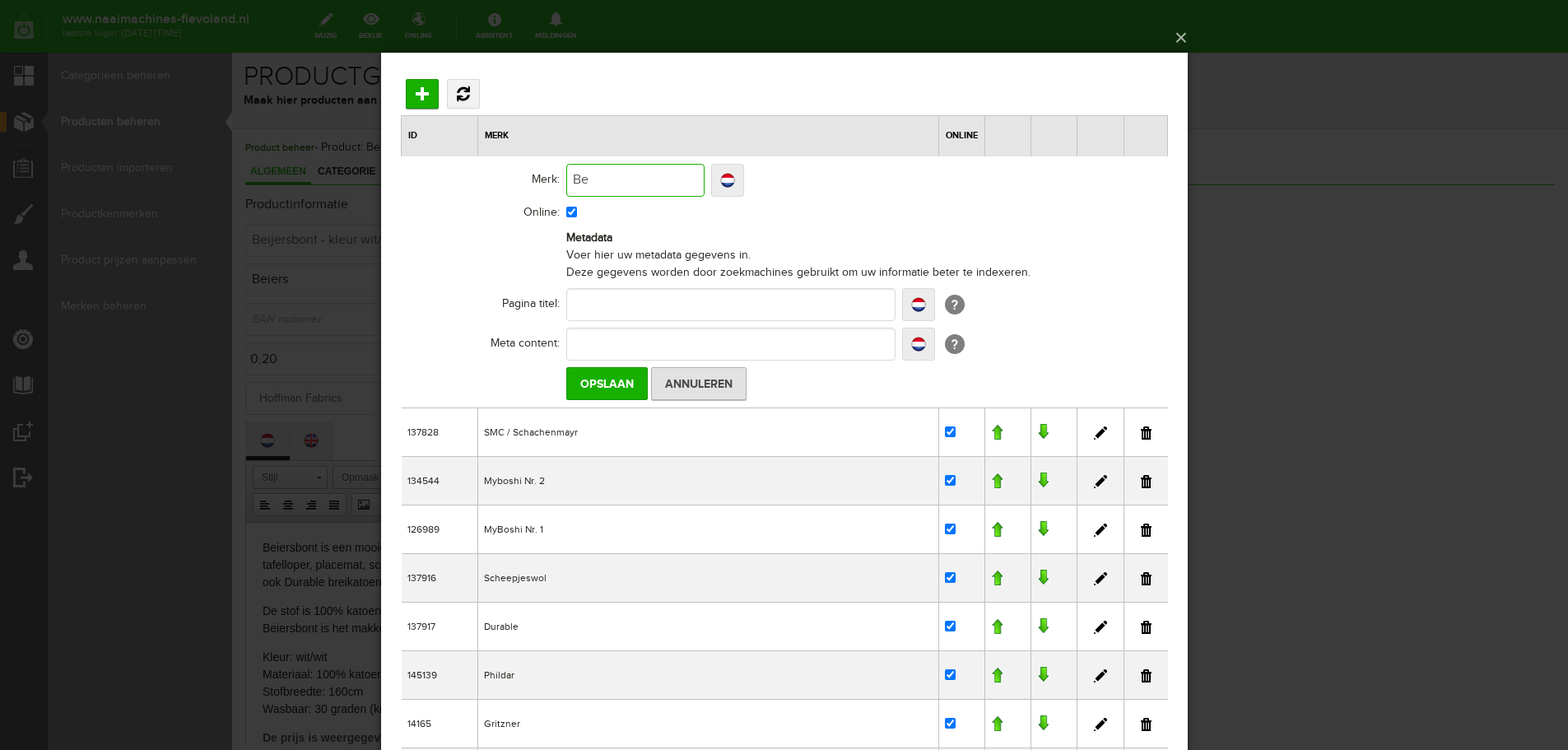 type on "Be" 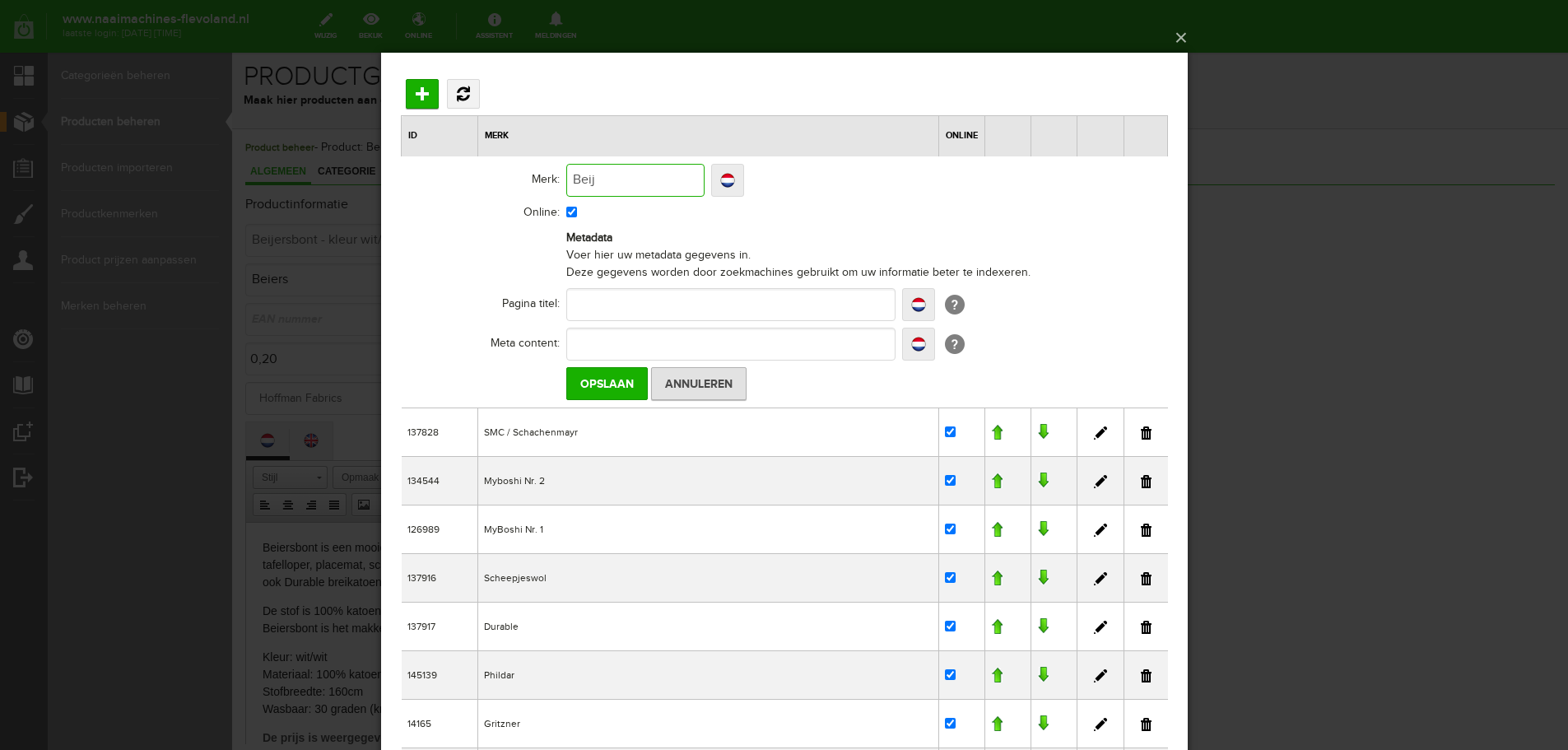 type on "Beije" 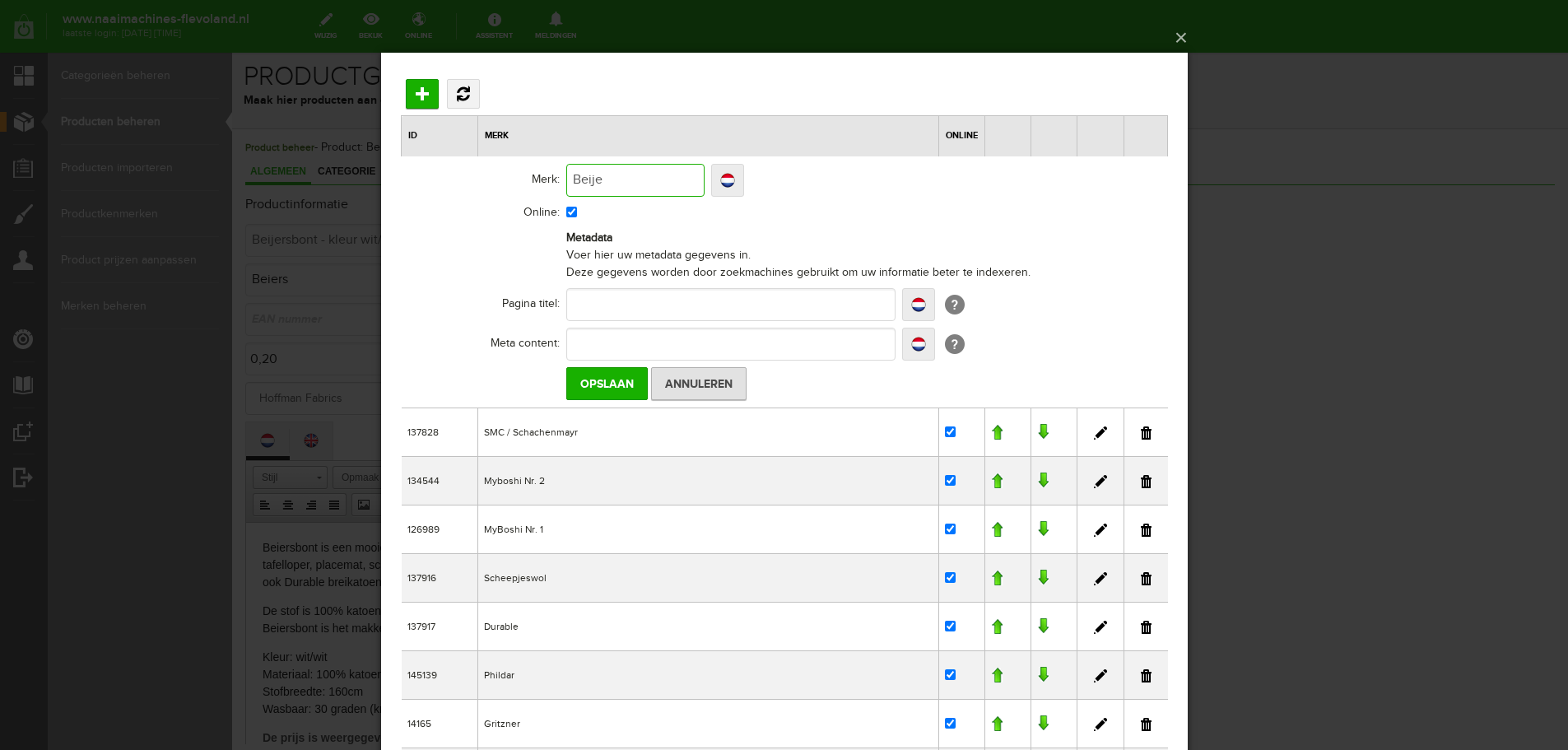 type on "Beije" 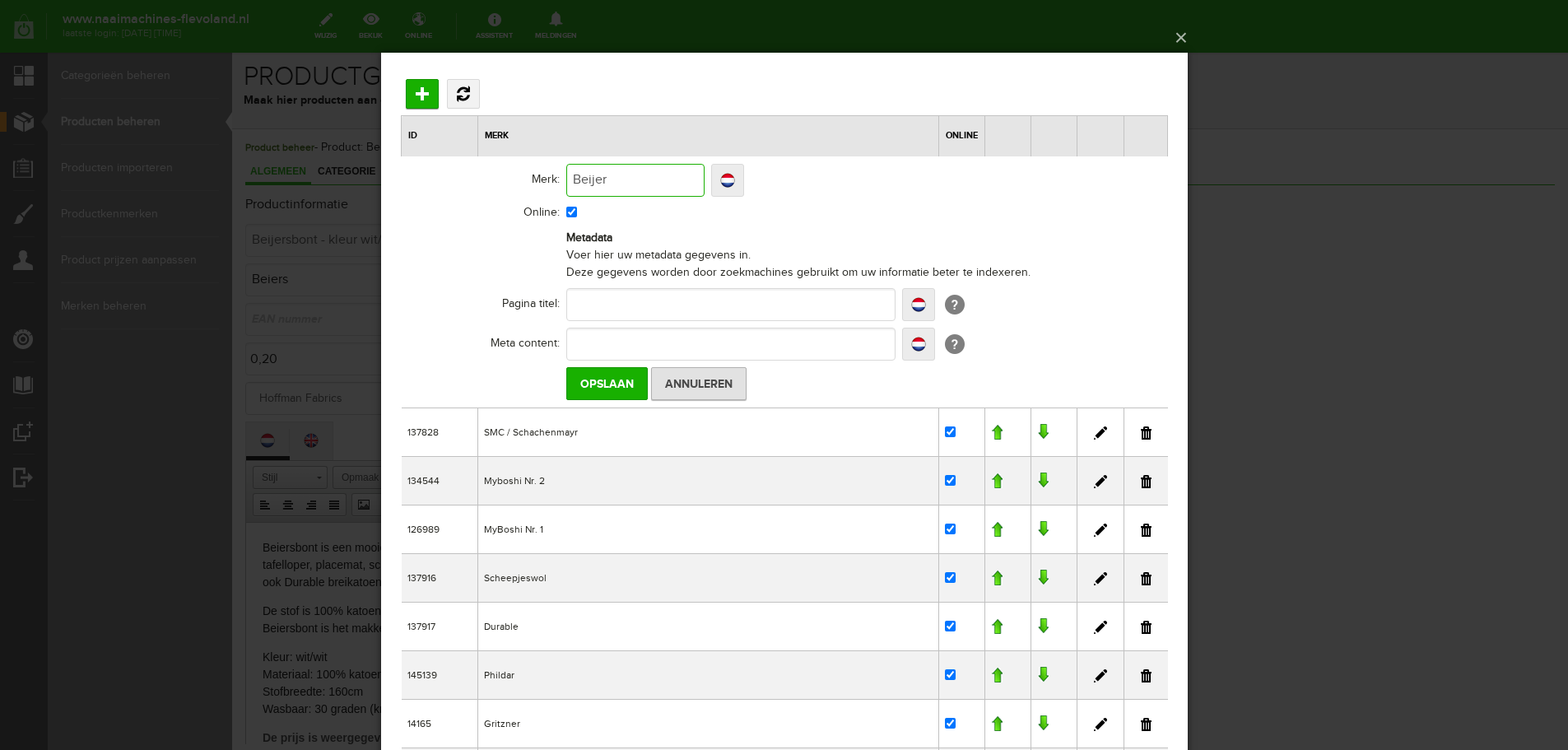 type on "Beijer" 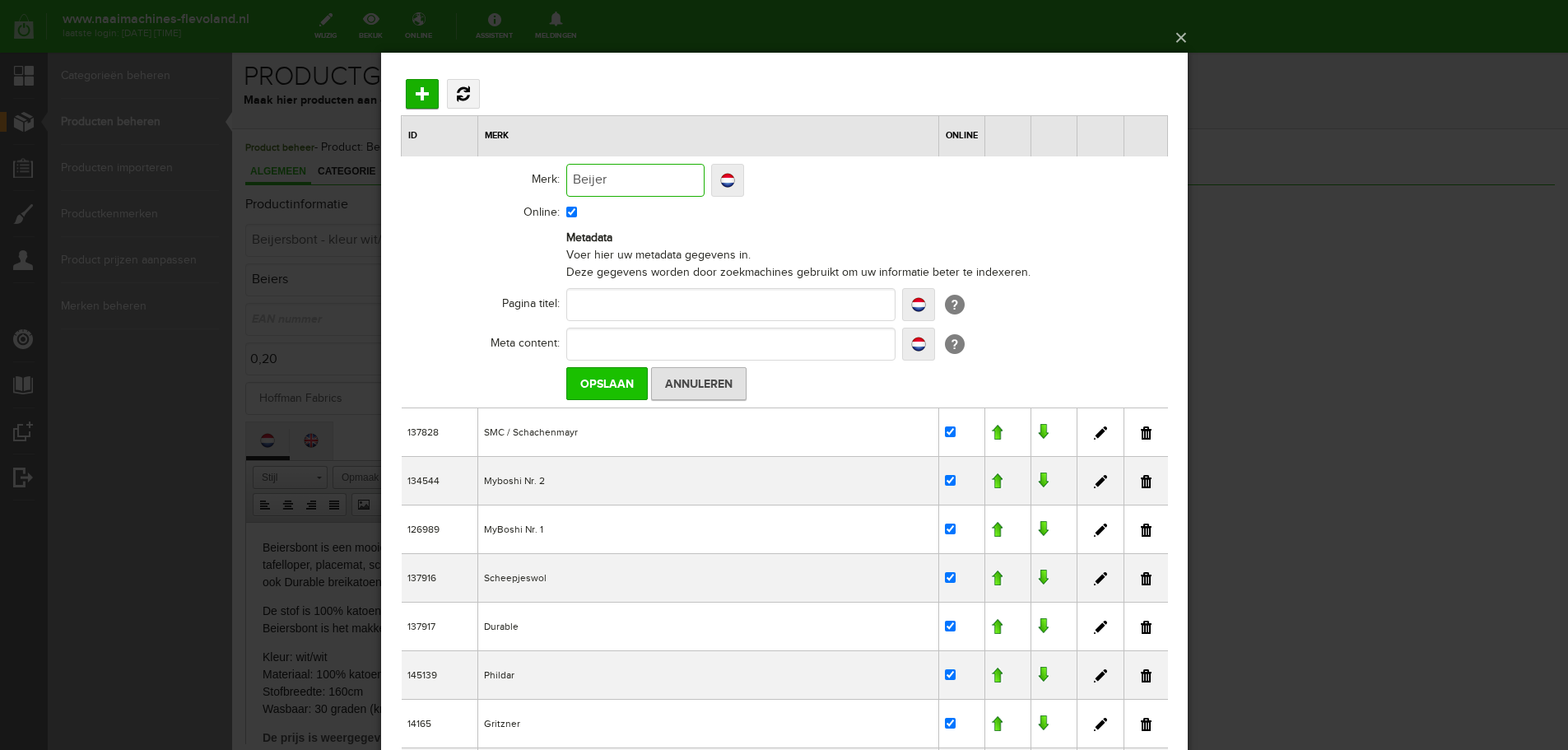 type on "Beijer" 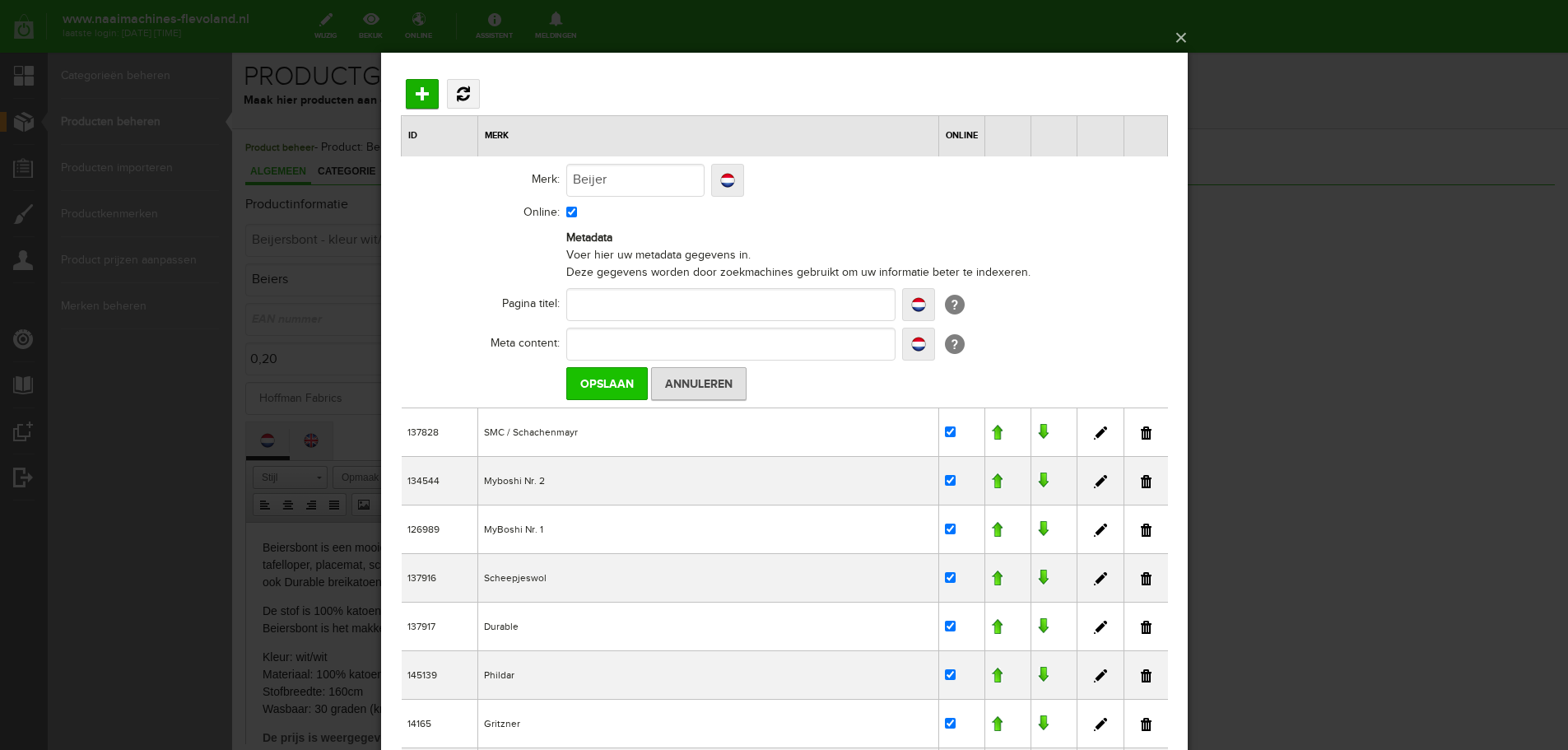 click on "Opslaan" at bounding box center (606, 383) 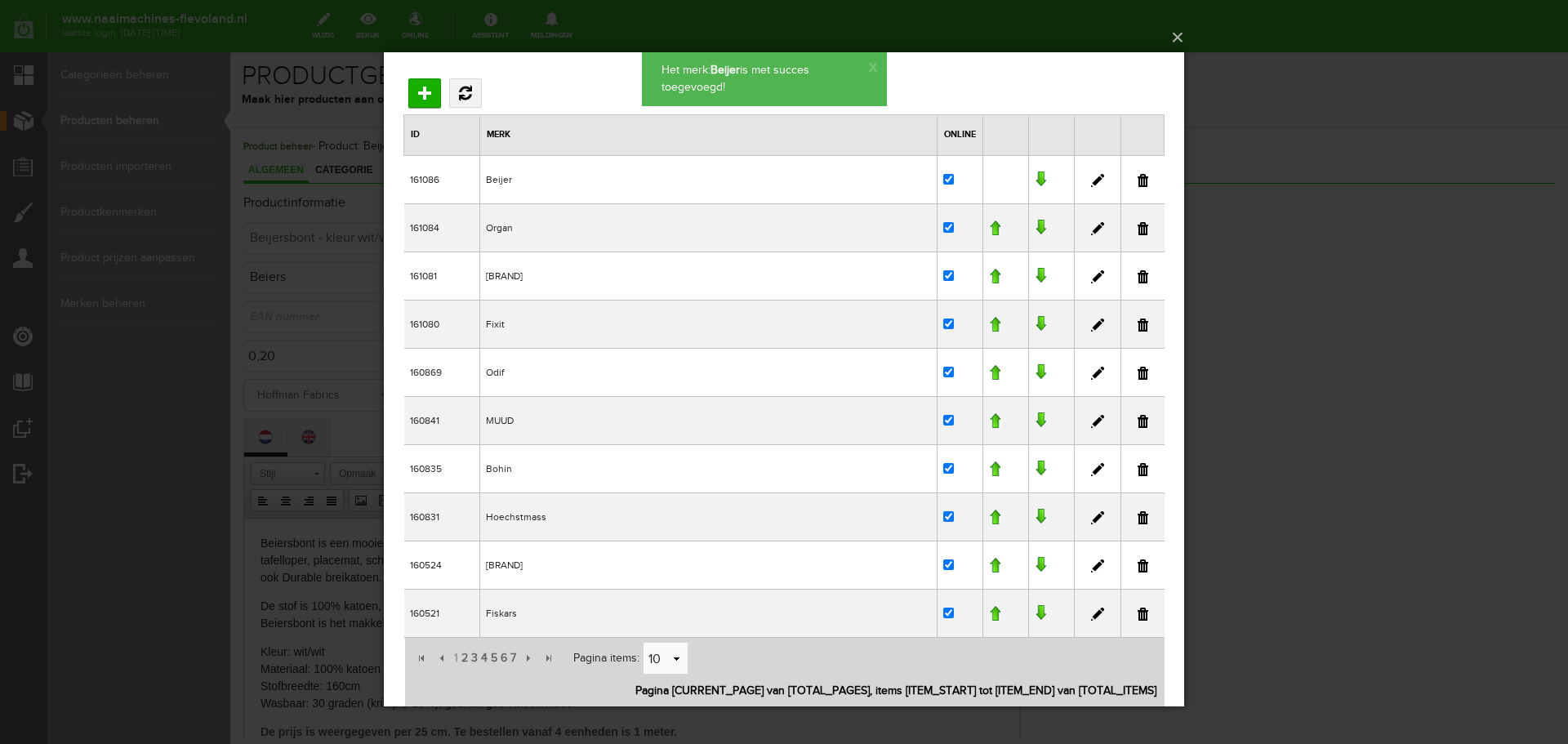click at bounding box center [1040, 179] 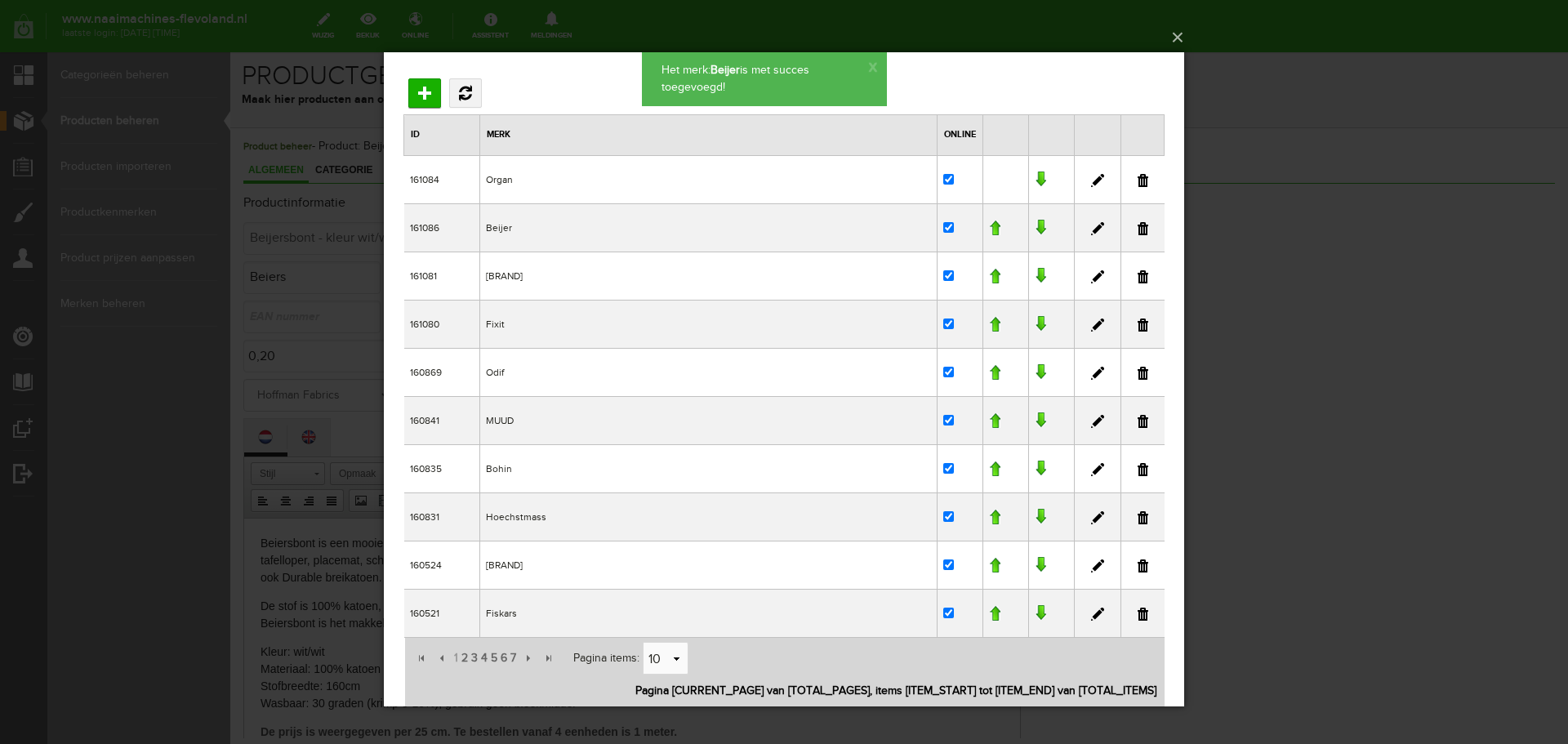 click at bounding box center [1040, 227] 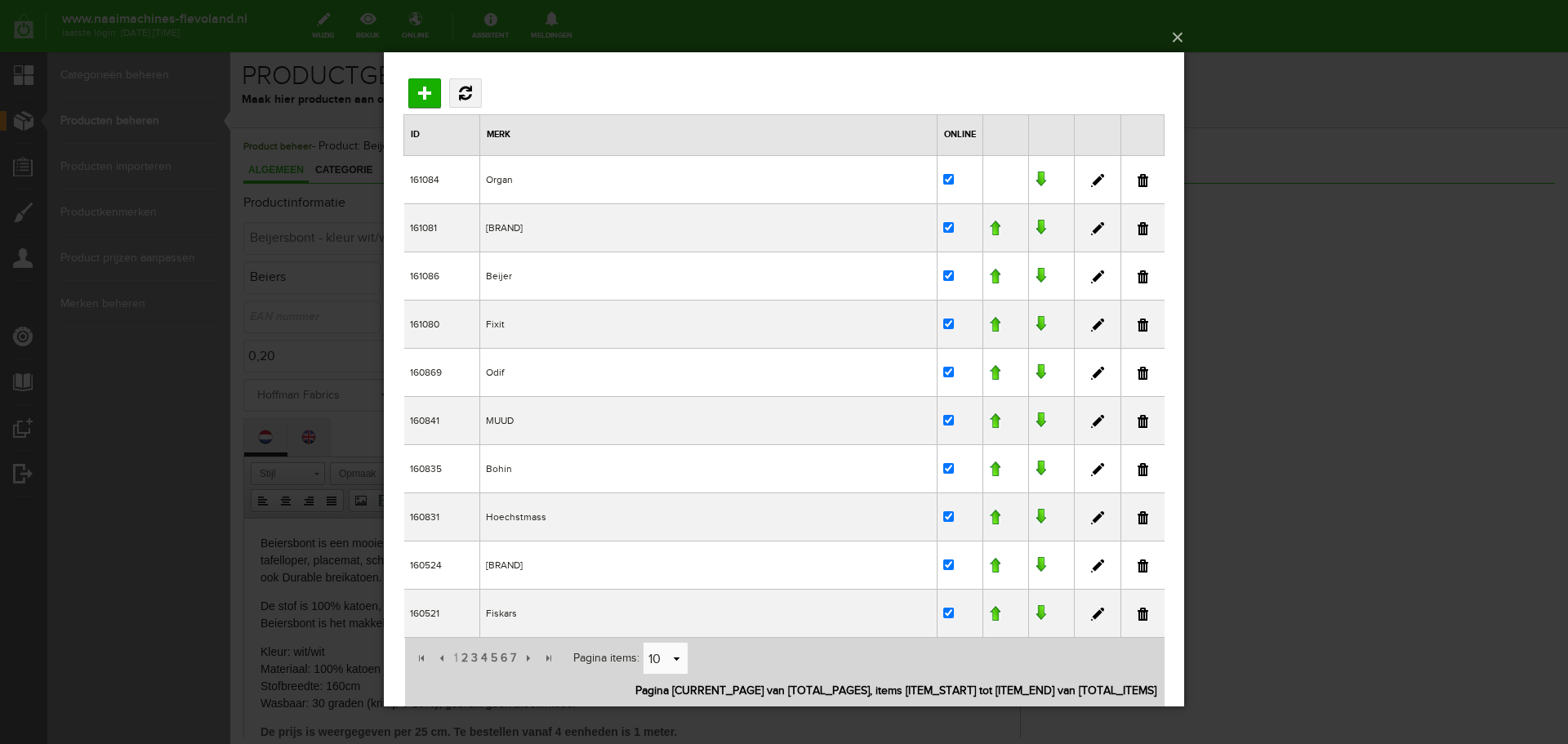 click at bounding box center (1040, 275) 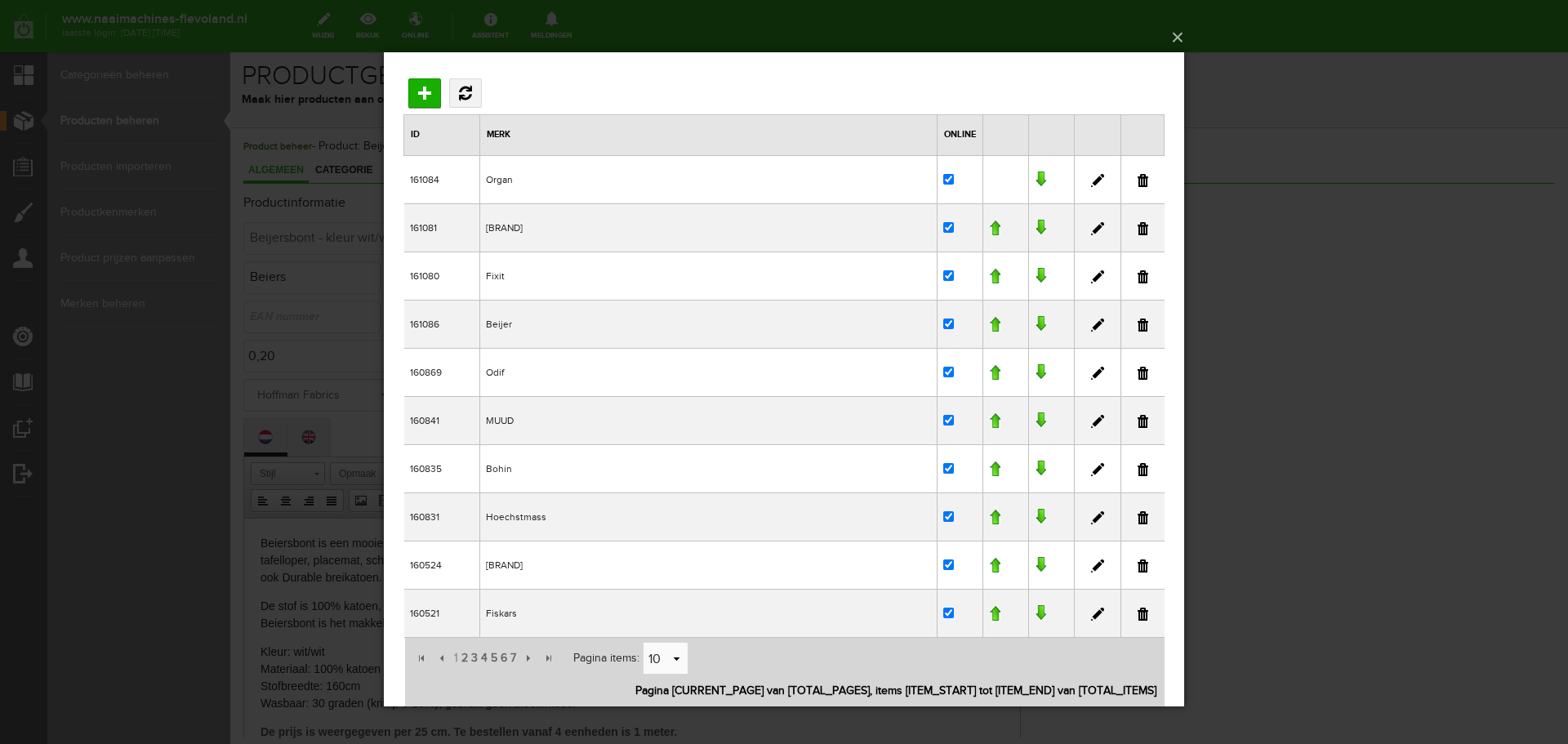 click at bounding box center [1040, 323] 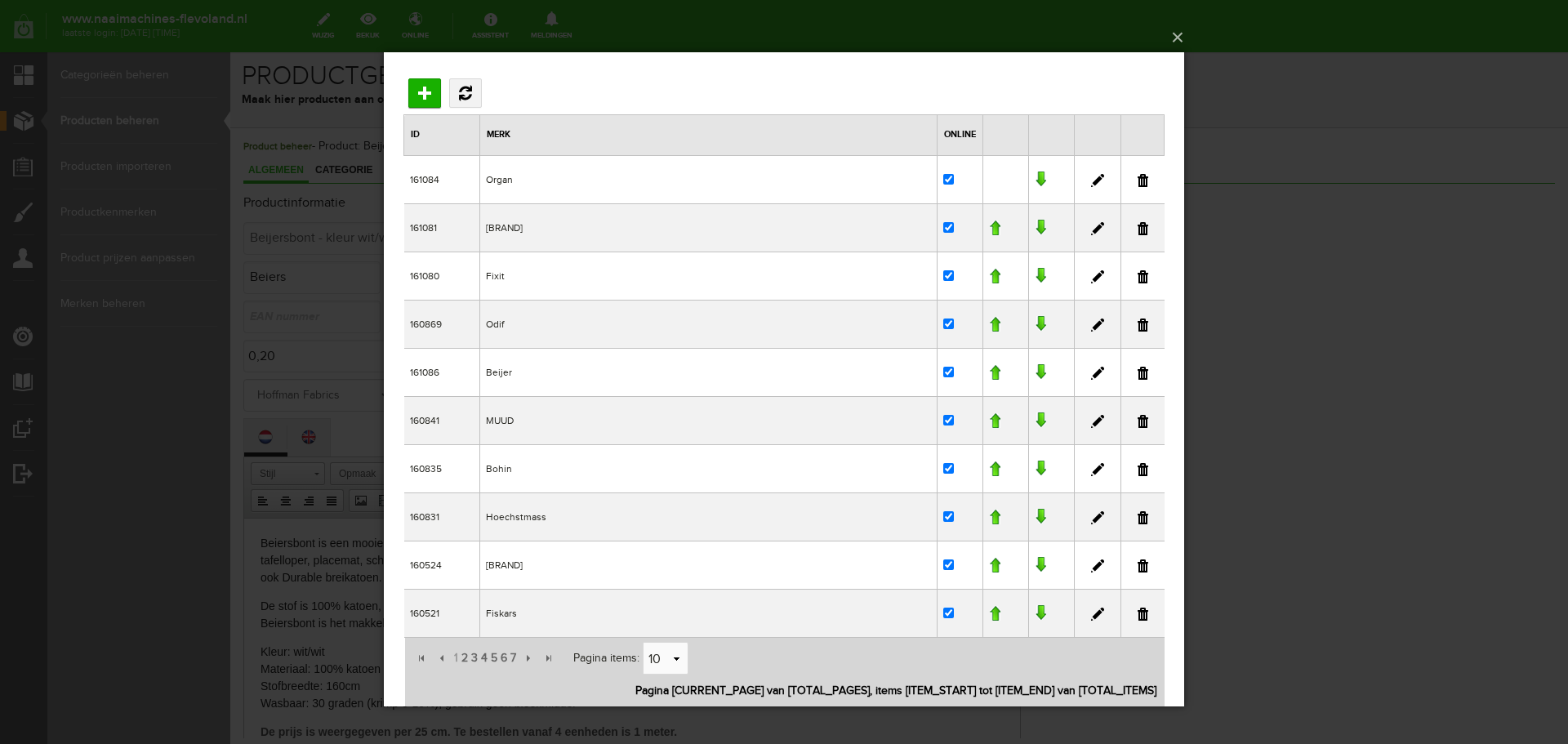 click at bounding box center (1040, 372) 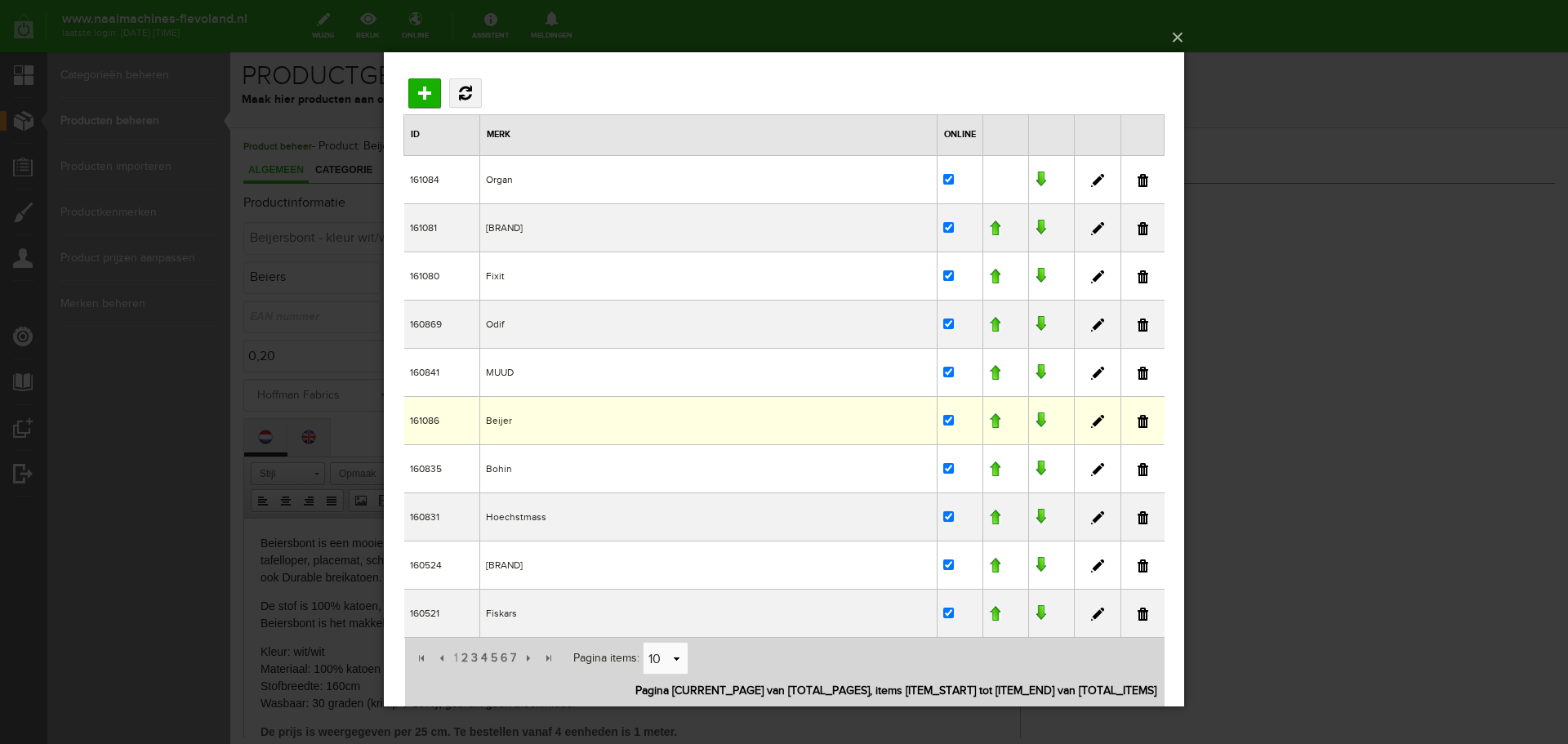 click at bounding box center (1051, 419) 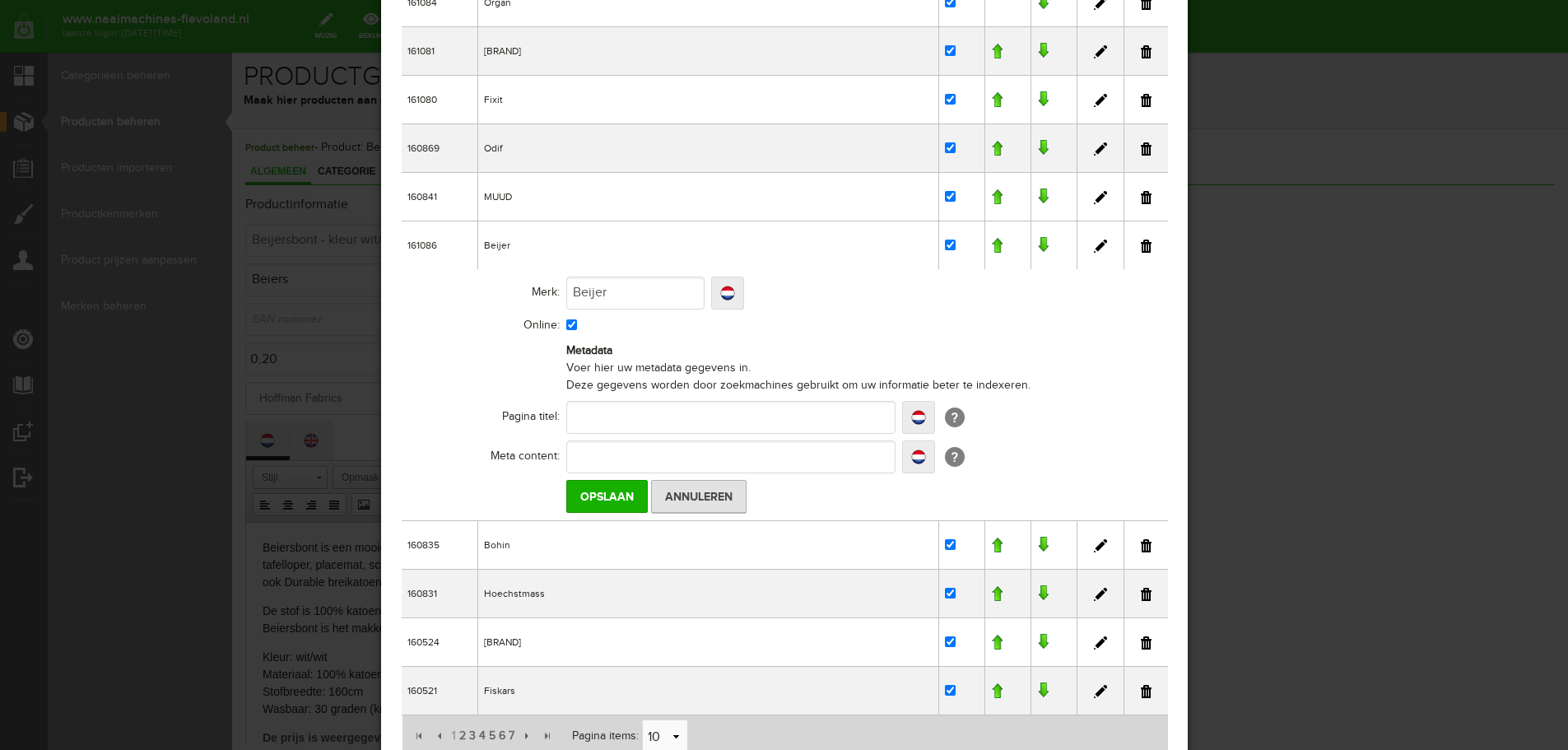 scroll, scrollTop: 180, scrollLeft: 0, axis: vertical 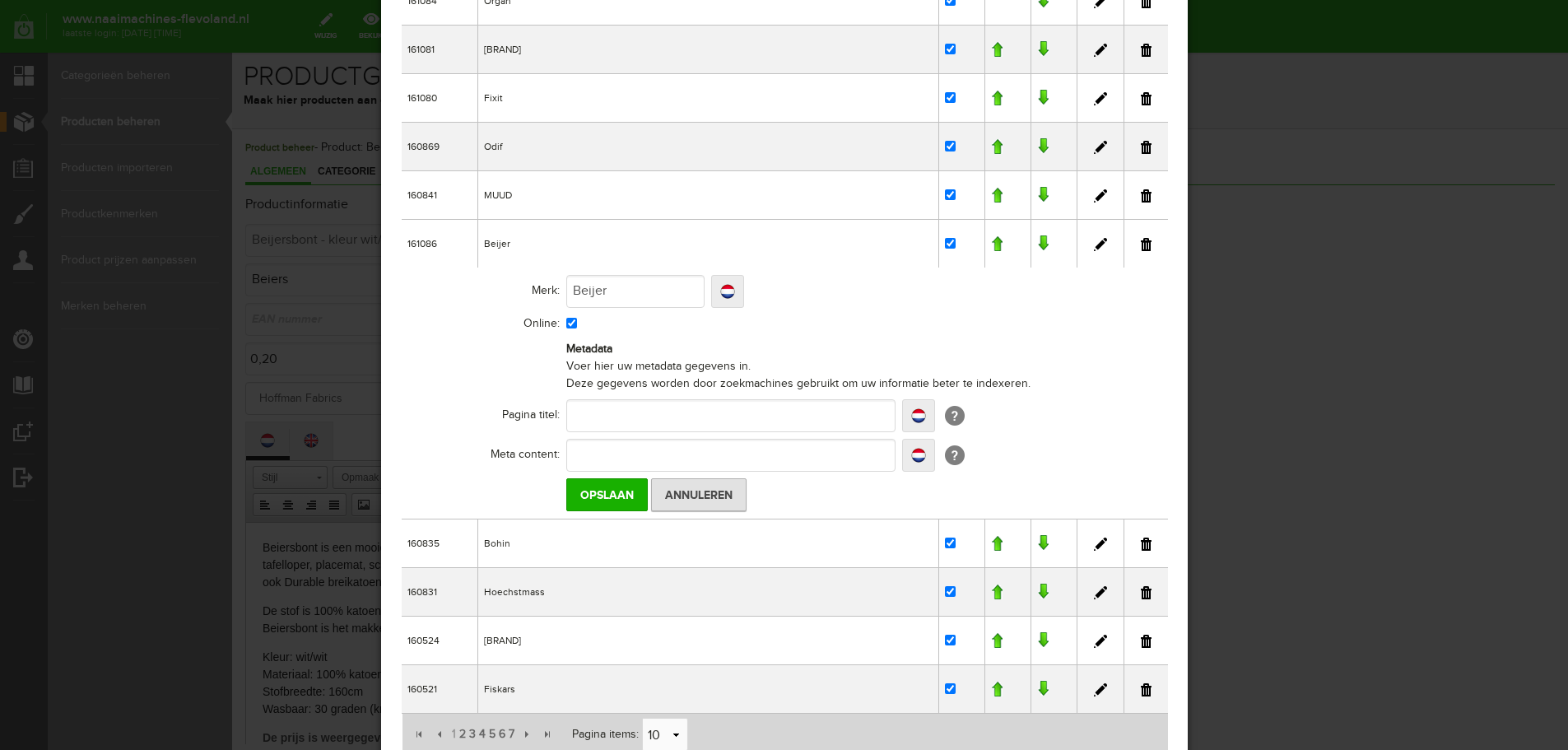 click at bounding box center (1042, 244) 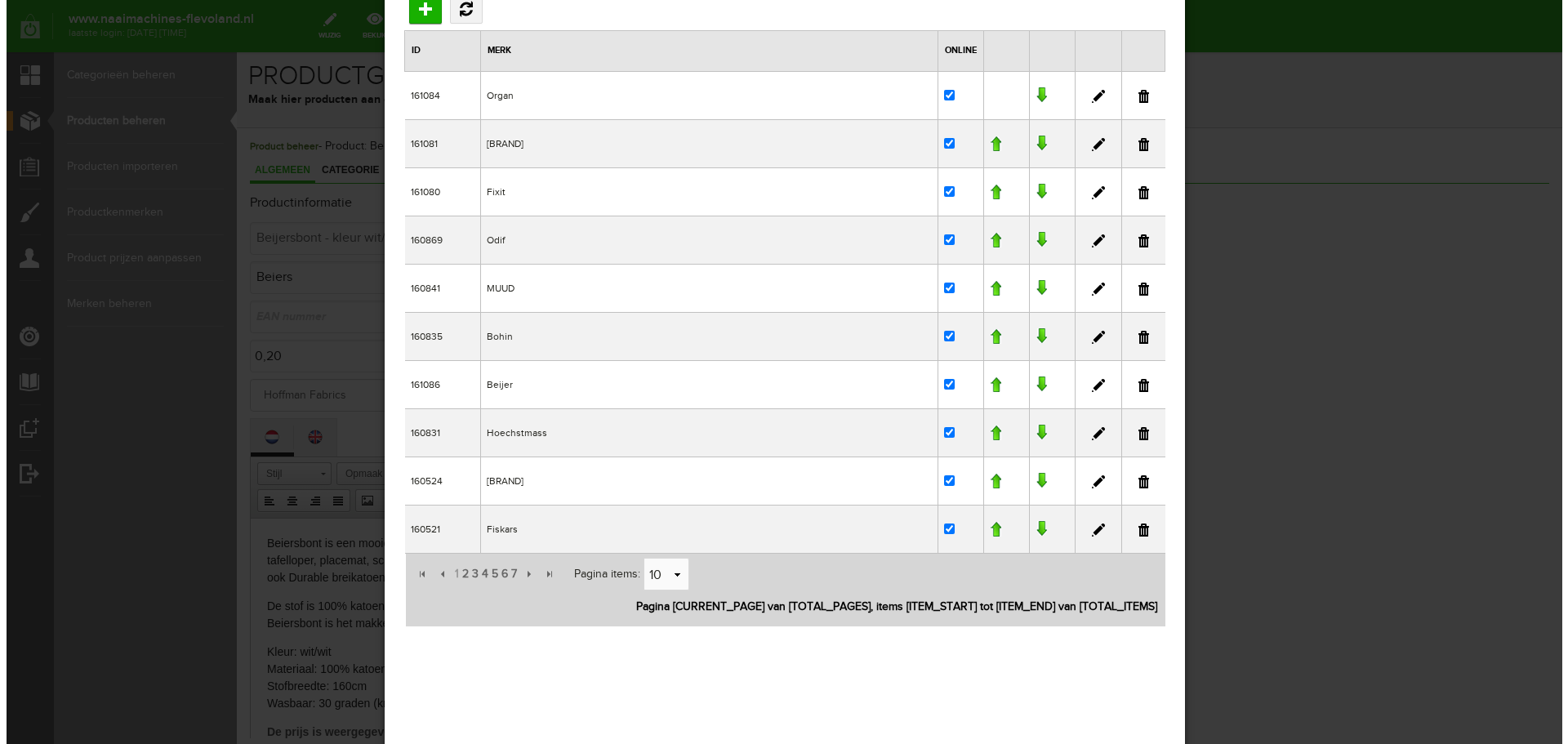 scroll, scrollTop: 0, scrollLeft: 0, axis: both 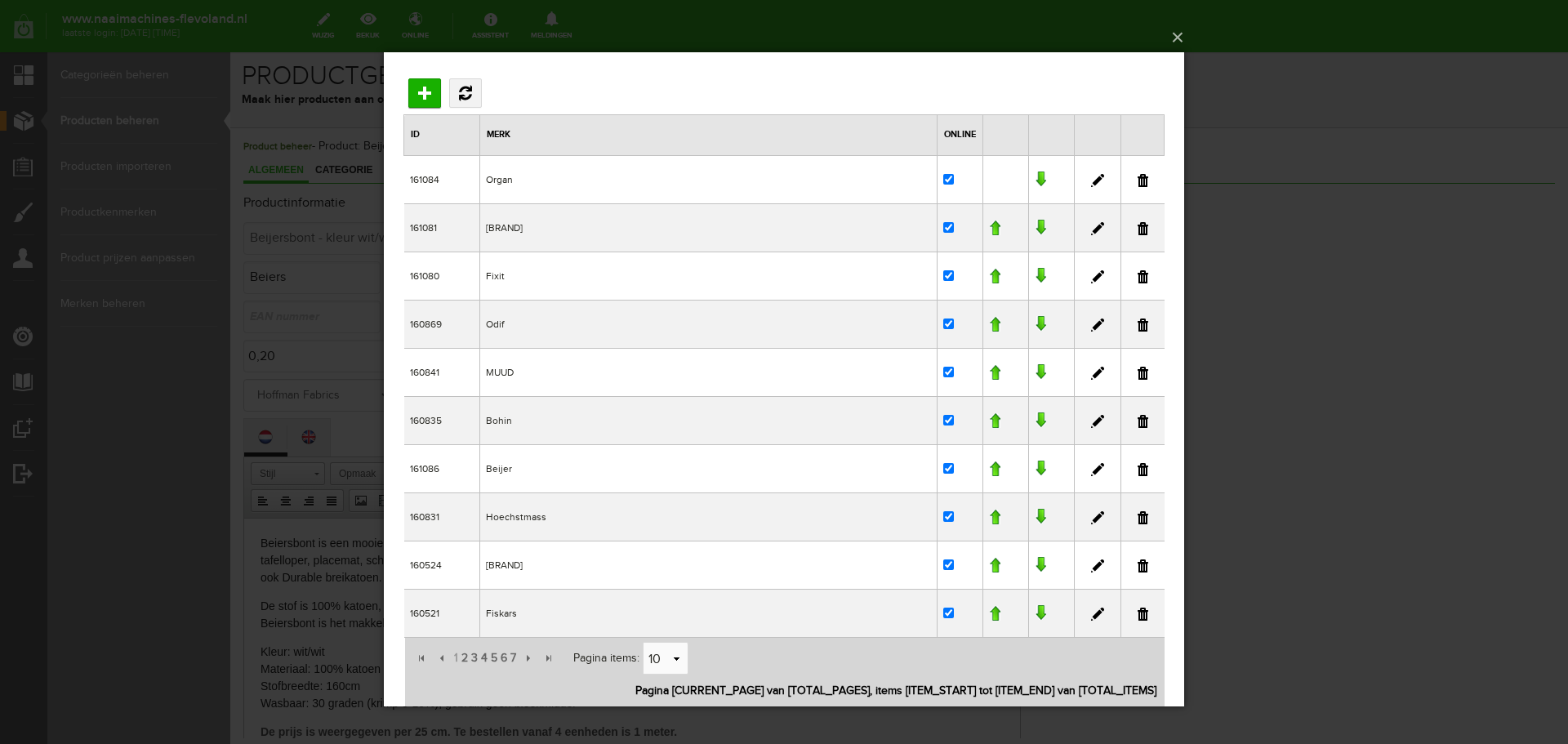 click on "×" at bounding box center (784, 372) 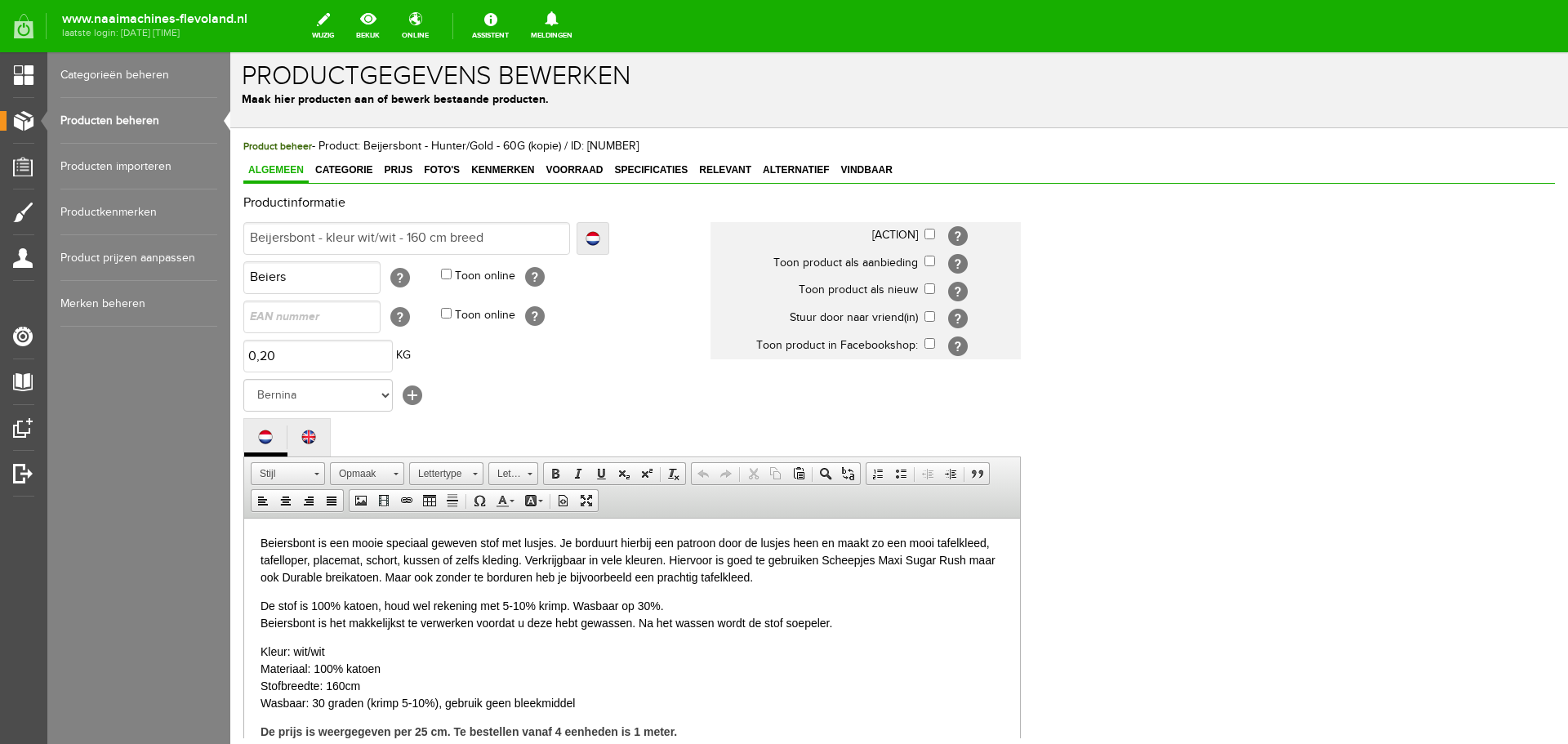 scroll, scrollTop: 0, scrollLeft: 0, axis: both 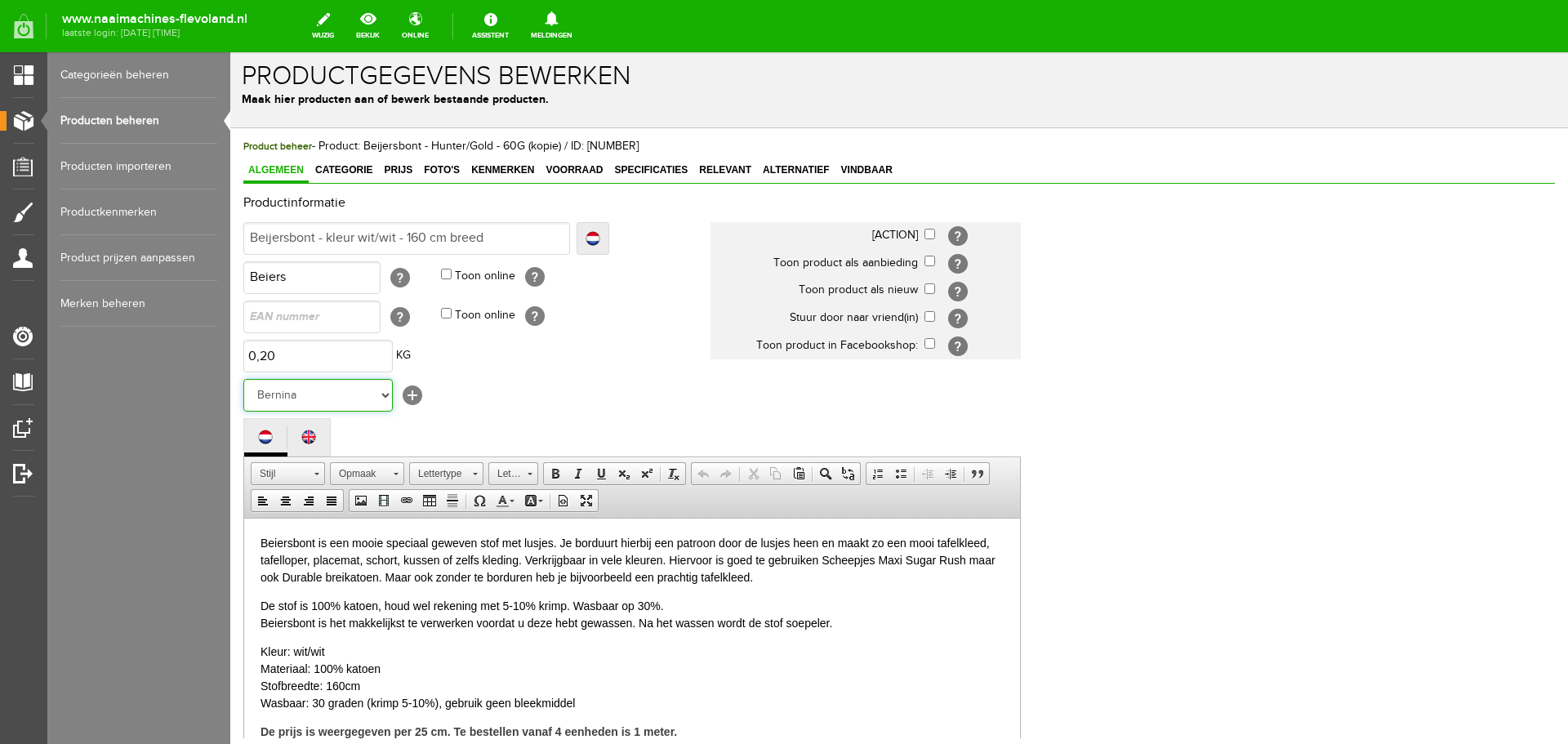 click on "Geen merk
Organ
Matilda's Own
Fixit
Odif
MUUD
Bohin
Beijer
Hoechstmass
Sew Mate
Fiskars
Timeless Treasures
Curver
Hoffman Fabrics
Jalekro
Mundial
Nooteboom
Oaki Doki
Dylon
Philipp
Amann Mettler
Antex
Burda
Botter IJsselmuiden
Gütermann
Hobbs
Hemline
Madeira
Pony
Pingouin
Restyle
Tulip
Sewline
Olfa
Panda Kussenvulling
Perfect
Vlieseline
Wagen
Wicotex
Opry
baby lock
BabySnap
Quality textiles
Stylecraft
Westalee
Northcott
Clover
Knitpro
Prym
Diamondspun
KNORR Prandell
Husqvarna Viking
Brother
Bernina
Pfaff
Janome
Juki
Lewenstein
Singer
Schmetz
ByClaire
DMC
SMC / Schachenmayr
Myboshi Nr. 2
MyBoshi Nr. 1
Scheepjeswol
Durable
Phildar
Gritzner
Toyota" at bounding box center (318, 395) 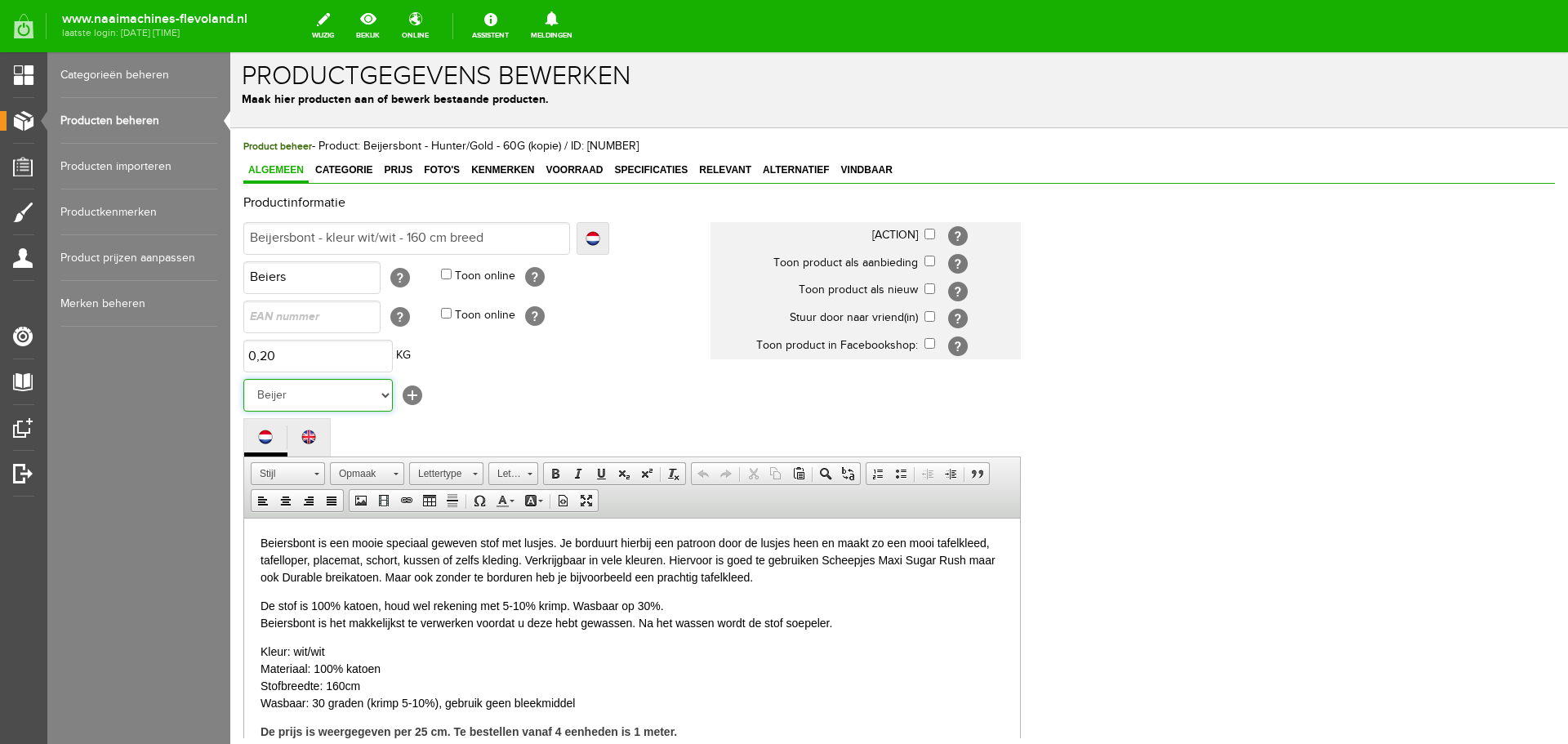 scroll, scrollTop: 345, scrollLeft: 0, axis: vertical 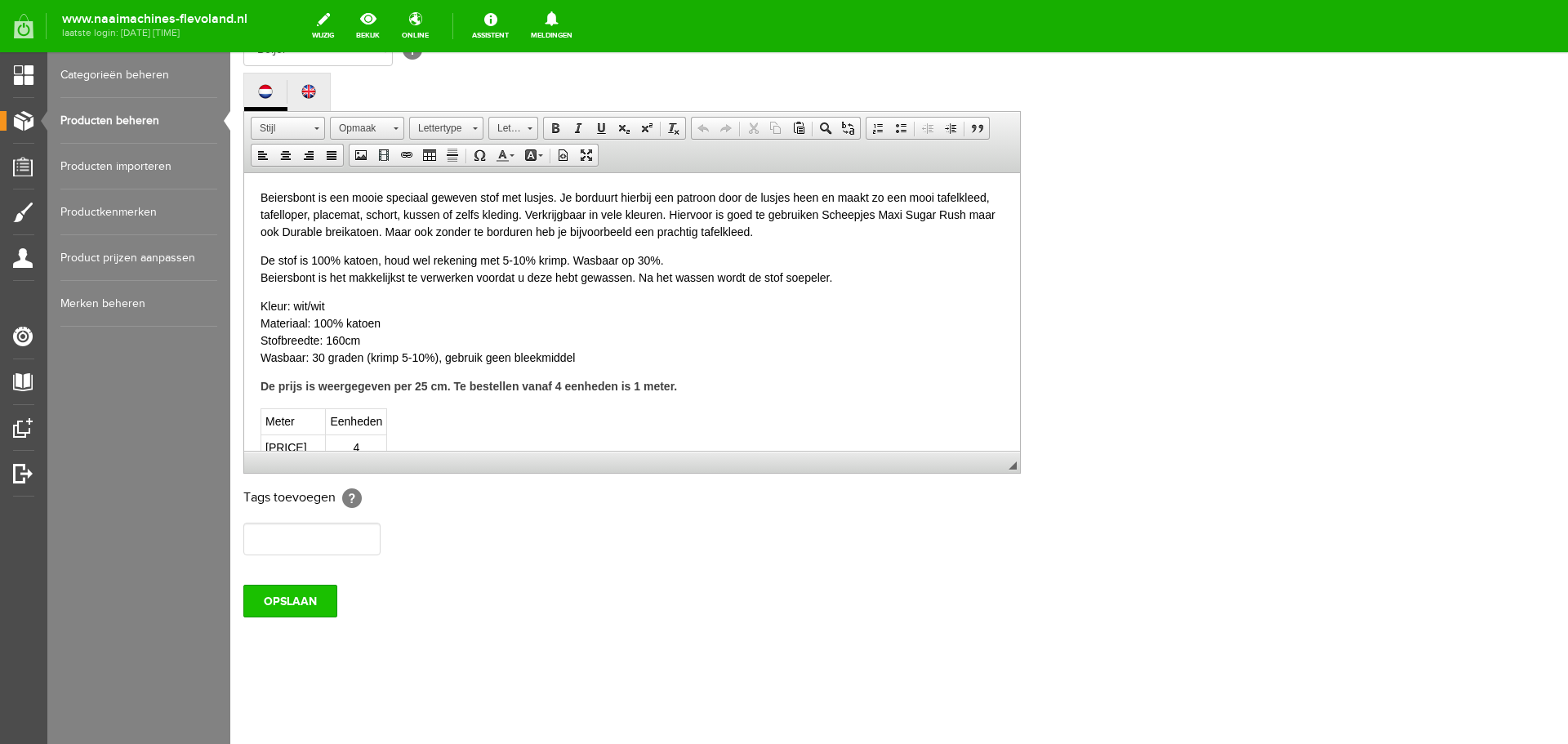 click on "OPSLAAN" at bounding box center (290, 601) 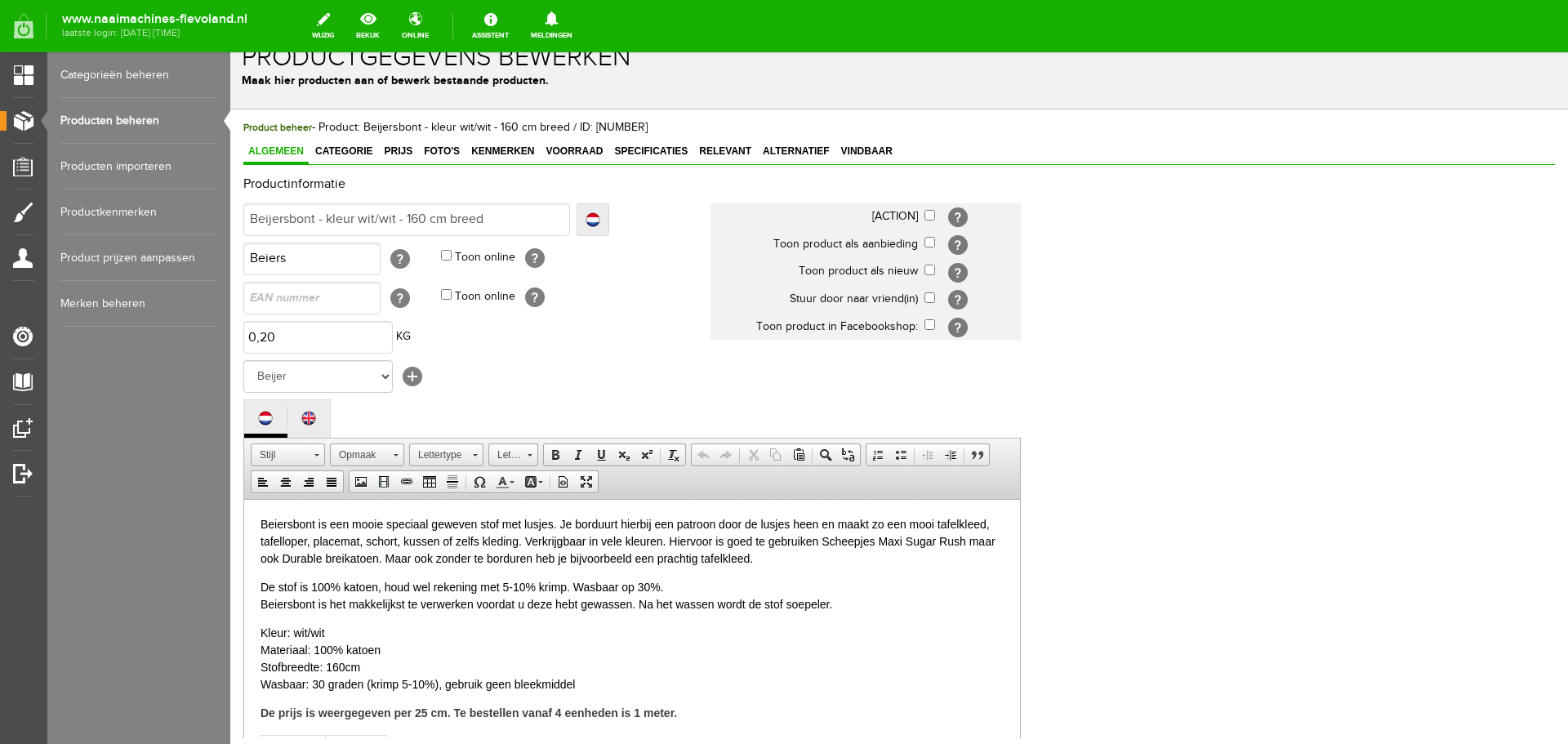 scroll, scrollTop: 0, scrollLeft: 0, axis: both 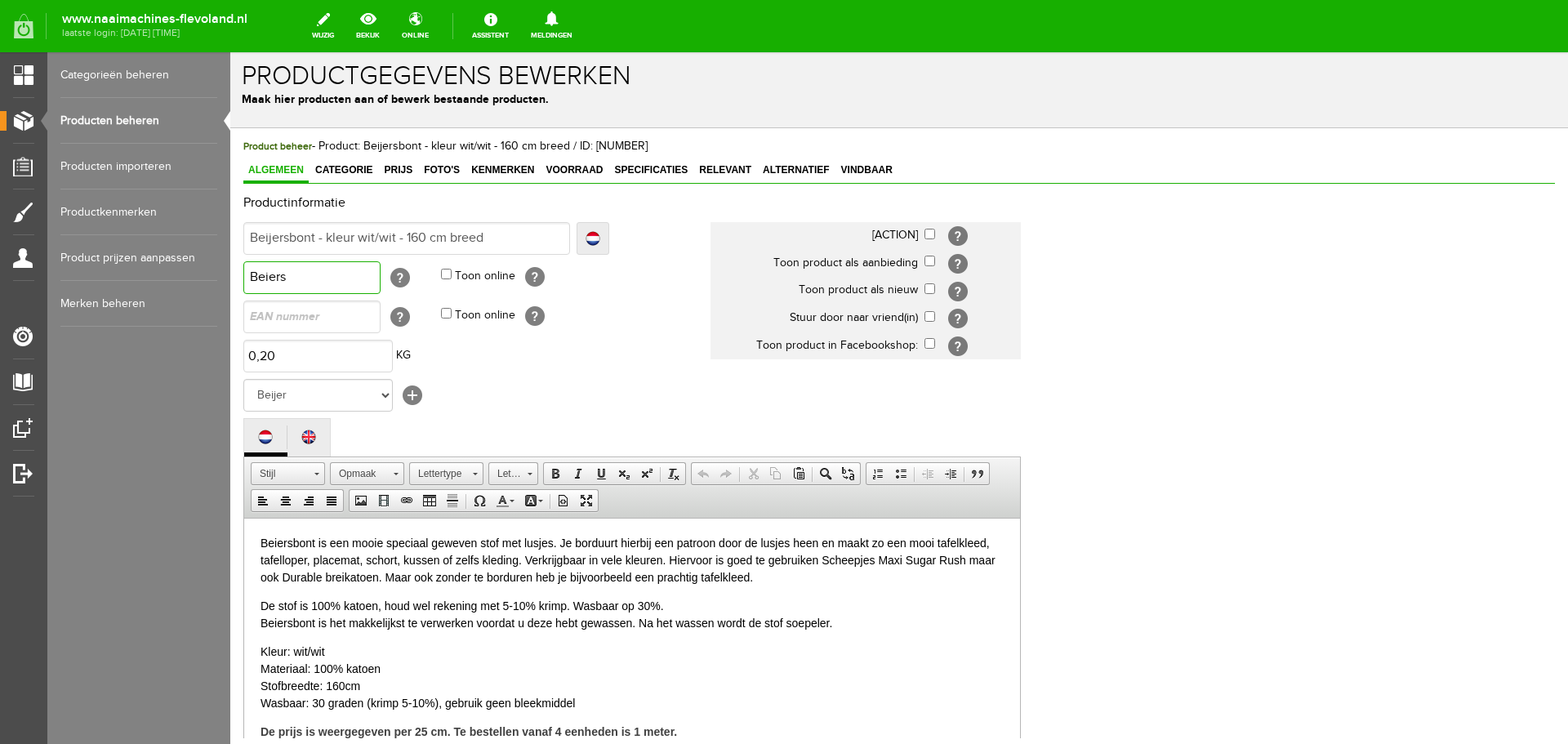 click on "Beiers" at bounding box center (312, 278) 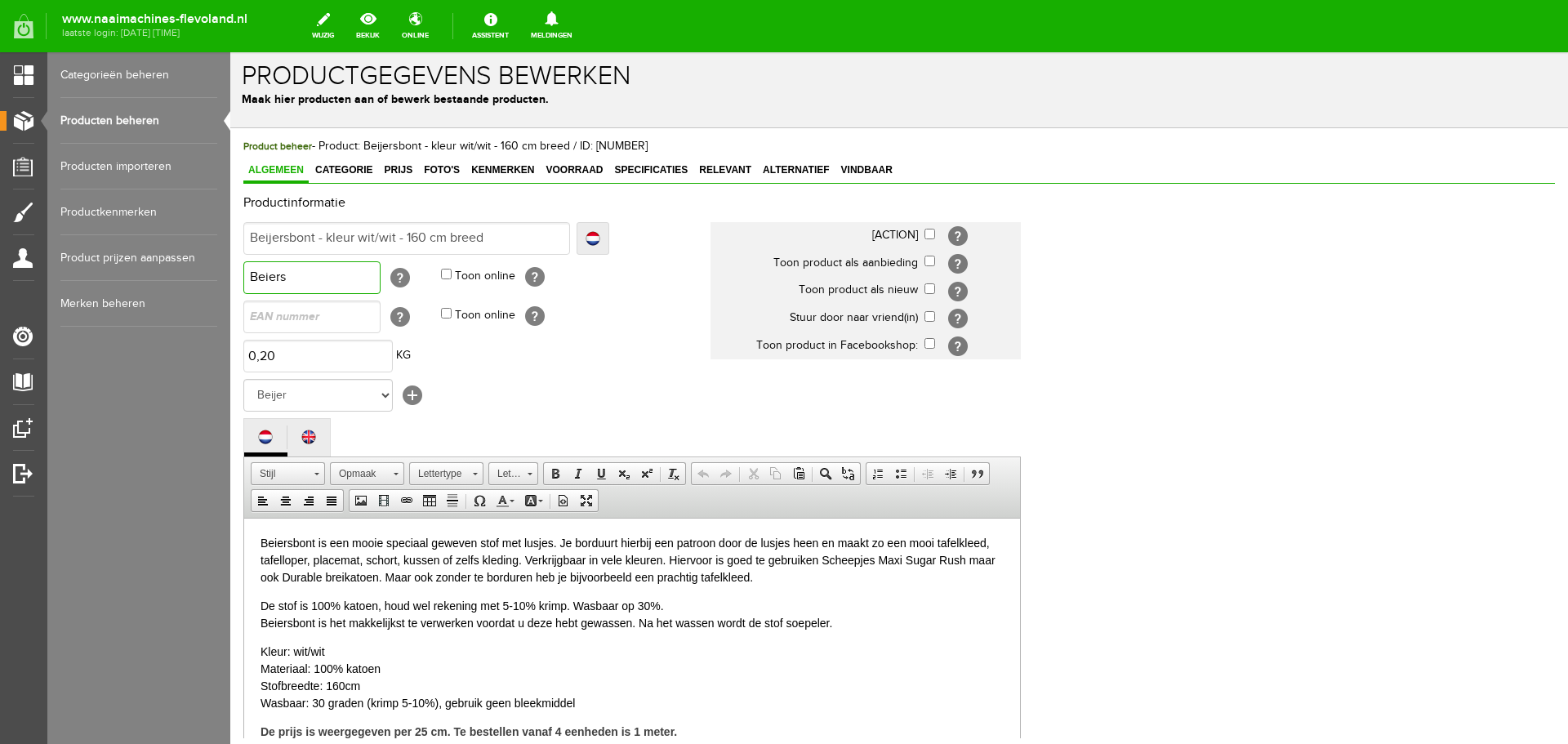 click on "Beiers" at bounding box center [312, 278] 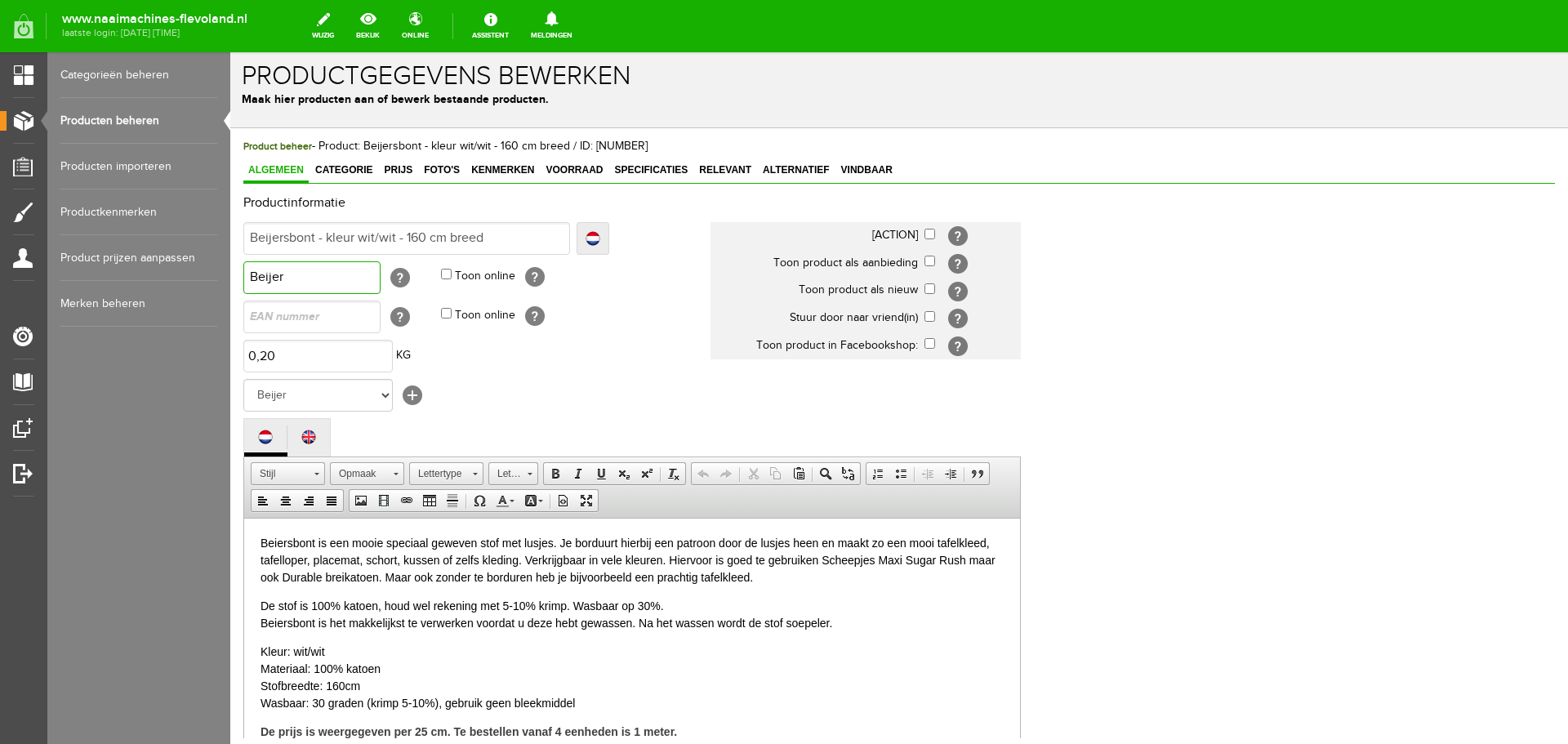 paste on "[NUMBER]" 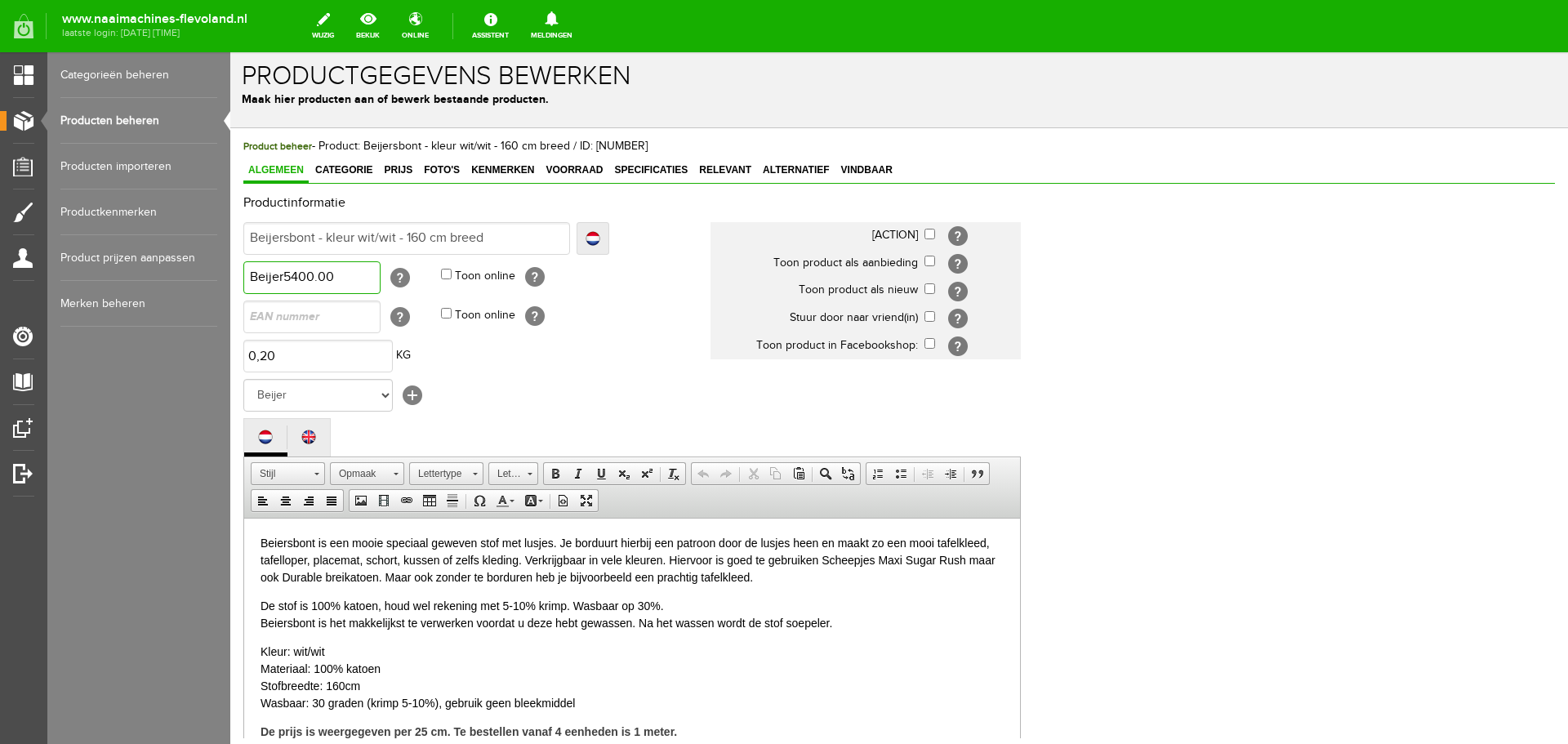 type on "Beijer5400.00" 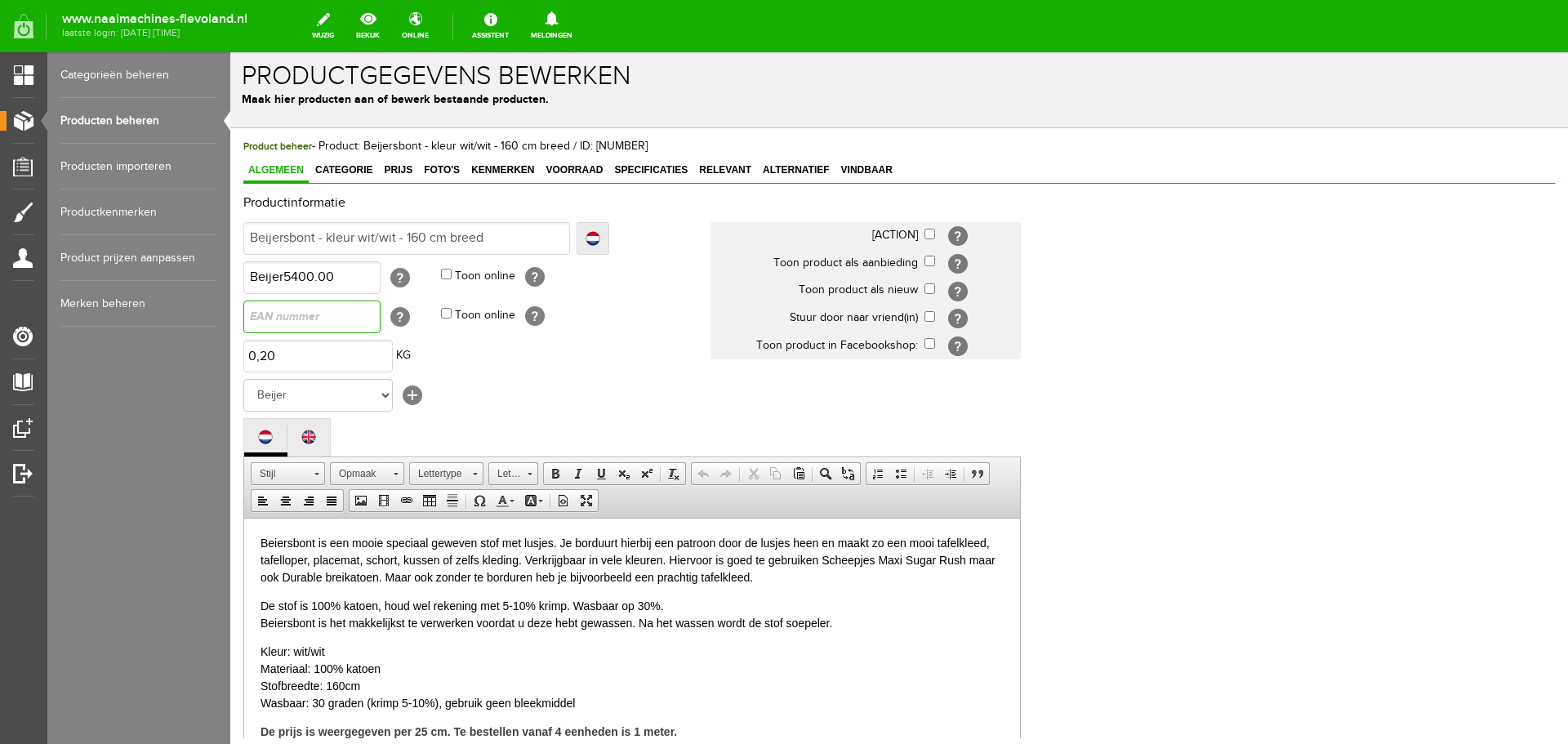 click at bounding box center (312, 317) 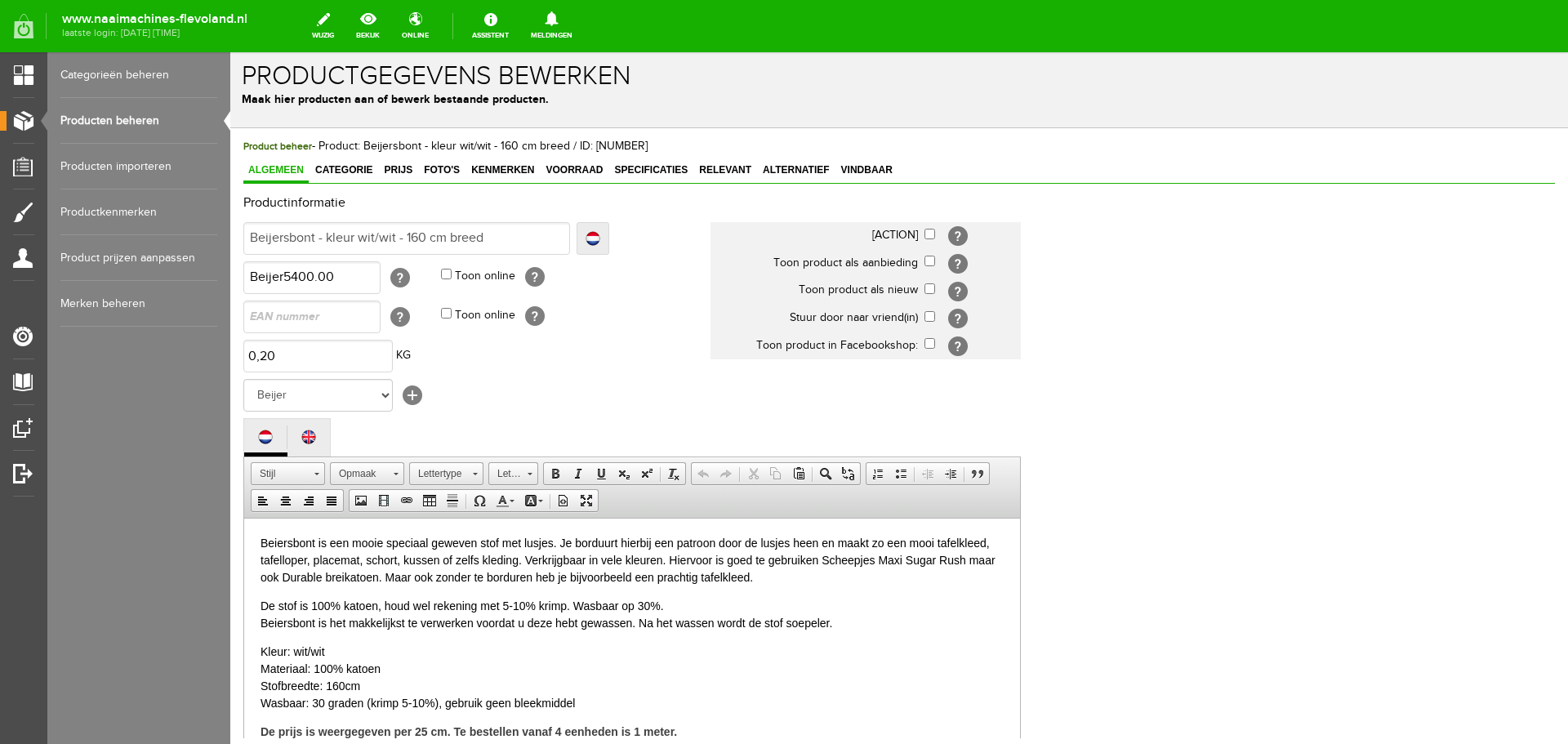 click on "Geen merk
Organ
Matilda's Own
Fixit
Odif
MUUD
Bohin
Beijer
Hoechstmass
Sew Mate
Fiskars
Timeless Treasures
Curver
Hoffman Fabrics
Jalekro
Mundial
Nooteboom
Oaki Doki
Dylon
Philipp
Amann Mettler
Antex
Burda
Botter IJsselmuiden
Gütermann
Hobbs
Hemline
Madeira
Pony
Pingouin
Restyle
Tulip
Sewline
Olfa
Panda Kussenvulling
Perfect
Vlieseline
Wagen
Wicotex
Opry
baby lock
BabySnap
Quality textiles
Stylecraft
Westalee
Northcott
Clover
Knitpro
Prym
Diamondspun
KNORR Prandell
Husqvarna Viking
Brother
Bernina
Pfaff
Janome
Juki
Lewenstein" at bounding box center [477, 395] 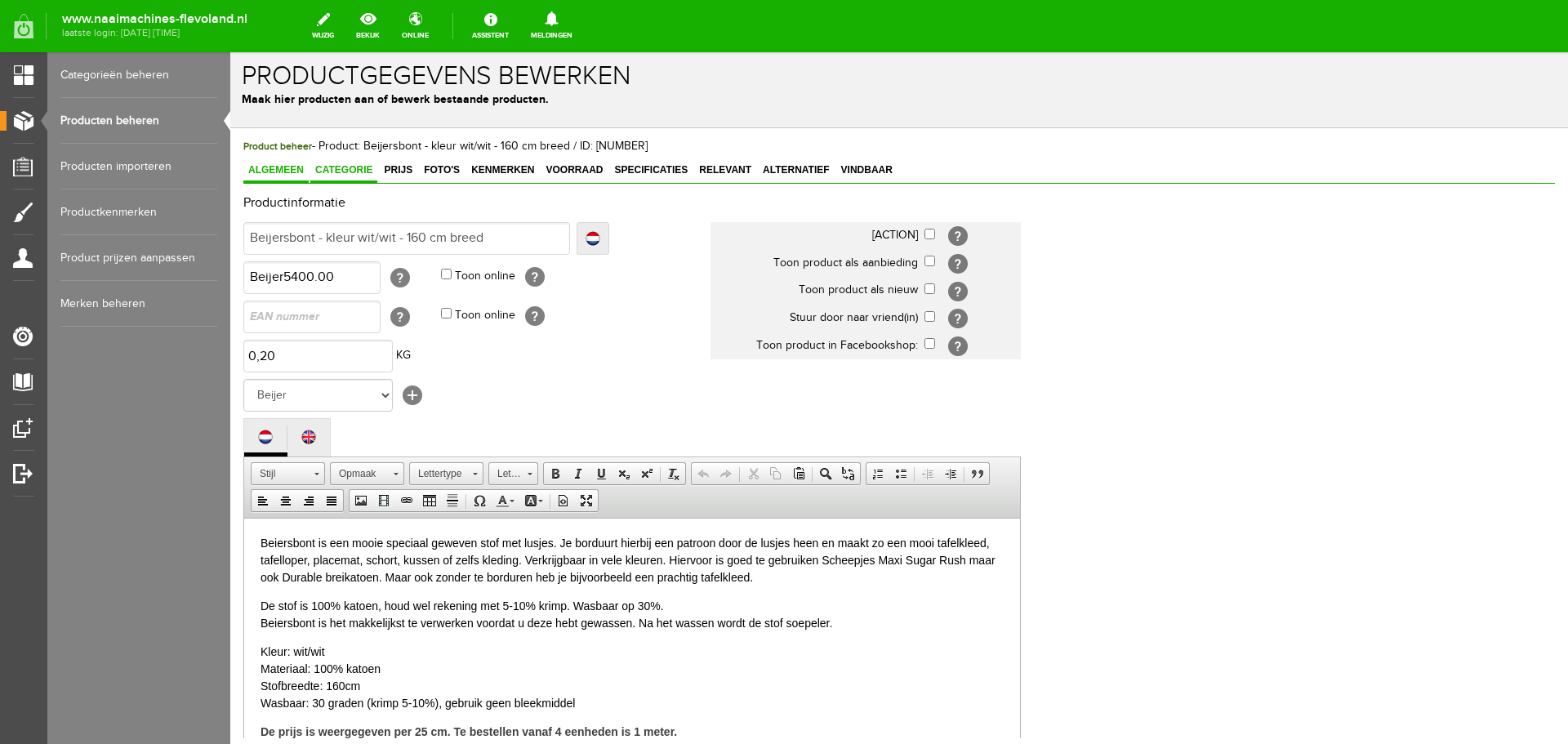 click on "Categorie" at bounding box center [344, 170] 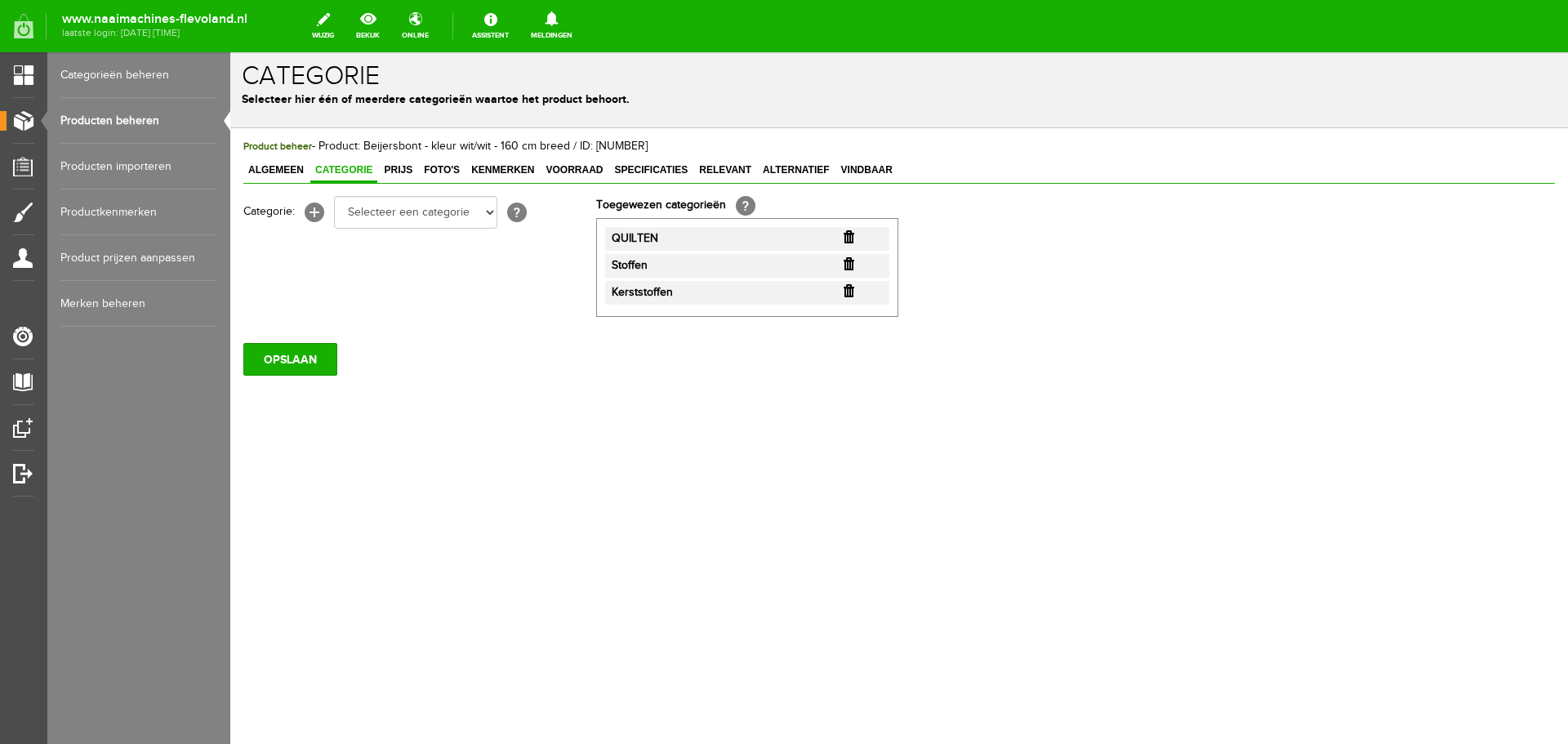 click at bounding box center [849, 237] 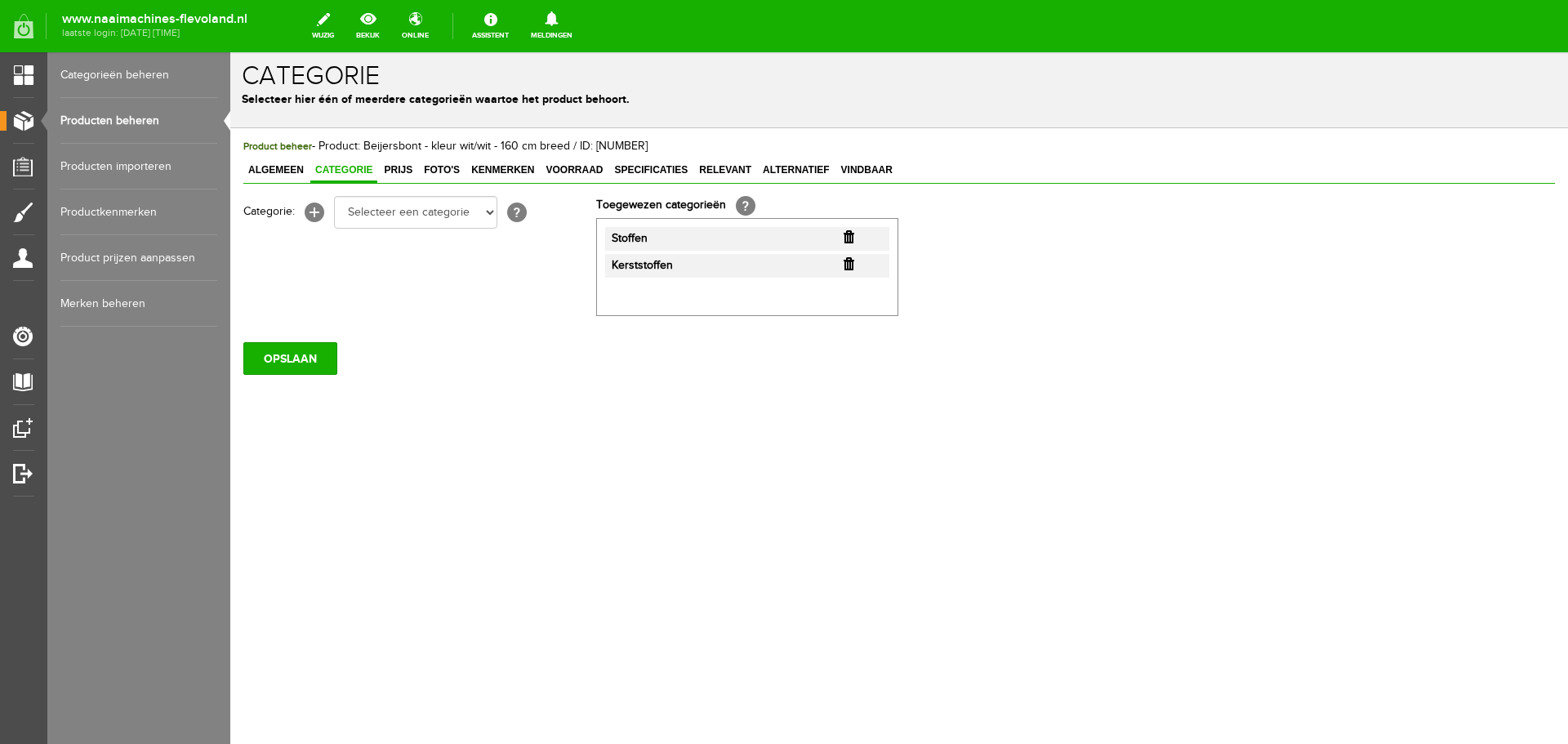 click at bounding box center (849, 237) 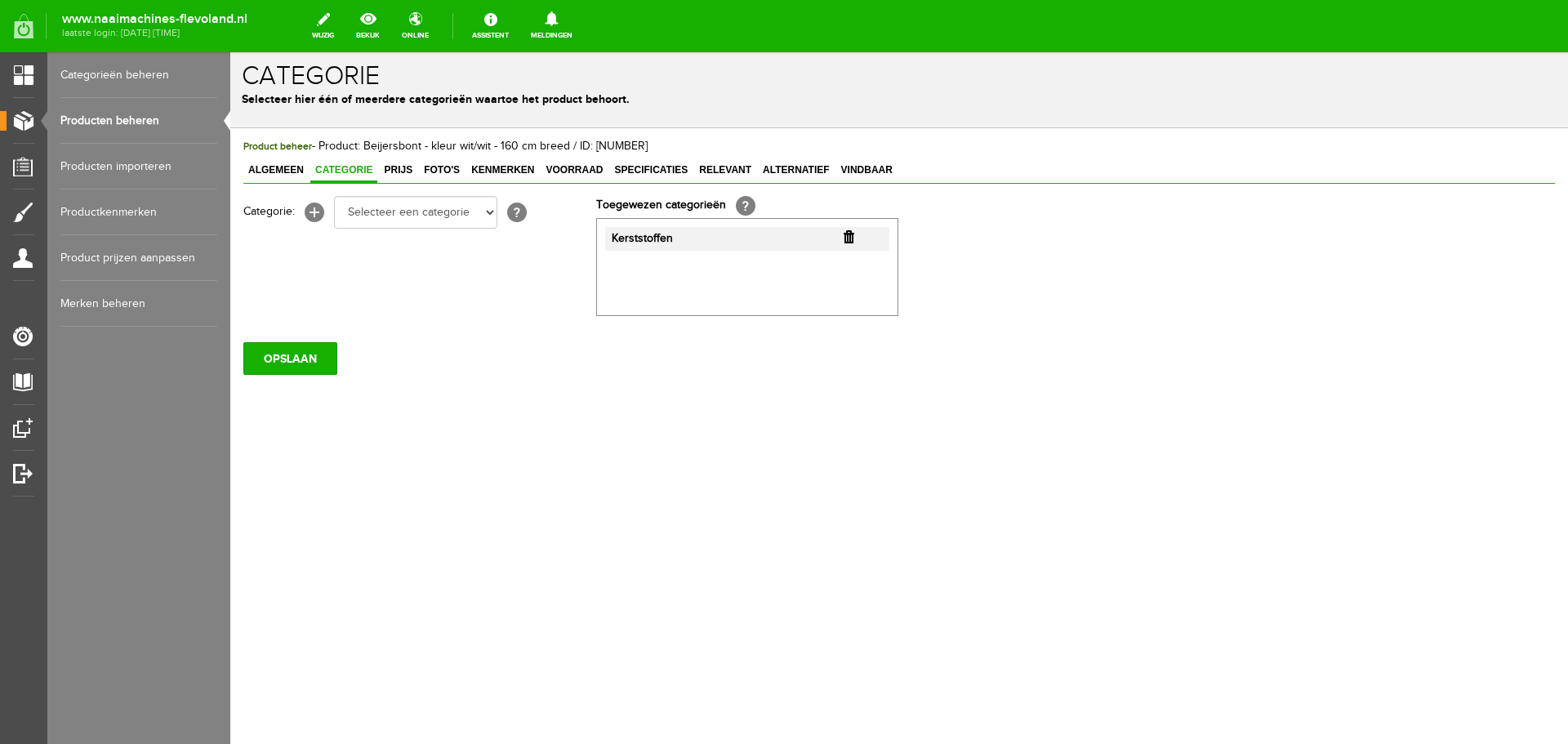 click at bounding box center [849, 237] 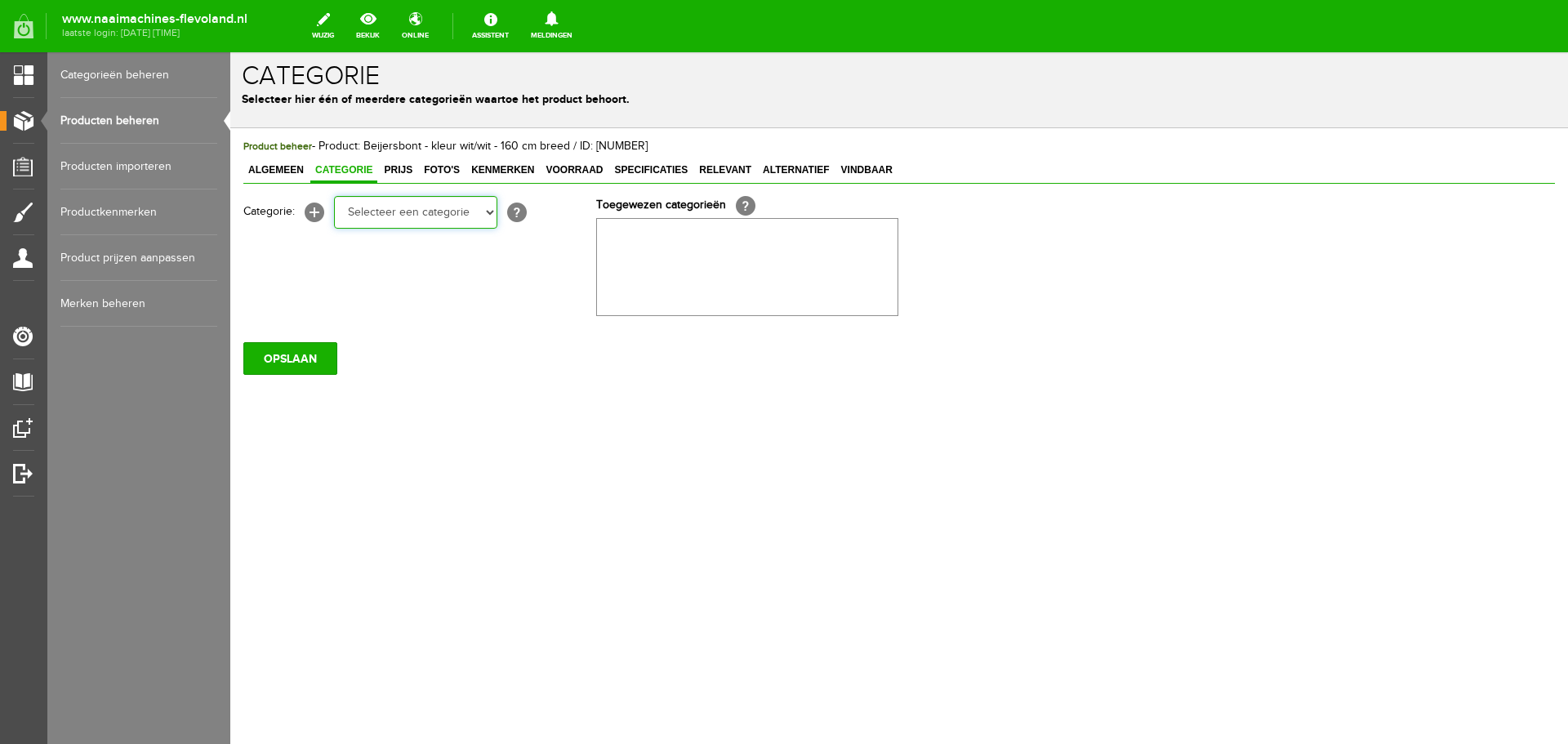 click on "Selecteer een categorie
Cadeaubon
BLACK FRIDAY AANBIEDINGEN!
Naai Tips en video's
NAAIMACHINES
Babylock
Bernina
Brother
Gritzner
Husqvarna Viking
Janome
Juki
Lewenstein
Pfaff
Singer
BORDUURMACHINES
Bernina
Brother
Husqvarna Viking
Janome
Pfaff
Singer
INDUSTRIEMACHINES
LOCKMACHINES
Baby lock
Bernina
Brother
Husqvarna Viking
Janome
Lewenstein
Juki
Pfaff
Singer
OCCASION MACHINES
QUILTMACHINES
Brother
Husqvarna Viking
JANOME
PFAFF
ACCESSOIRES
Tassen en koffers
Babylock accessoires
Babylock compendium
Babylock garens
Brother accessoires
Naaimachine voetjes
Borduurhoepels" at bounding box center (416, 212) 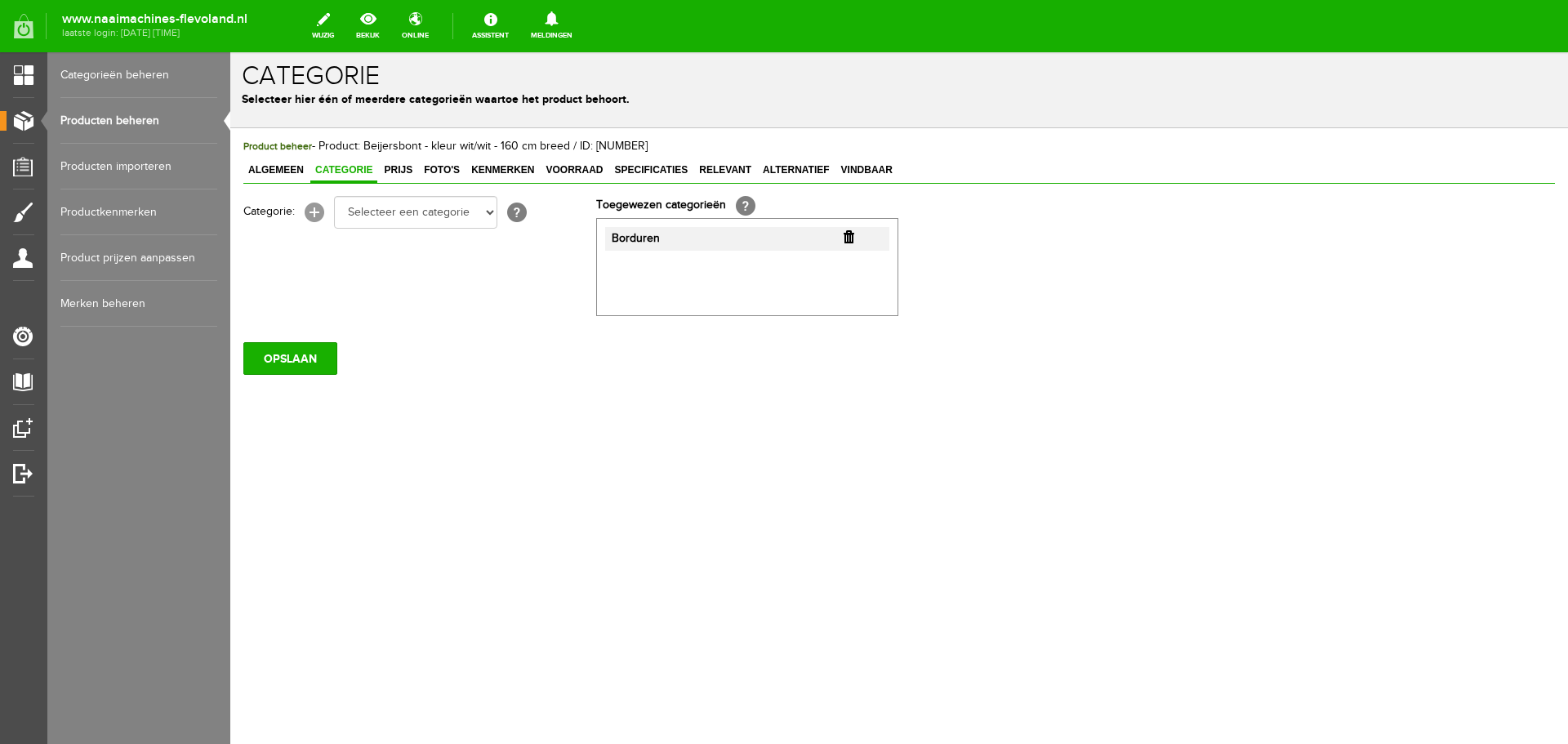 click on "[+]" at bounding box center (314, 212) 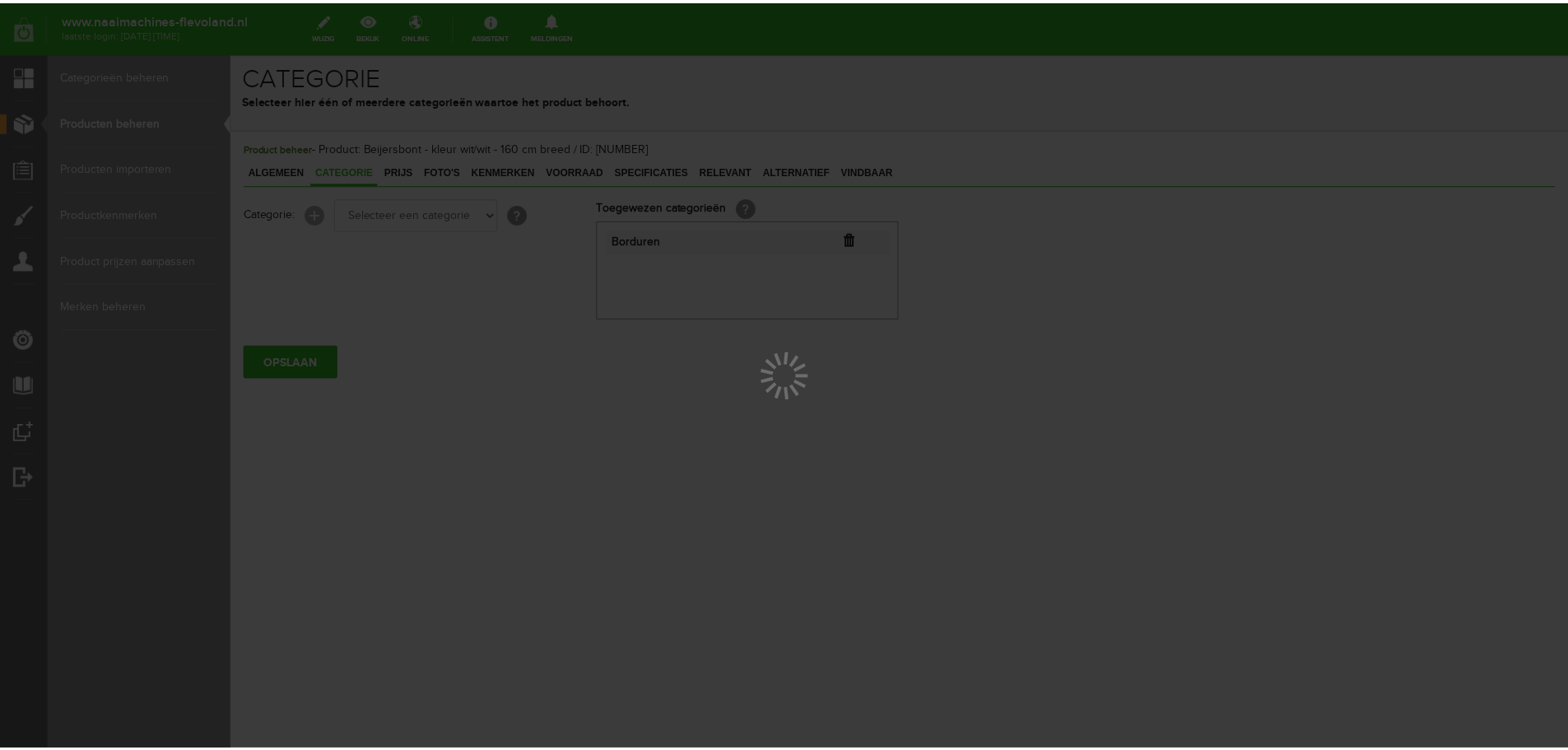 scroll, scrollTop: 0, scrollLeft: 0, axis: both 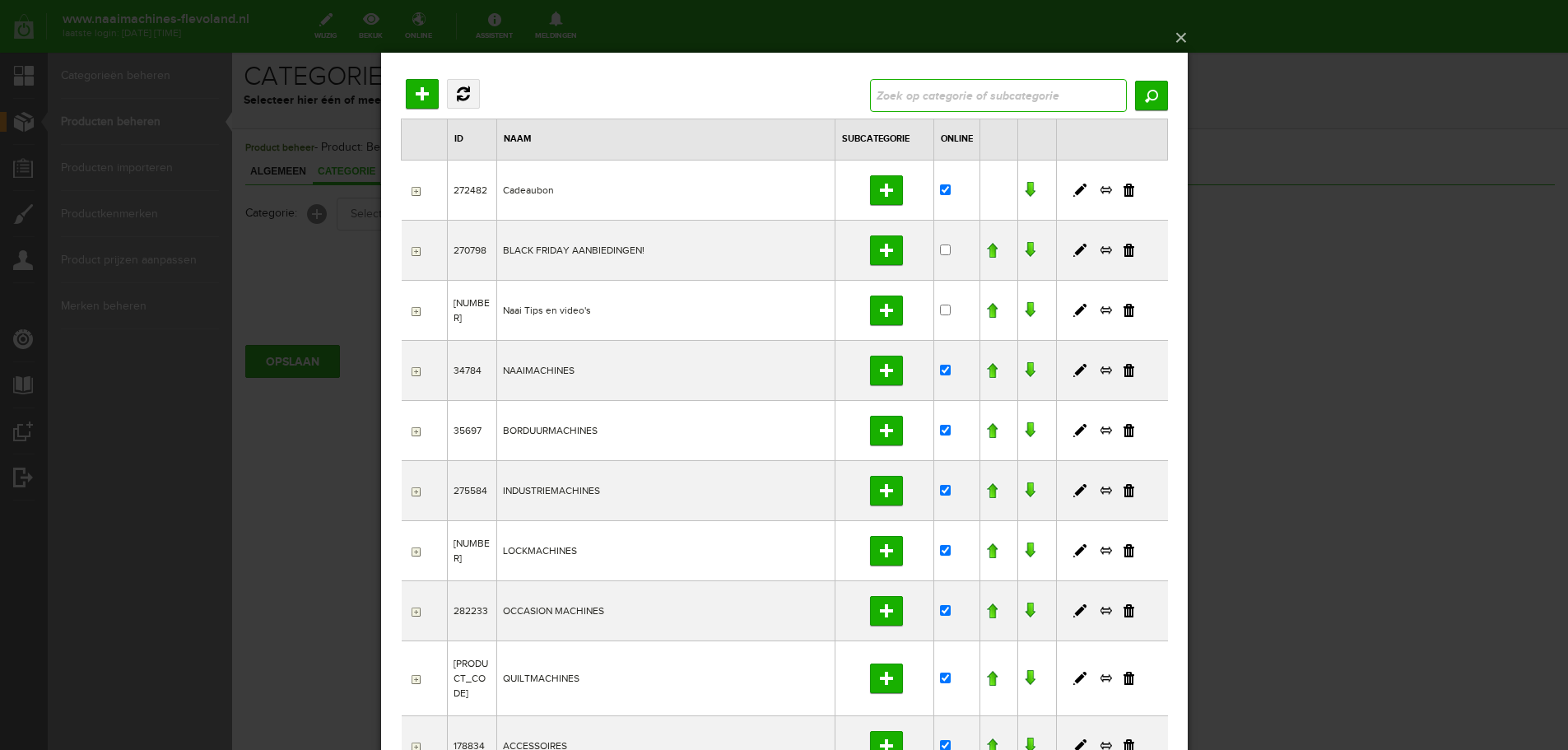 click at bounding box center (998, 95) 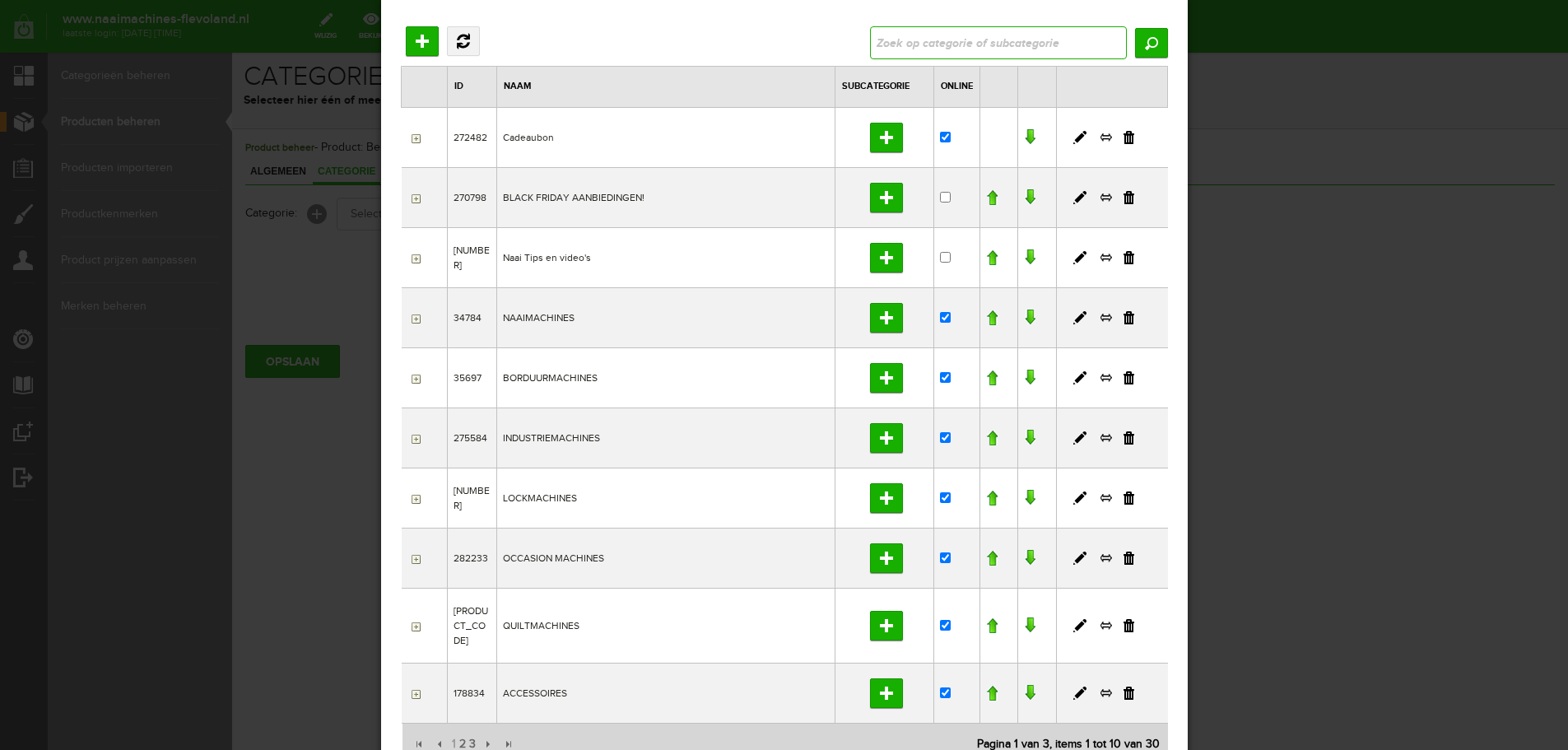 scroll, scrollTop: 81, scrollLeft: 0, axis: vertical 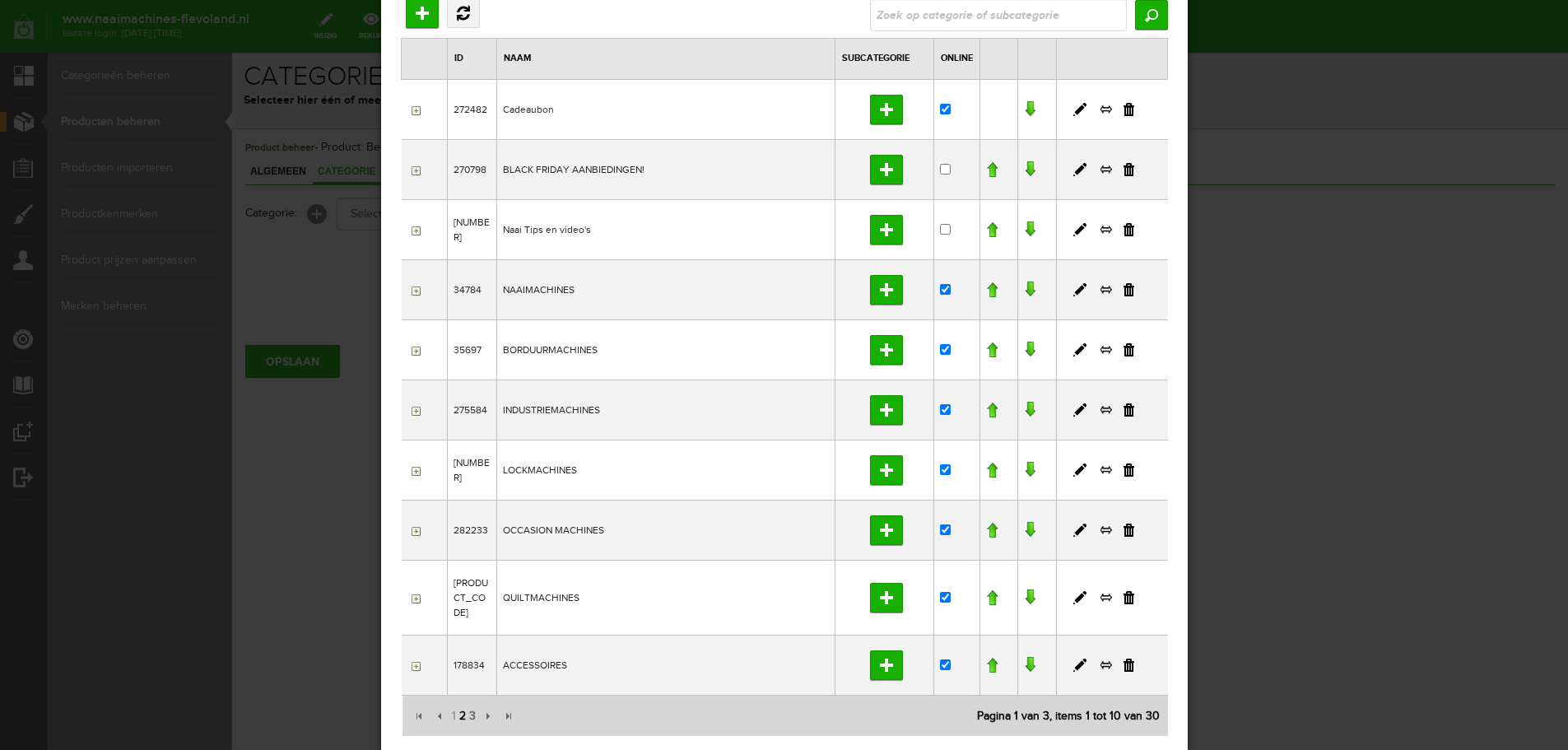 click on "2" at bounding box center [462, 716] 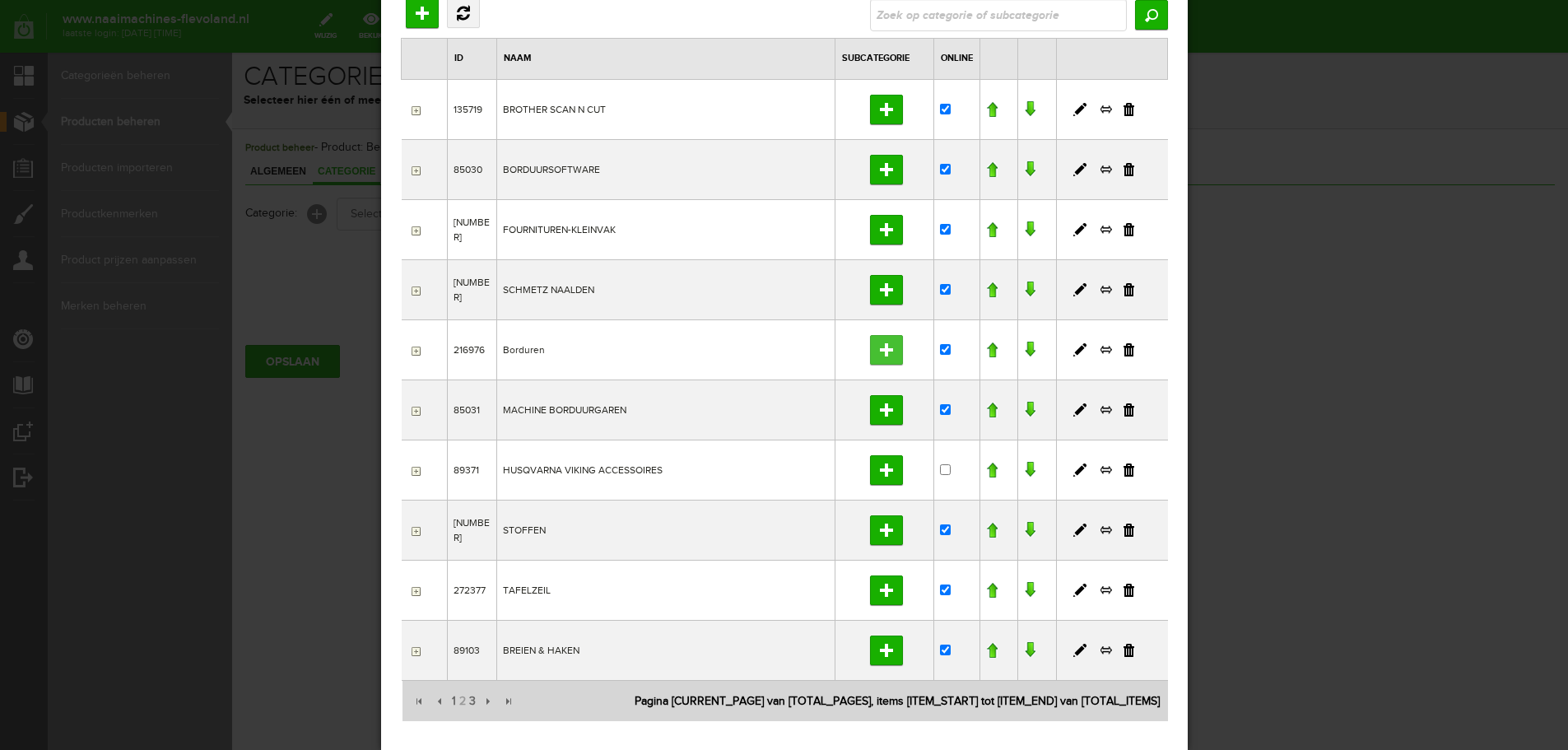 click on "Subcategorie toevoegen" at bounding box center [886, 350] 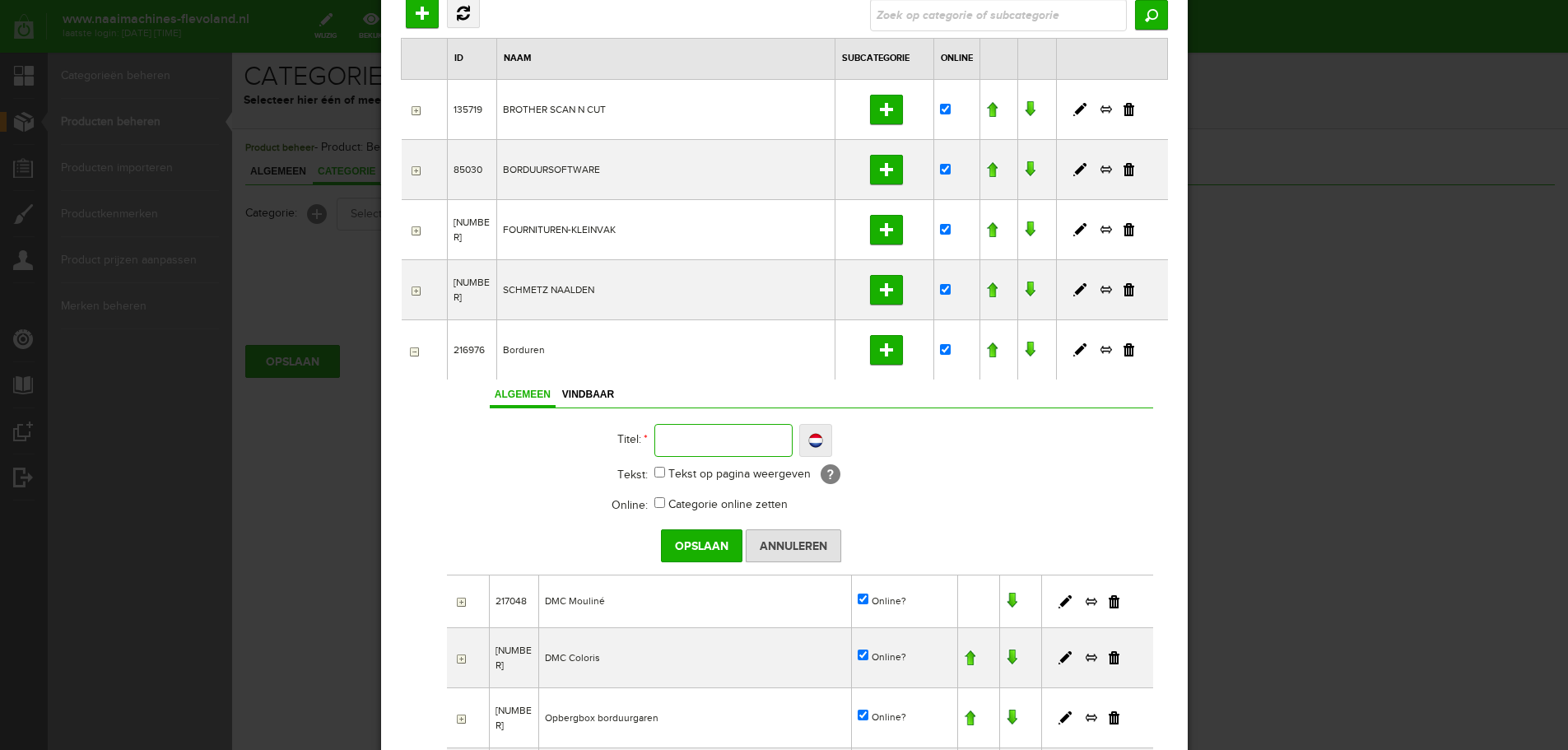 click at bounding box center (723, 440) 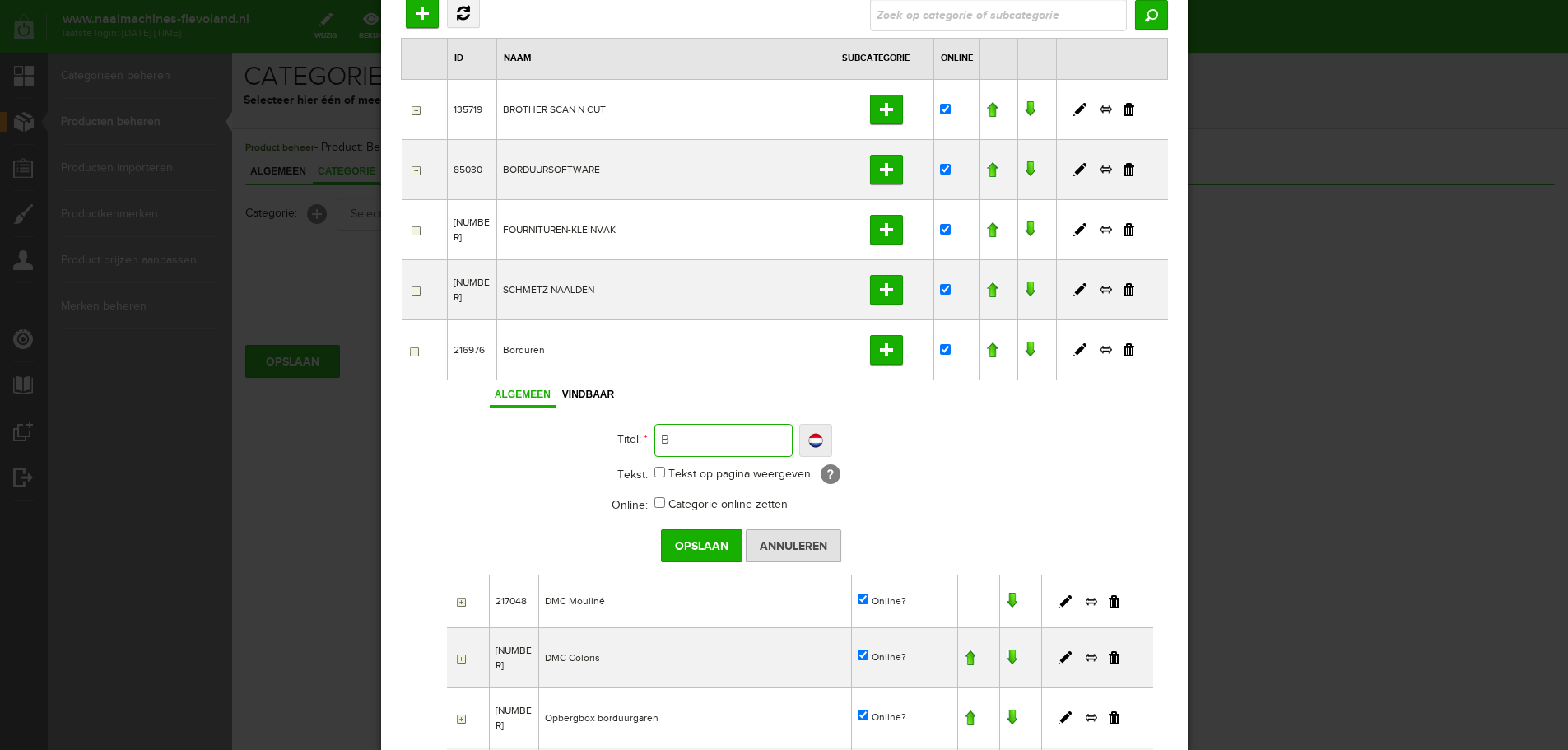 type on "B" 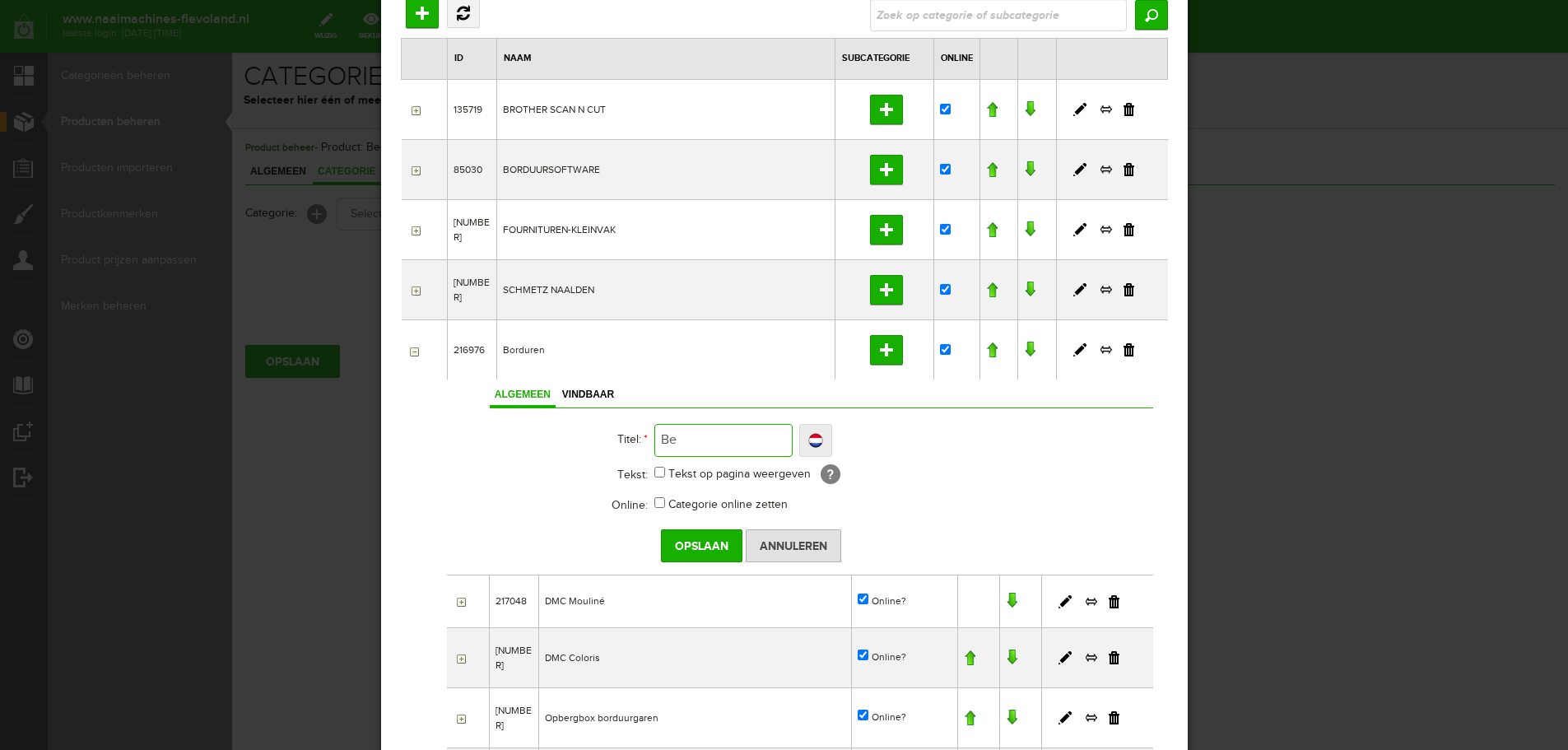 type on "Bei" 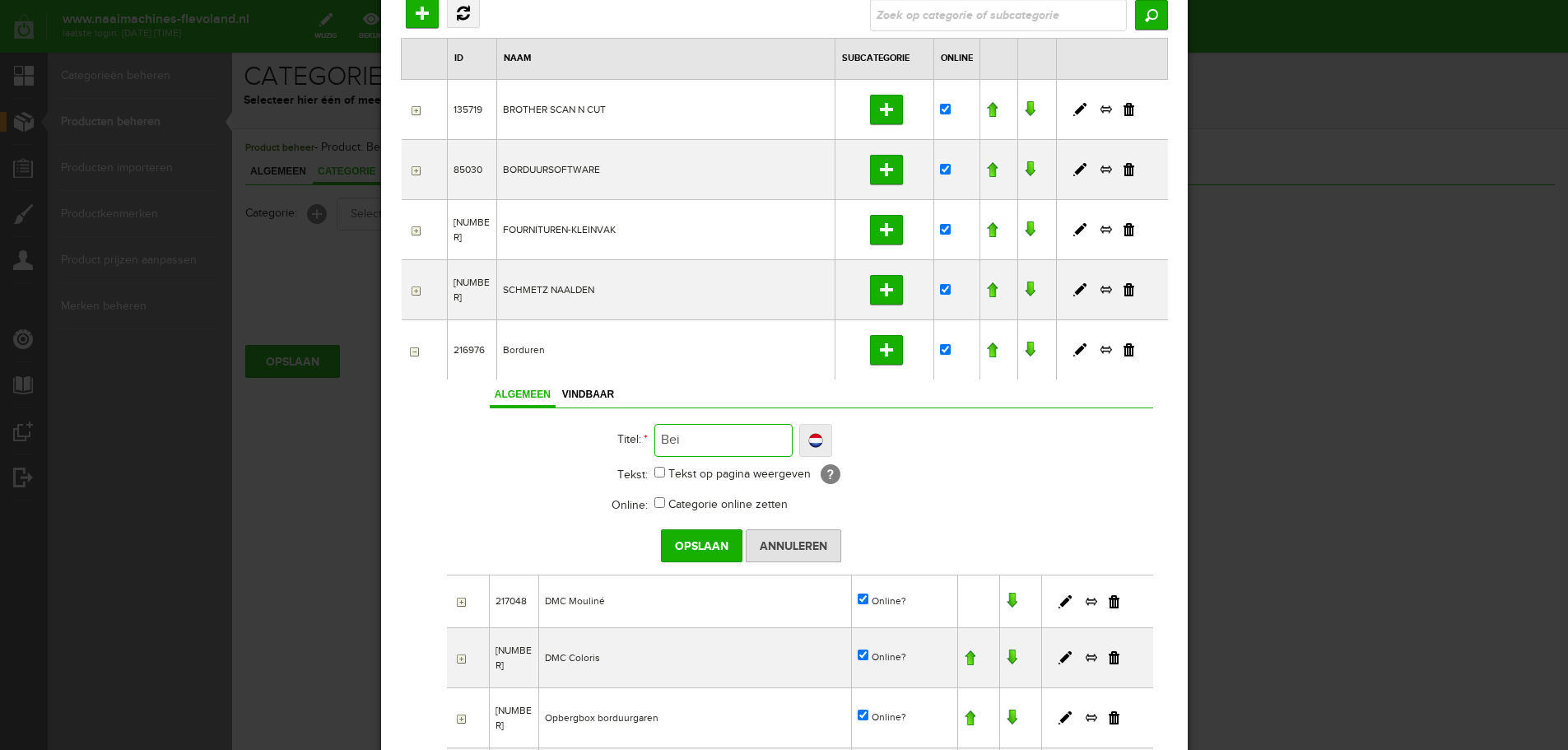 type on "Bei" 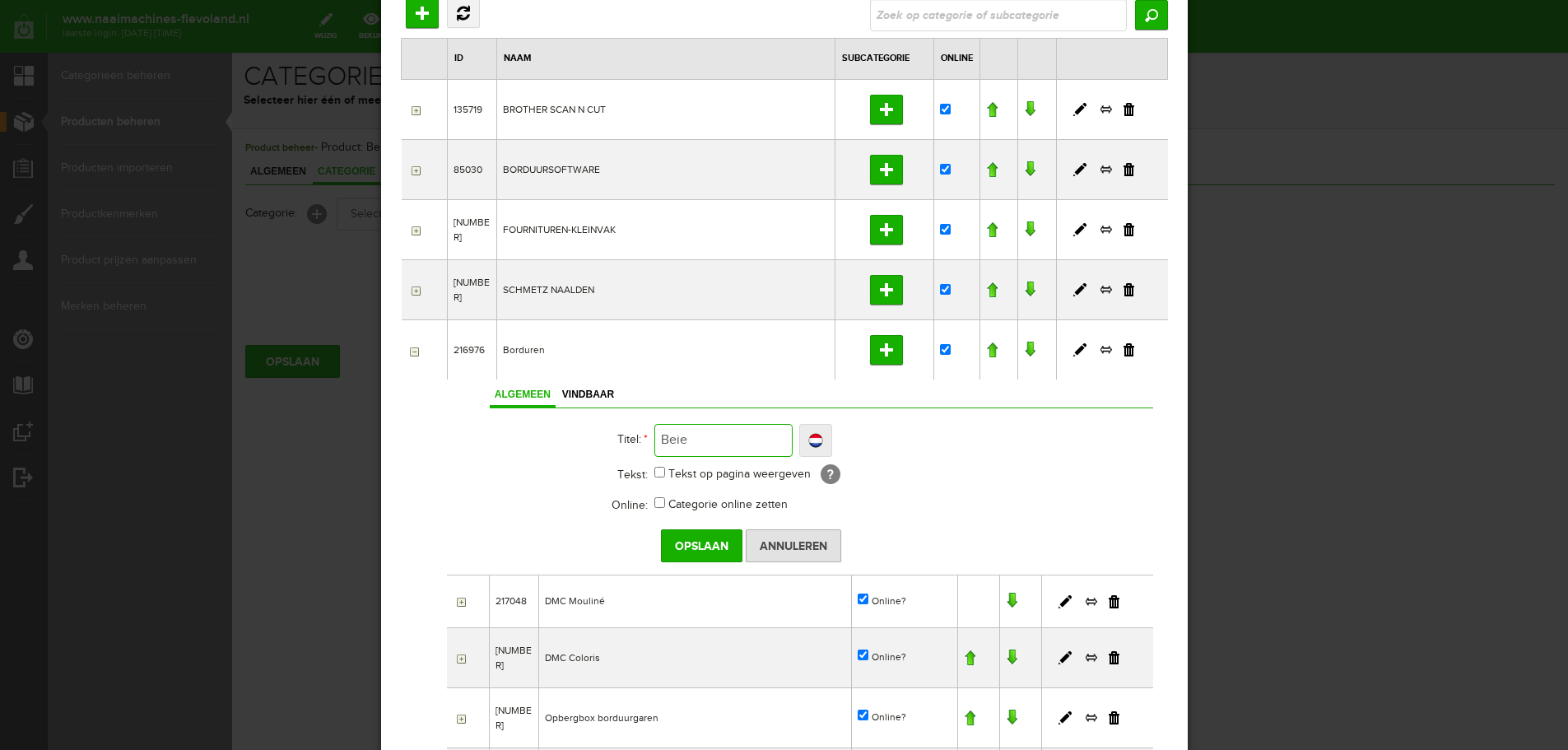 type on "Beier" 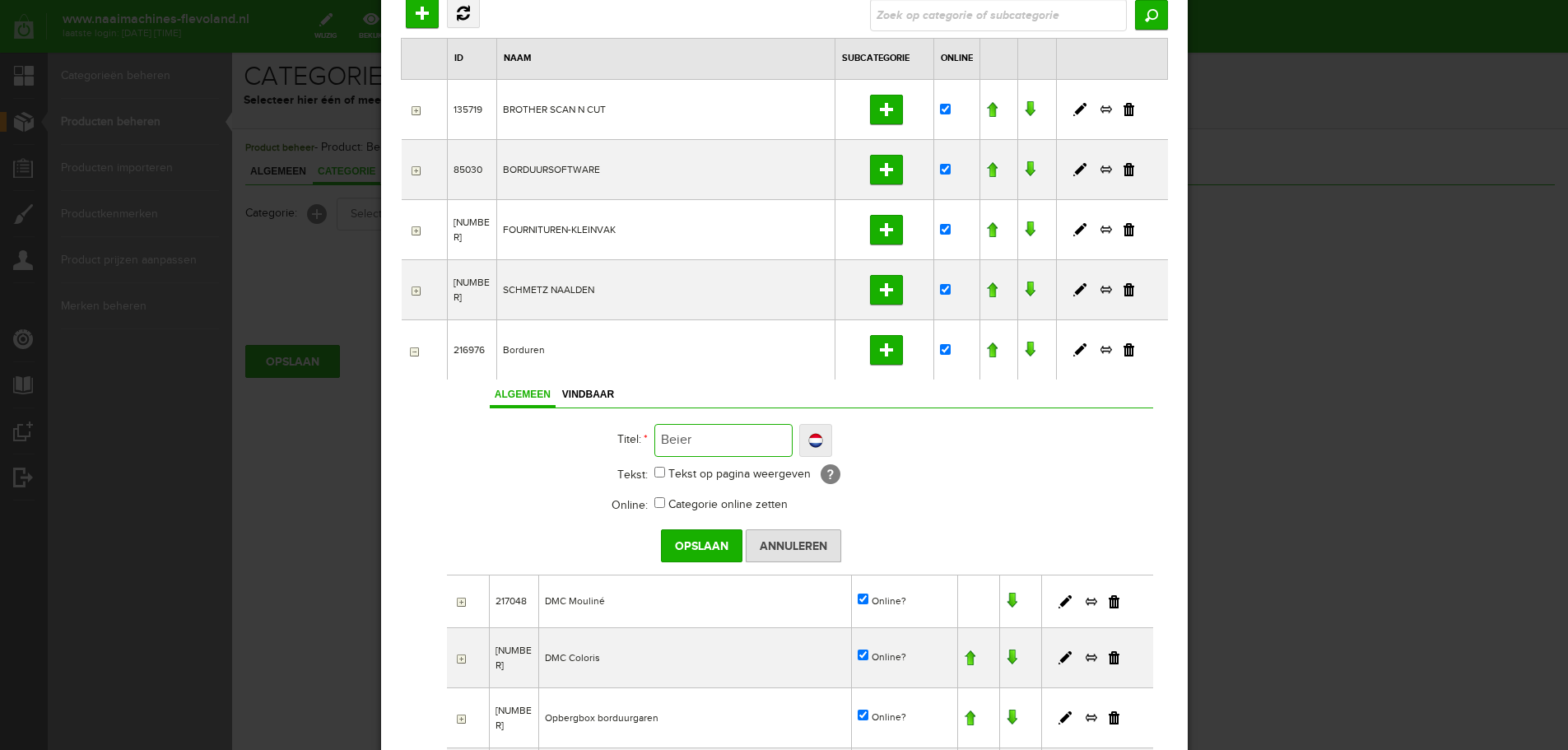 type on "Beier" 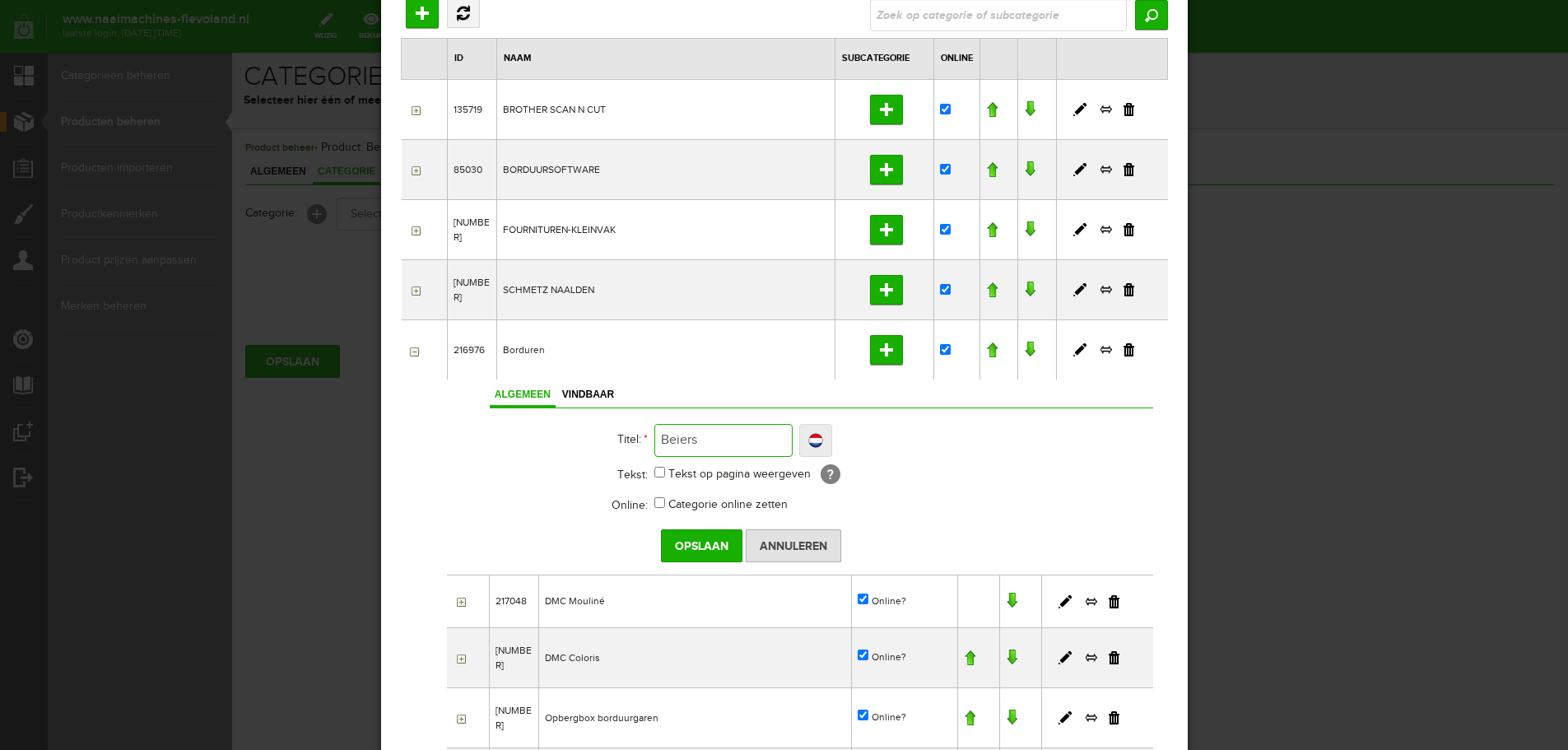 type on "Beiers" 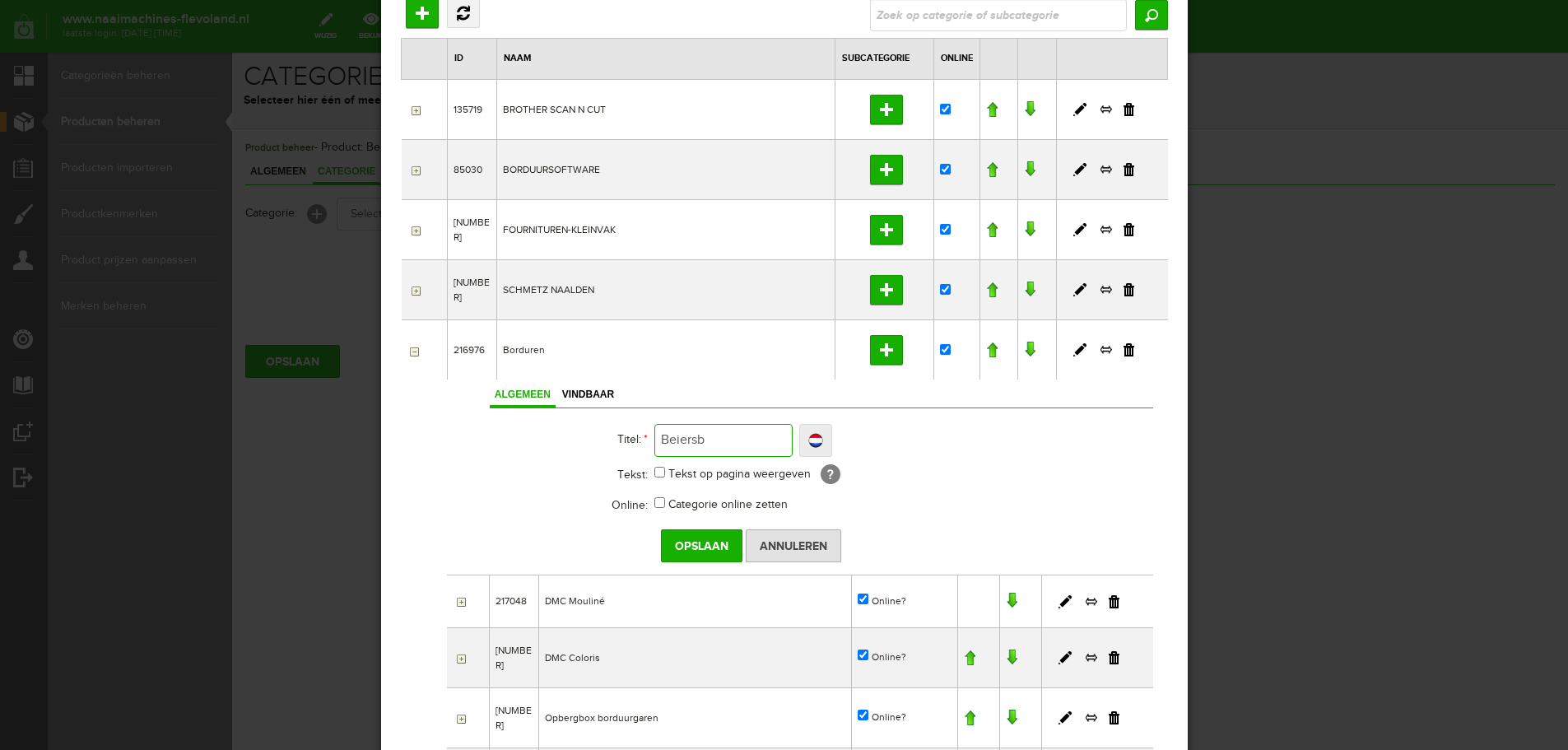 type on "Beiersb" 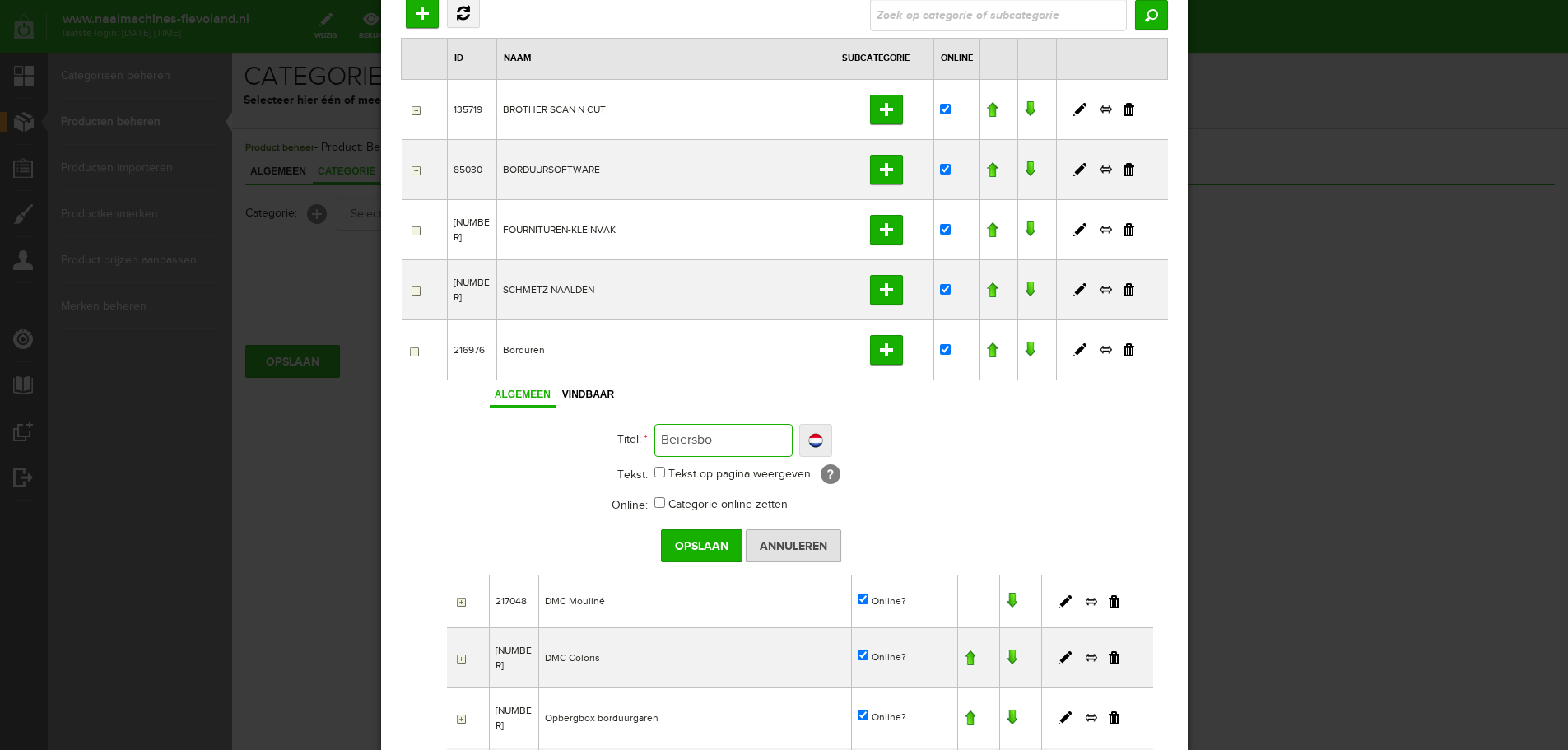 type on "Beiersbo" 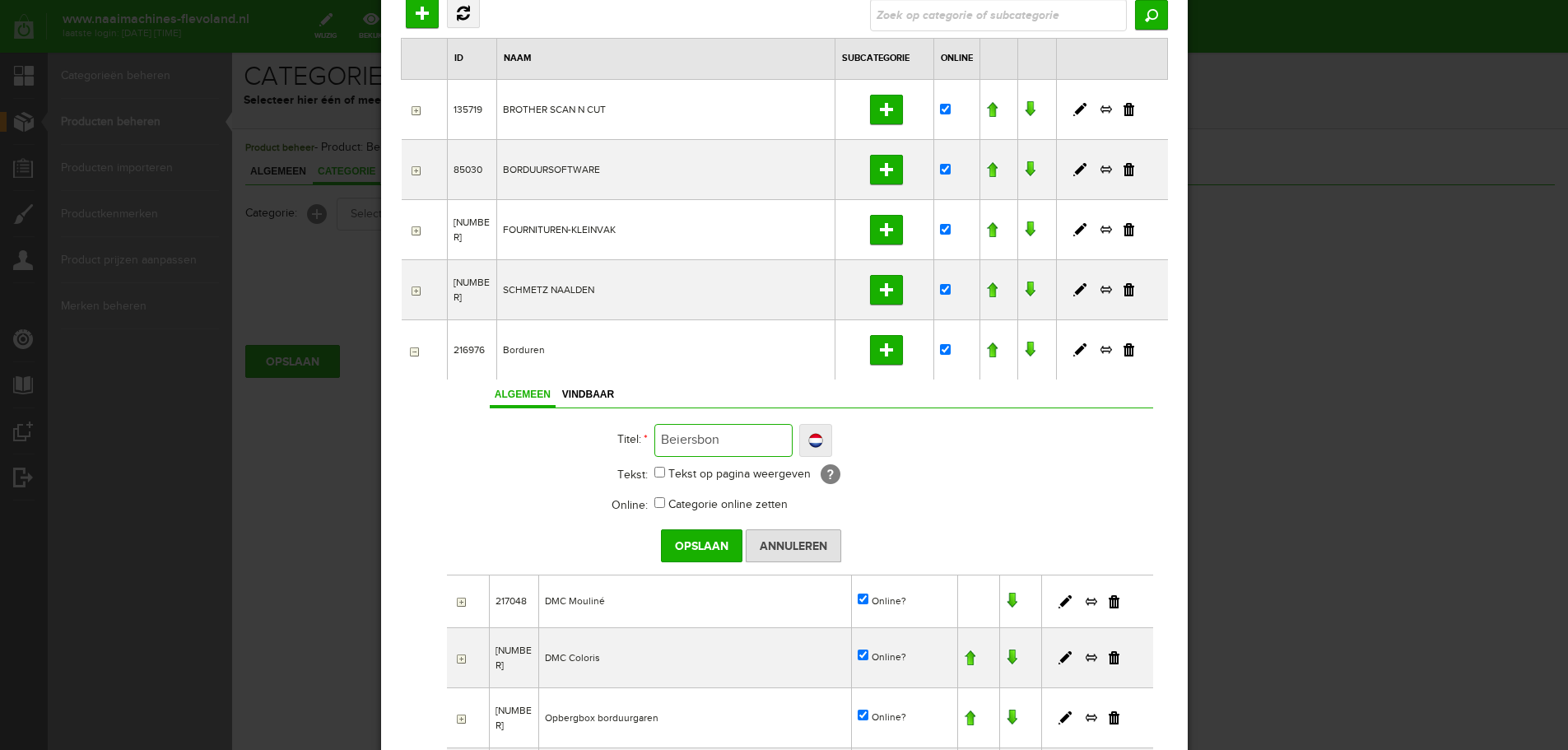 type on "Beiersbon" 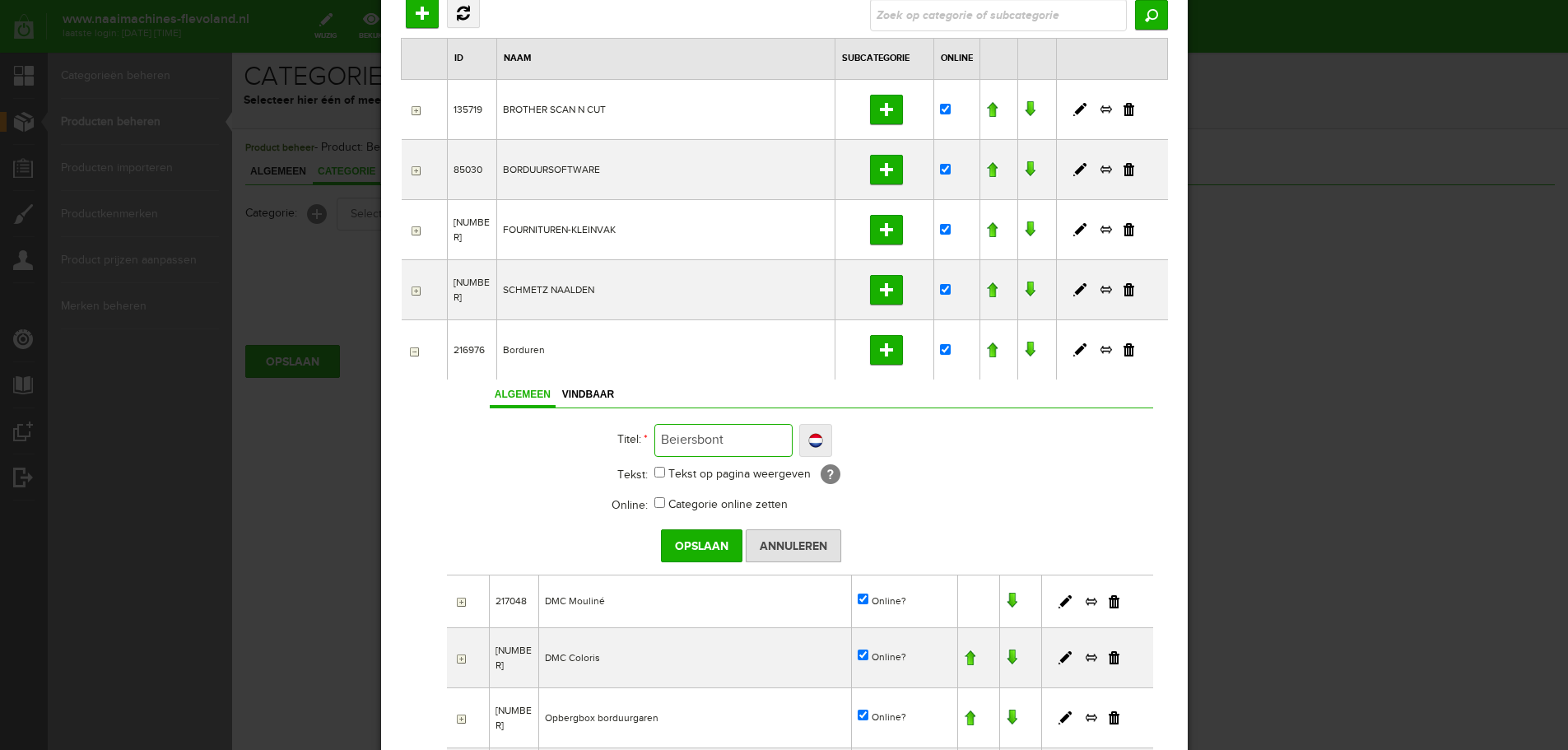 type on "Beiersbont" 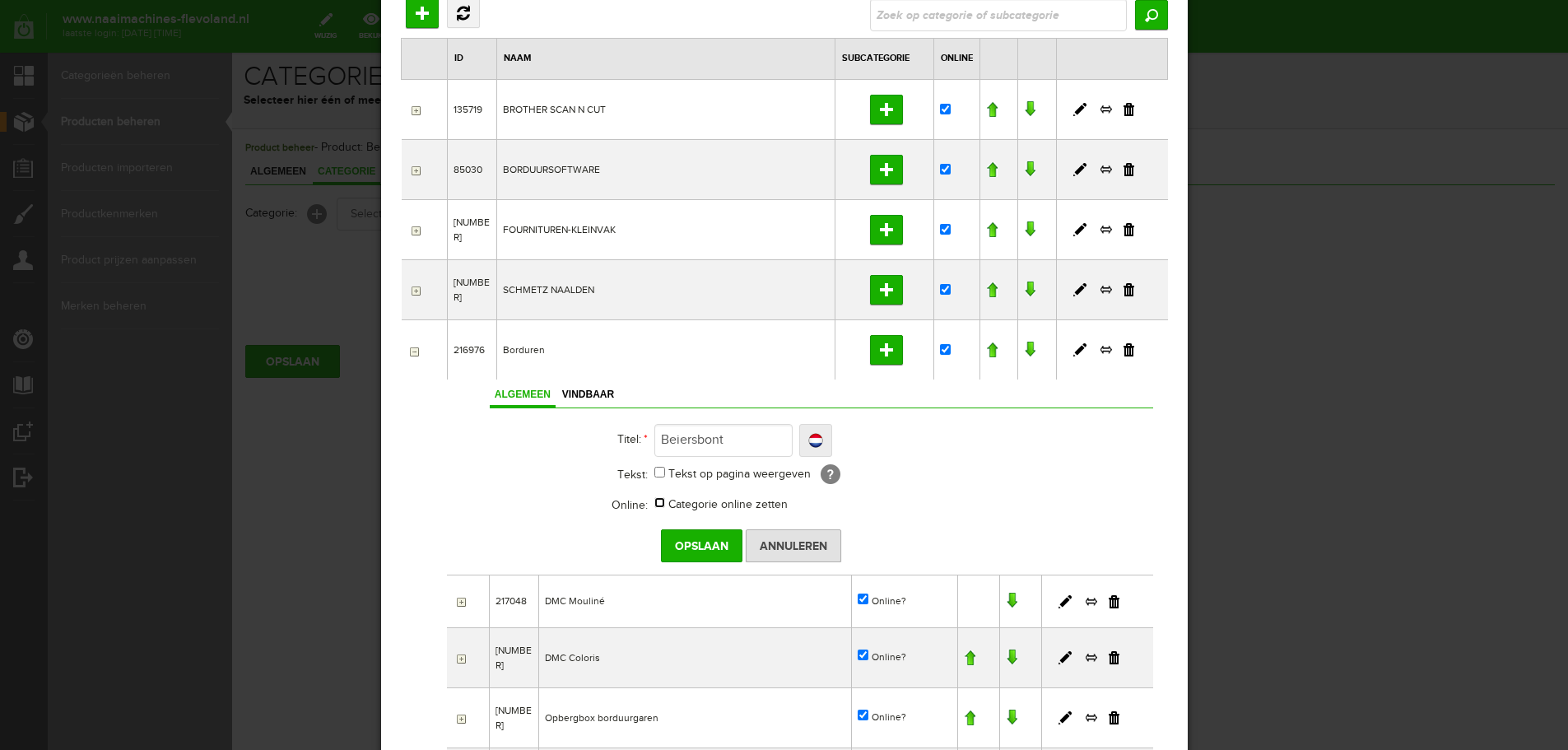 click on "Categorie online zetten" at bounding box center [658, 502] 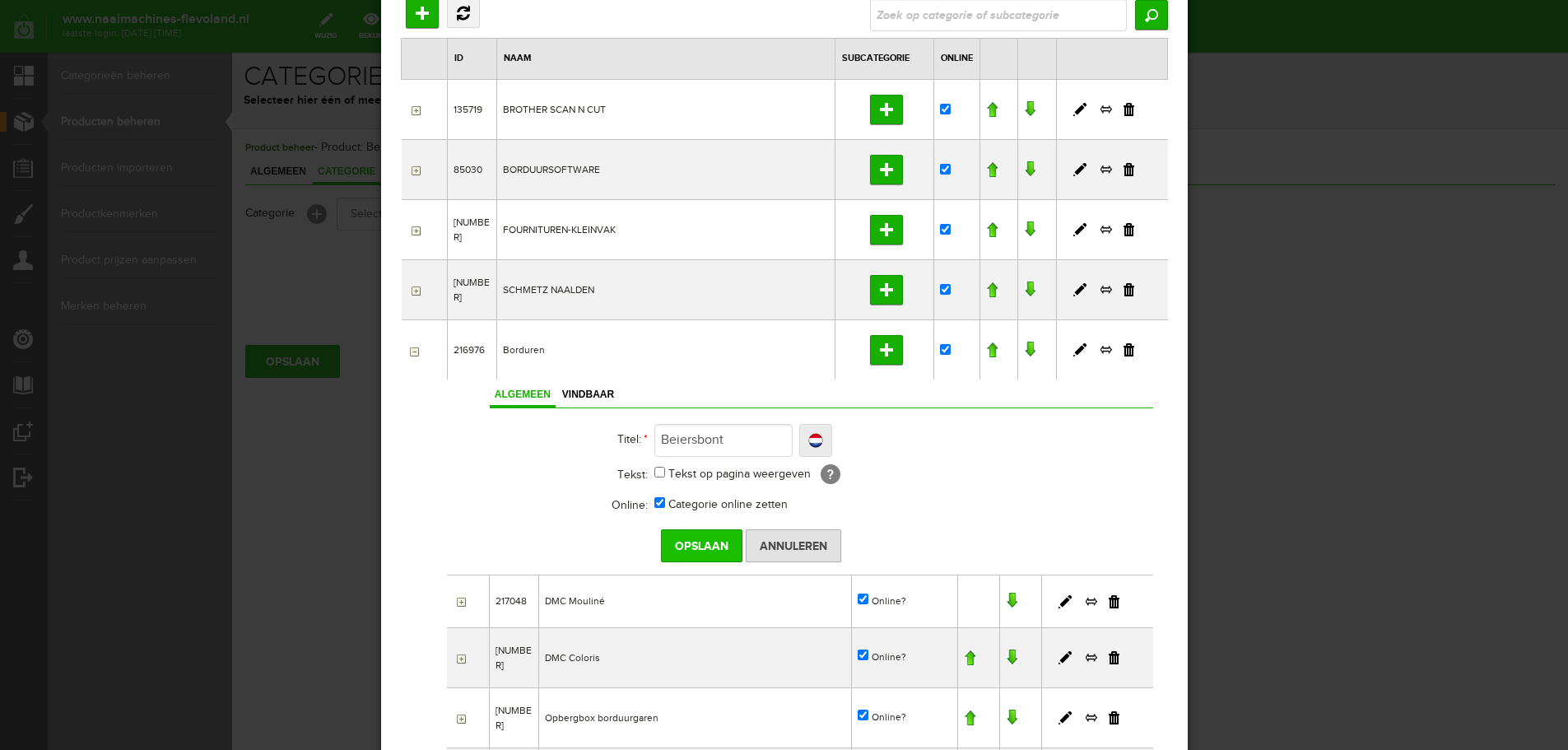 click on "Opslaan" at bounding box center (700, 546) 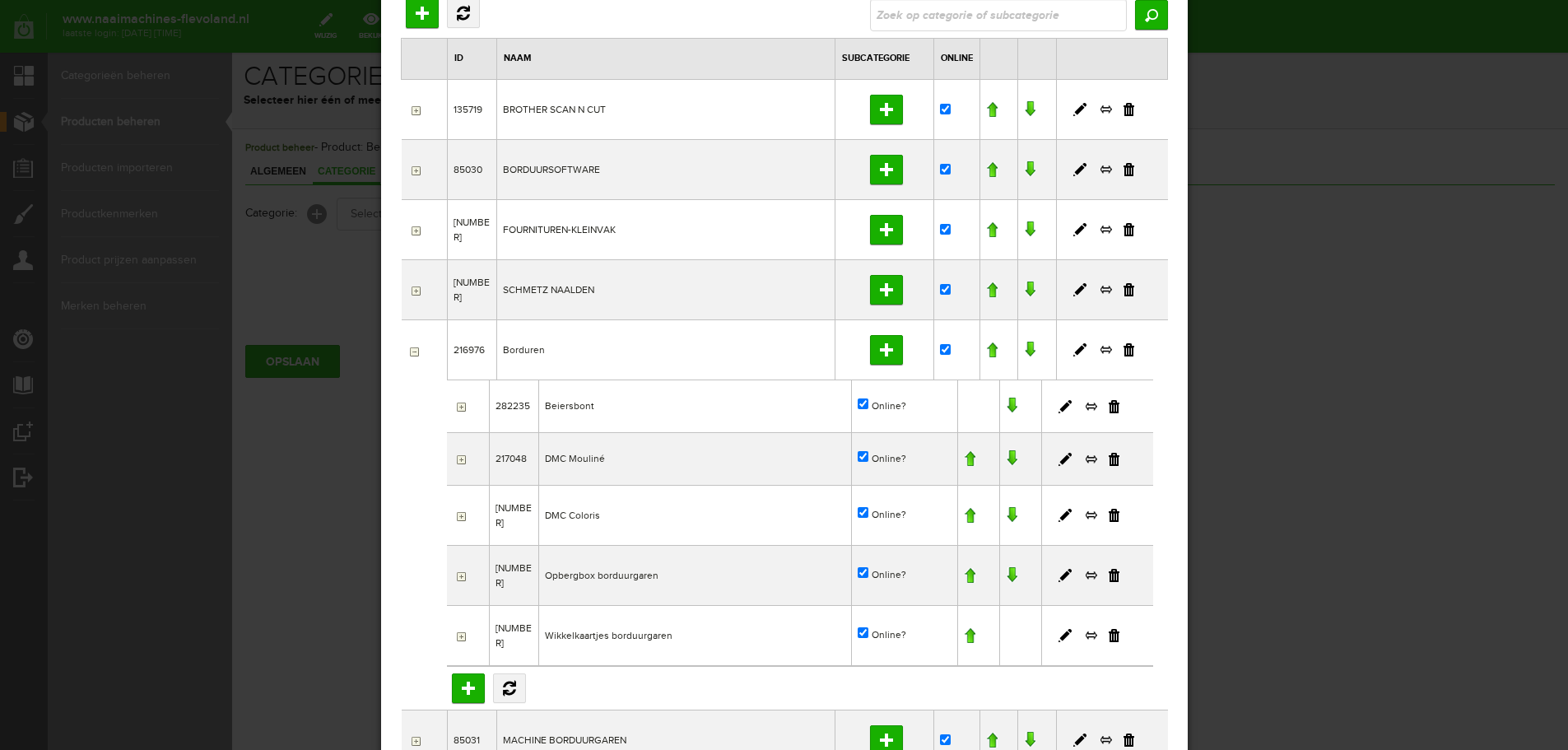 click on "×" at bounding box center (784, 294) 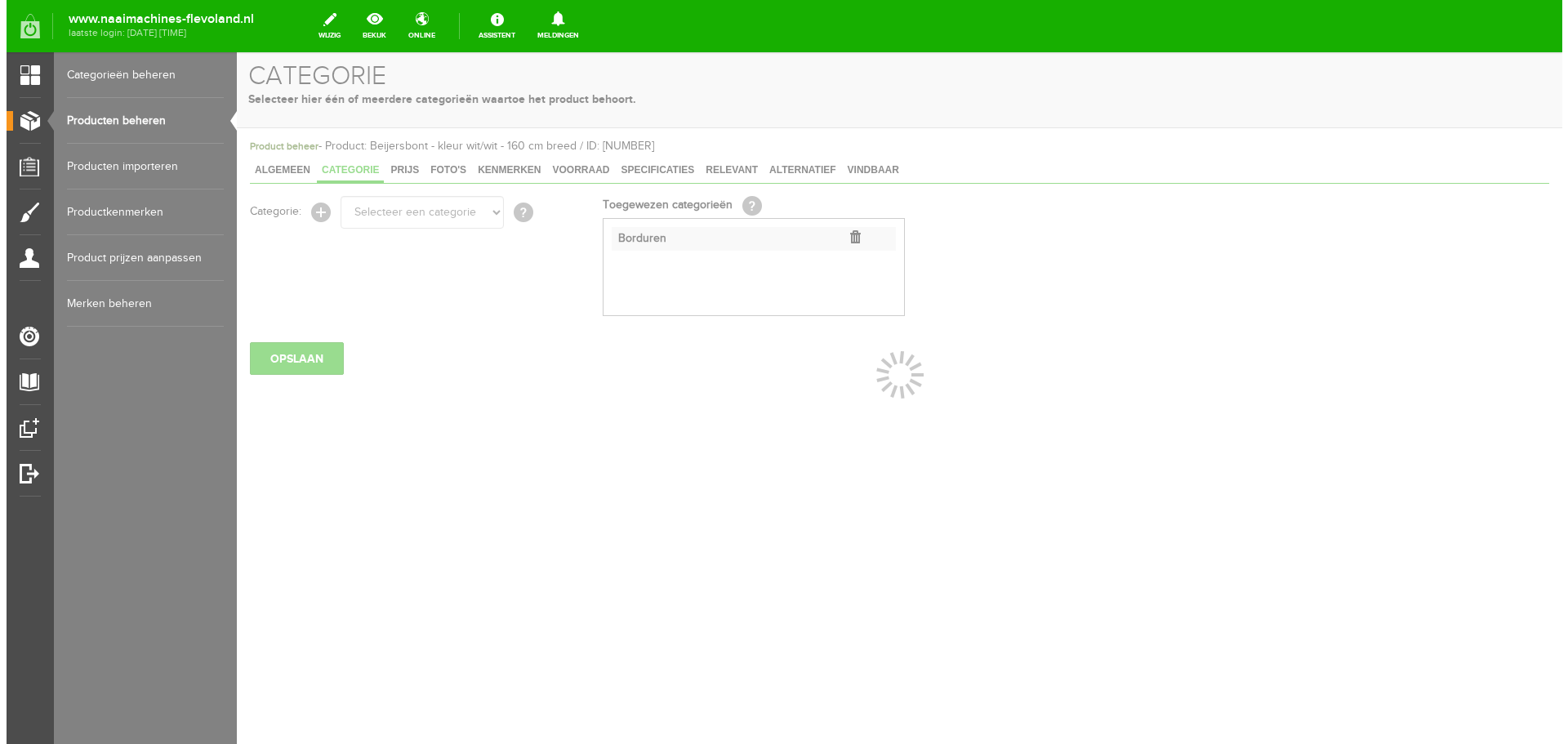 scroll, scrollTop: 0, scrollLeft: 0, axis: both 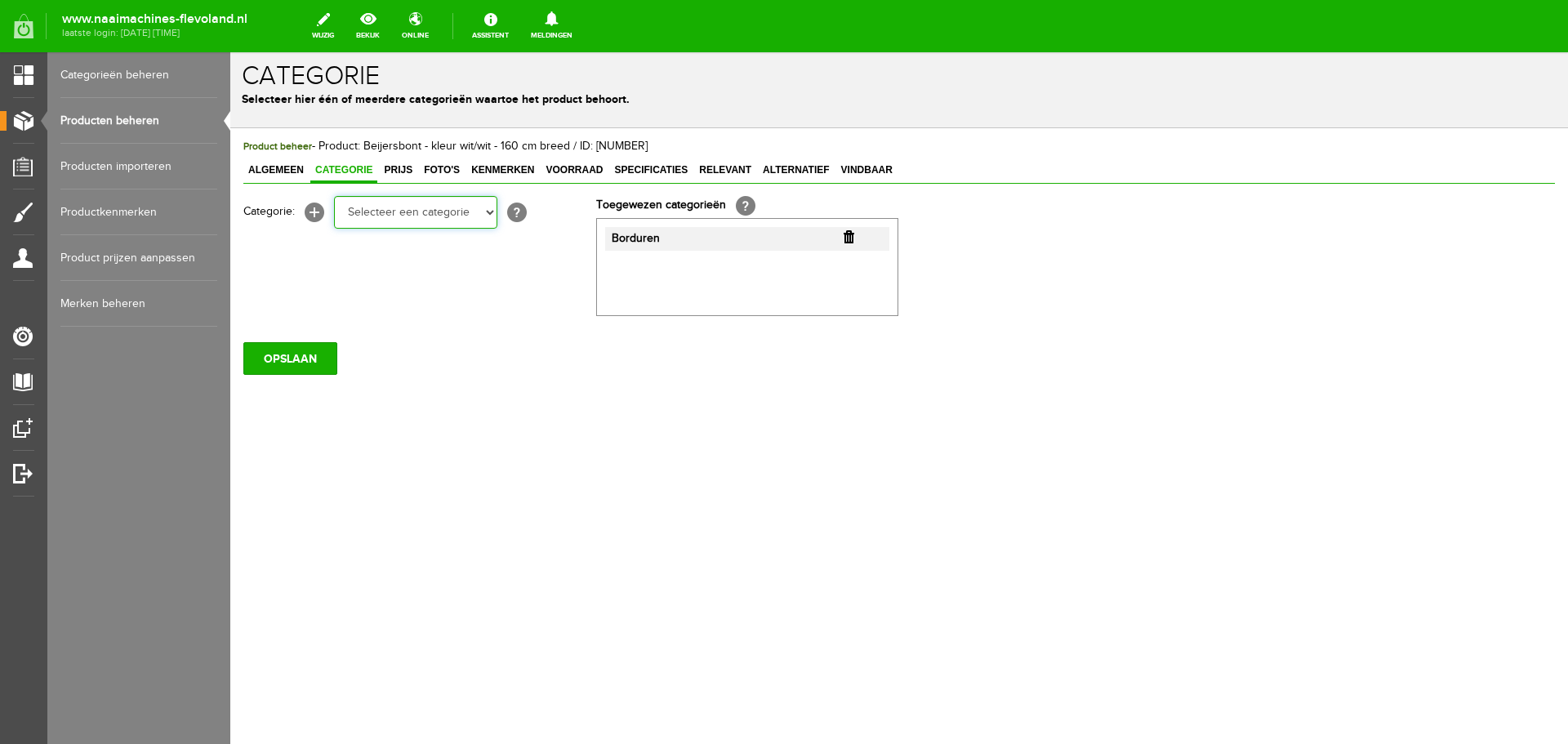 click on "Selecteer een categorie
Cadeaubon
BLACK FRIDAY AANBIEDINGEN!
Naai Tips en video's
NAAIMACHINES
Babylock
Bernina
Brother
Gritzner
Husqvarna Viking
Janome
Juki
Lewenstein
Pfaff
Singer
BORDUURMACHINES
Bernina
Brother
Husqvarna Viking
Janome
Pfaff
Singer
INDUSTRIEMACHINES
LOCKMACHINES
Baby lock
Bernina
Brother
Husqvarna Viking
Janome
Lewenstein
Juki
Pfaff
Singer
OCCASION MACHINES
QUILTMACHINES
Brother
Husqvarna Viking
JANOME
PFAFF
ACCESSOIRES
Tassen en koffers
Babylock accessoires
Babylock compendium
Babylock garens
Brother accessoires
Naaimachine voetjes
Borduurhoepels" at bounding box center [416, 212] 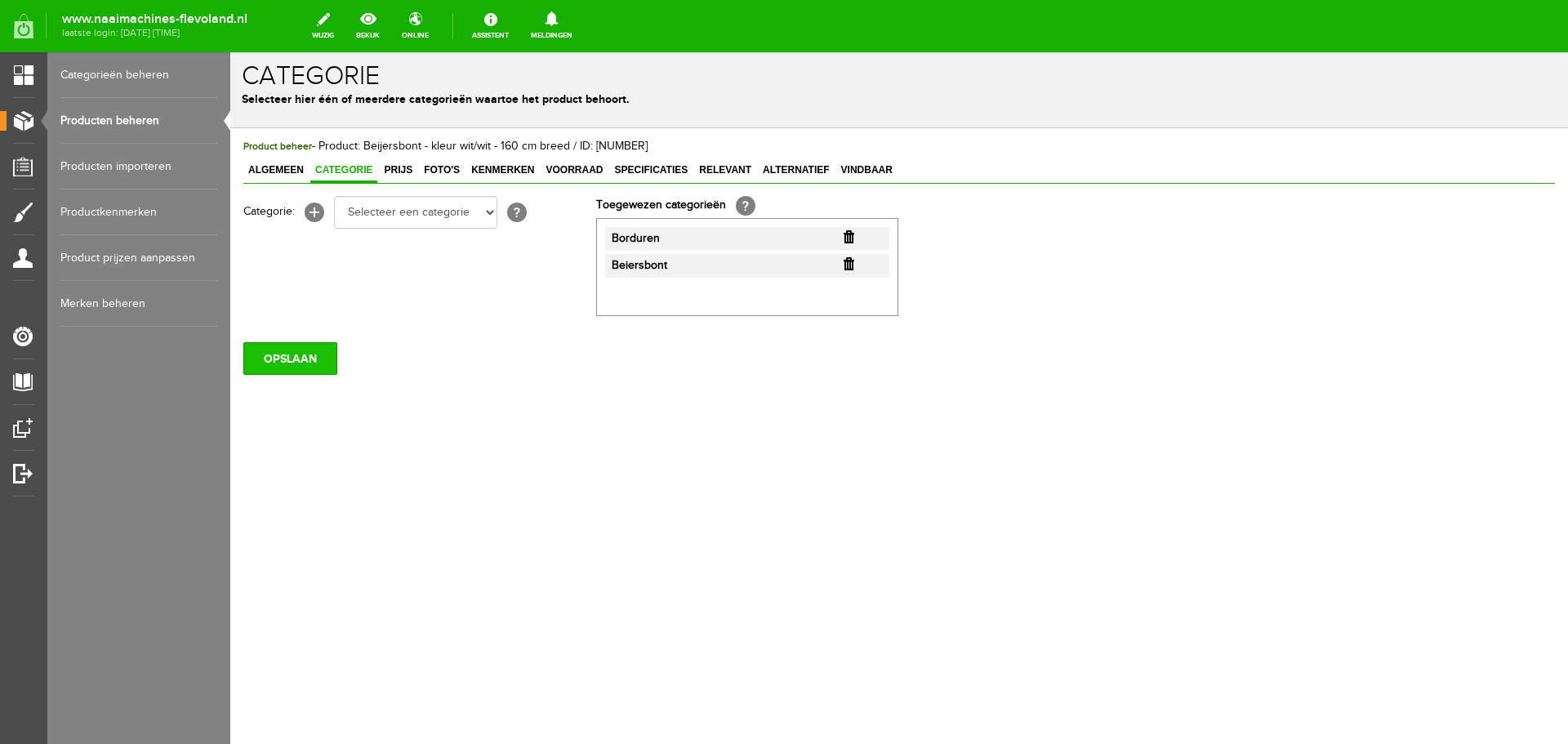 click on "OPSLAAN" at bounding box center [290, 359] 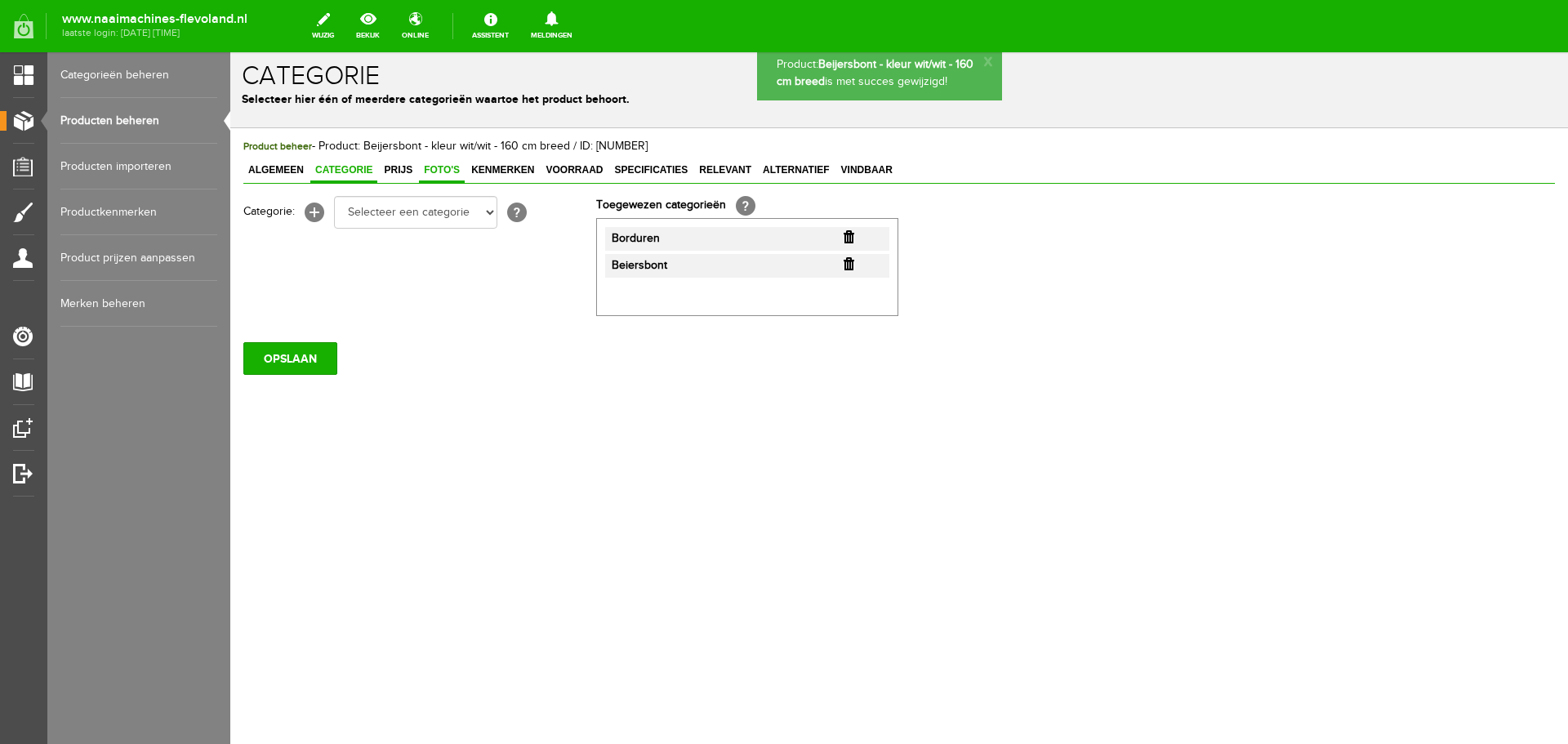scroll, scrollTop: 0, scrollLeft: 0, axis: both 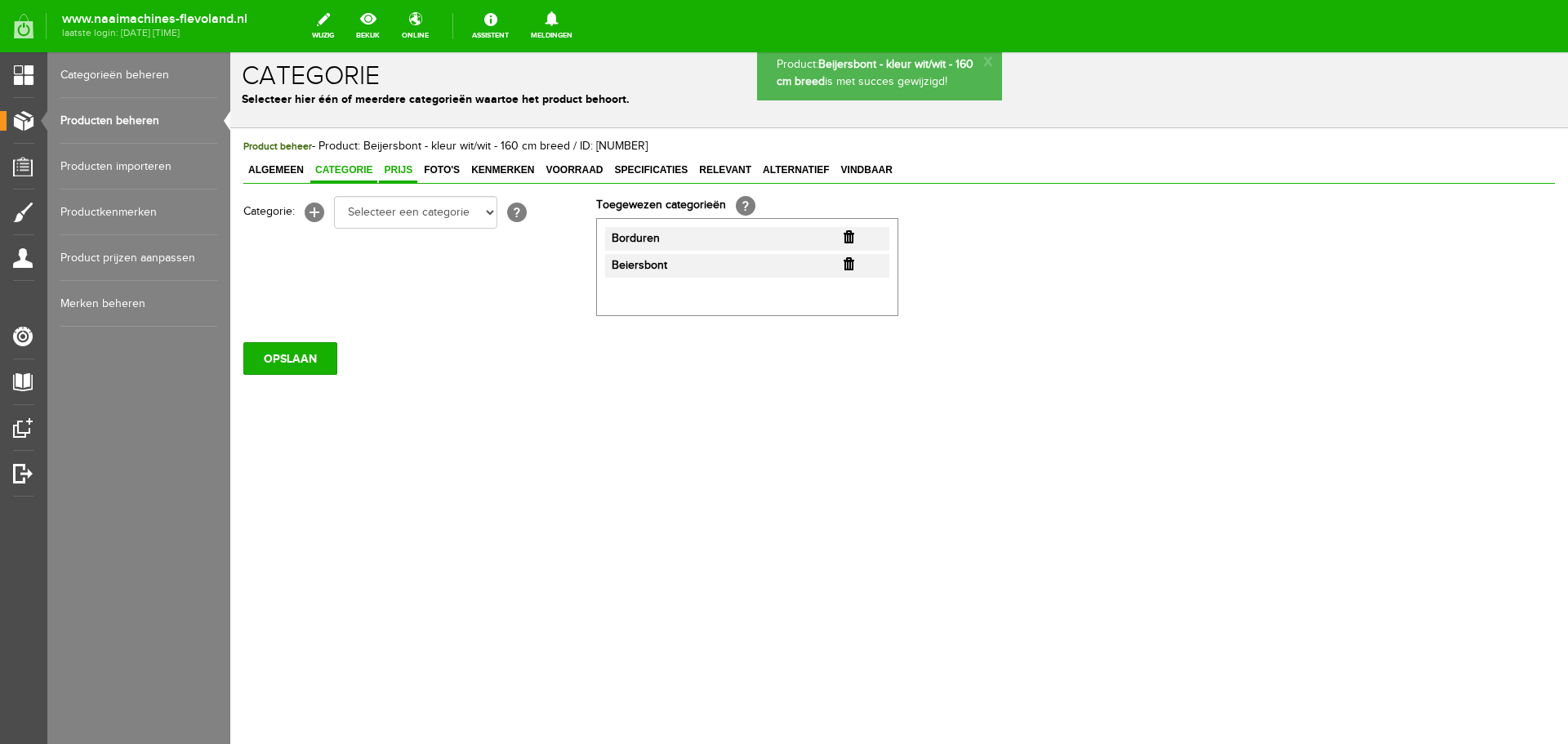 click on "Prijs" at bounding box center [398, 170] 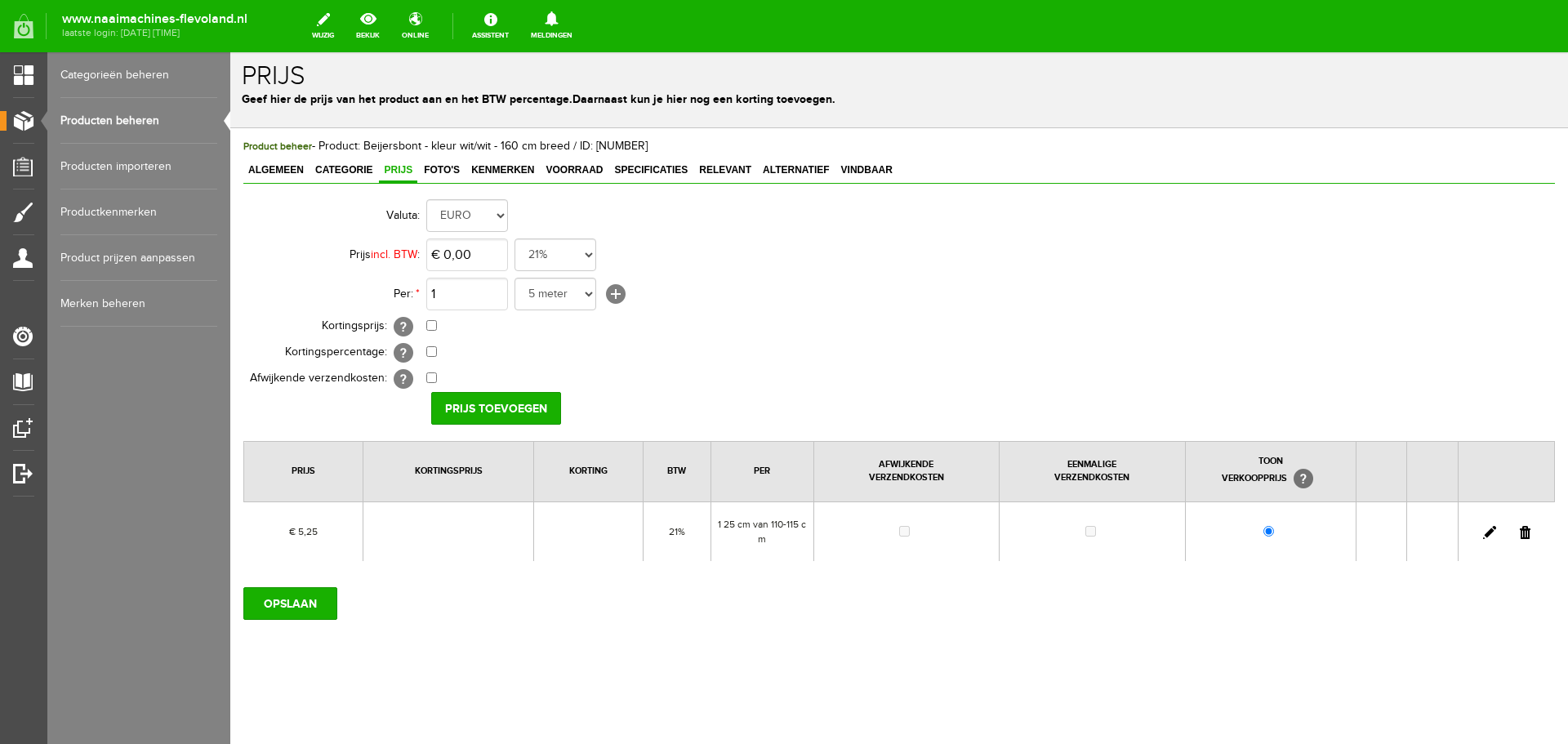 click at bounding box center [1490, 532] 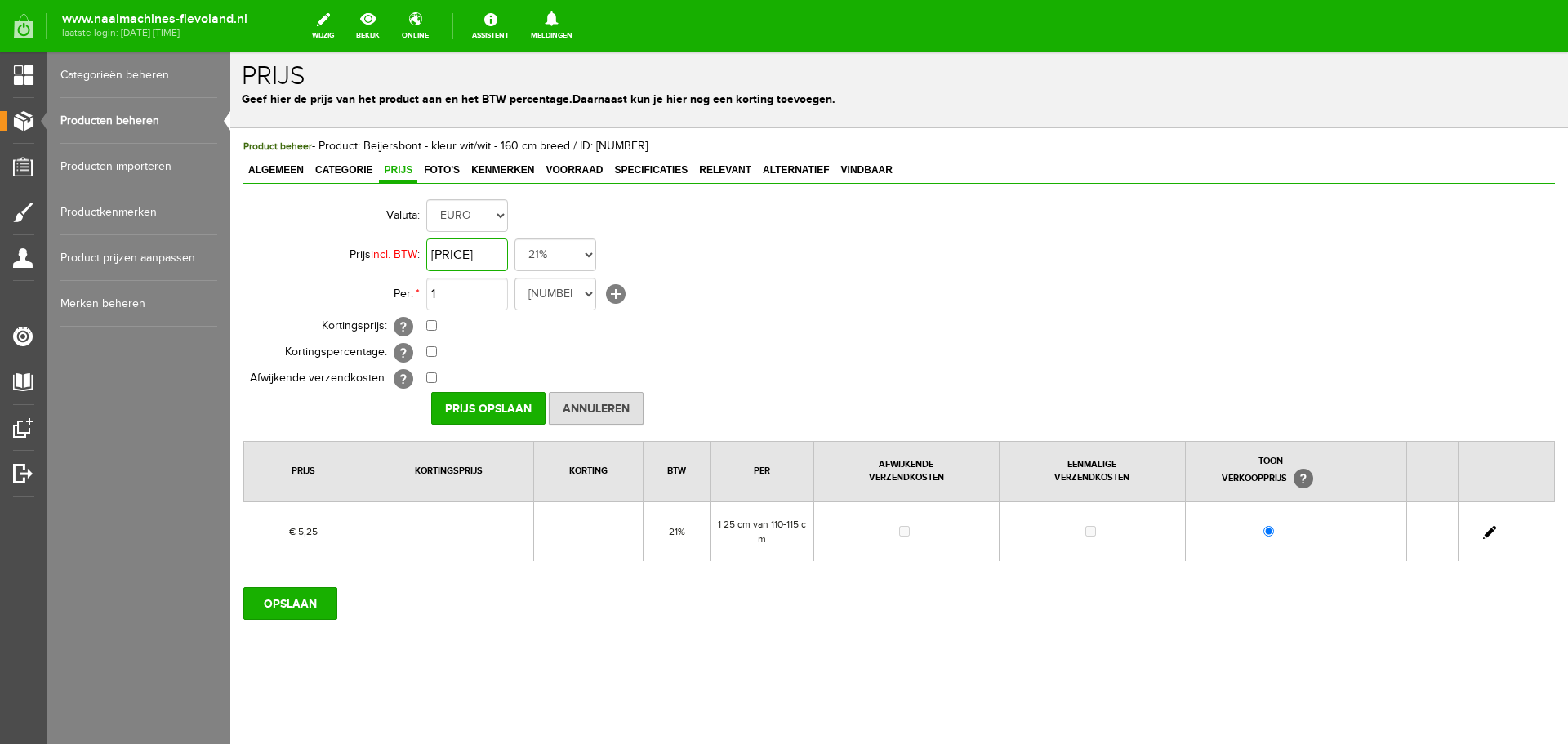 click on "[PRICE]" at bounding box center [467, 255] 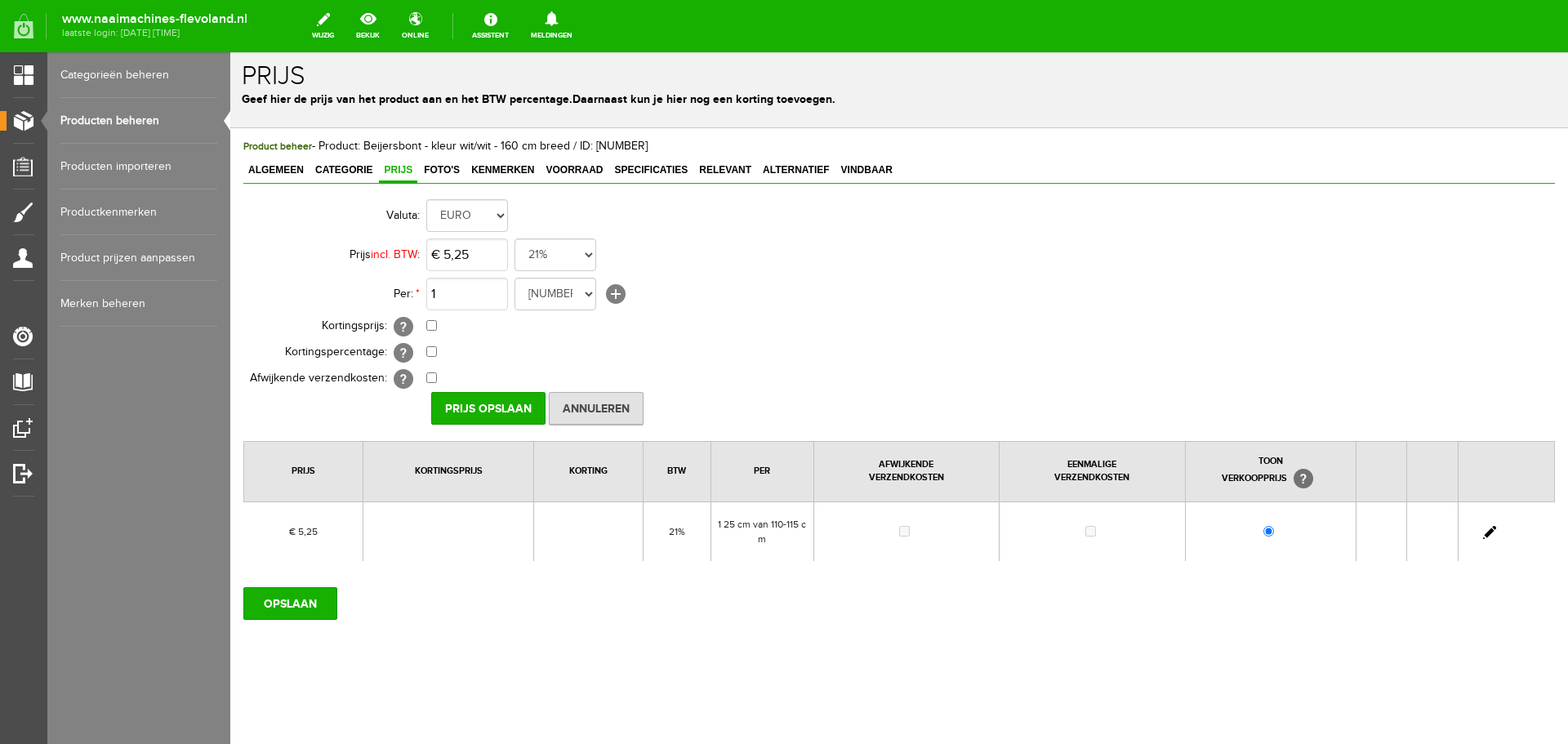 click on "€ 0,00
[?]
Eenmalige verzendkosten
[?]" at bounding box center [727, 379] 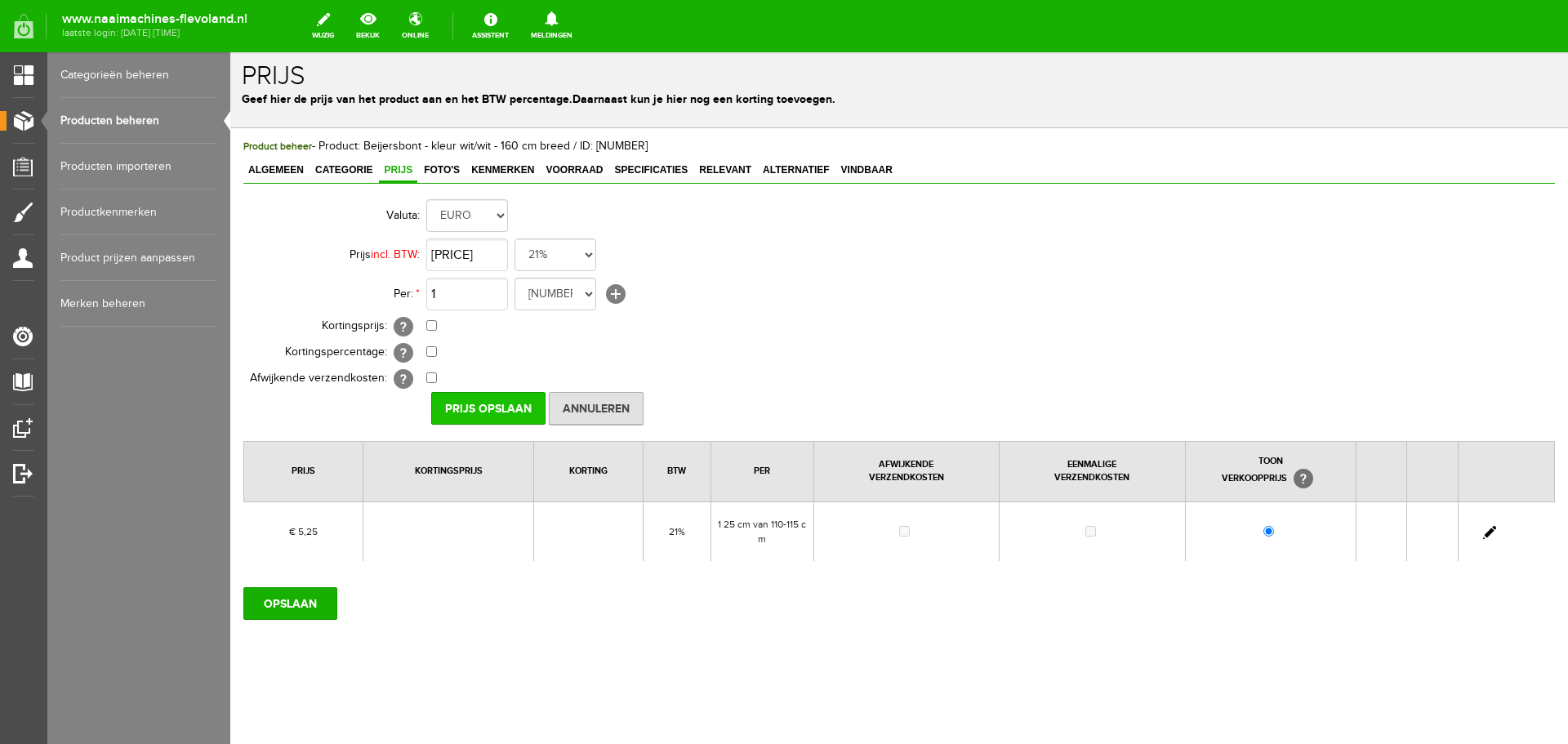type on "€ 6,75" 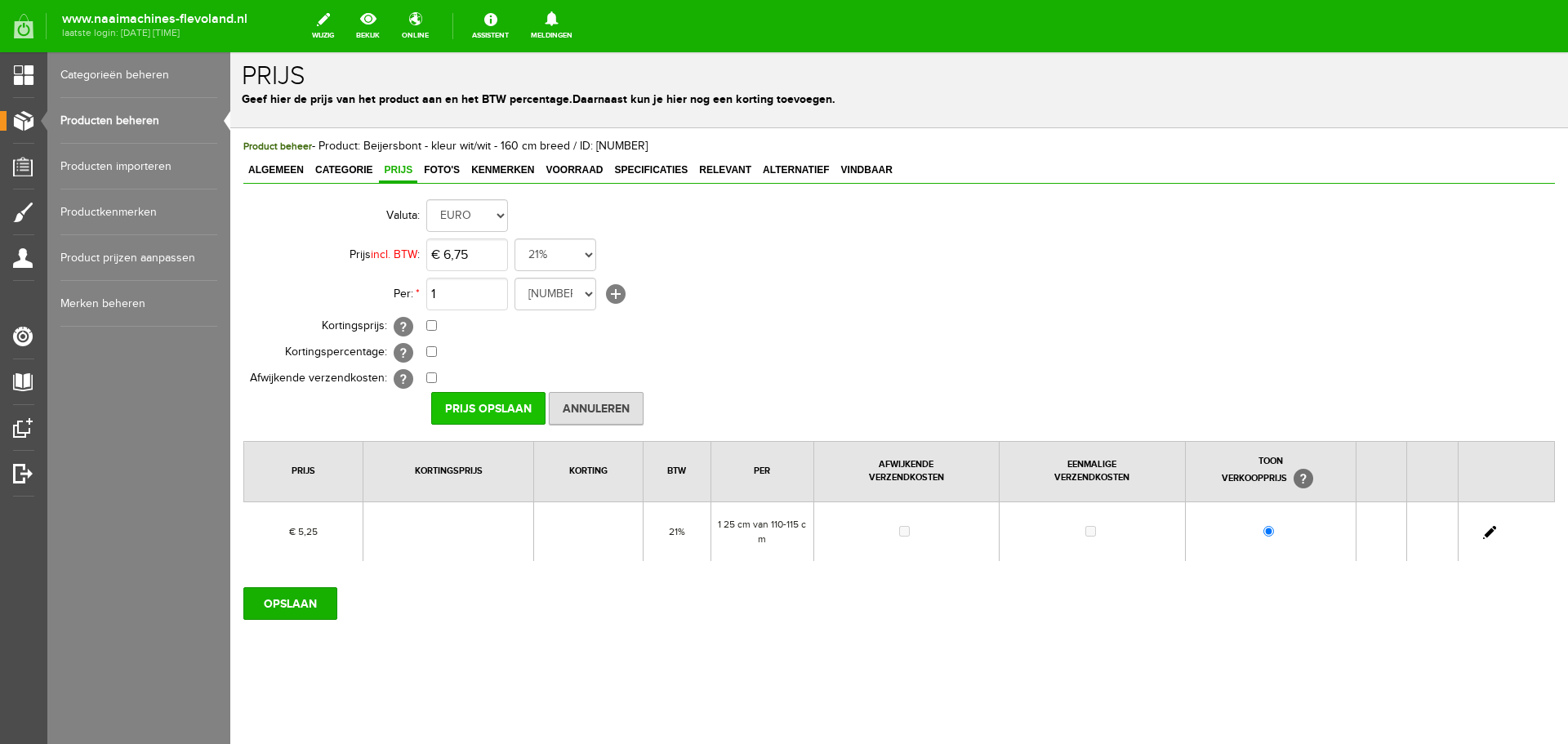click on "Prijs Opslaan" at bounding box center [488, 408] 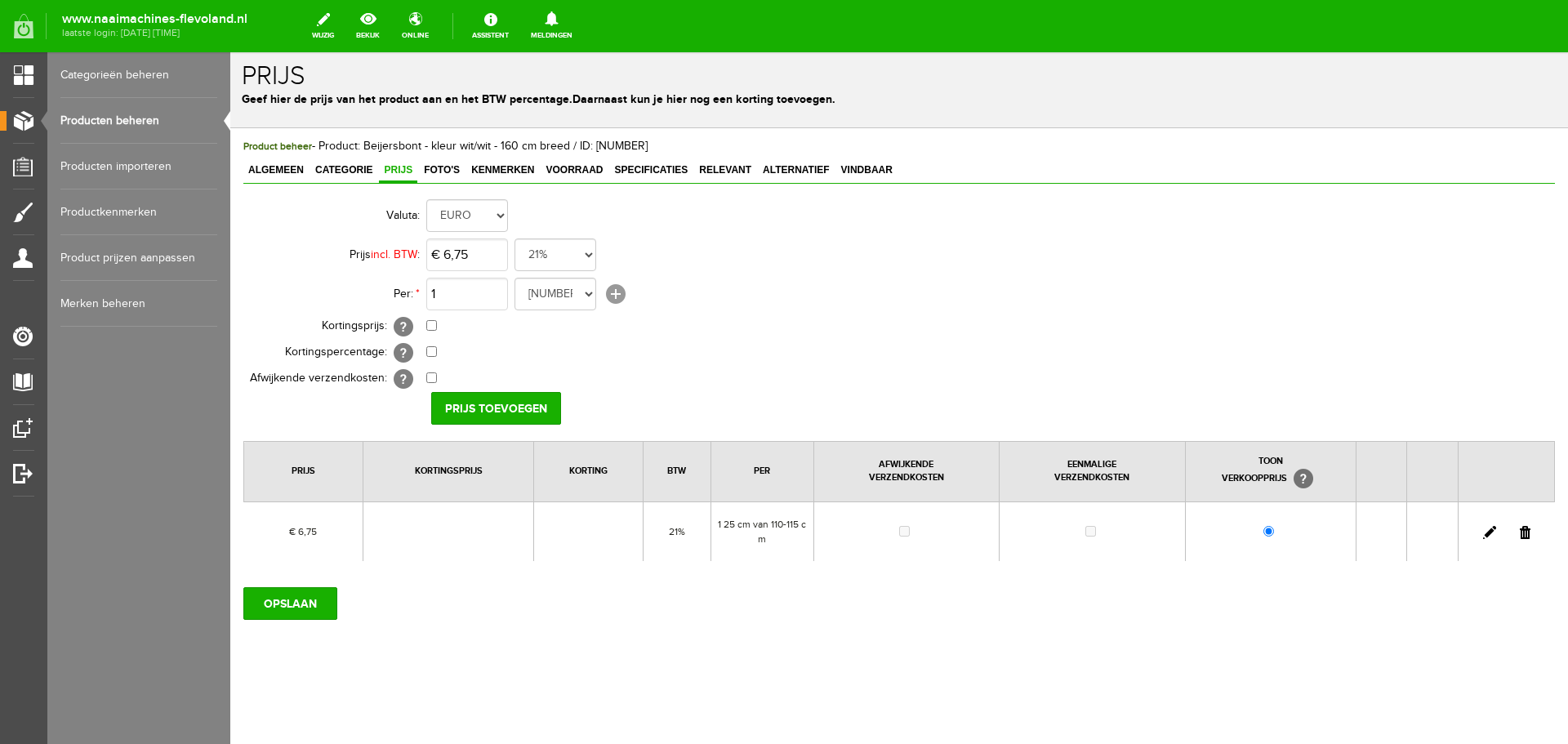 click on "[+]" at bounding box center [616, 294] 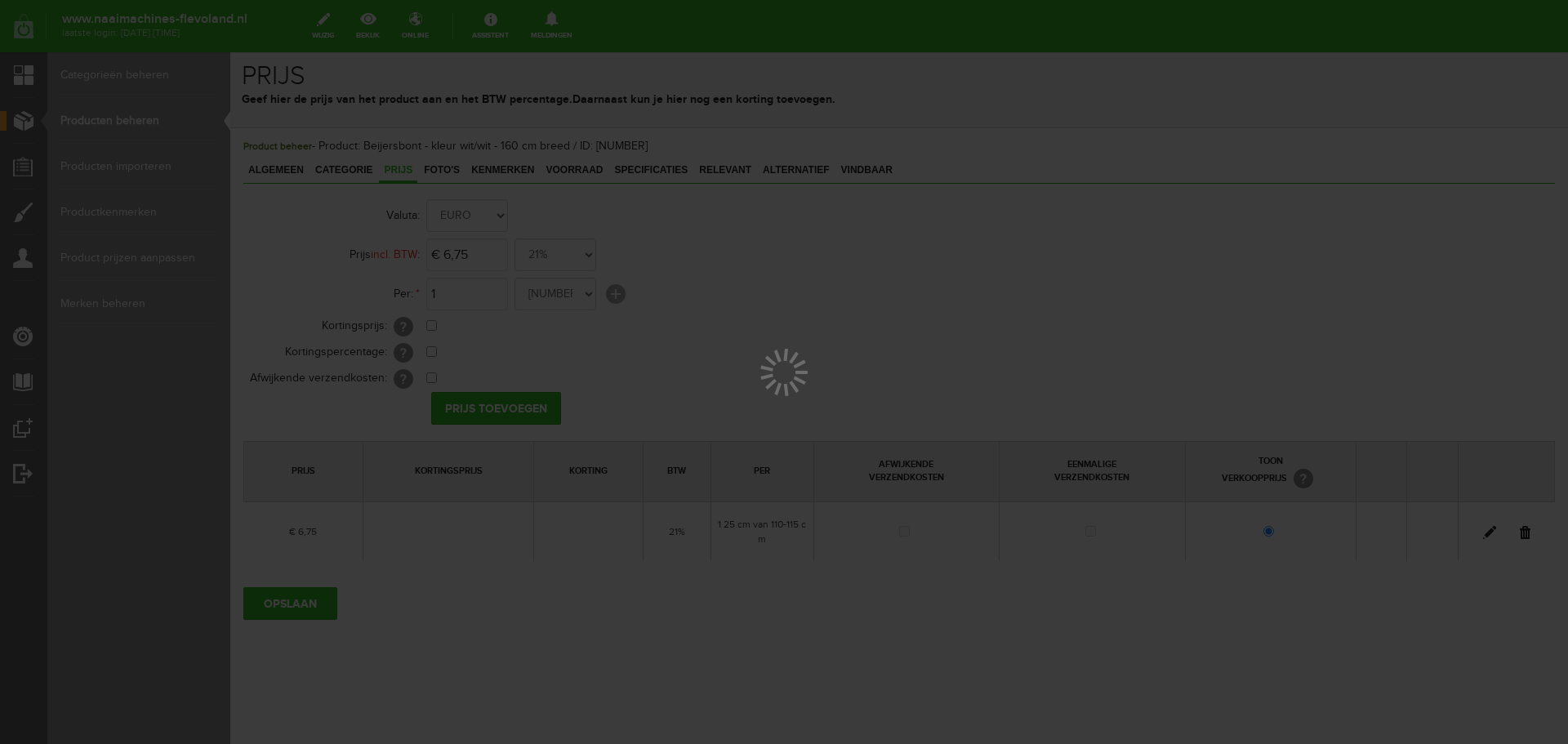 scroll, scrollTop: 0, scrollLeft: 0, axis: both 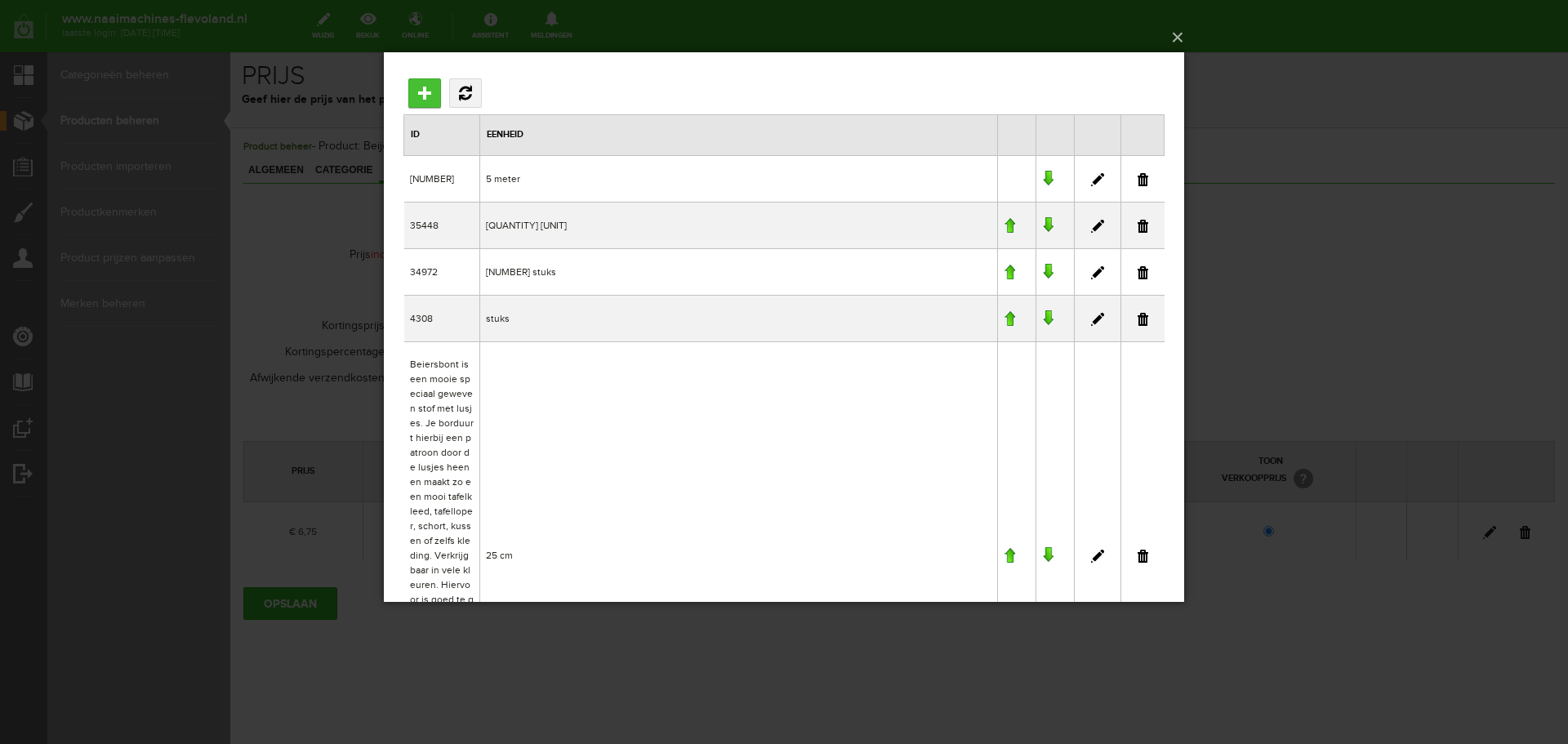 click on "Toevoegen" at bounding box center [425, 92] 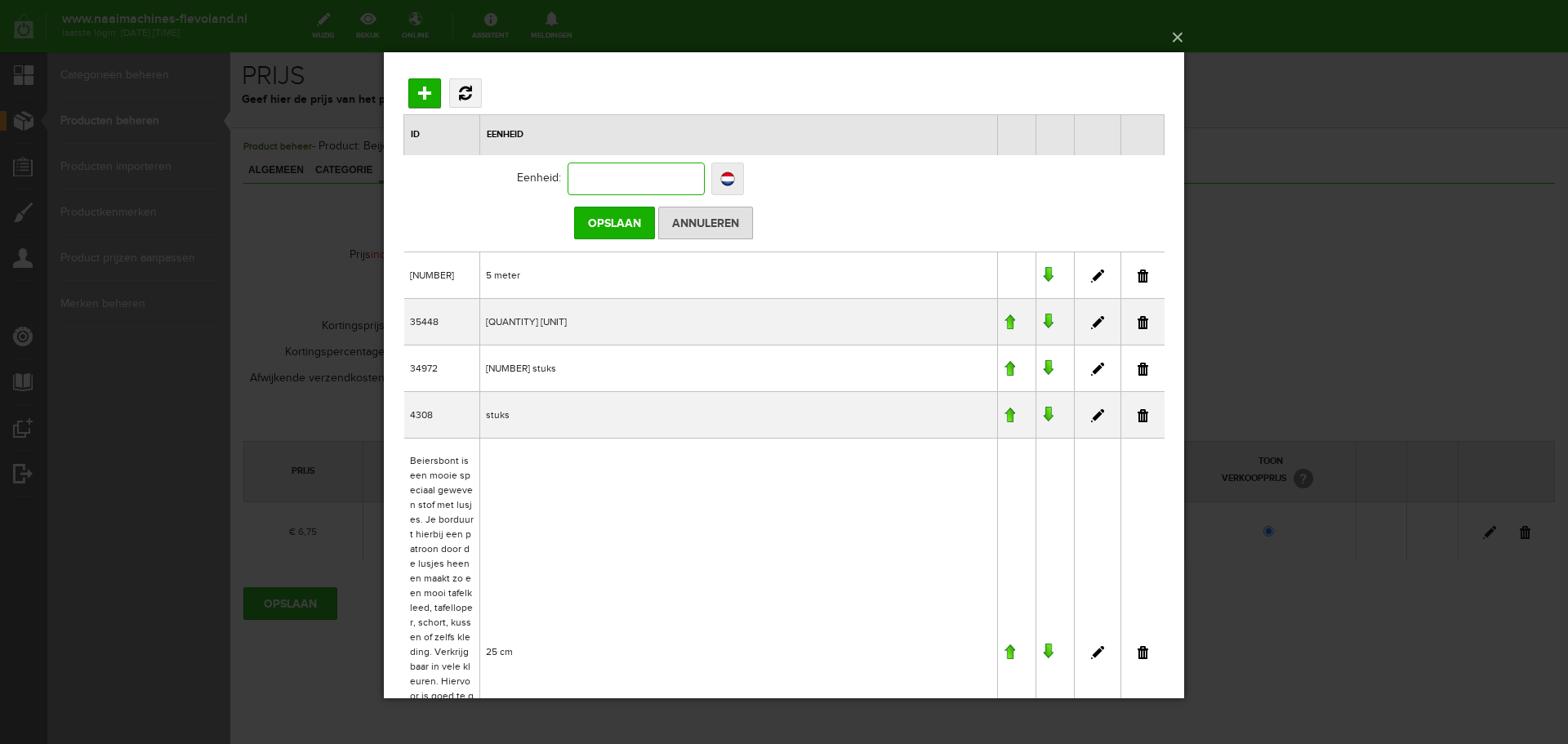 click at bounding box center [636, 178] 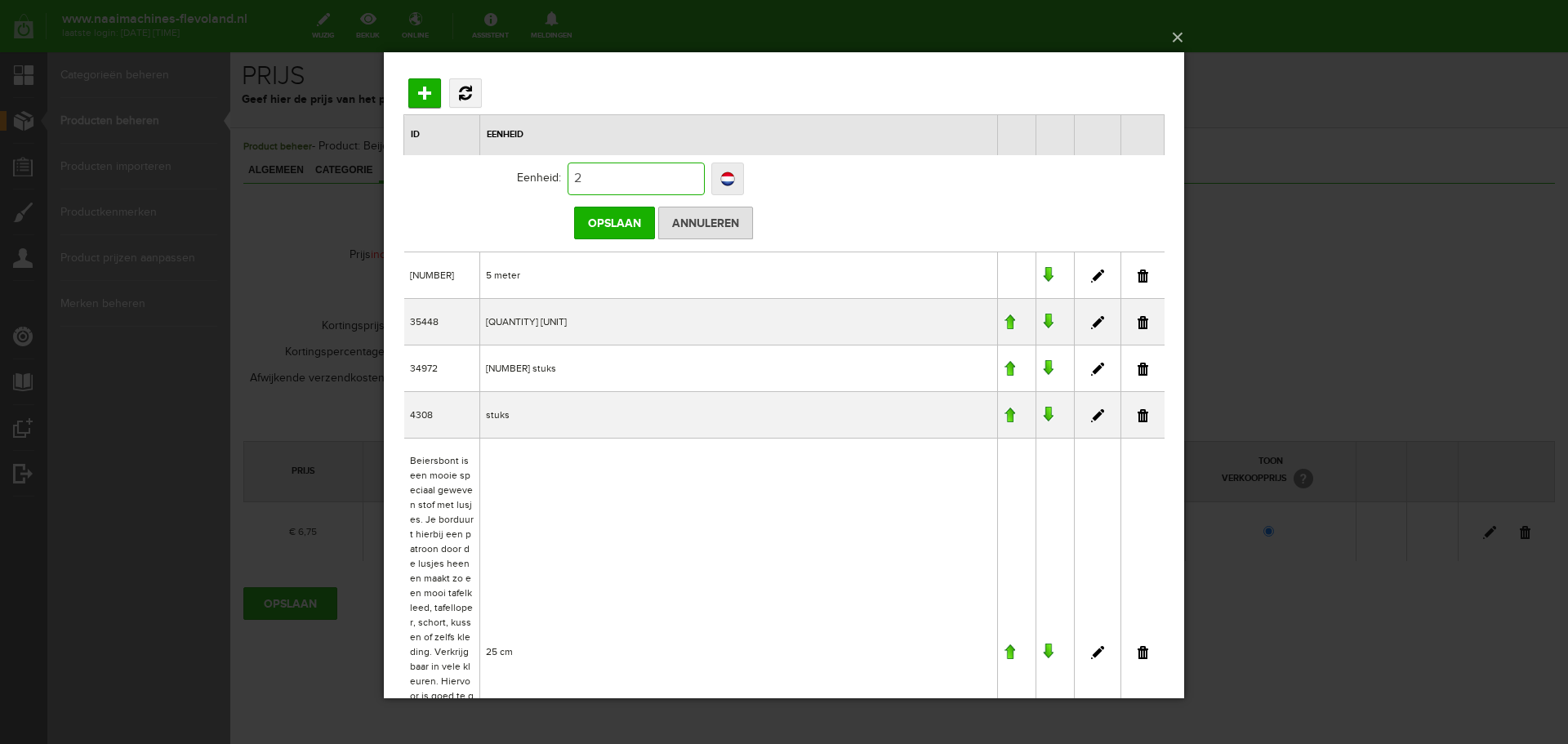 type on "2" 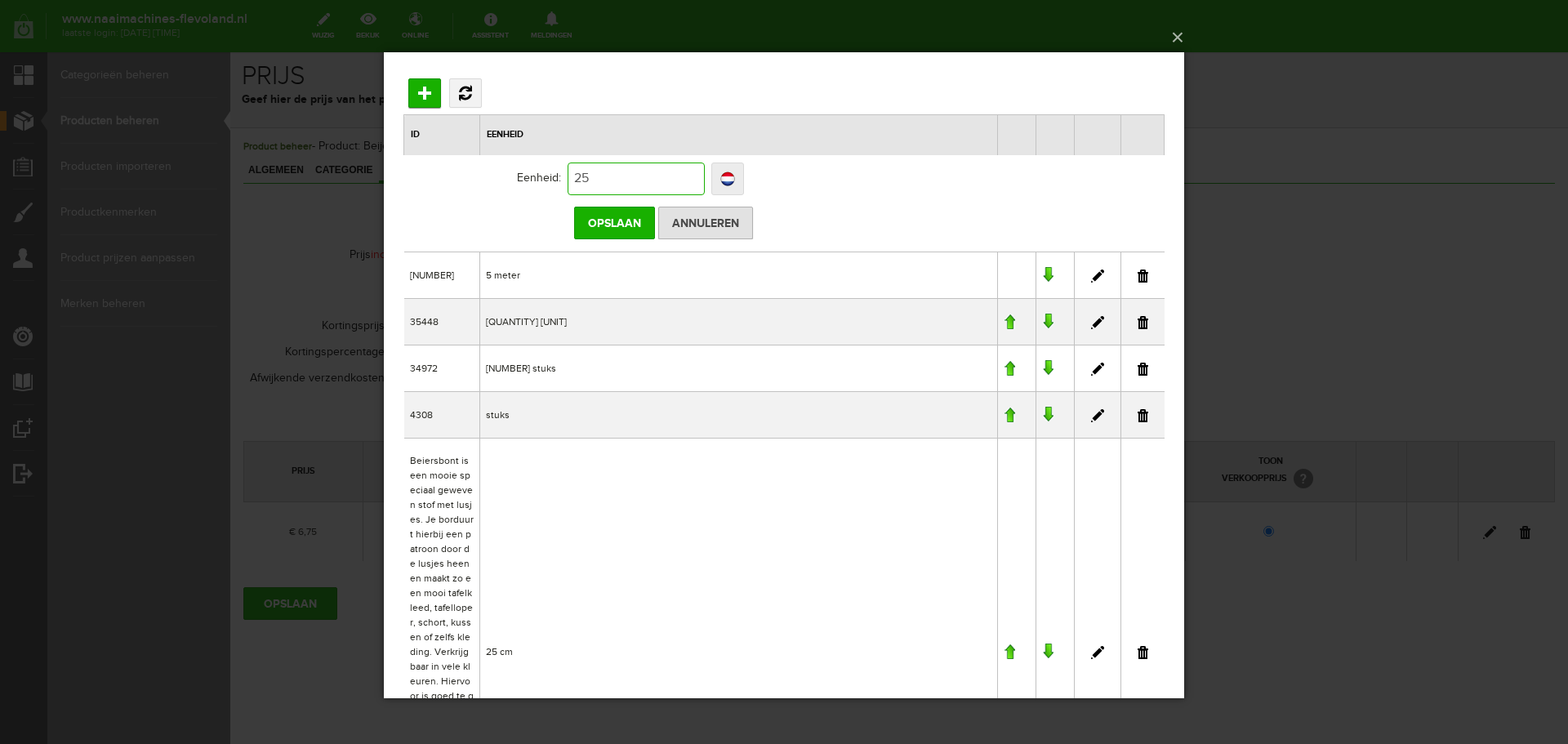 type on "25" 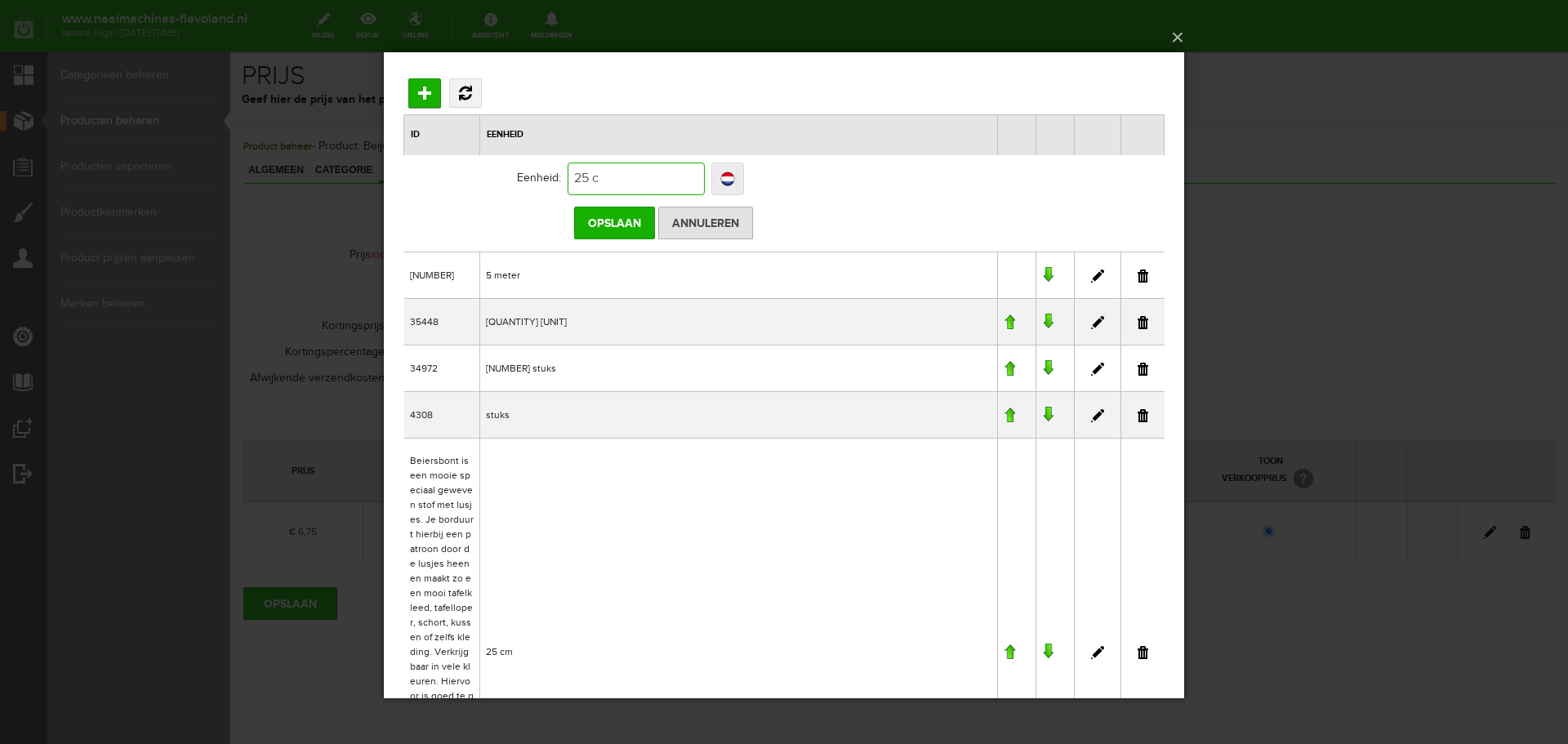 type on "25 c" 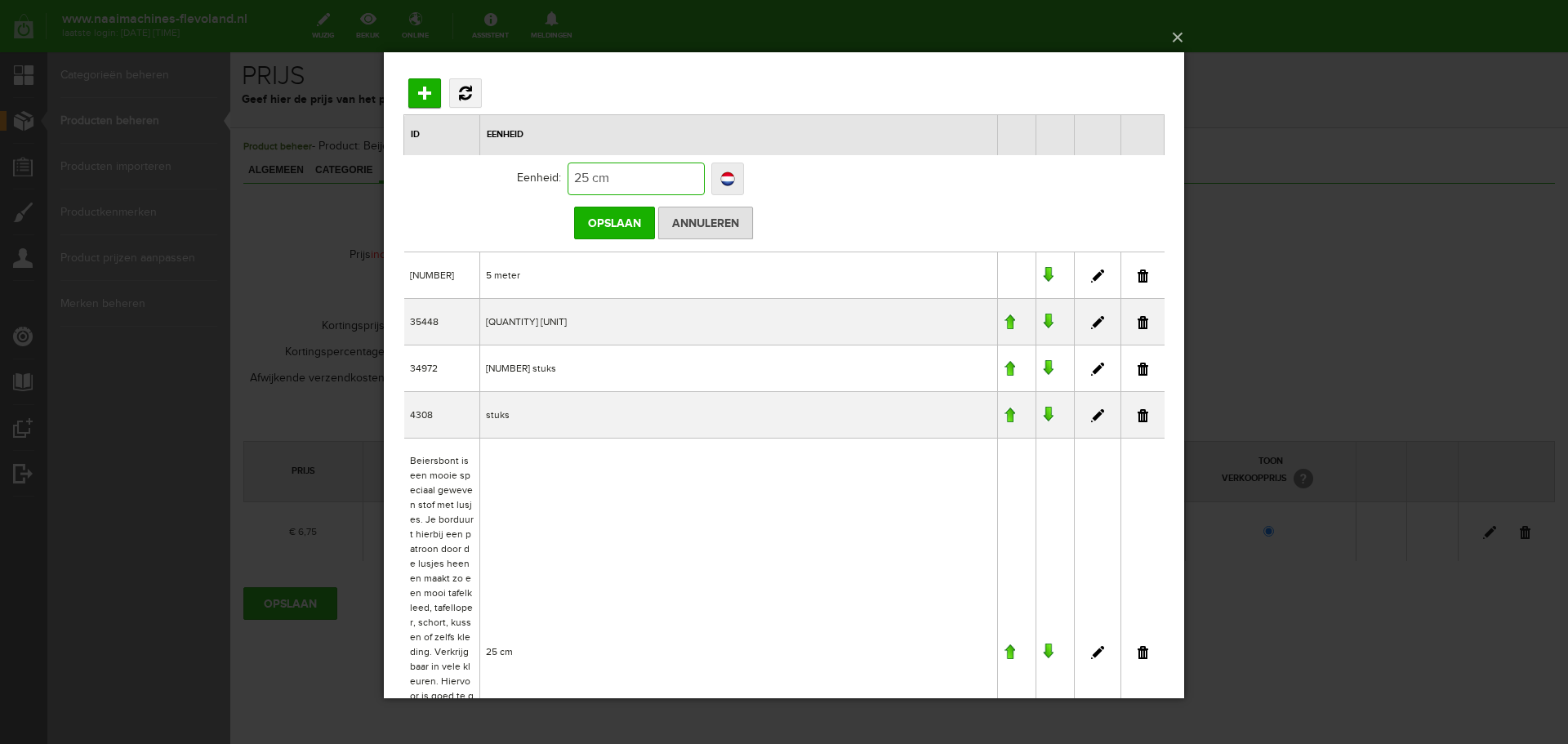 type on "25 cm" 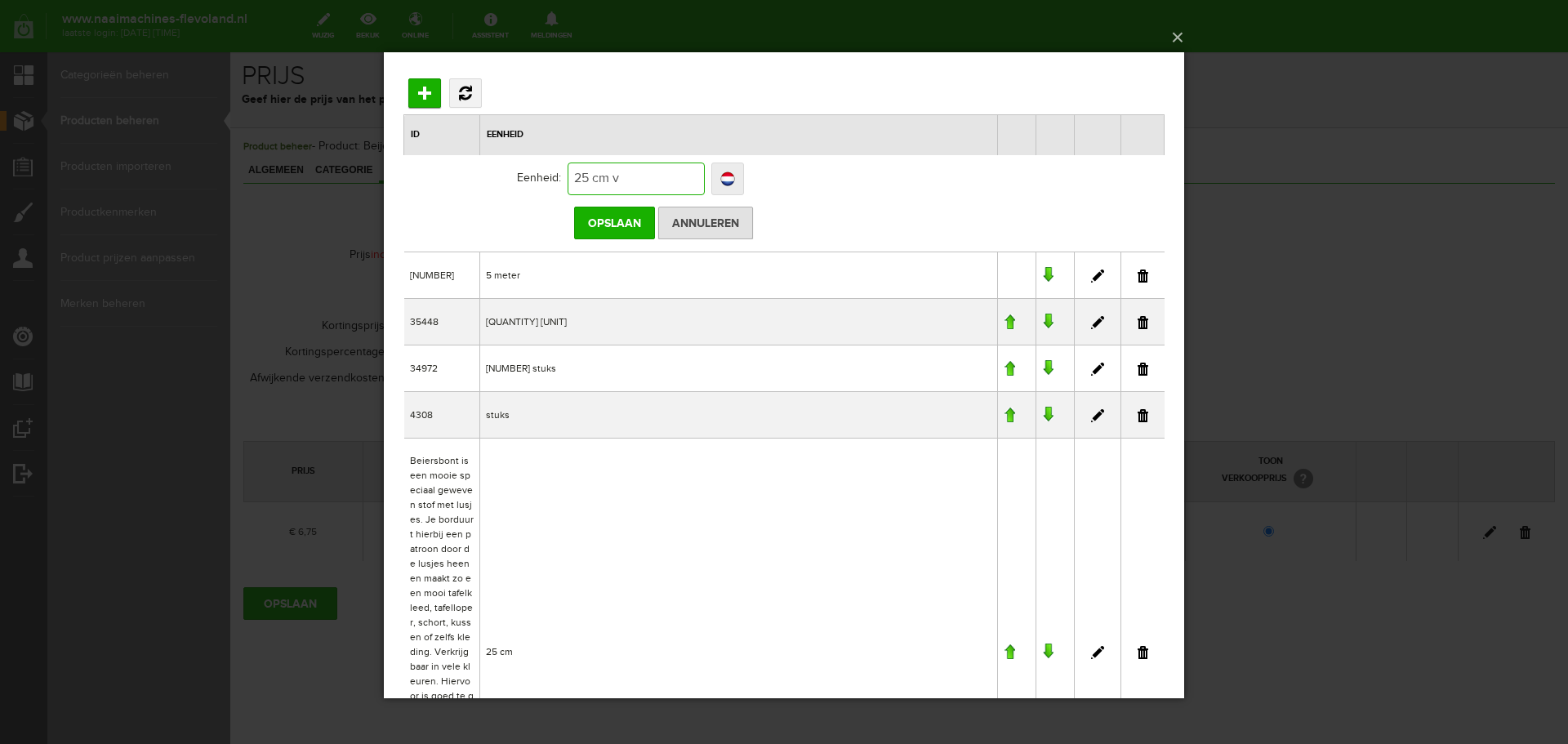 type on "[NUMBER] cm va" 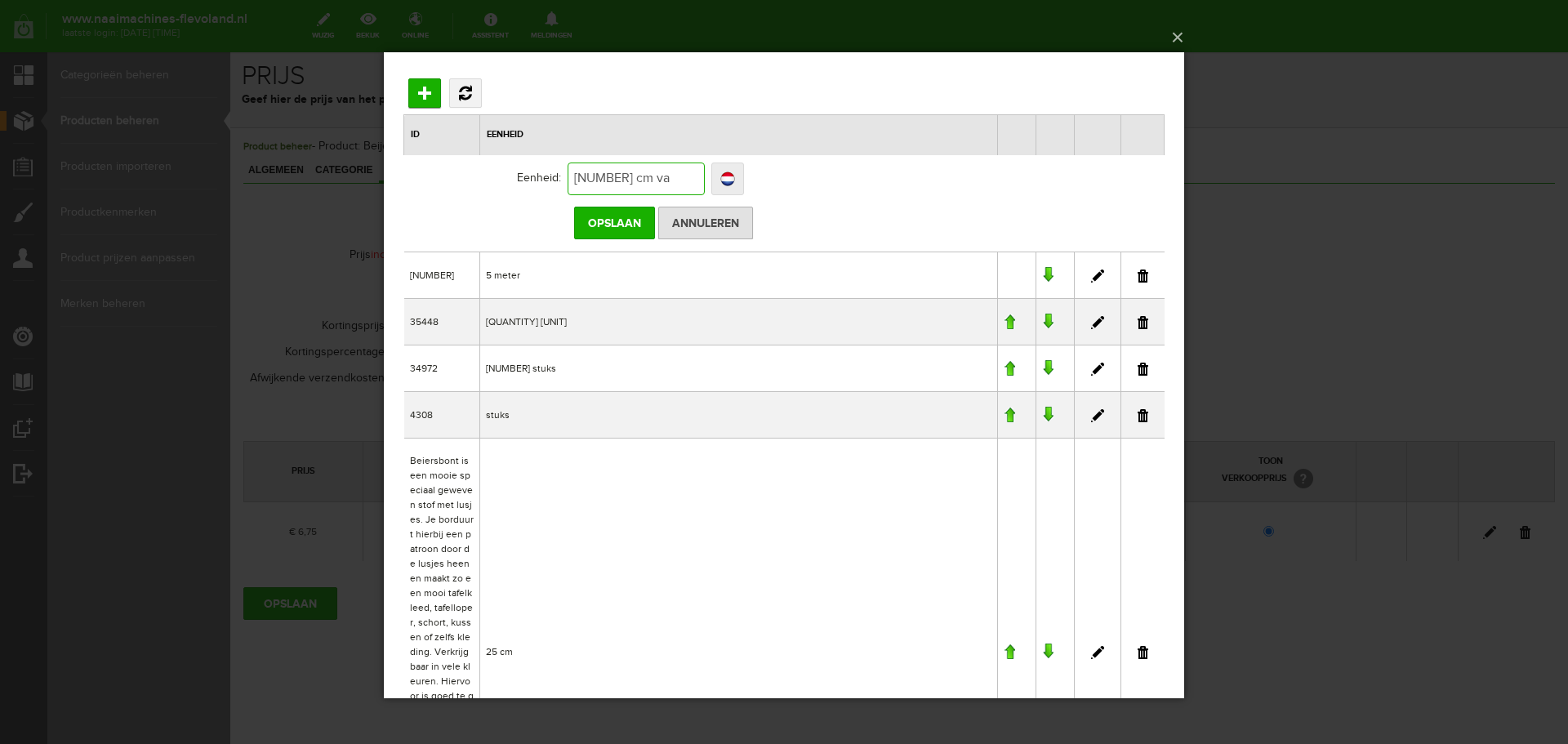 type on "[NUMBER] cm va" 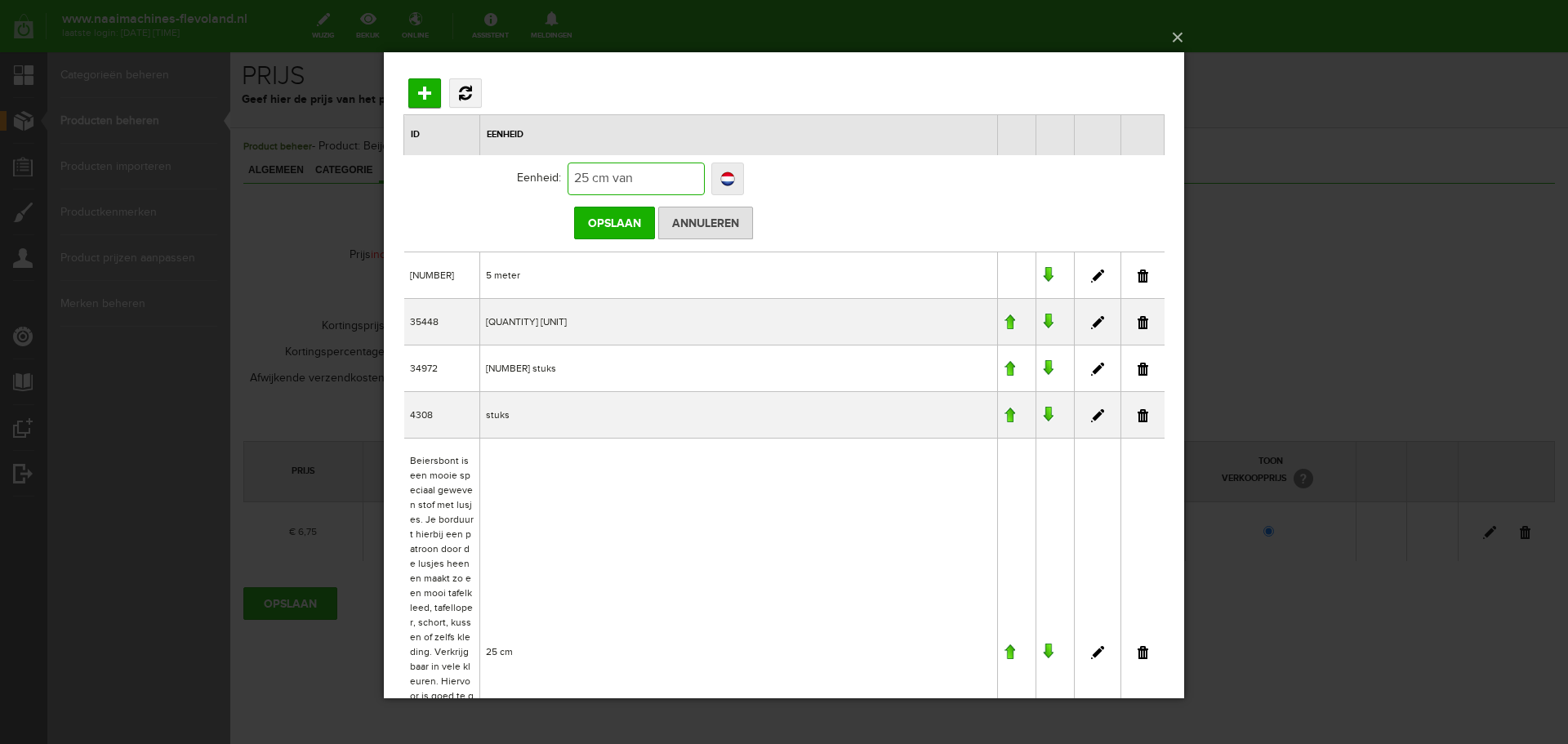 type on "25 cm van" 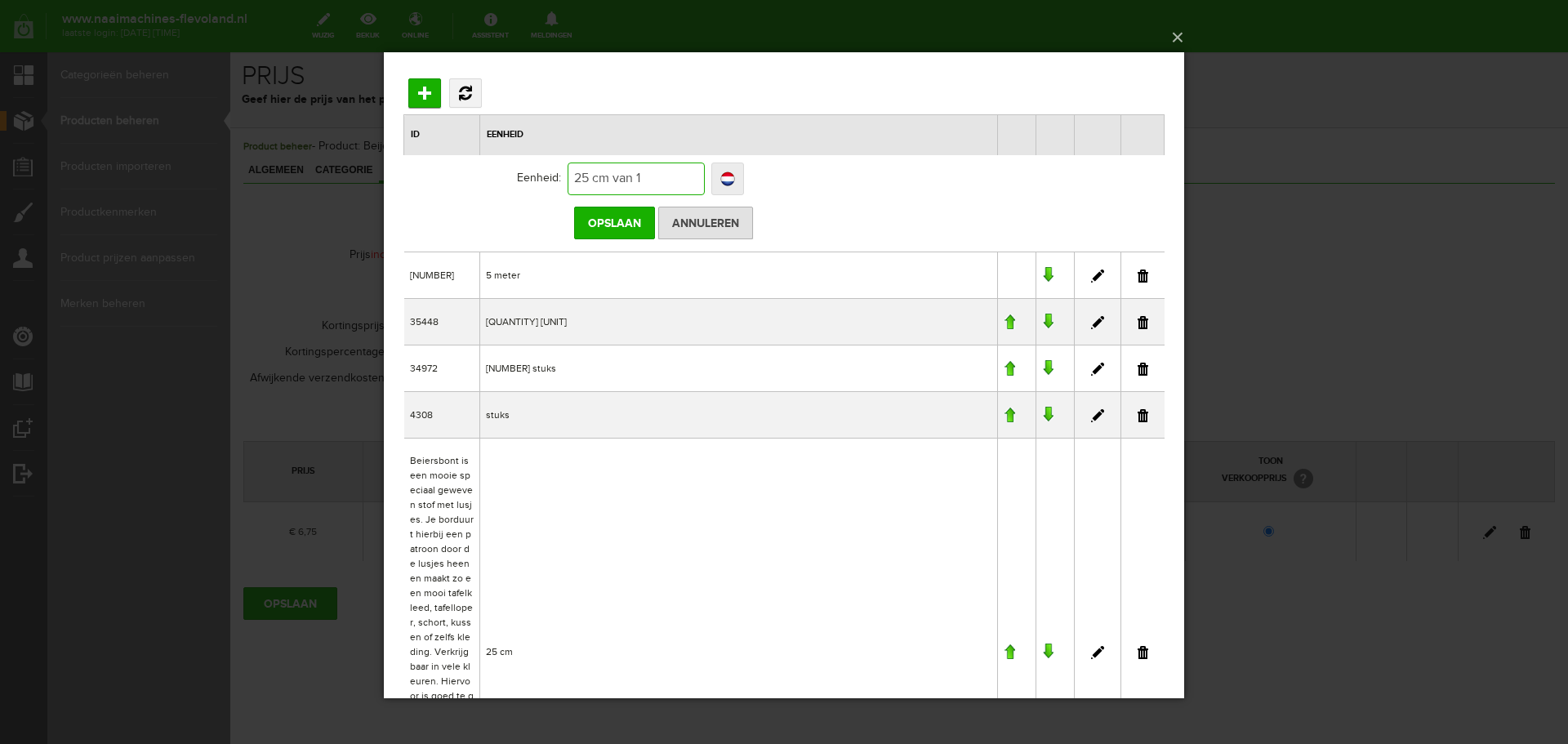 type on "25 cm van 1" 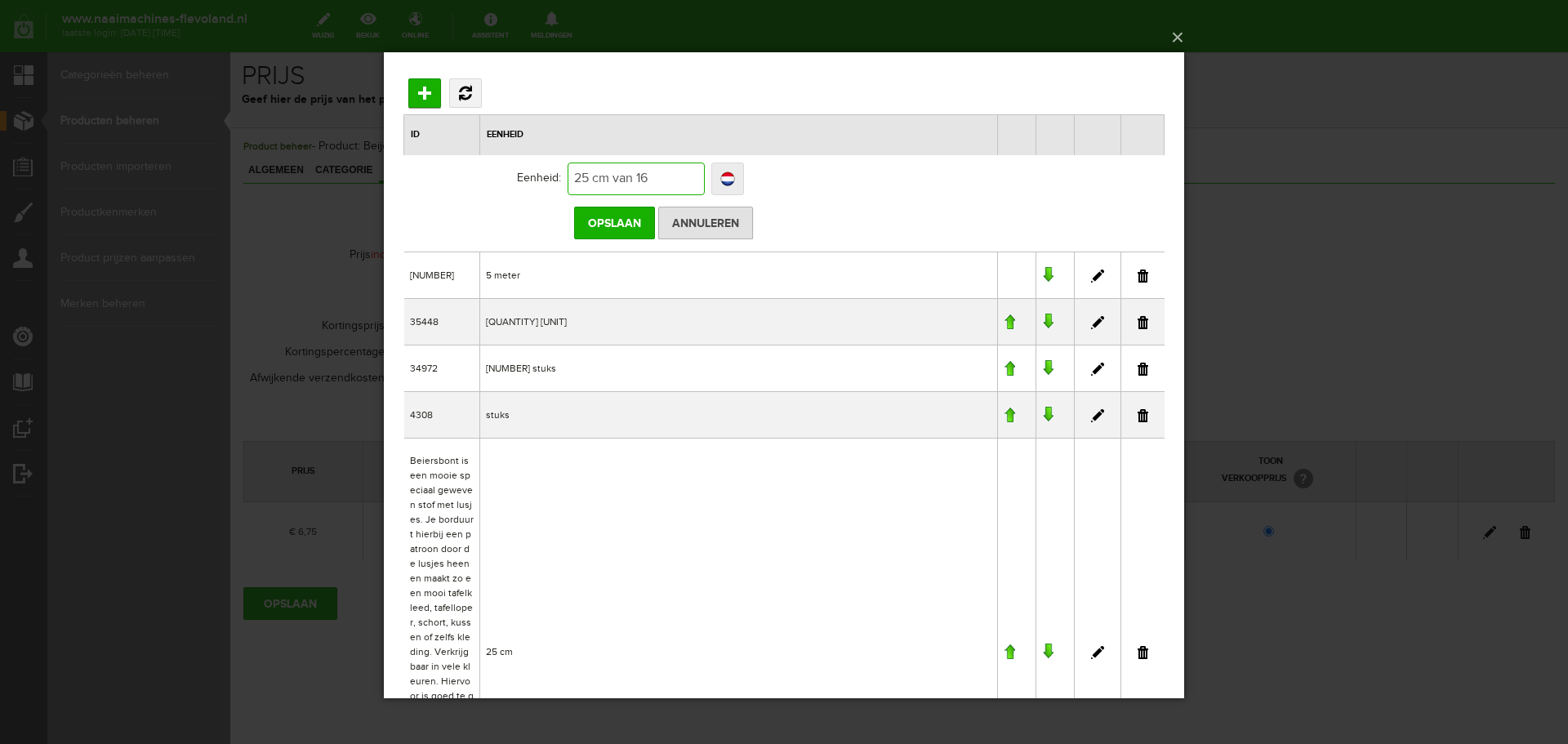 type on "25 cm van 16" 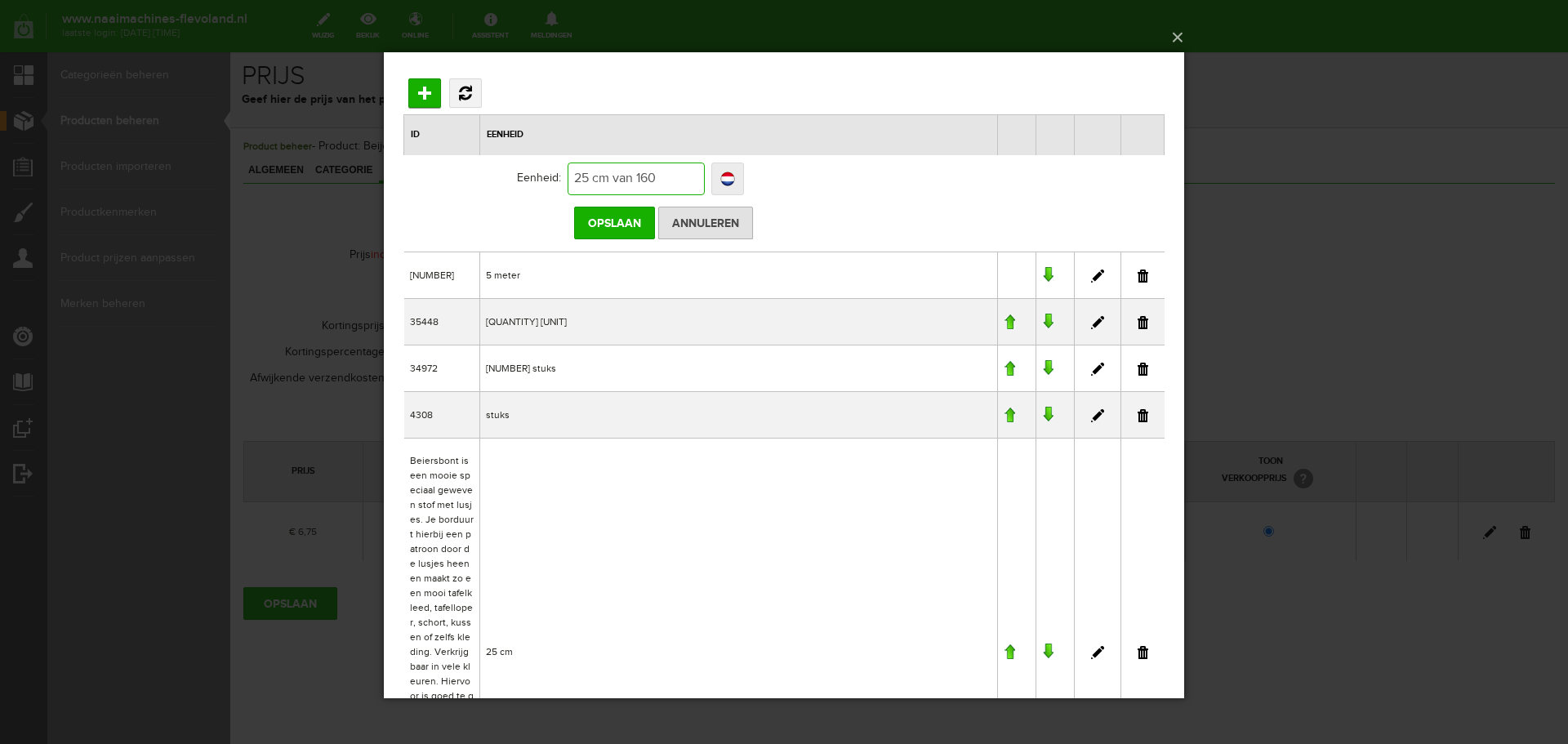 type on "25 cm van 160" 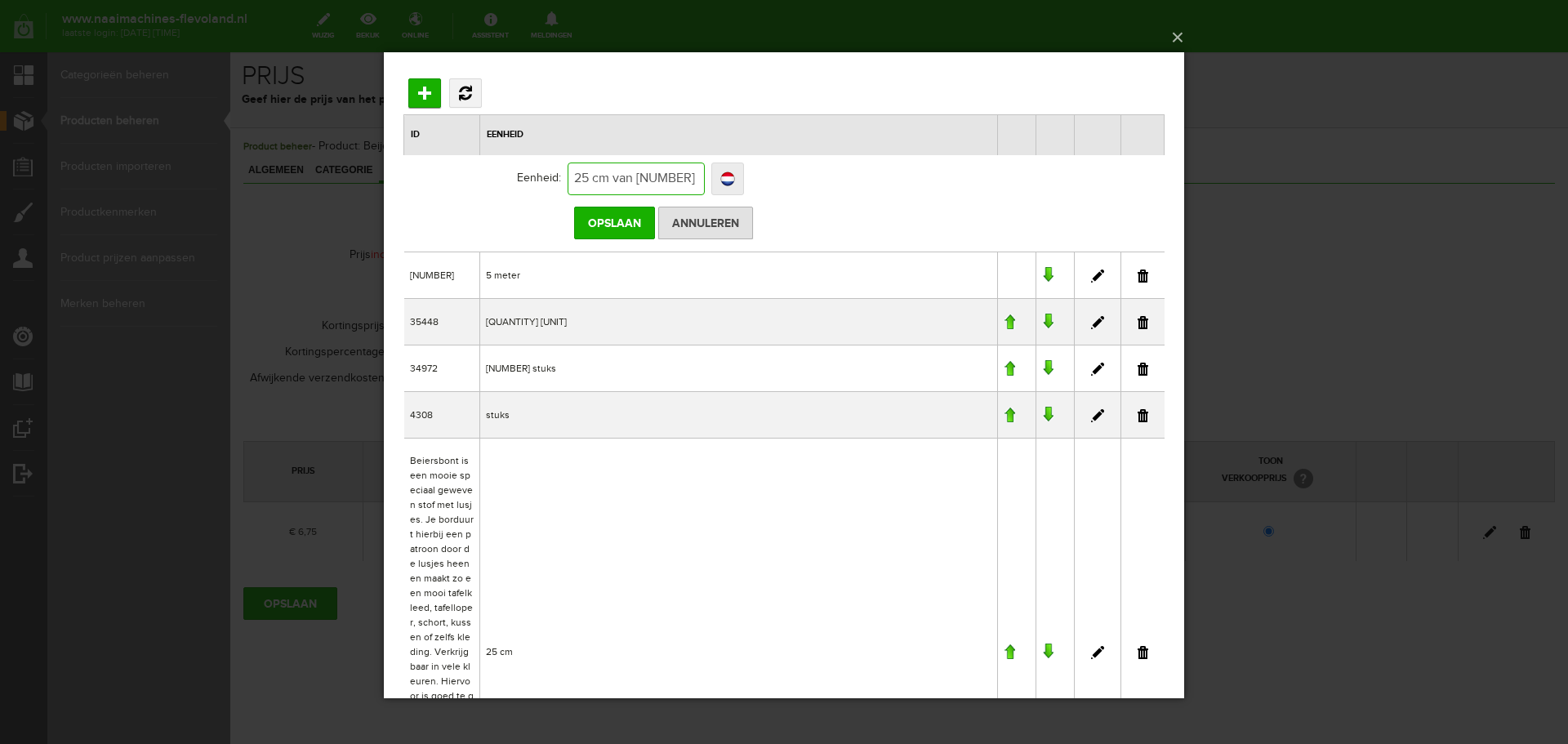 type on "25 cm van 160 cm" 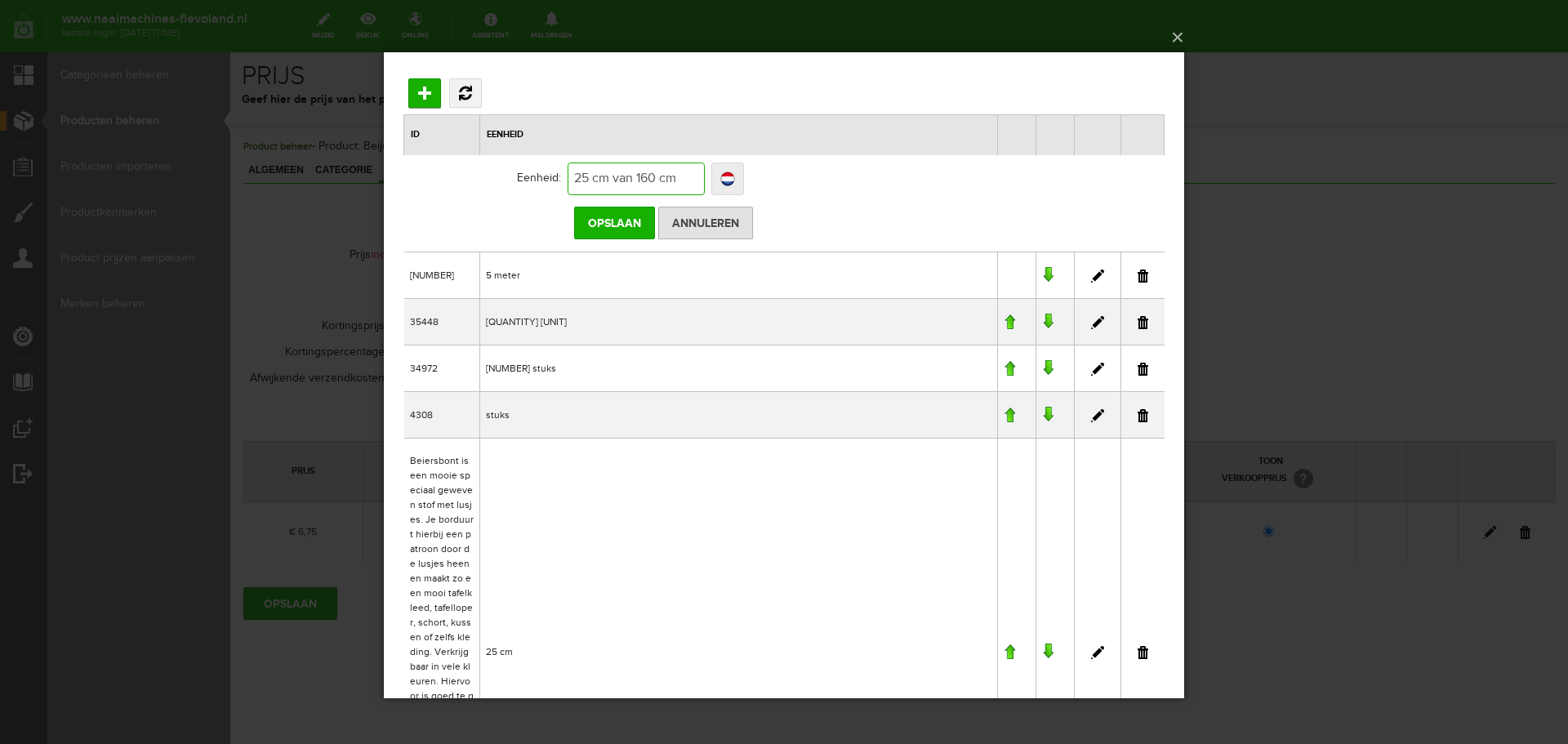 type on "25 cm van 160 cm" 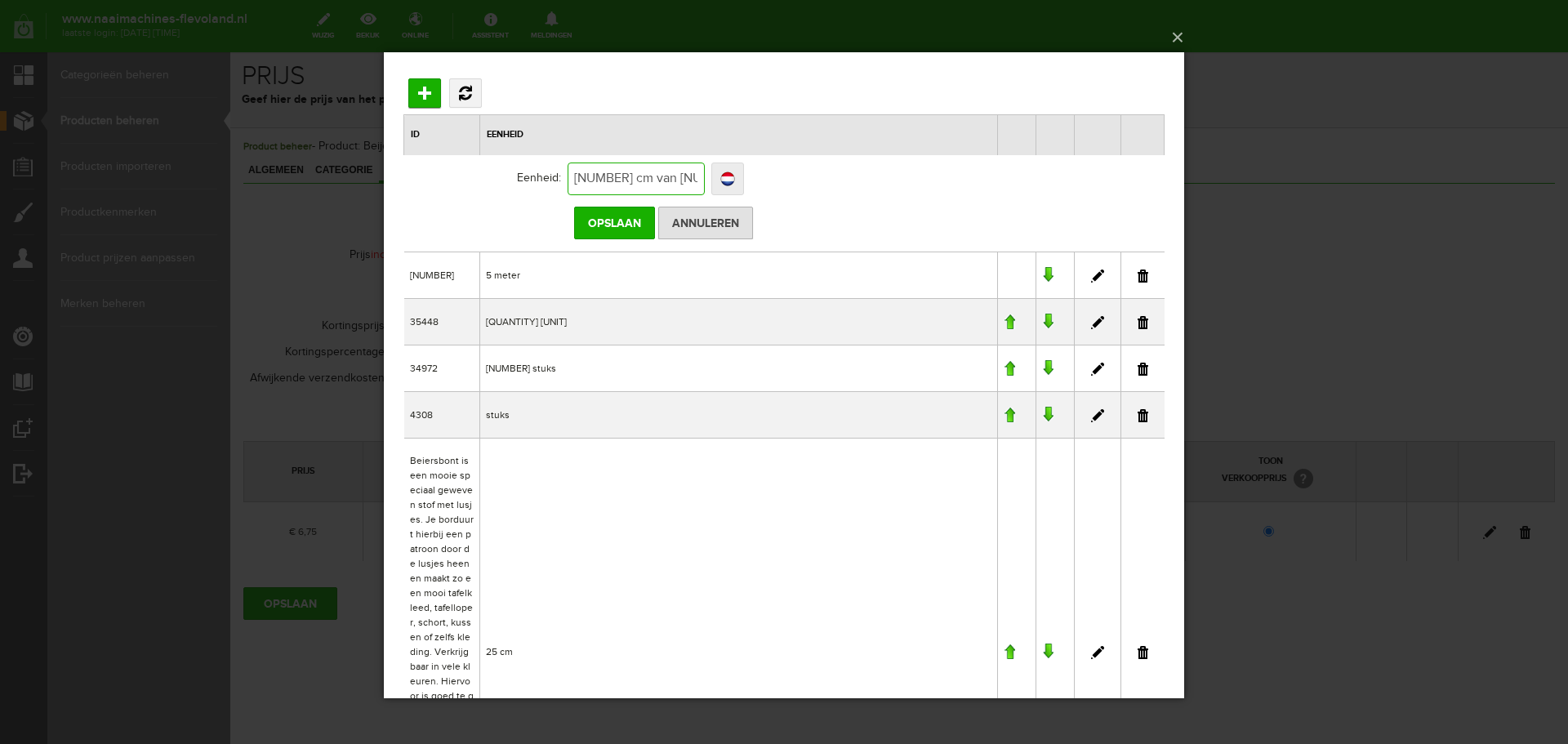 type on "[NUMBER] cm van [NUMBER] cm b" 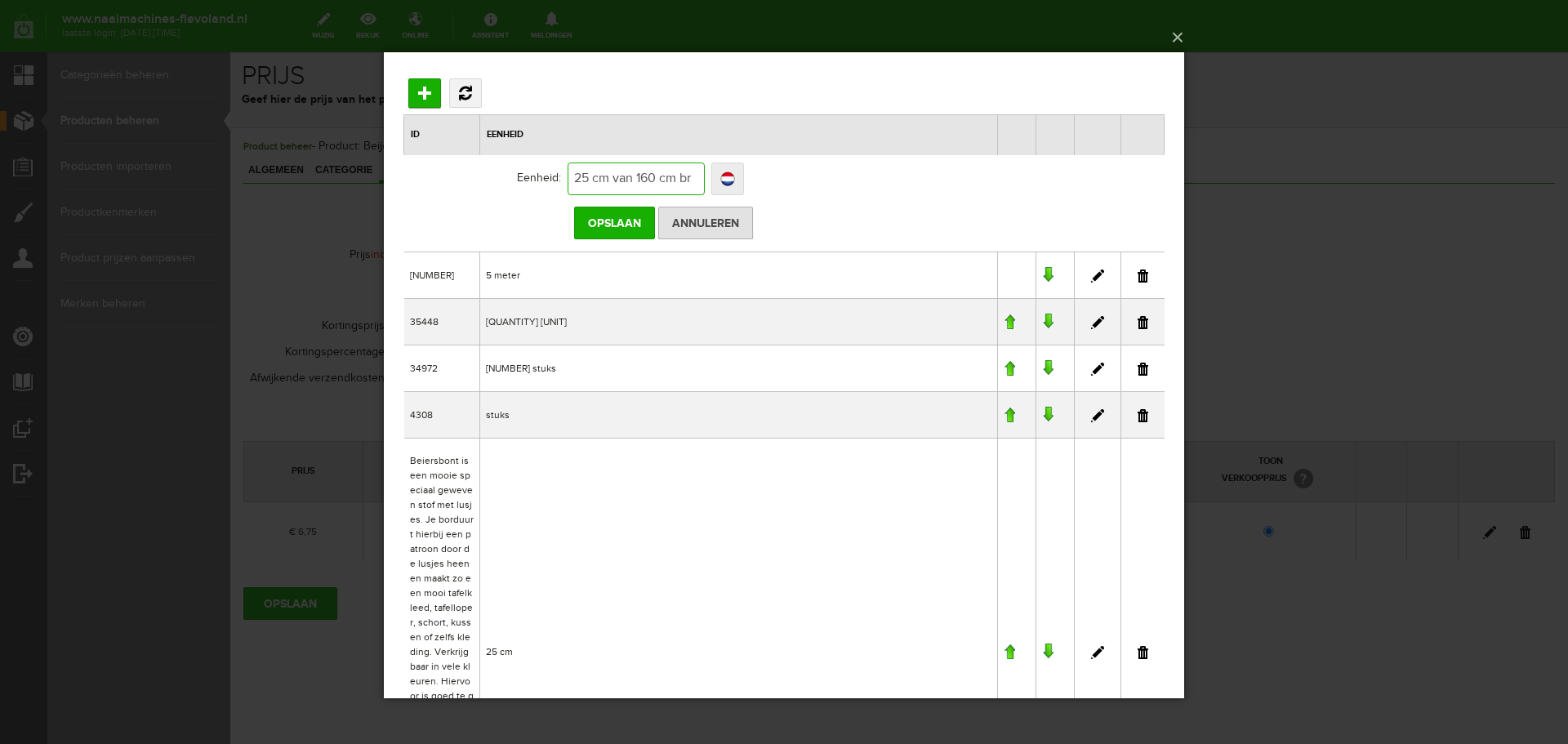 type on "25 cm van 160 cm br" 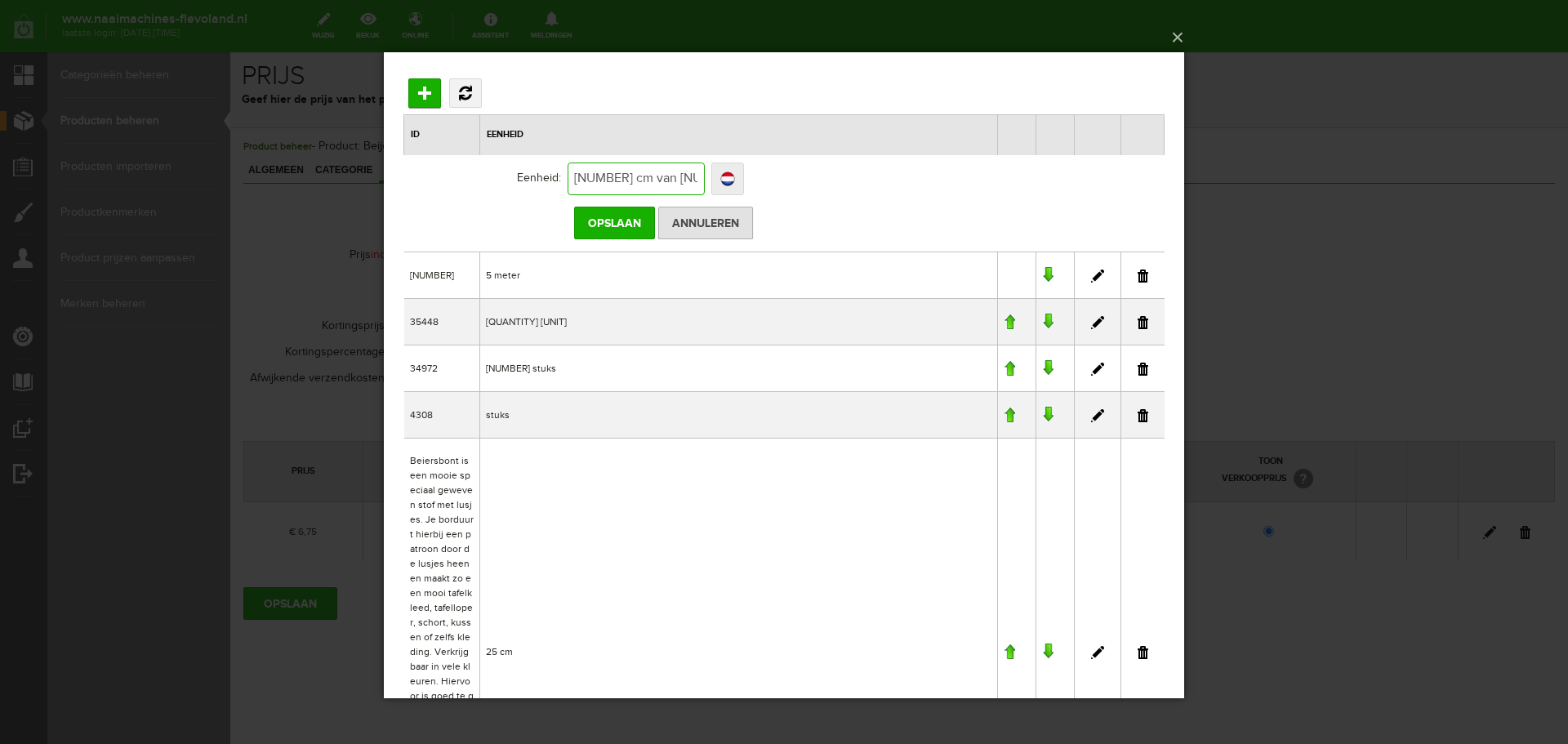 type on "[NUMBER] cm van [NUMBER] cm bre" 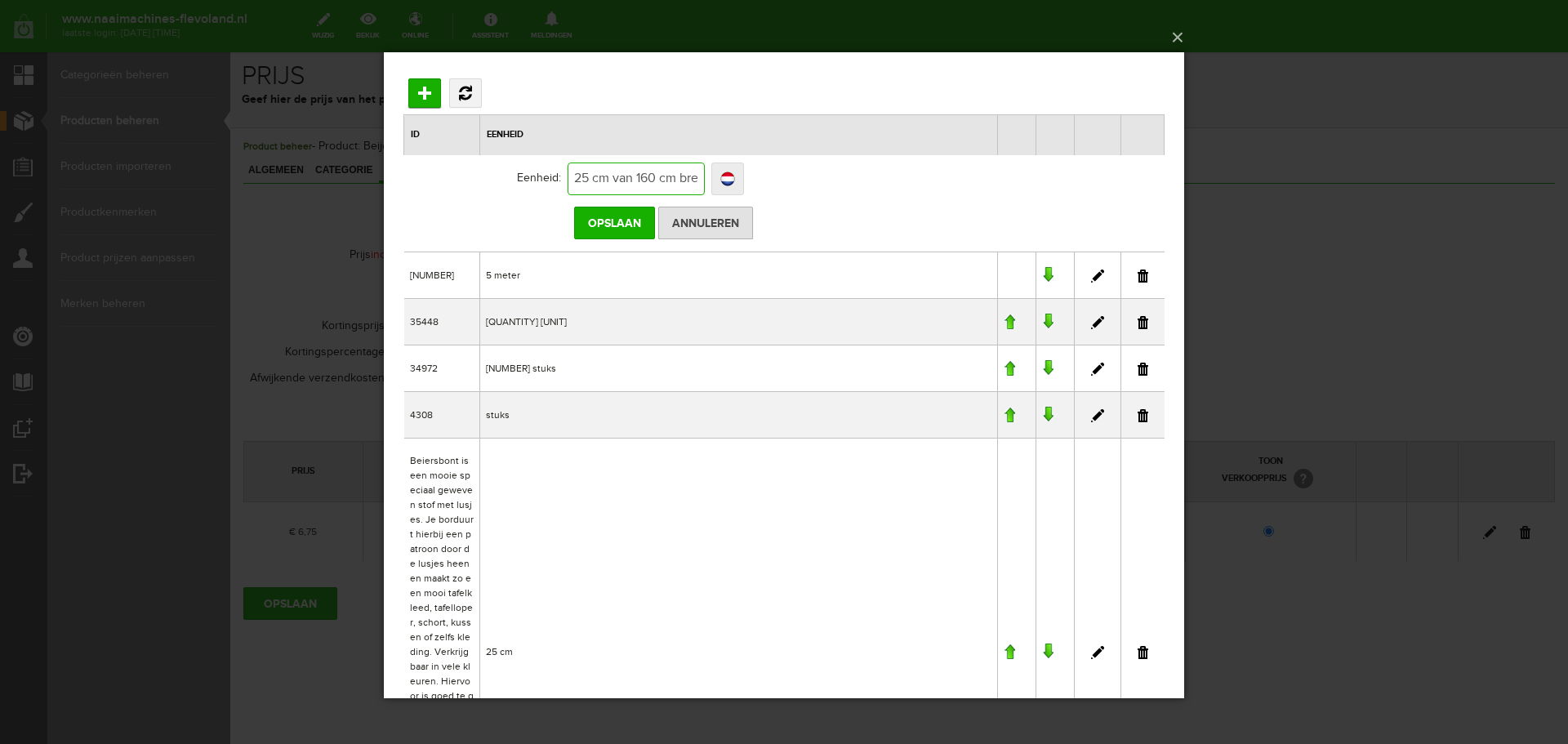 type on "25 cm van 160 cm bree" 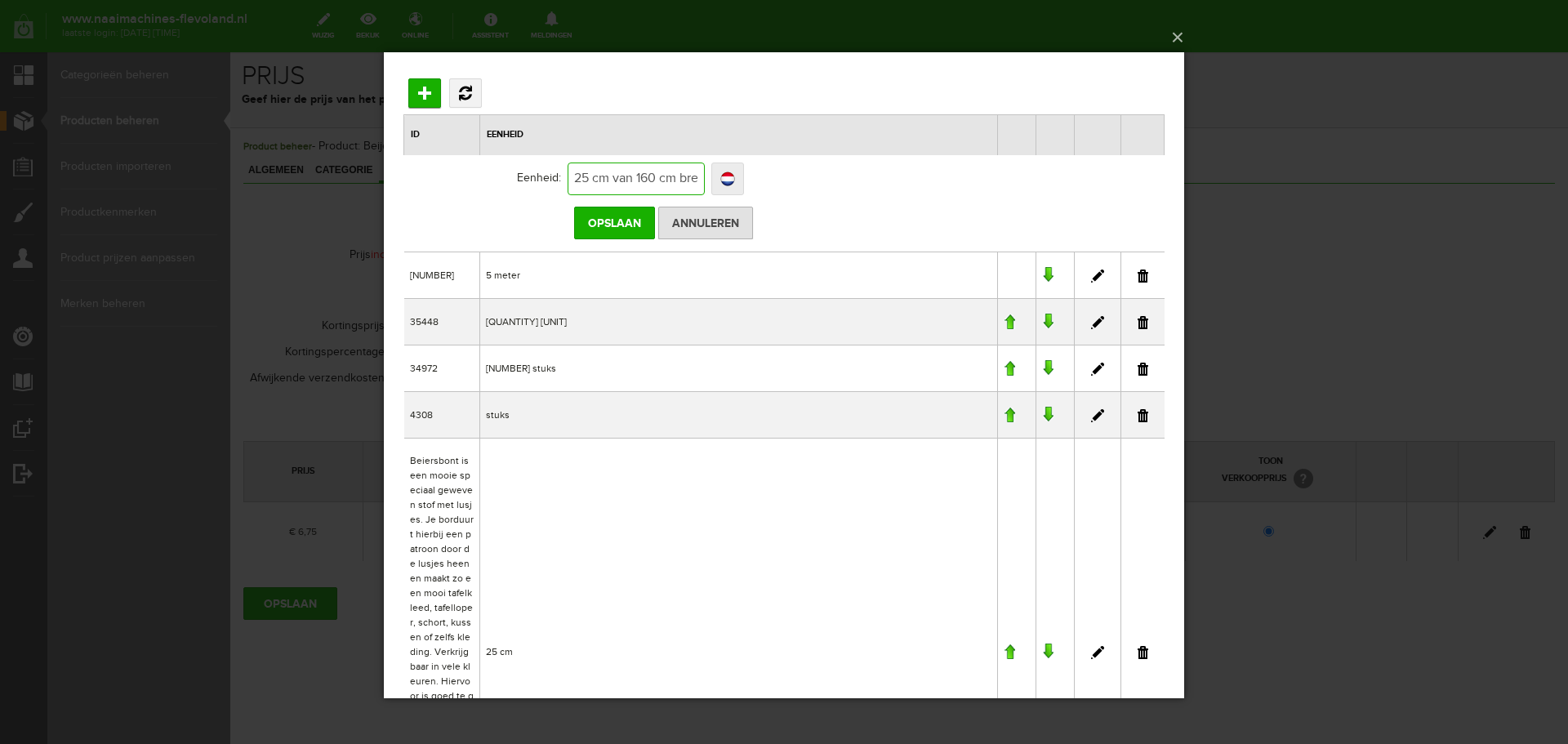 scroll, scrollTop: 0, scrollLeft: 2, axis: horizontal 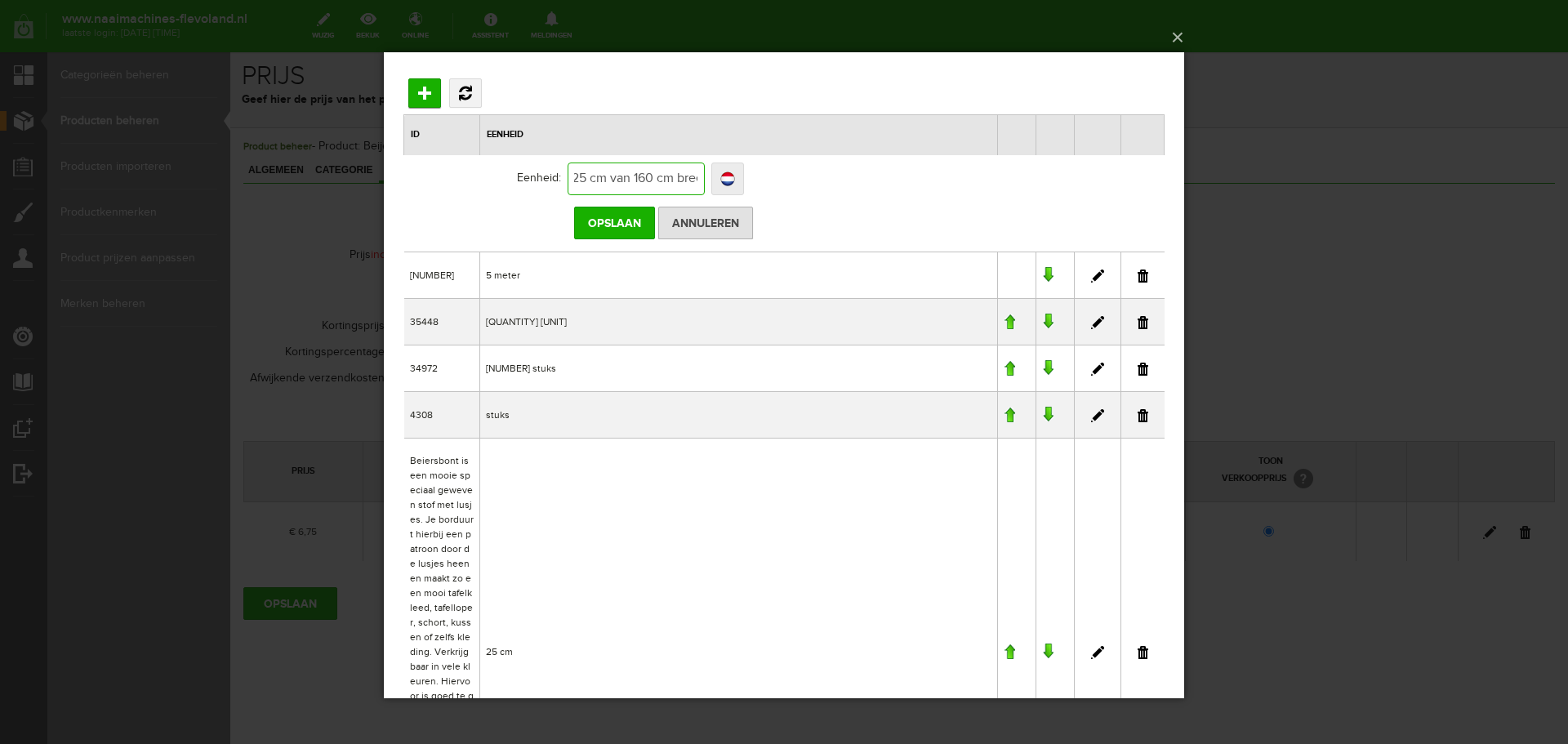 type on "25 cm van 160 cm breed" 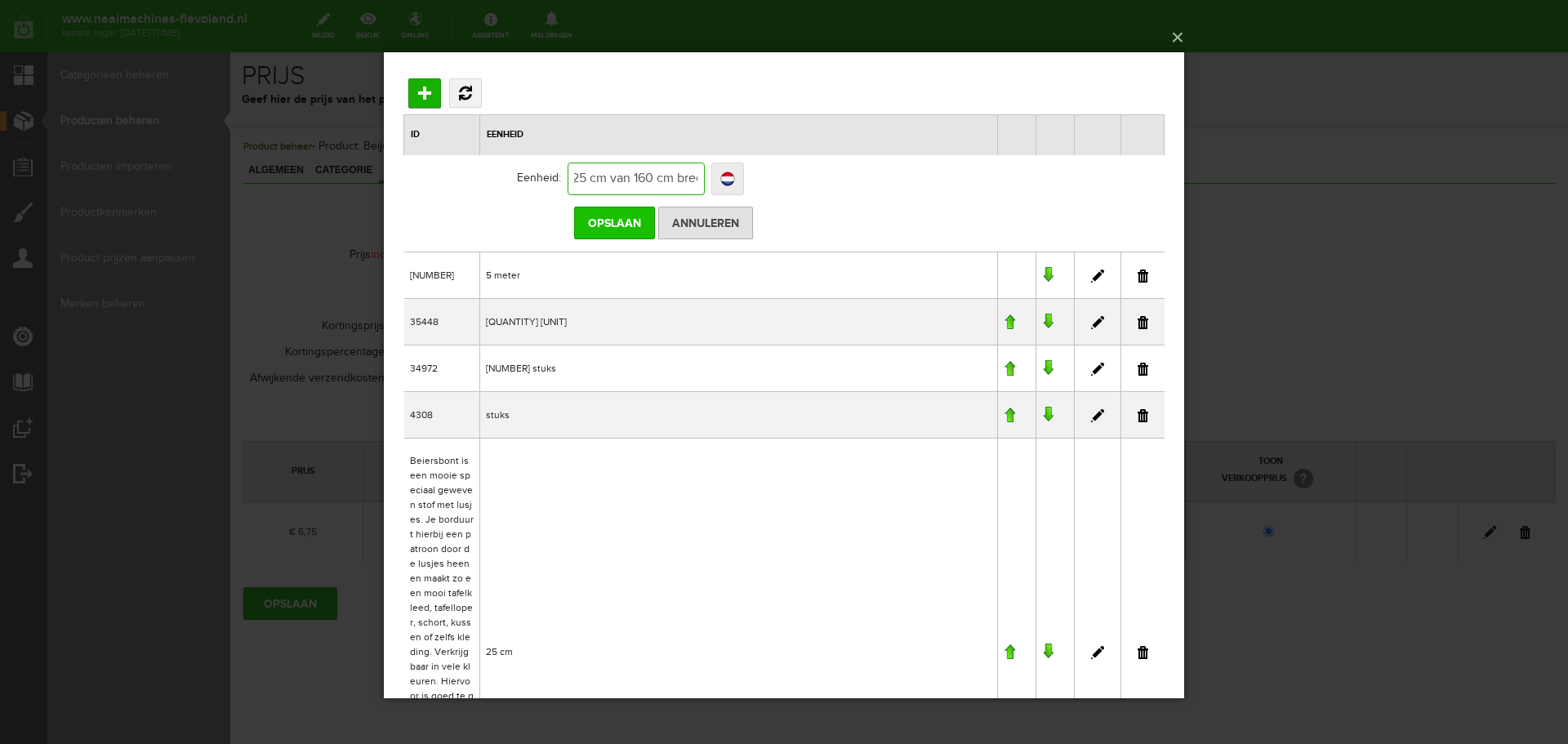 type on "25 cm van 160 cm breed" 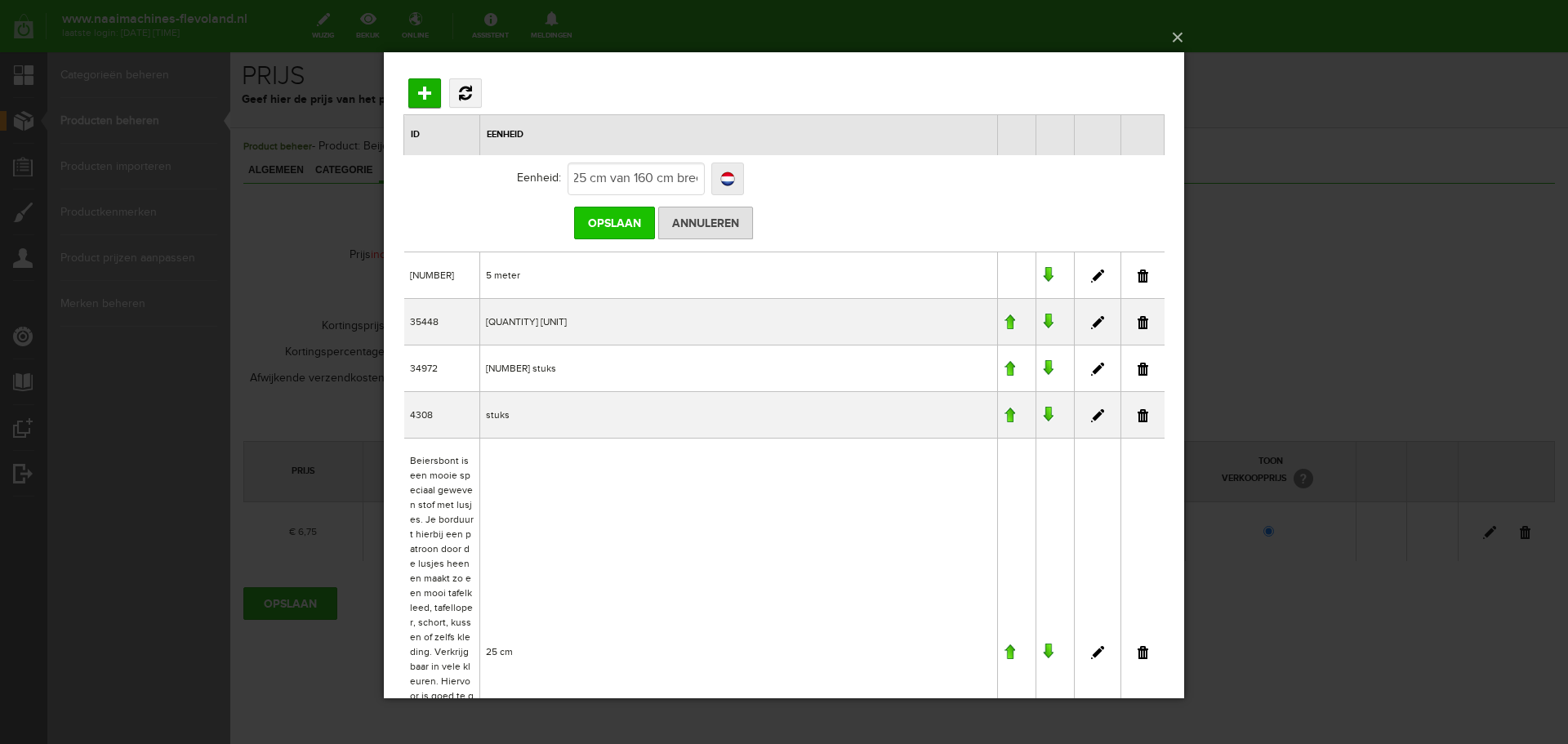 scroll, scrollTop: 0, scrollLeft: 0, axis: both 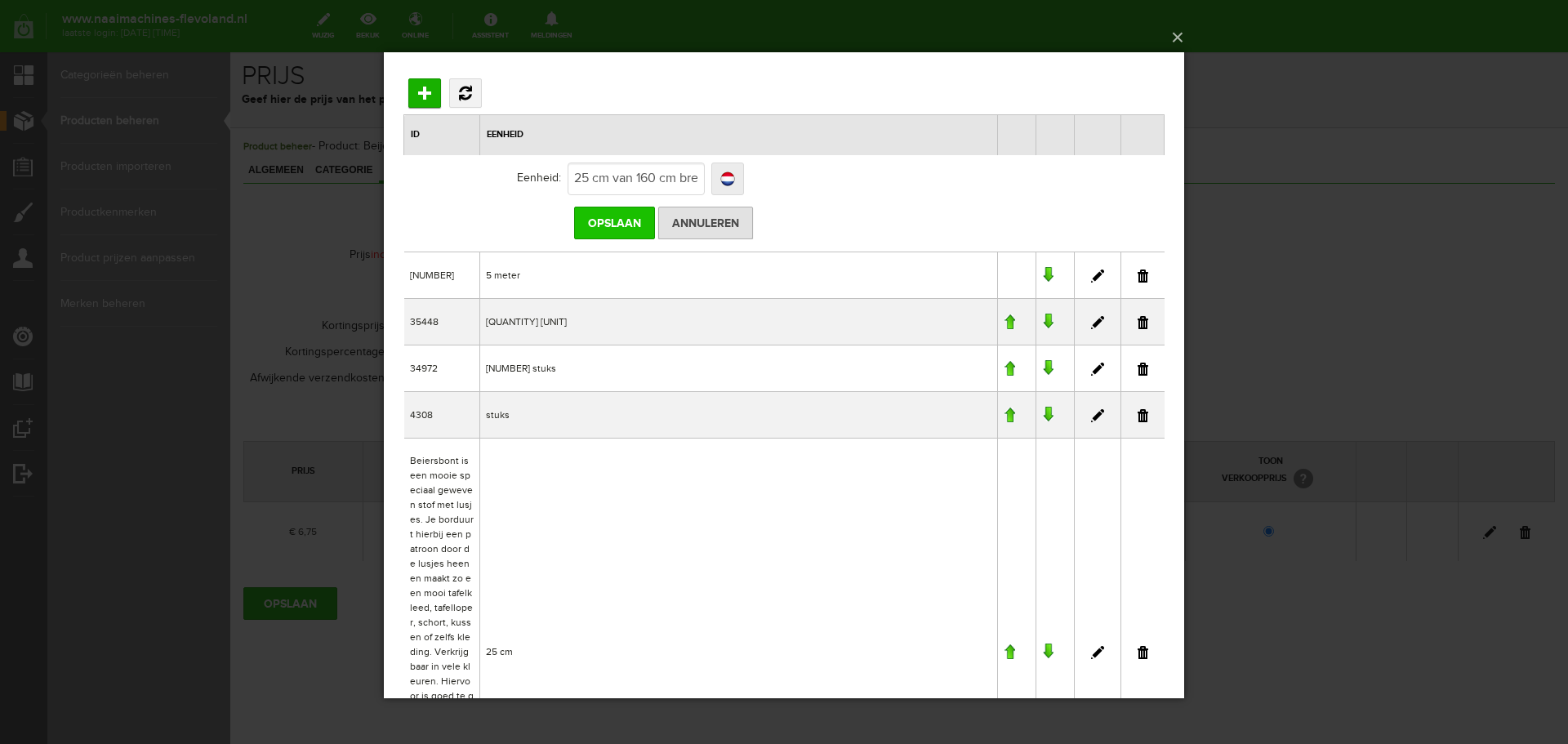 click on "Opslaan" at bounding box center (614, 222) 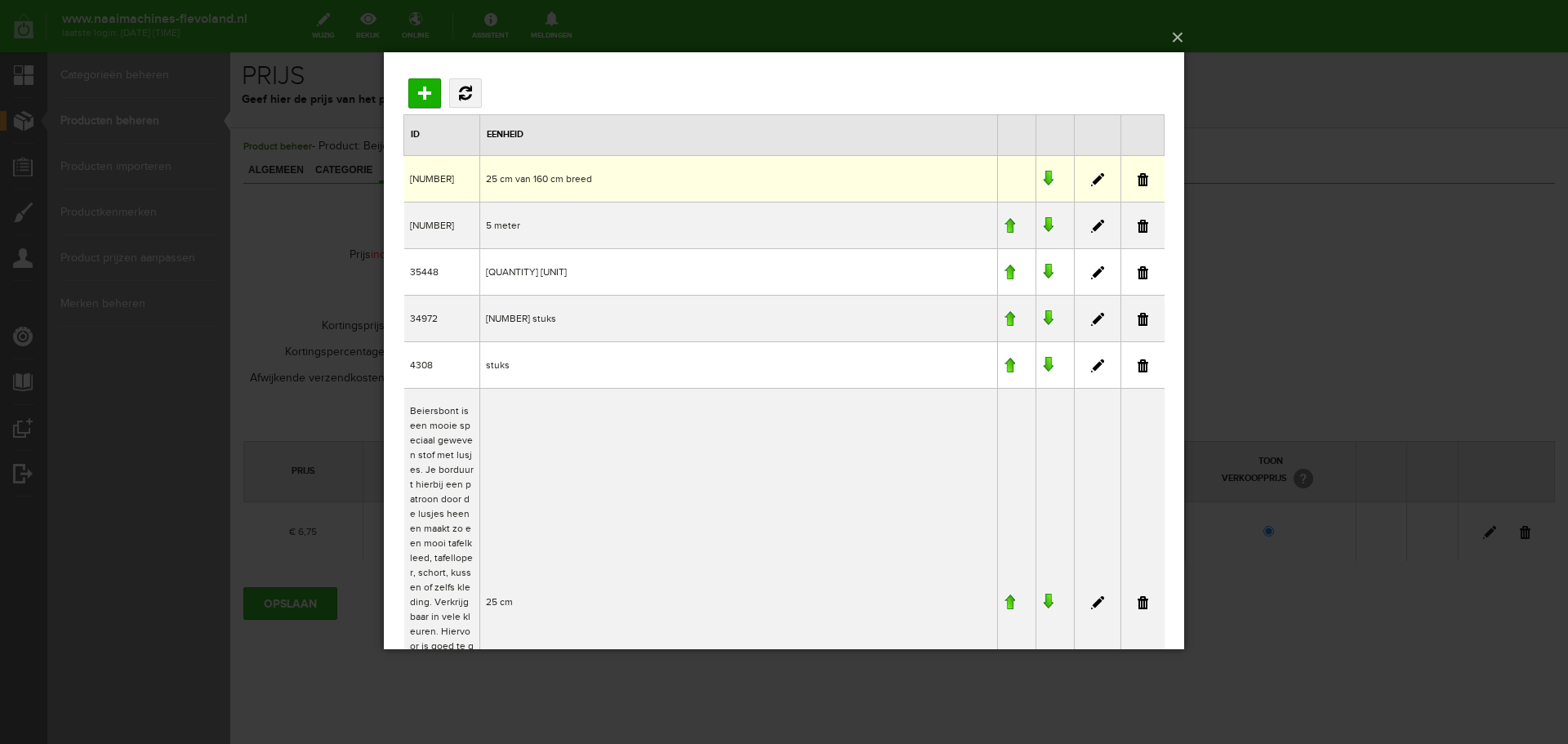 click on "25 cm van 160 cm breed" at bounding box center [739, 177] 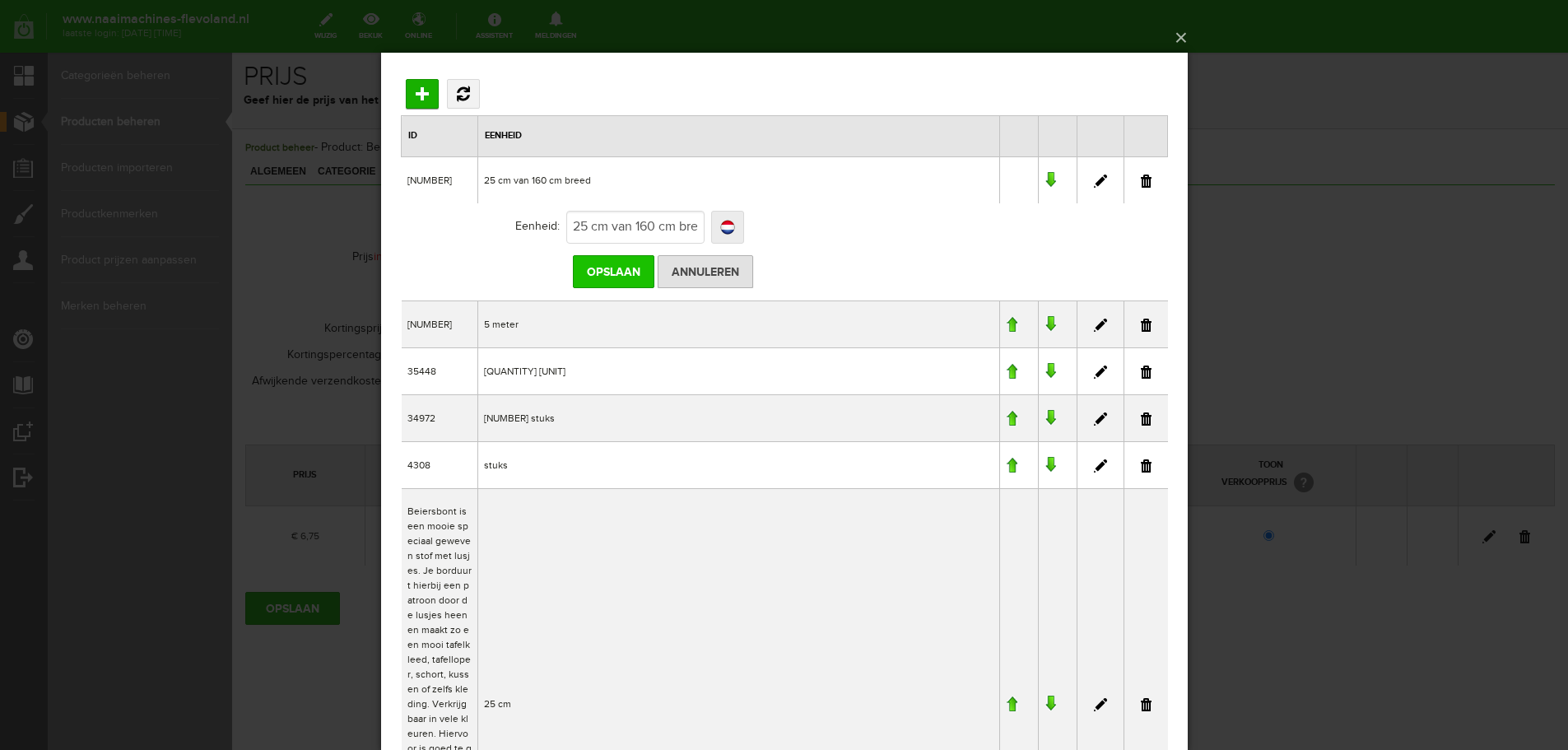 click on "Opslaan" at bounding box center (612, 271) 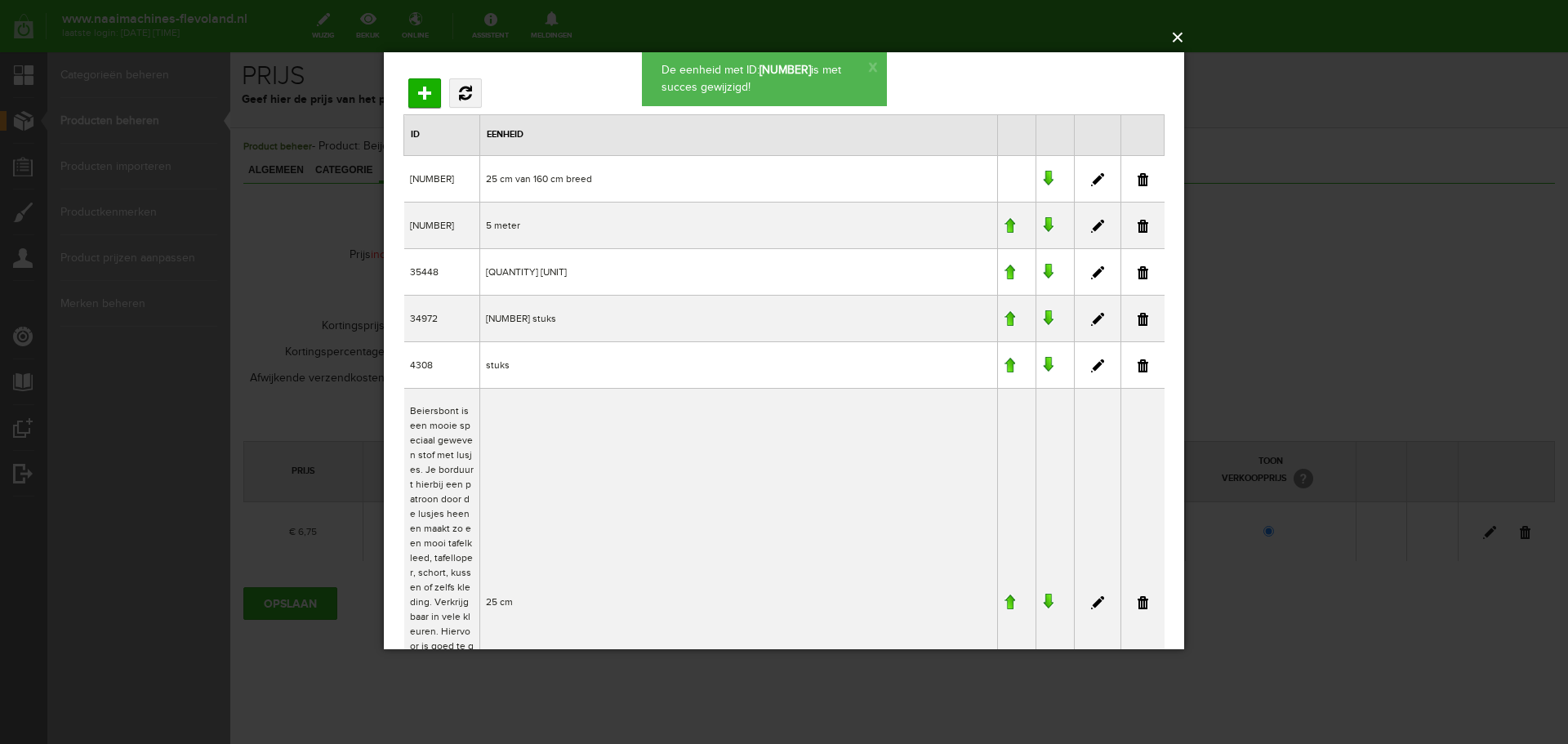 click on "×" at bounding box center [789, 38] 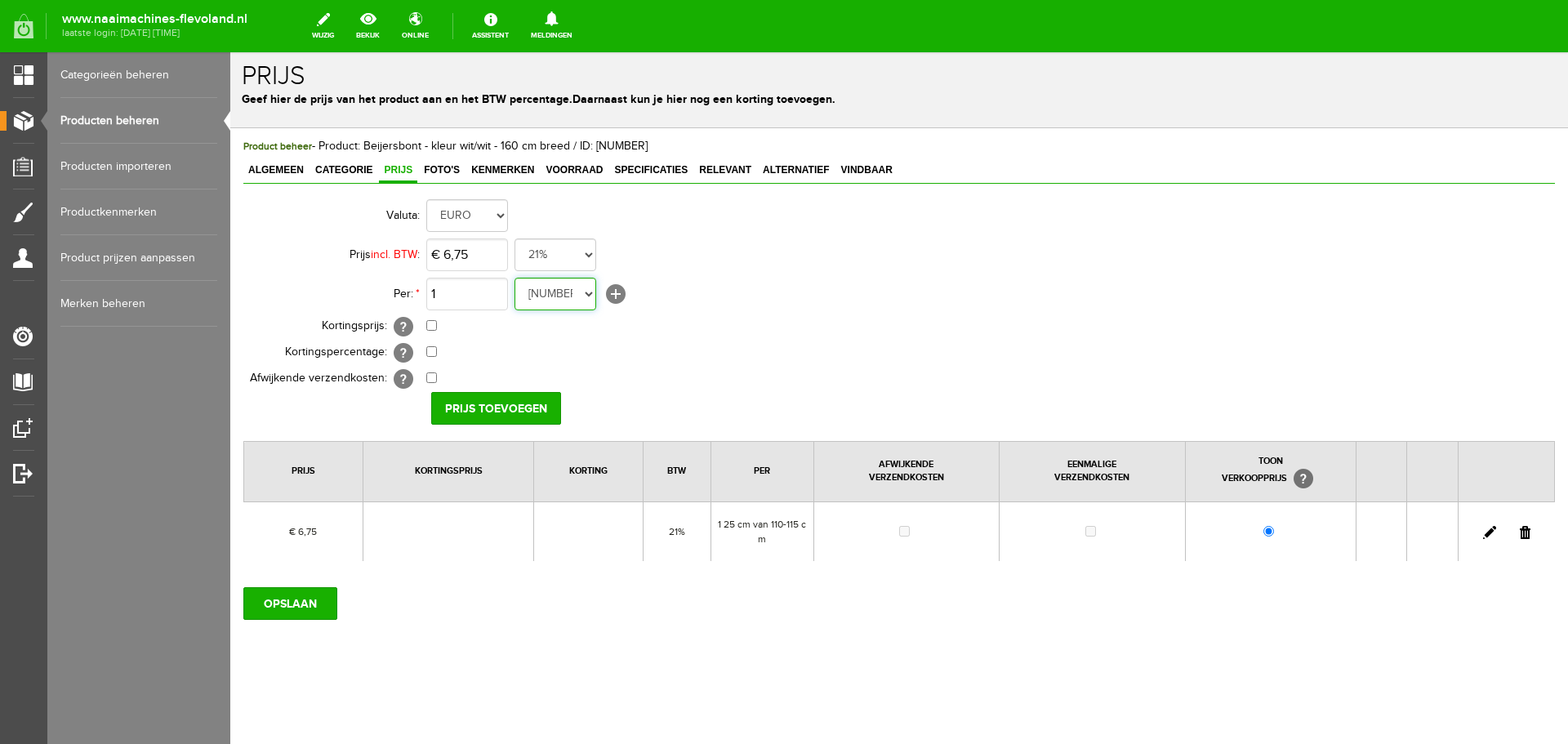 click on "25 cm van 160 cm breed
5 meter
50 cm
10 stuks
stuks
25 cm
meter
cm
25 cm van 110-115 cm
fat quarter" at bounding box center (555, 294) 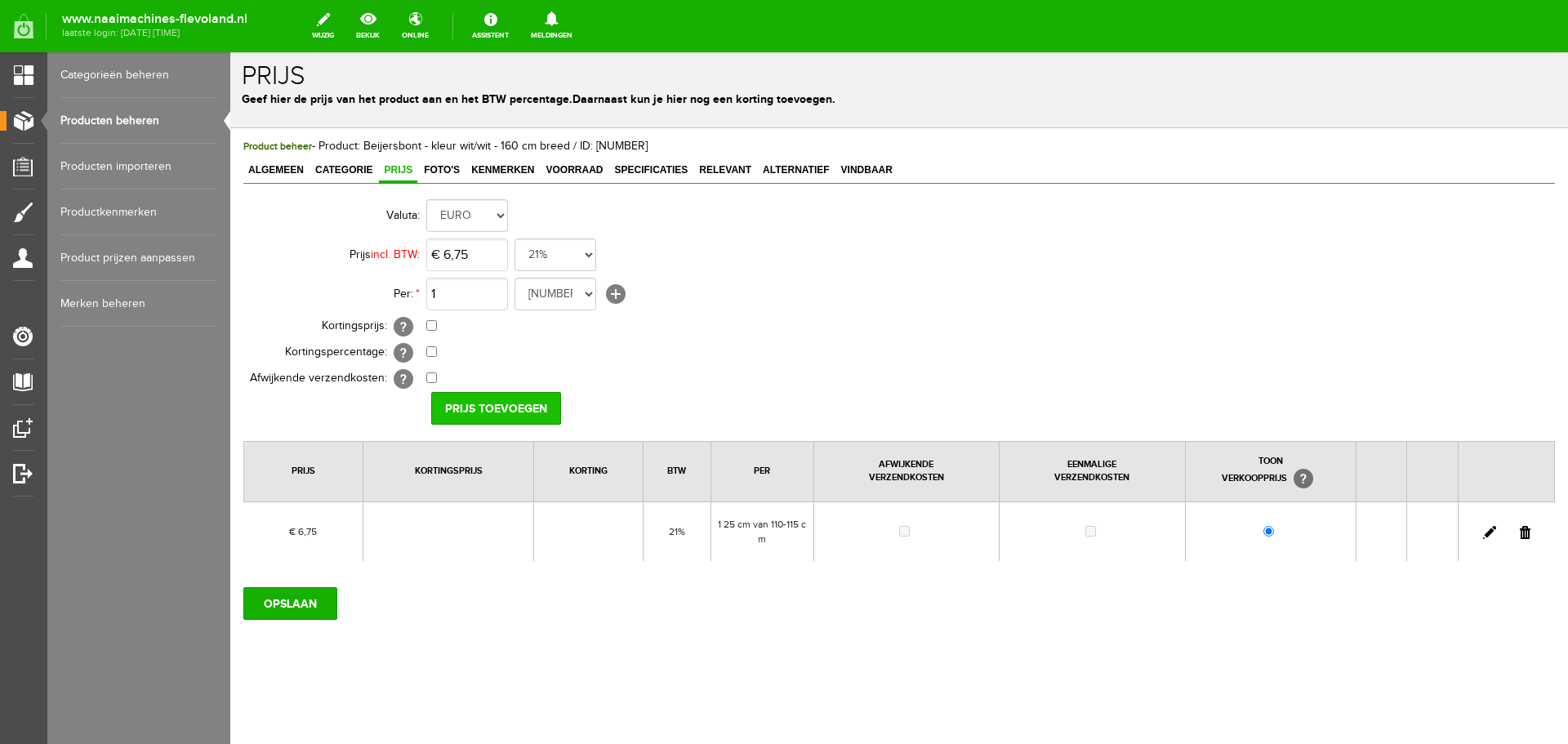 click on "Prijs toevoegen" at bounding box center (496, 408) 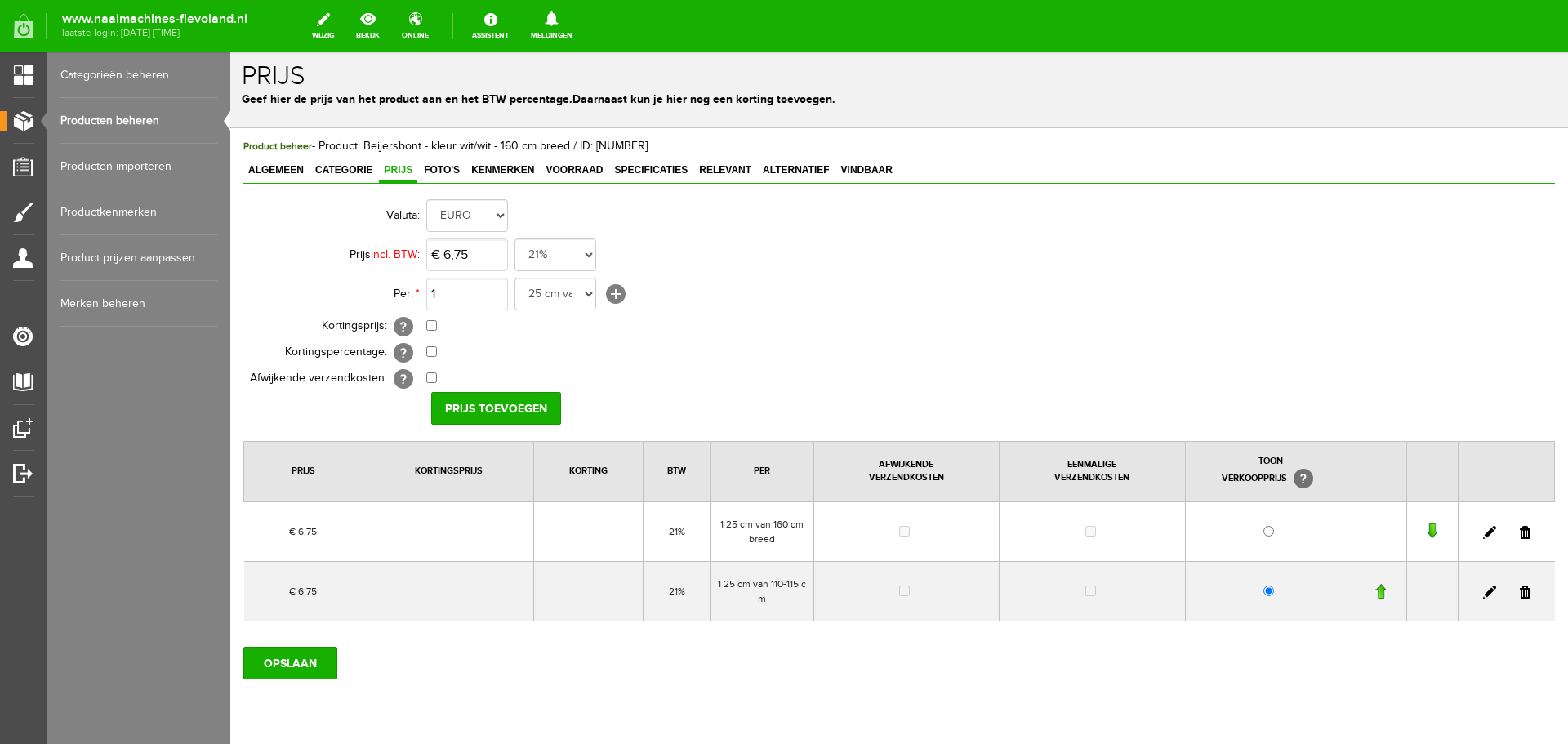 click at bounding box center (1525, 592) 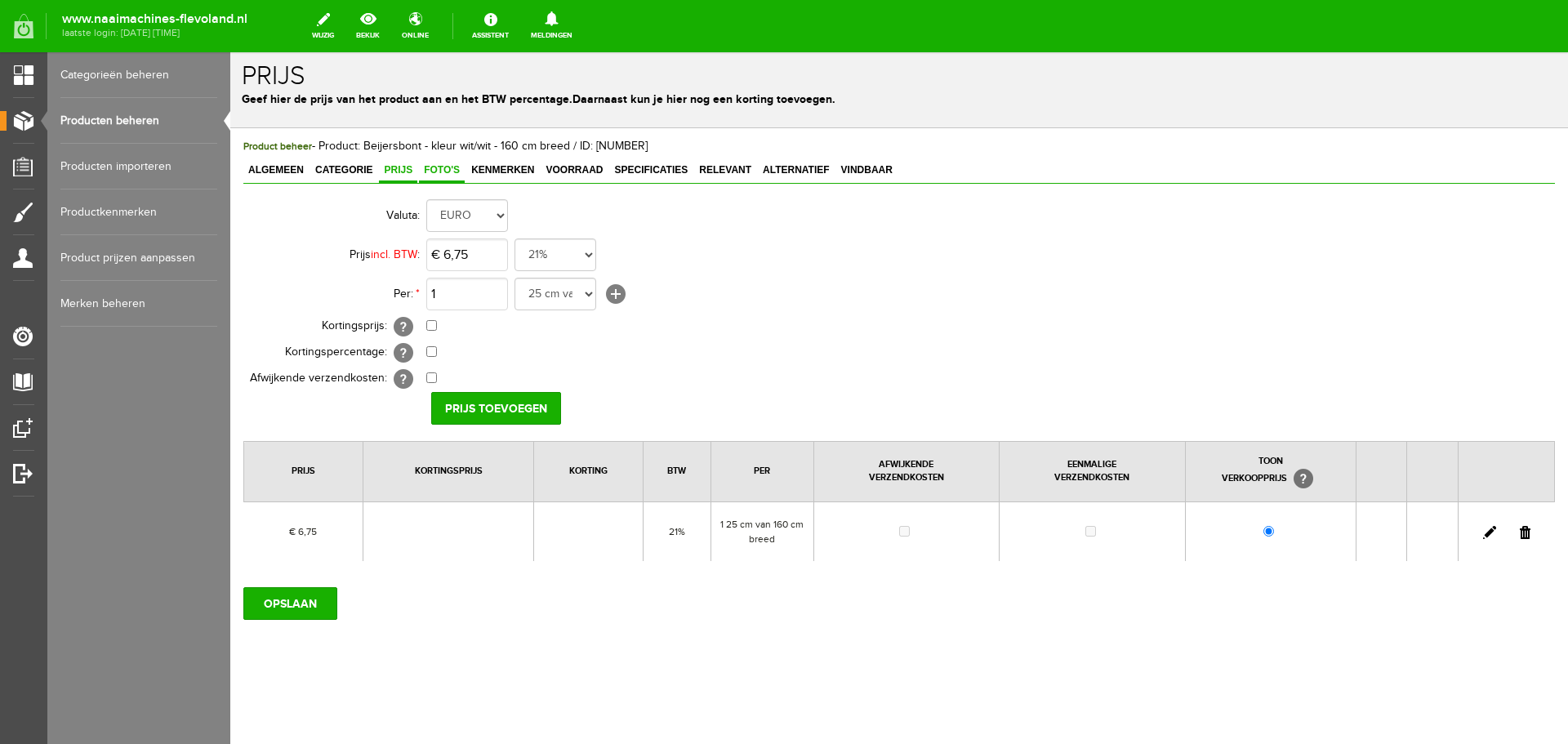 click on "Foto's" at bounding box center (442, 170) 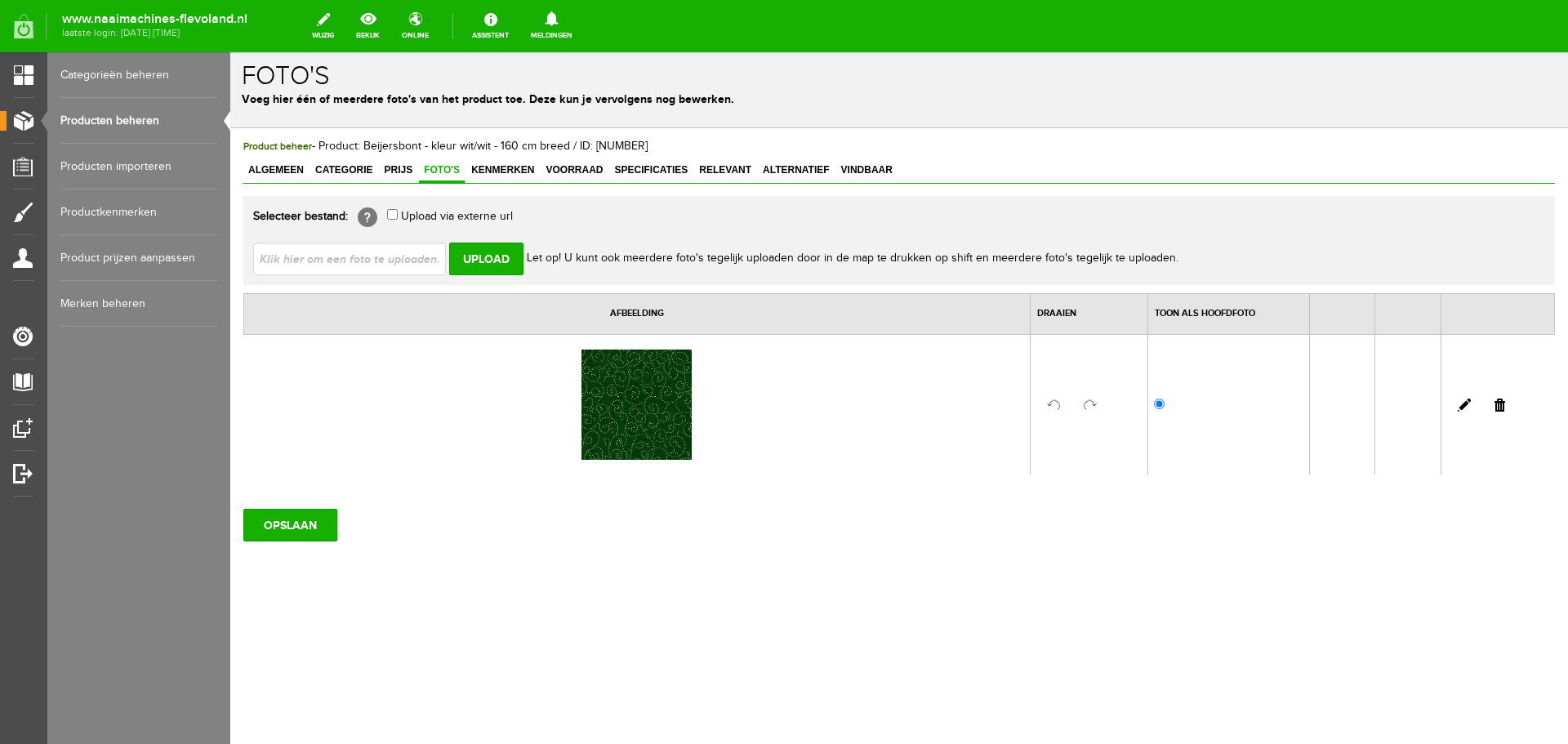 click at bounding box center [1499, 405] 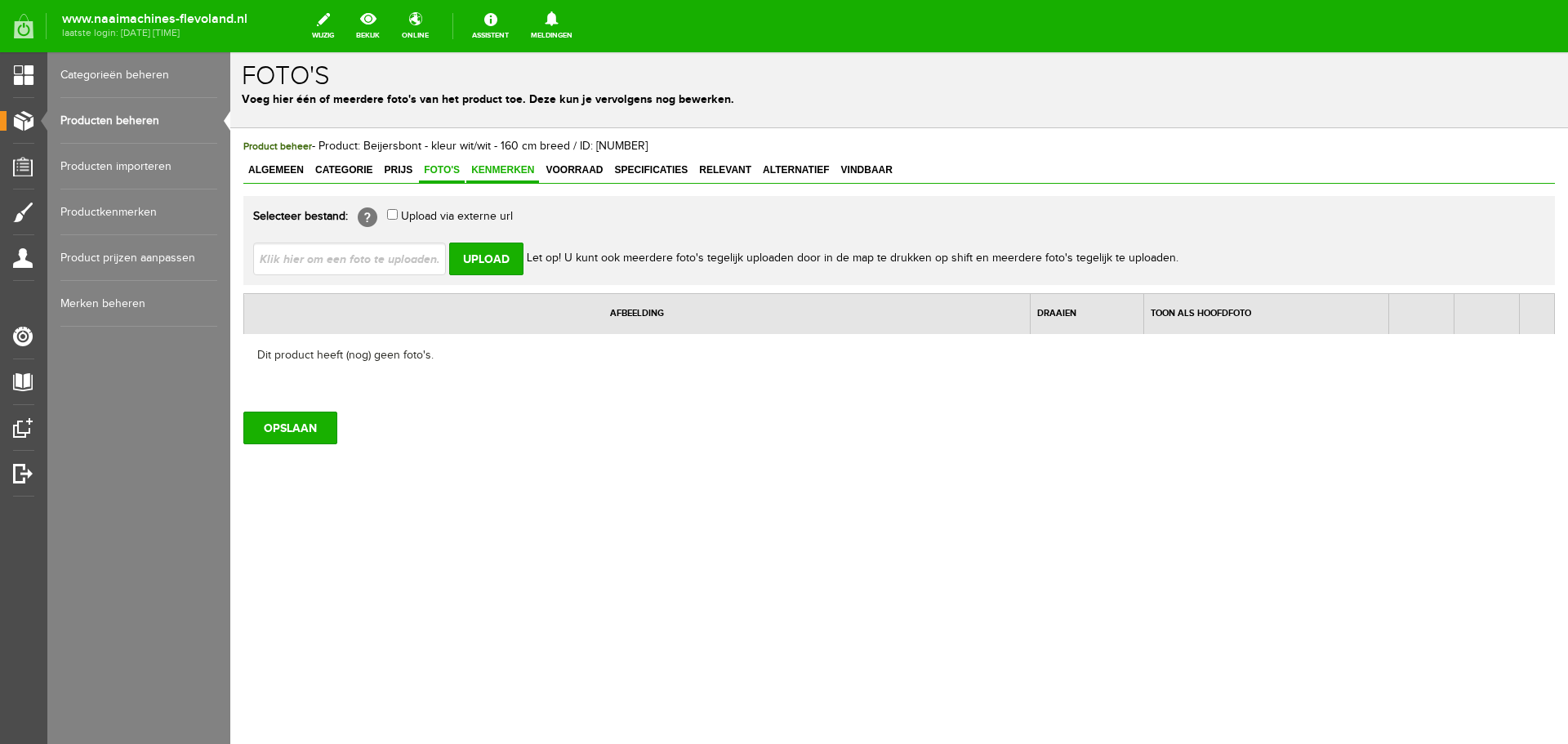 click on "Kenmerken" at bounding box center (502, 170) 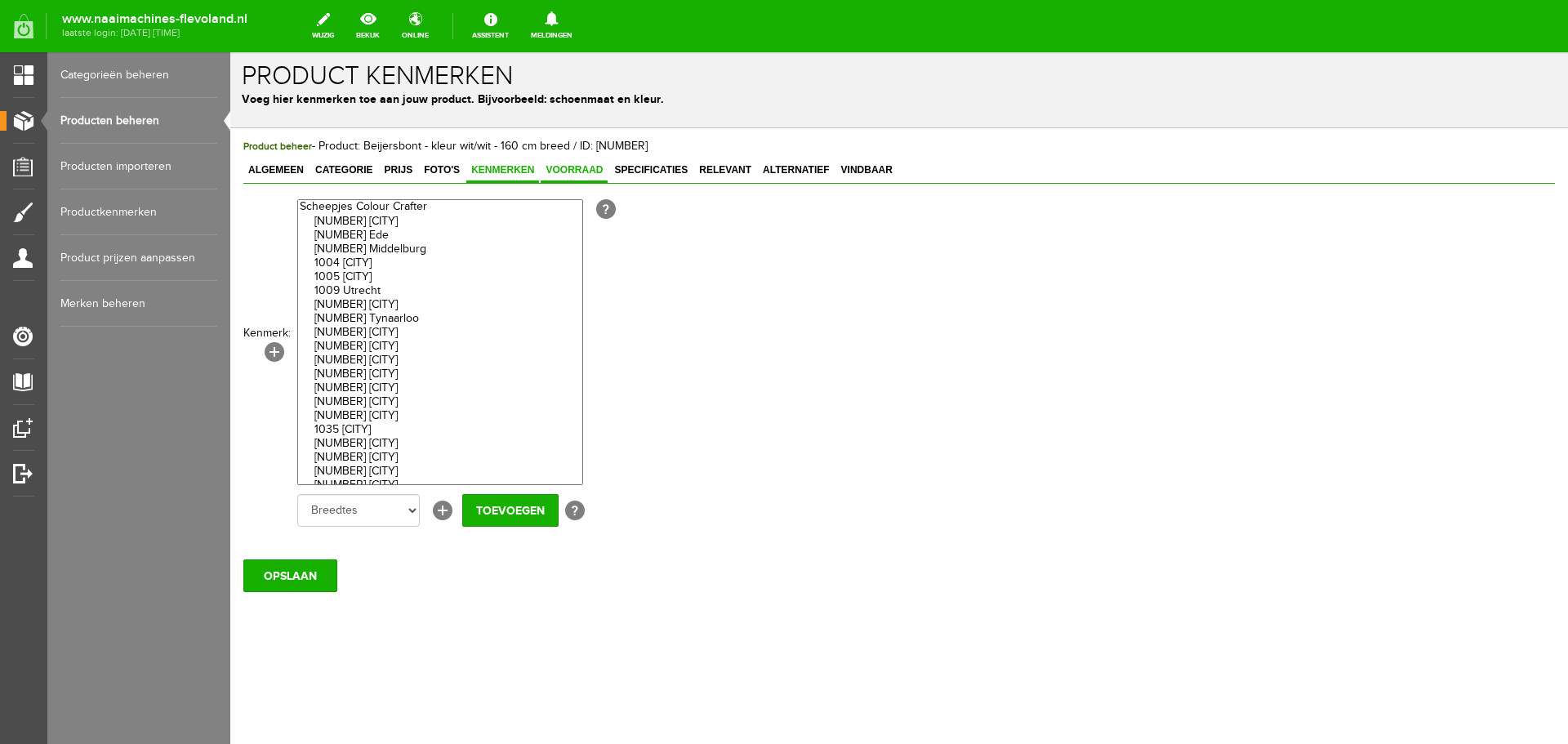 click on "Voorraad" at bounding box center (574, 170) 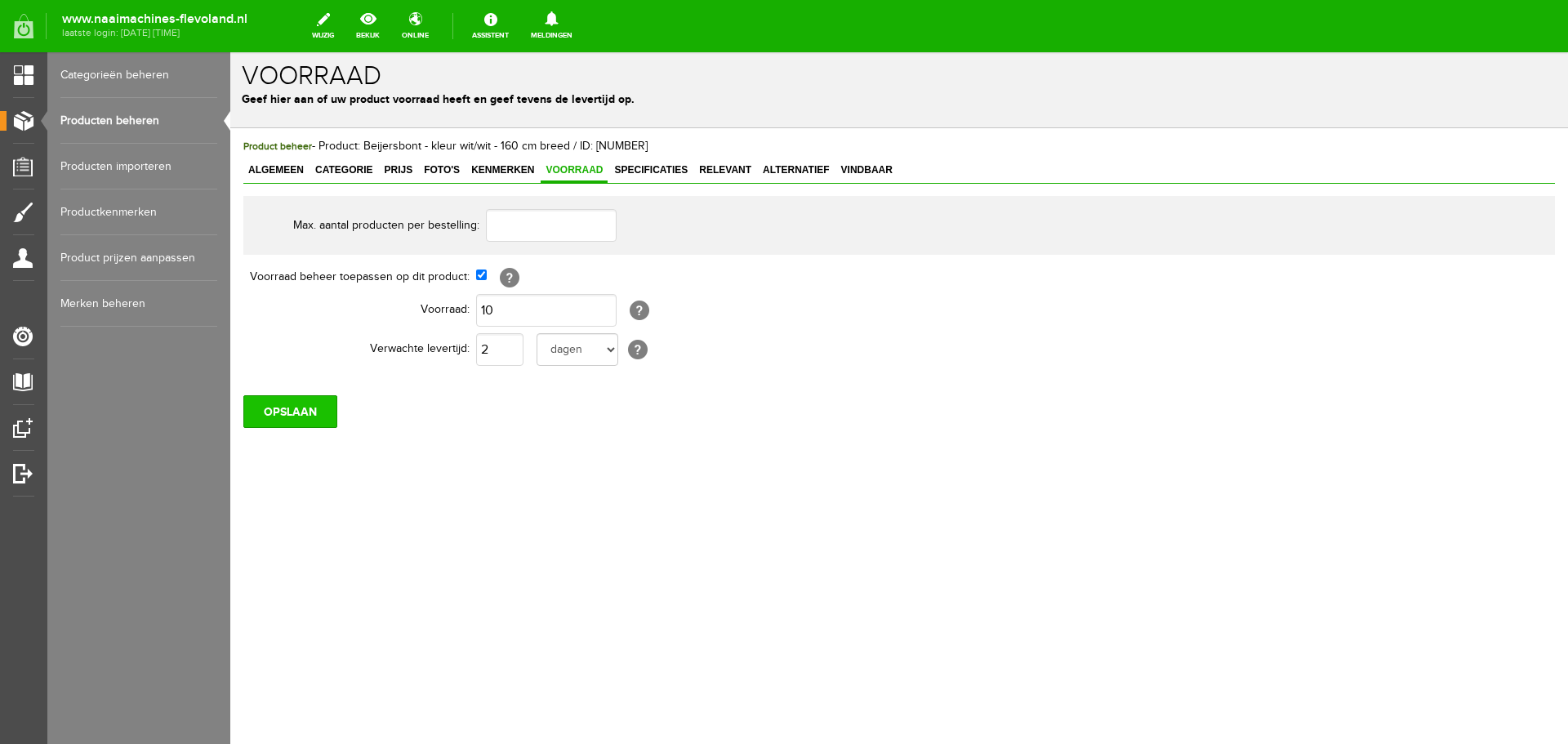 click on "OPSLAAN" at bounding box center [290, 412] 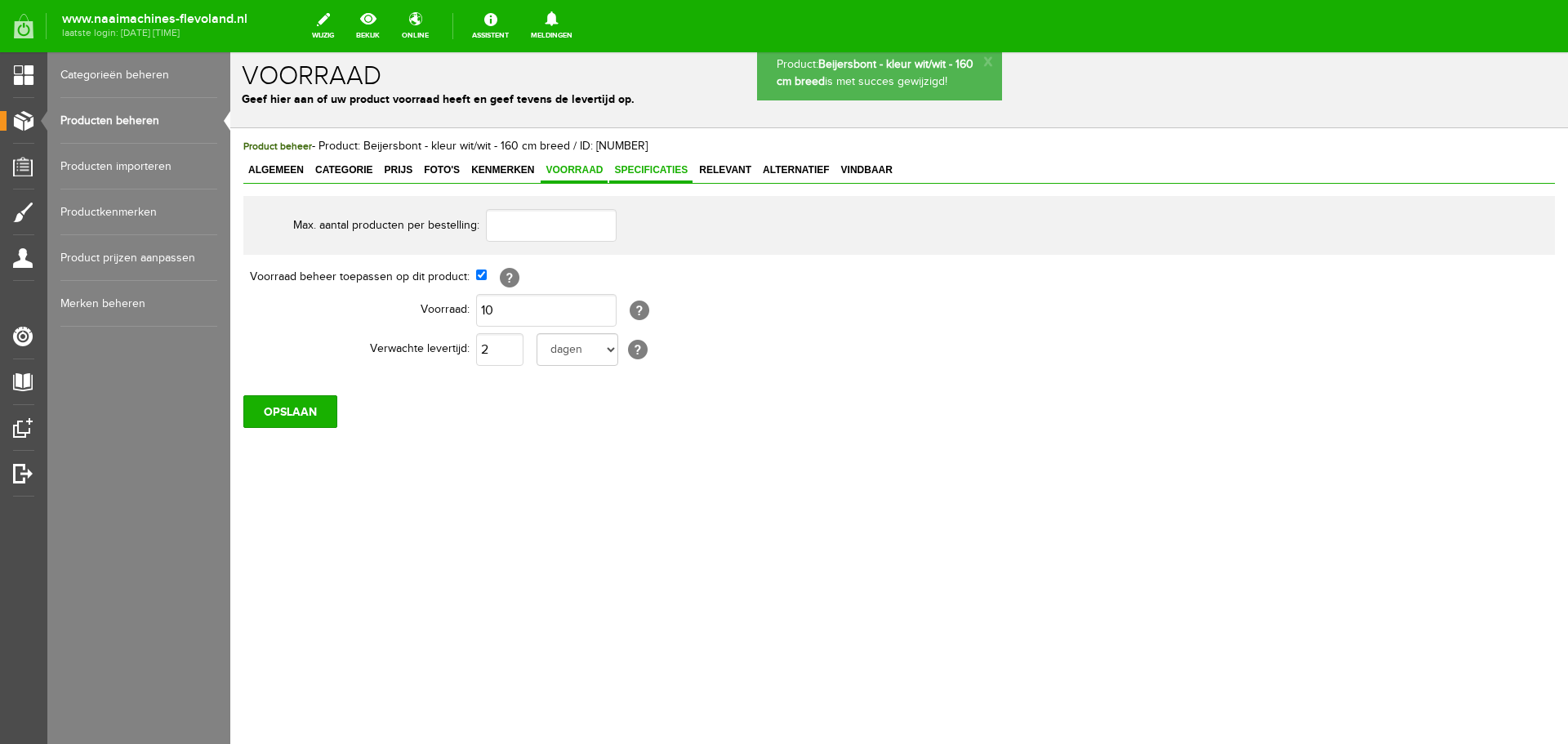 scroll, scrollTop: 0, scrollLeft: 0, axis: both 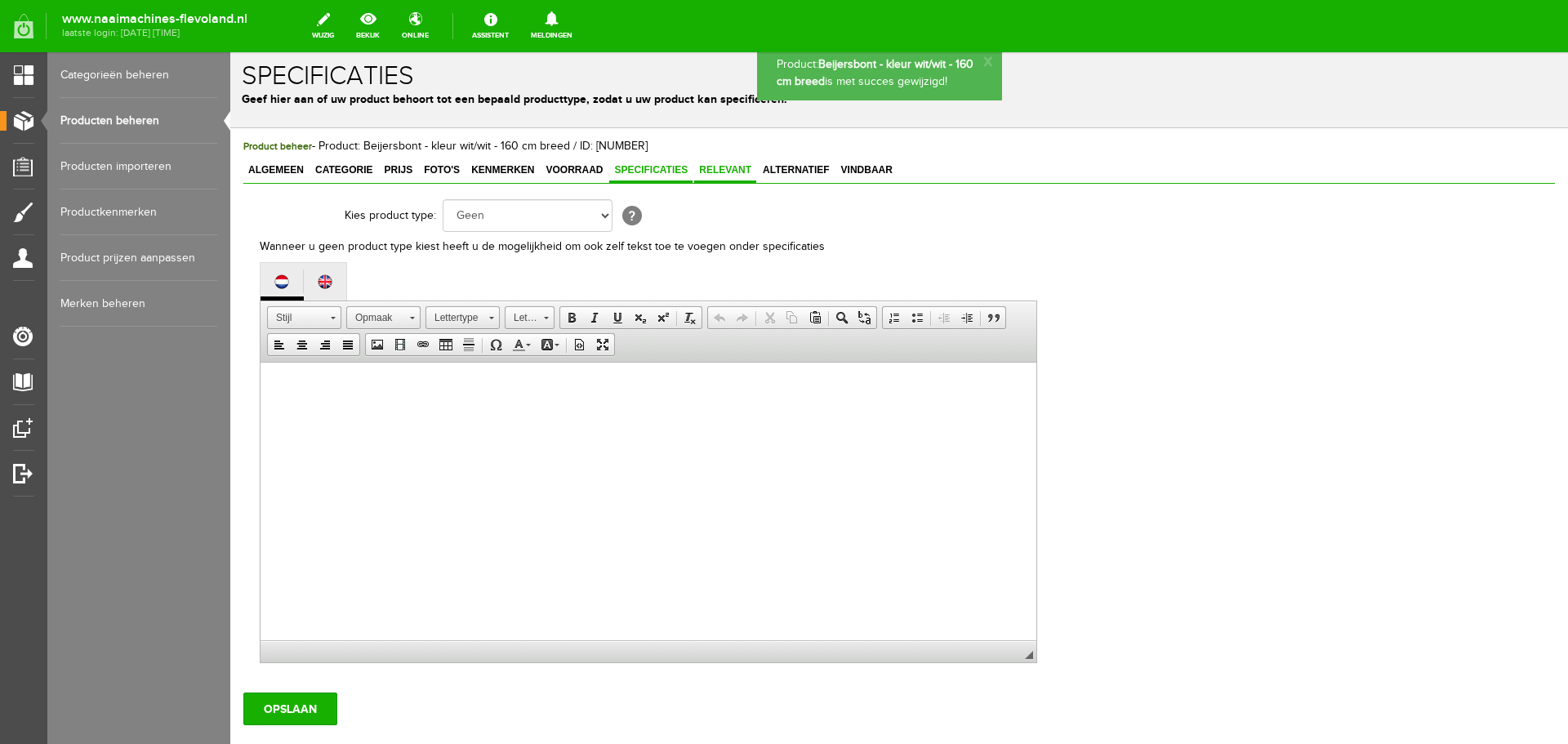 click on "Relevant" at bounding box center [725, 170] 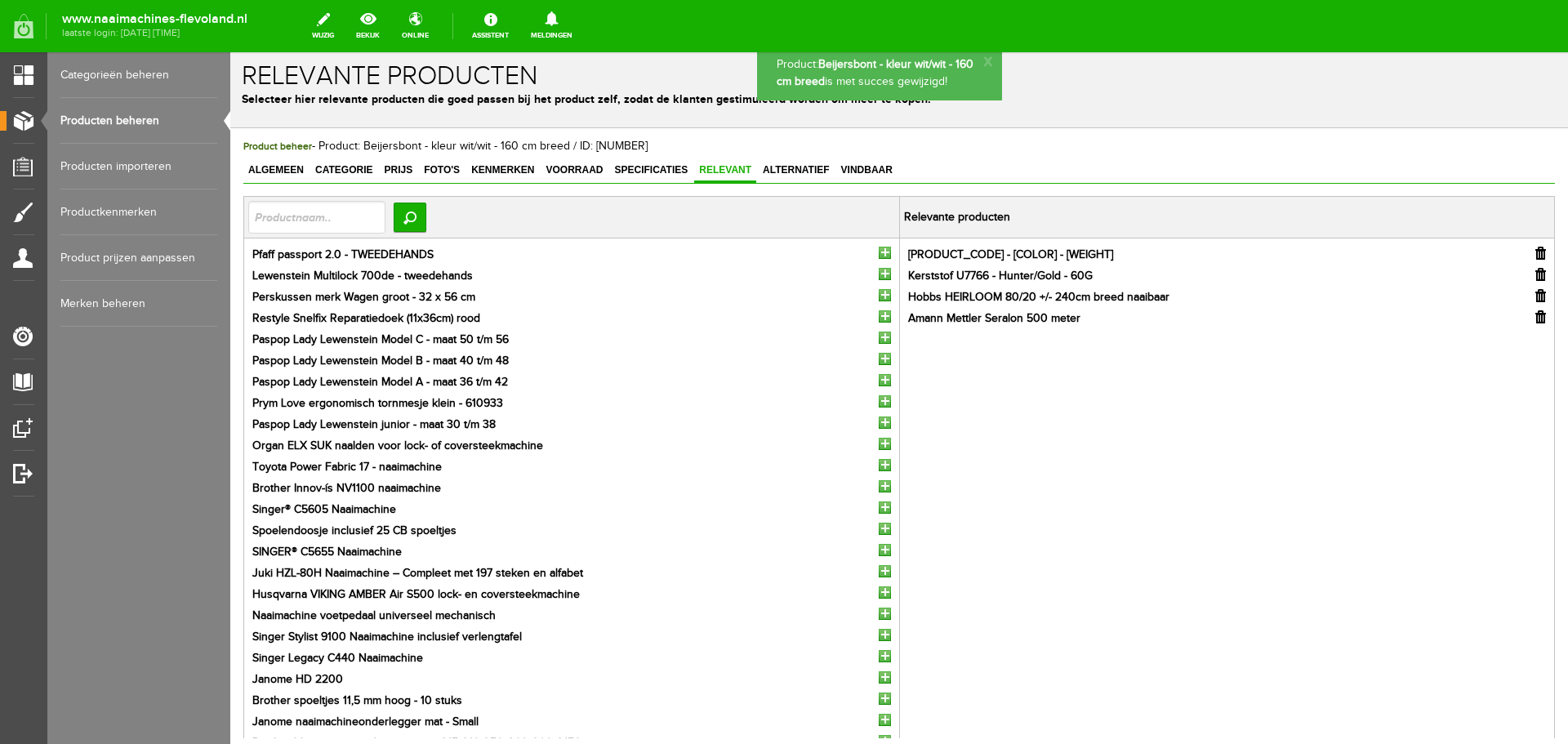 click at bounding box center (1540, 253) 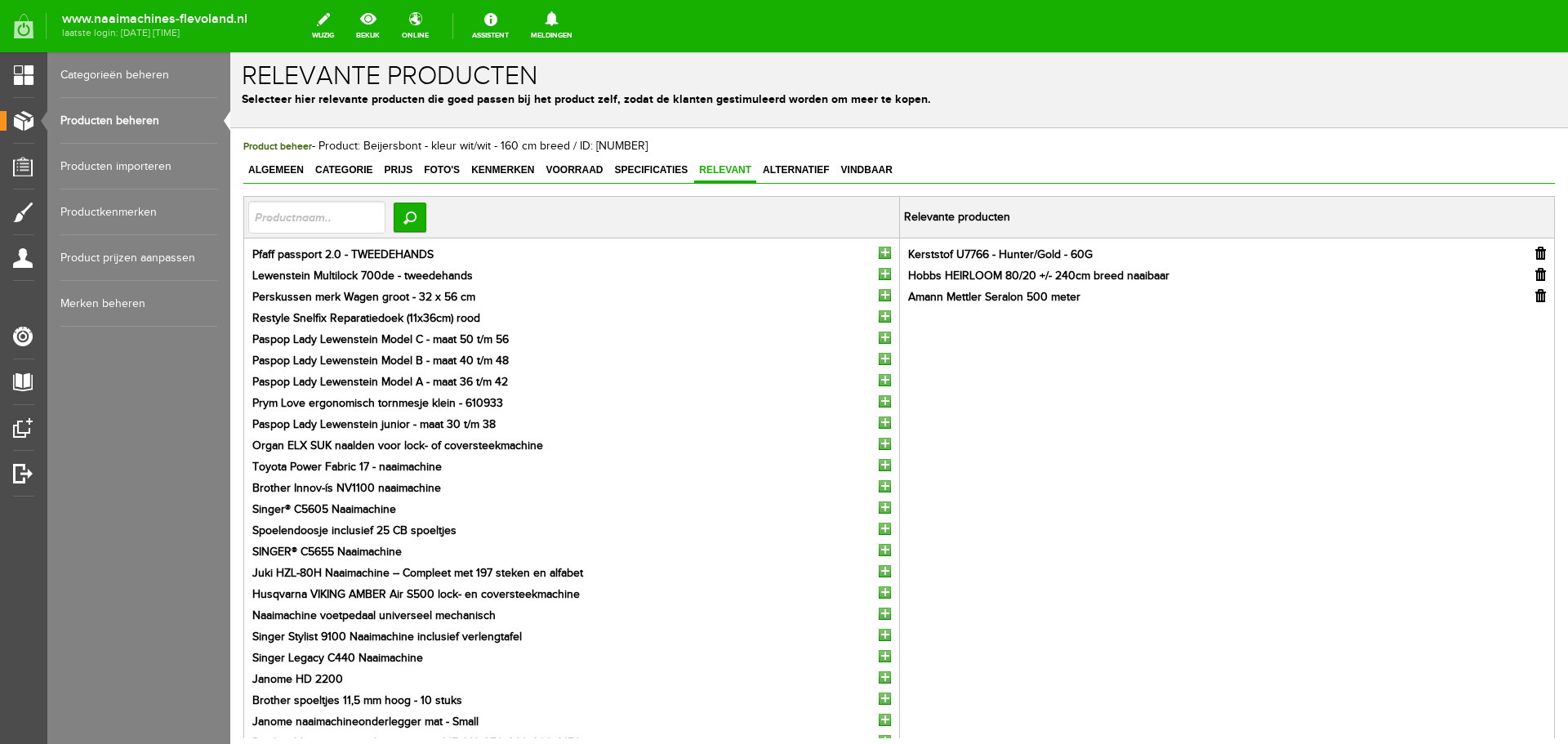 click at bounding box center (1540, 253) 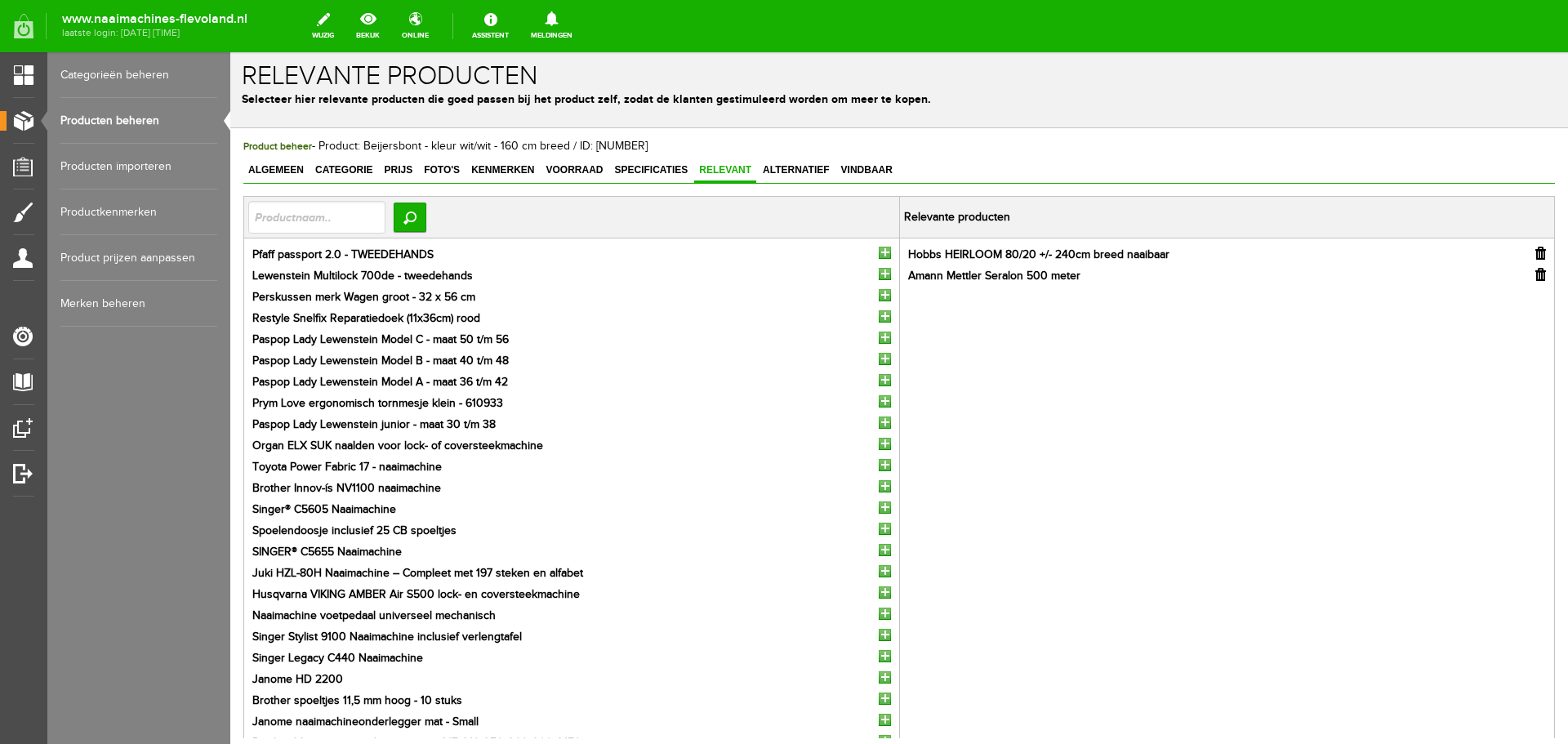 click at bounding box center [1540, 253] 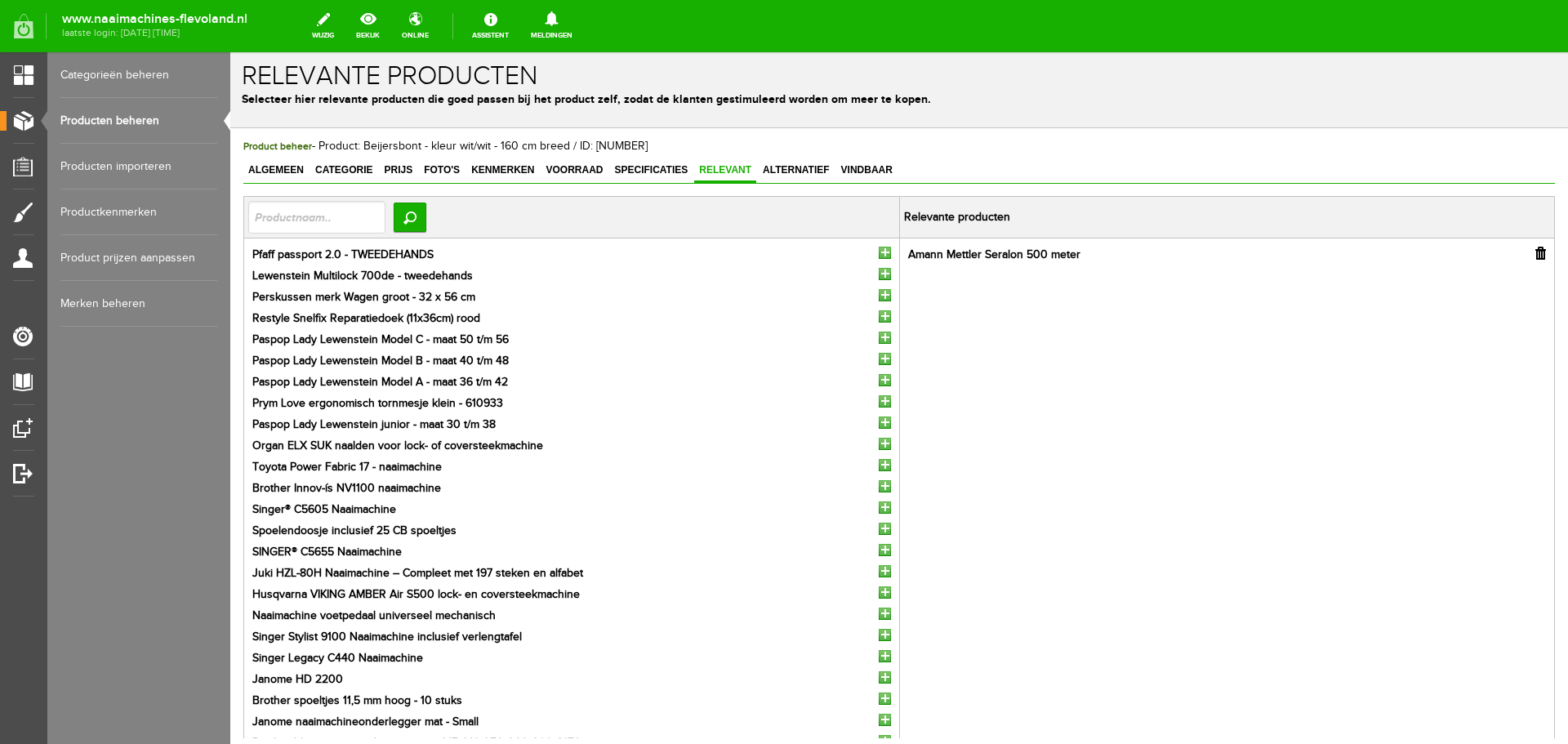 click at bounding box center [1540, 253] 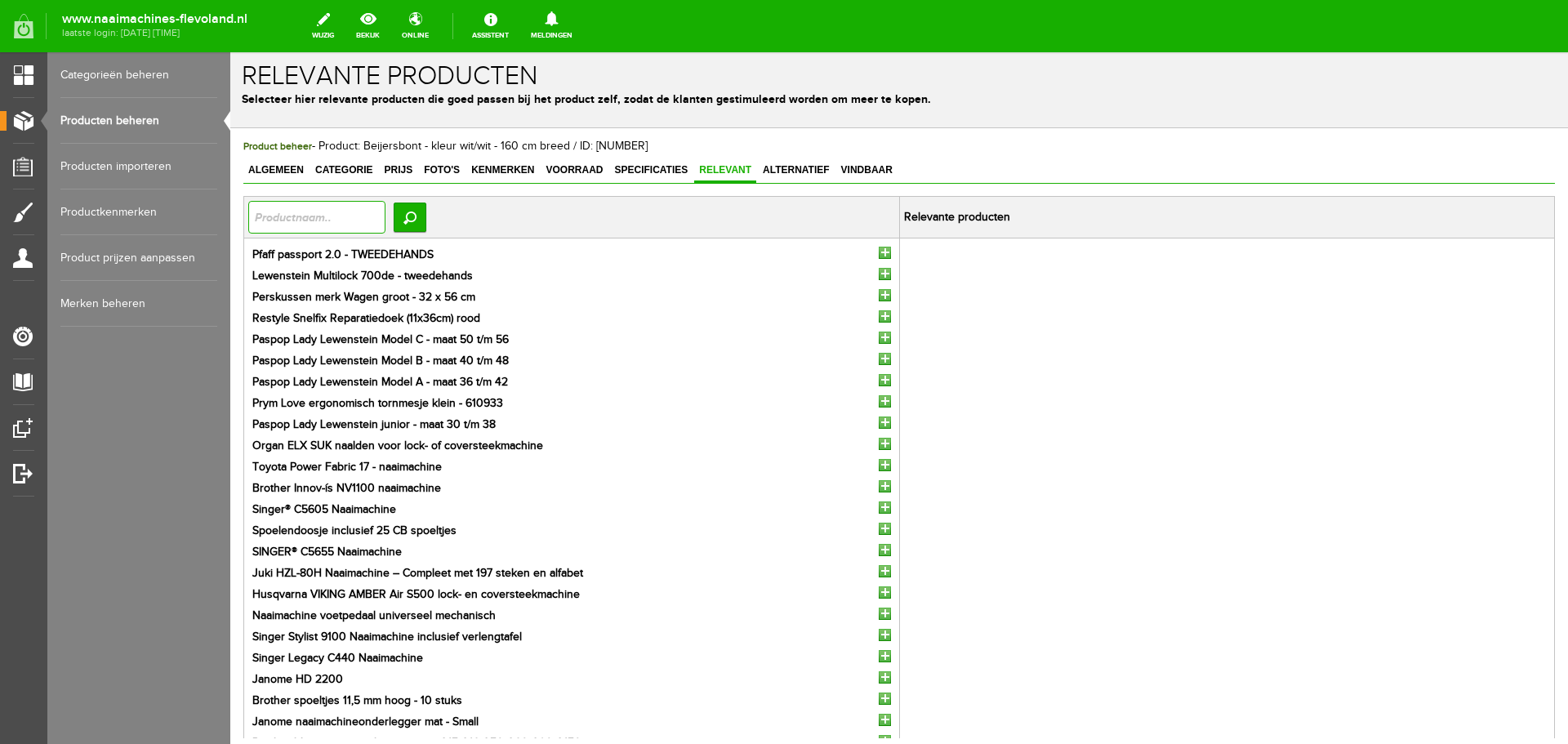 click at bounding box center [317, 217] 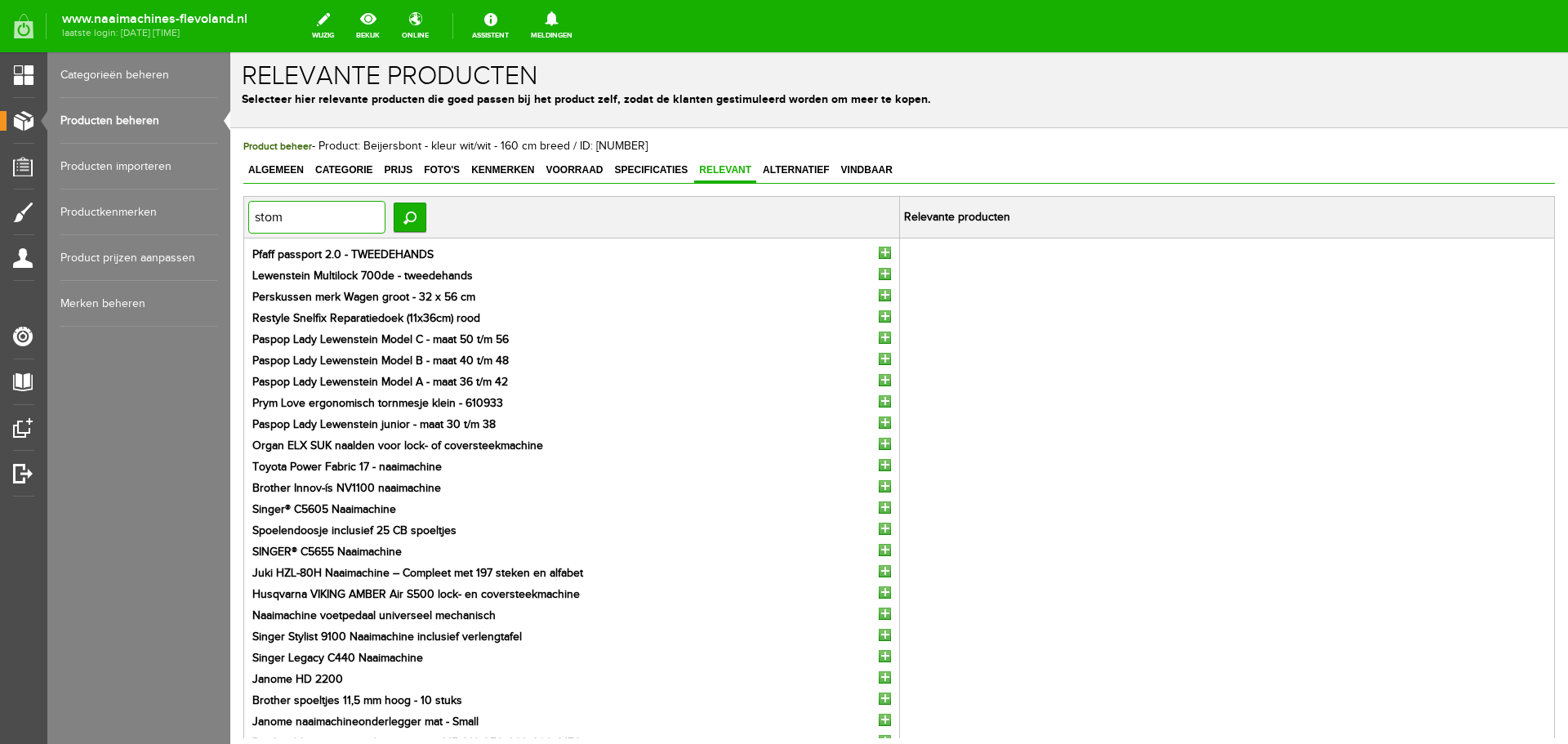 type on "stomp" 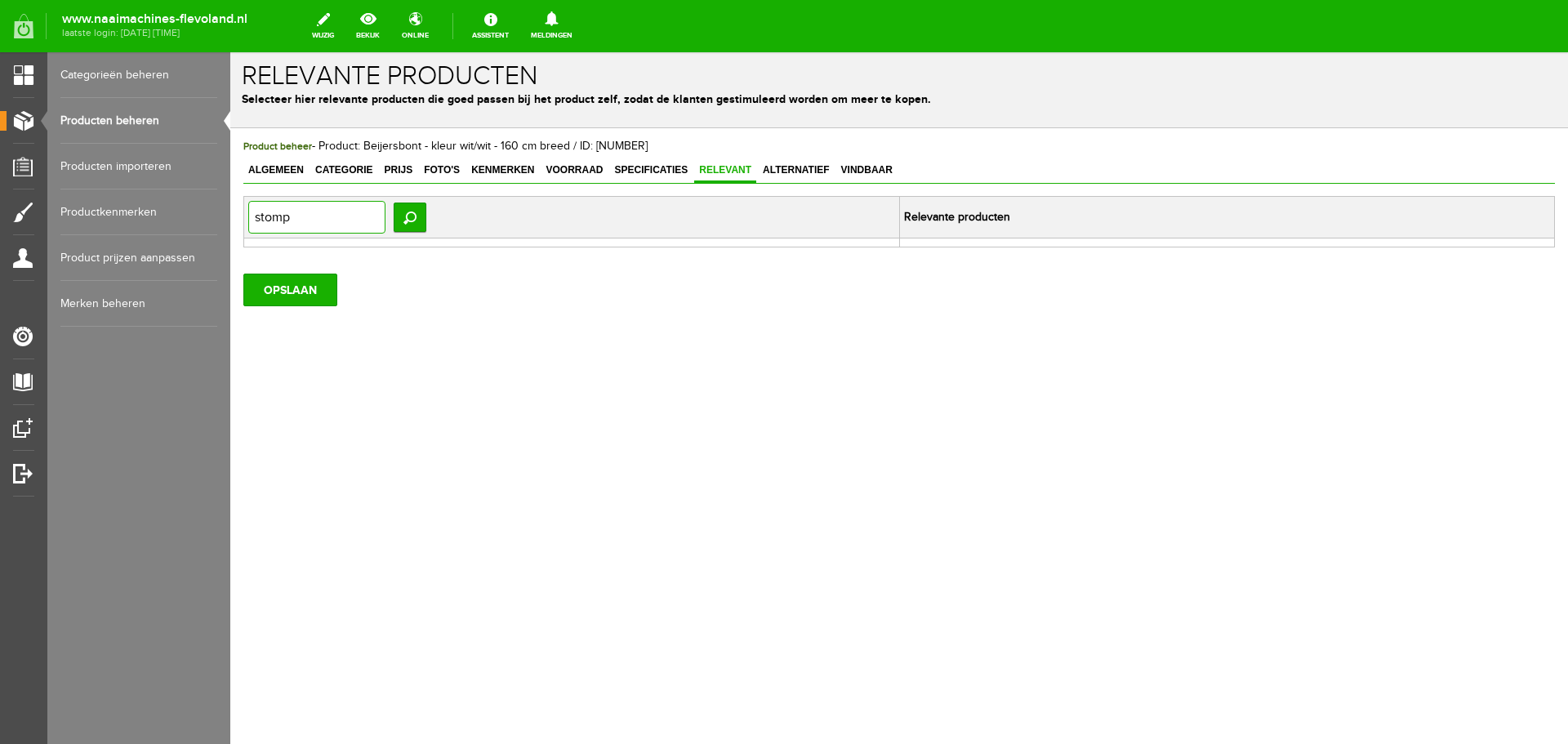 drag, startPoint x: 299, startPoint y: 218, endPoint x: 220, endPoint y: 213, distance: 79.15807 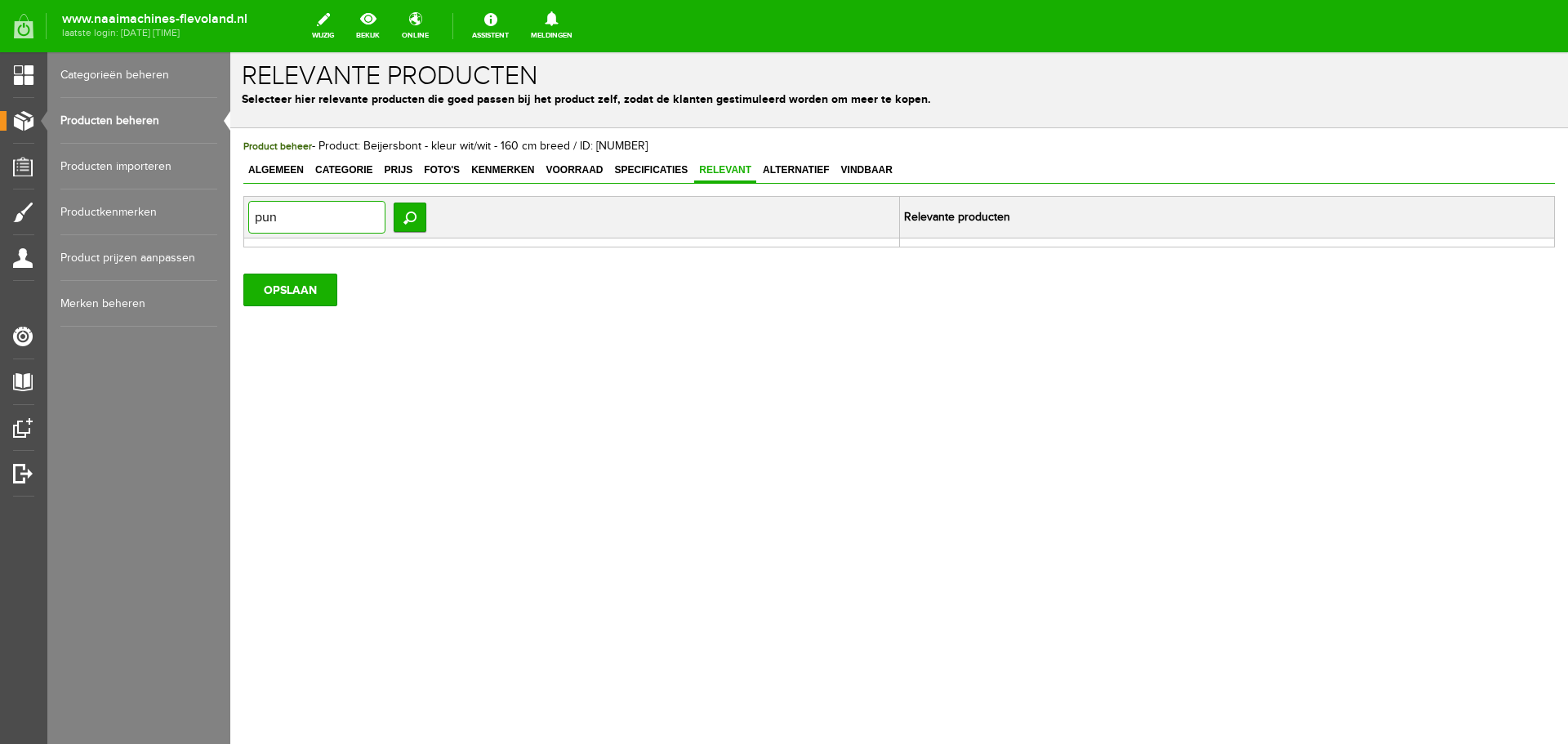 type on "punt" 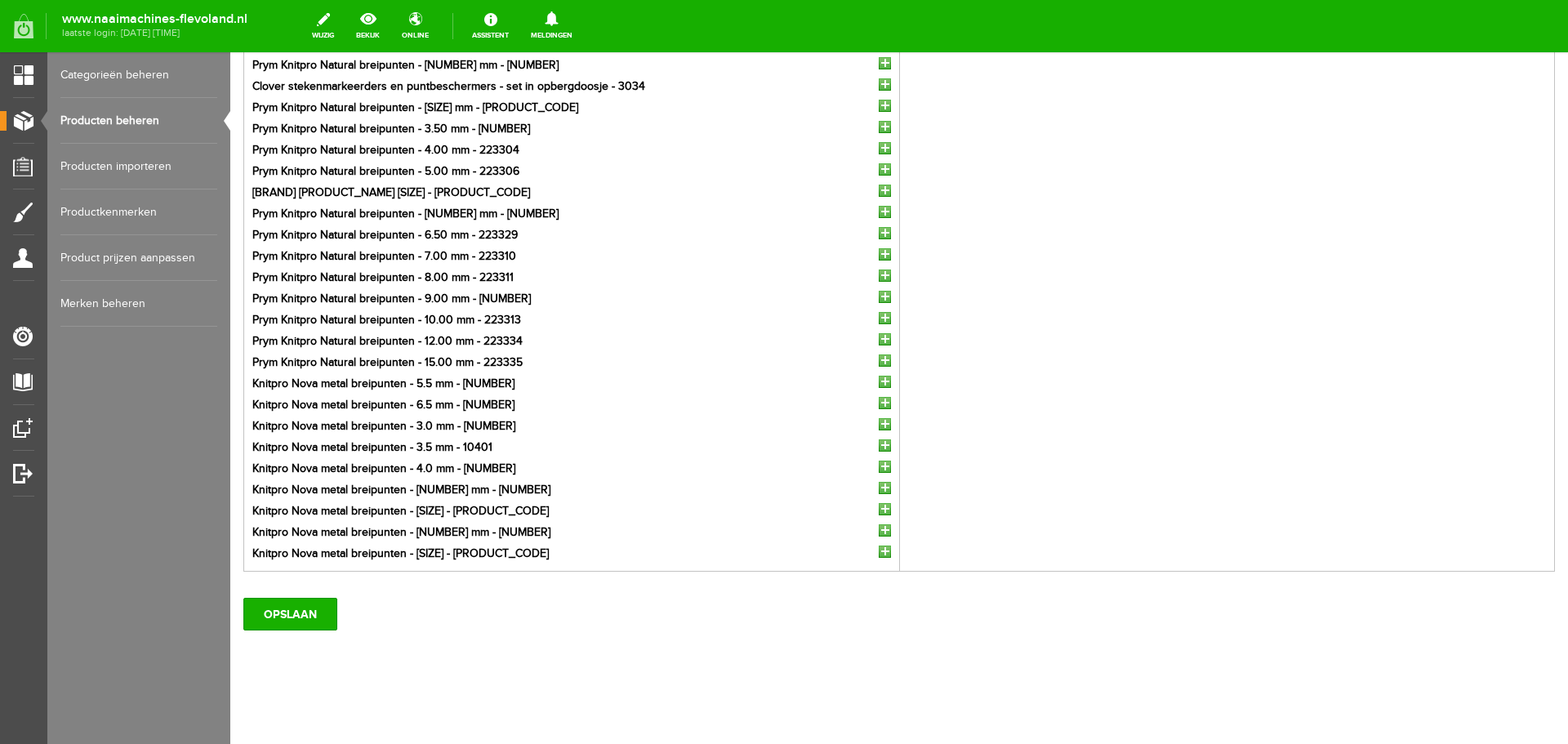 scroll, scrollTop: 0, scrollLeft: 0, axis: both 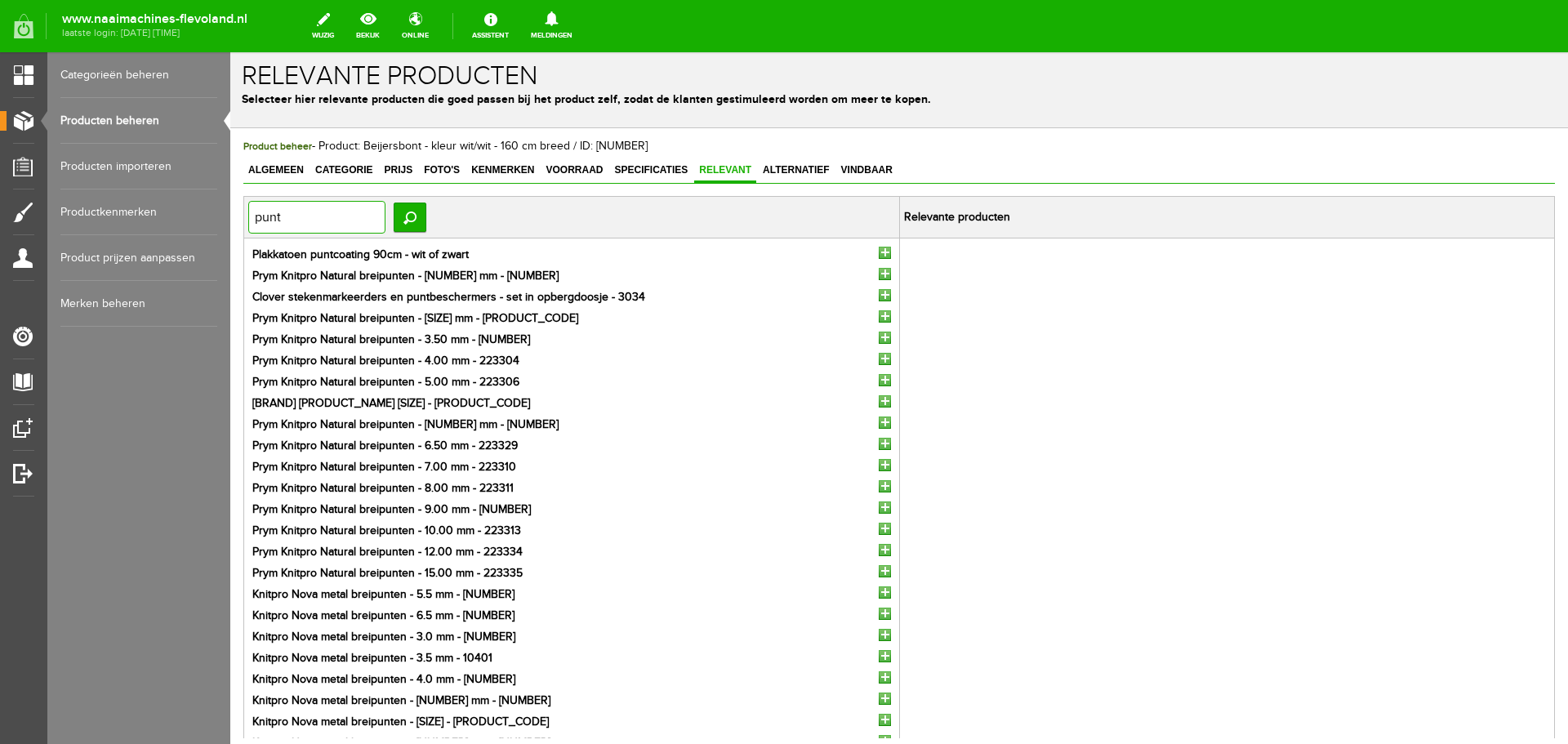 drag, startPoint x: 287, startPoint y: 220, endPoint x: 240, endPoint y: 218, distance: 47.042534 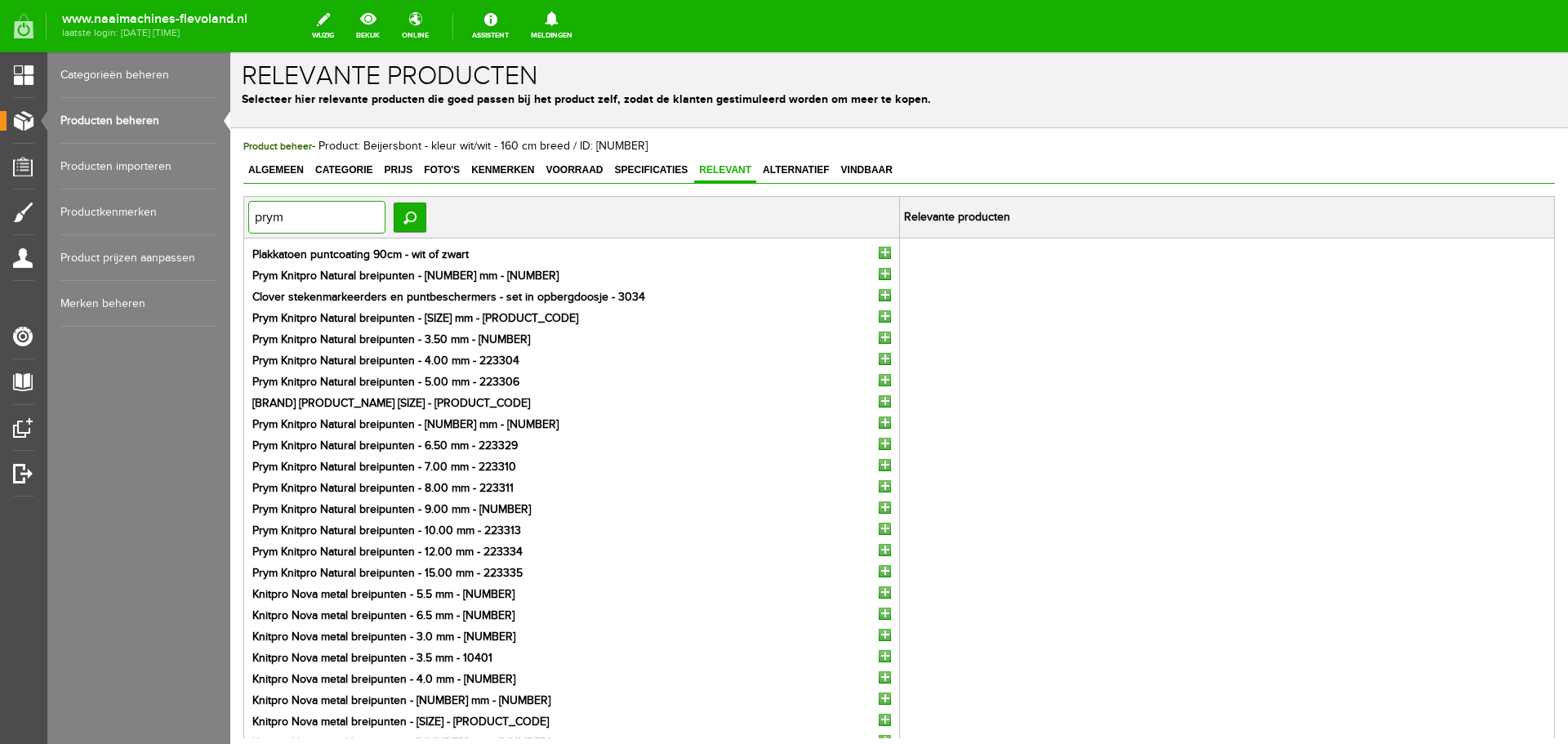 drag, startPoint x: 299, startPoint y: 216, endPoint x: 198, endPoint y: 215, distance: 101.00495 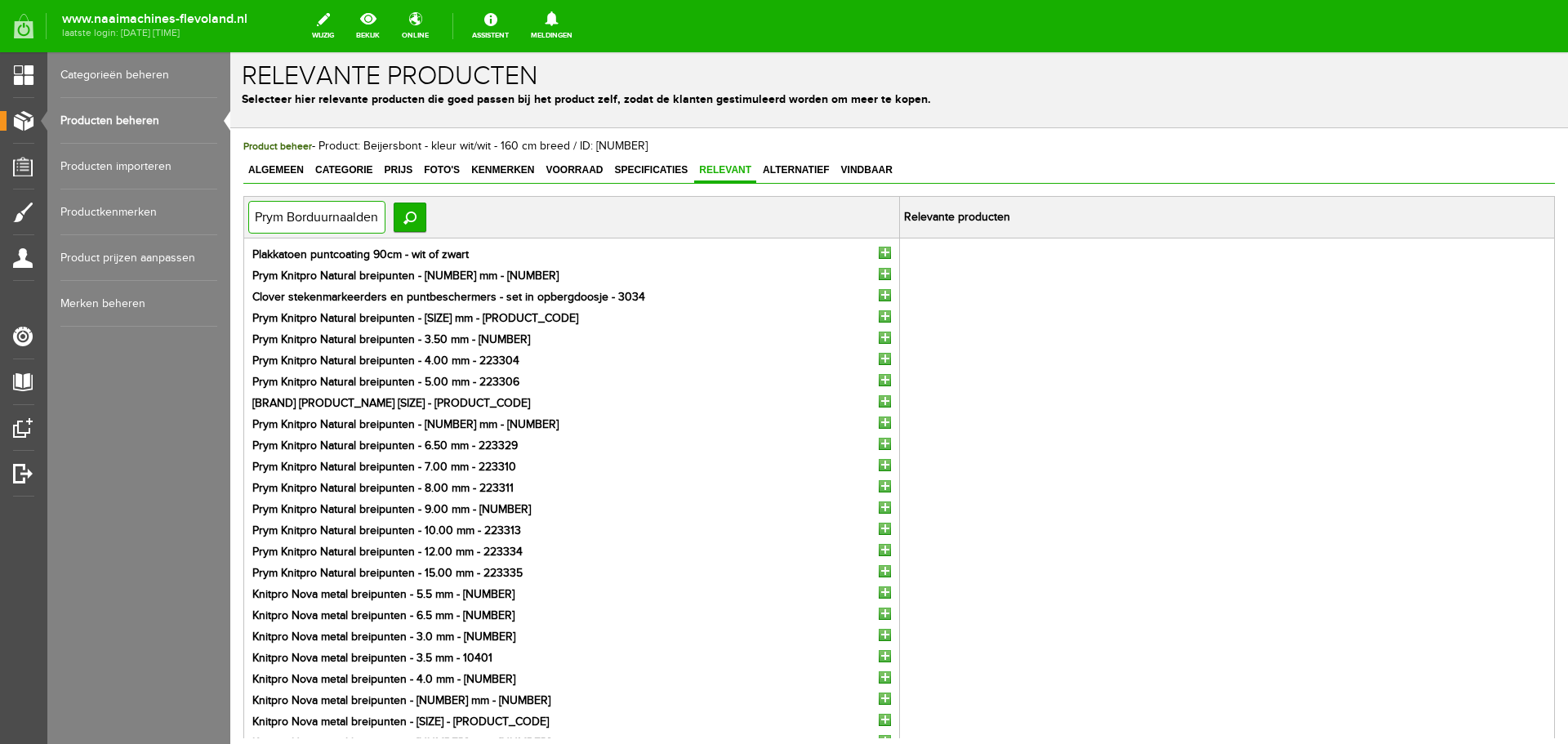 scroll, scrollTop: 0, scrollLeft: 145, axis: horizontal 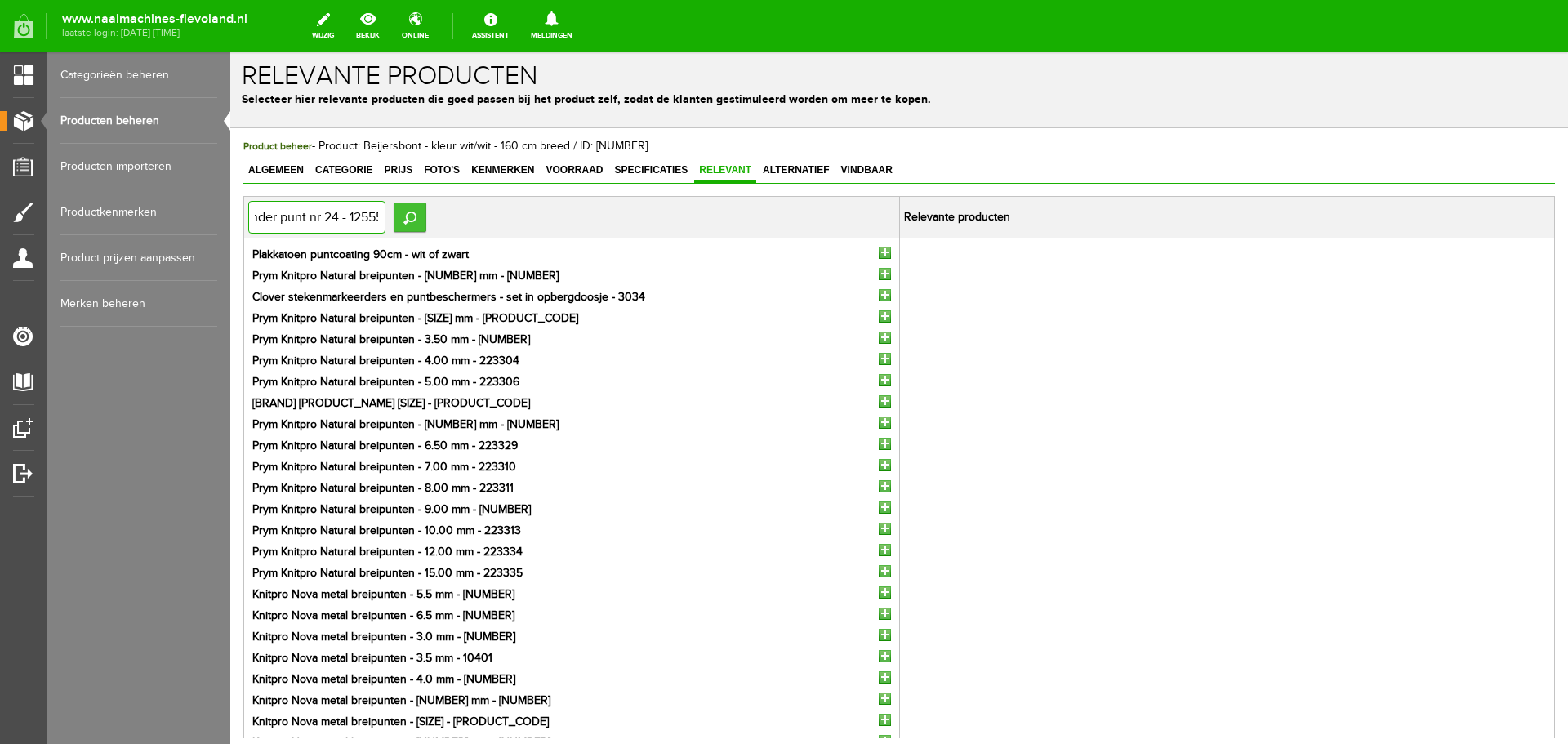 type on "Prym Borduurnaalden zonder punt nr.24 - 125558" 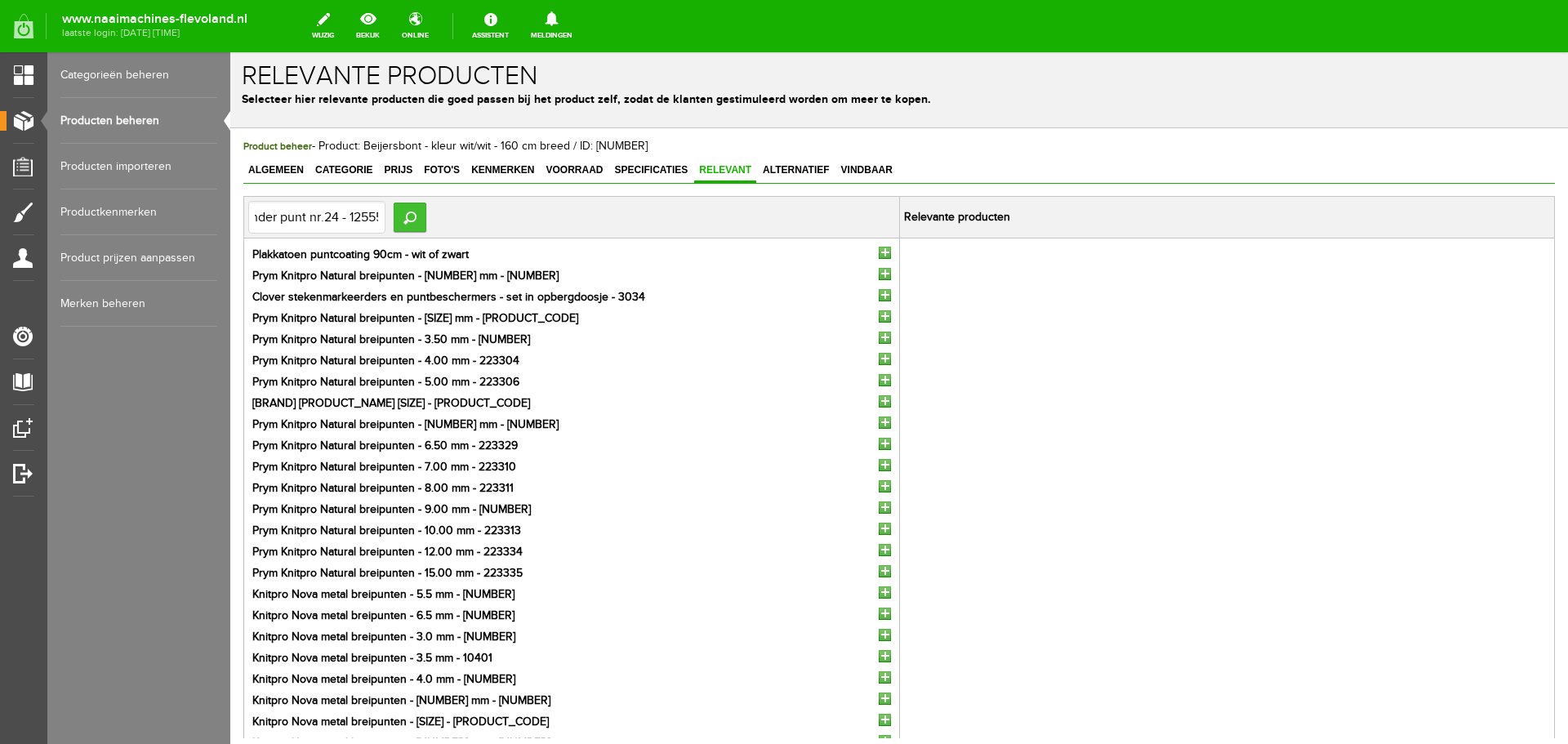 scroll, scrollTop: 0, scrollLeft: 0, axis: both 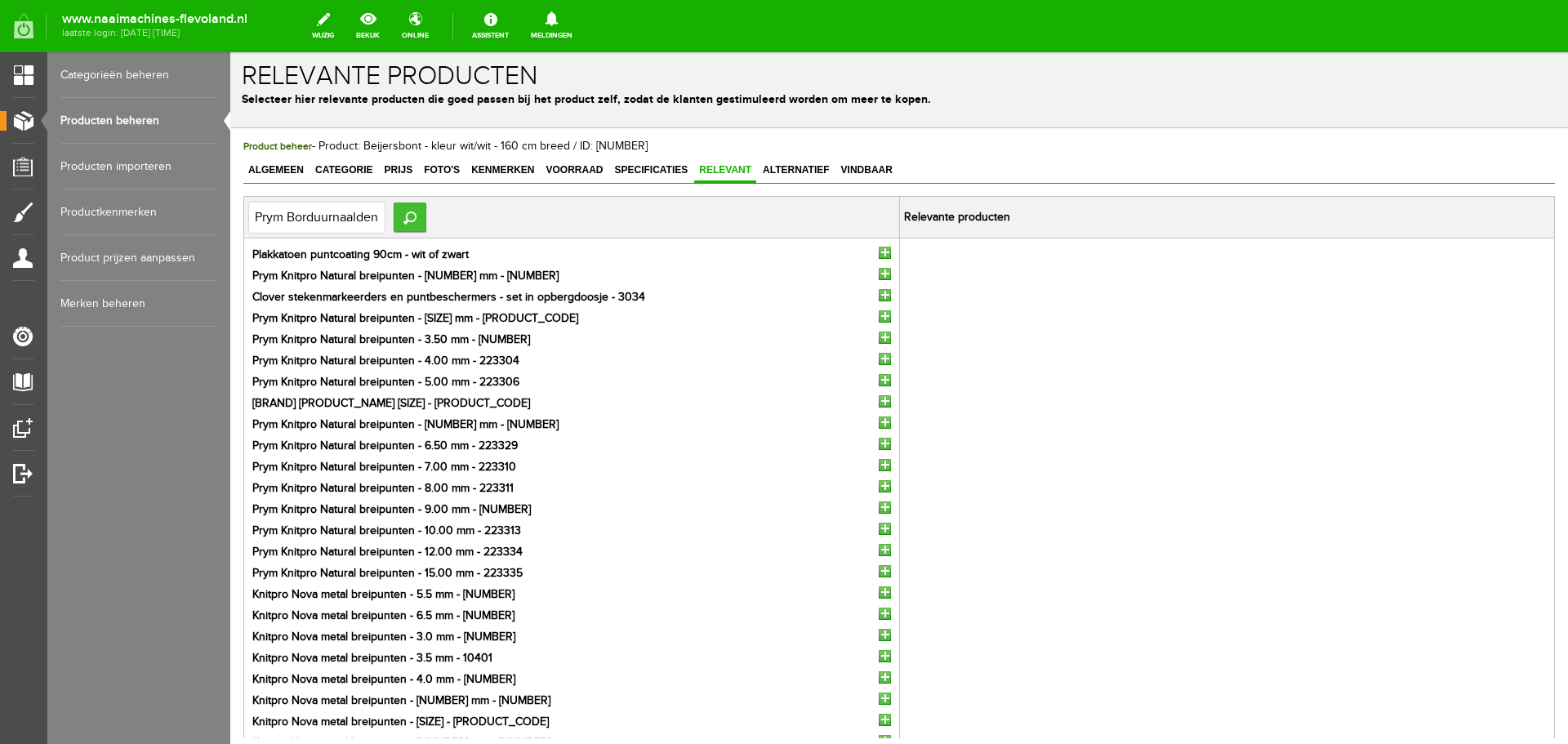 click on "Zoeken" at bounding box center [410, 217] 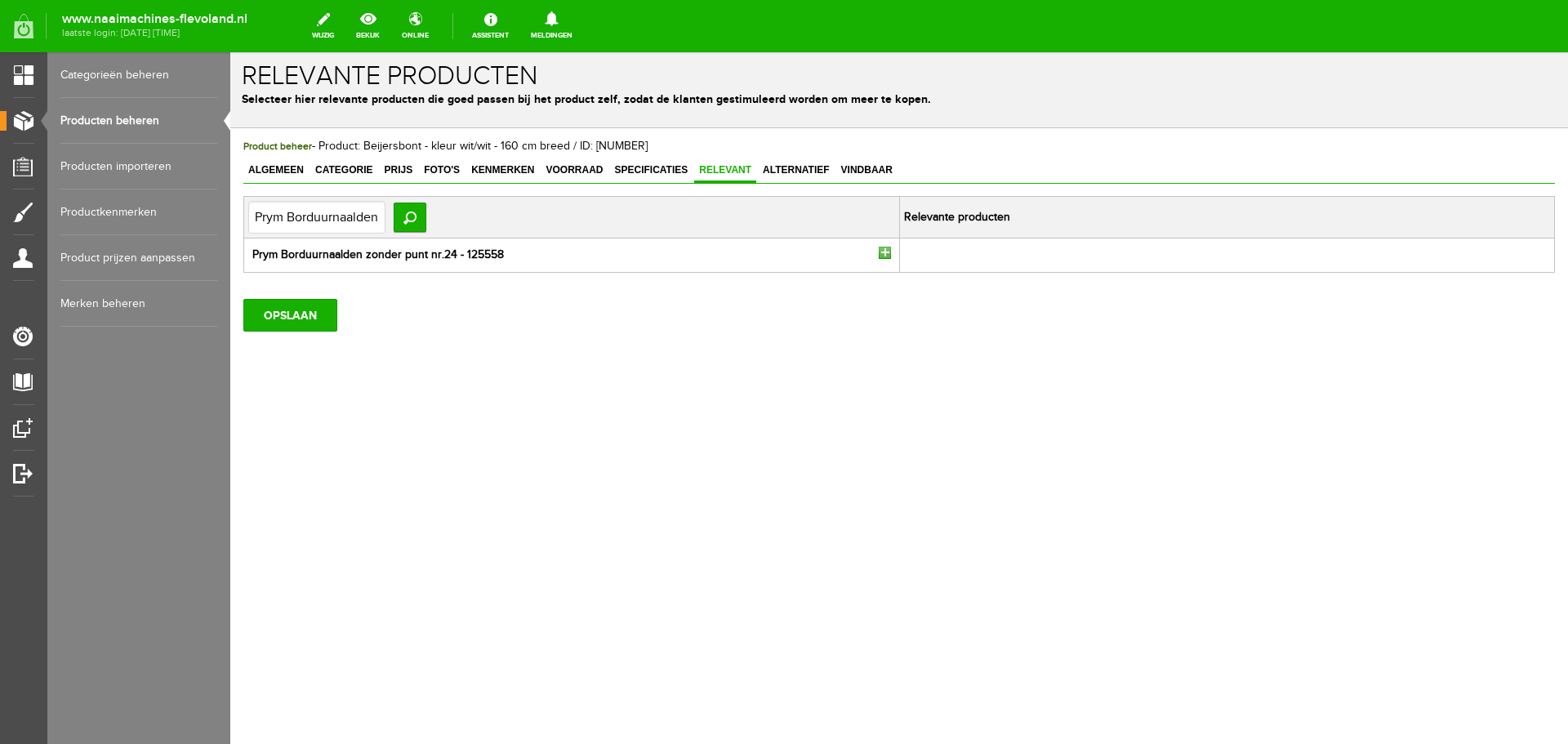 click at bounding box center [884, 252] 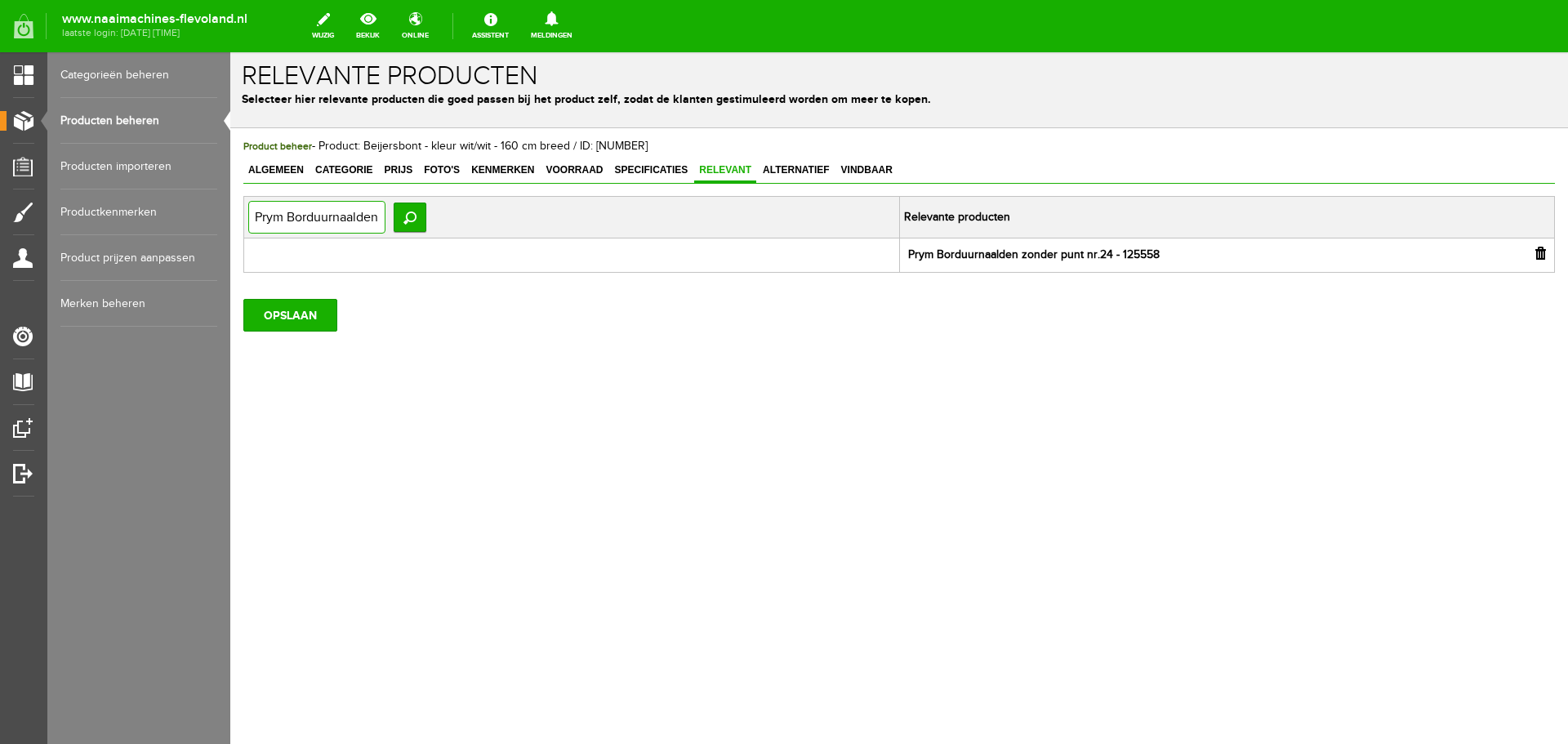scroll, scrollTop: 0, scrollLeft: 145, axis: horizontal 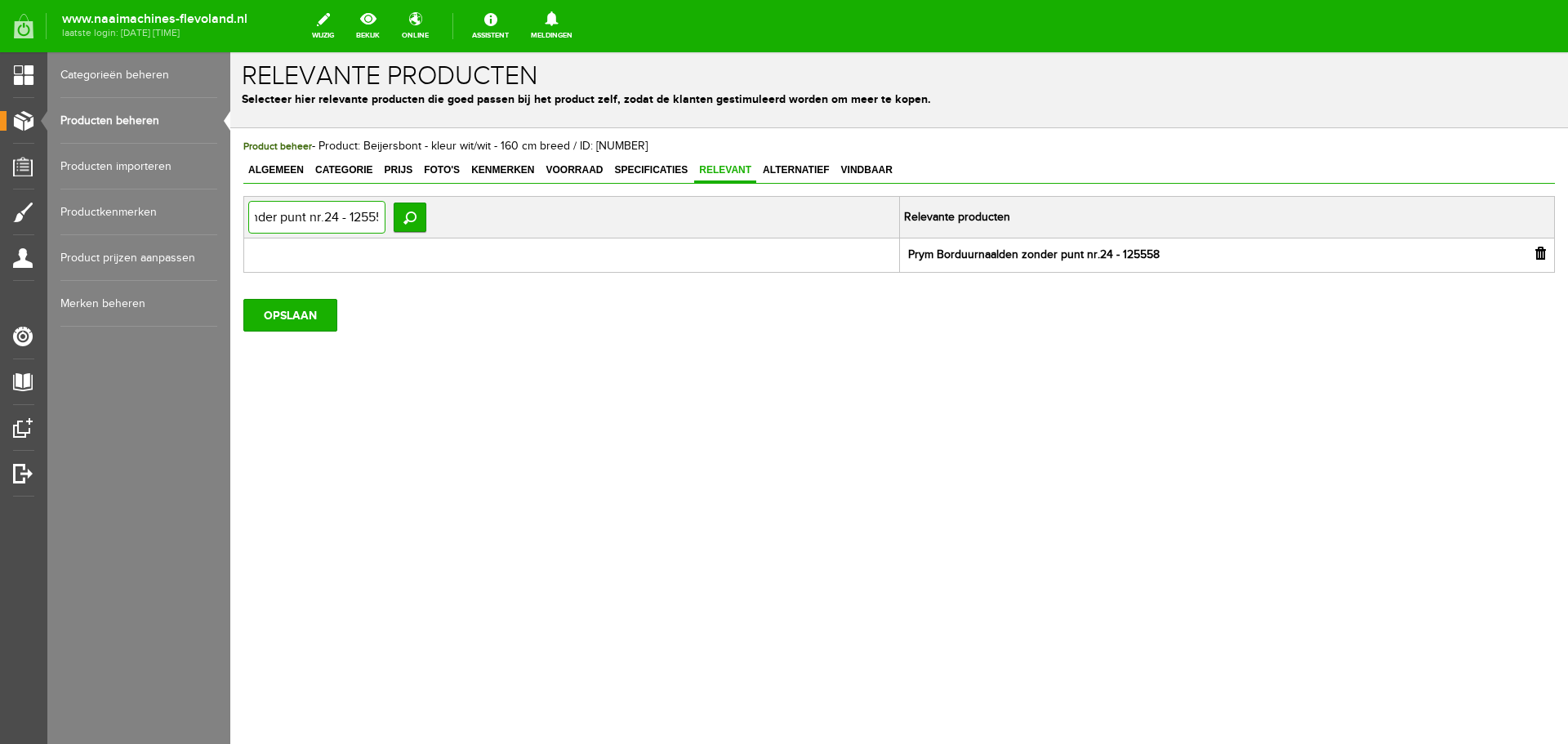 drag, startPoint x: 253, startPoint y: 219, endPoint x: 455, endPoint y: 225, distance: 202.08909 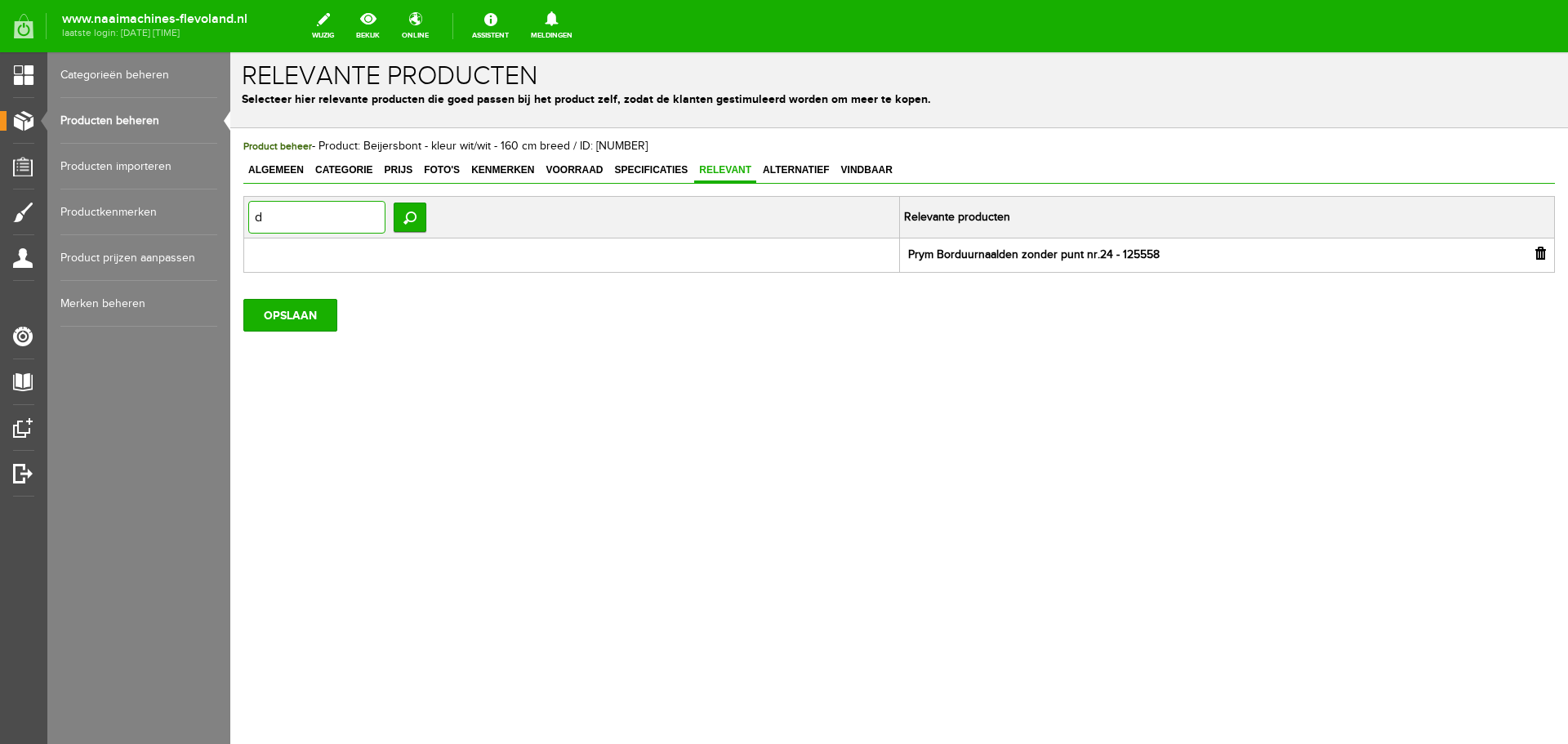 scroll, scrollTop: 0, scrollLeft: 0, axis: both 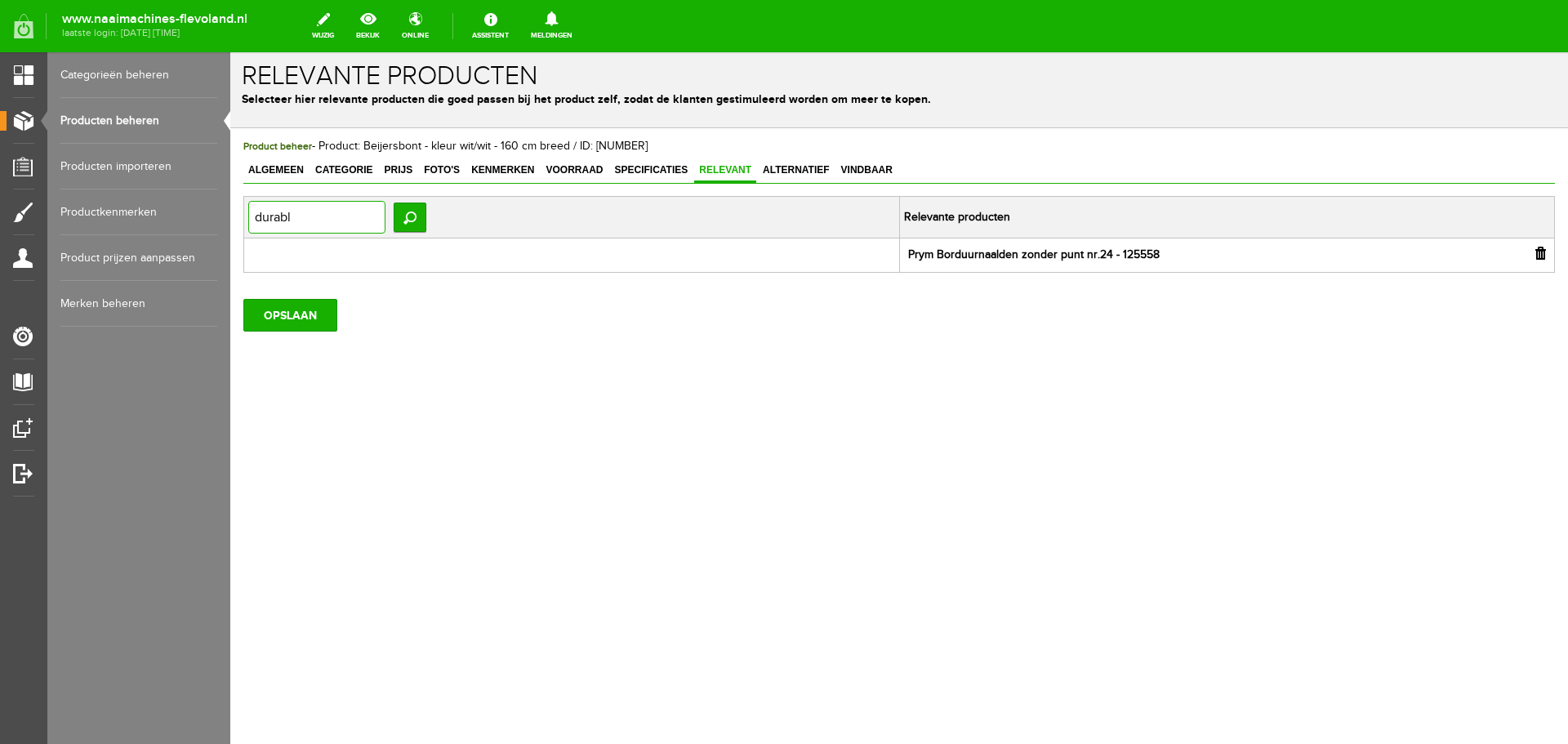 type on "durable" 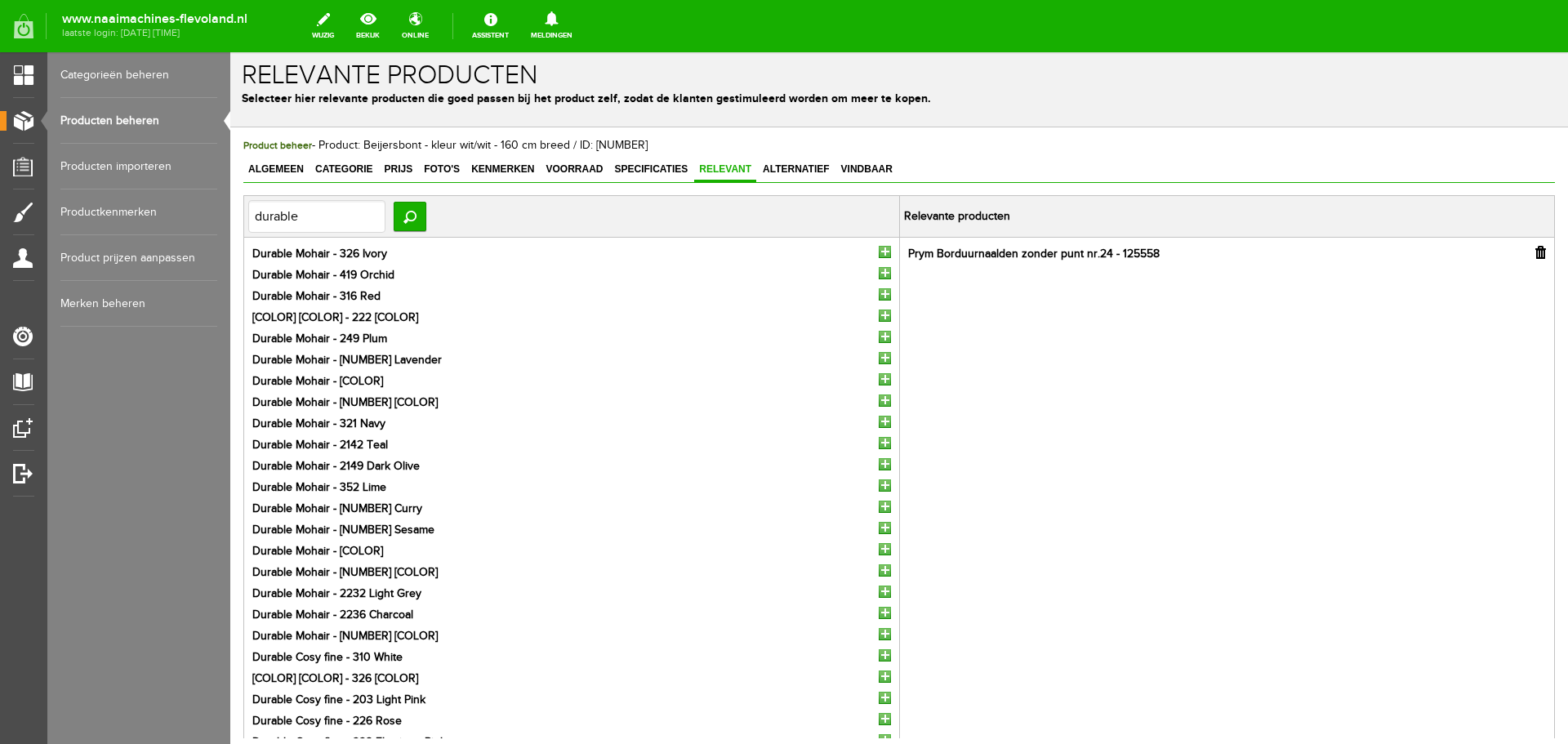 scroll, scrollTop: 0, scrollLeft: 0, axis: both 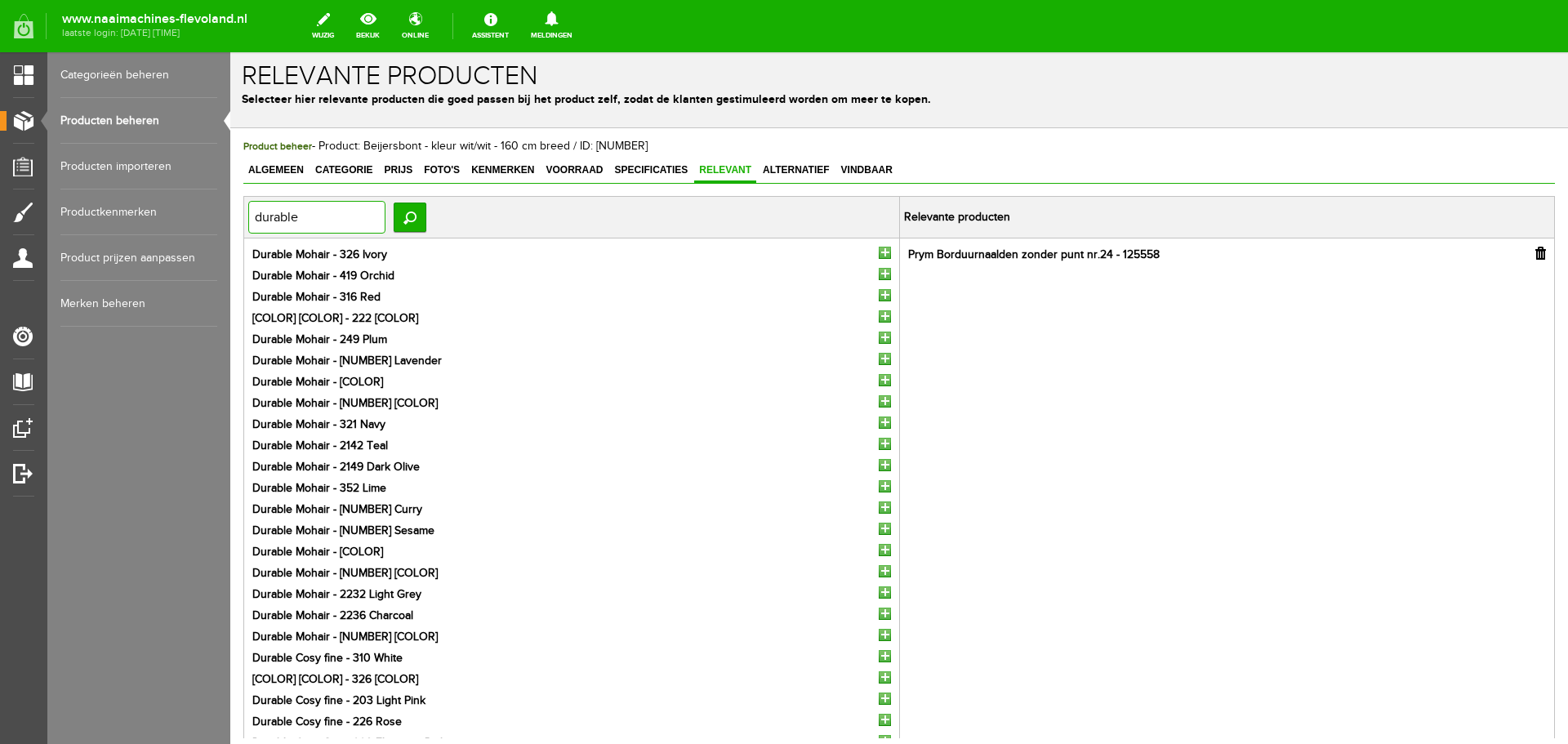 click on "durable" at bounding box center [317, 217] 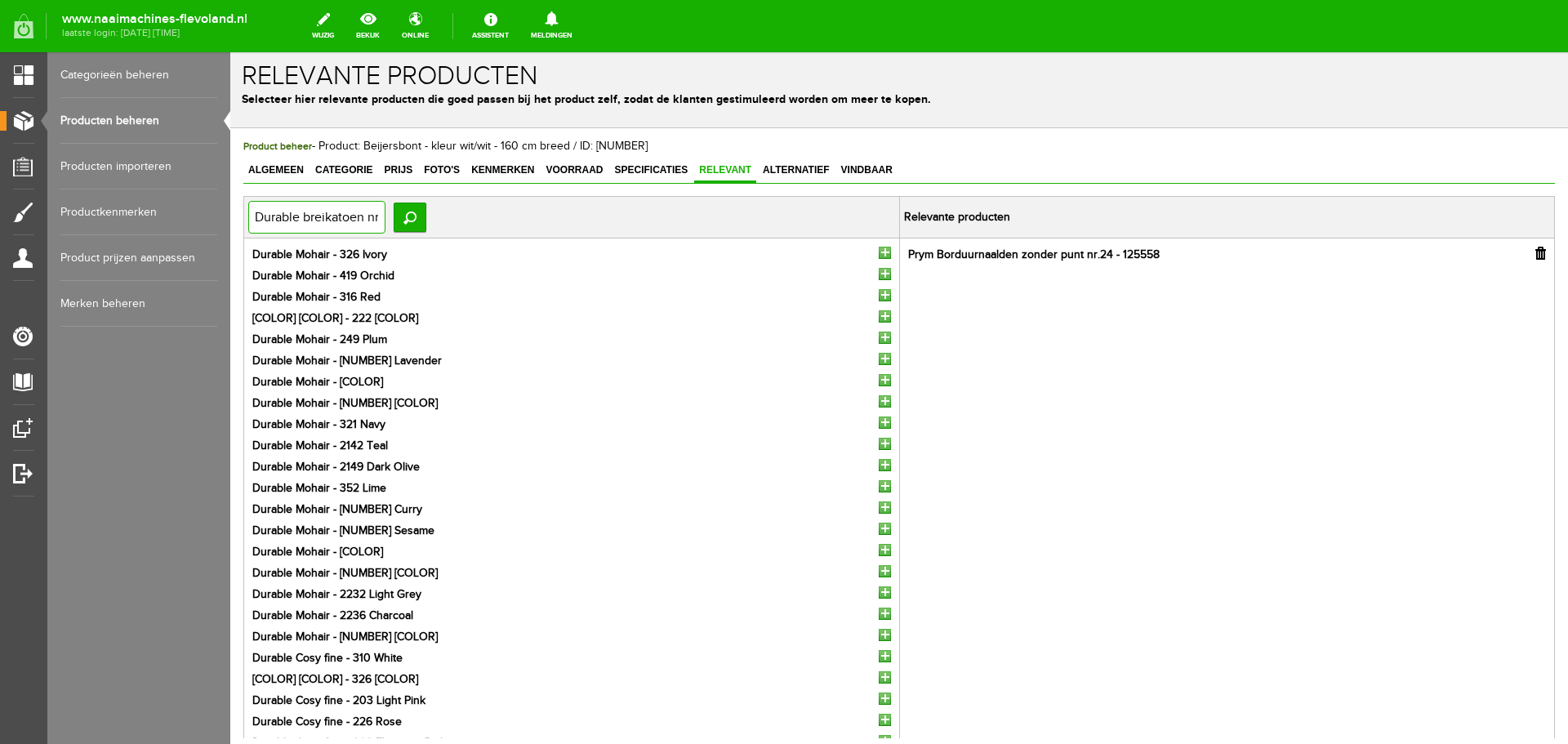 scroll, scrollTop: 0, scrollLeft: 32, axis: horizontal 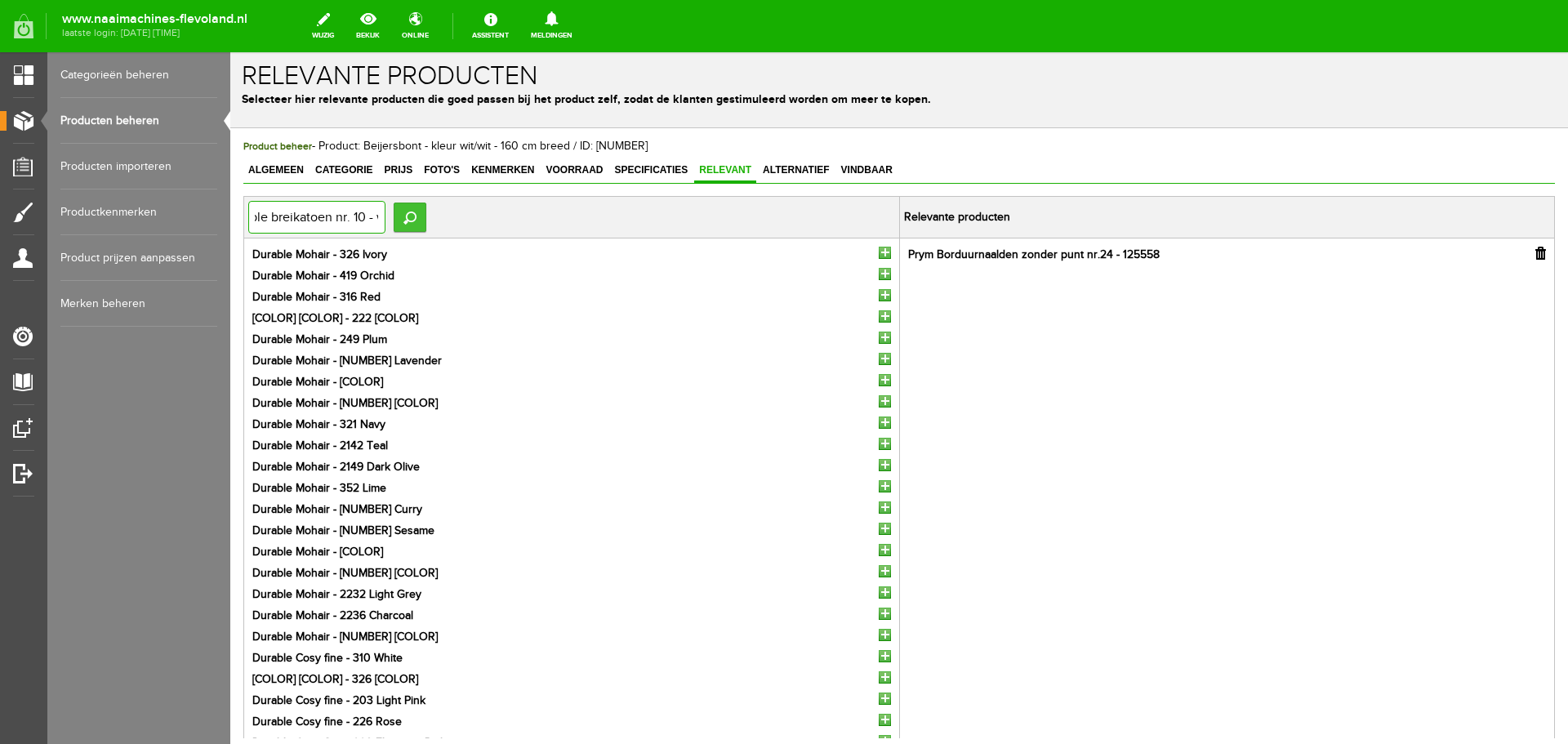 type on "Durable breikatoen nr. 10 - wit" 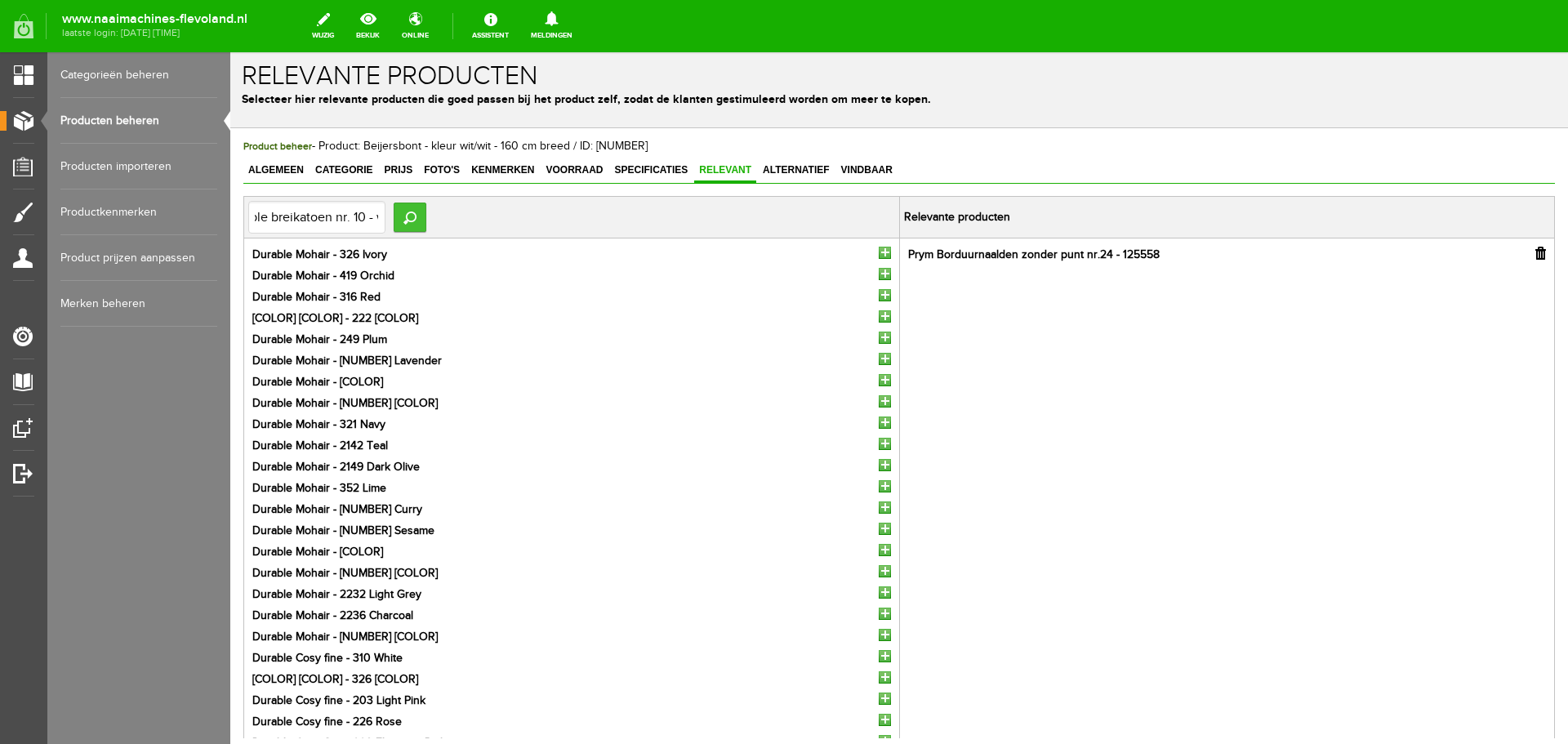 scroll, scrollTop: 0, scrollLeft: 0, axis: both 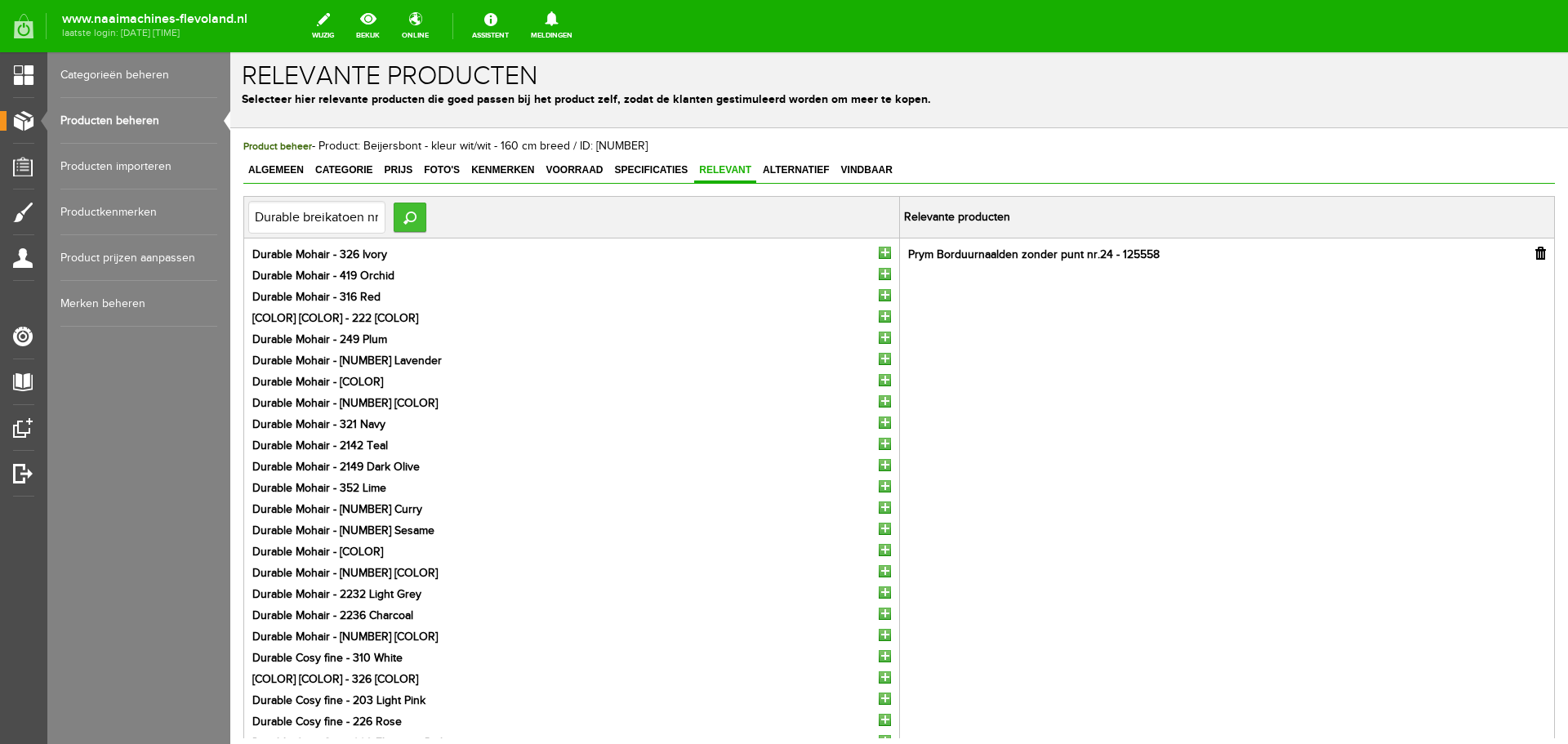 click on "Zoeken" at bounding box center [410, 217] 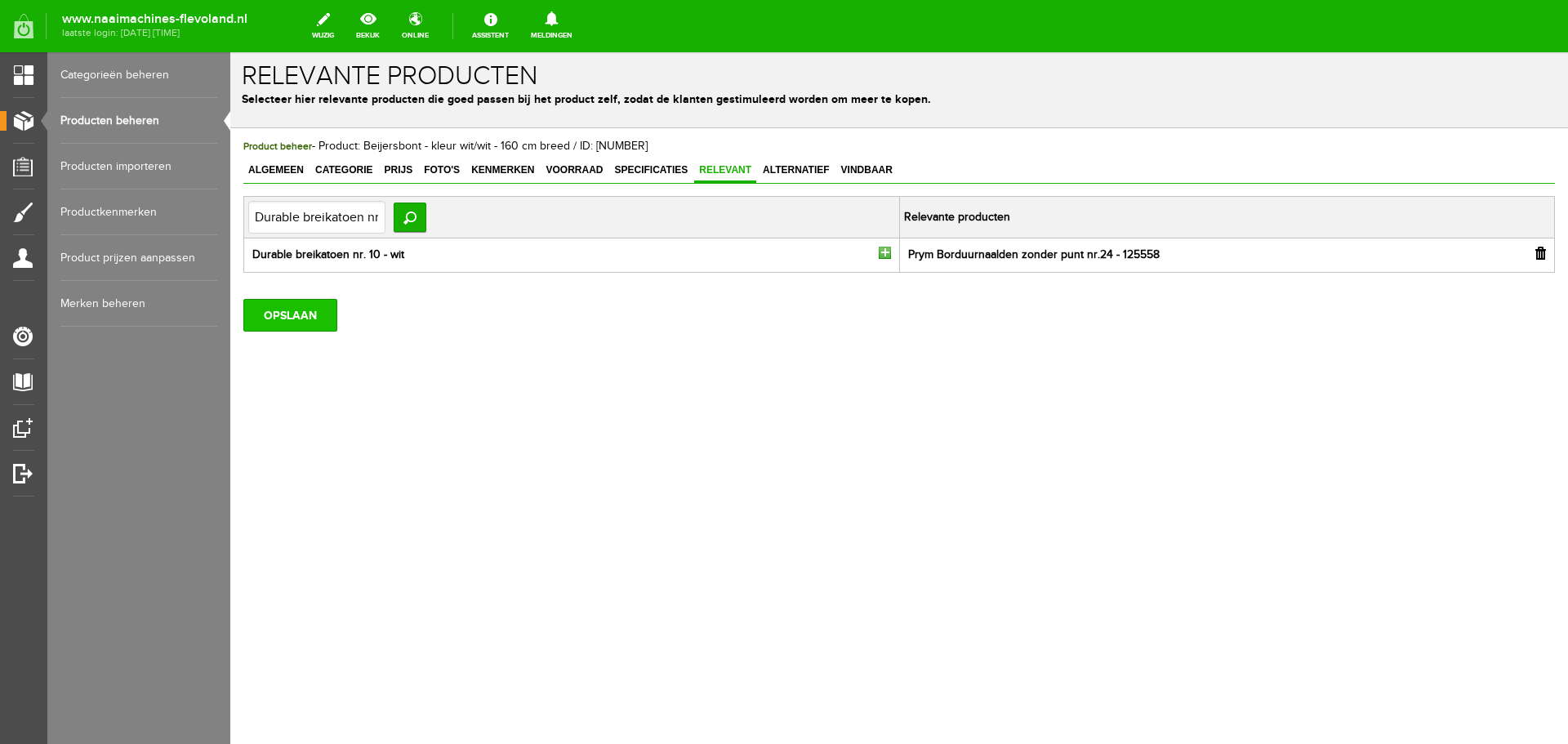 click on "OPSLAAN" at bounding box center (290, 315) 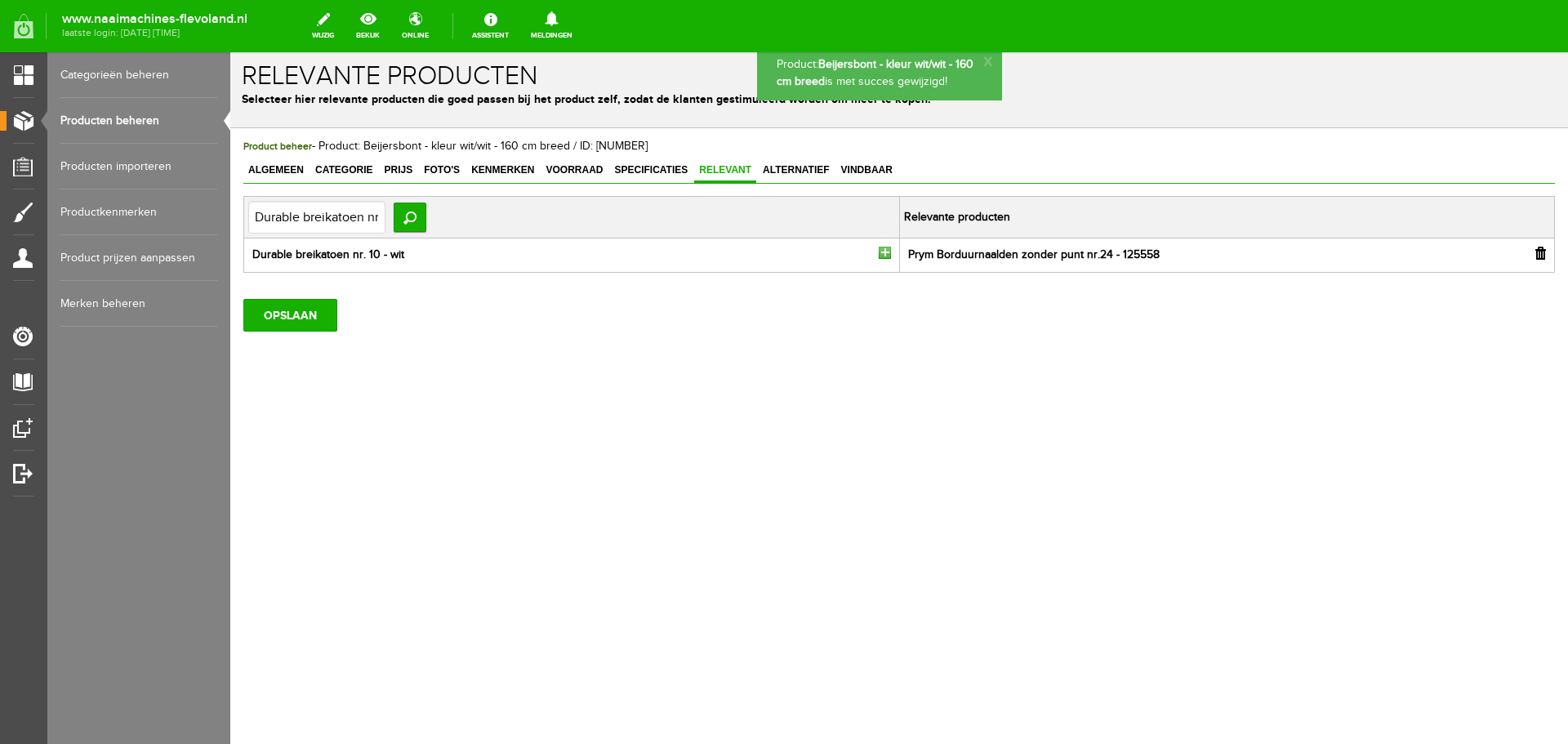 scroll, scrollTop: 0, scrollLeft: 0, axis: both 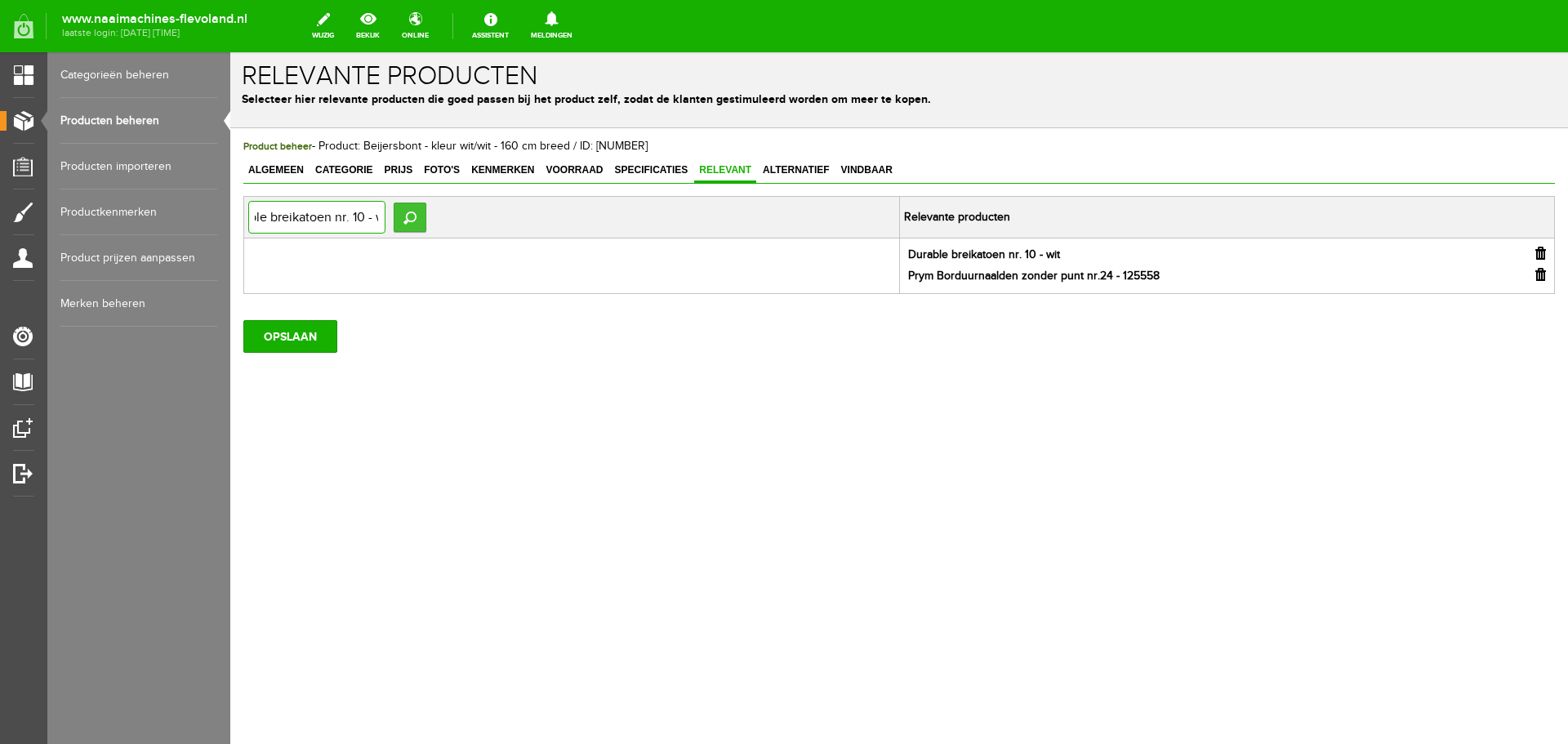 drag, startPoint x: 256, startPoint y: 216, endPoint x: 415, endPoint y: 220, distance: 159.05031 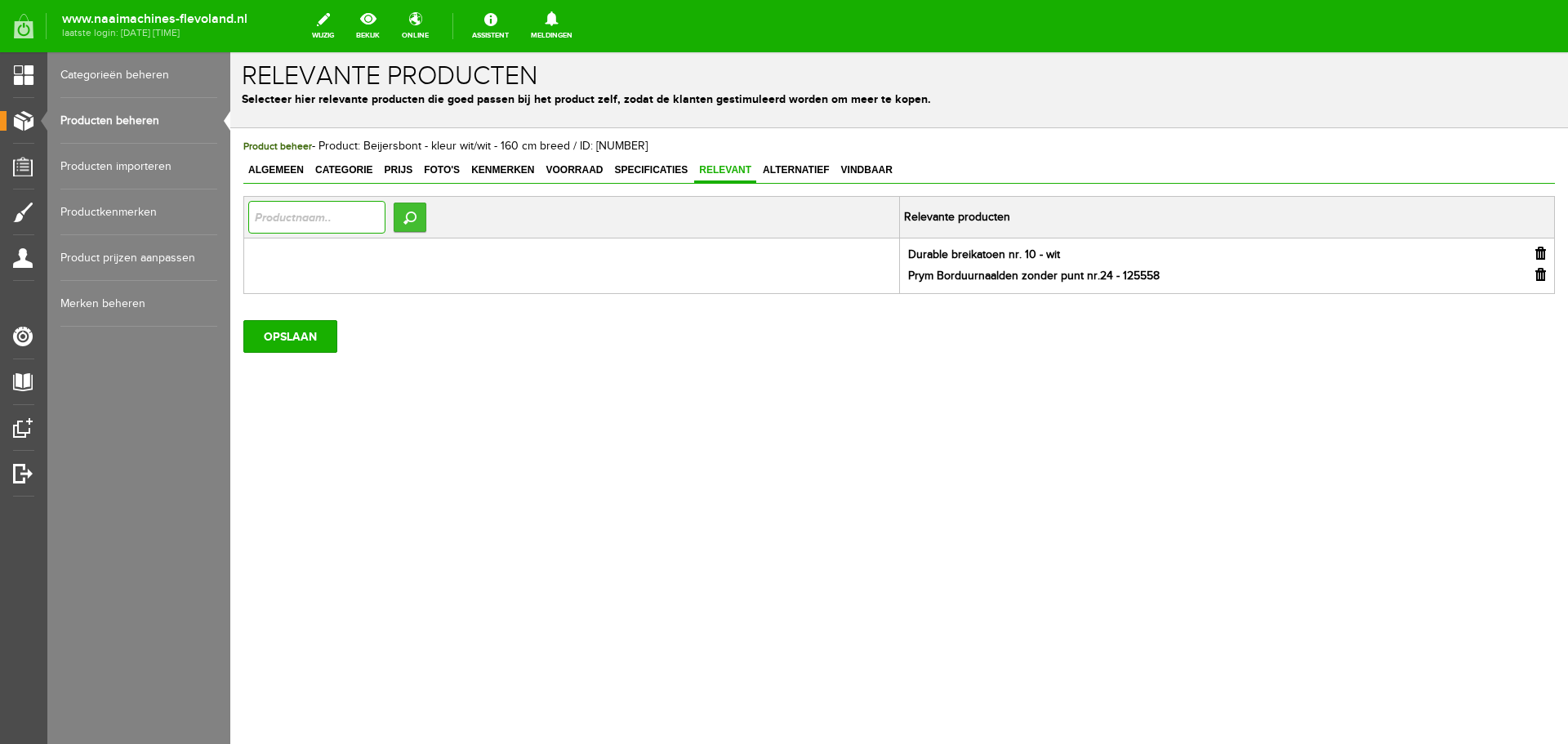 scroll, scrollTop: 0, scrollLeft: 0, axis: both 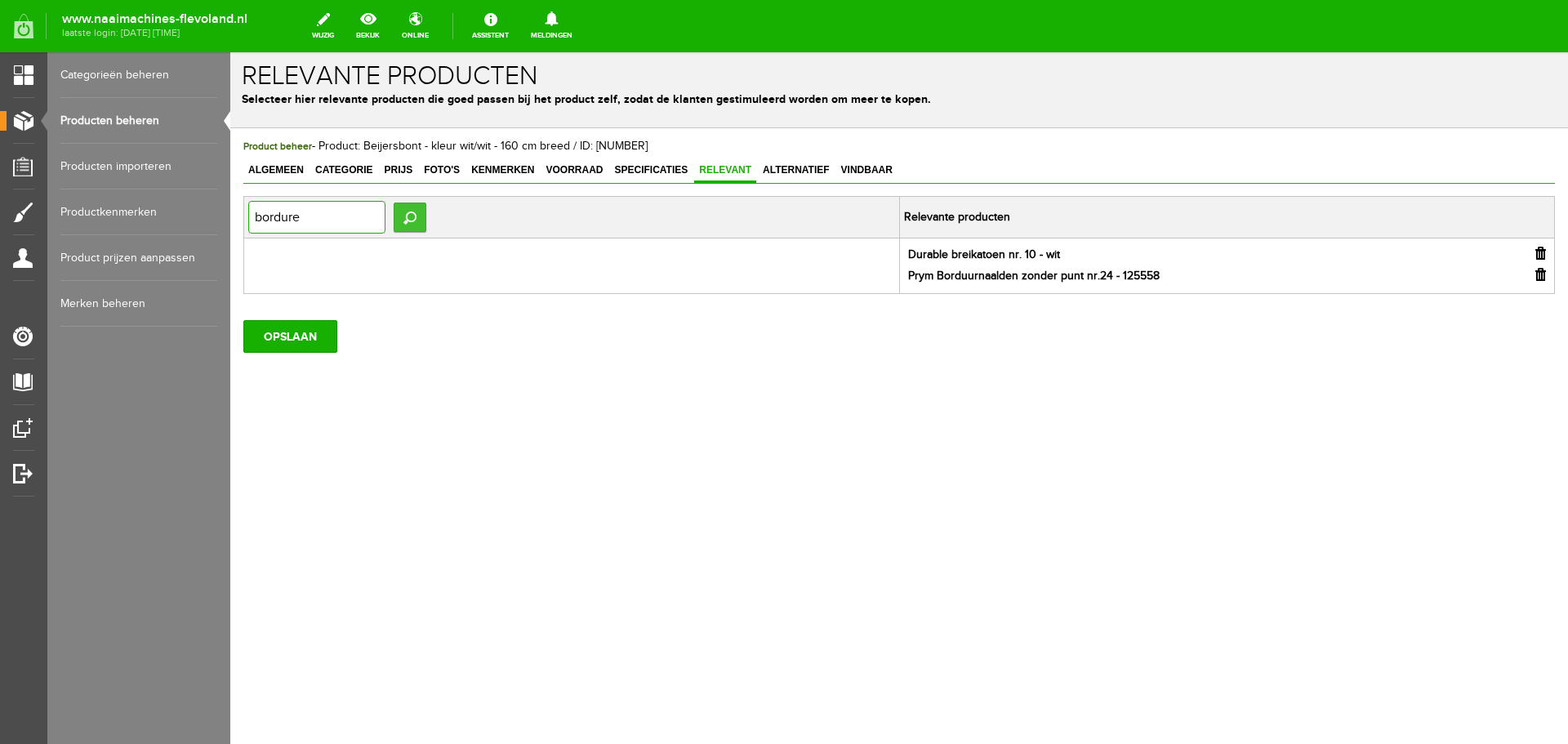 type on "borduren" 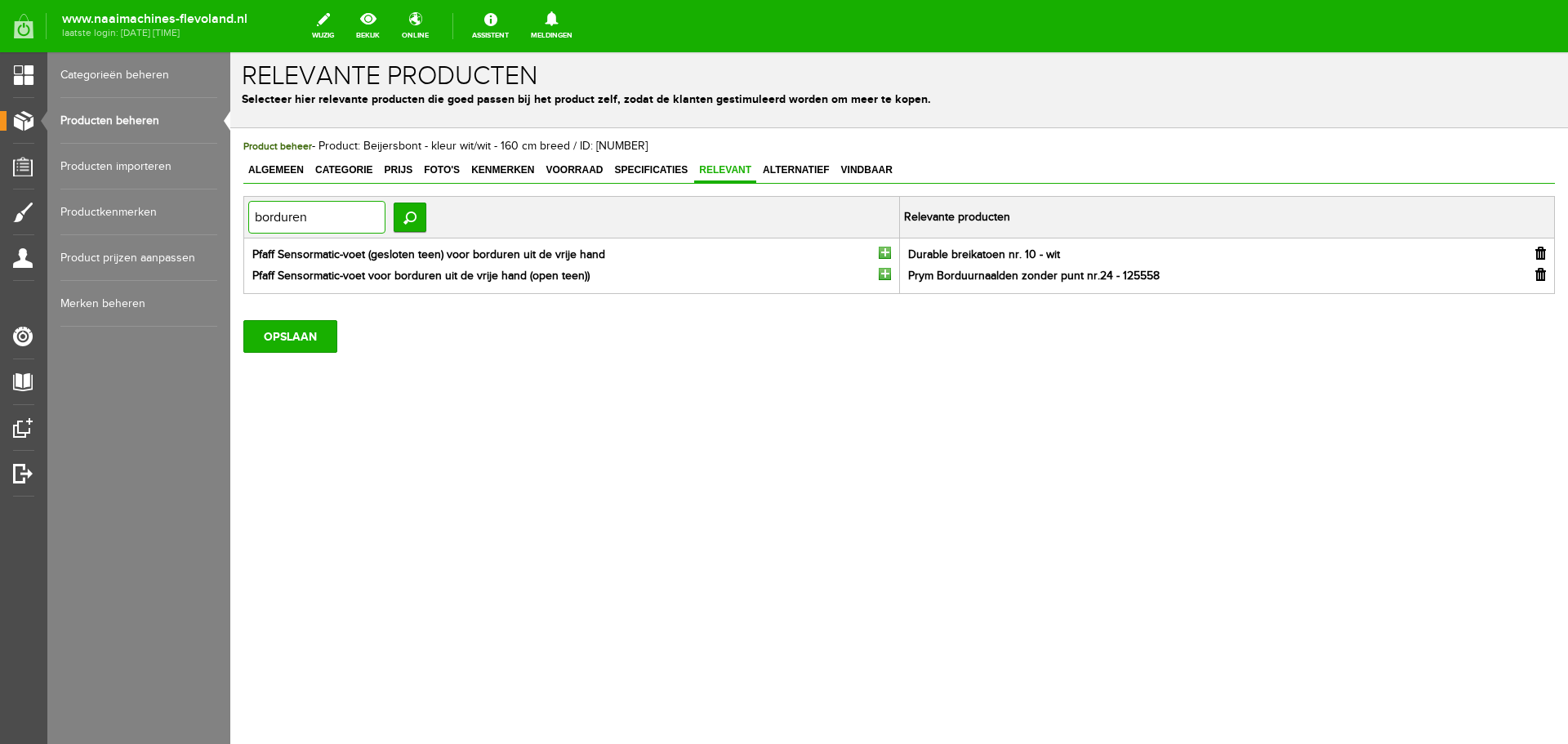 drag, startPoint x: 323, startPoint y: 216, endPoint x: 194, endPoint y: 218, distance: 129.0155 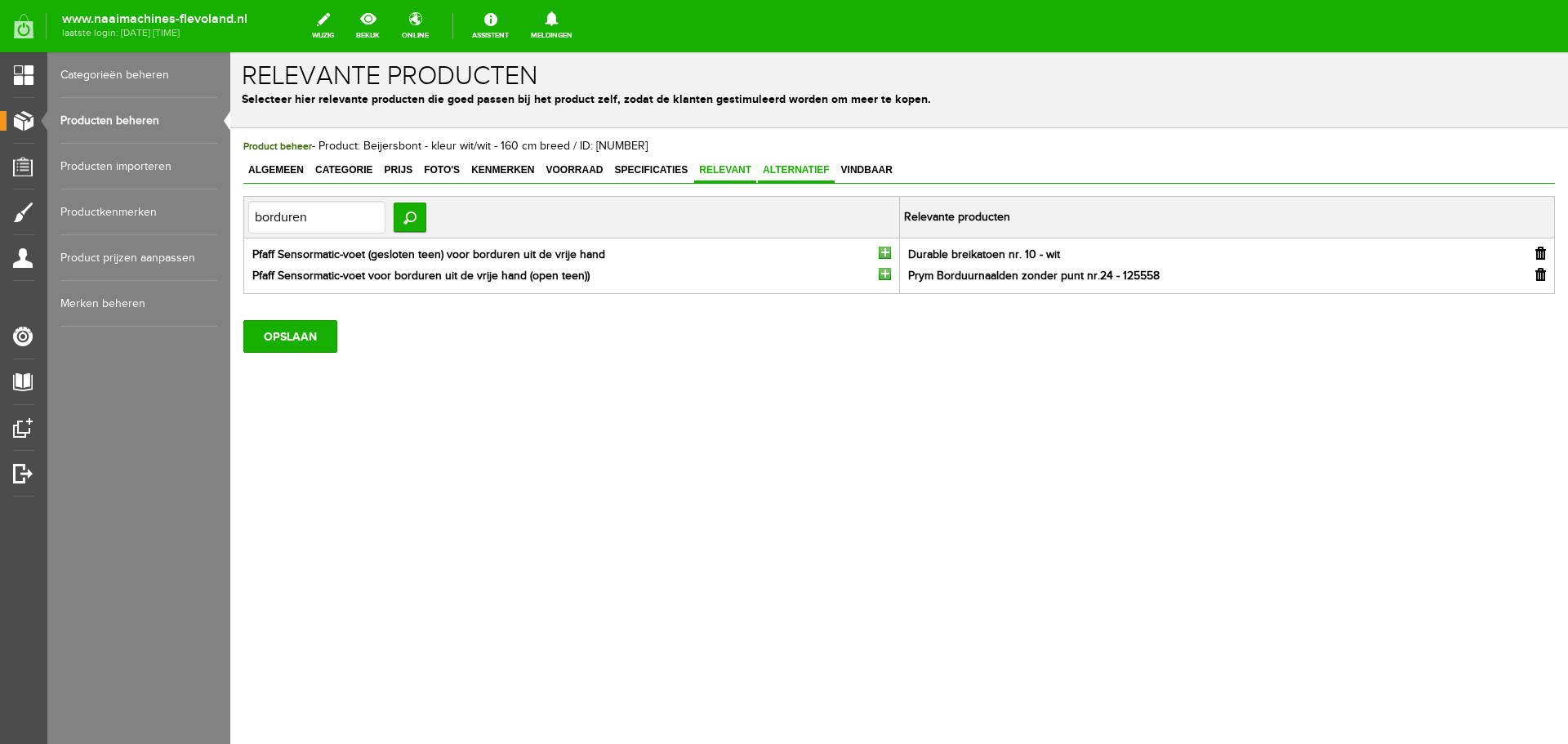 click on "Alternatief" at bounding box center [796, 170] 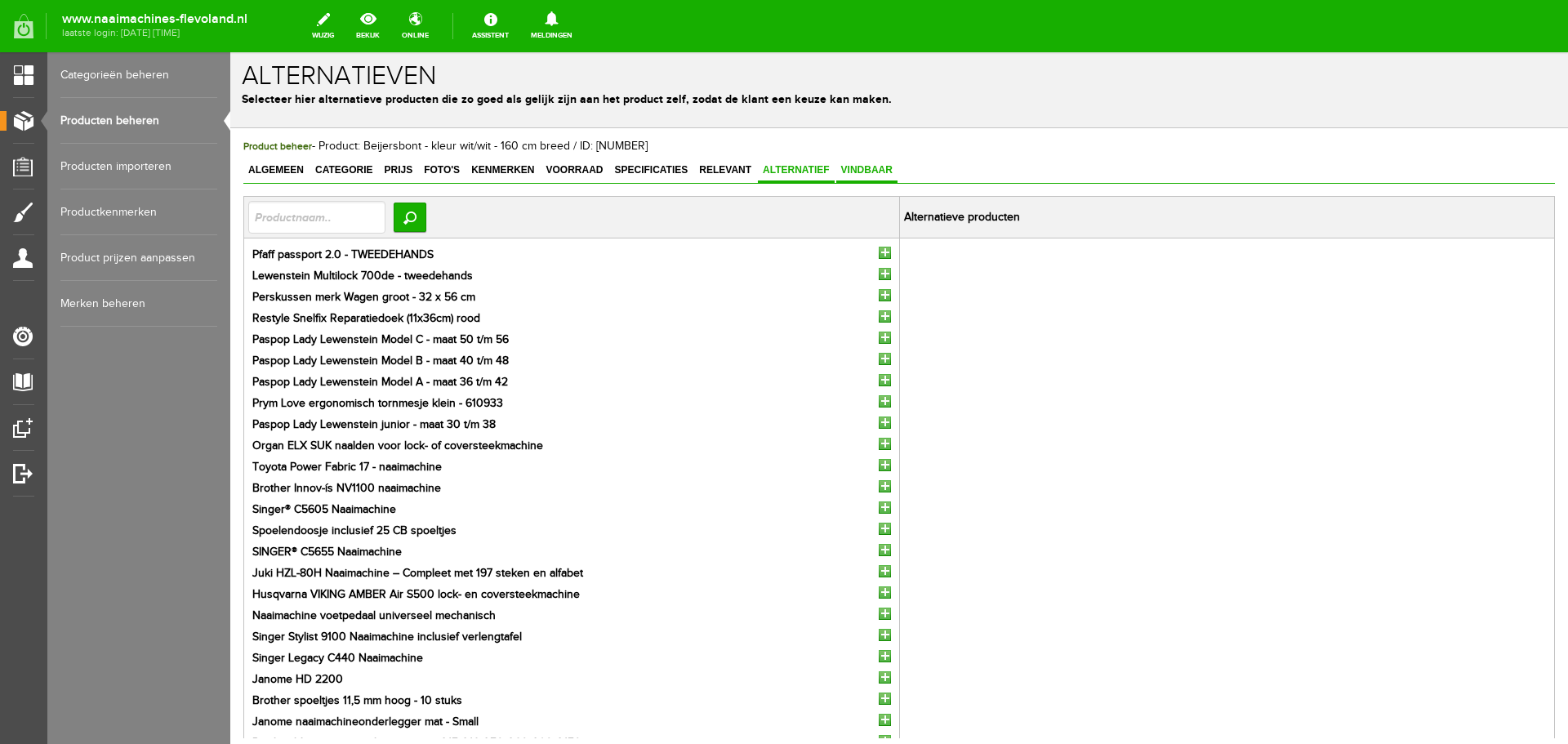 click on "Vindbaar" at bounding box center (866, 170) 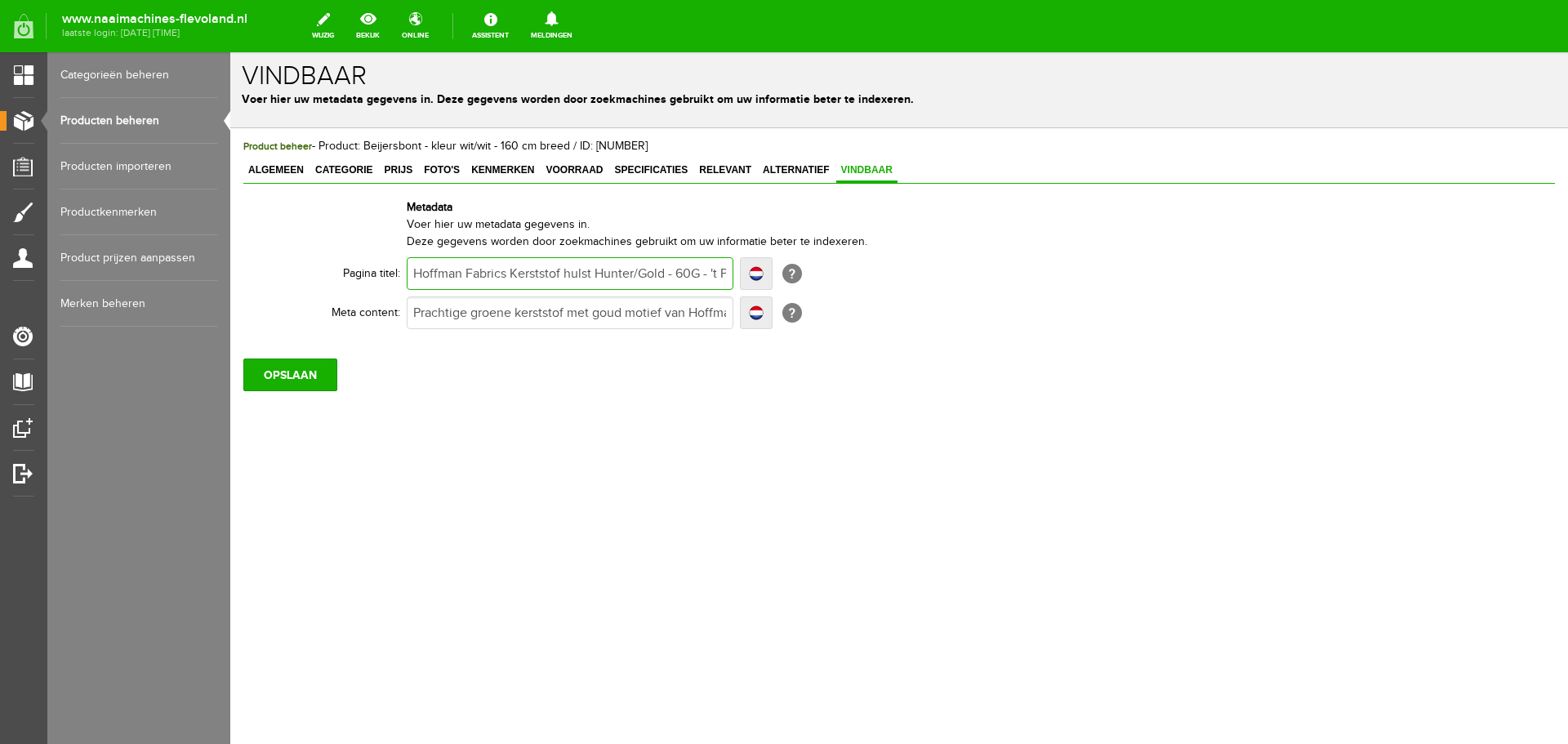 click on "Hoffman Fabrics Kerststof hulst Hunter/Gold - 60G - 't Pandje Naaimachines" at bounding box center (570, 274) 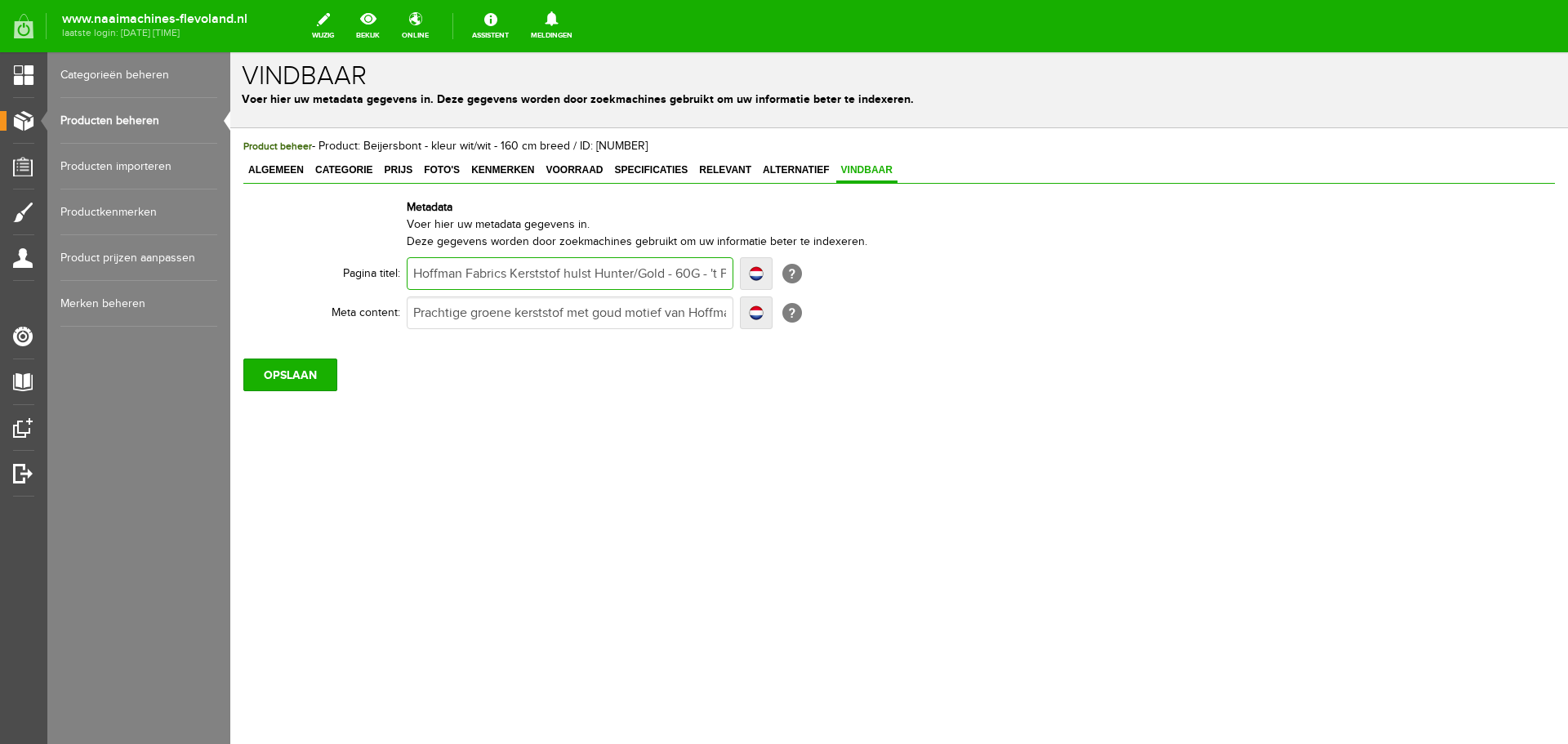 type on "BHoffman Fabrics Kerststof hulst Hunter/Gold - [NUMBER]G - 't Pandje Naaimachines" 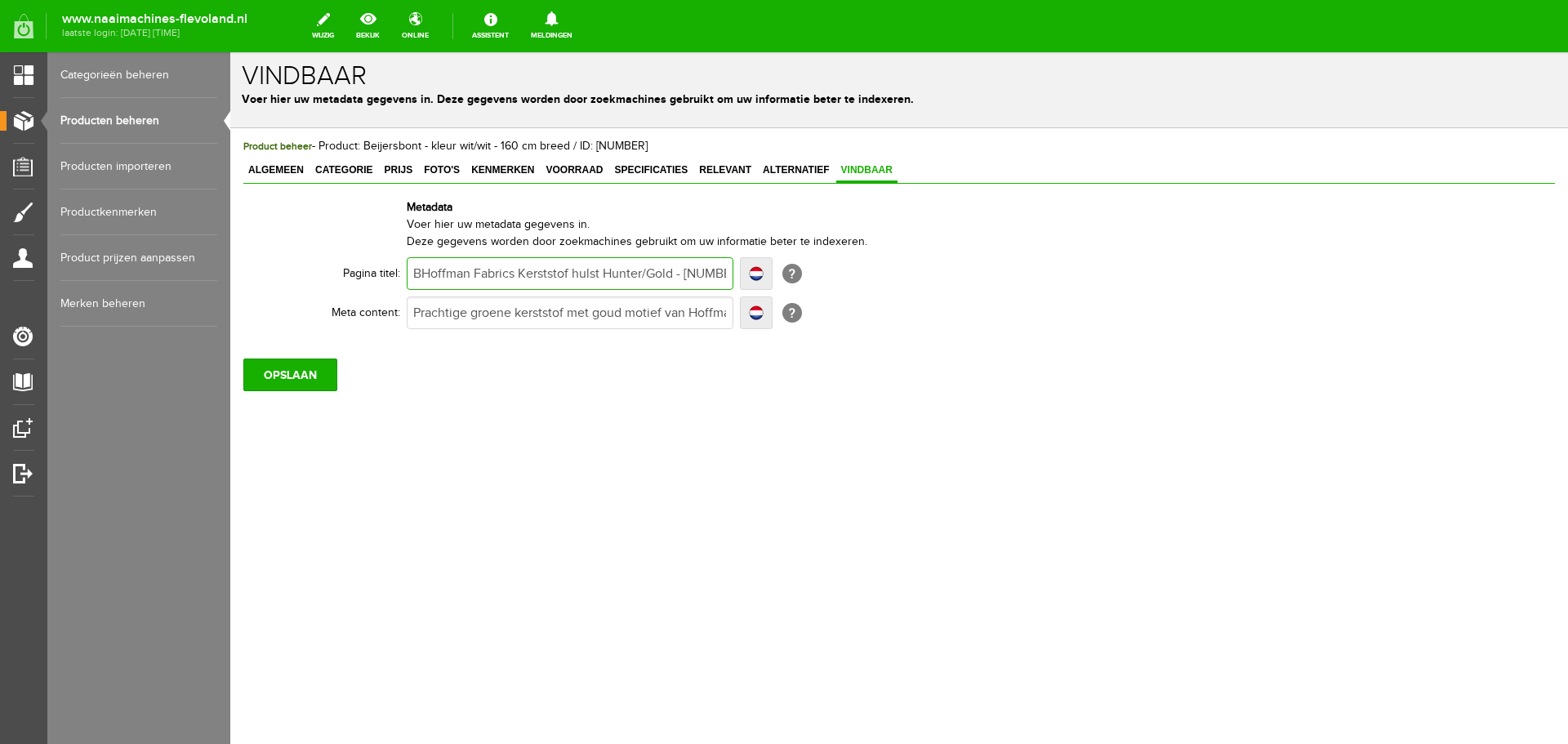 type on "BHoffman Fabrics Kerststof hulst Hunter/Gold - [NUMBER]G - 't Pandje Naaimachines" 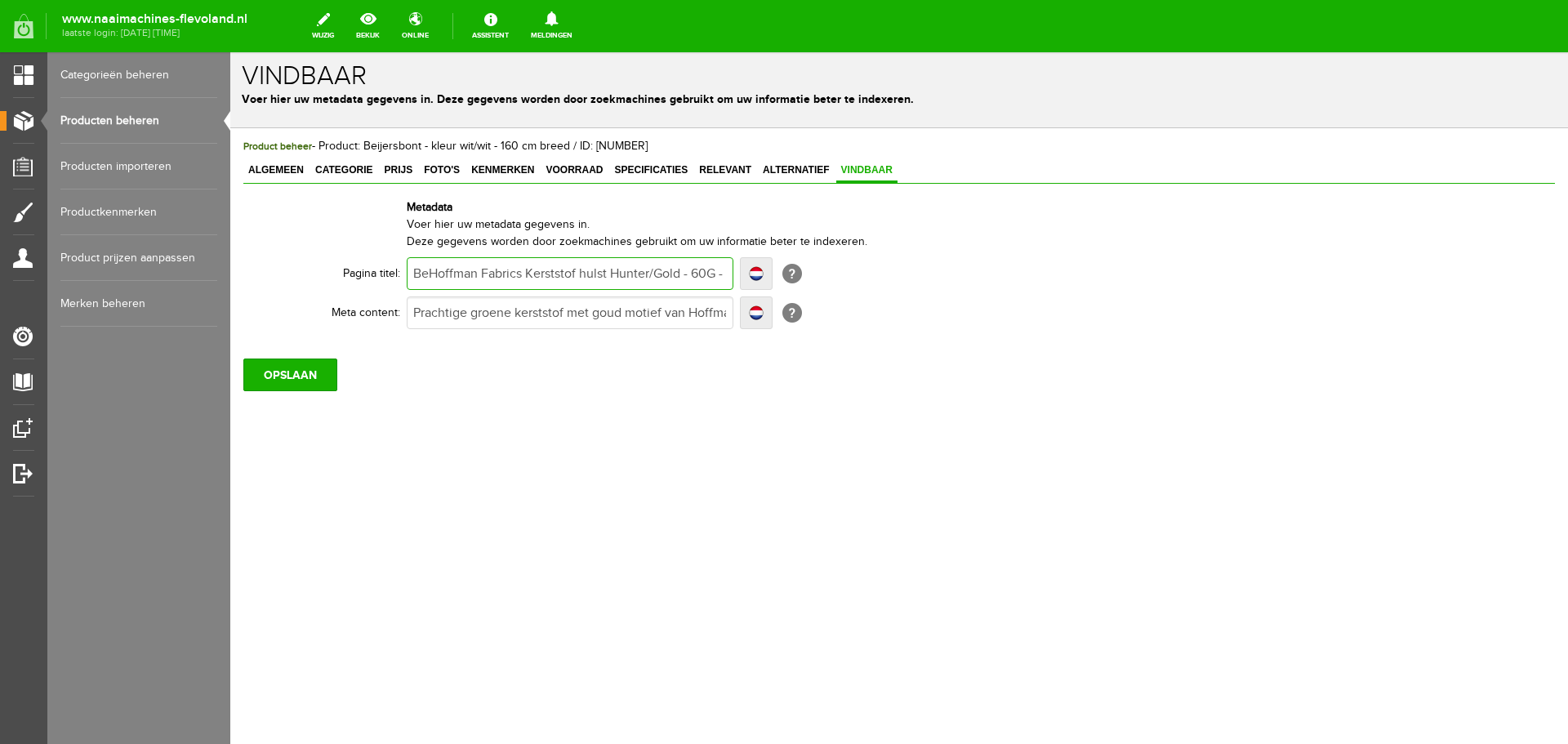 type on "BeHoffman Fabrics Kerststof hulst Hunter/Gold - 60G - 't Pandje Naaimachines" 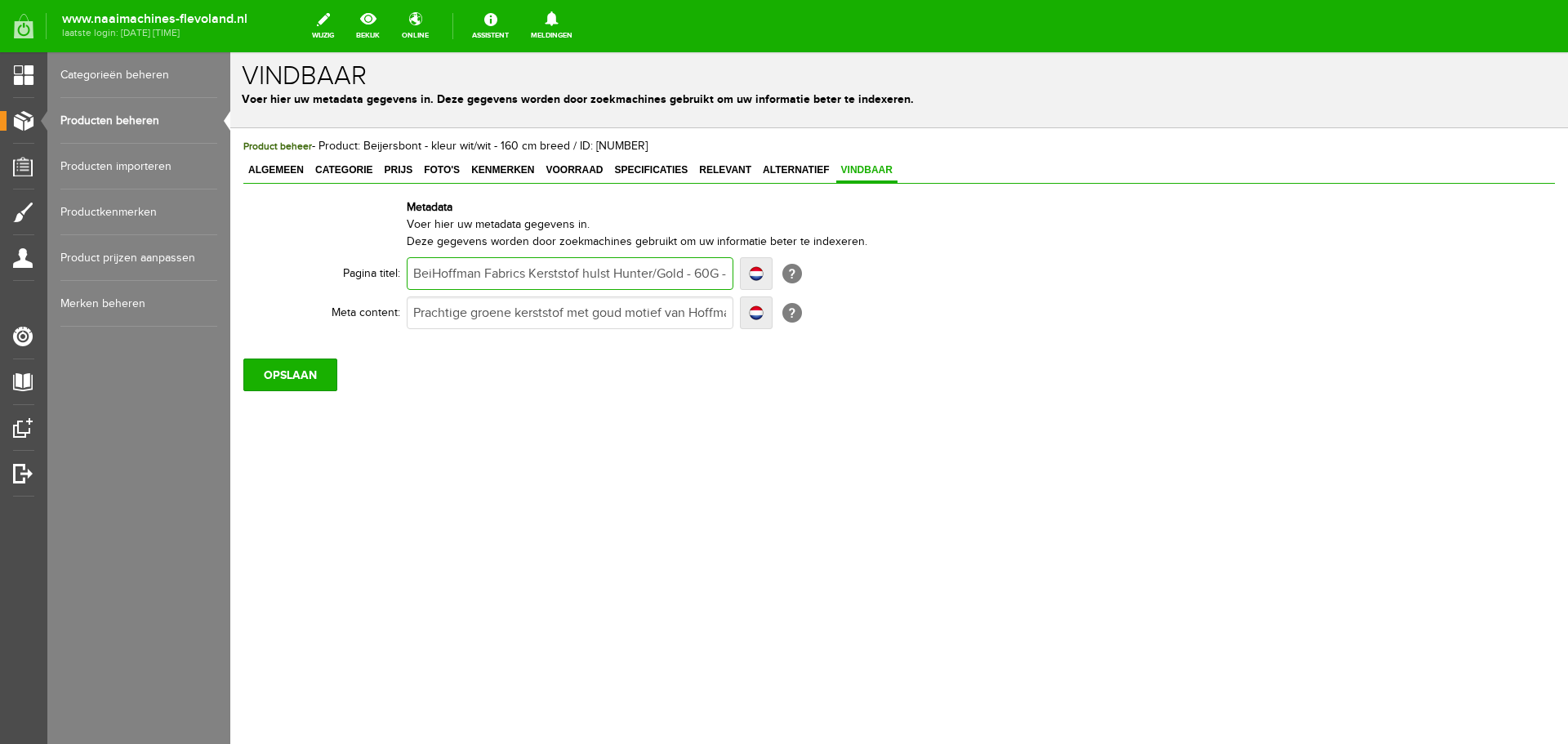 type on "BeijHoffman Fabrics Kerststof hulst Hunter/Gold - 60G - 't Pandje Naaimachines" 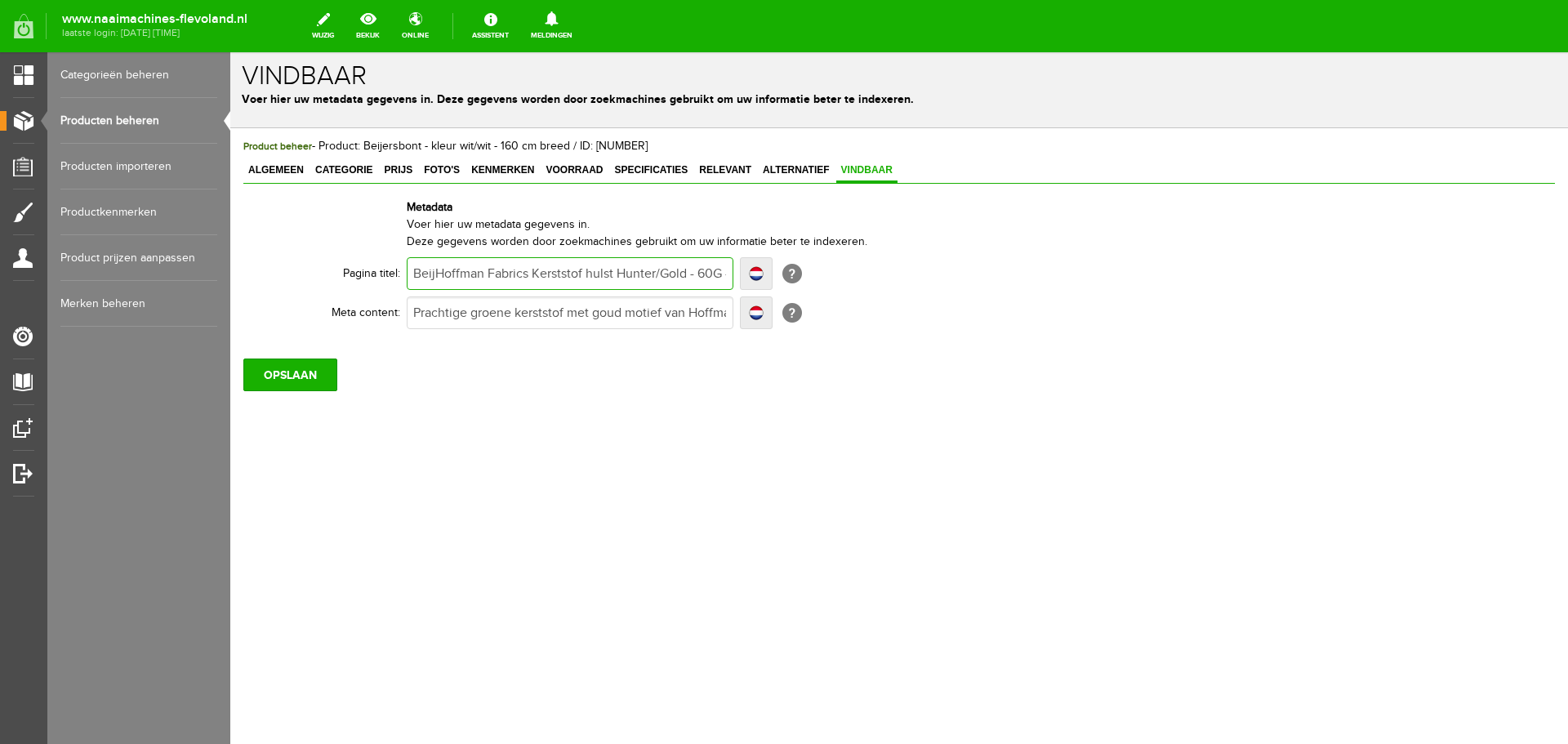 type on "BeijHoffman Fabrics Kerststof hulst Hunter/Gold - 60G - 't Pandje Naaimachines" 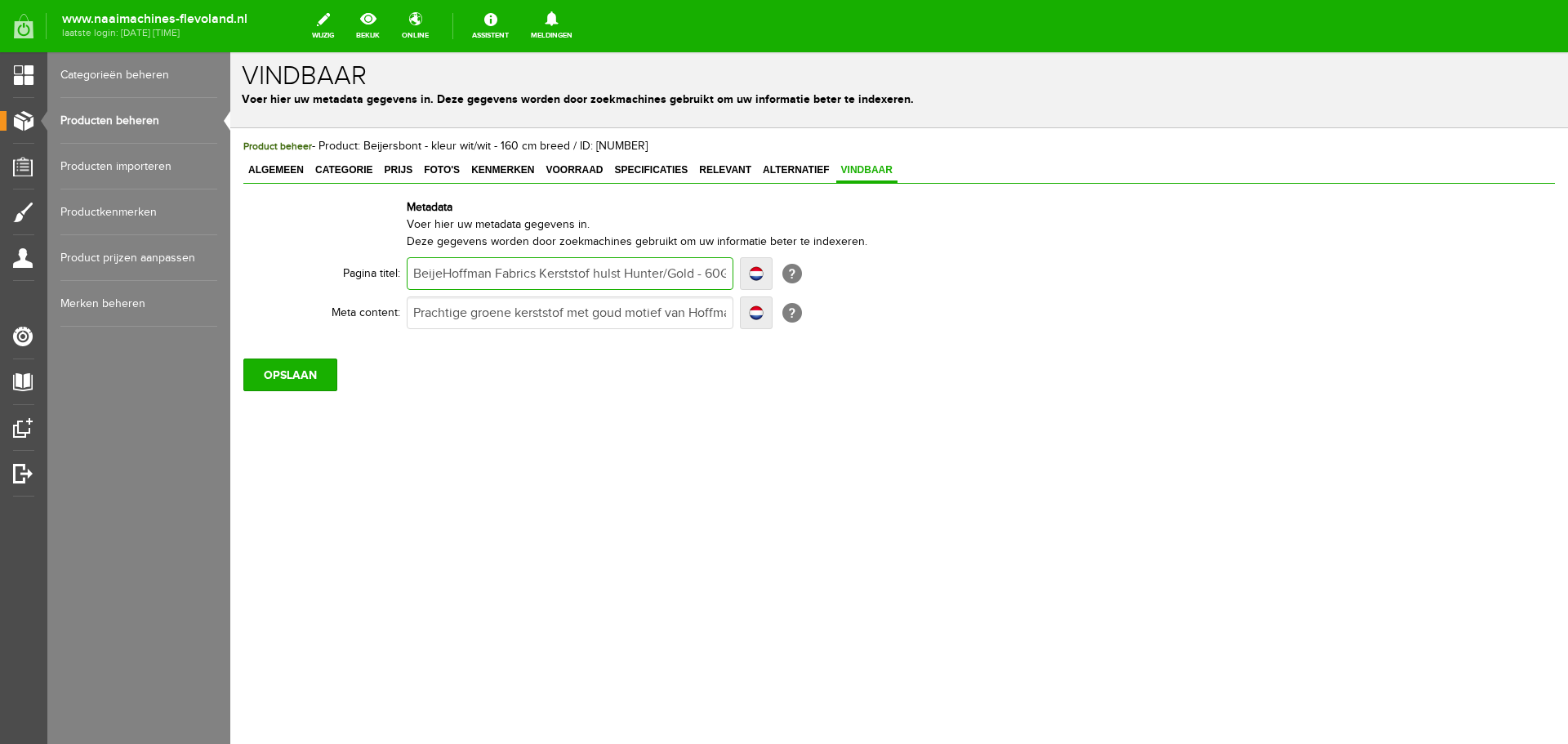 type on "BeijeHoffman Fabrics Kerststof hulst Hunter/Gold - 60G - 't Pandje Naaimachines" 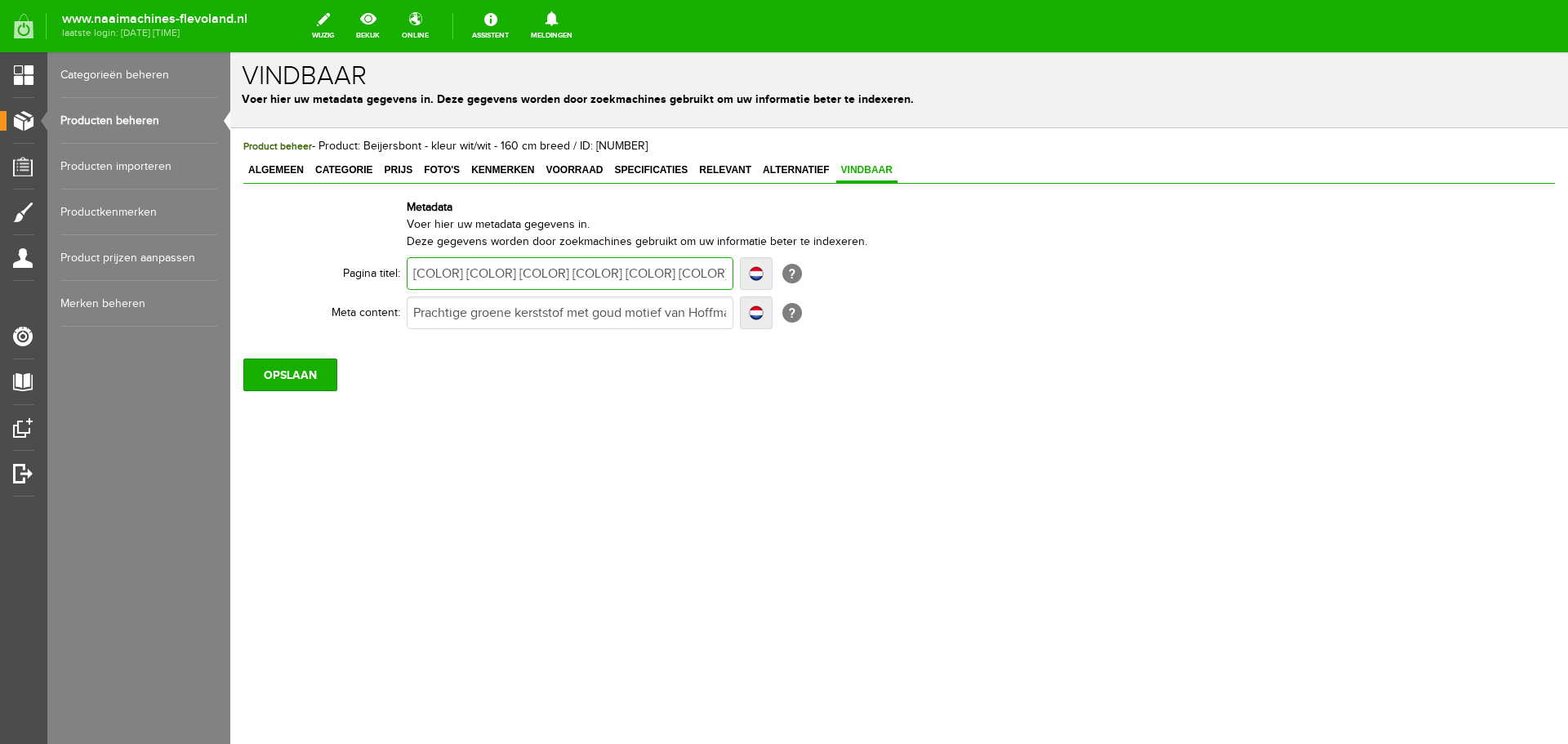 type on "[COLOR] [COLOR] [COLOR] [COLOR] [COLOR] [COLOR] - 60G - 't Pandje Naaimachines" 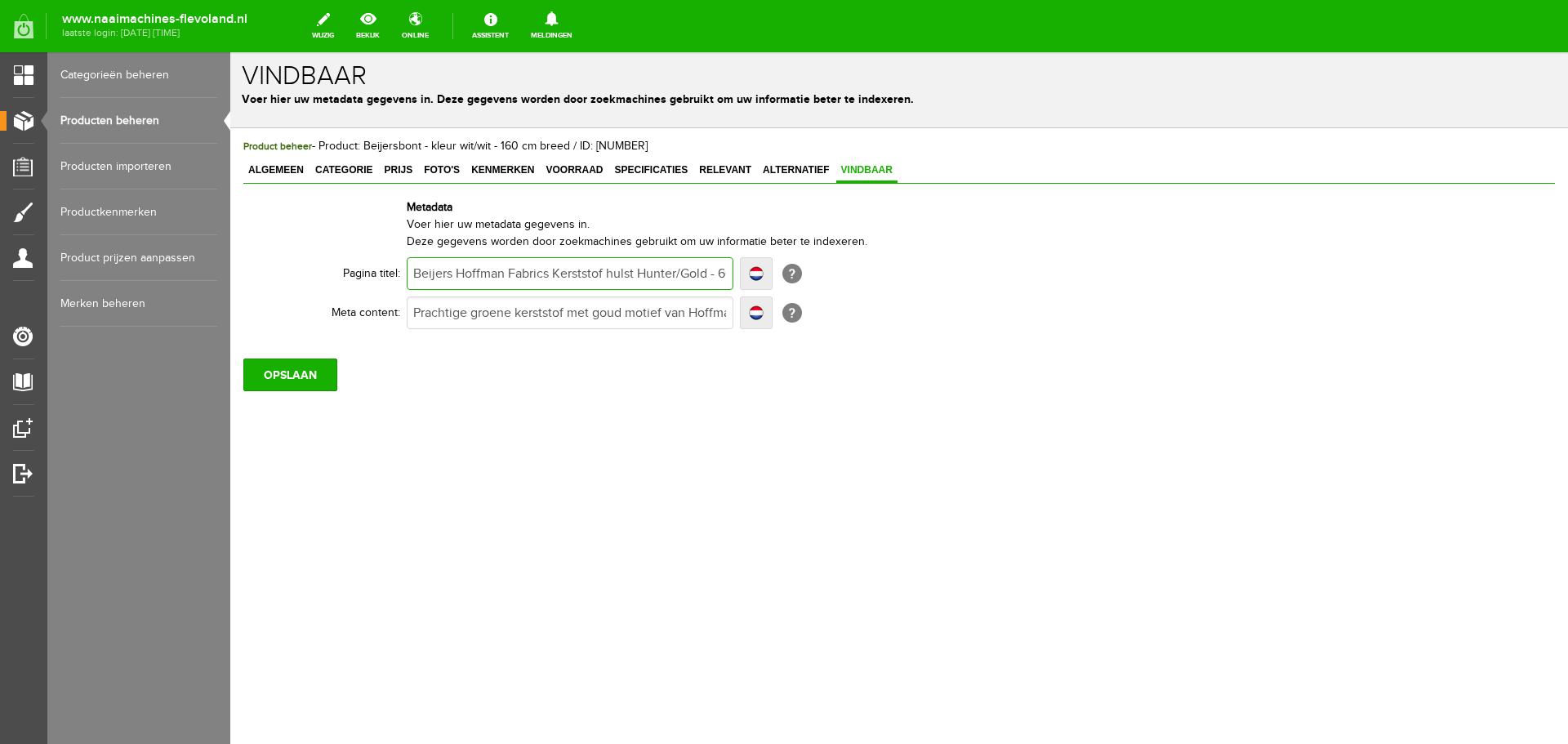 type on "Beijers Hoffman Fabrics Kerststof hulst Hunter/Gold - 60G - 't Pandje Naaimachines" 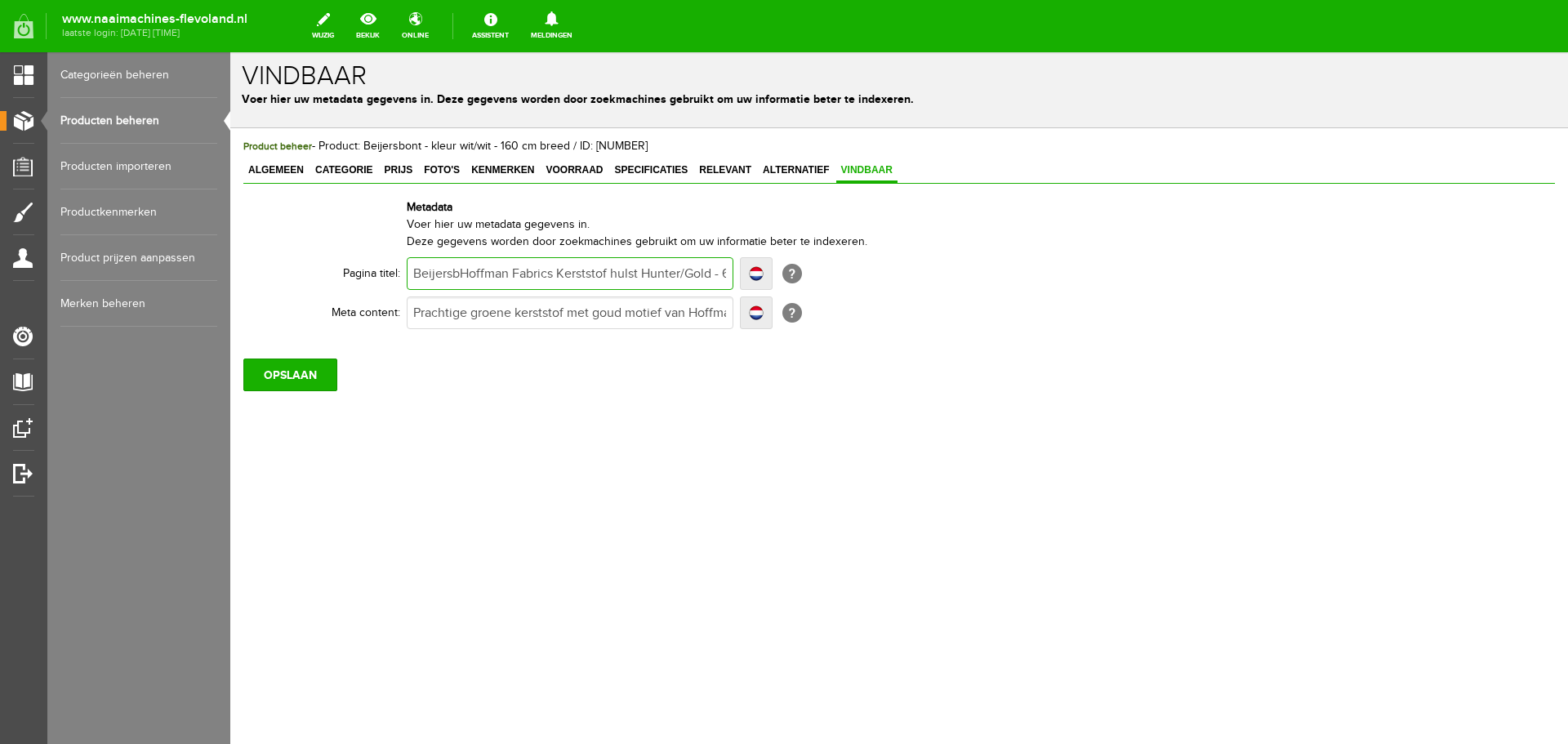 type on "BeijersbHoffman Fabrics Kerststof hulst Hunter/Gold - 60G - 't Pandje Naaimachines" 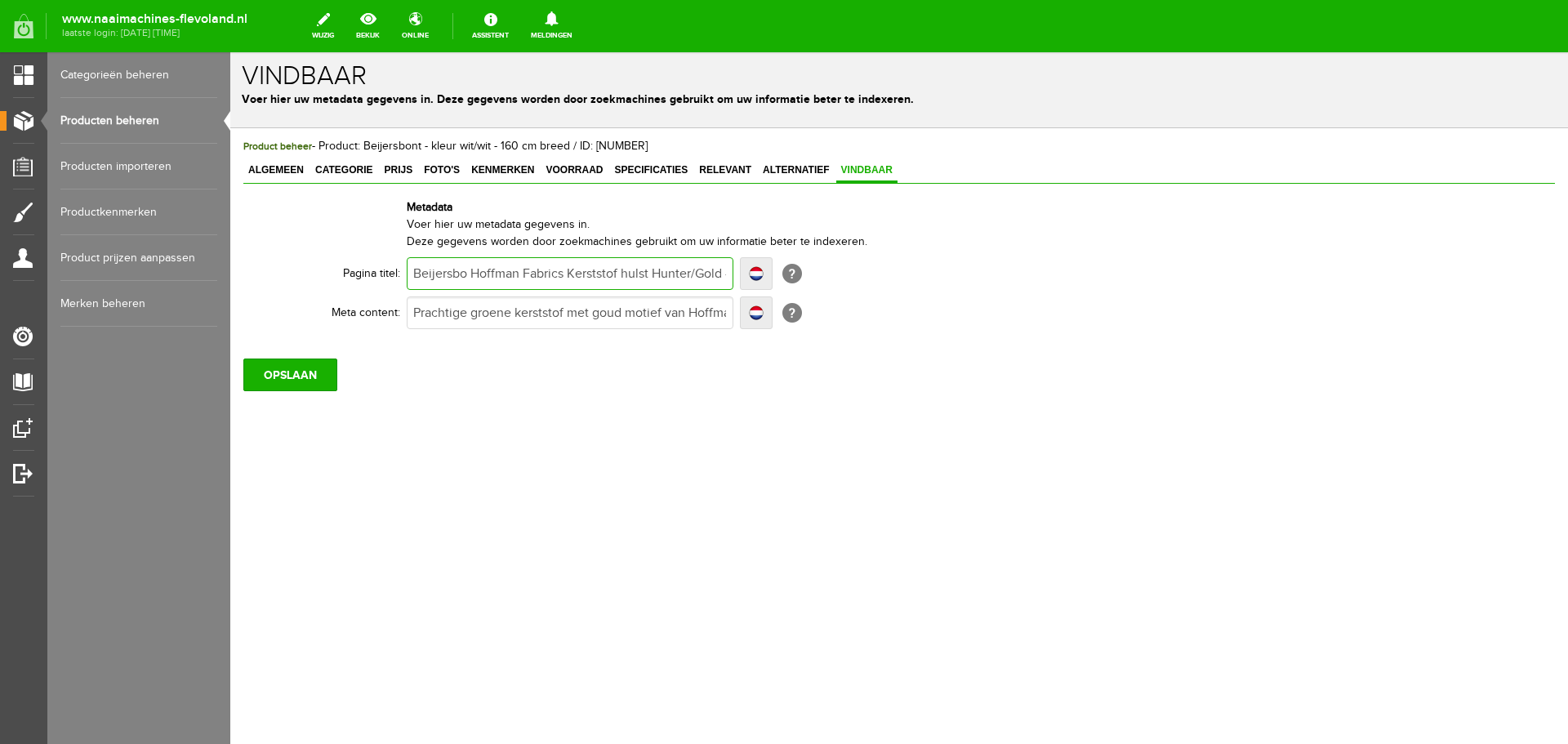 type on "Beijersbo Hoffman Fabrics Kerststof hulst Hunter/Gold - 60G - 't Pandje Naaimachines" 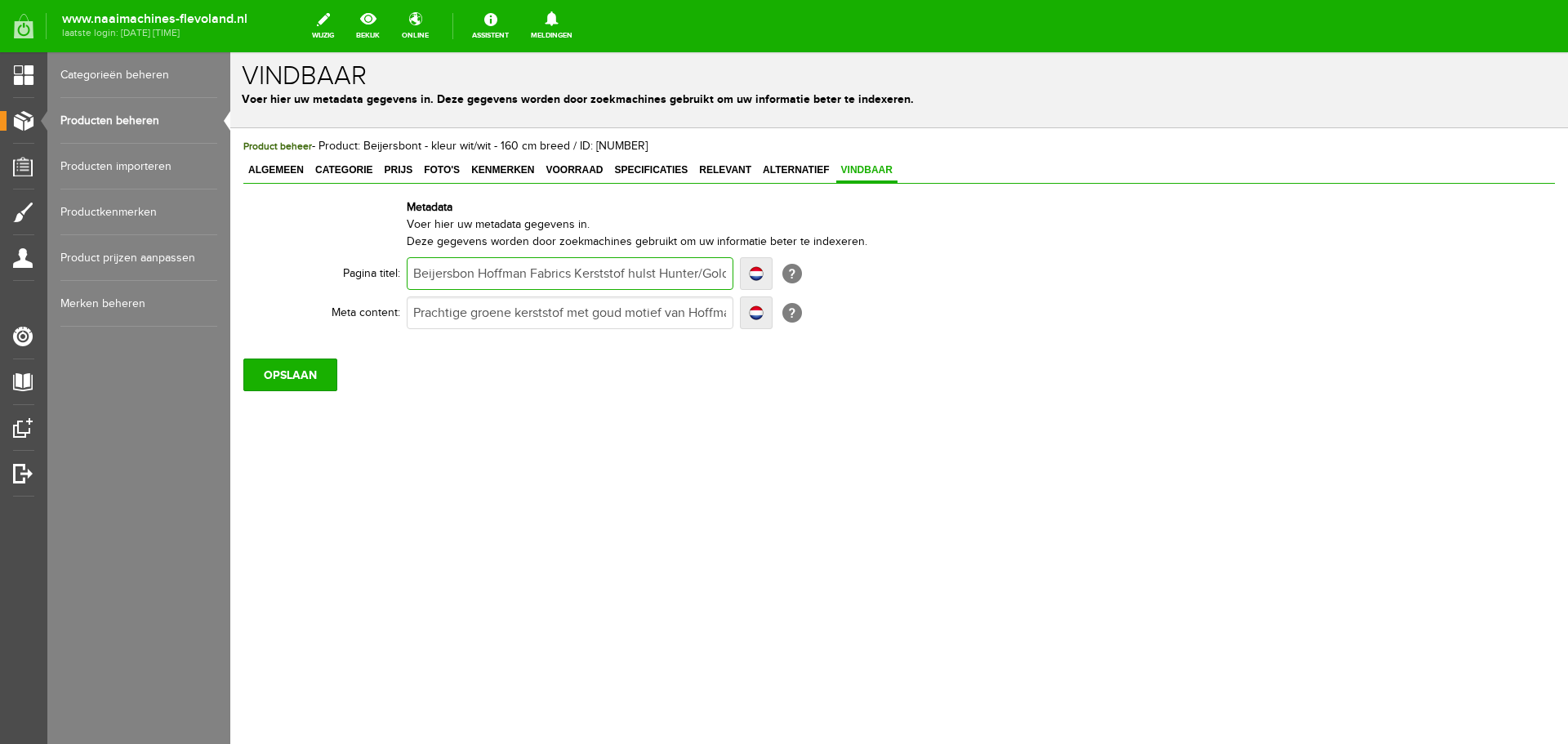 type on "Beijersbon Hoffman Fabrics Kerststof hulst Hunter/Gold - 60G - 't Pandje Naaimachines" 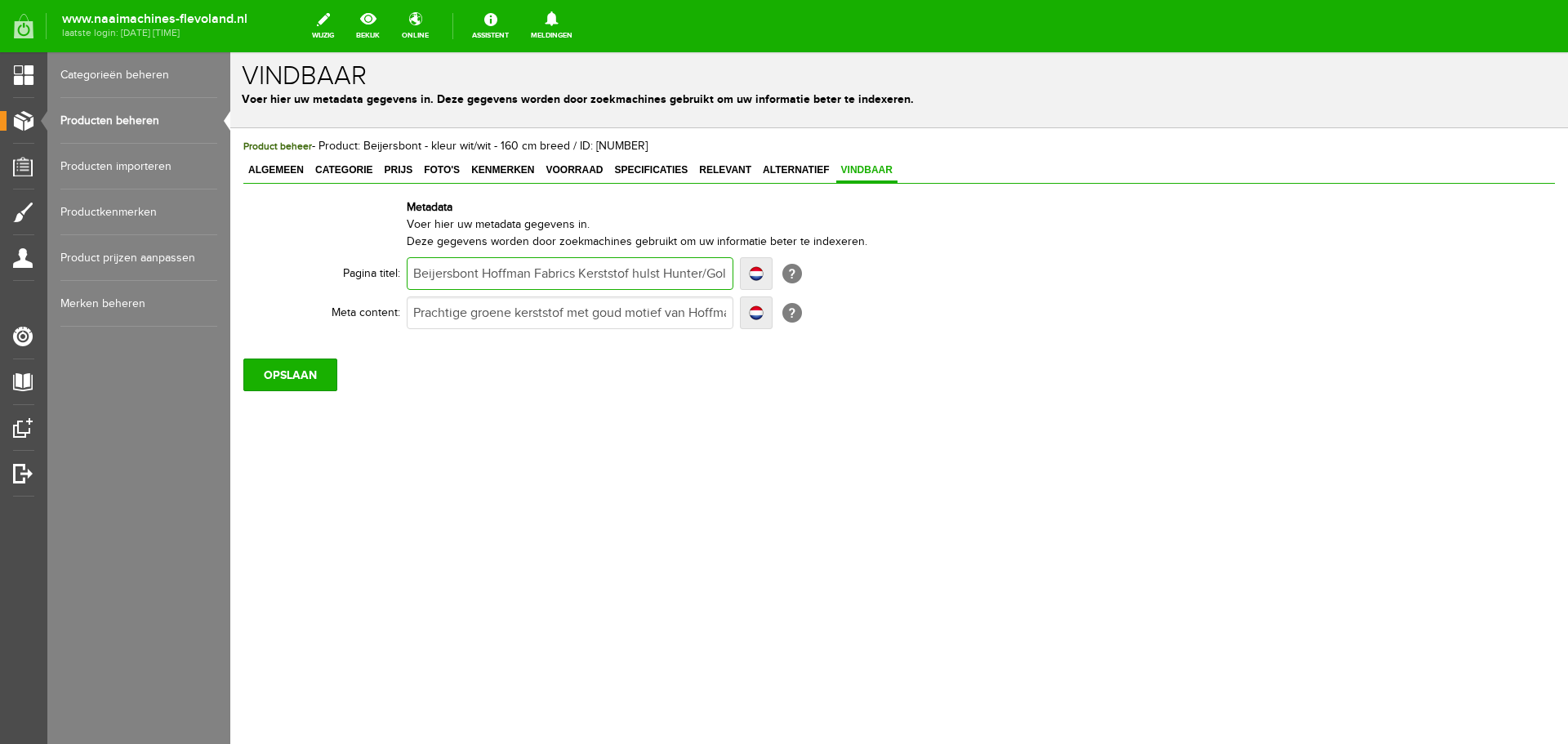 type on "Beijersbont Hoffman Fabrics Kerststof hulst Hunter/Gold - 60G - 't Pandje Naaimachines" 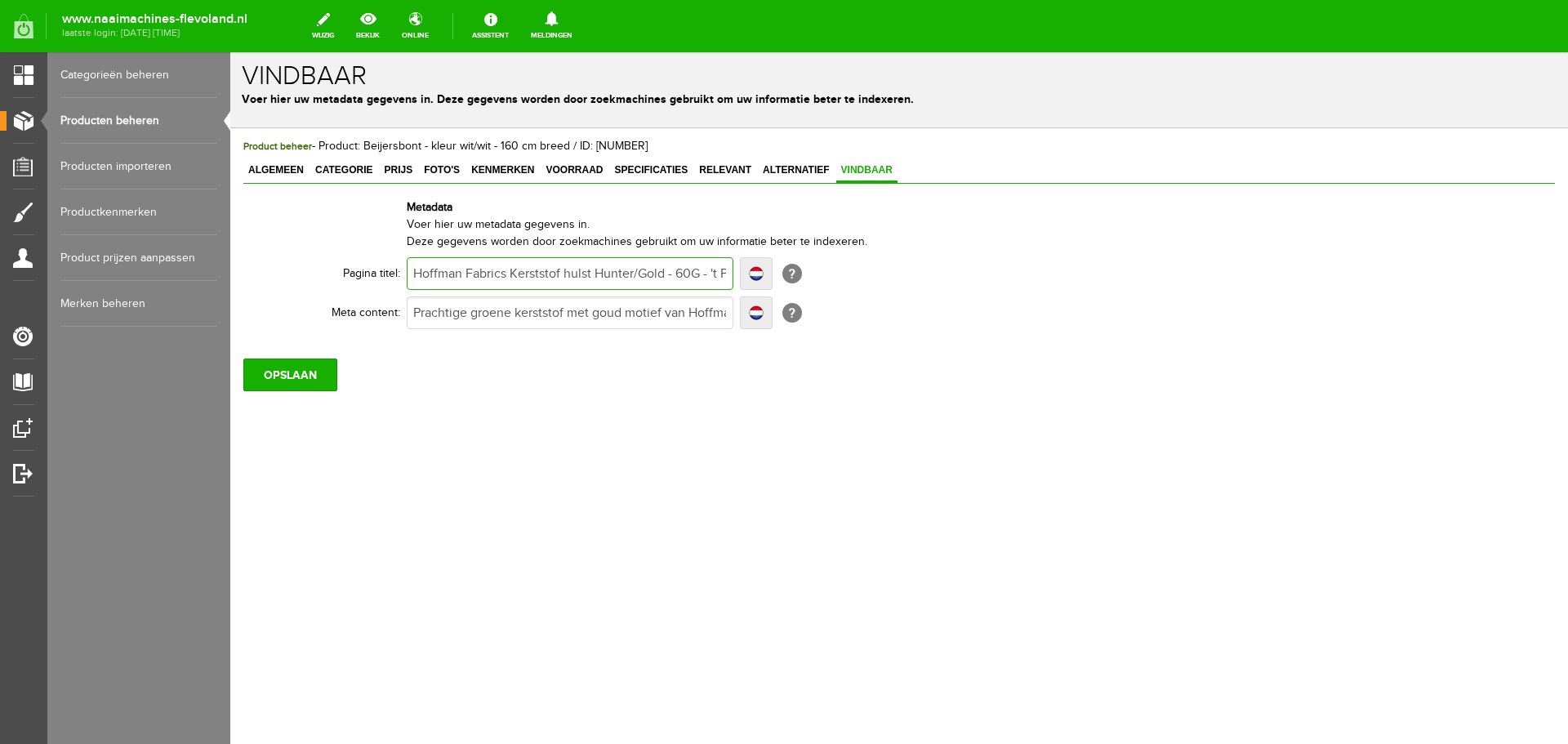 type on "Hoffman Fabrics Kerststof hulst Hunter/Gold - 60G - 't Pandje Naaimachines" 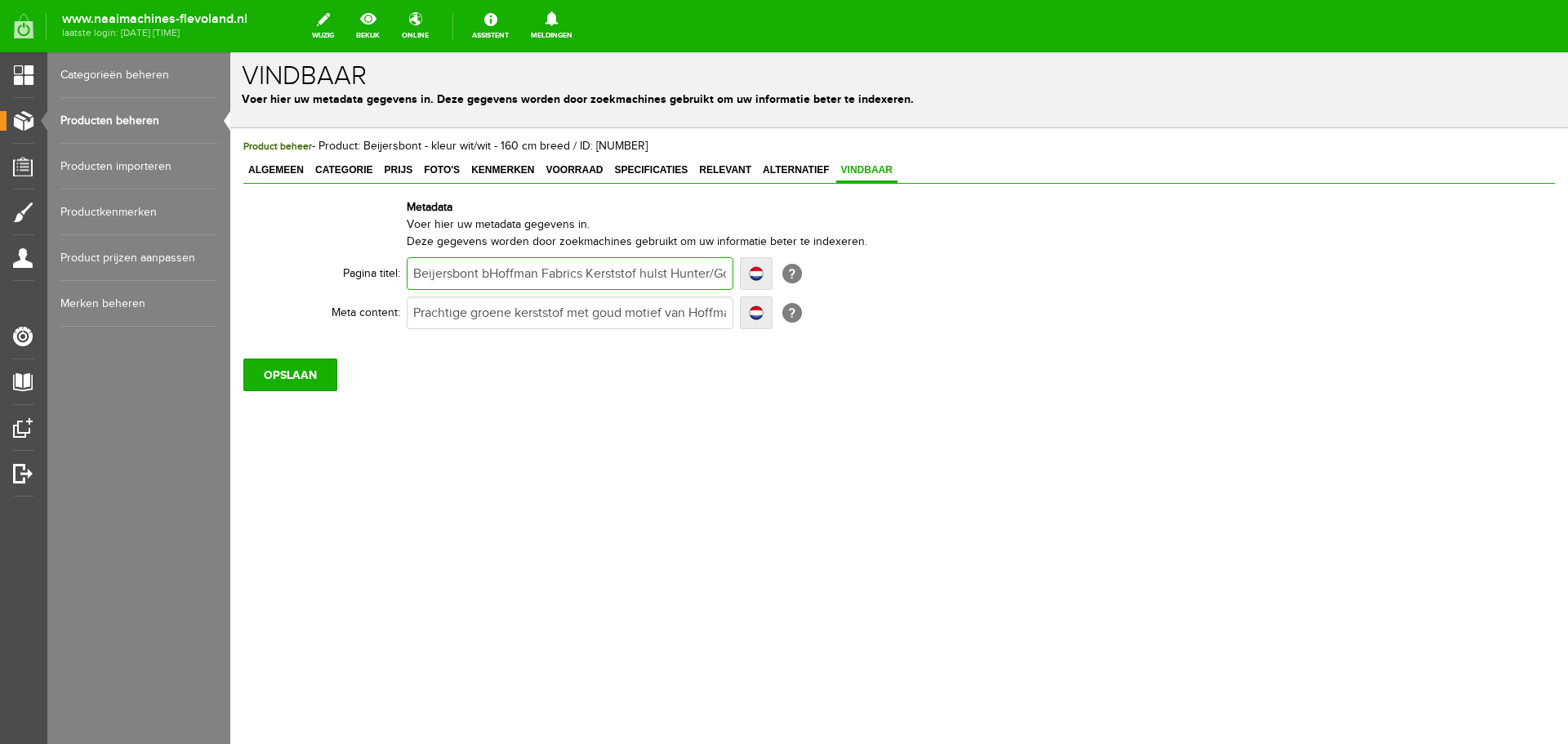 type on "Beijersbont bHoffman Fabrics Kerststof hulst Hunter/Gold - 60G - 't Pandje Naaimachines" 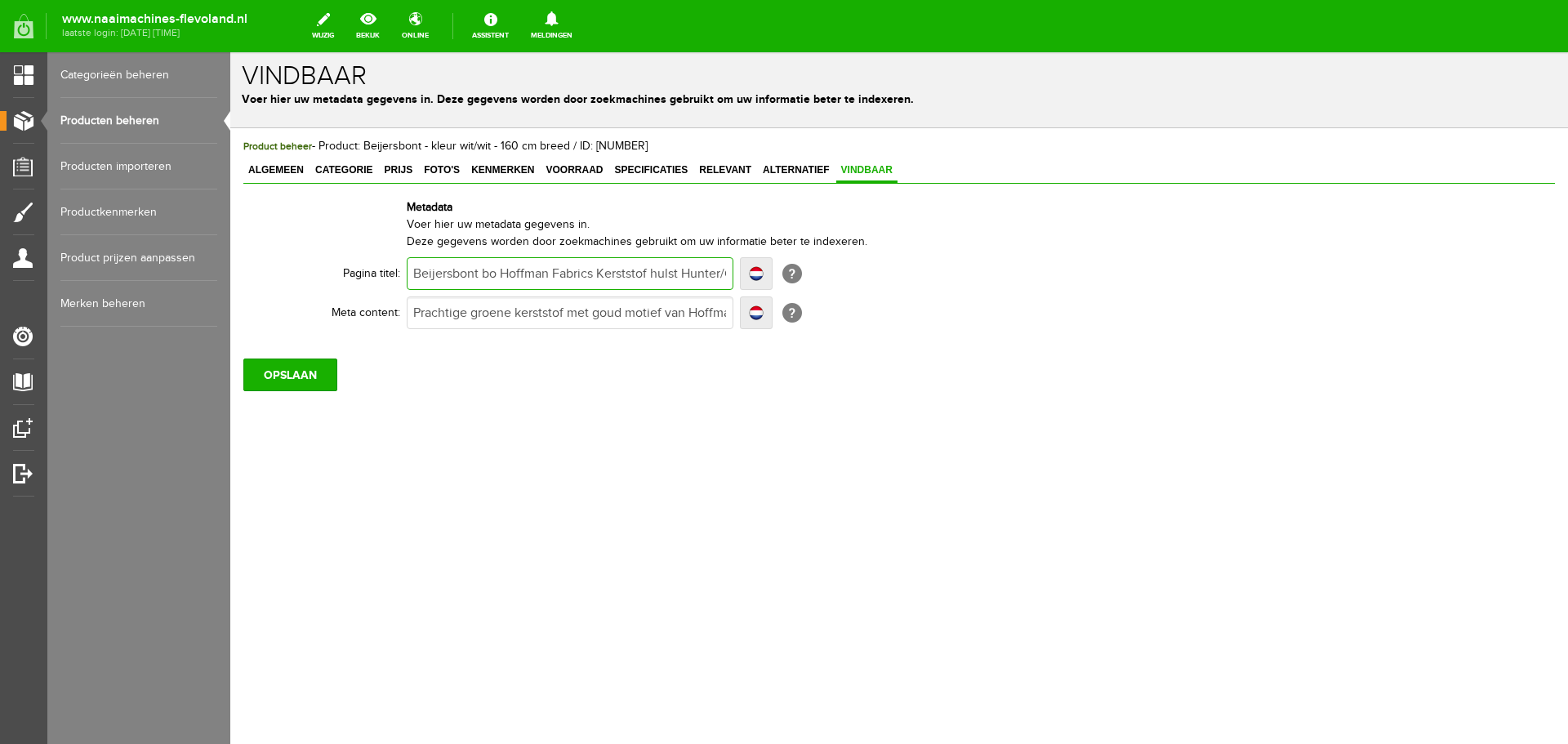 type on "Beijersbont borHoffman Fabrics Kerststof hulst Hunter/Gold - 60G - 't Pandje Naaimachines" 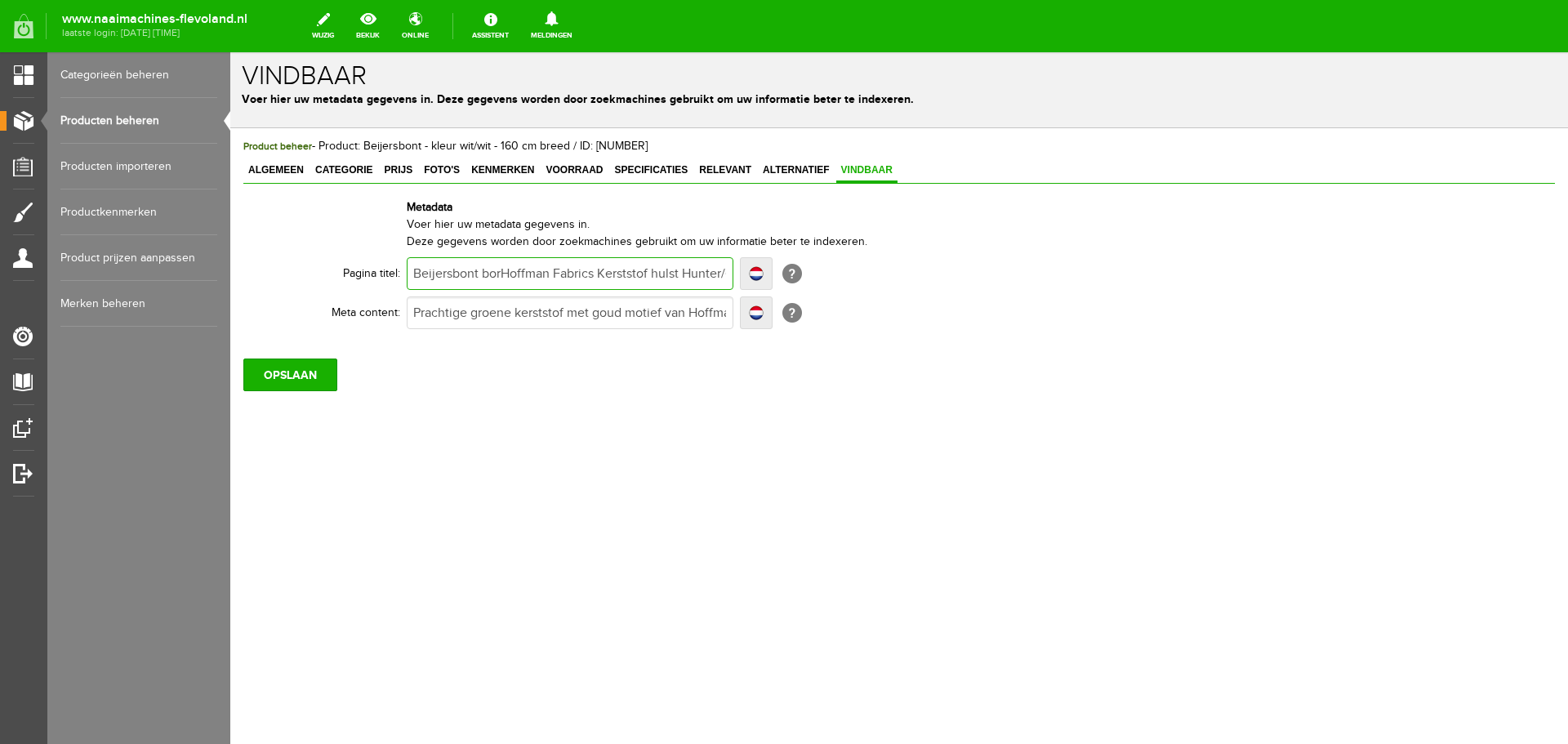 type on "Beijersbont borHoffman Fabrics Kerststof hulst Hunter/Gold - 60G - 't Pandje Naaimachines" 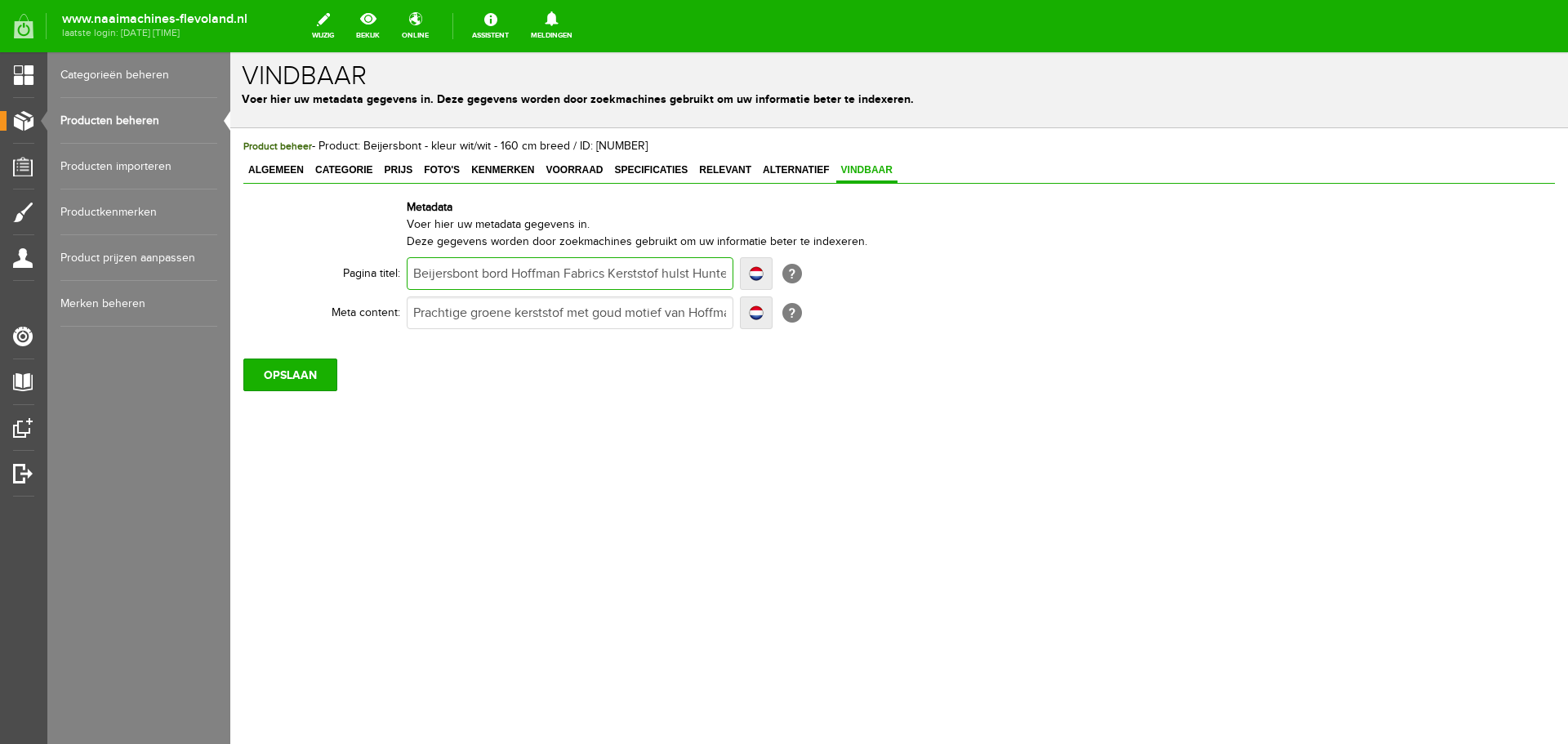 type on "Beijersbont bordu Hoffman Fabrics Kerststof hulst Hunter/Gold - 60G - 't Pandje Naaimachines" 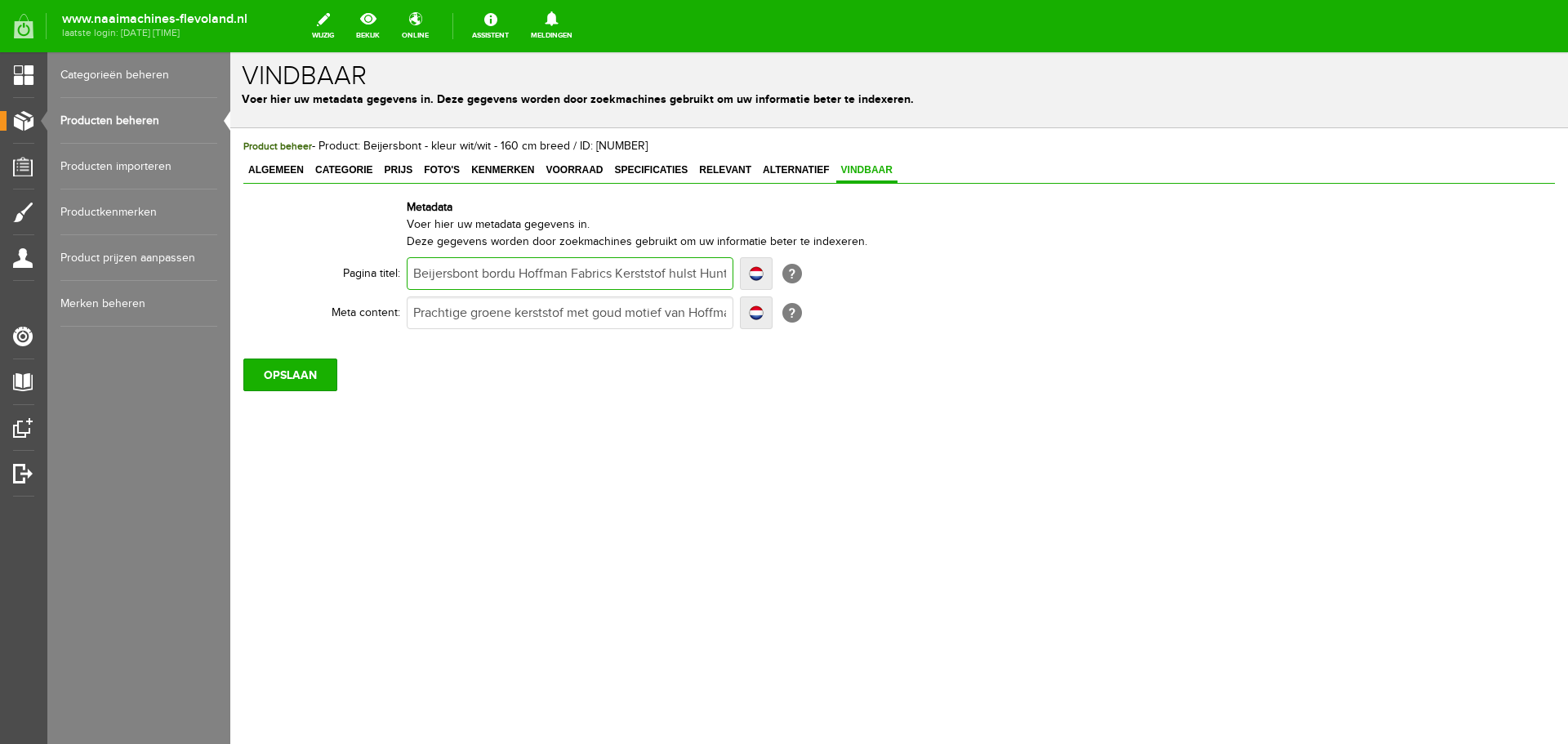 type on "Beijersbont bordu Hoffman Fabrics Kerststof hulst Hunter/Gold - 60G - 't Pandje Naaimachines" 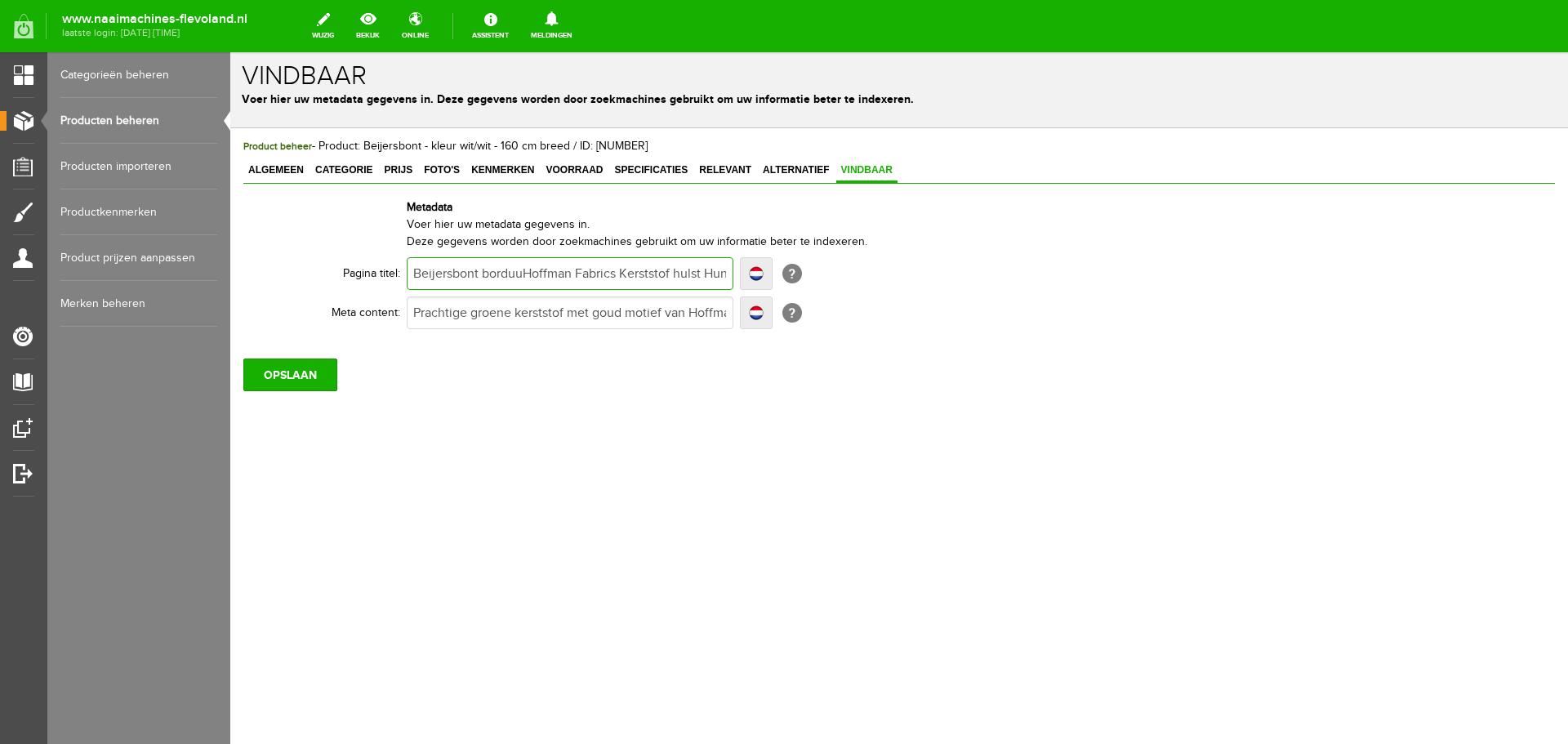 type on "Beijersbont borduuHoffman Fabrics Kerststof hulst Hunter/Gold - 60G - 't Pandje Naaimachines" 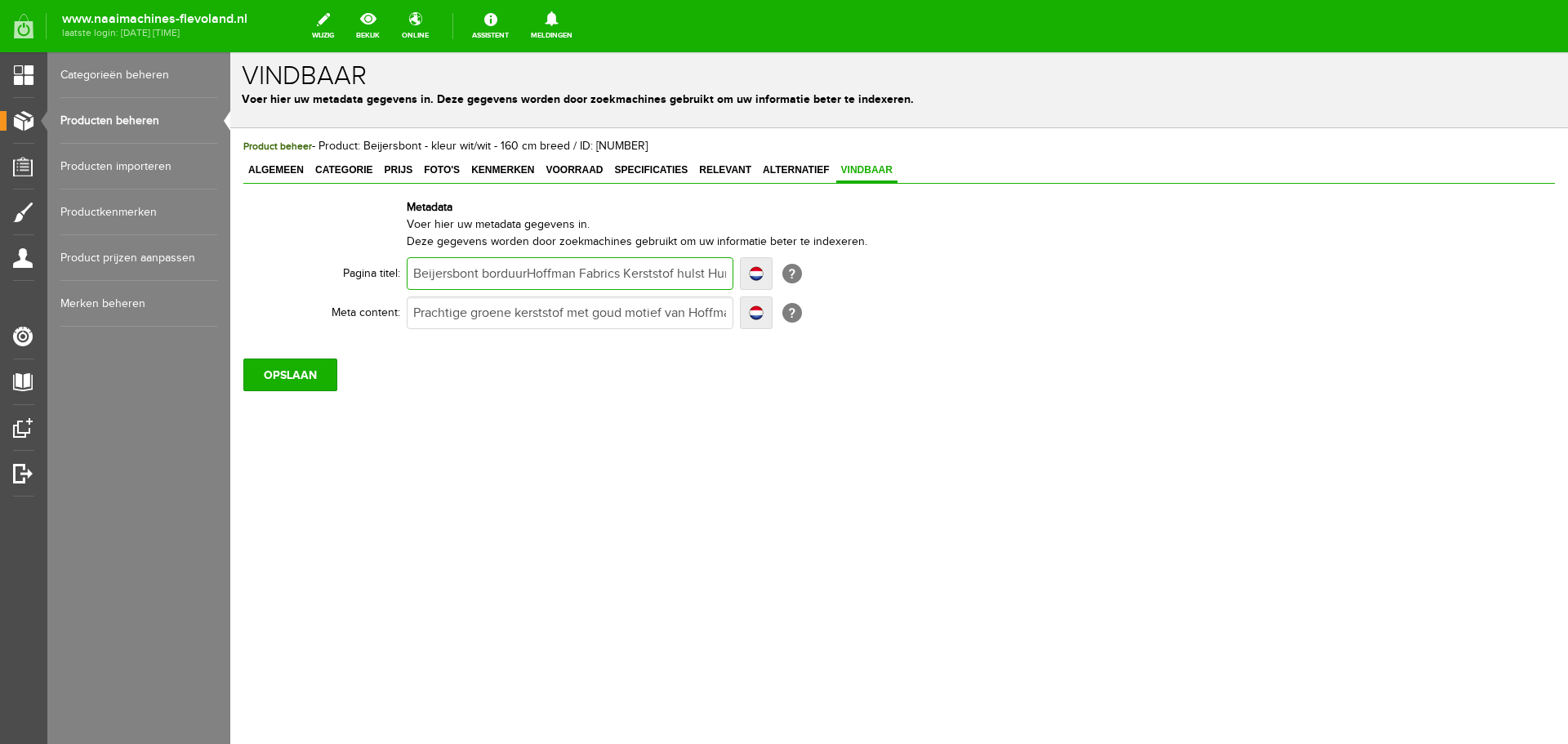 type on "Beijersbont borduurHoffman Fabrics Kerststof hulst Hunter/Gold - 60G - 't Pandje Naaimachines" 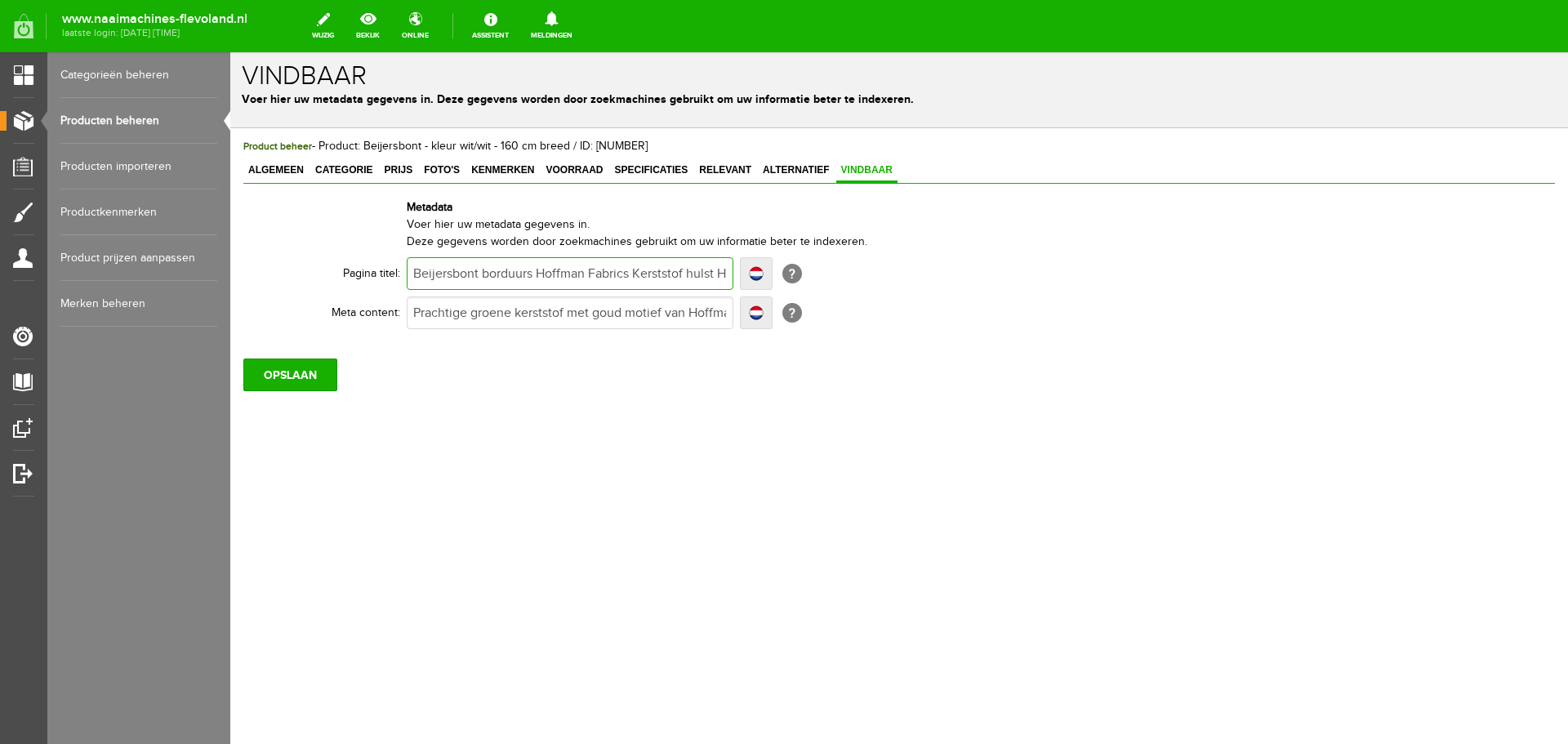 type on "Beijersbont borduurs Hoffman Fabrics Kerststof hulst Hunter/Gold - 60G - 't Pandje Naaimachines" 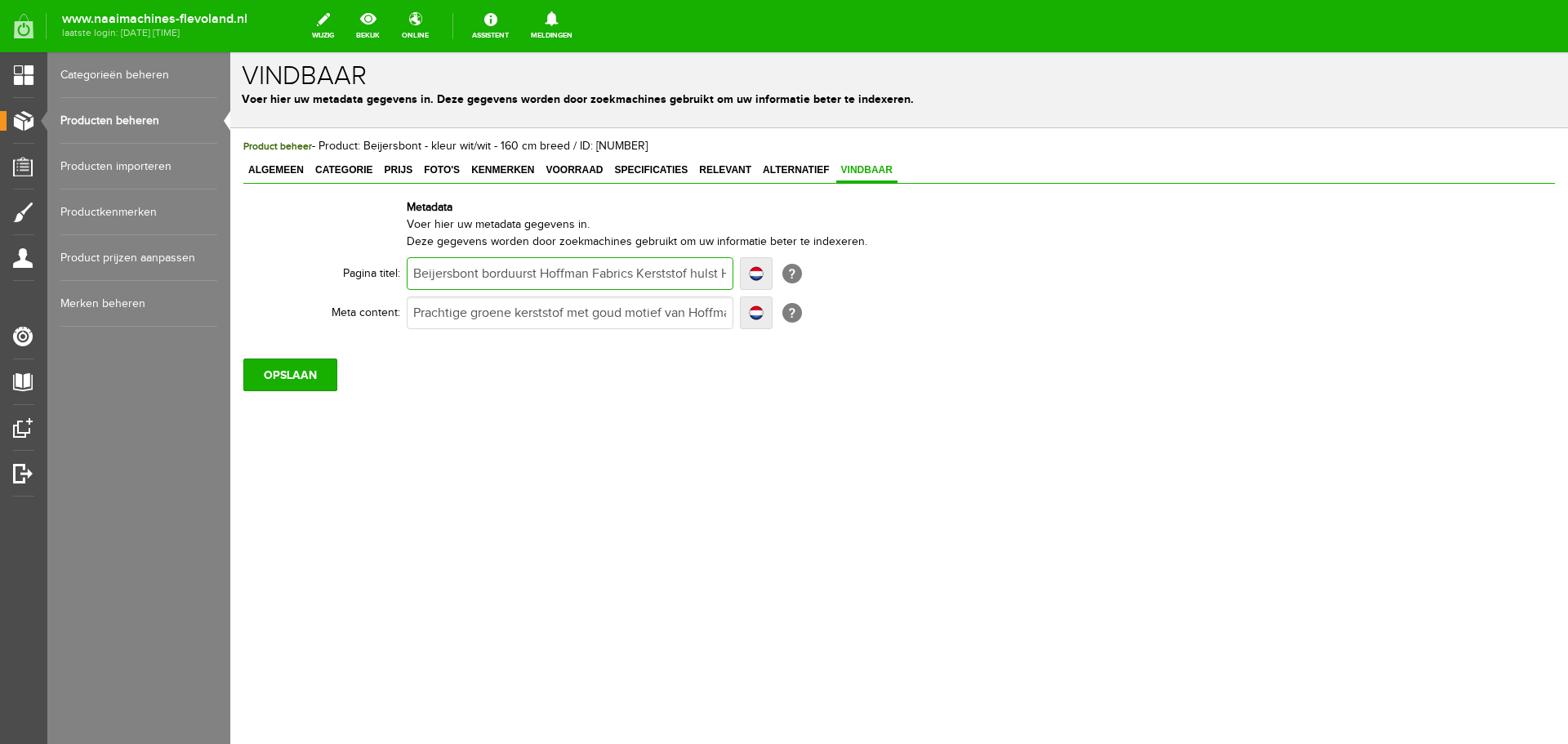 type 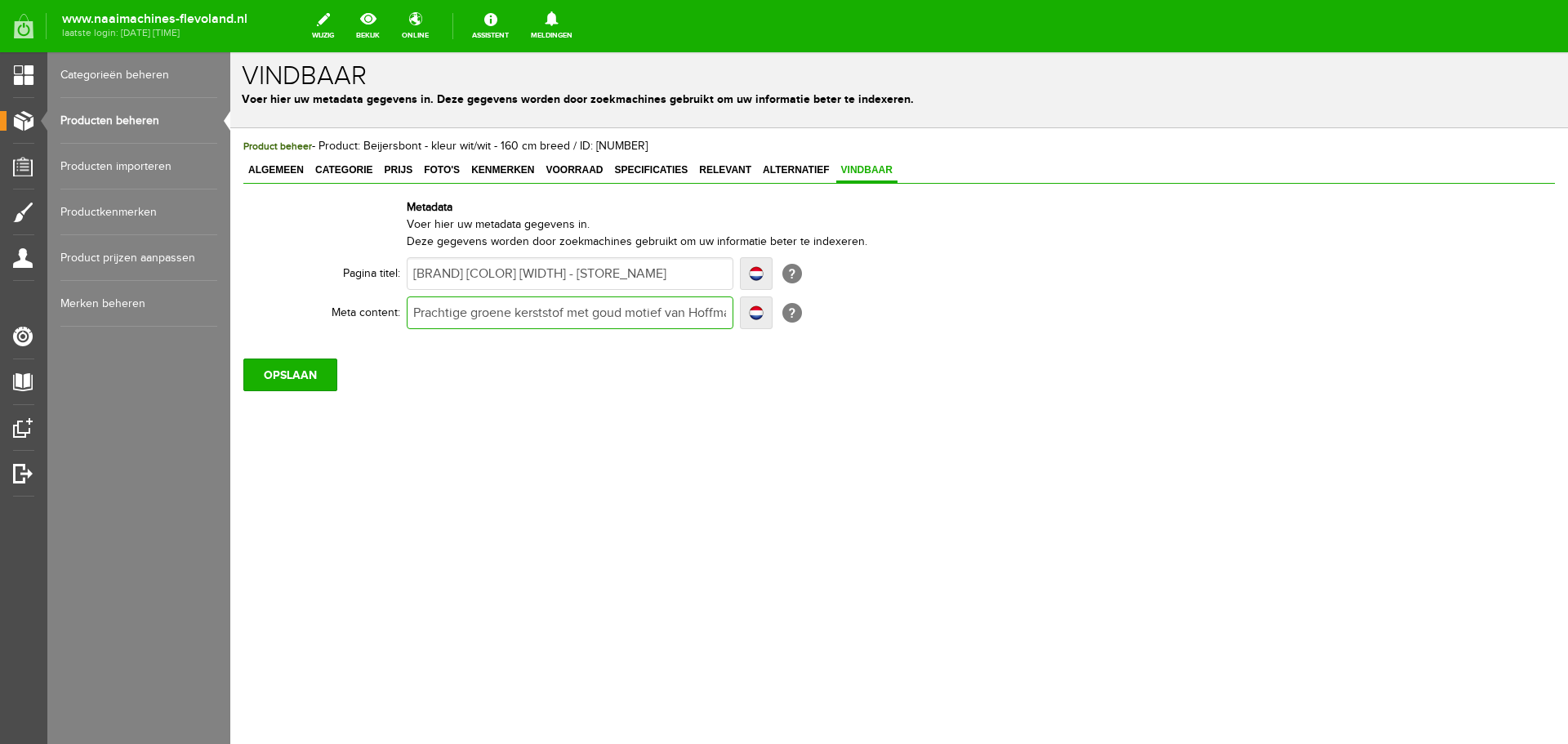 click on "Prachtige groene kerststof met goud motief van Hoffman fabrics. Bestel online of bezoek onze winkel. Art.nr. U[NUMBER] - 60G" at bounding box center (570, 313) 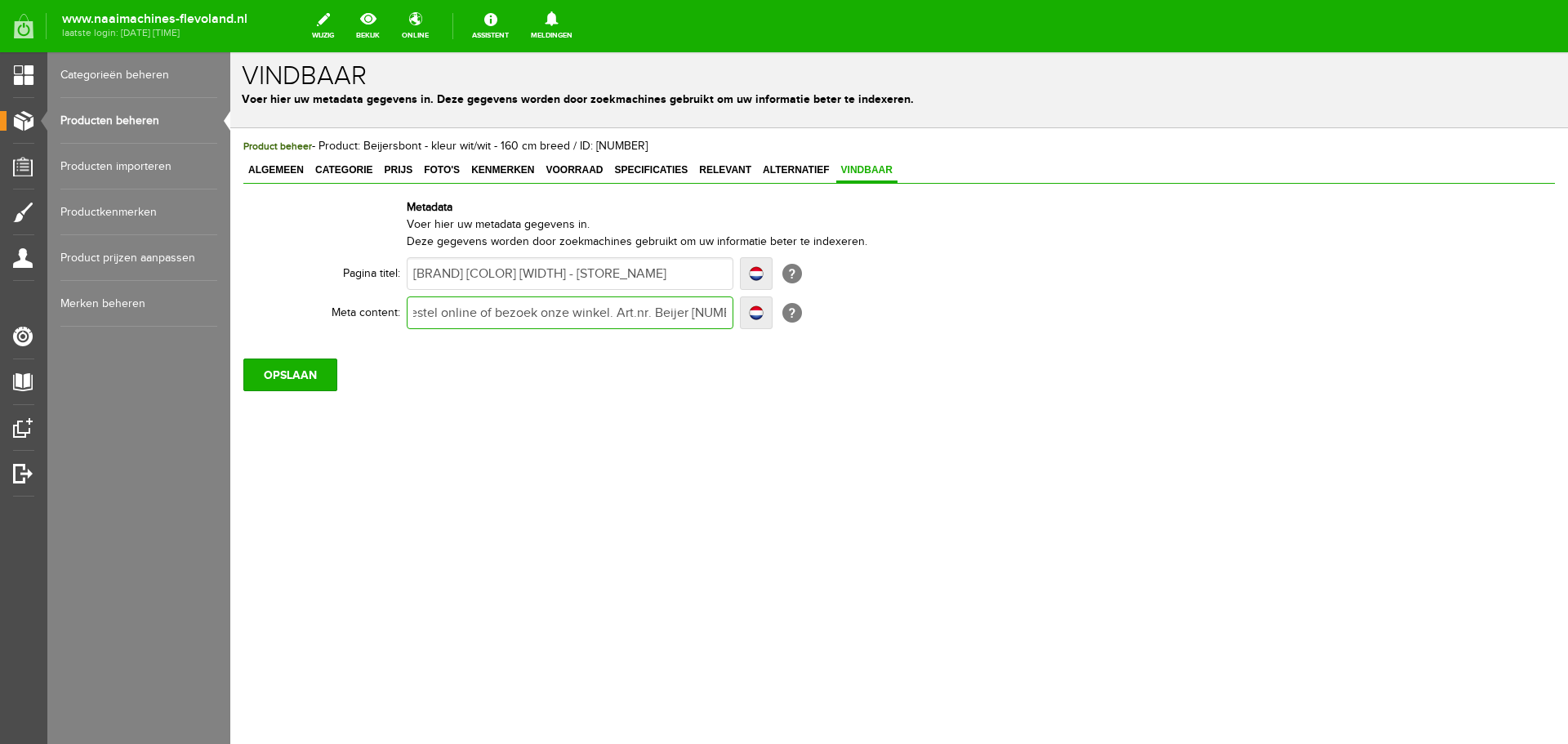 scroll, scrollTop: 0, scrollLeft: 439, axis: horizontal 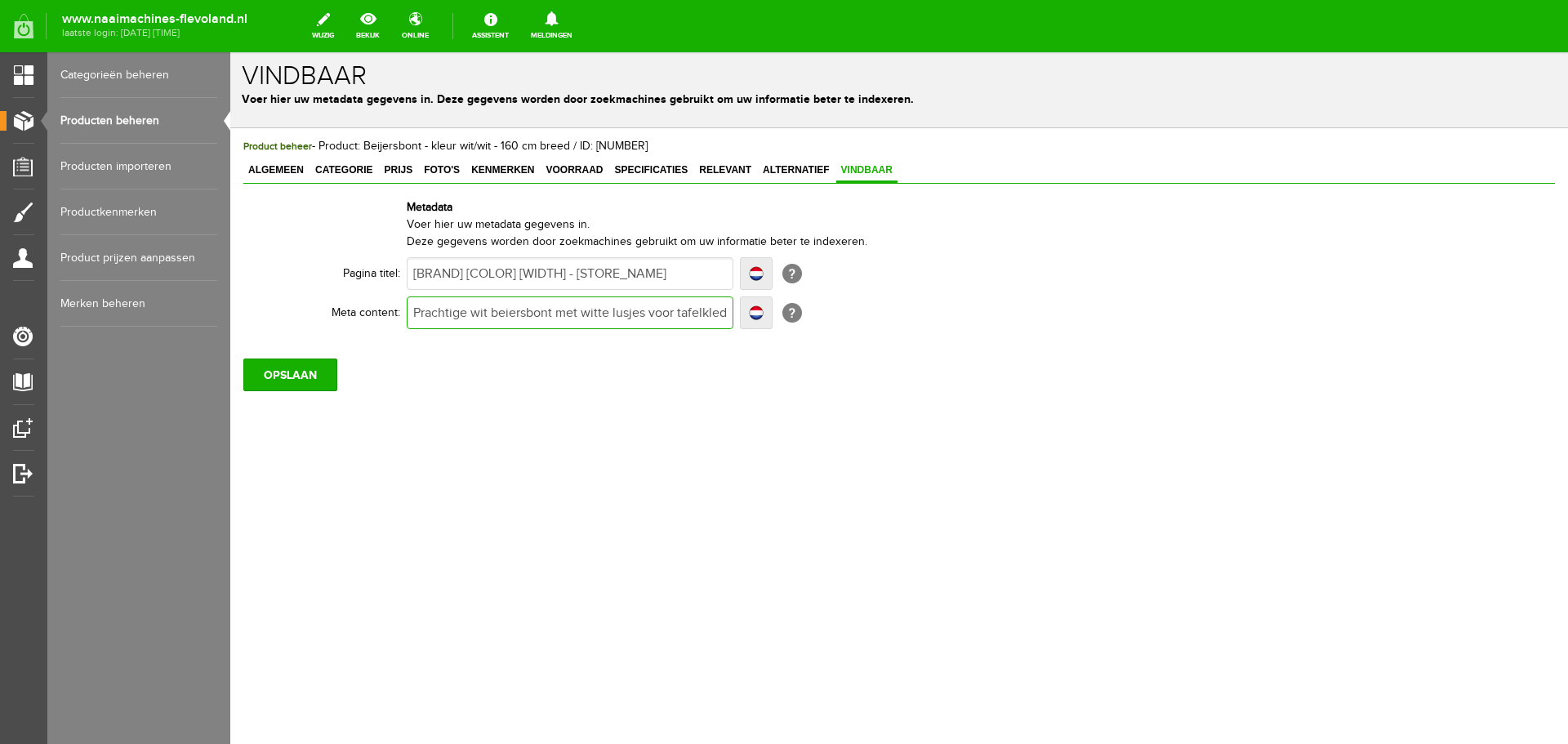 click on "Prachtige wit beiersbont met witte lusjes voor tafelkleden, placemats etc. Bestel online of bezoek onze winkel. Art.nr. Beijer [NUMBER]000" at bounding box center (570, 313) 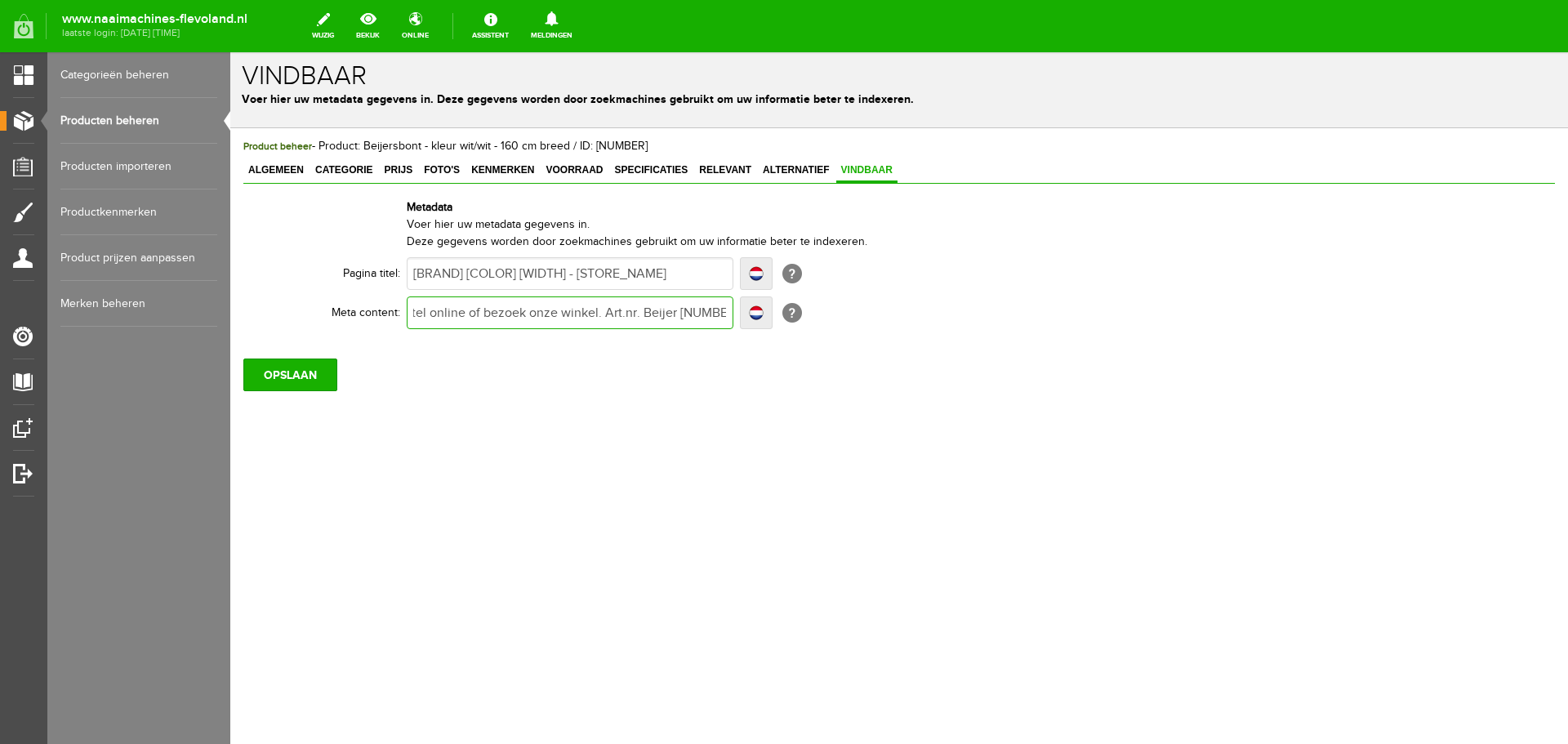 scroll, scrollTop: 0, scrollLeft: 0, axis: both 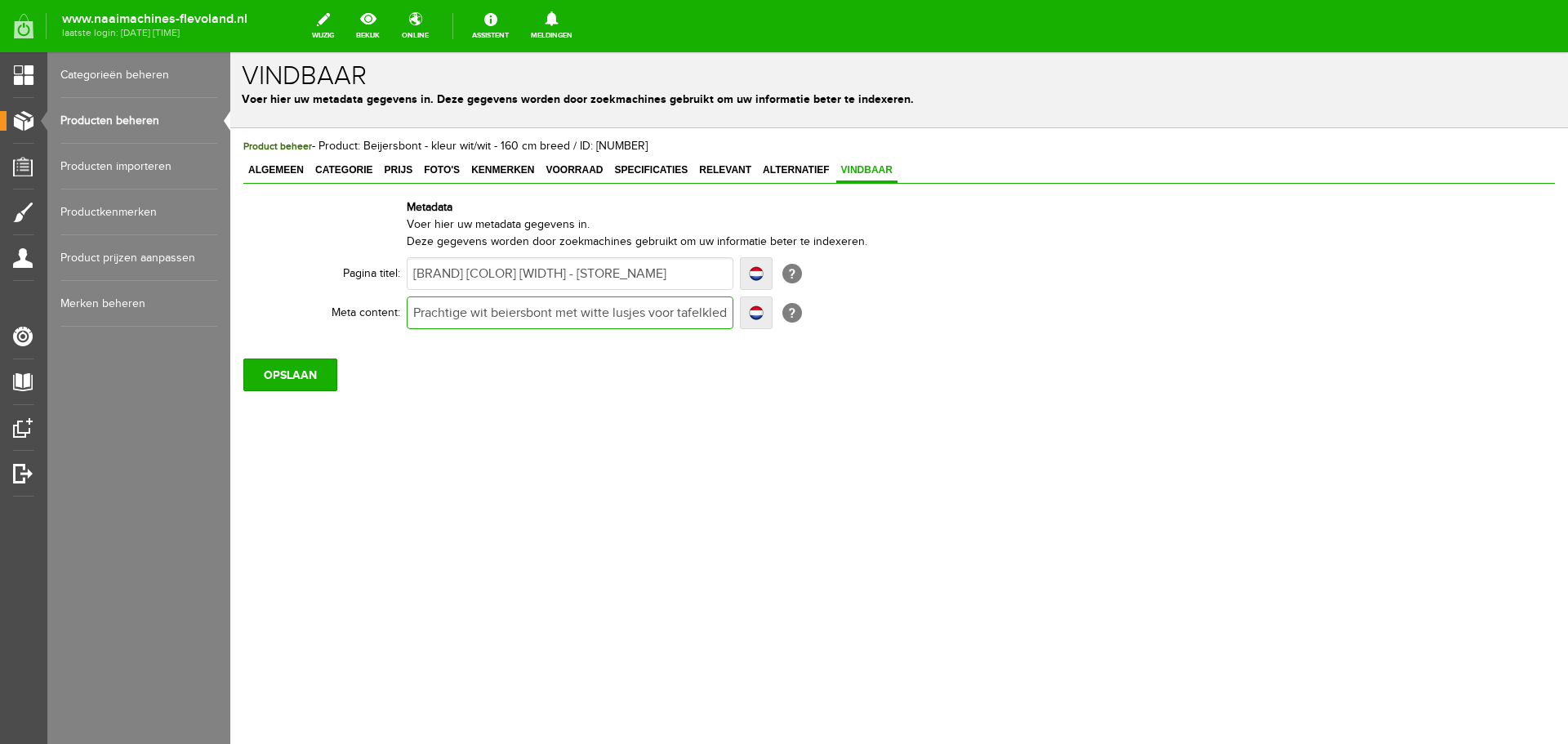 click on "Prachtige wit beiersbont met witte lusjes voor tafelkleden, placemats etc. Bestel online of bezoek onze winkel. Art.nr. Beijer [NUMBER]" at bounding box center (570, 313) 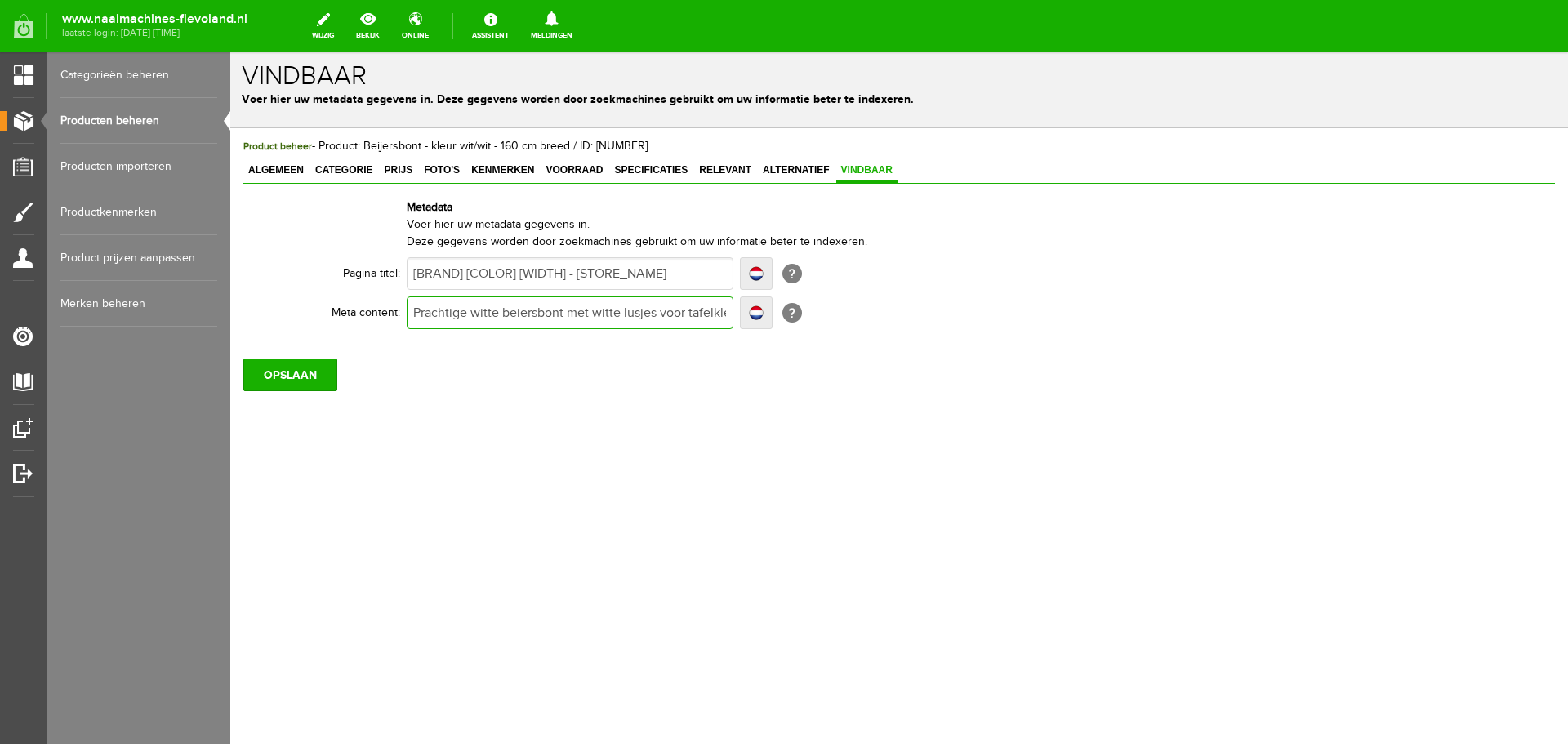 click on "Prachtige witte beiersbont met witte lusjes voor tafelkleden, placemats etc. Bestel online of bezoek onze winkel. Art.nr. Beijer 5400.00" at bounding box center (570, 313) 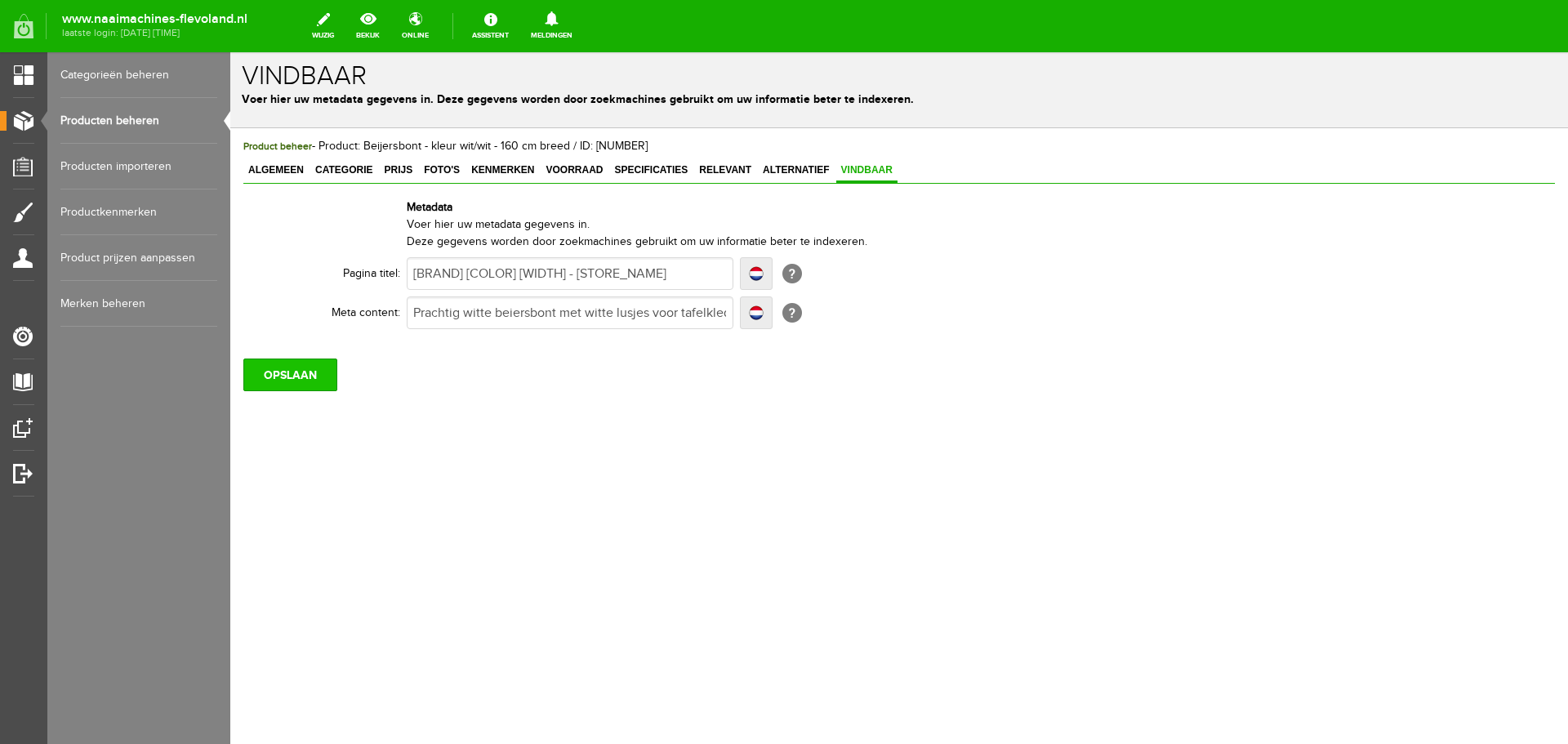 click on "OPSLAAN" at bounding box center (290, 375) 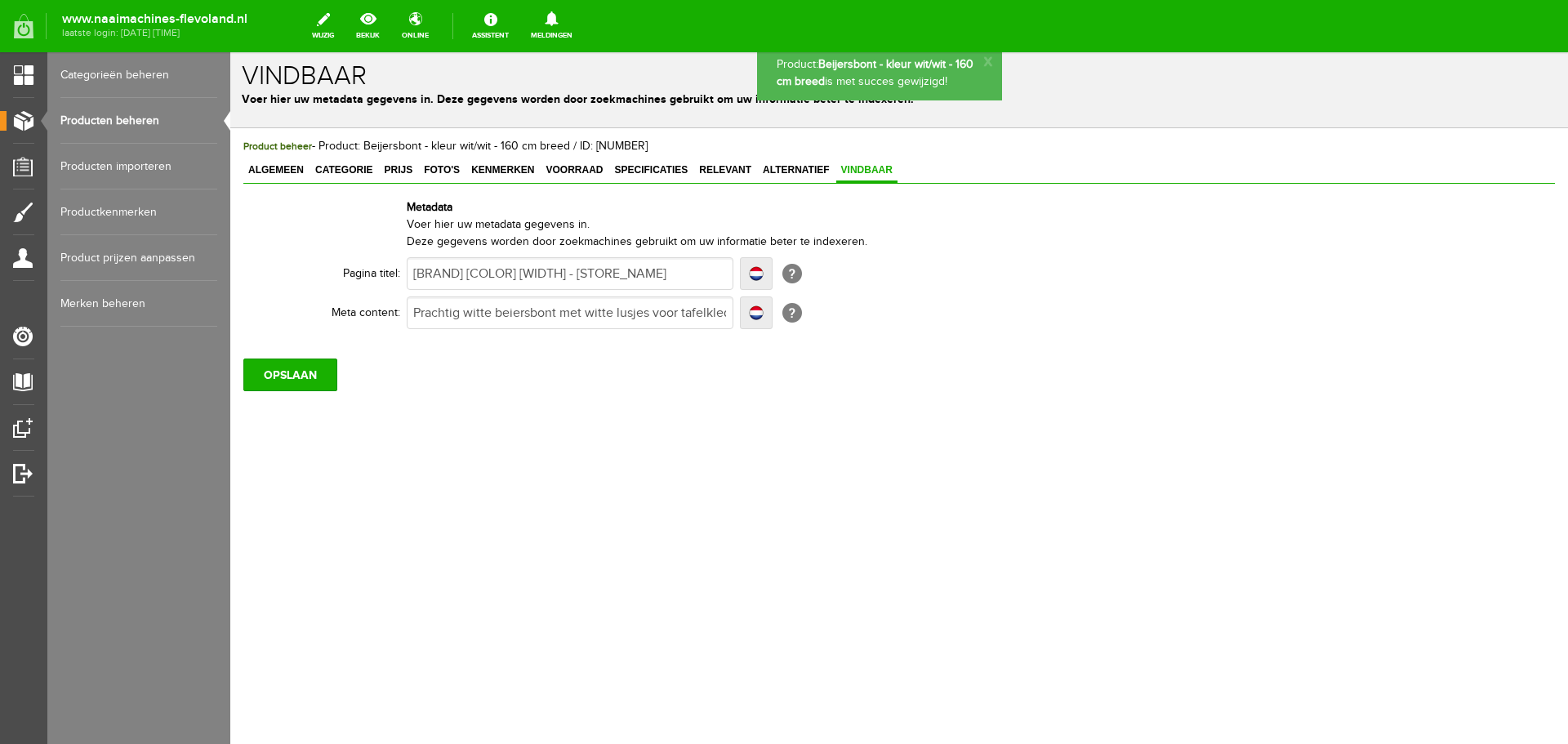 scroll, scrollTop: 0, scrollLeft: 0, axis: both 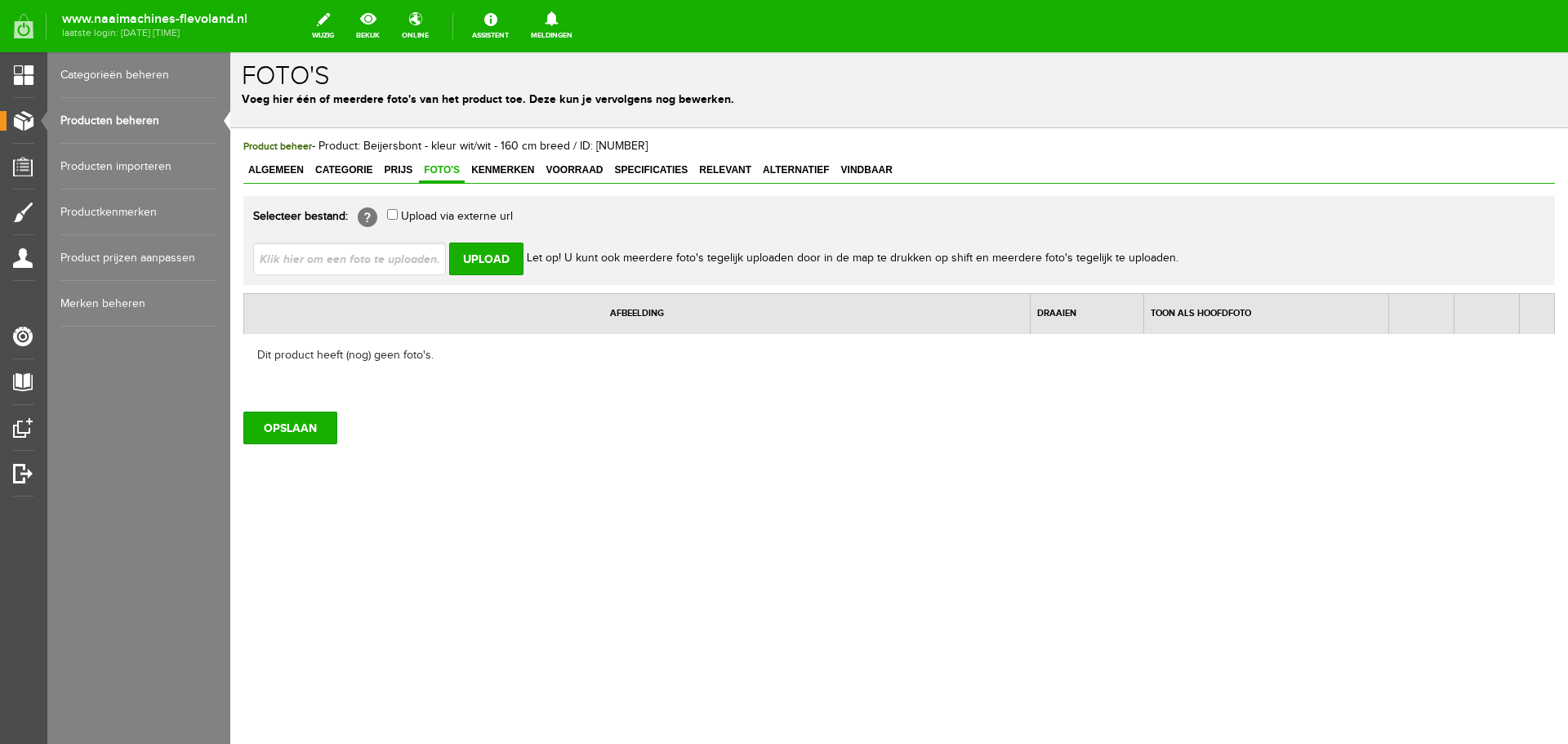 click at bounding box center [356, 258] 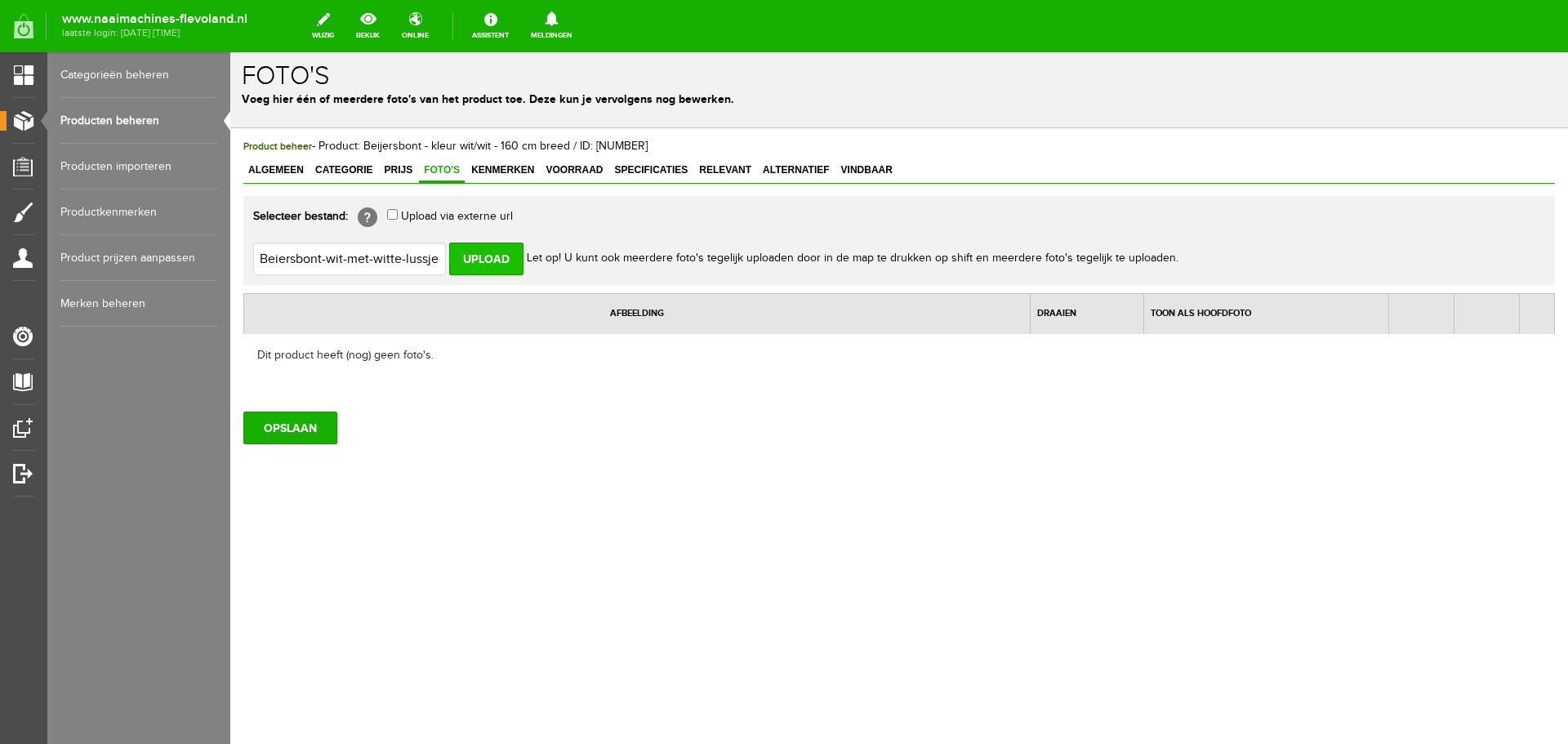 click on "Upload" at bounding box center (486, 259) 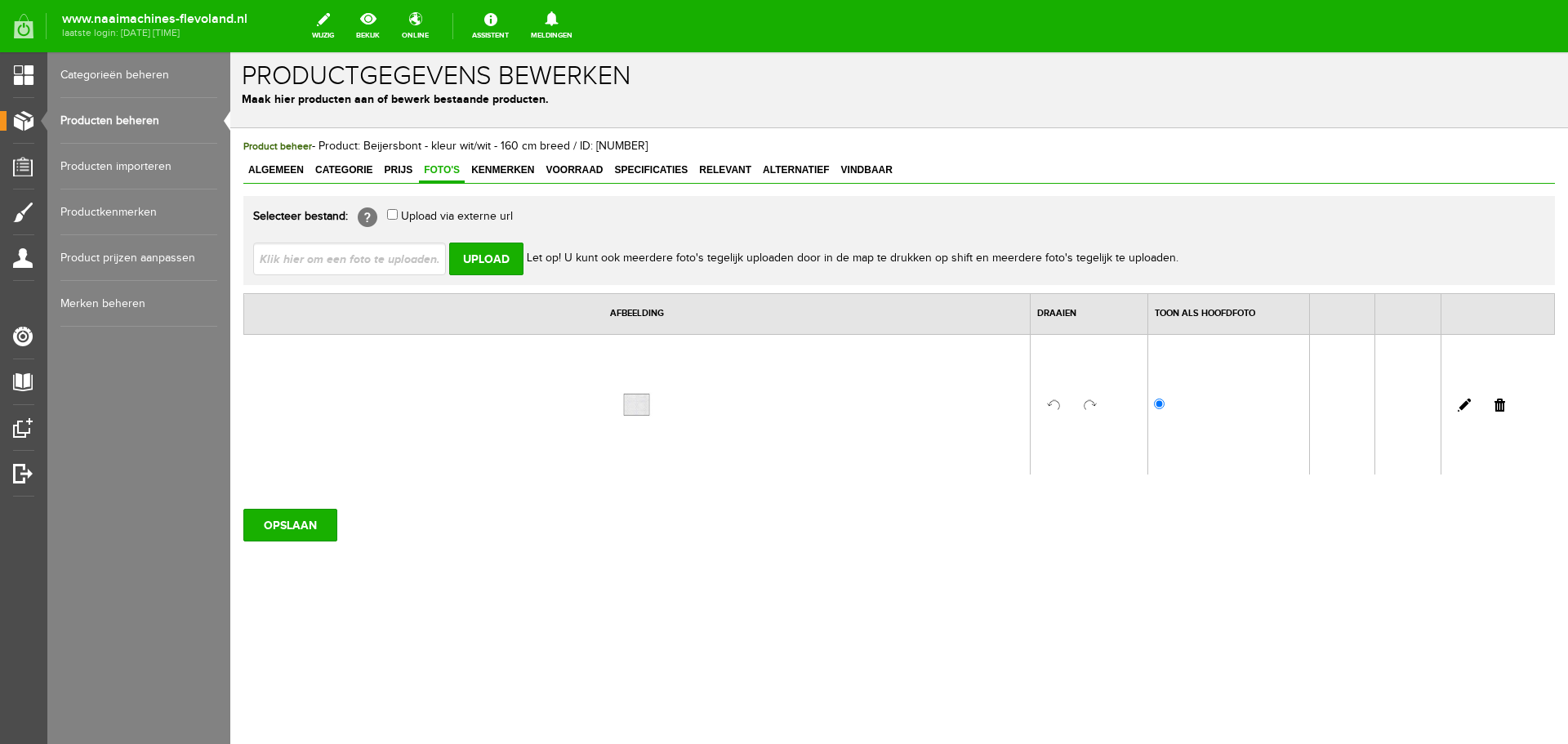 scroll, scrollTop: 0, scrollLeft: 0, axis: both 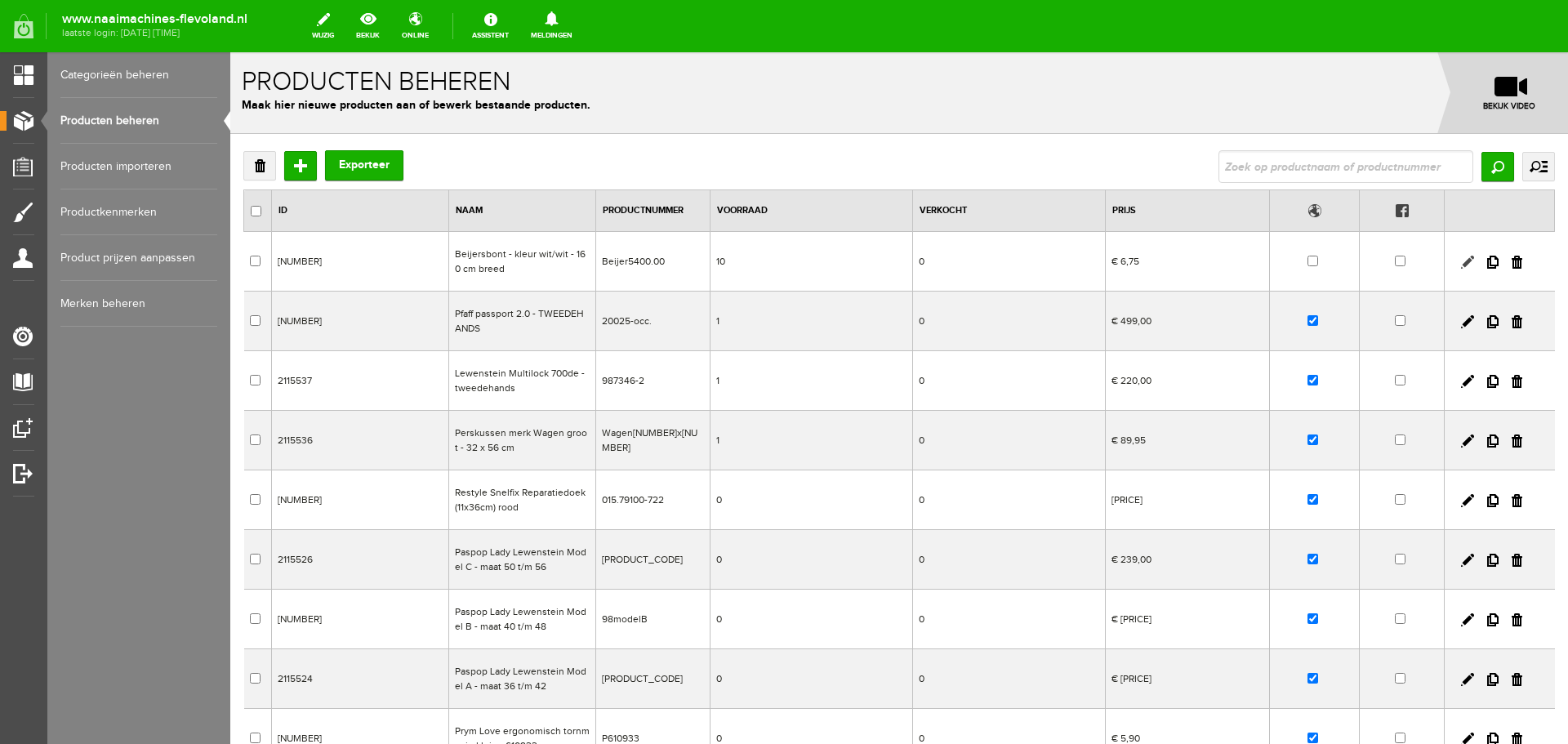 click at bounding box center (1468, 262) 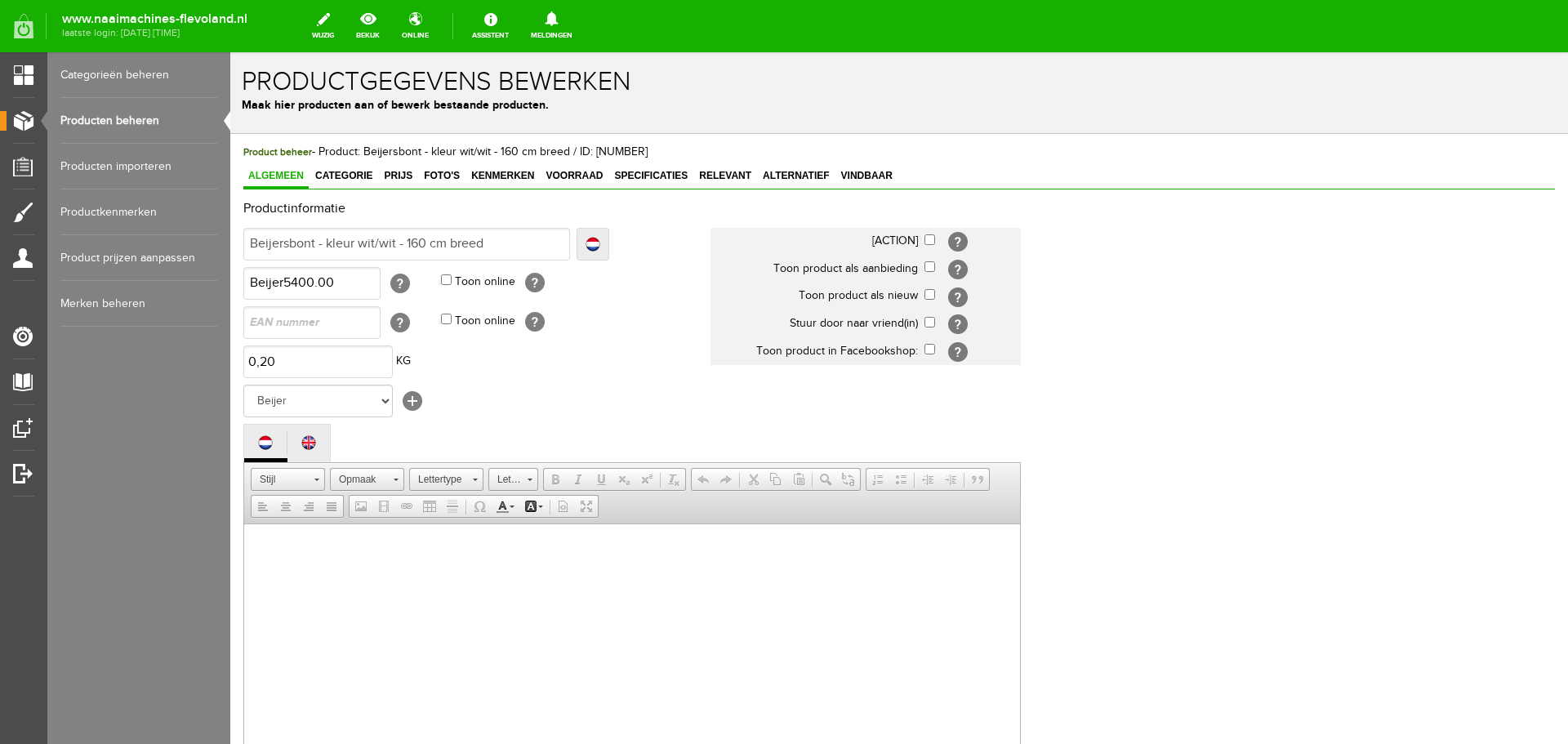scroll, scrollTop: 0, scrollLeft: 0, axis: both 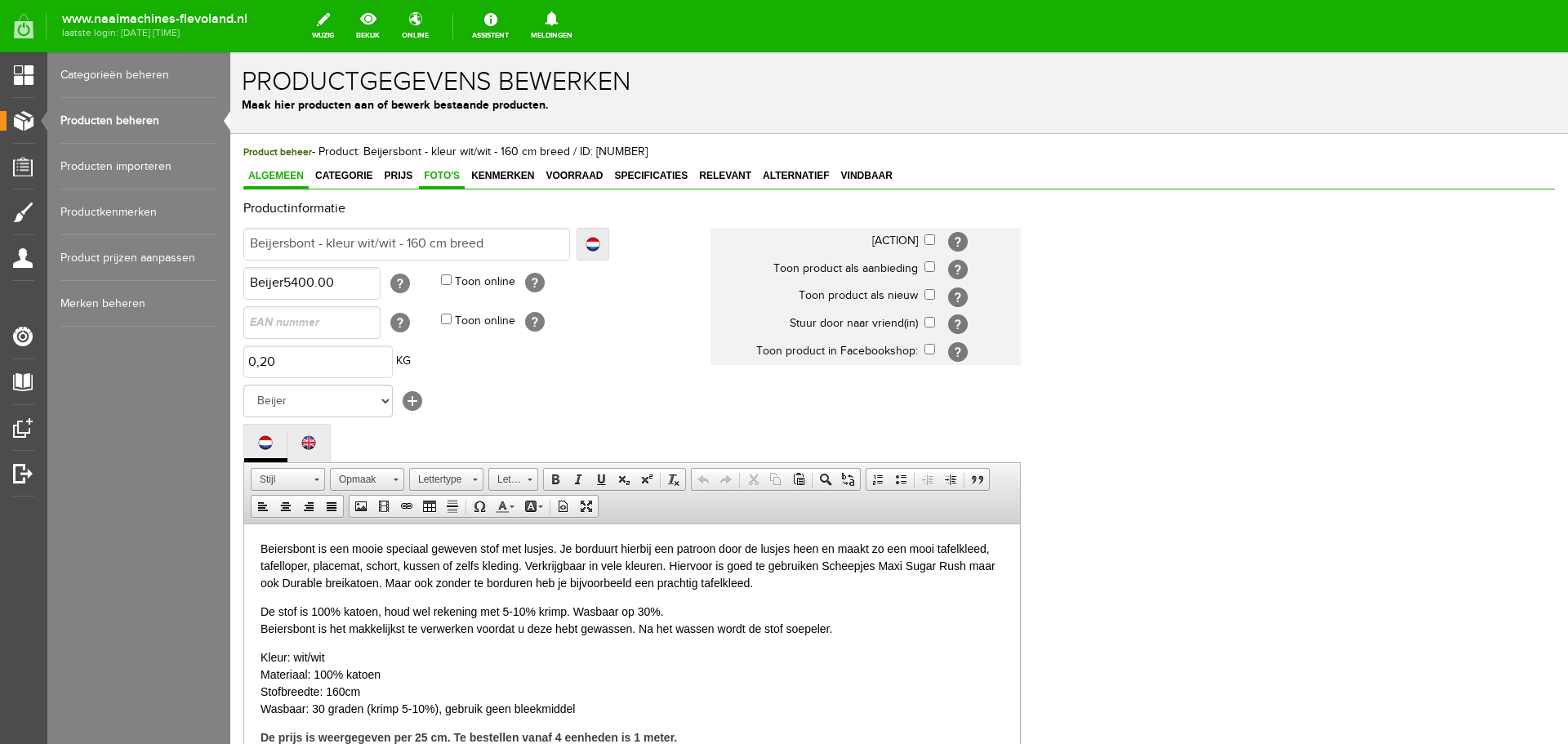 click on "Foto's" at bounding box center (442, 176) 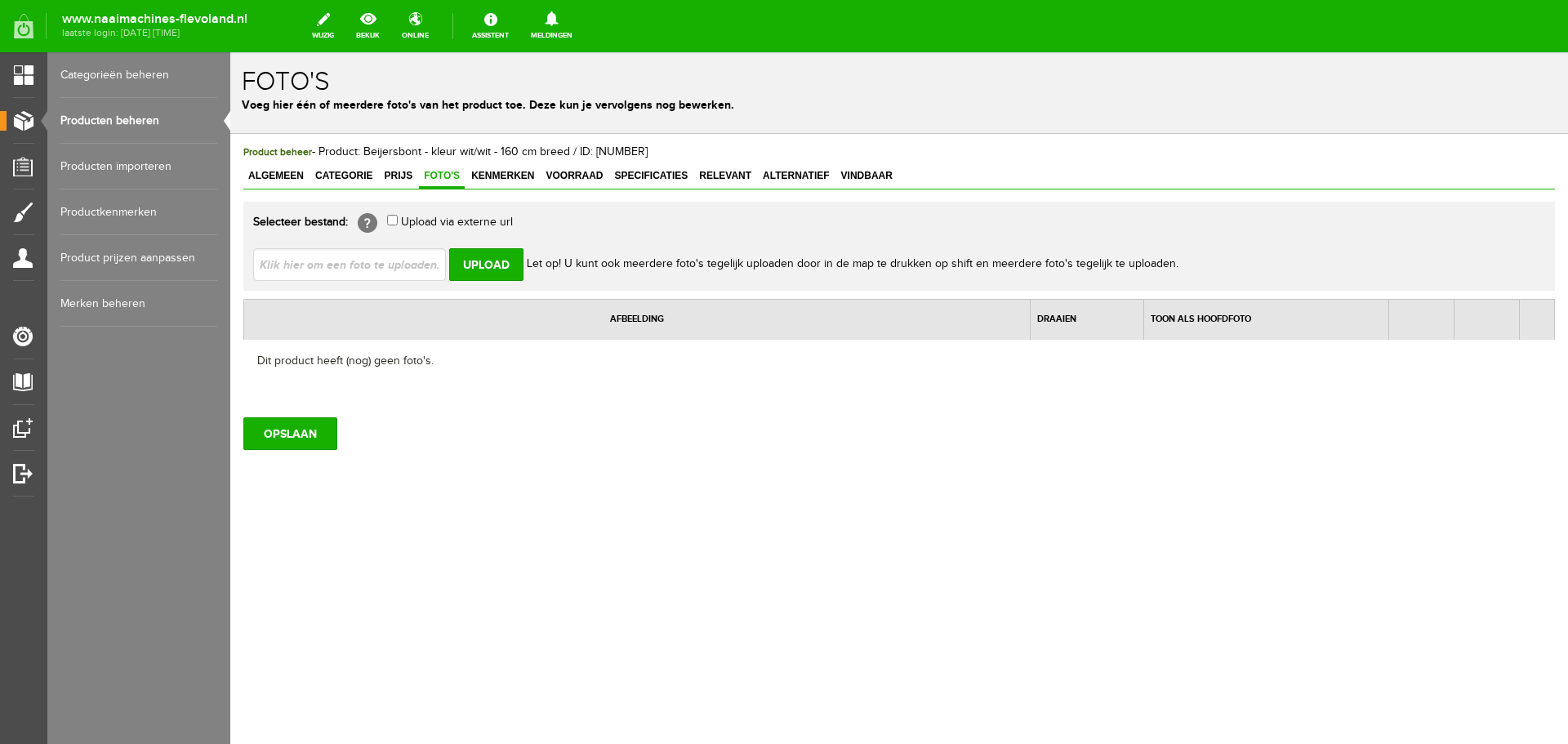 click at bounding box center (356, 264) 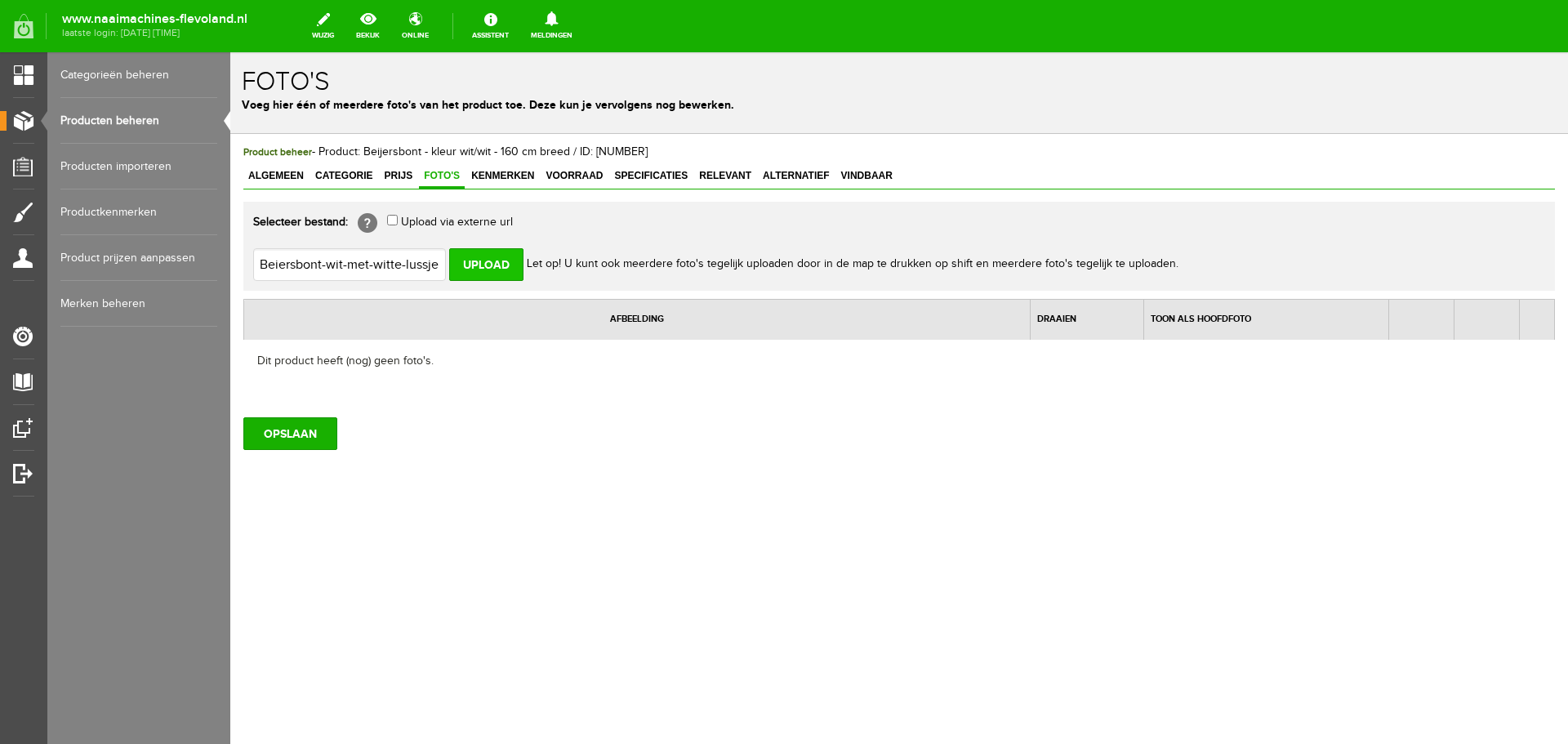 click on "Upload" at bounding box center (486, 265) 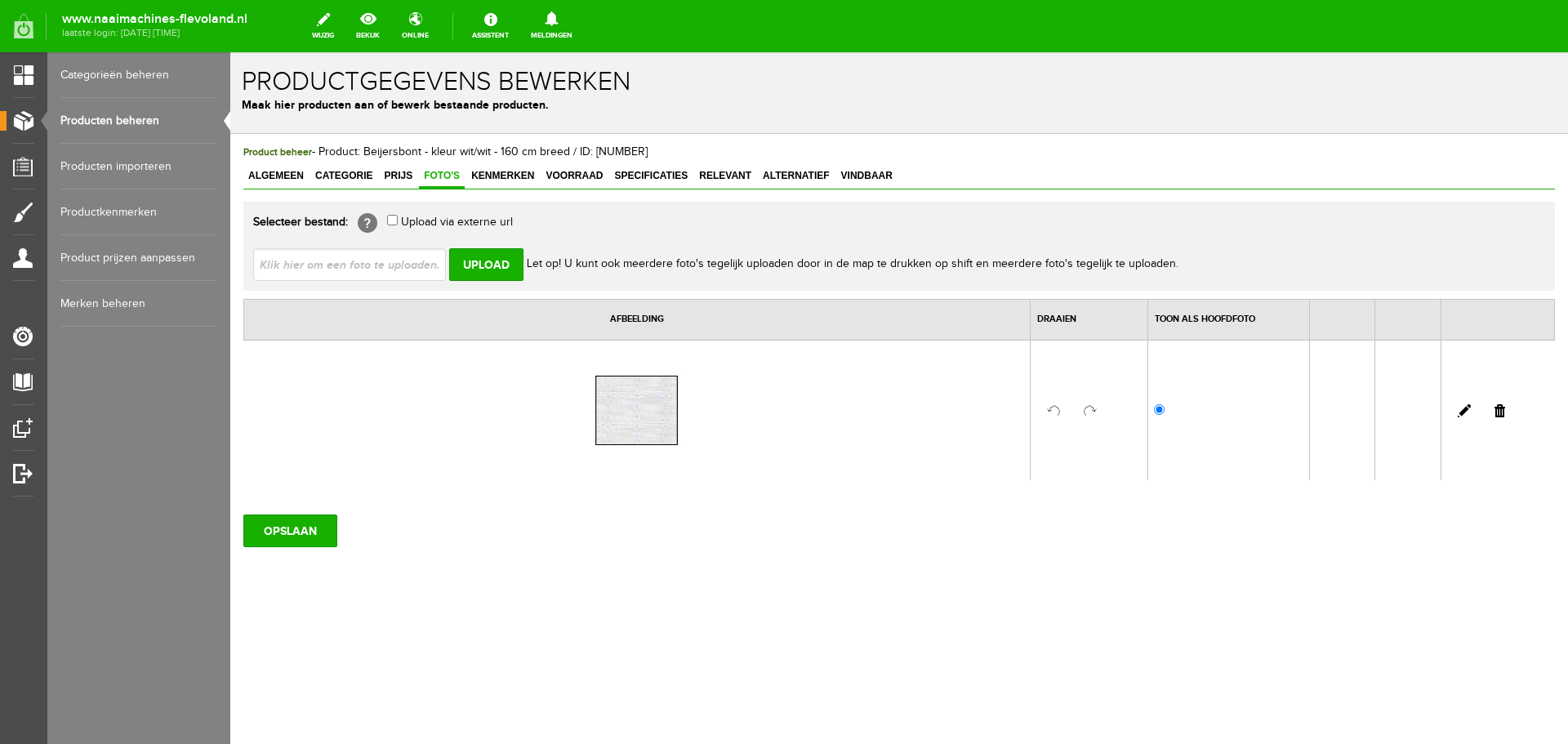 scroll, scrollTop: 0, scrollLeft: 0, axis: both 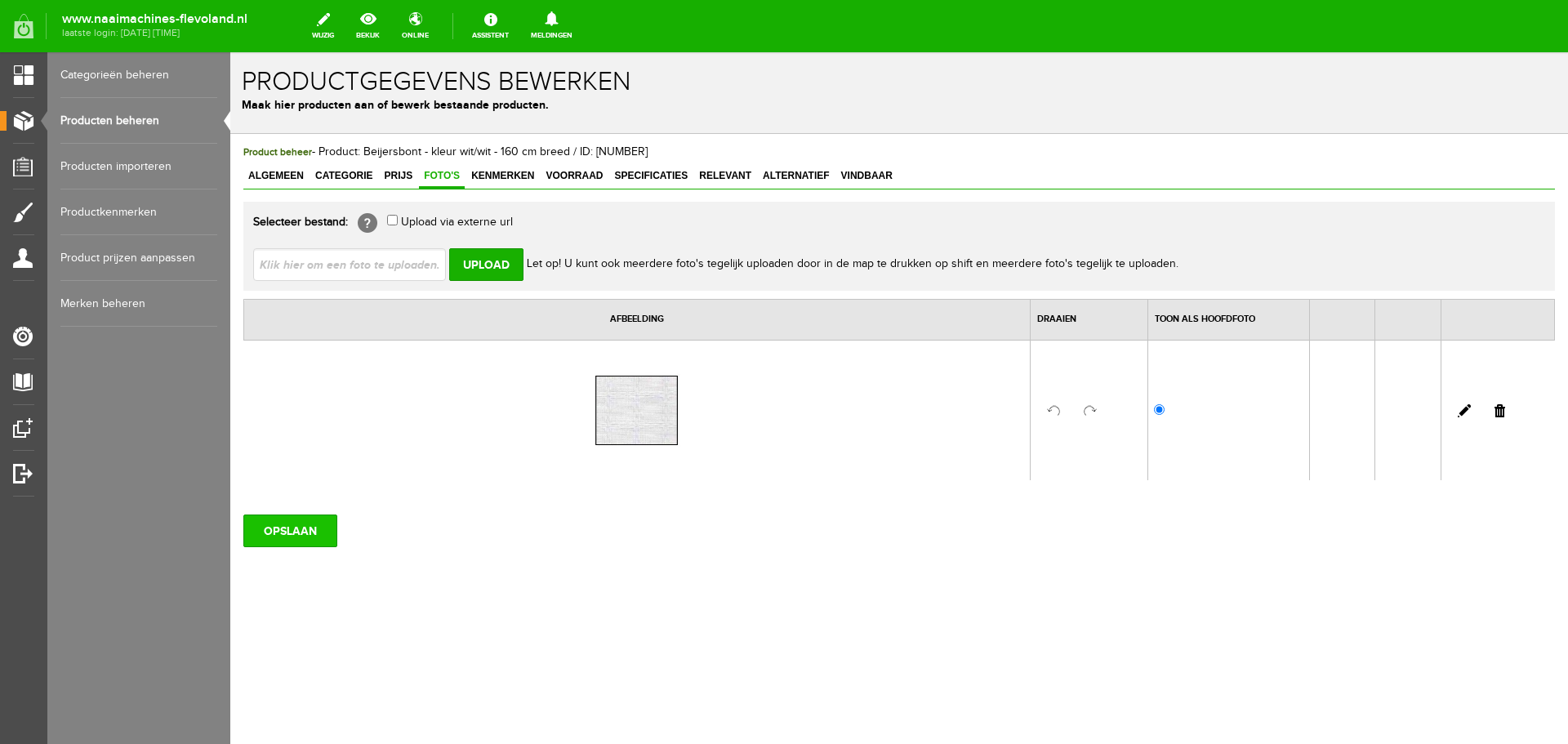 click on "OPSLAAN" at bounding box center (290, 531) 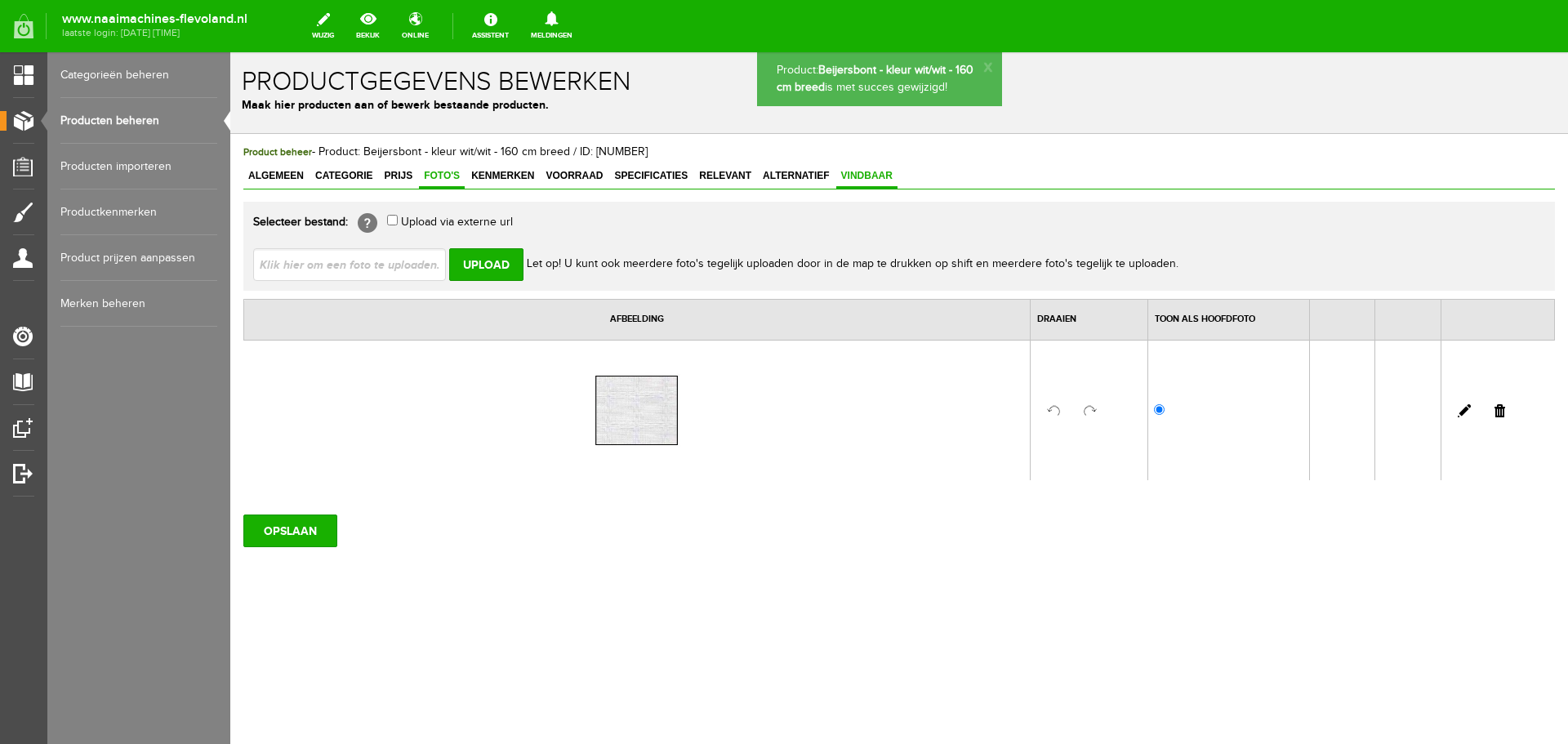 scroll, scrollTop: 0, scrollLeft: 0, axis: both 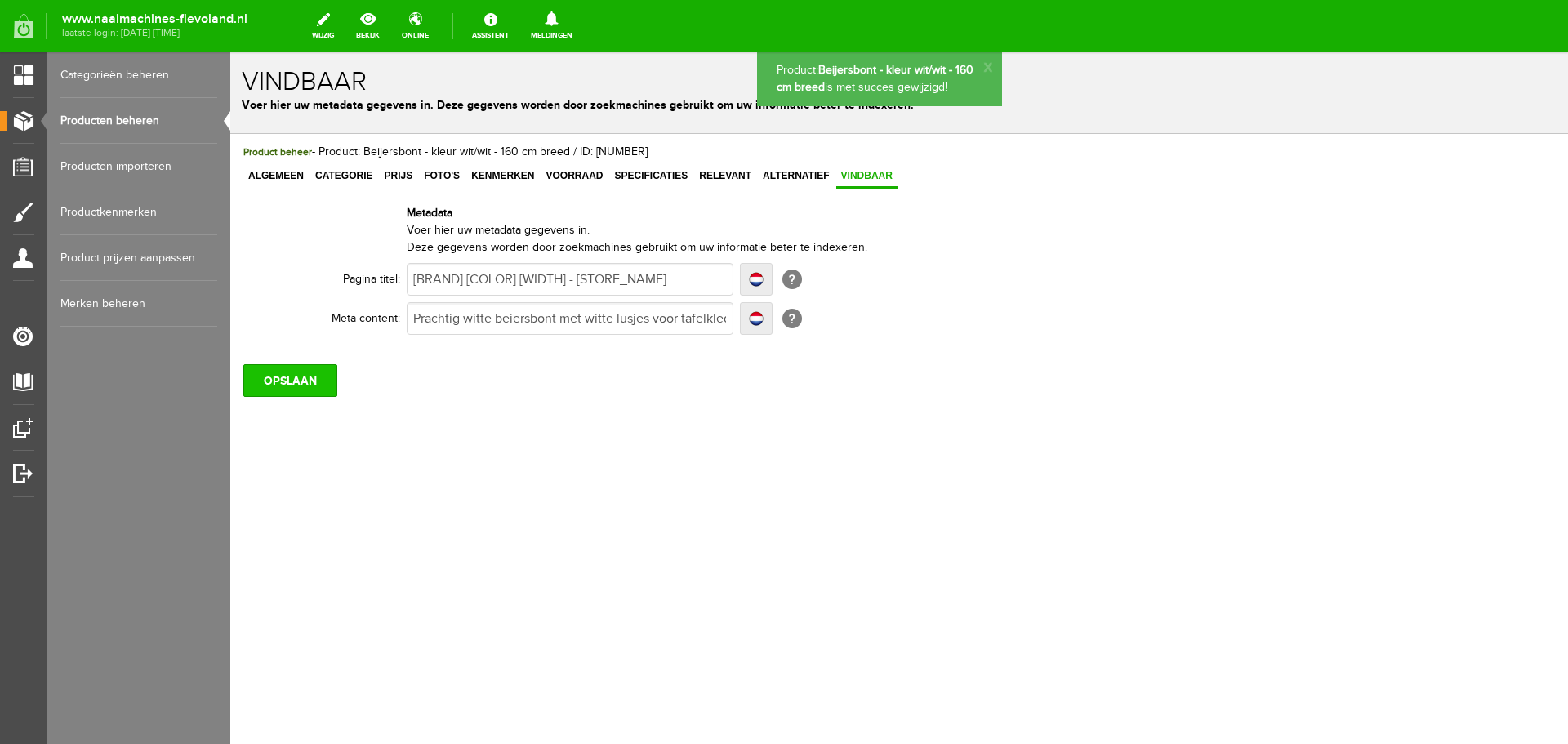 click on "OPSLAAN" at bounding box center (290, 381) 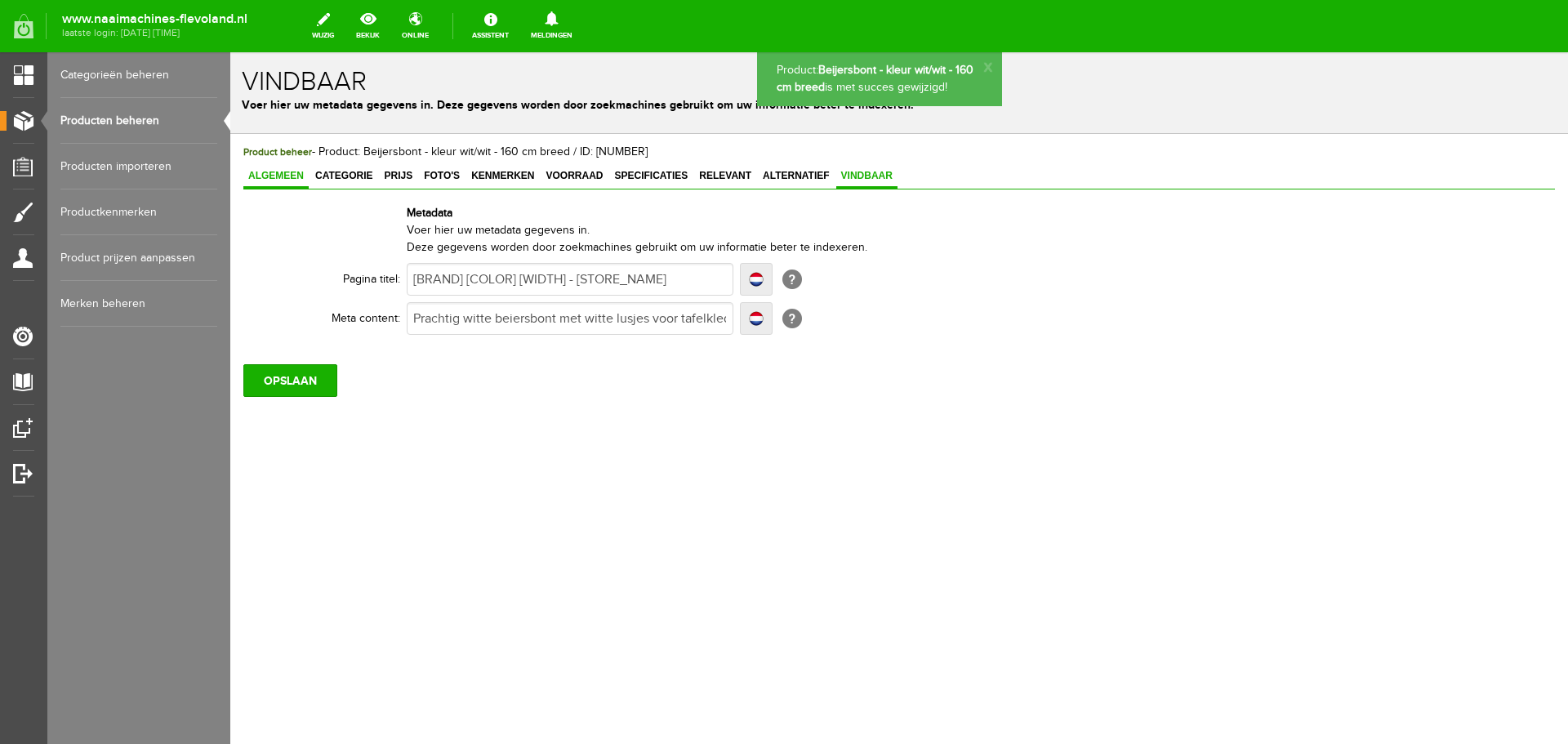 scroll, scrollTop: 0, scrollLeft: 0, axis: both 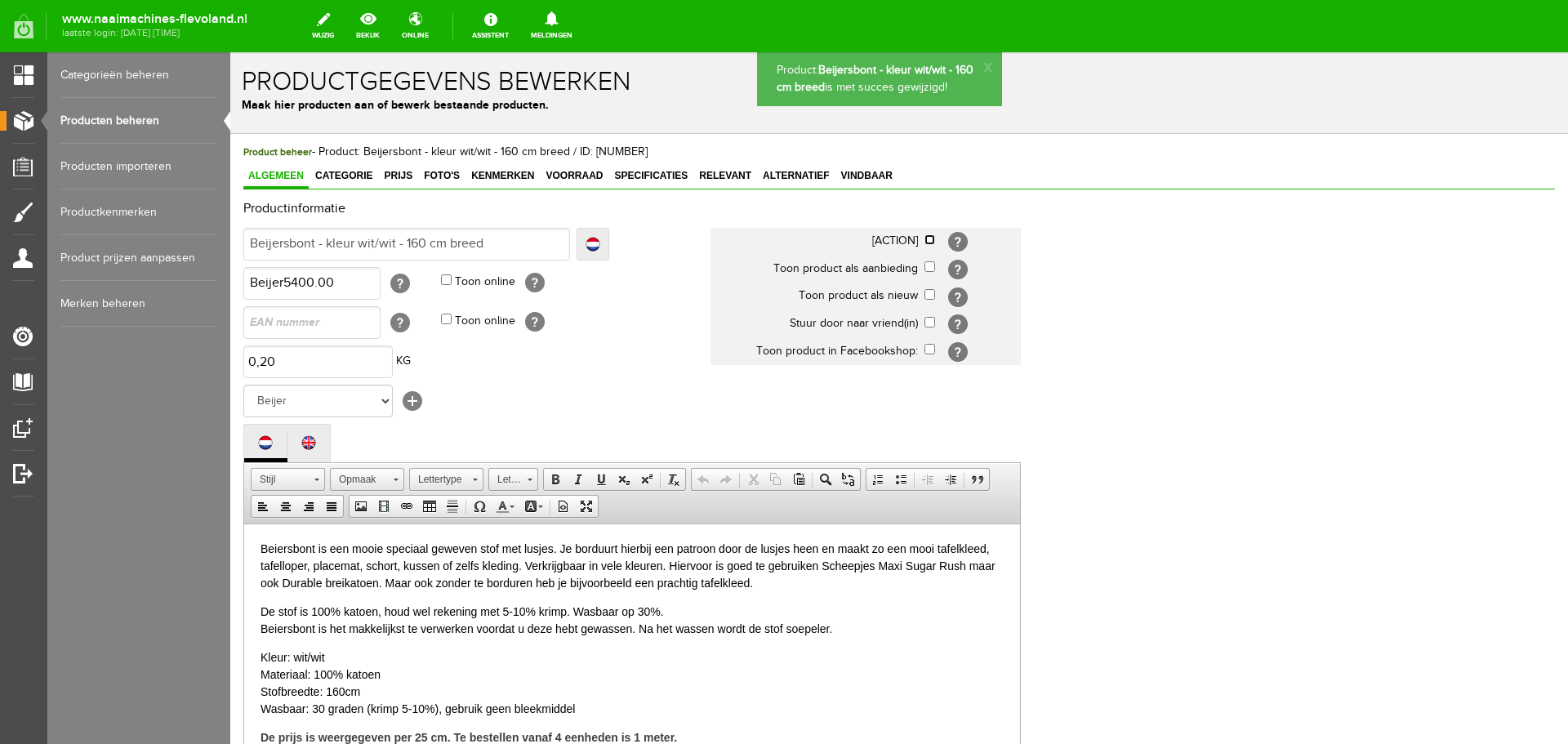 click at bounding box center [929, 239] 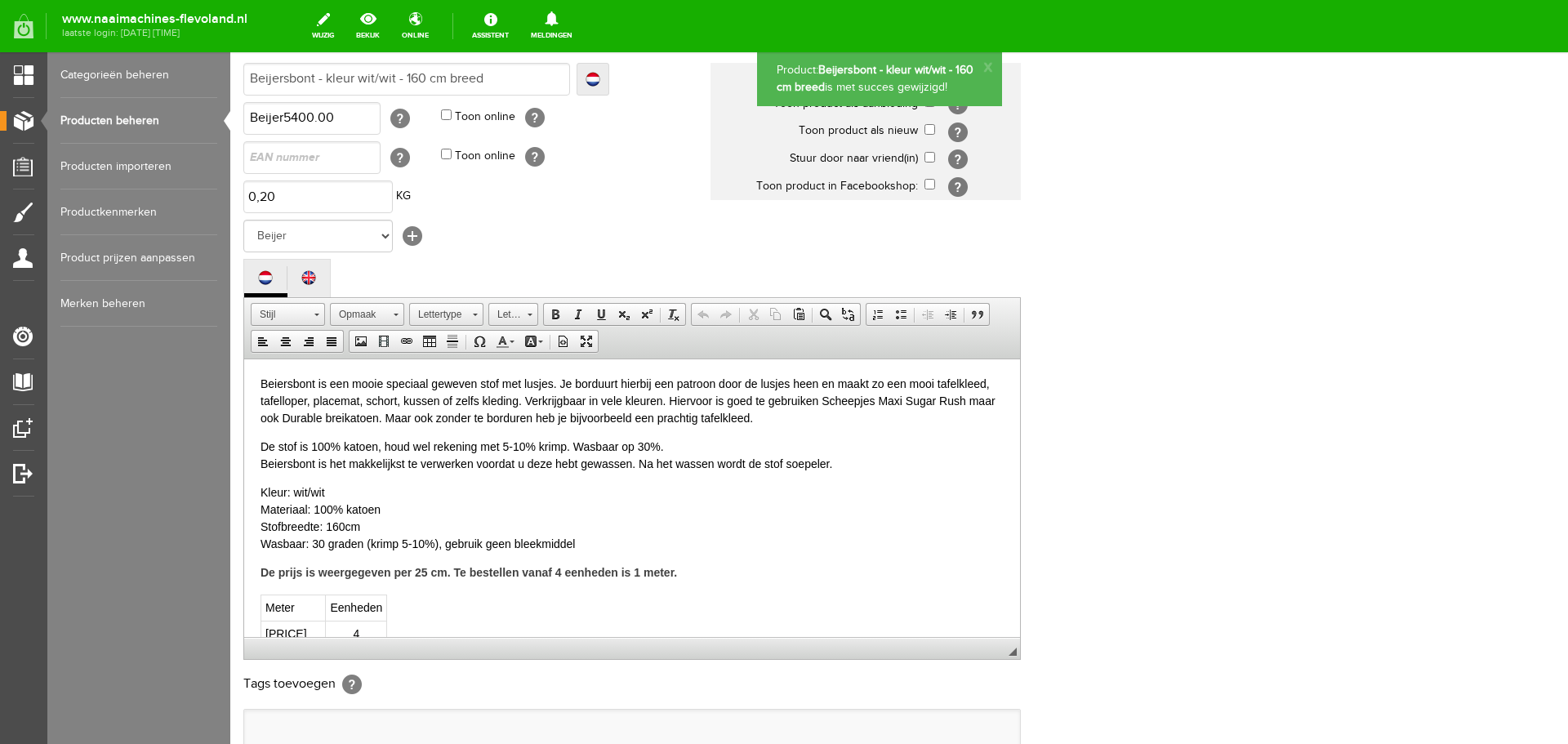 scroll, scrollTop: 360, scrollLeft: 0, axis: vertical 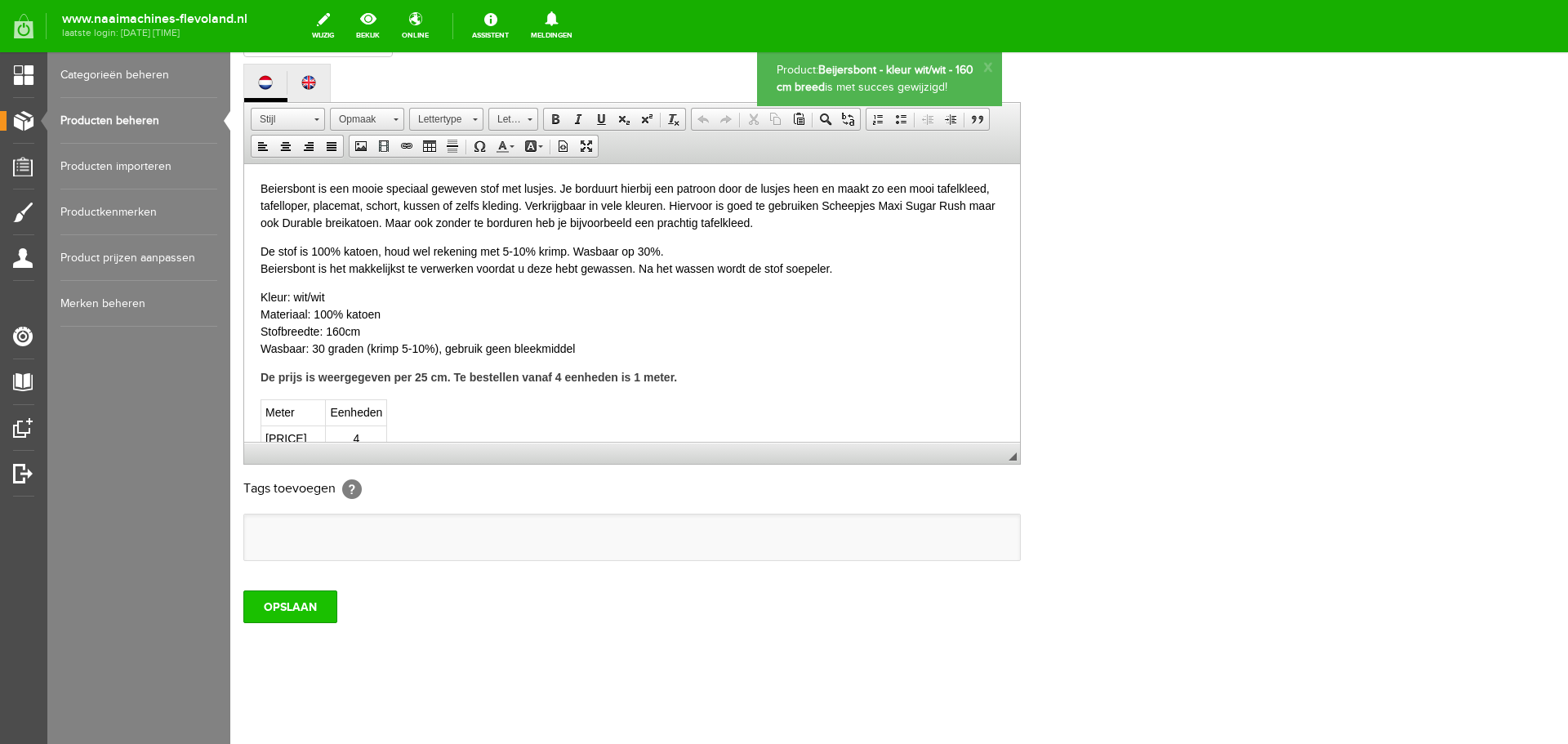 click on "OPSLAAN" at bounding box center (290, 607) 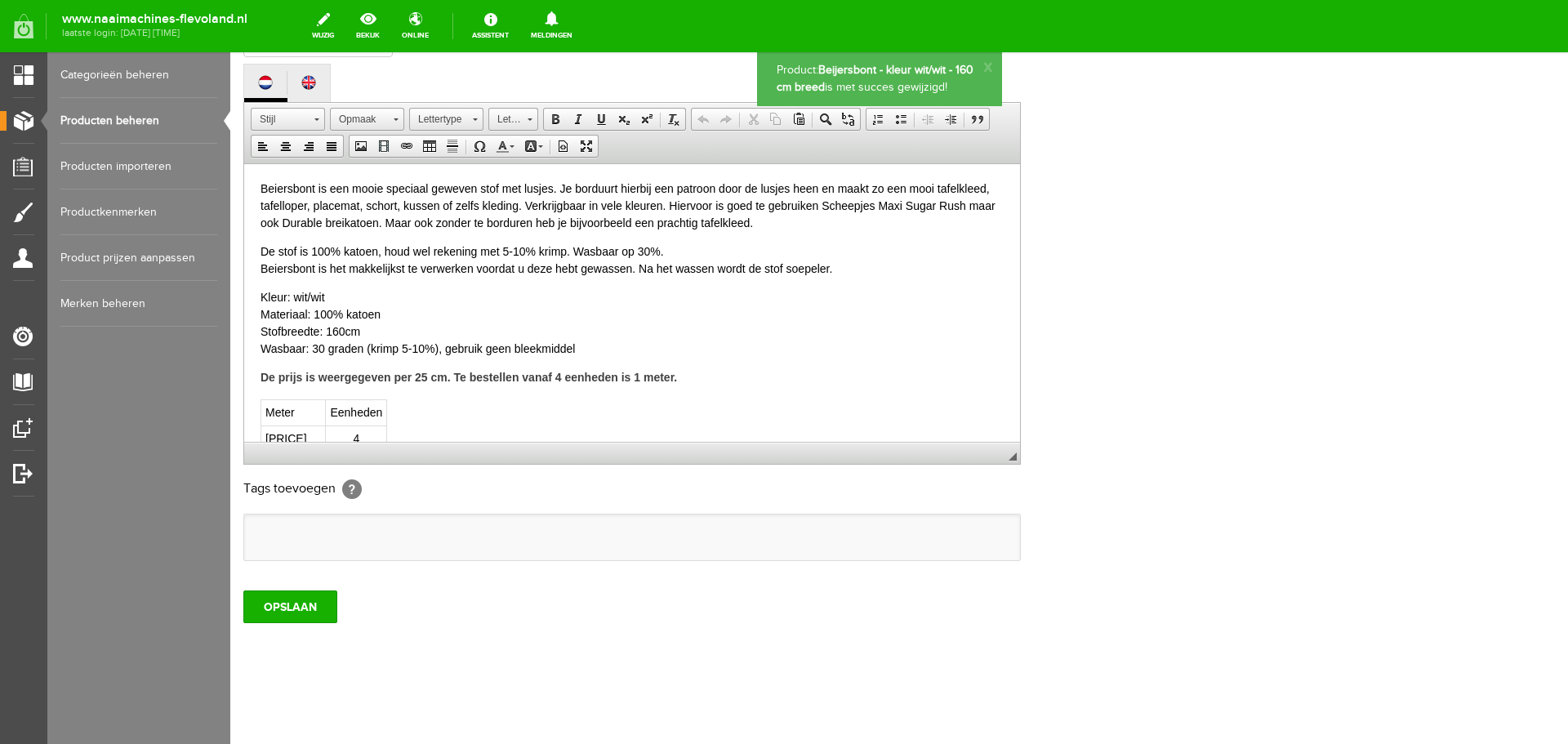 scroll, scrollTop: 0, scrollLeft: 0, axis: both 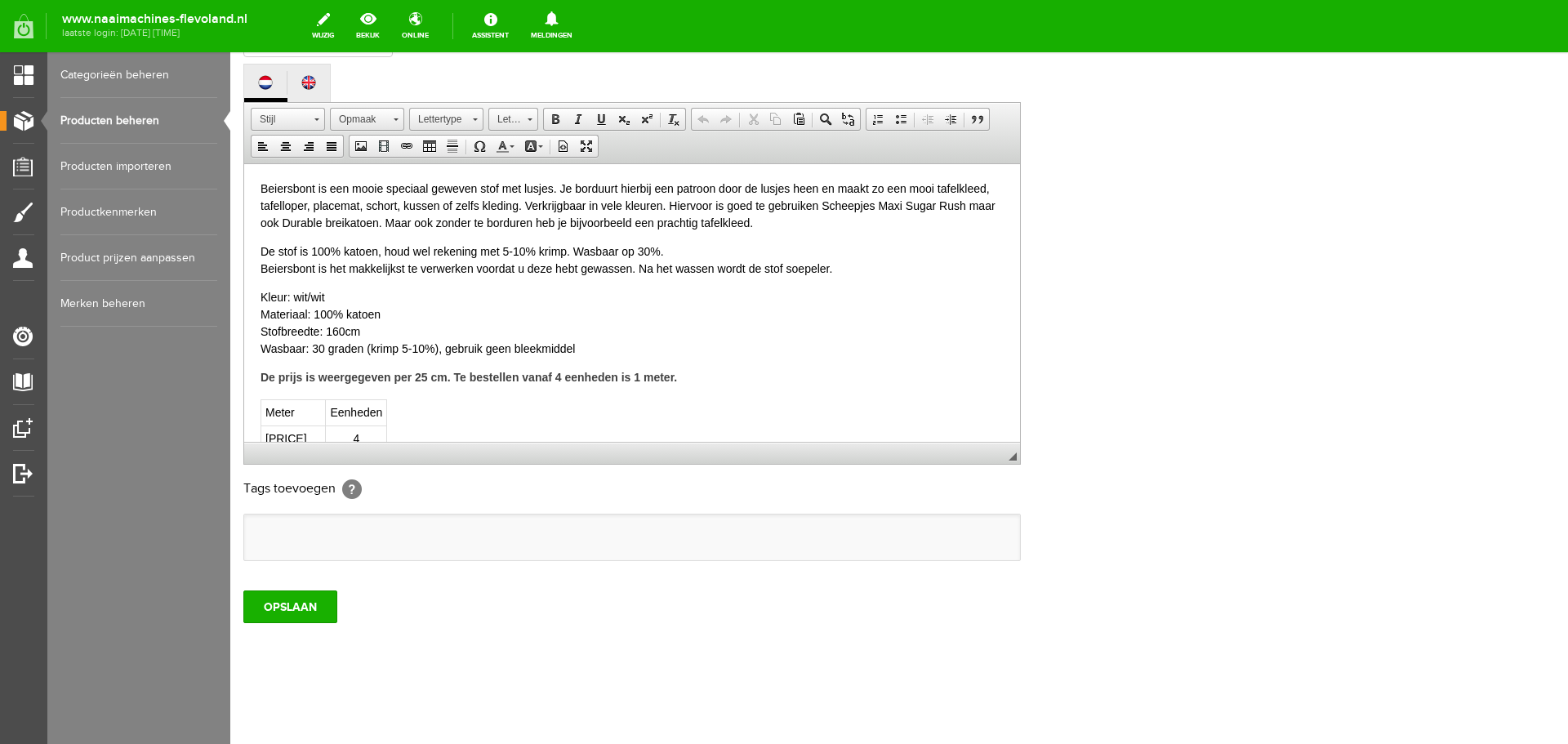 click on "Beiersbont is een mooie speciaal geweven stof met lusjes. Je borduurt hierbij een patroon door de lusjes heen en maakt zo een mooi tafelkleed, tafelloper, placemat, schort, kussen of zelfs kleding. Verkrijgbaar in vele kleuren. Hiervoor is goed te gebruiken Scheepjes Maxi Sugar Rush maar ook Durable breikatoen. Maar ook zonder te borduren heb je bijvoorbeeld een prachtig tafelkleed." at bounding box center (632, 205) 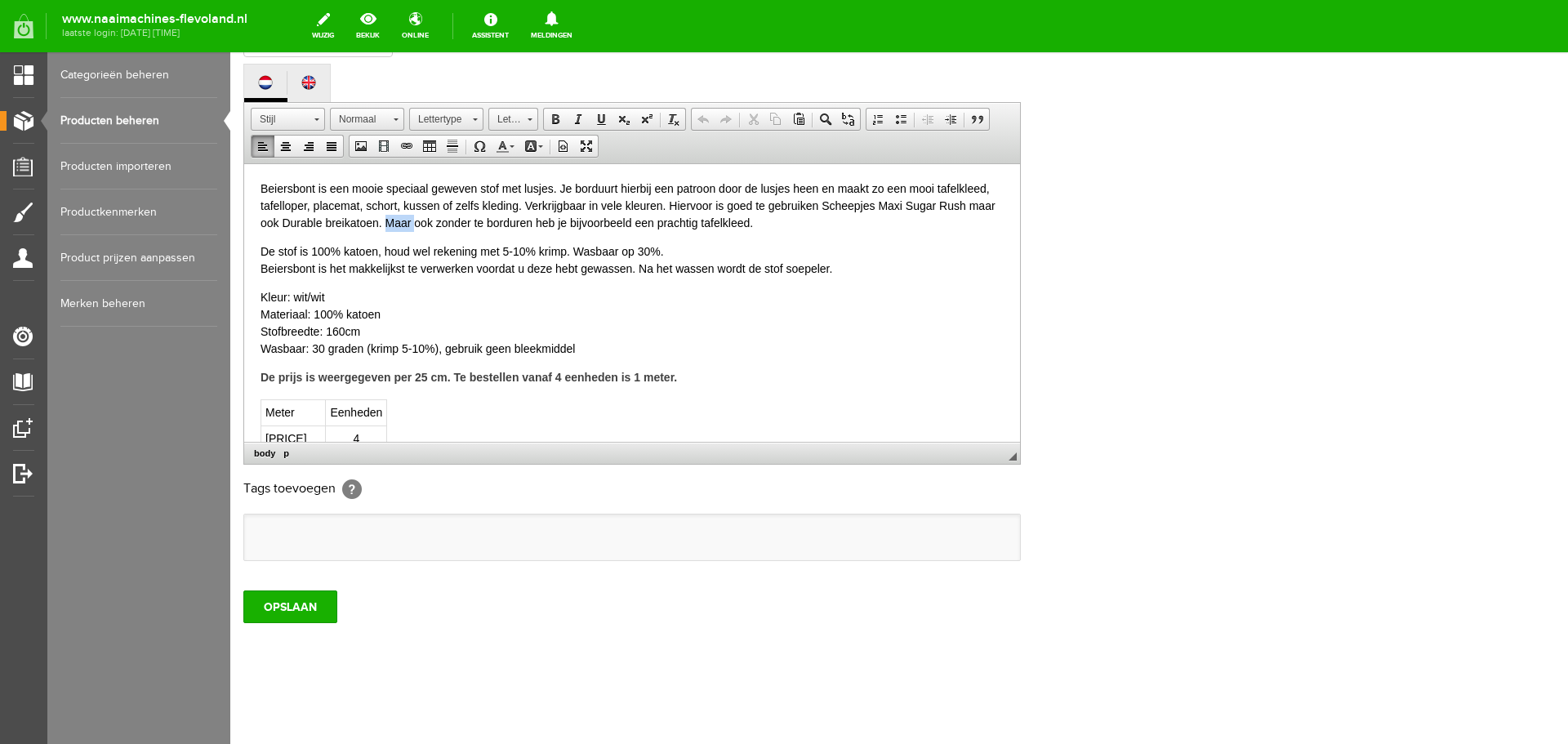 click on "Beiersbont is een mooie speciaal geweven stof met lusjes. Je borduurt hierbij een patroon door de lusjes heen en maakt zo een mooi tafelkleed, tafelloper, placemat, schort, kussen of zelfs kleding. Verkrijgbaar in vele kleuren. Hiervoor is goed te gebruiken Scheepjes Maxi Sugar Rush maar ook Durable breikatoen. Maar ook zonder te borduren heb je bijvoorbeeld een prachtig tafelkleed." at bounding box center (632, 205) 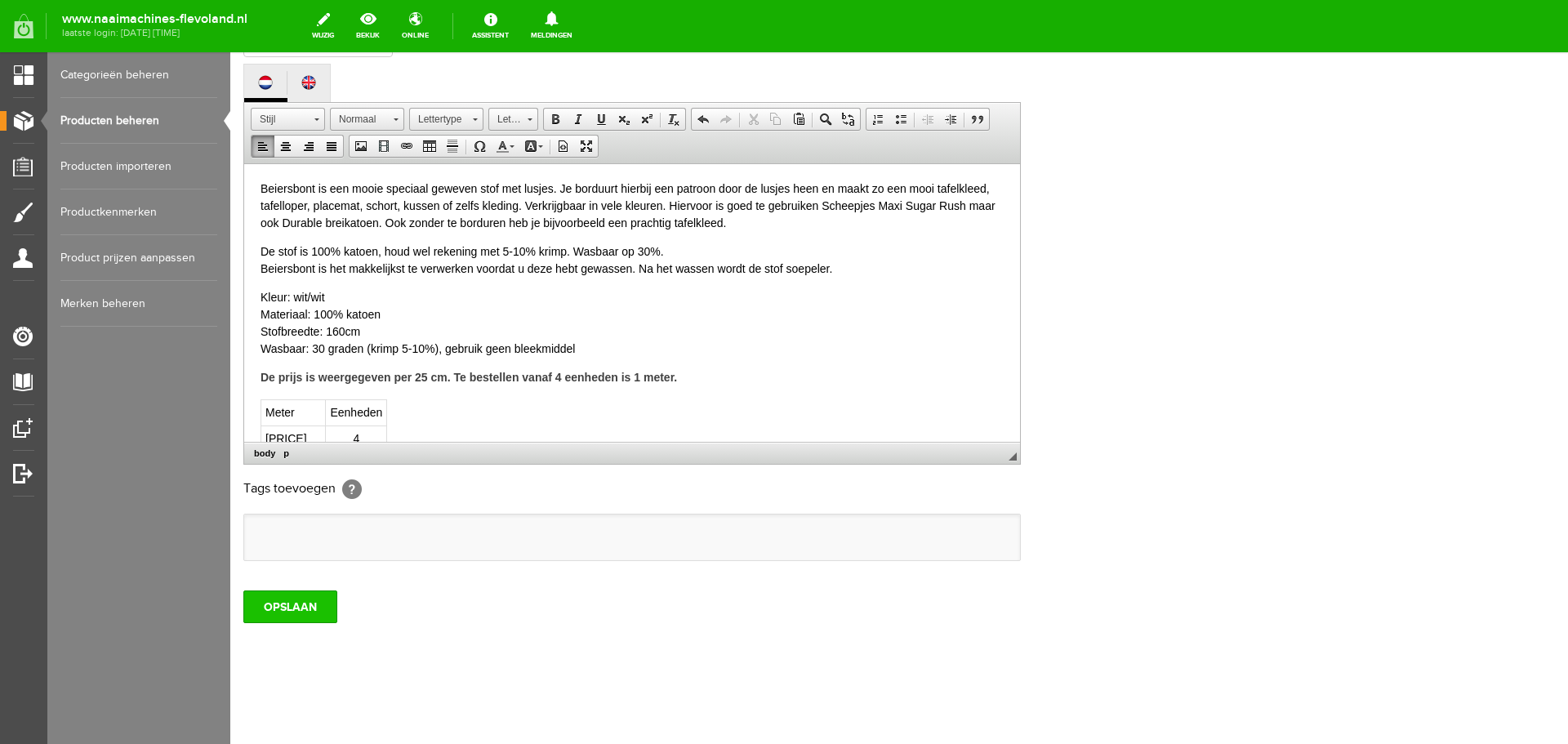 click on "OPSLAAN" at bounding box center (290, 607) 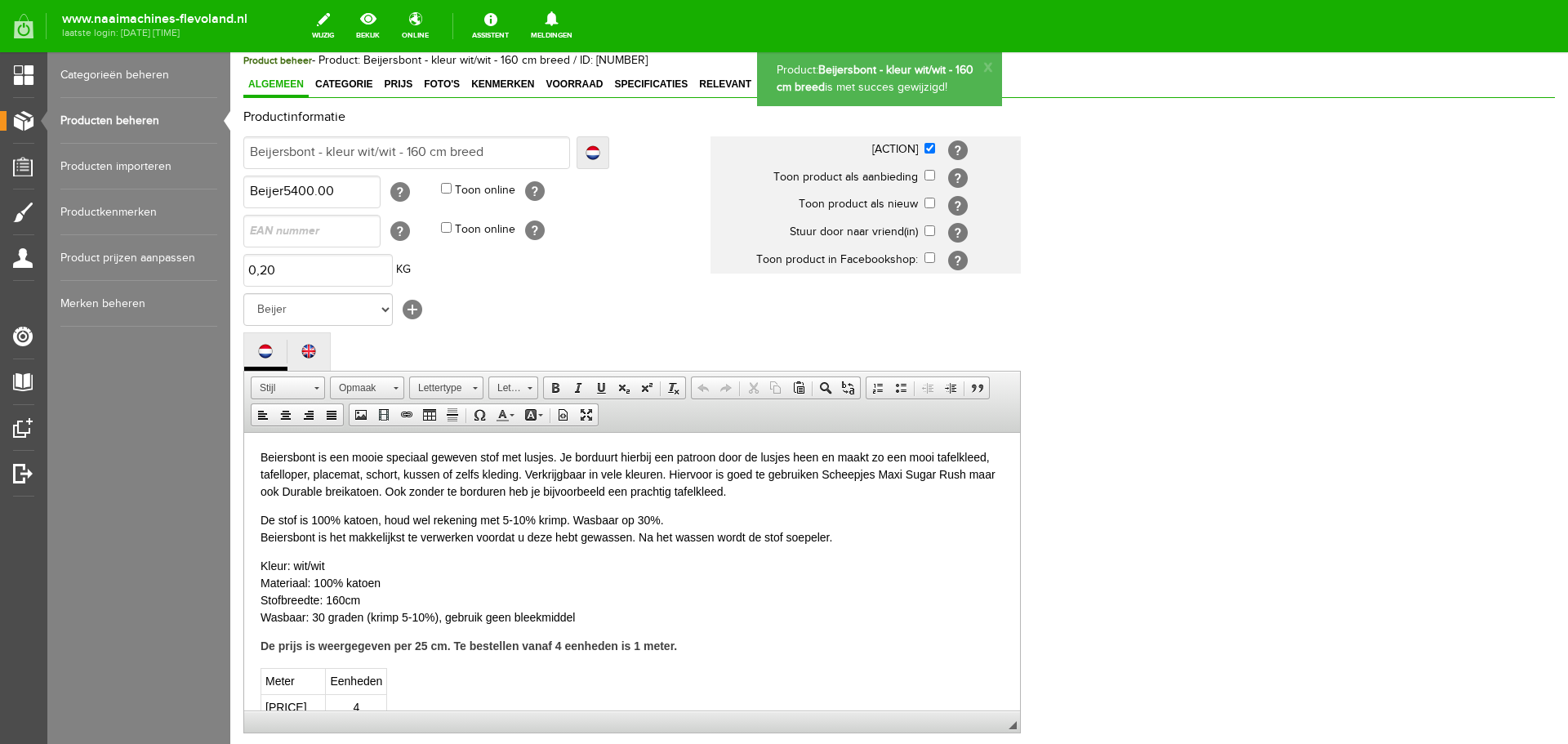scroll, scrollTop: 33, scrollLeft: 0, axis: vertical 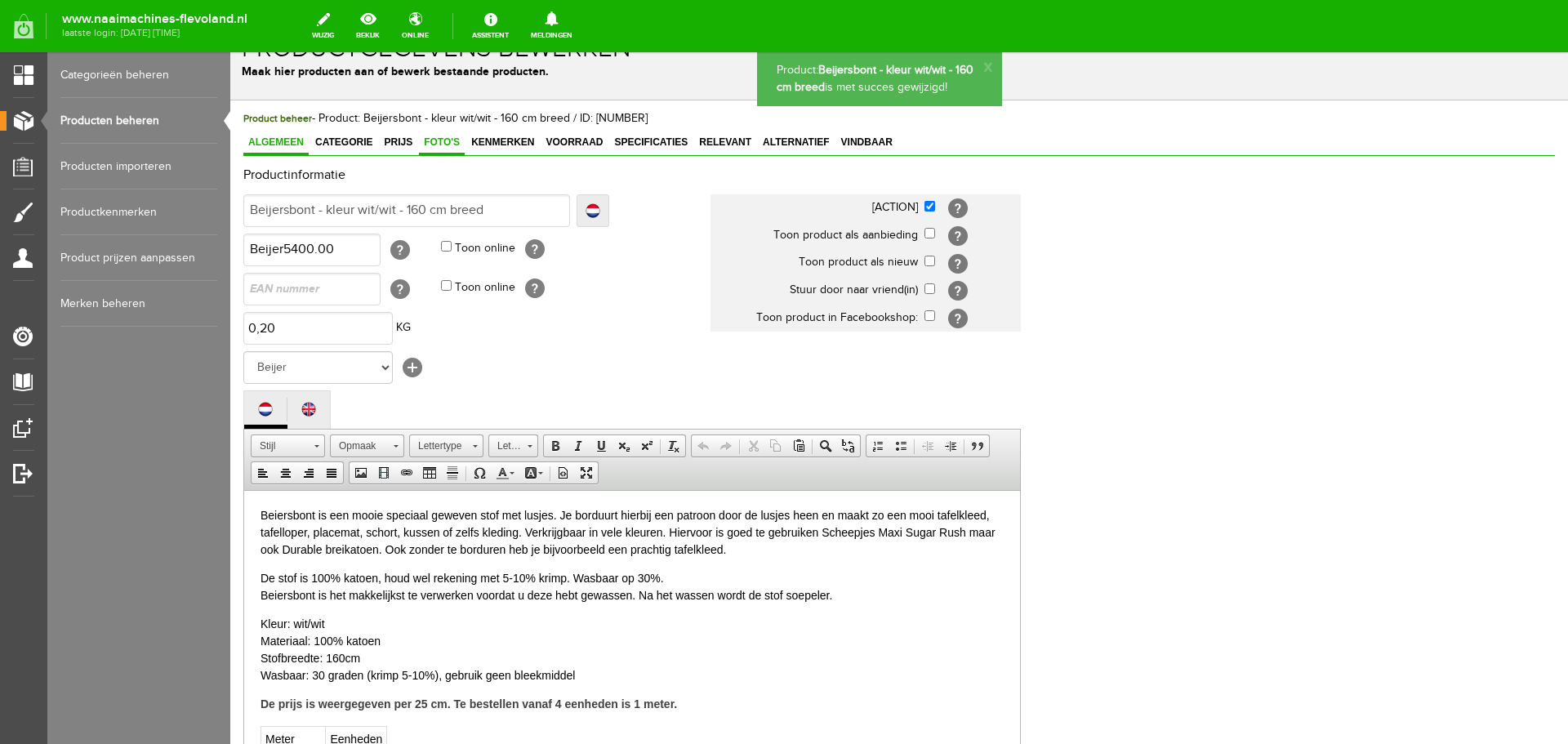 click on "Foto's" at bounding box center (442, 142) 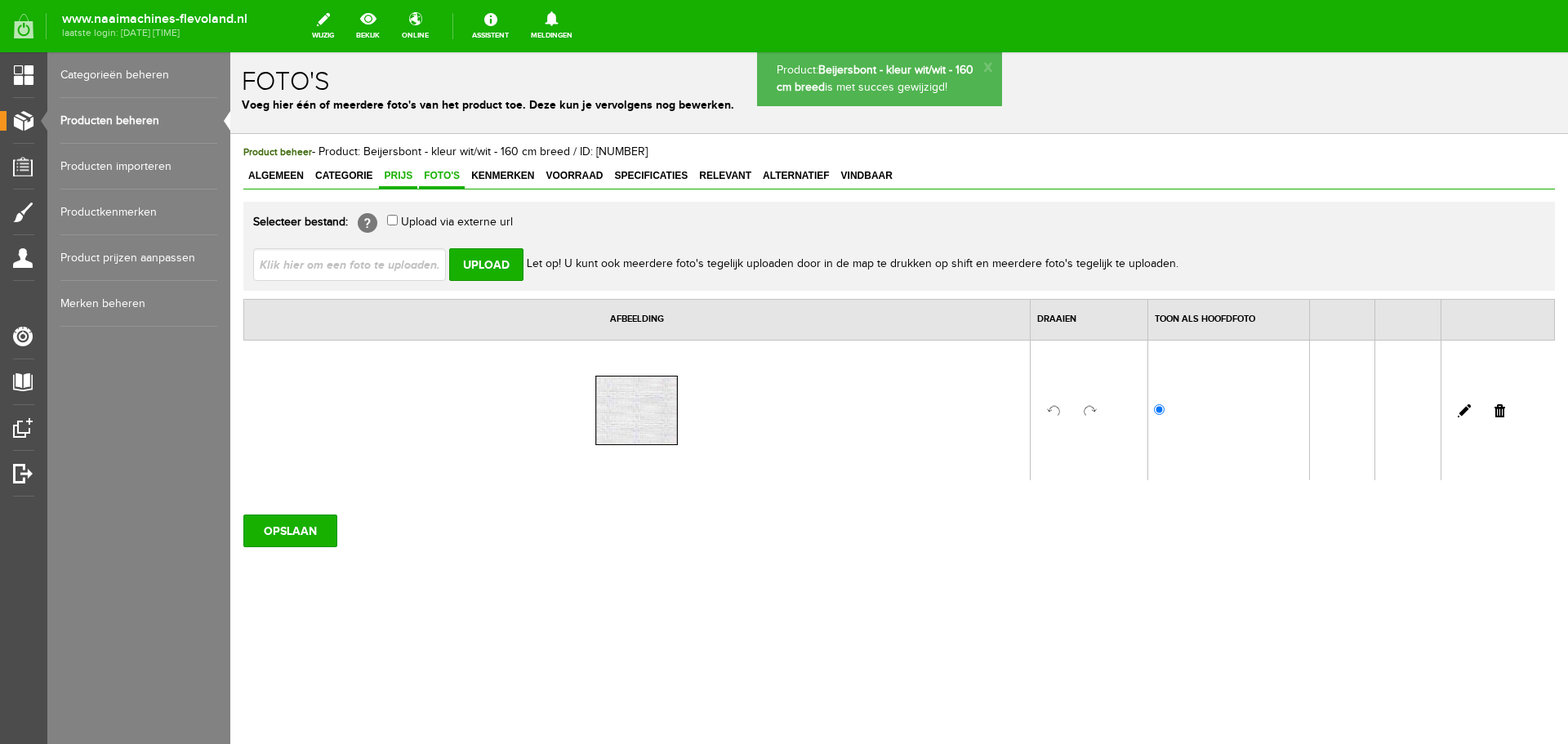 click on "Prijs" at bounding box center [398, 176] 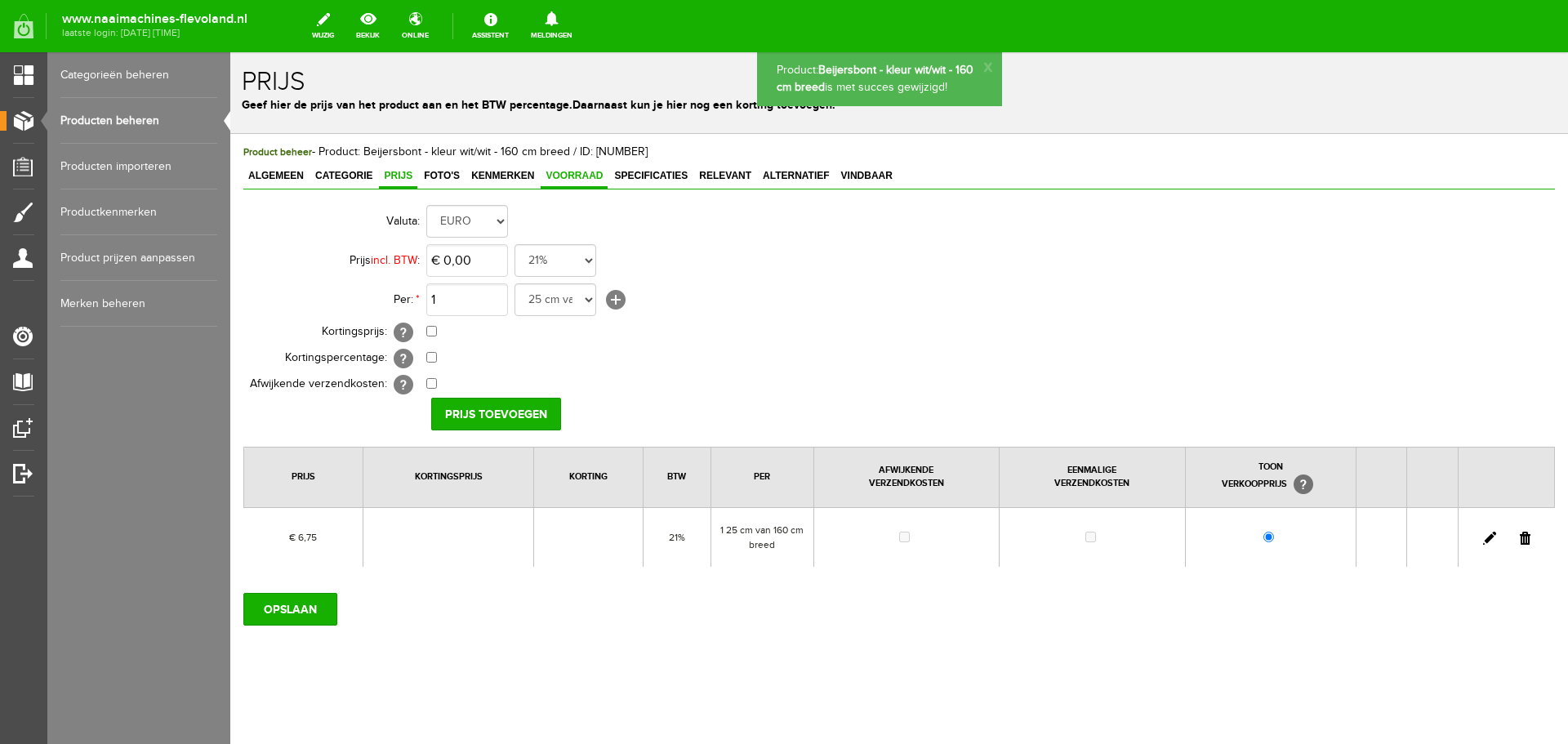 click on "Voorraad" at bounding box center (574, 176) 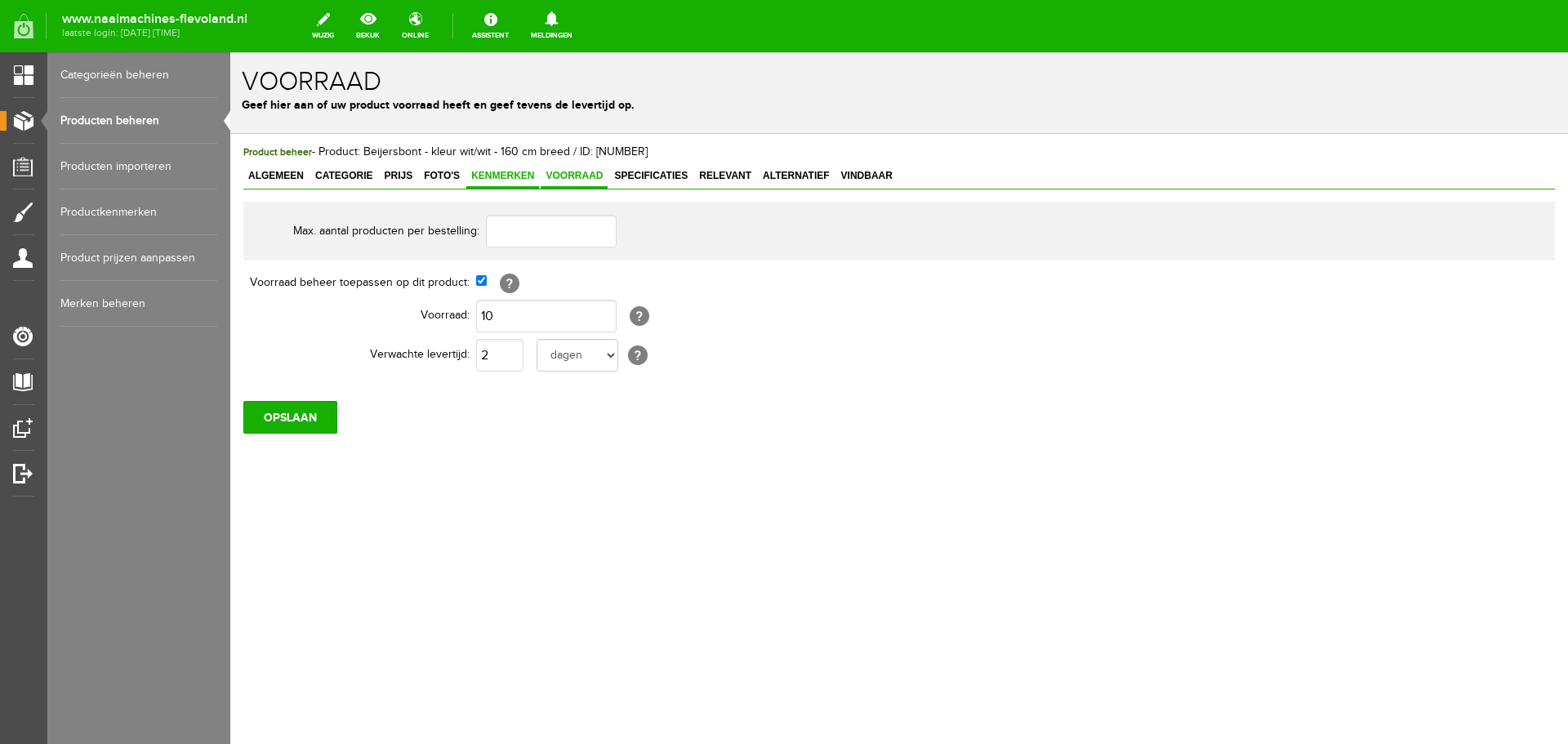 click on "Kenmerken" at bounding box center [502, 176] 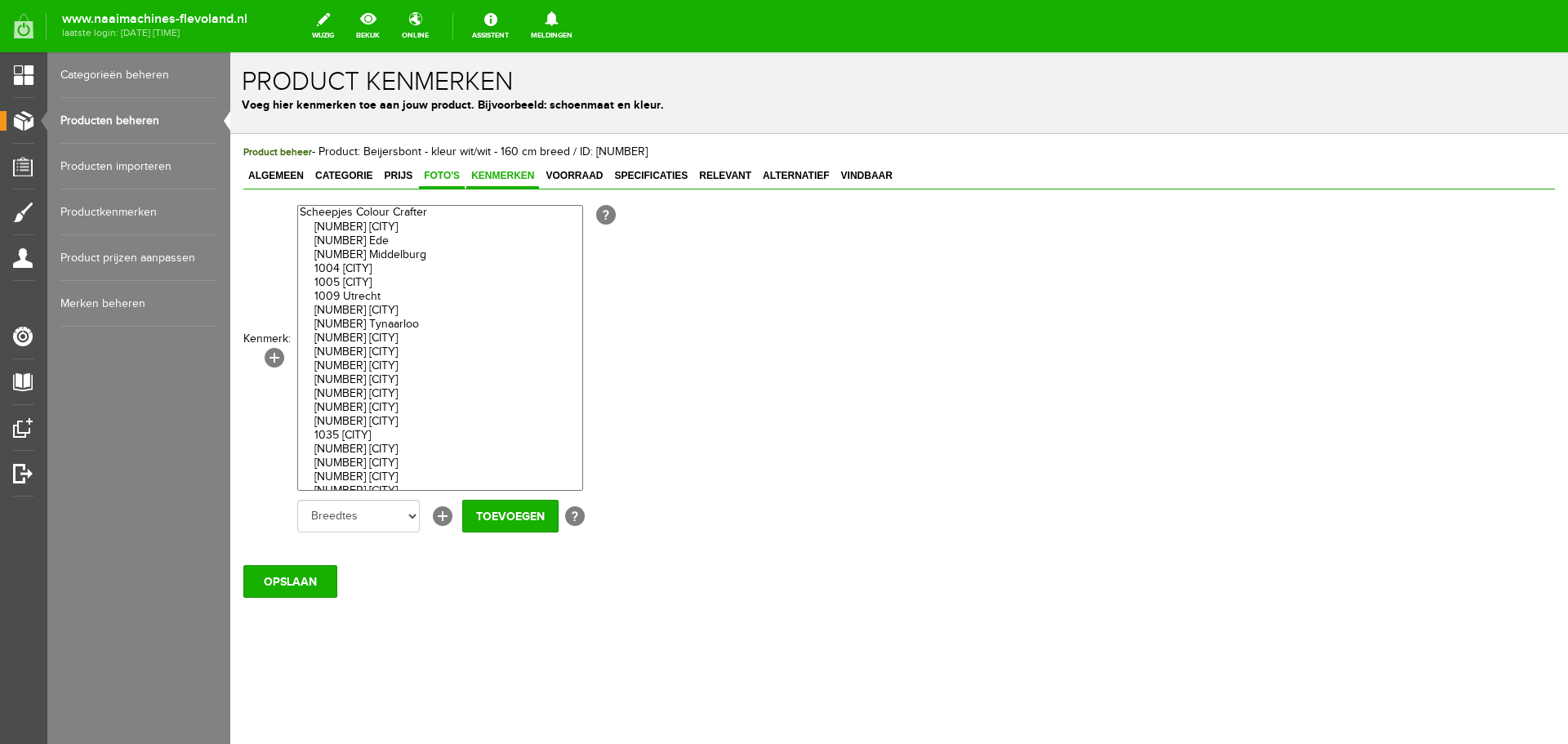 click on "Foto's" at bounding box center [442, 176] 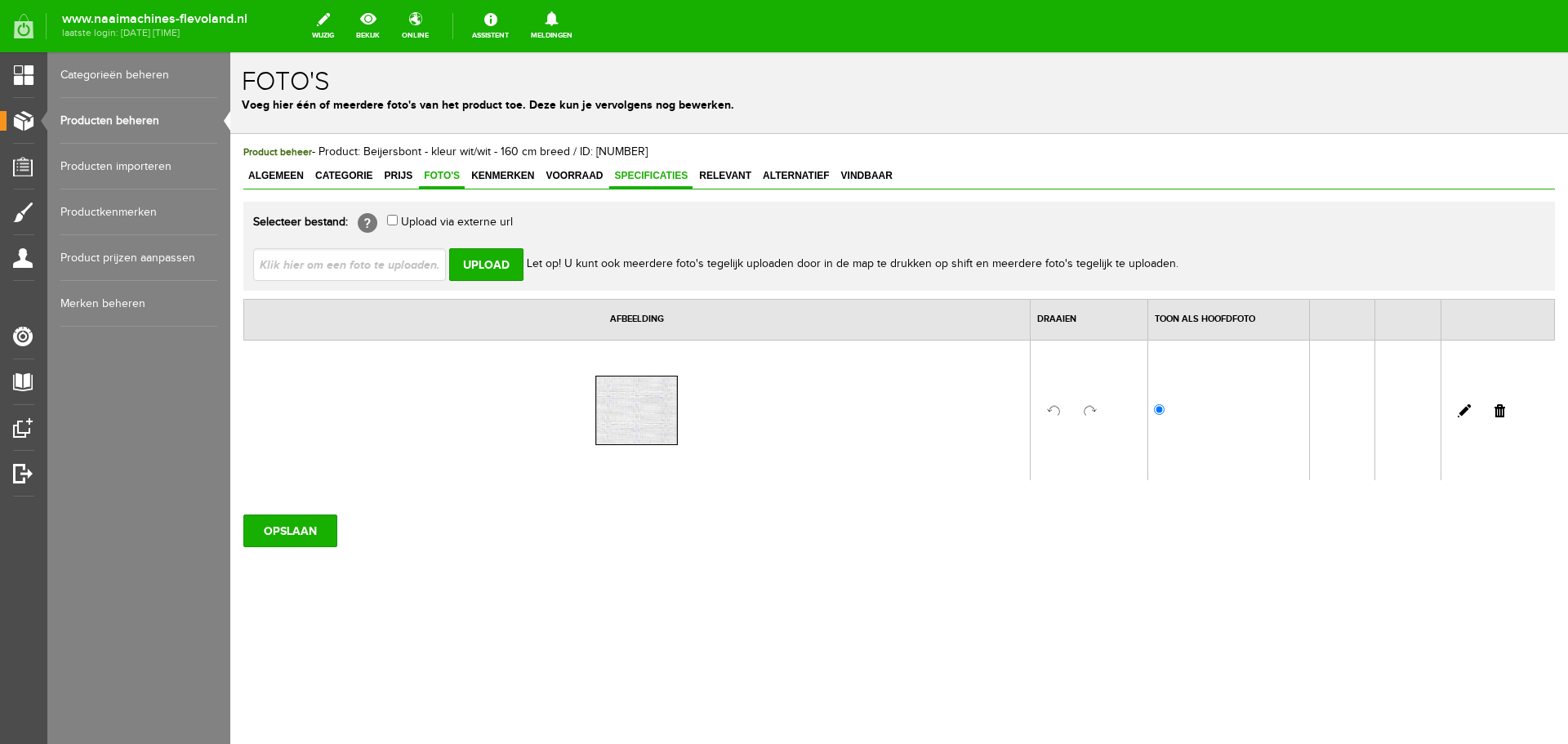 click on "Specificaties" at bounding box center [651, 176] 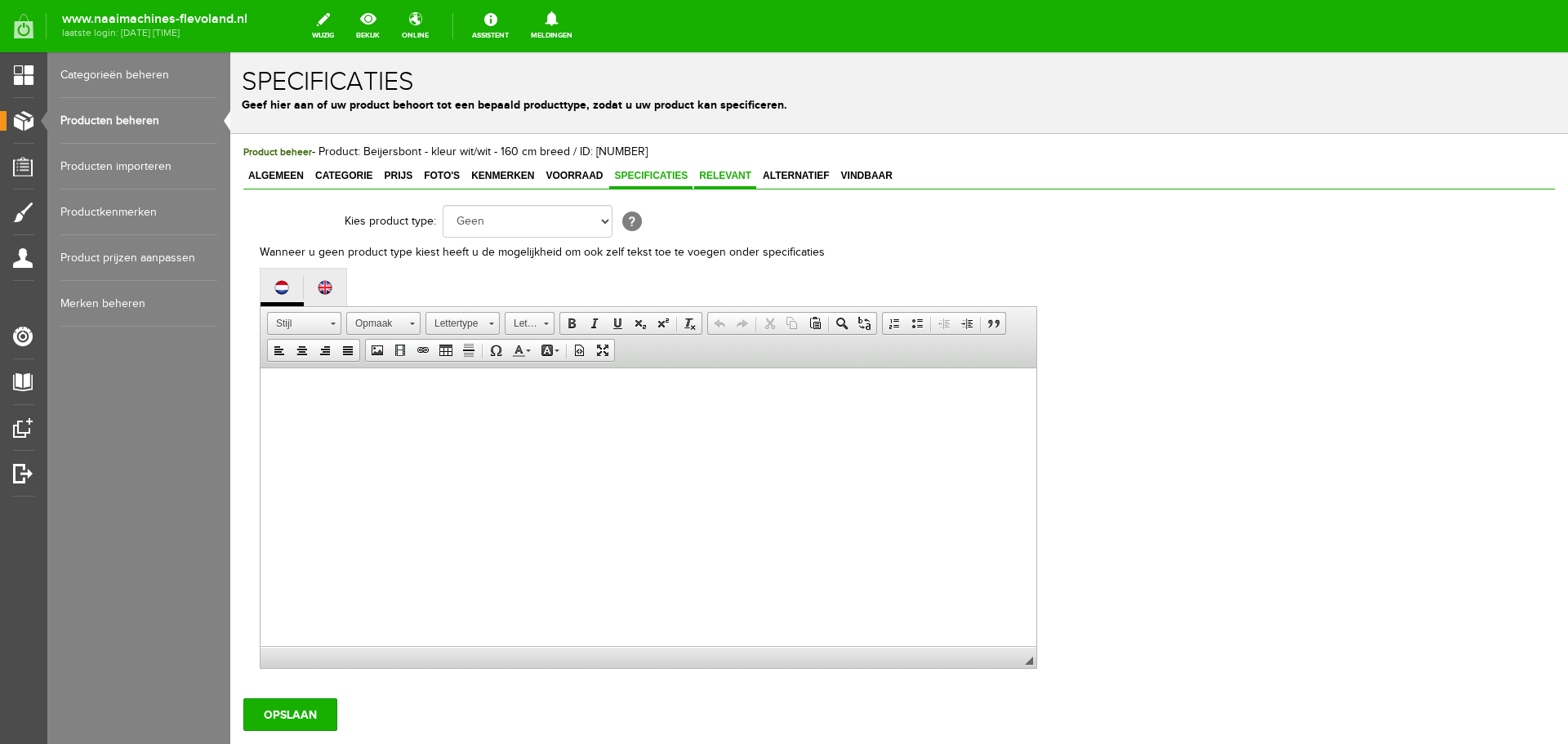 click on "Relevant" at bounding box center (725, 176) 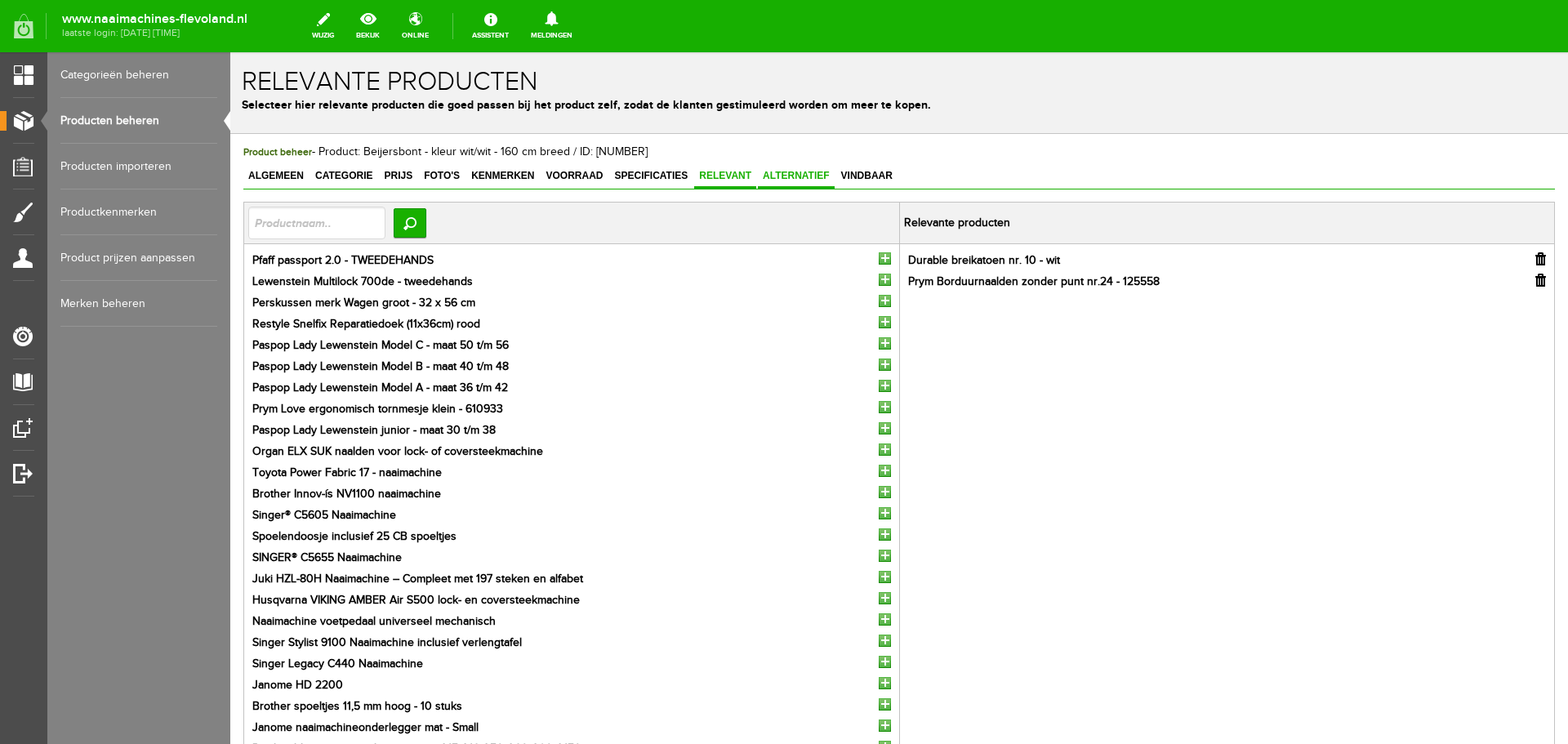 click on "Alternatief" at bounding box center (796, 176) 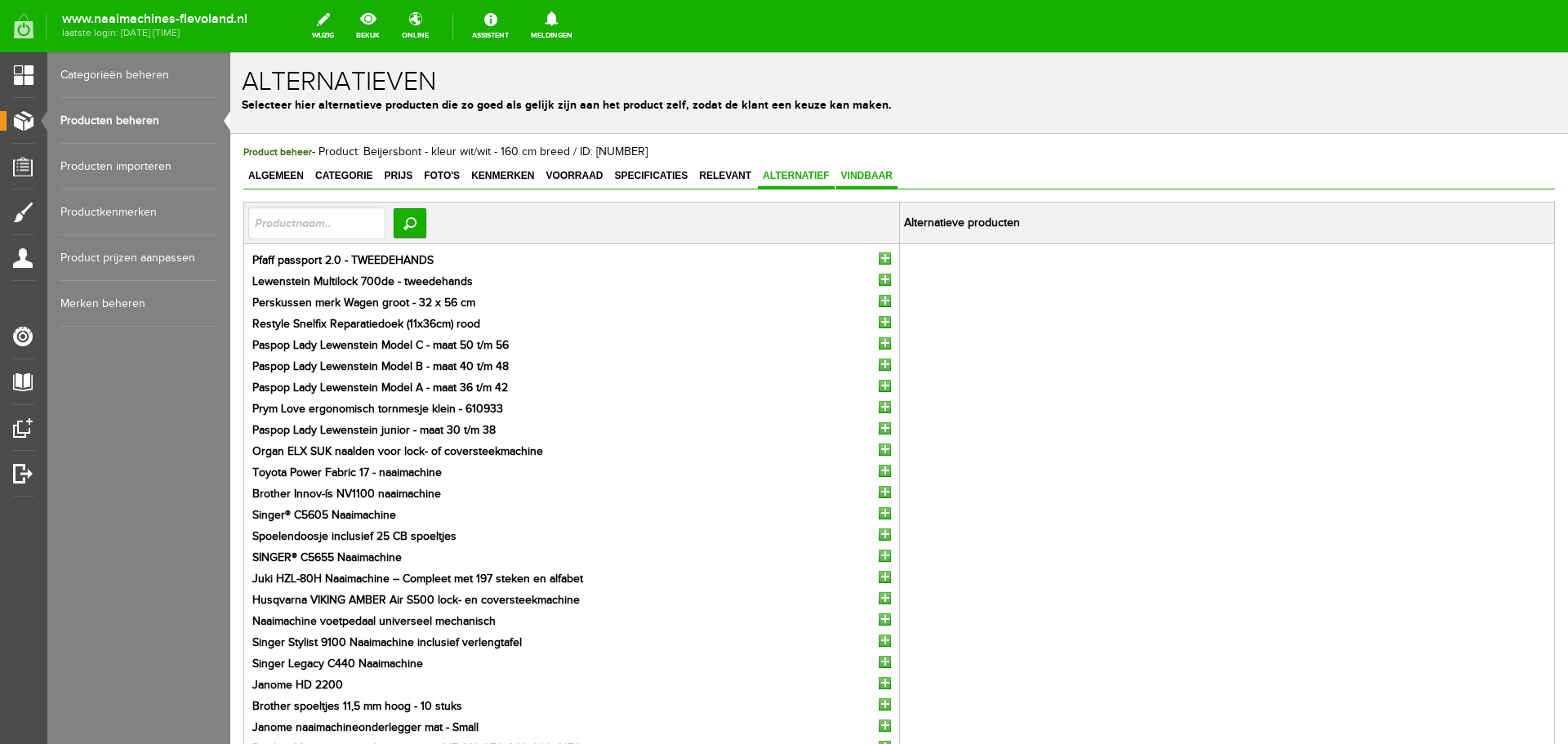 click on "Vindbaar" at bounding box center (866, 176) 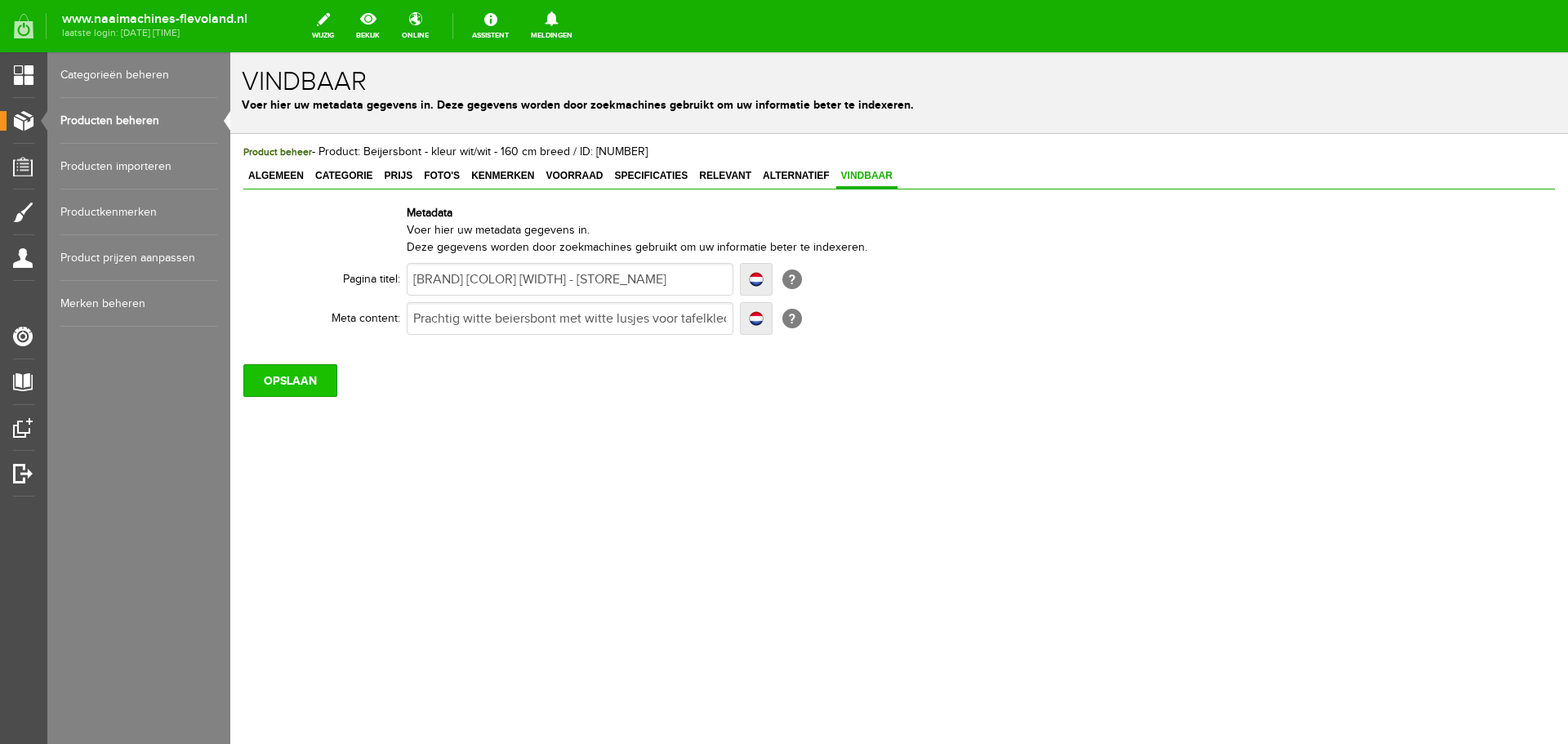 click on "OPSLAAN" at bounding box center [290, 381] 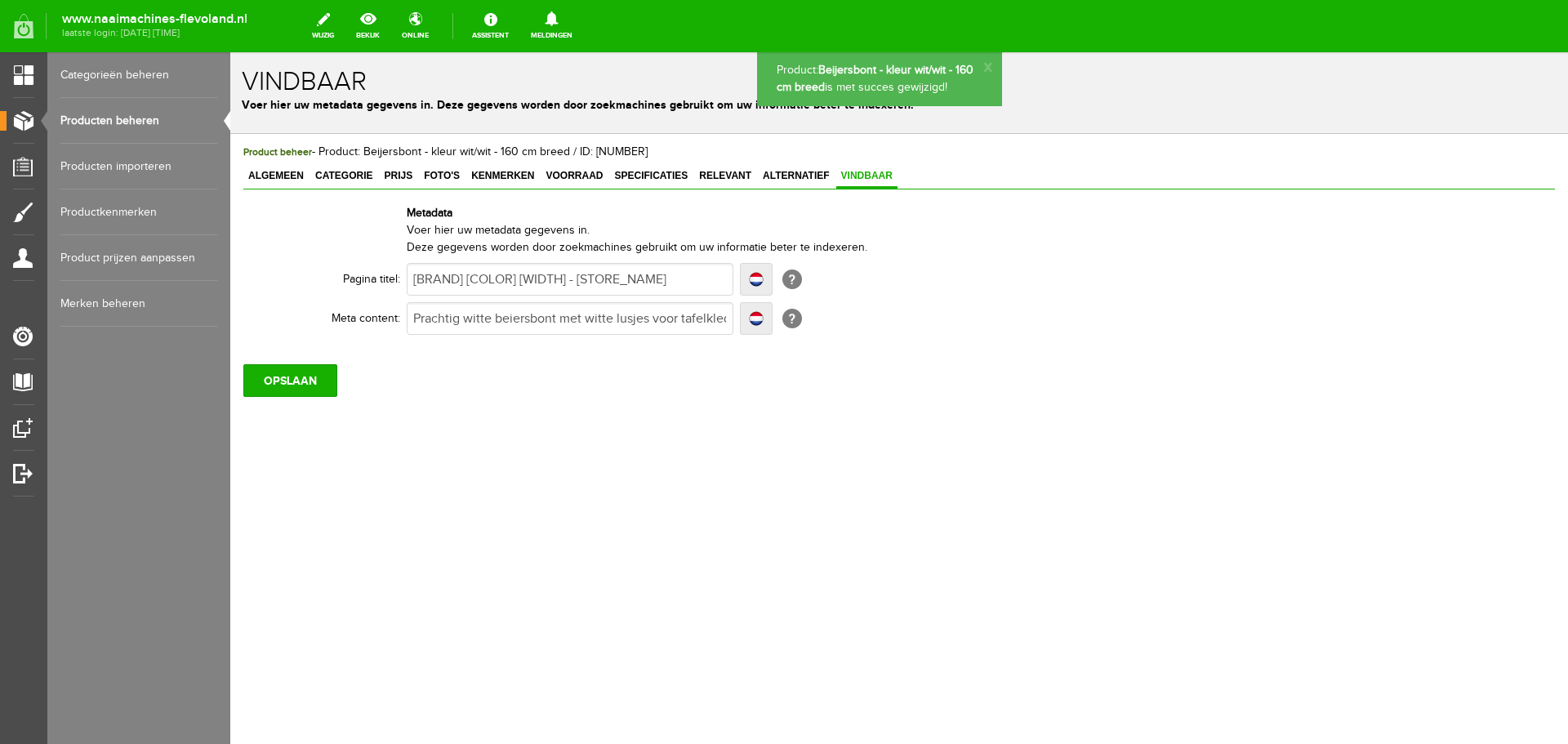 scroll, scrollTop: 0, scrollLeft: 0, axis: both 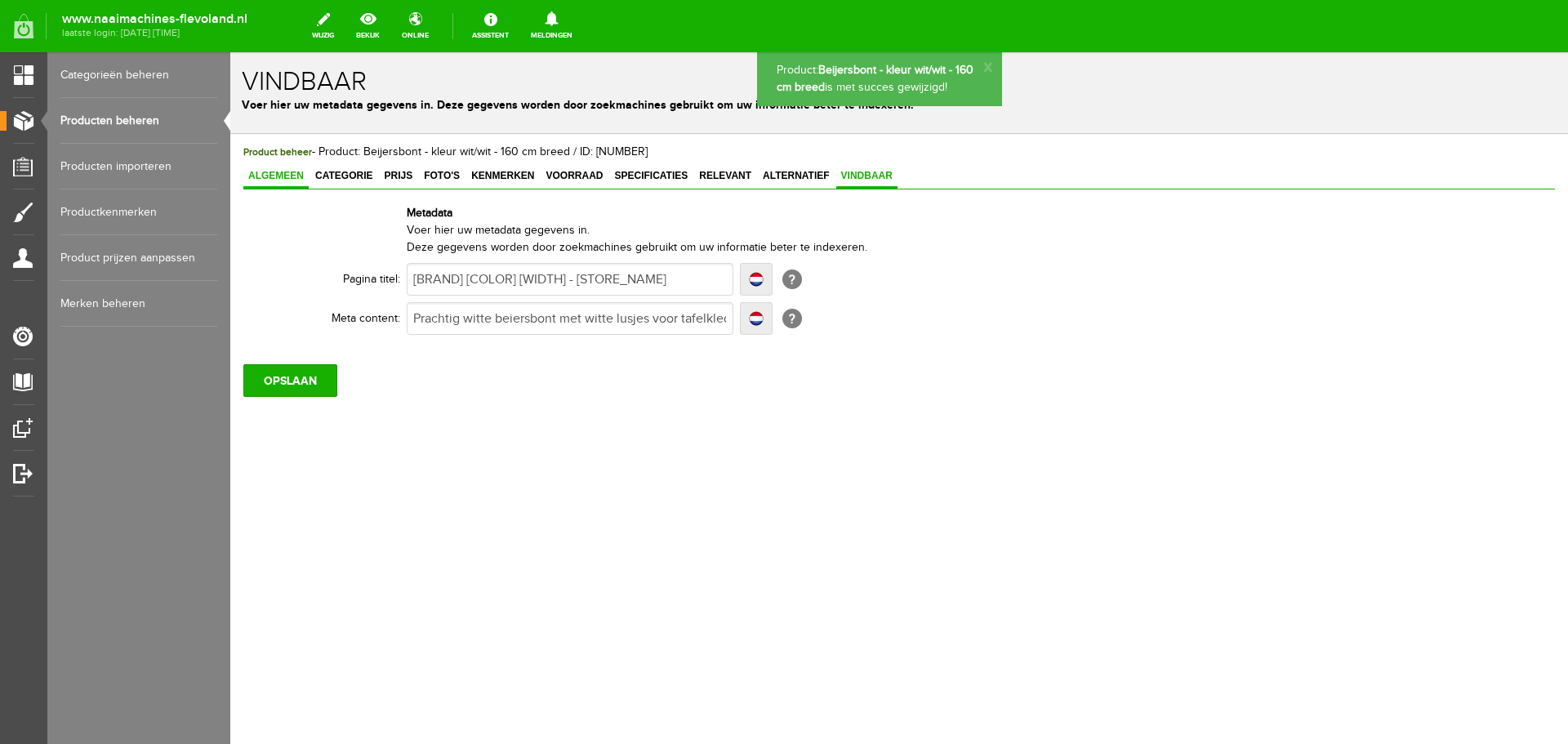 click on "Algemeen" at bounding box center (276, 176) 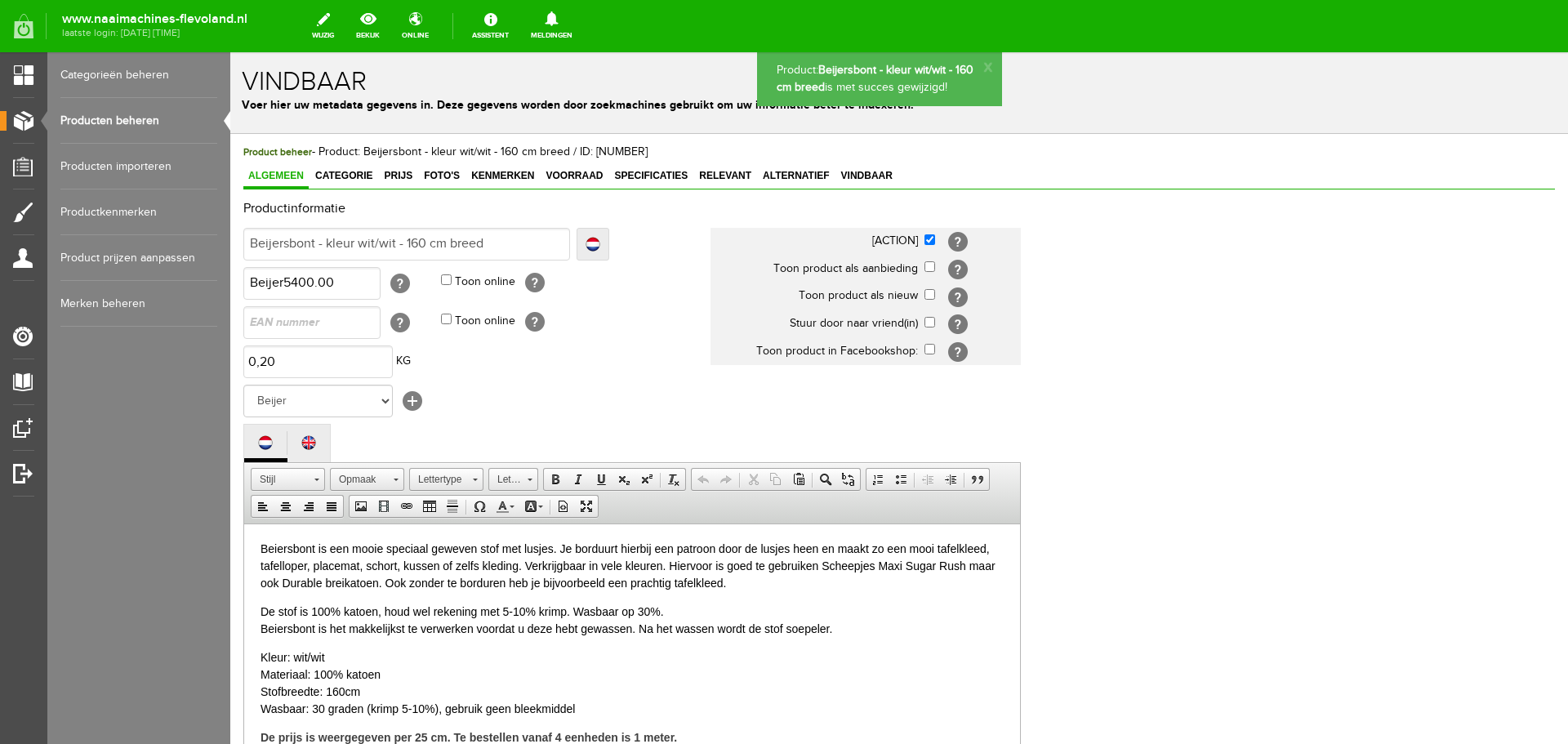 drag, startPoint x: 127, startPoint y: 115, endPoint x: 163, endPoint y: 127, distance: 37.947332 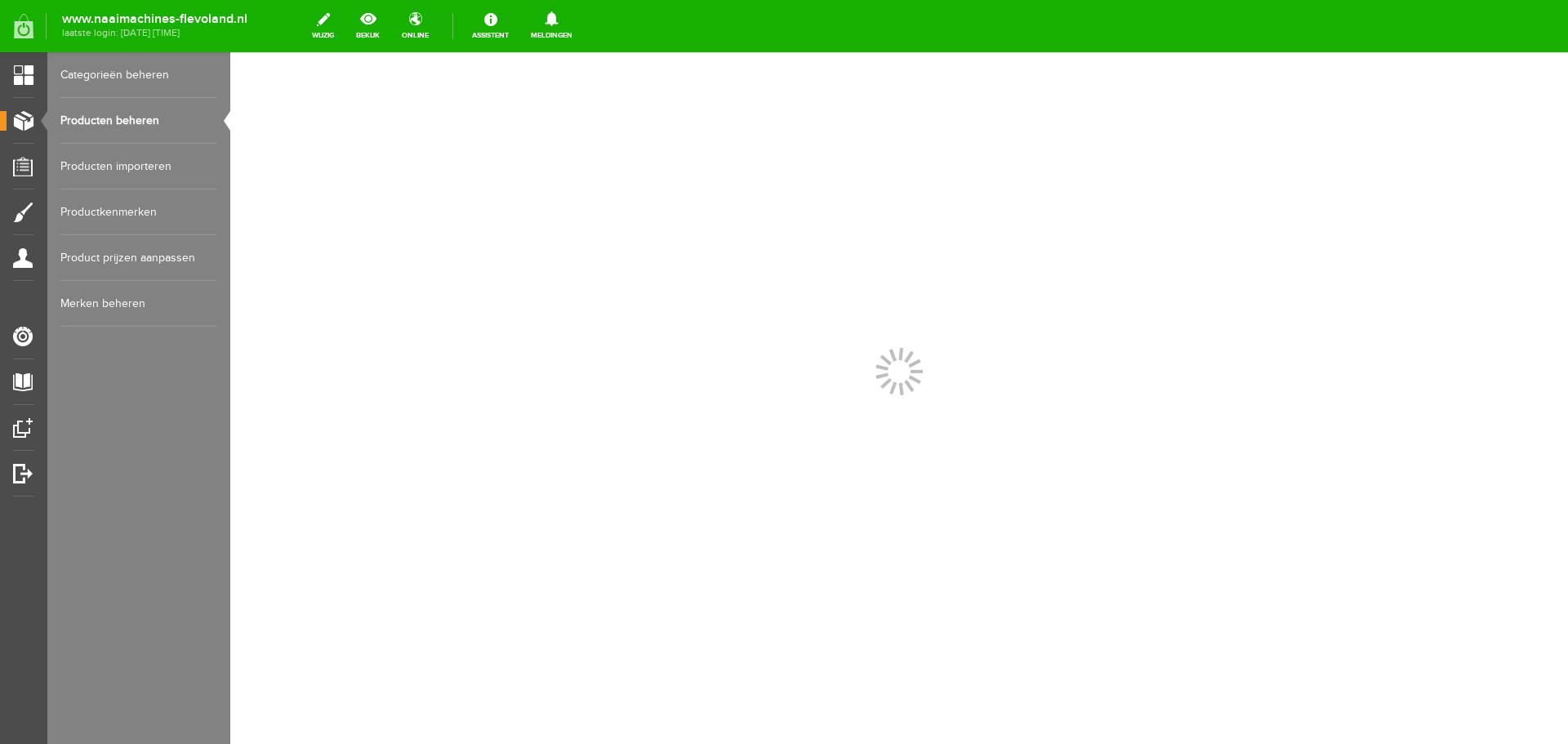 scroll, scrollTop: 0, scrollLeft: 0, axis: both 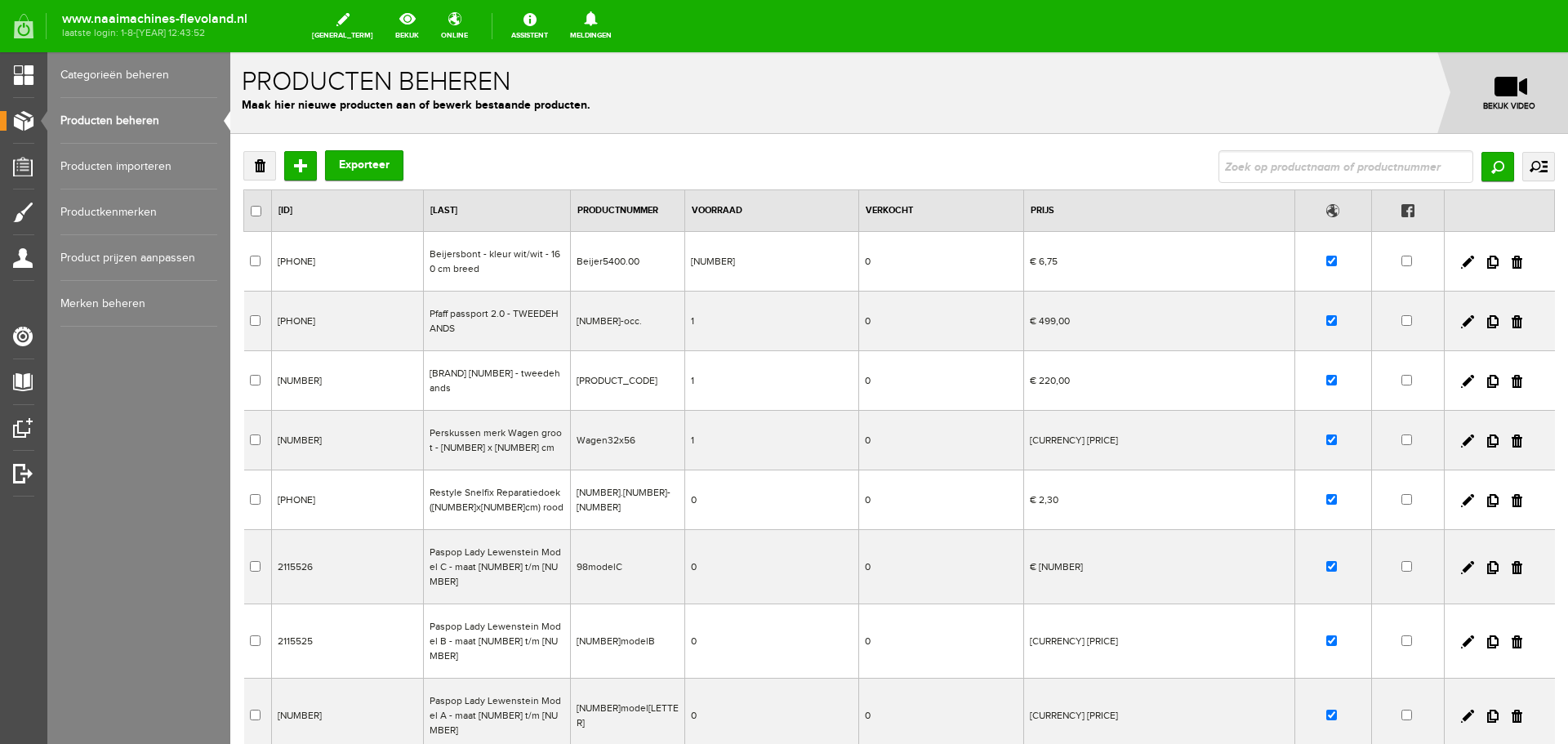 drag, startPoint x: 1477, startPoint y: 262, endPoint x: 840, endPoint y: 58, distance: 668.86845 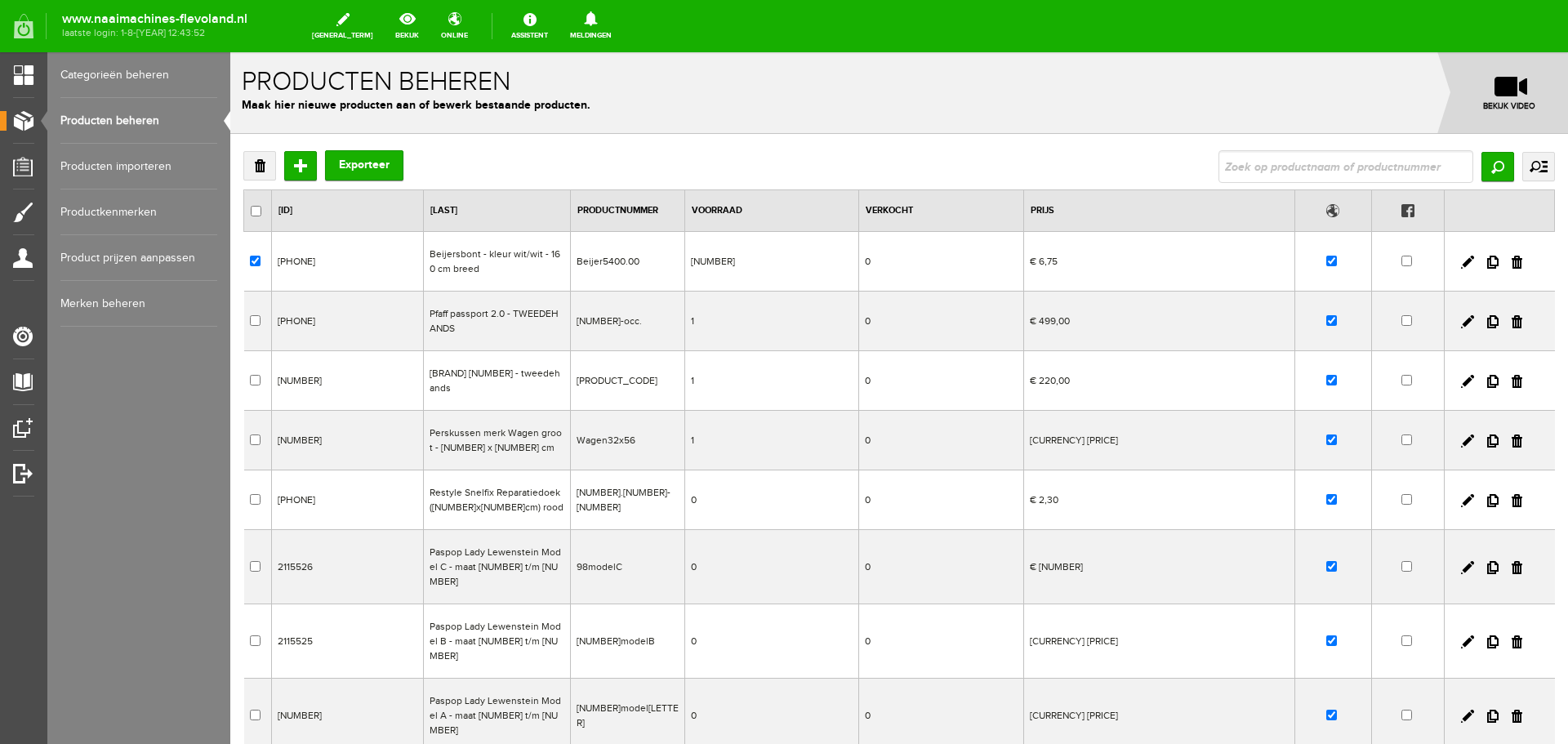 click at bounding box center [1493, 262] 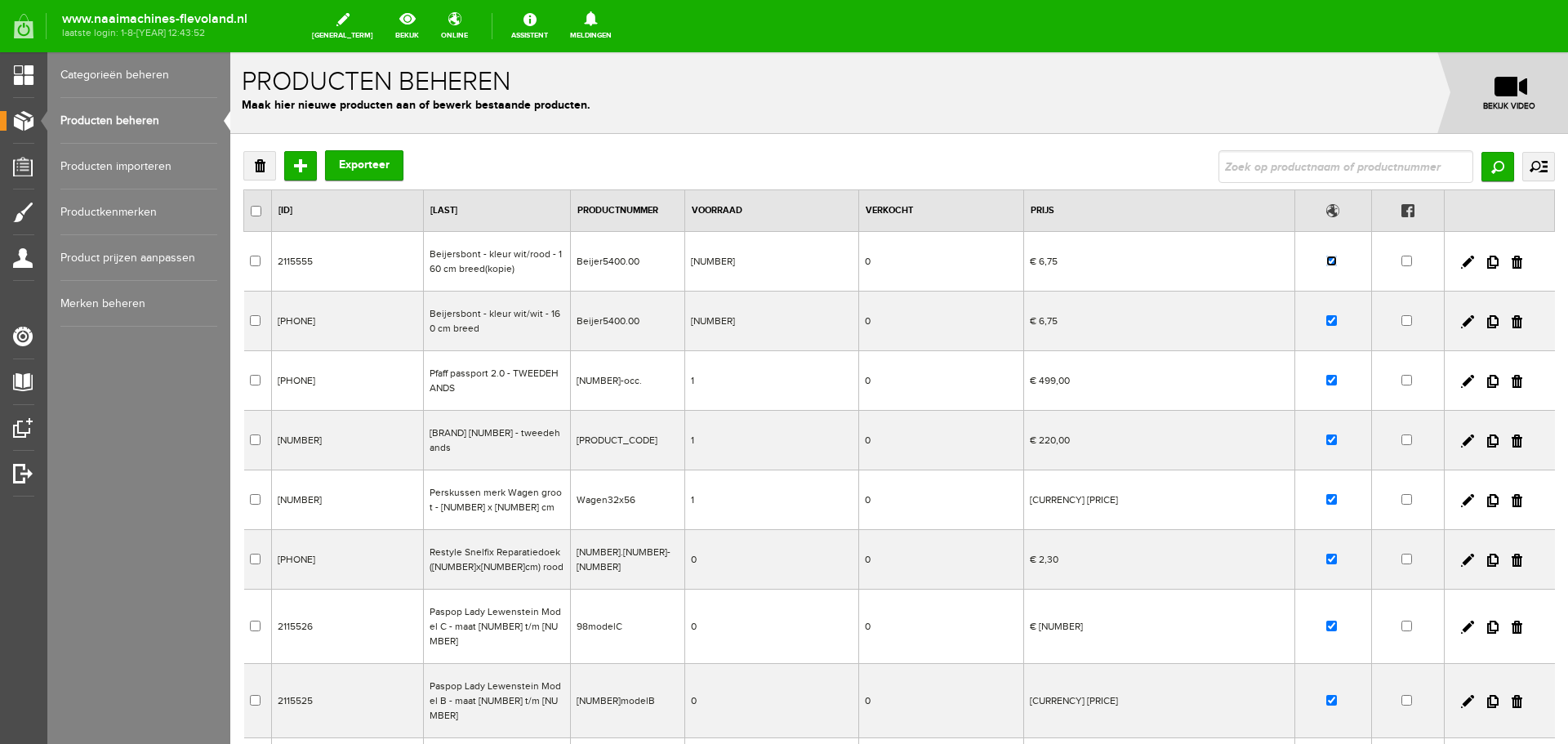 click at bounding box center [1331, 261] 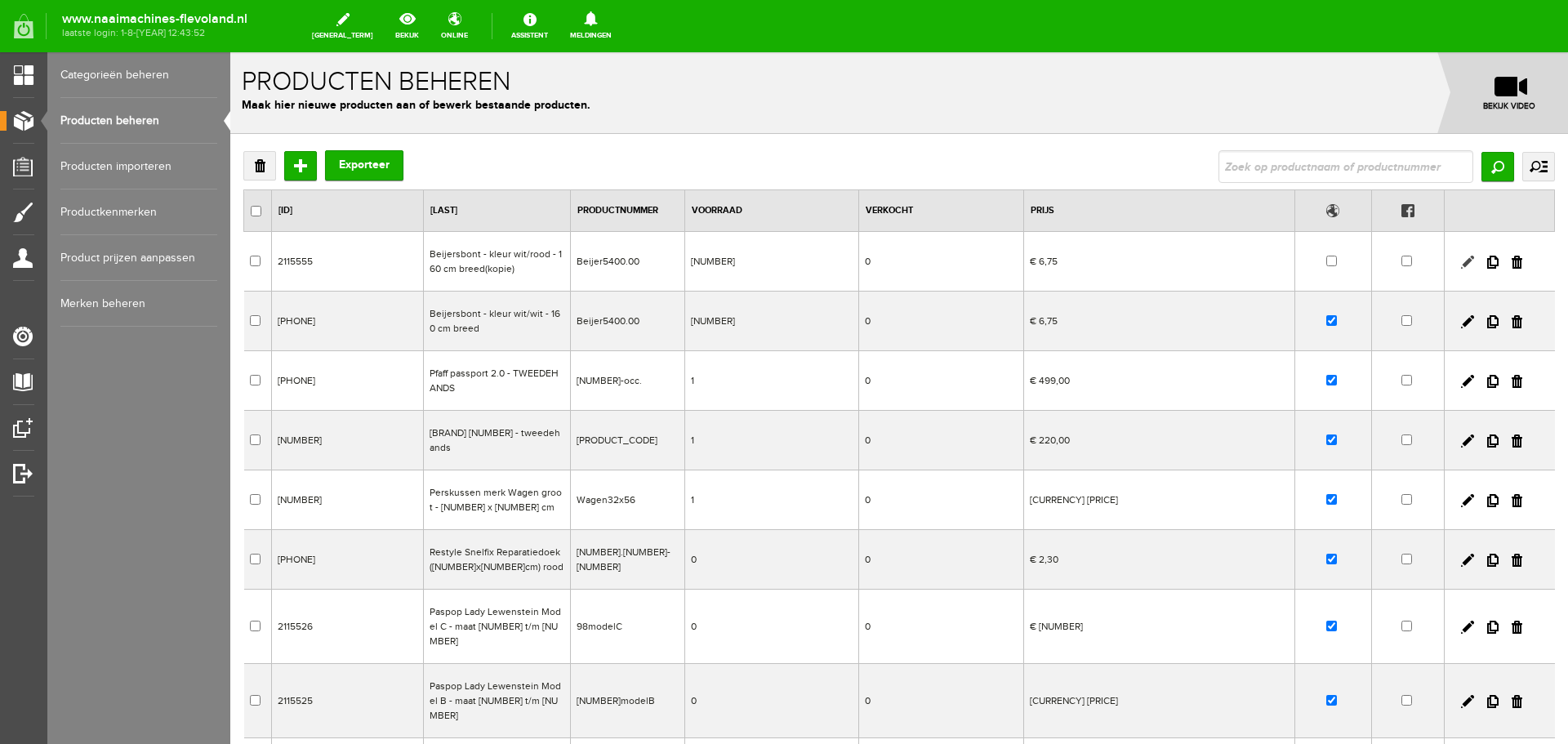click at bounding box center [1468, 262] 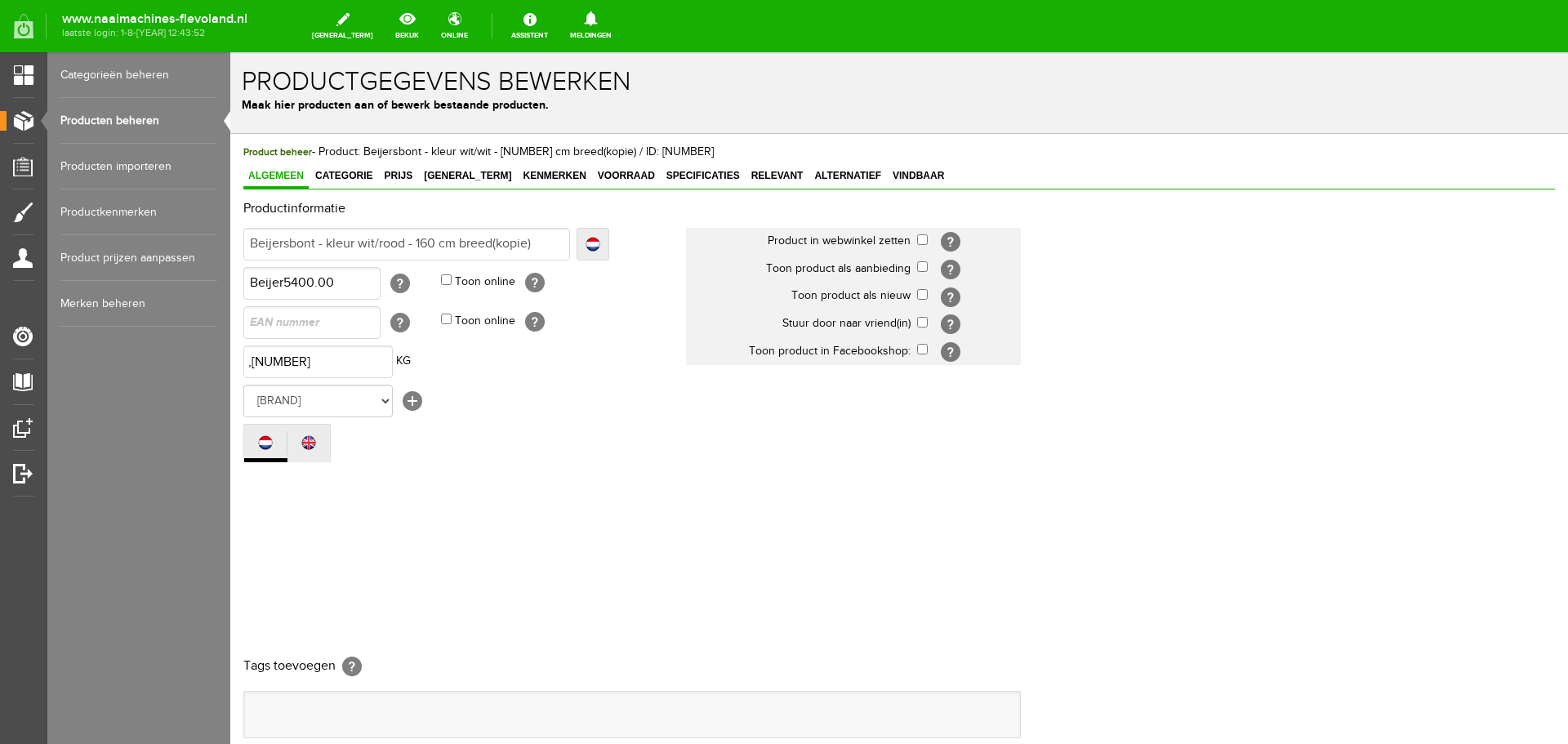 scroll, scrollTop: 0, scrollLeft: 0, axis: both 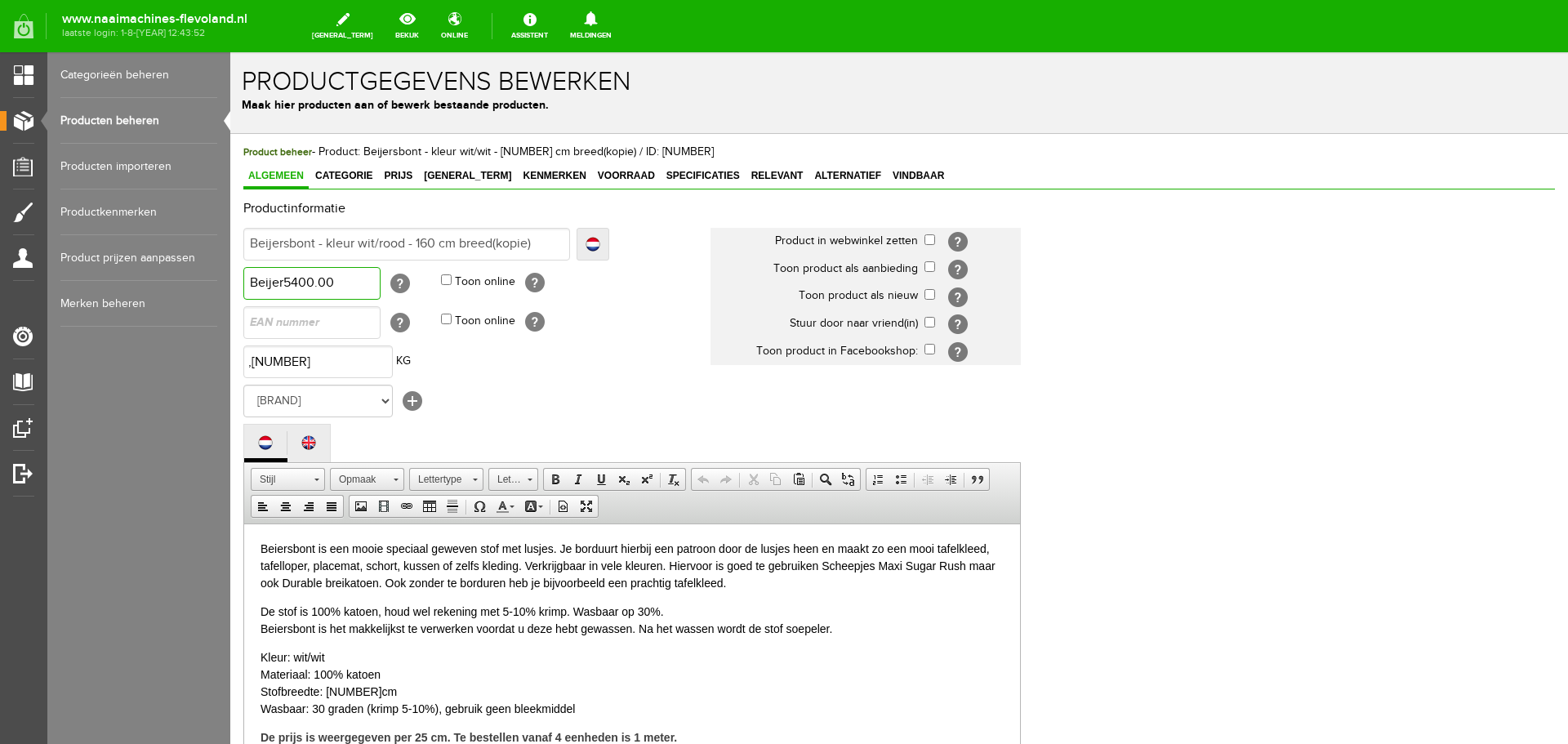 drag, startPoint x: 284, startPoint y: 283, endPoint x: 352, endPoint y: 283, distance: 68 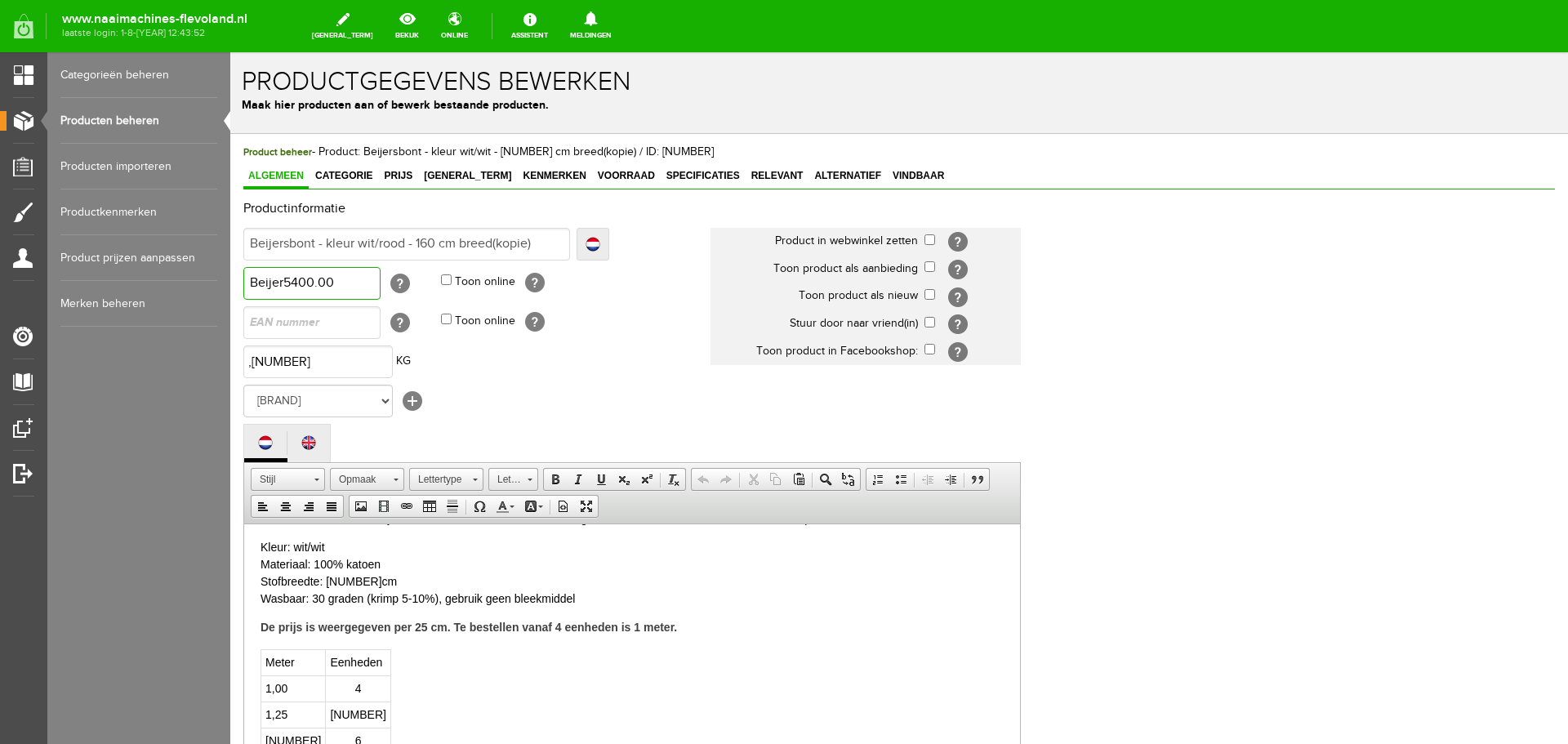 scroll, scrollTop: 82, scrollLeft: 0, axis: vertical 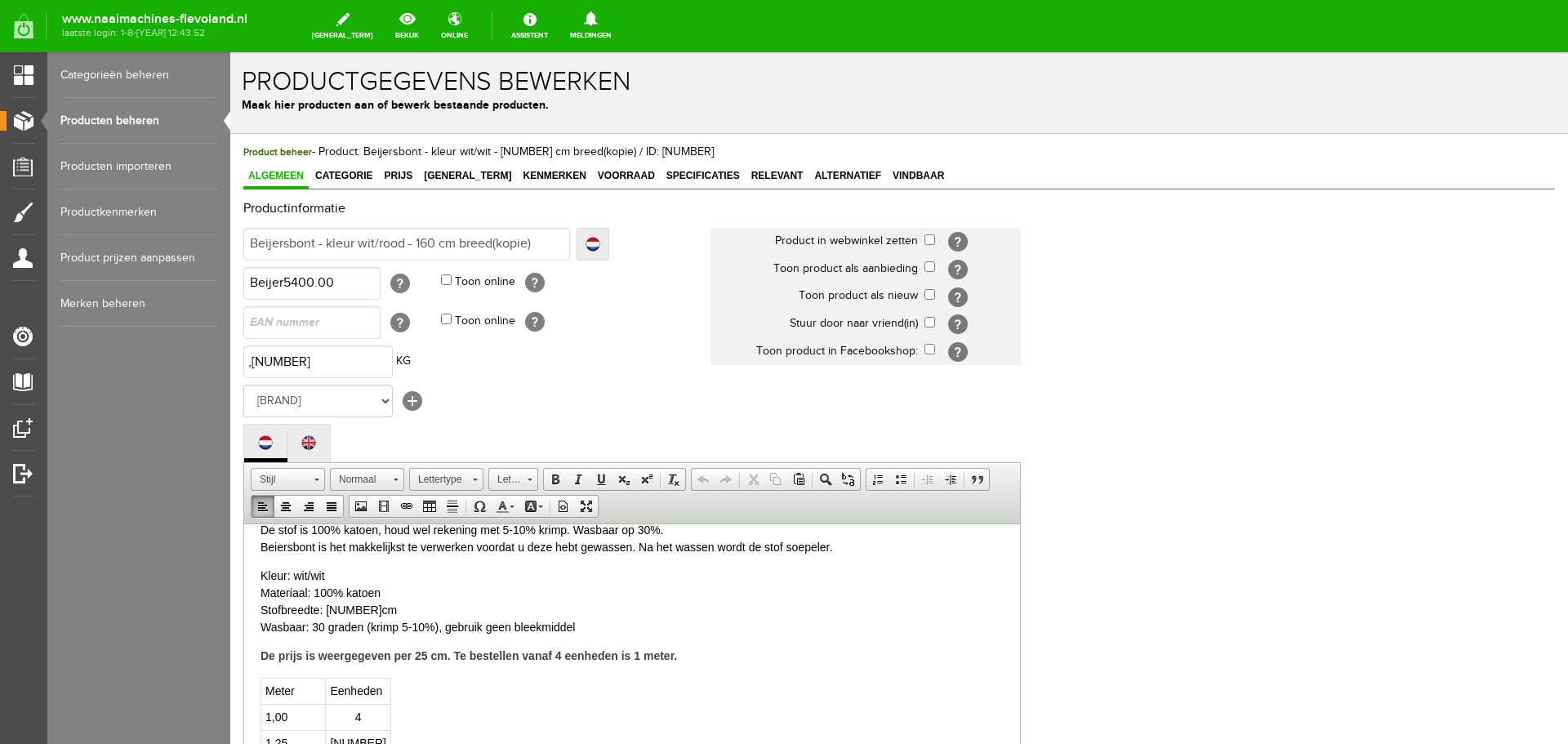 click on "Kleur: wit/wit Materiaal: 100% katoen Stofbreedte: [NUMBER]cm Wasbaar: [NUMBER] graden (krimp [NUMBER]-[NUMBER]%), gebruik geen bleekmiddel" at bounding box center (632, 601) 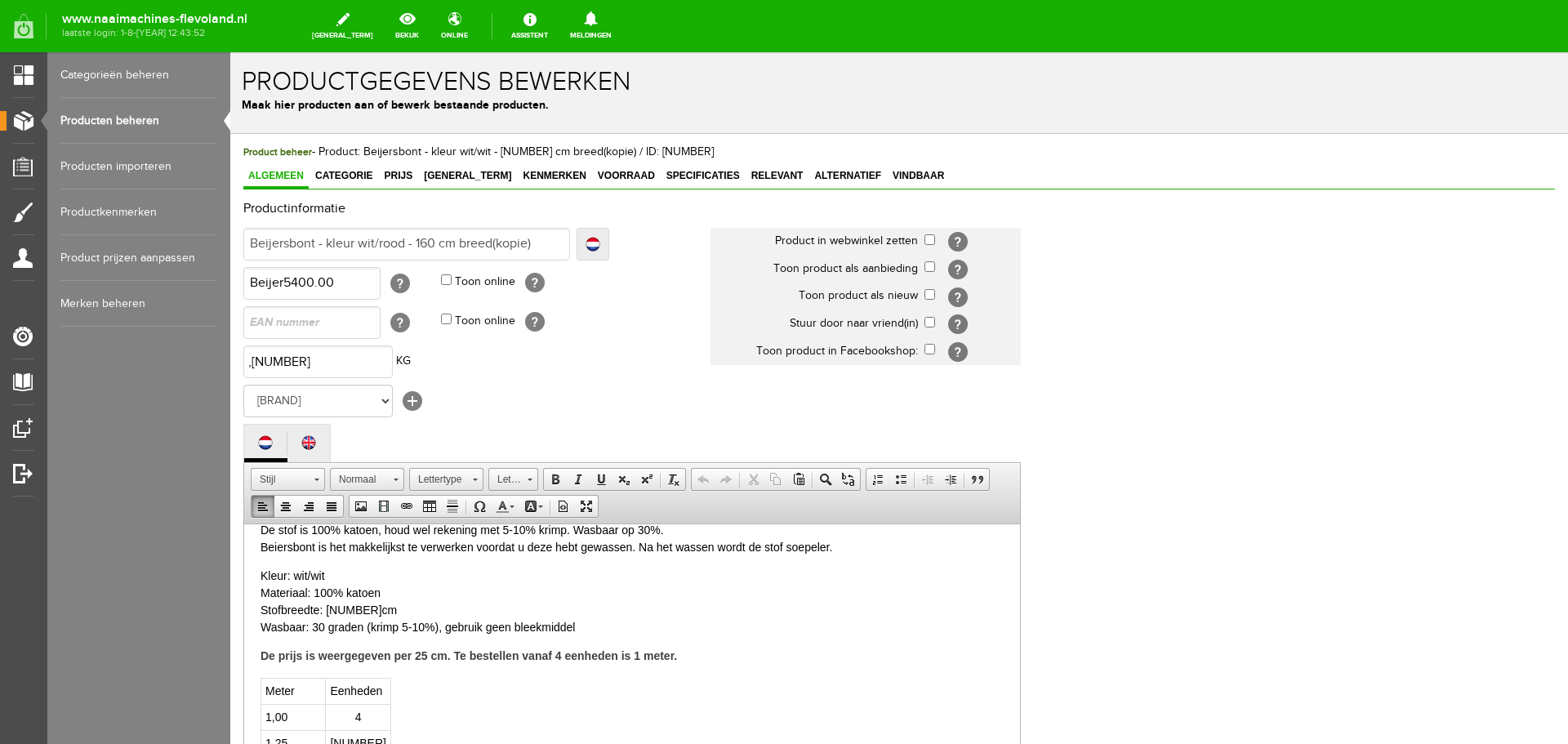 type 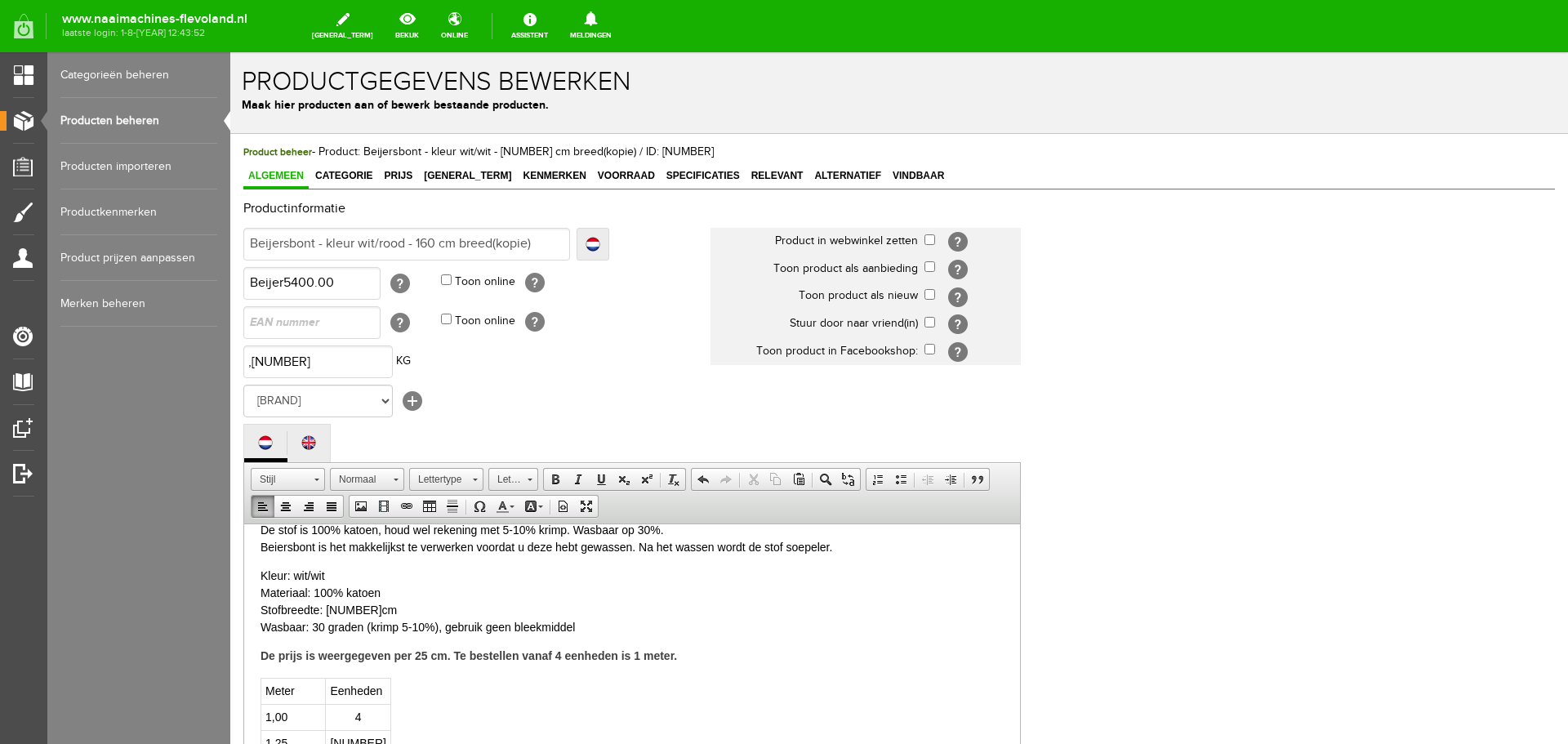 scroll, scrollTop: 43, scrollLeft: 0, axis: vertical 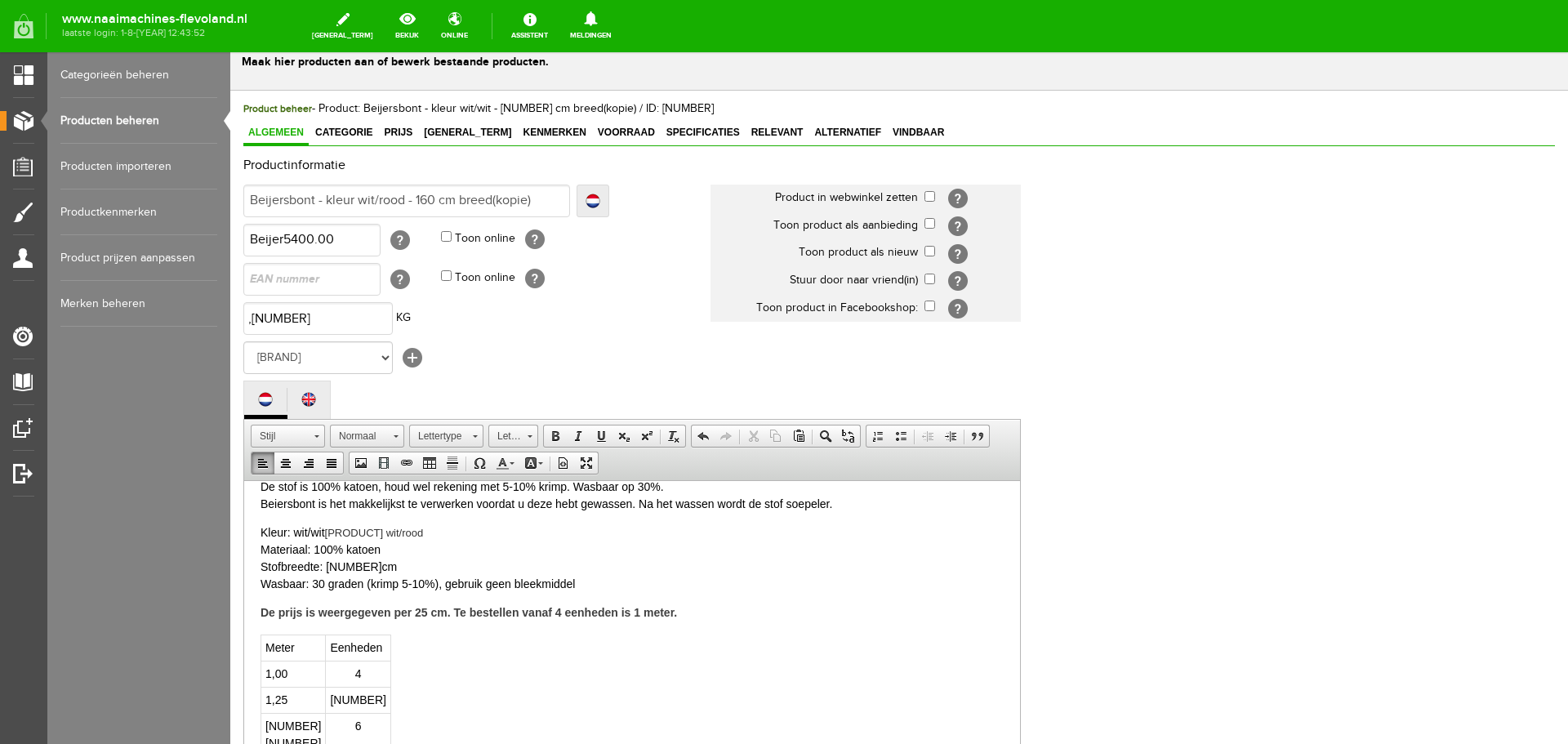 click on "Kleur: wit/wit [NUMBER] wit/rood Materiaal: 100% katoen Stofbreedte: 160cm Wasbaar: 30 graden (krimp 5-10%), gebruik geen bleekmiddel" at bounding box center [632, 558] 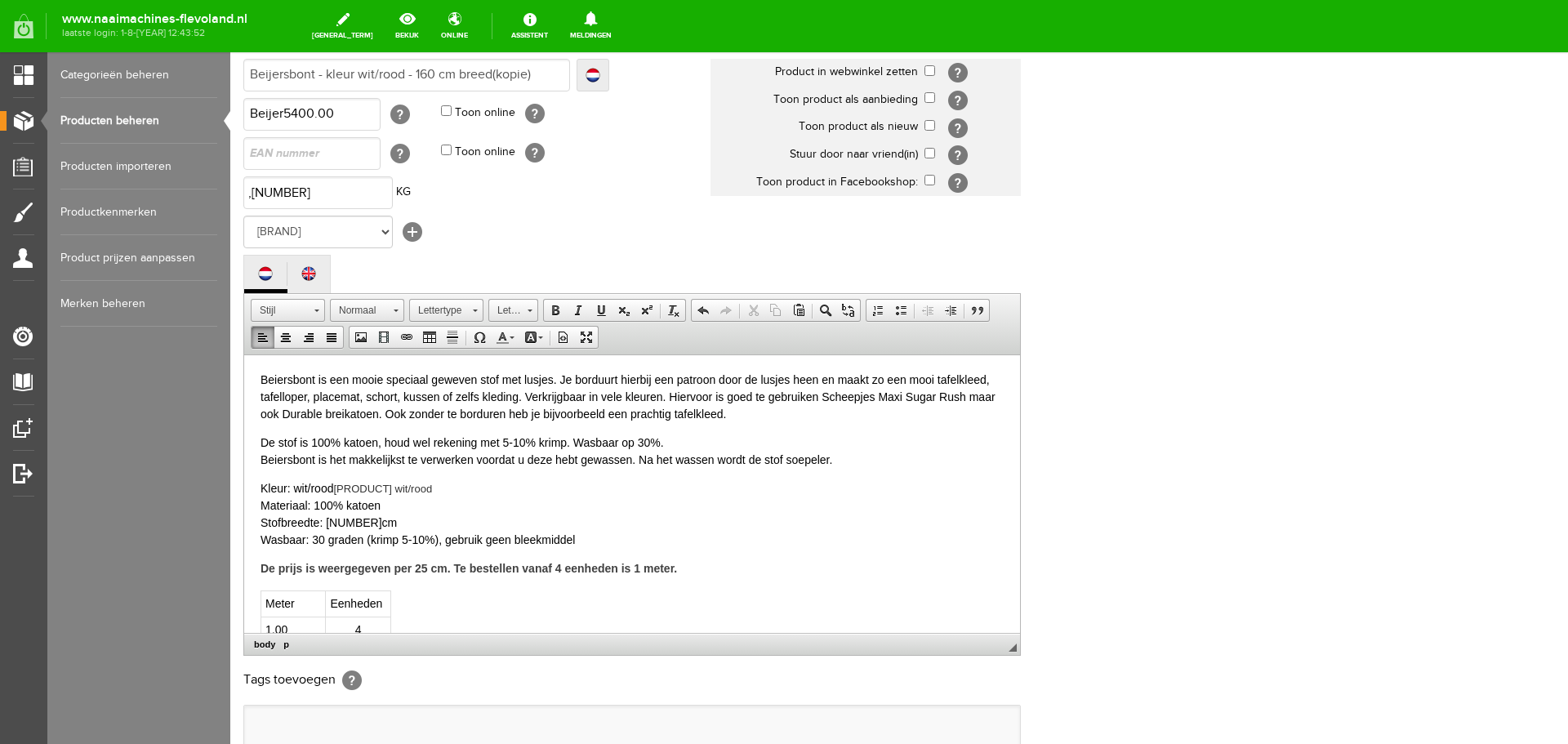 scroll, scrollTop: 0, scrollLeft: 0, axis: both 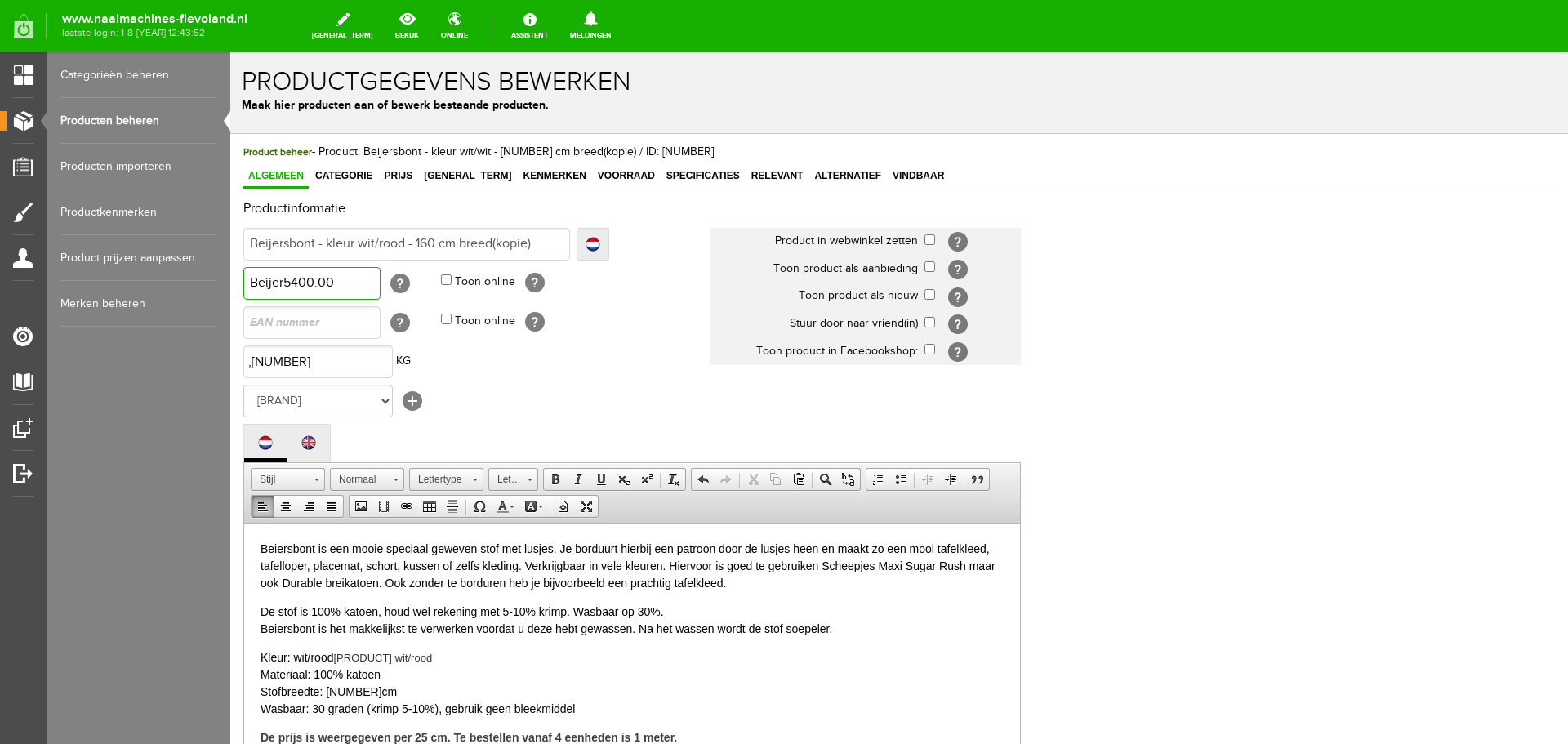click on "Beijer5400.00" at bounding box center (312, 283) 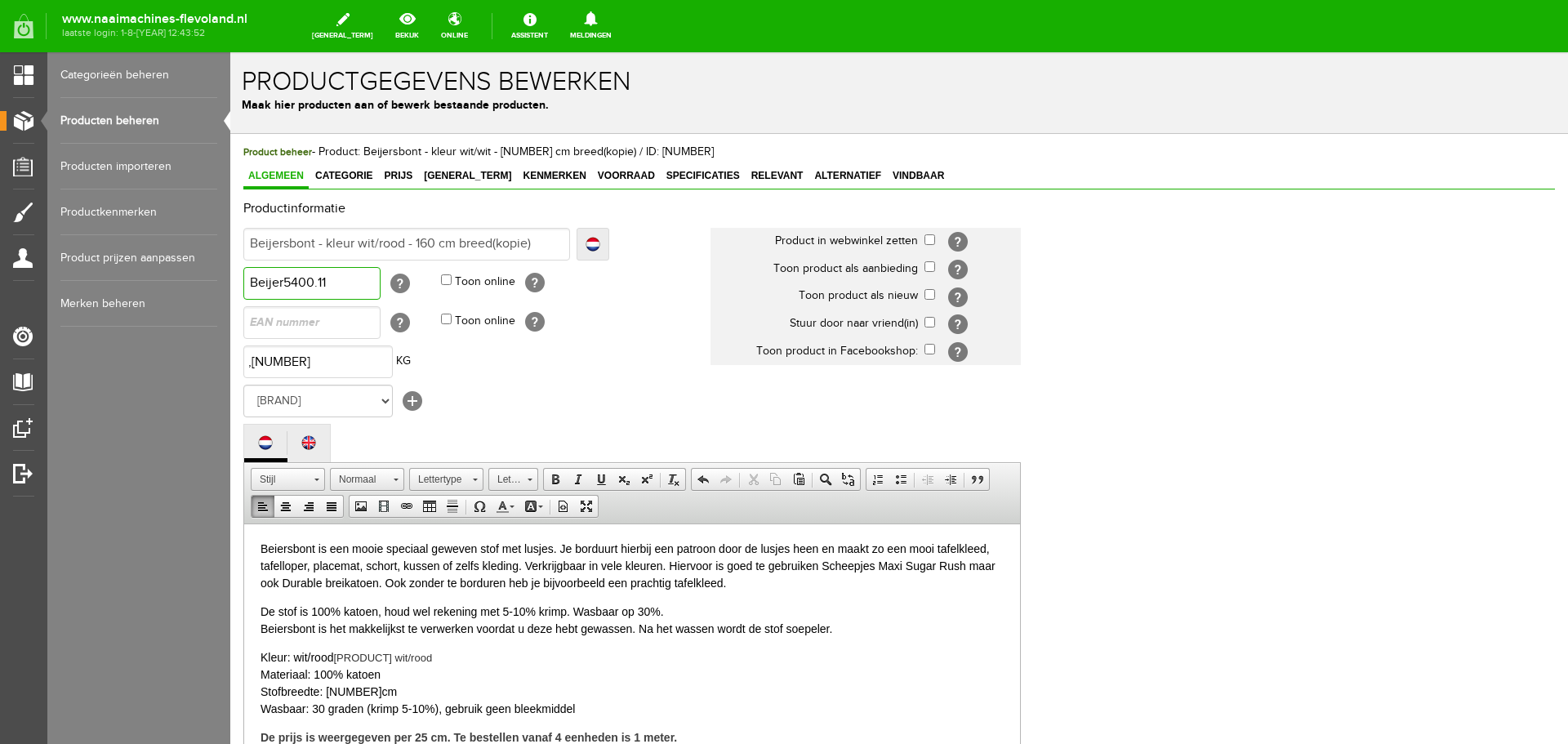 type on "Beijer5400.11" 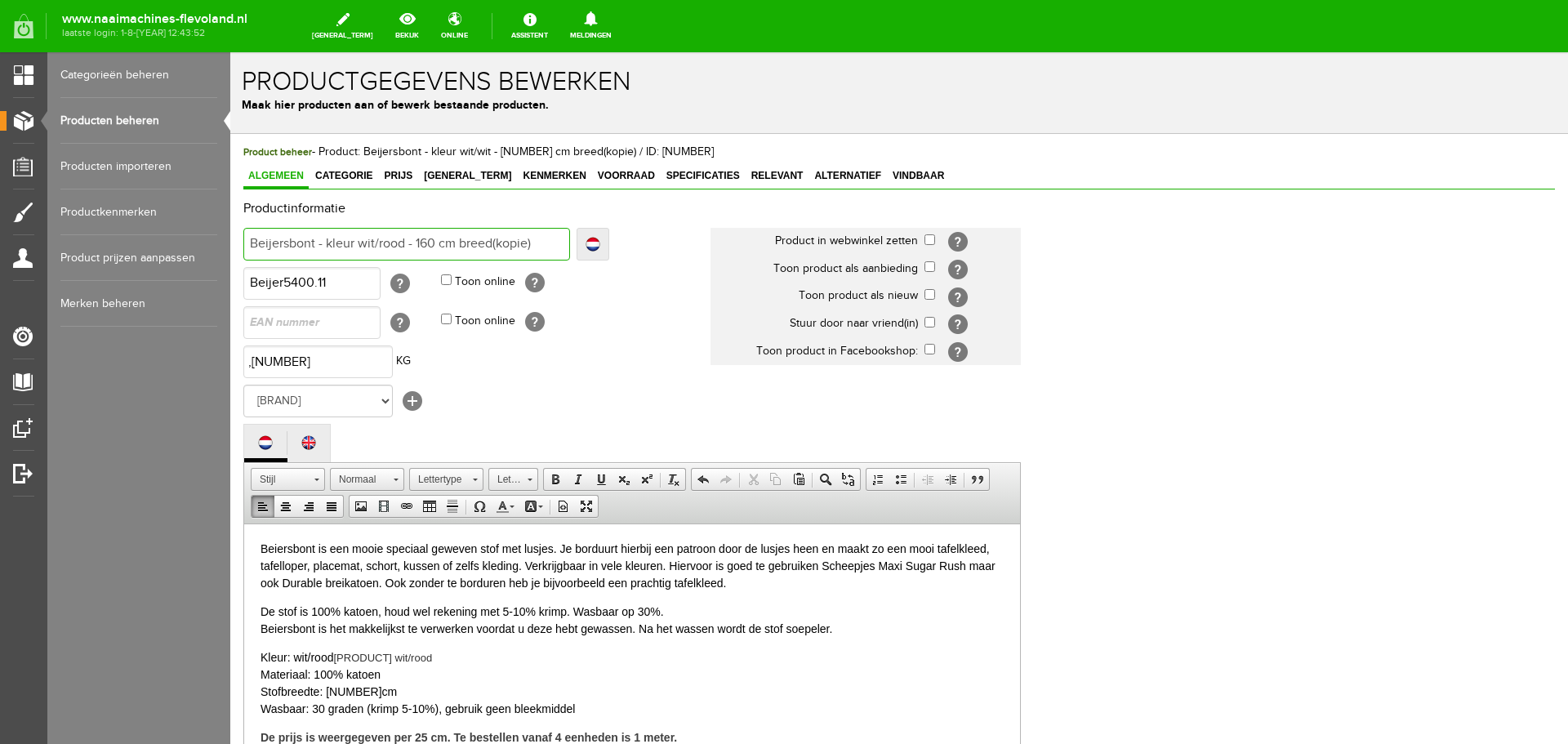 click on "Beijersbont - kleur wit/rood - 160 cm breed(kopie)" at bounding box center [407, 244] 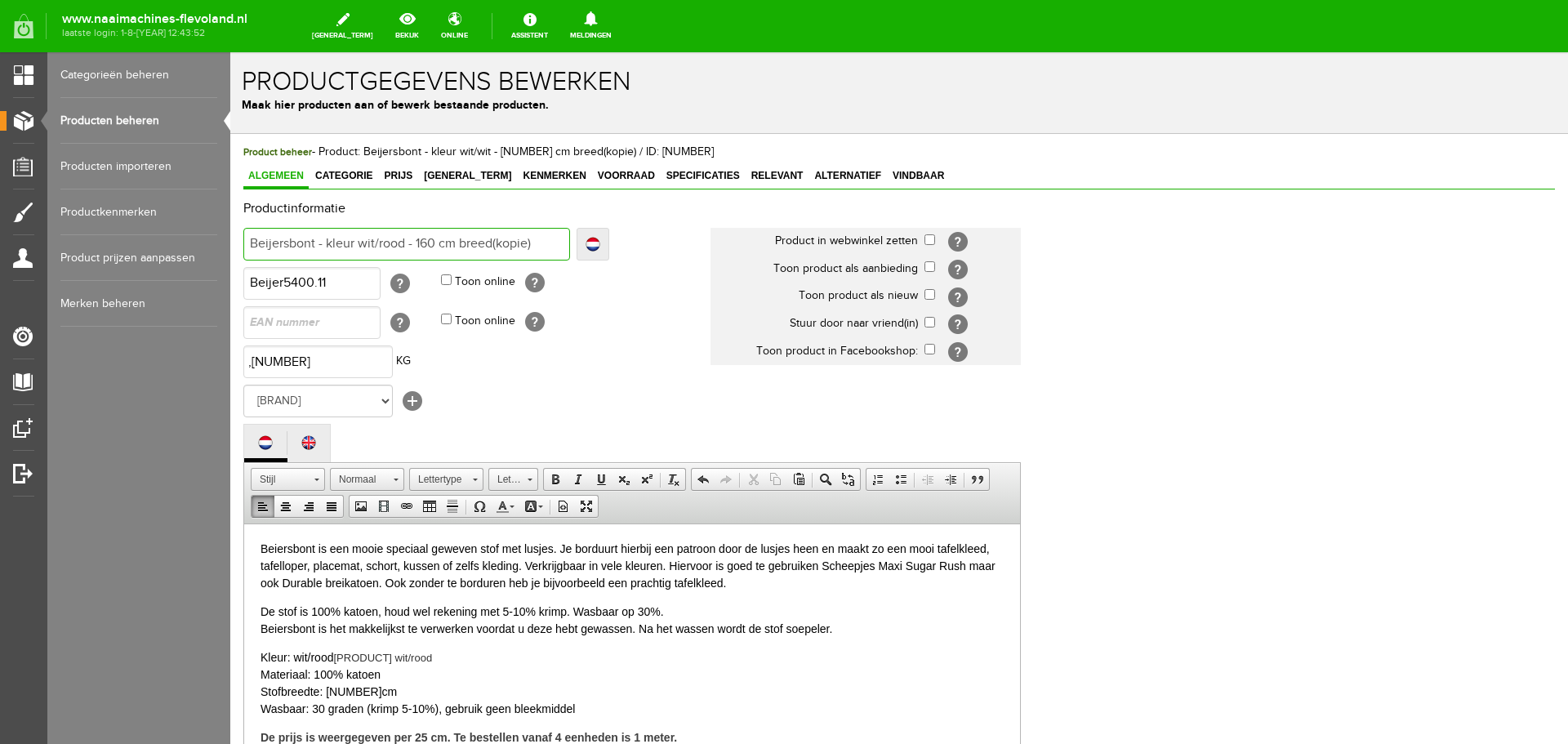 type on "Beijersbont - kleur wit/rood - [NUMBER] cm breed(kopie)" 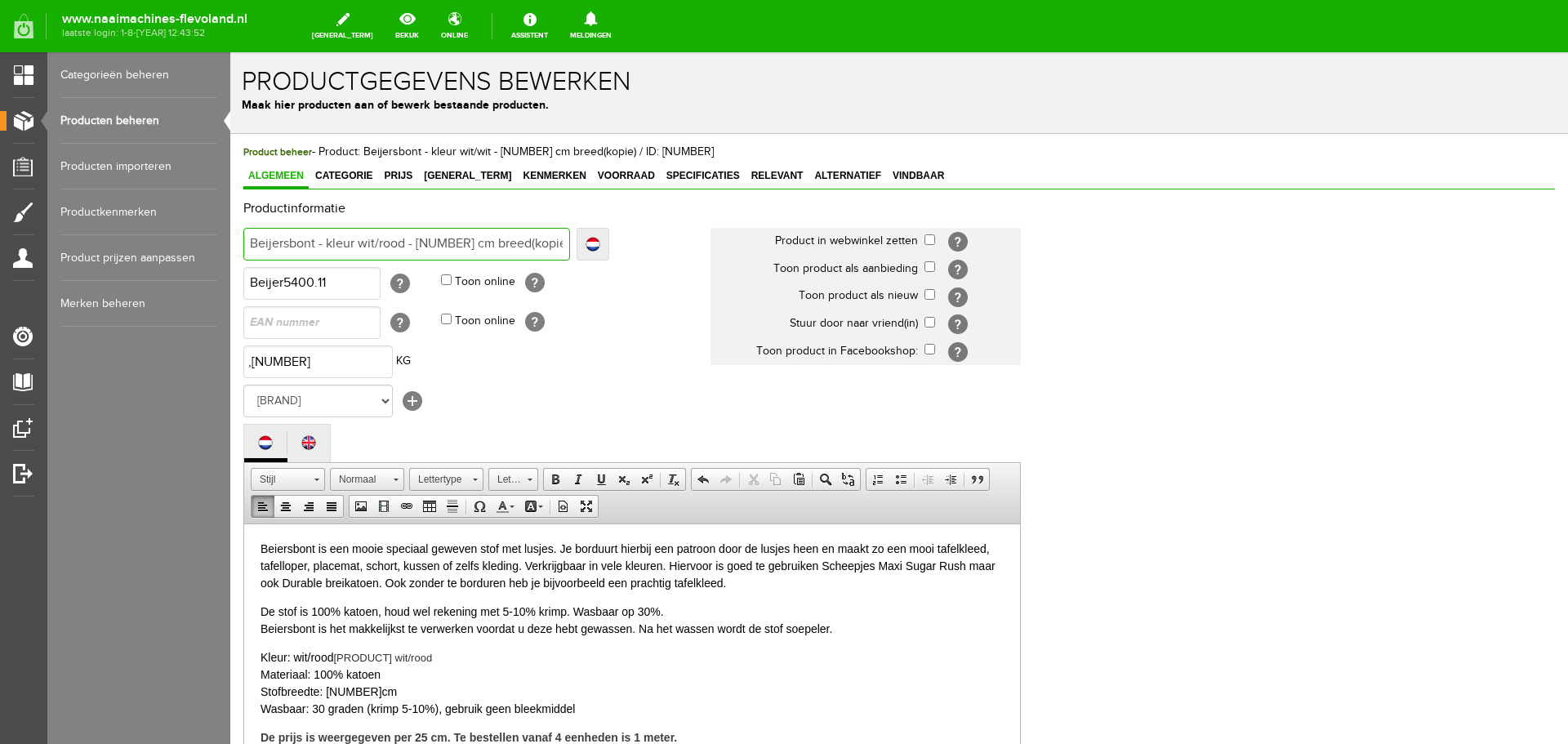 type on "Beijersbont - kleur wit/rood - [NUMBER] cm breed(kopie)" 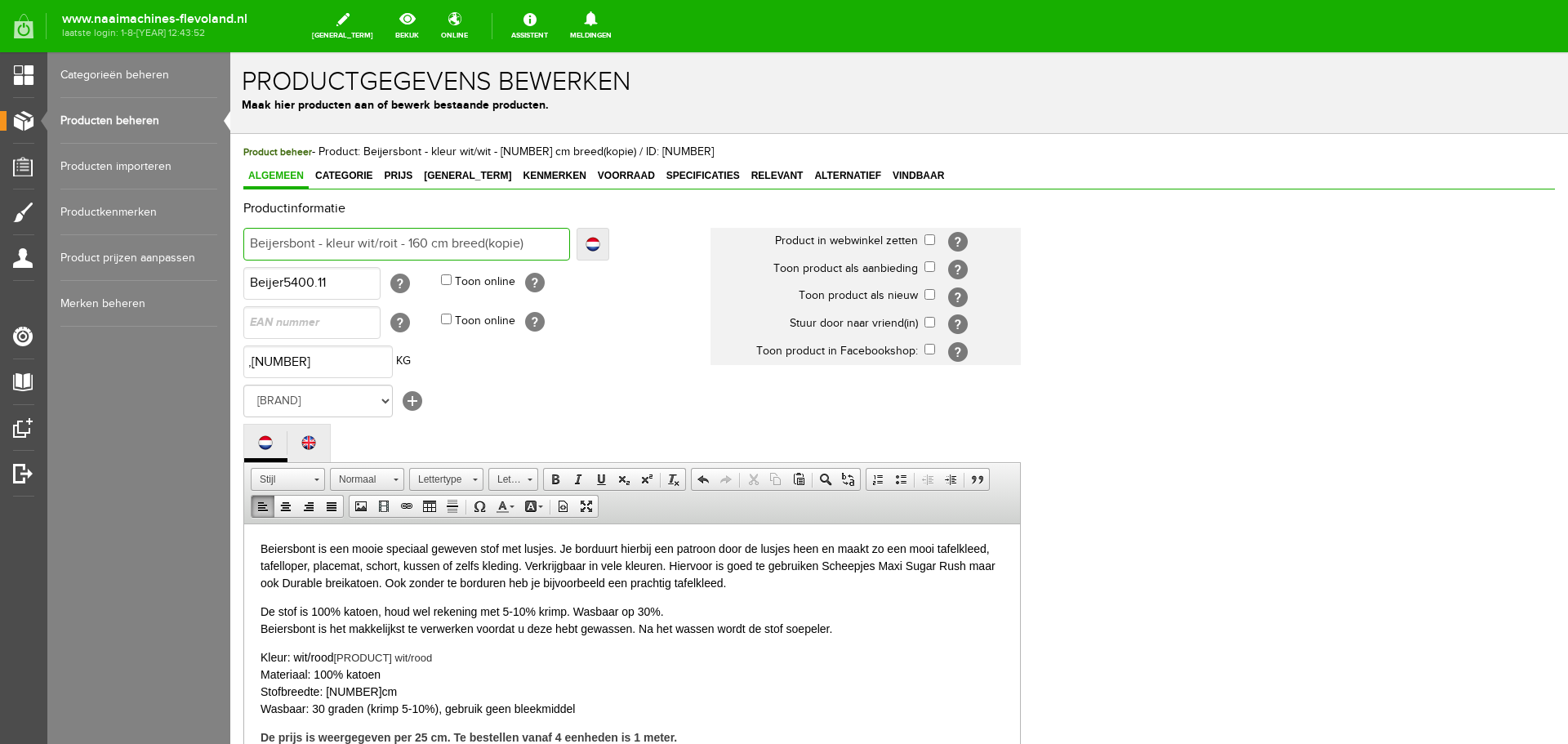 type on "Beijersbont - kleur wit/roit - 160 cm breed(kopie)" 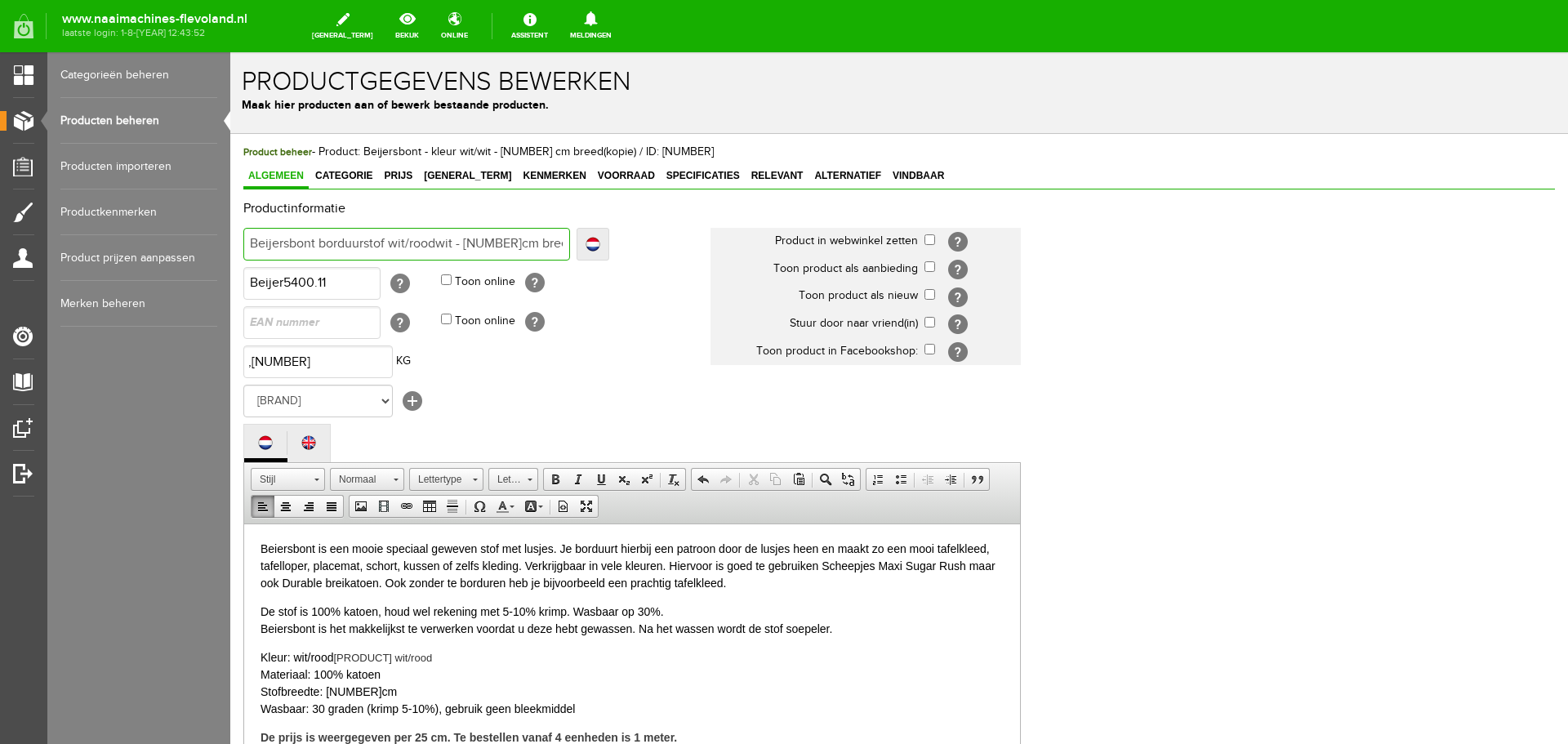 type on "Beijersbont borduurstof wit/roodwit - [NUMBER]cm breed - 't Pandje Naaimachines" 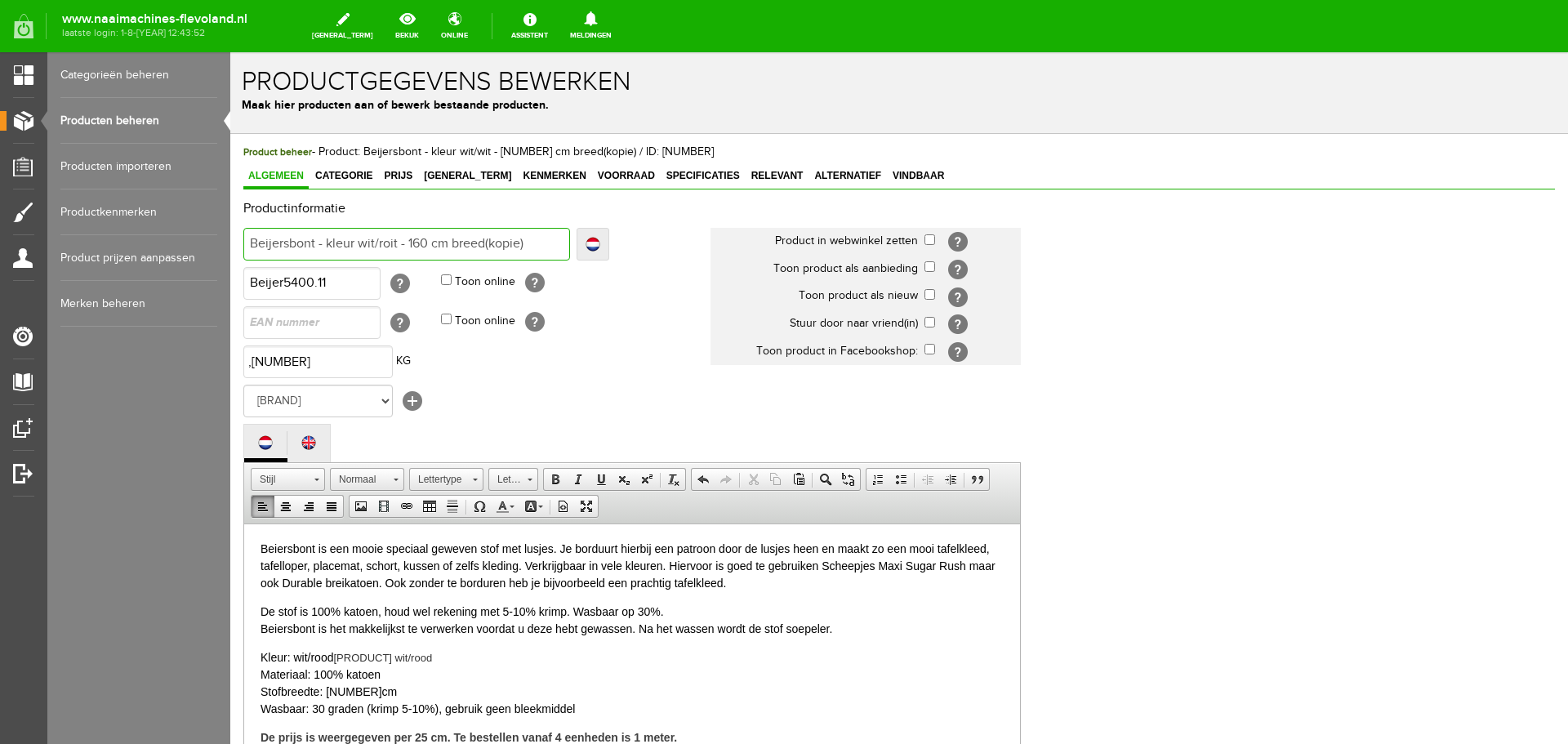 type on "Beijersbont - kleur wit/roit - 160 cm breed(kopie)" 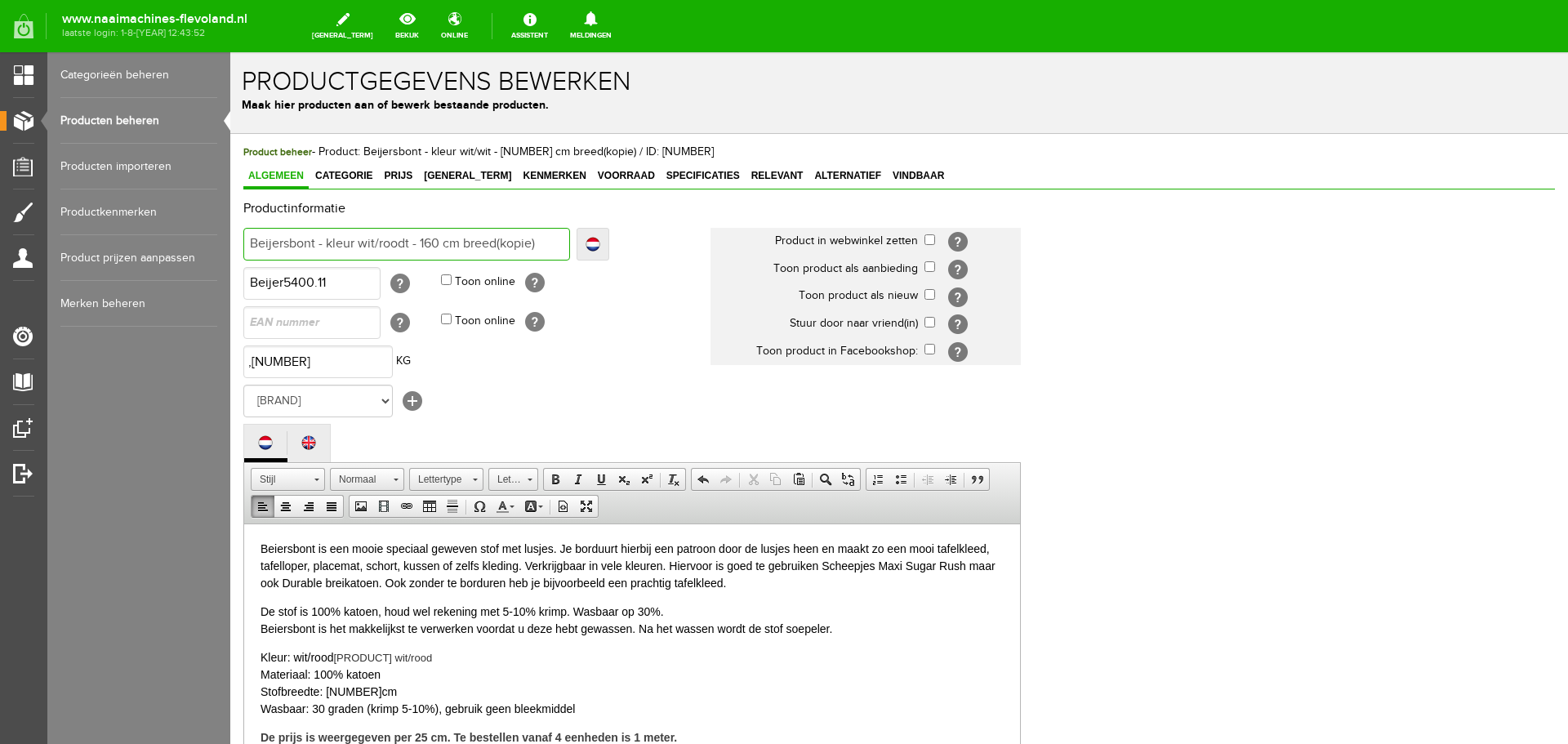 type on "Beijersbont - kleur wit/roodt - 160 cm breed(kopie)" 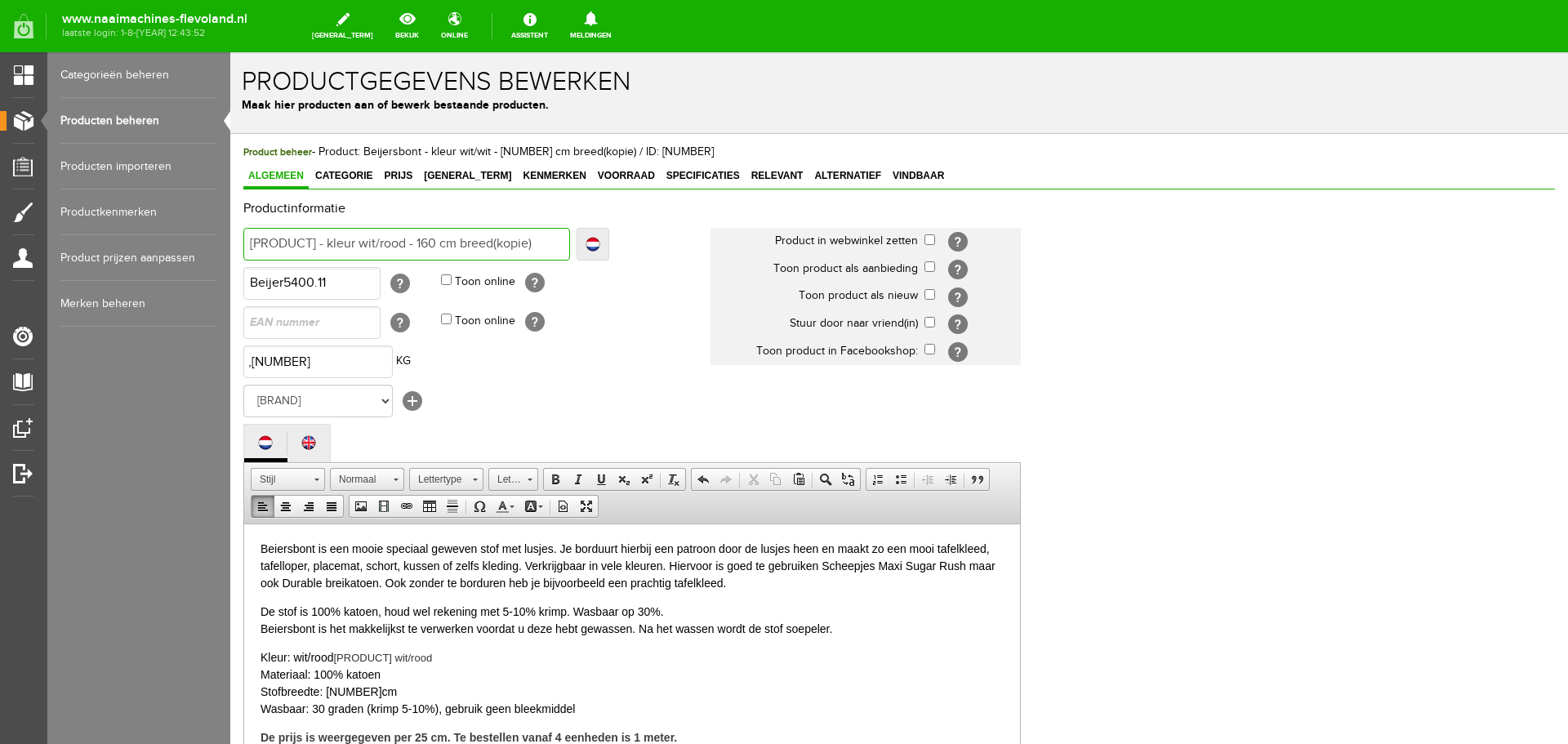 type on "[PRODUCT] - kleur wit/rood - 160 cm breed(kopie)" 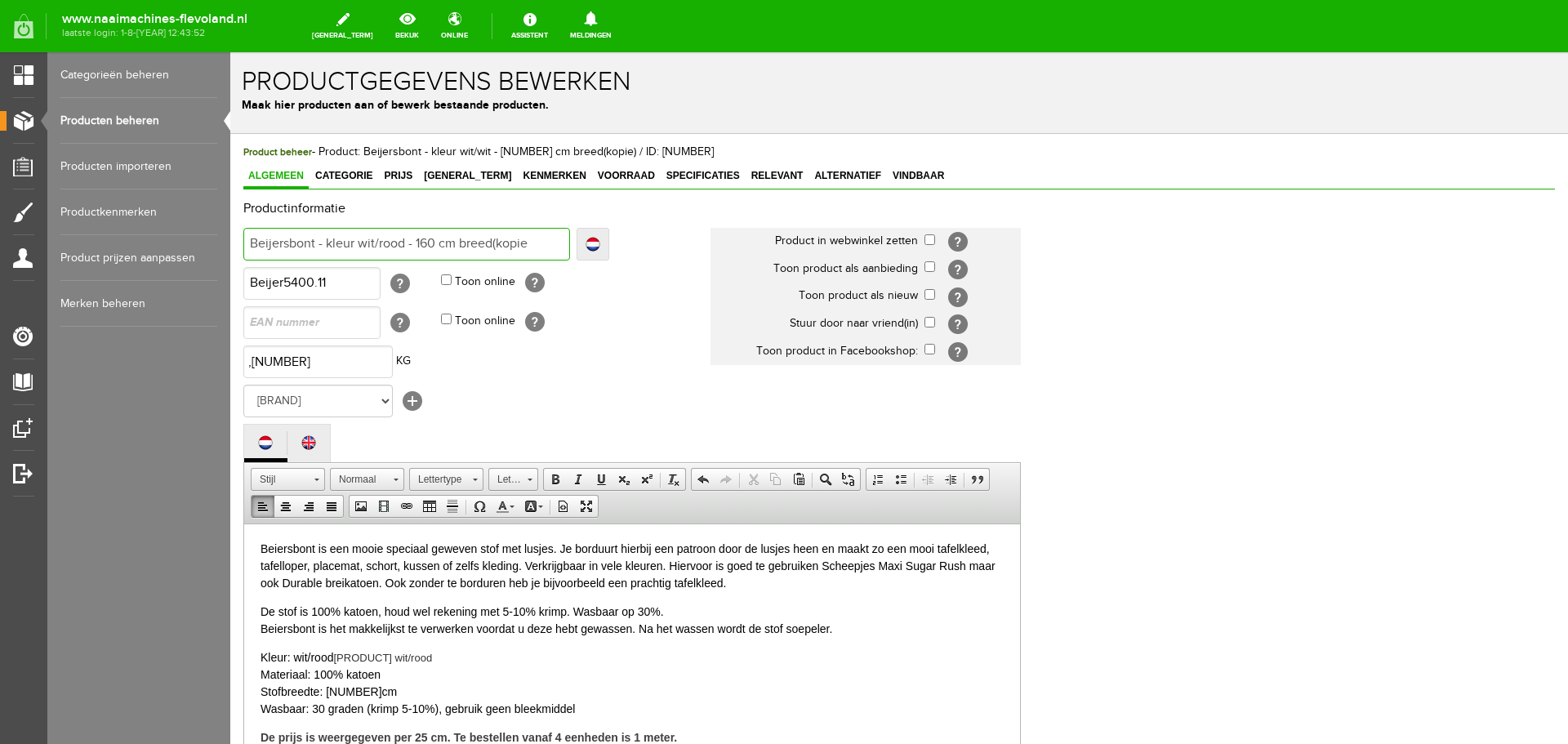 type on "Beijersbont - kleur wit/rood - 160 cm breed(kopie" 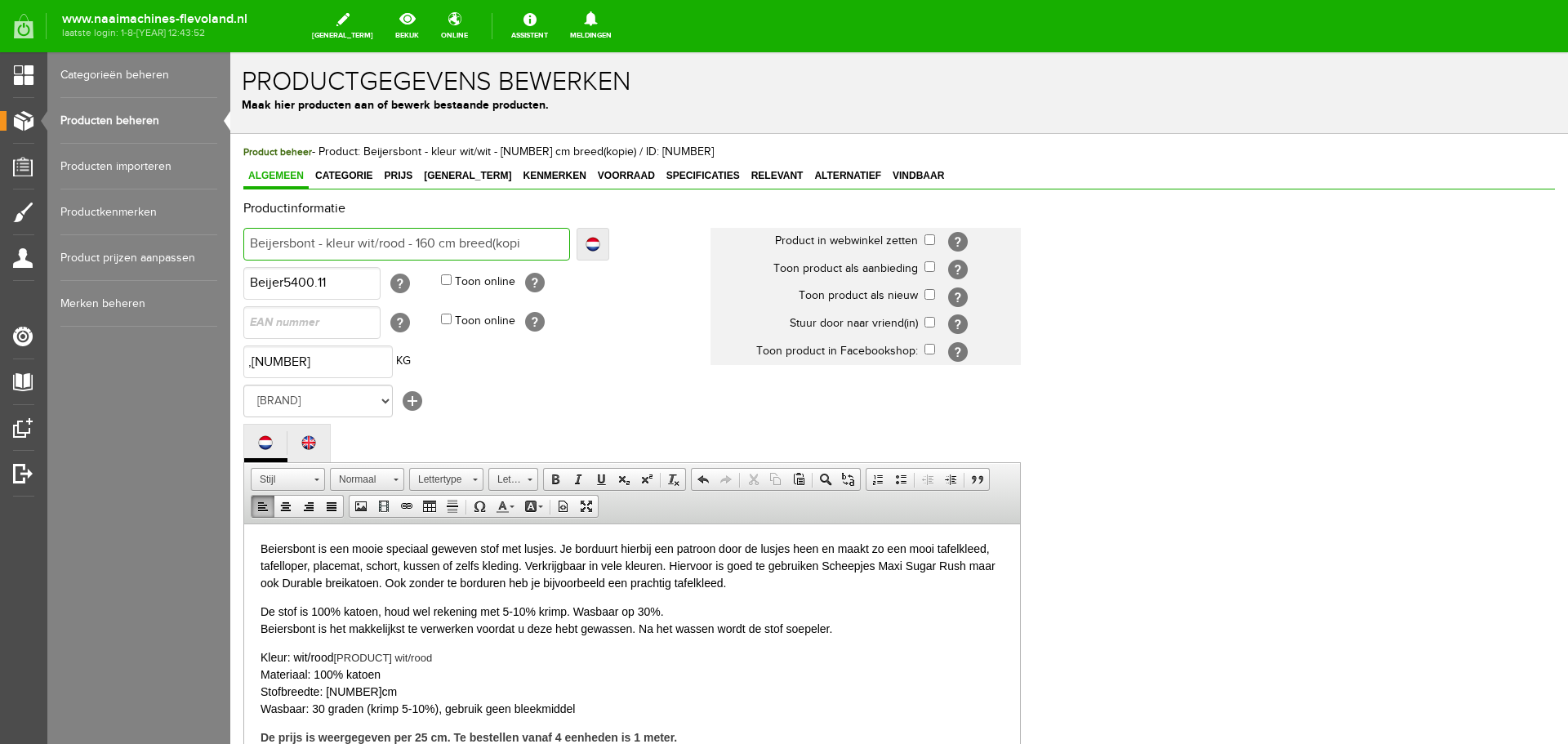 type on "Beijersbont - kleur wit/rood - 160 cm breed(kopi" 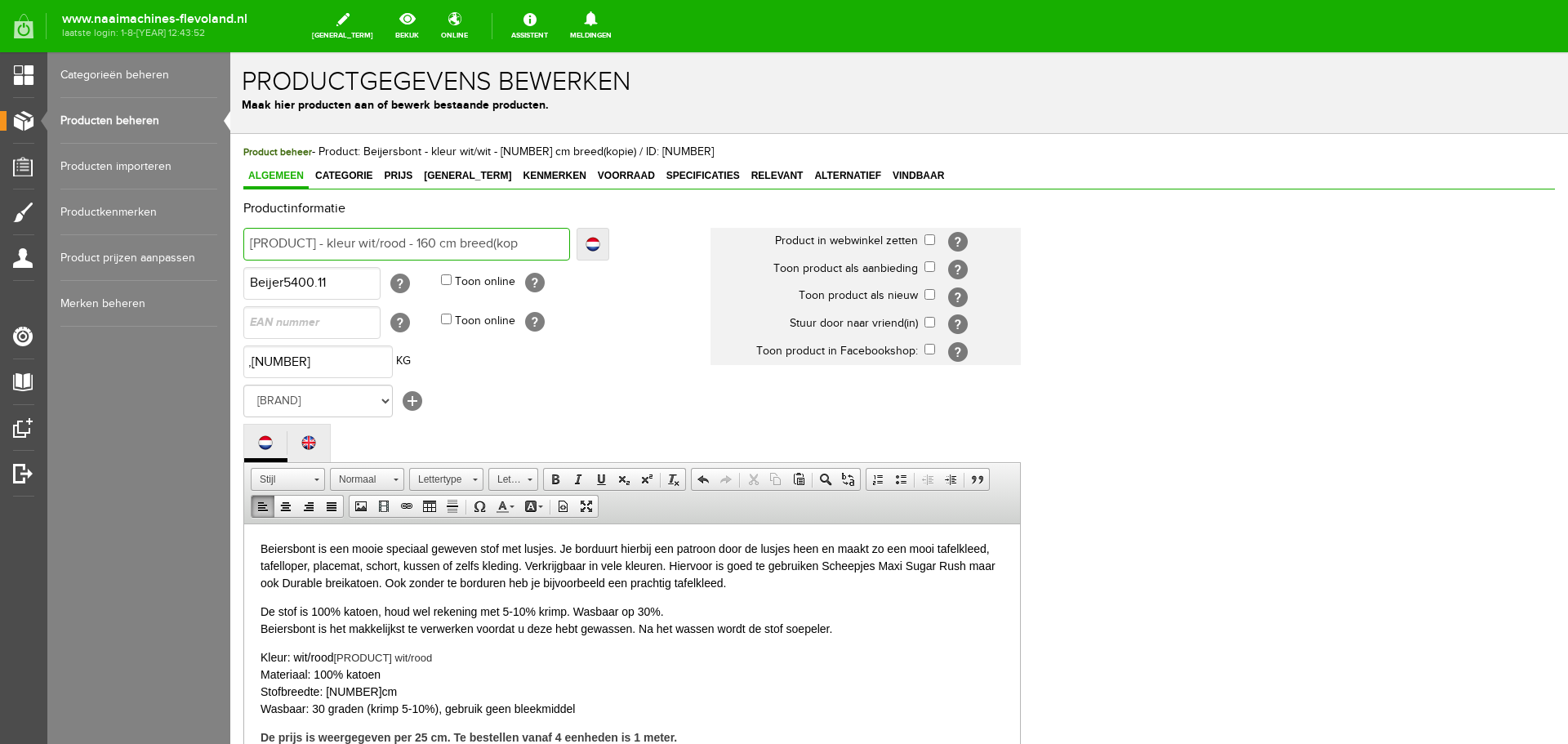 type on "[PRODUCT] - kleur wit/rood - 160 cm breed(kop" 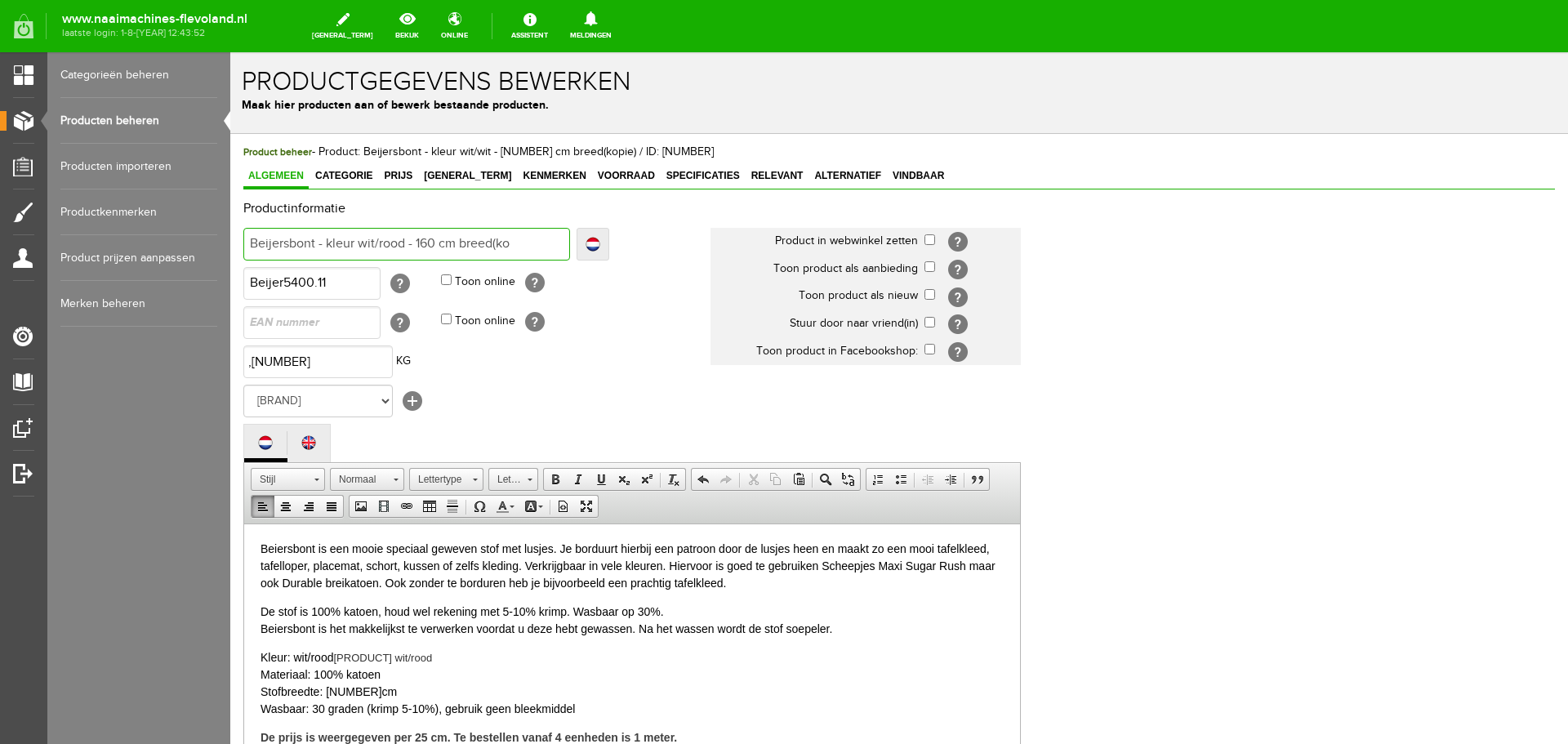 type on "Beijersbont - kleur wit/rood - 160 cm breed(ko" 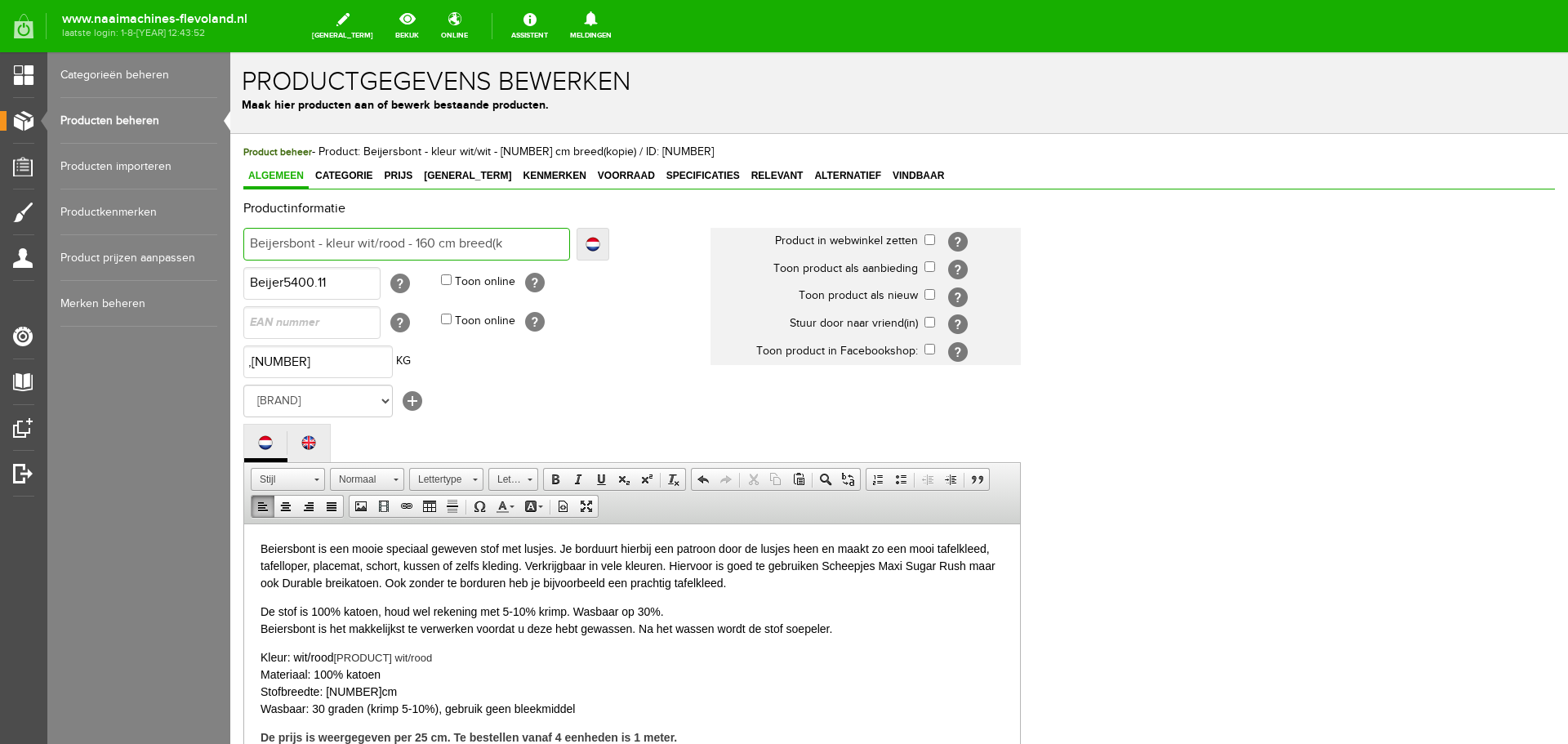 type on "Beijersbont - kleur wit/rood - 160 cm breed(k" 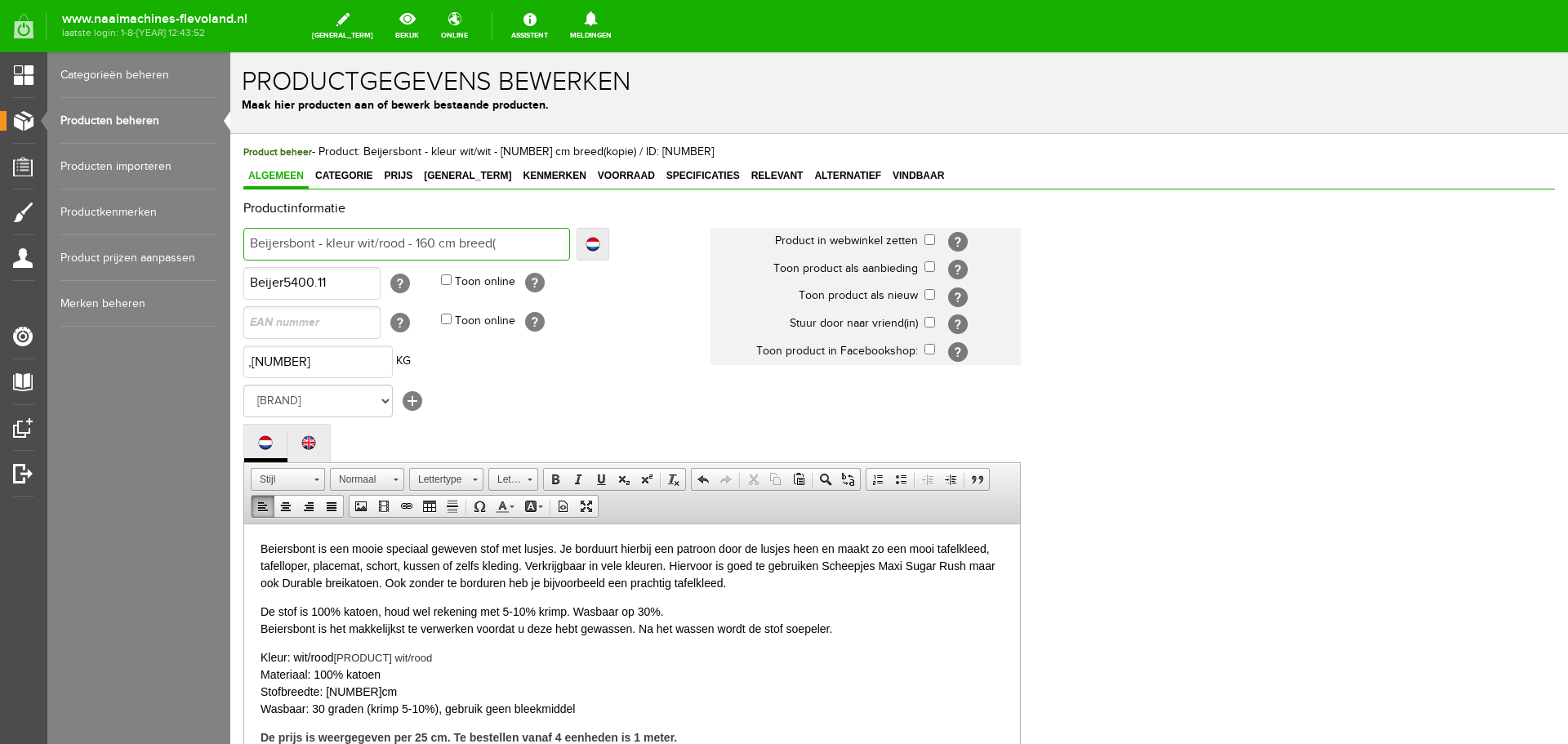 type on "Beijersbont - kleur wit/rood - 160 cm breed(" 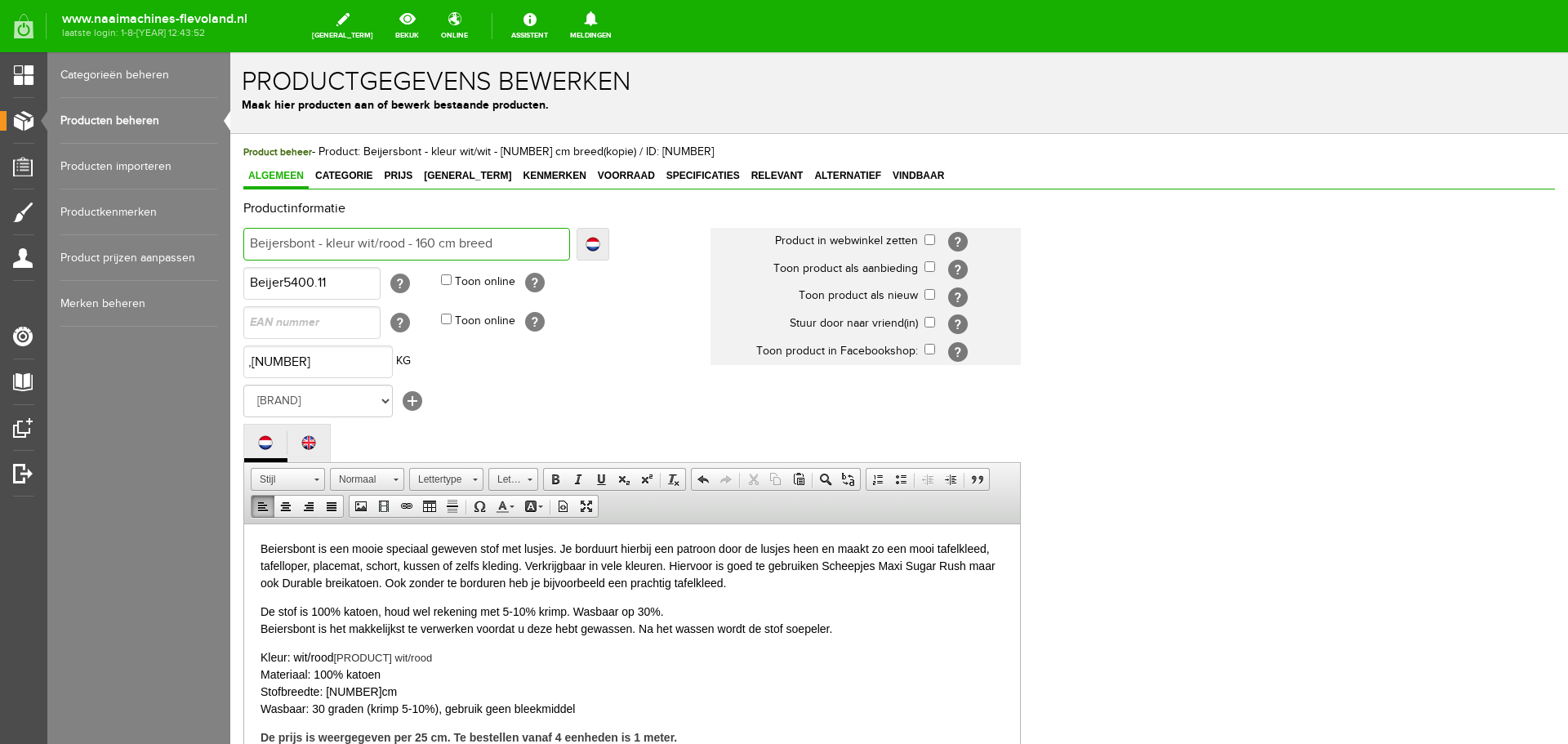 type on "Beijersbont - kleur wit/rood - 160 cm breed" 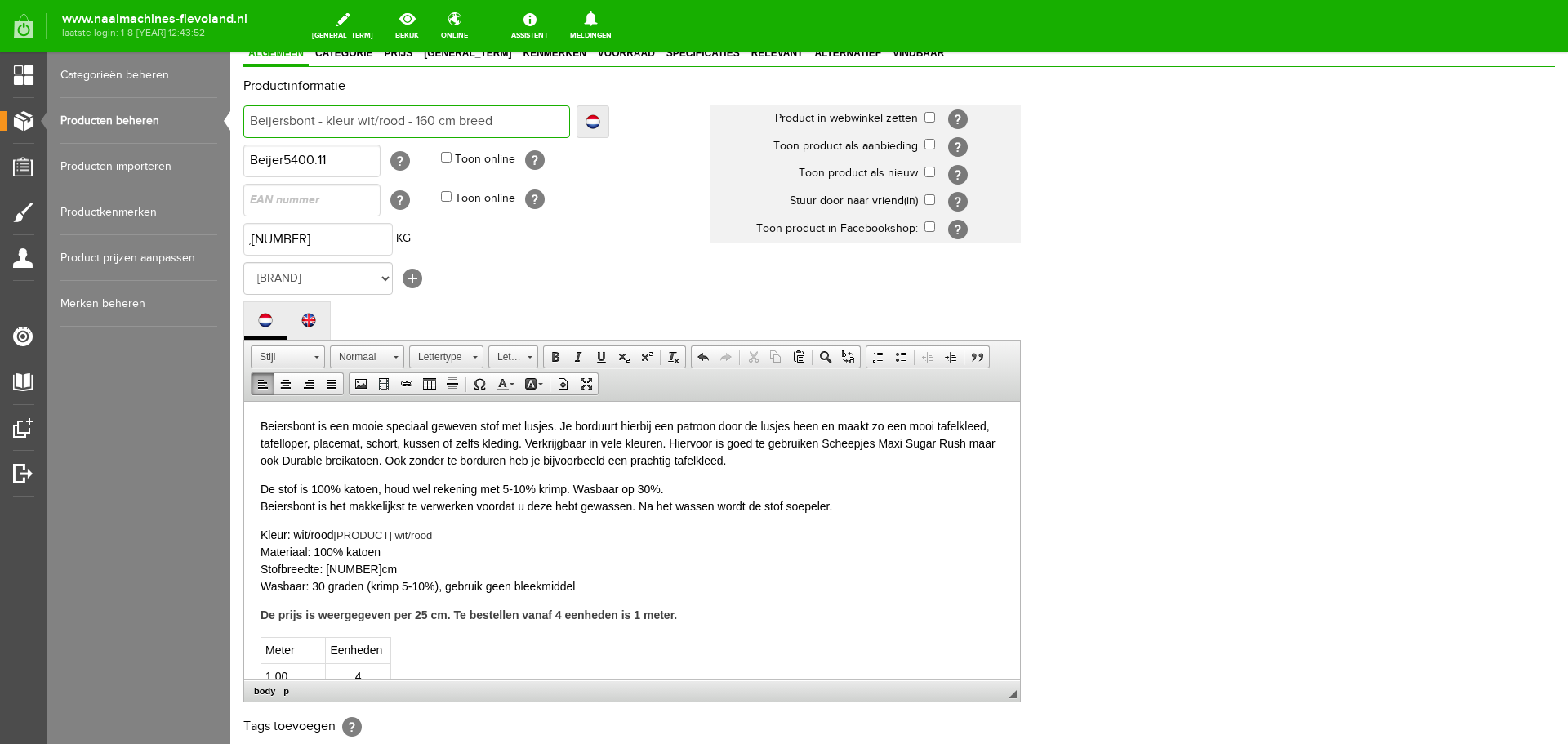scroll, scrollTop: 0, scrollLeft: 0, axis: both 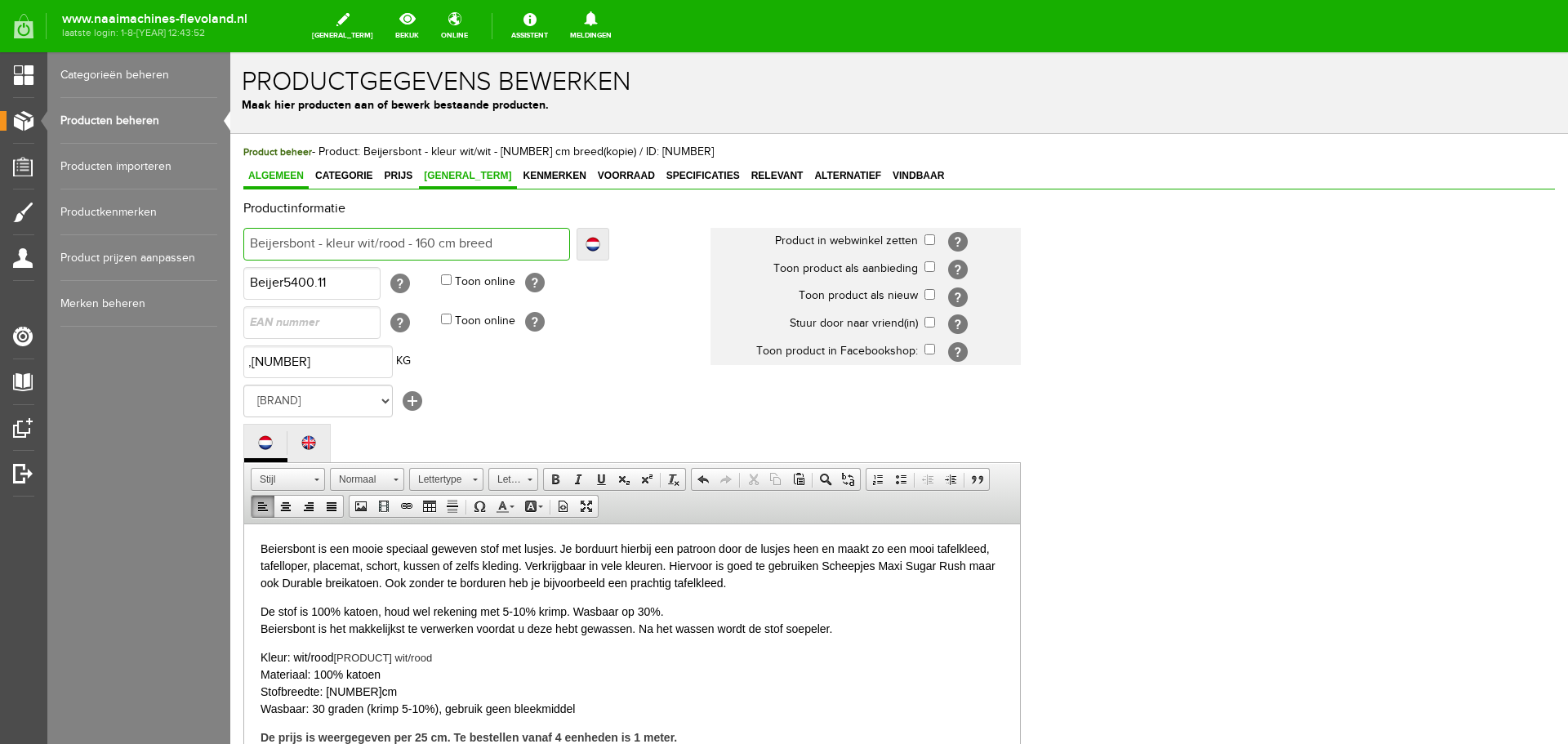 type on "Beijersbont - kleur wit/rood - 160 cm breed" 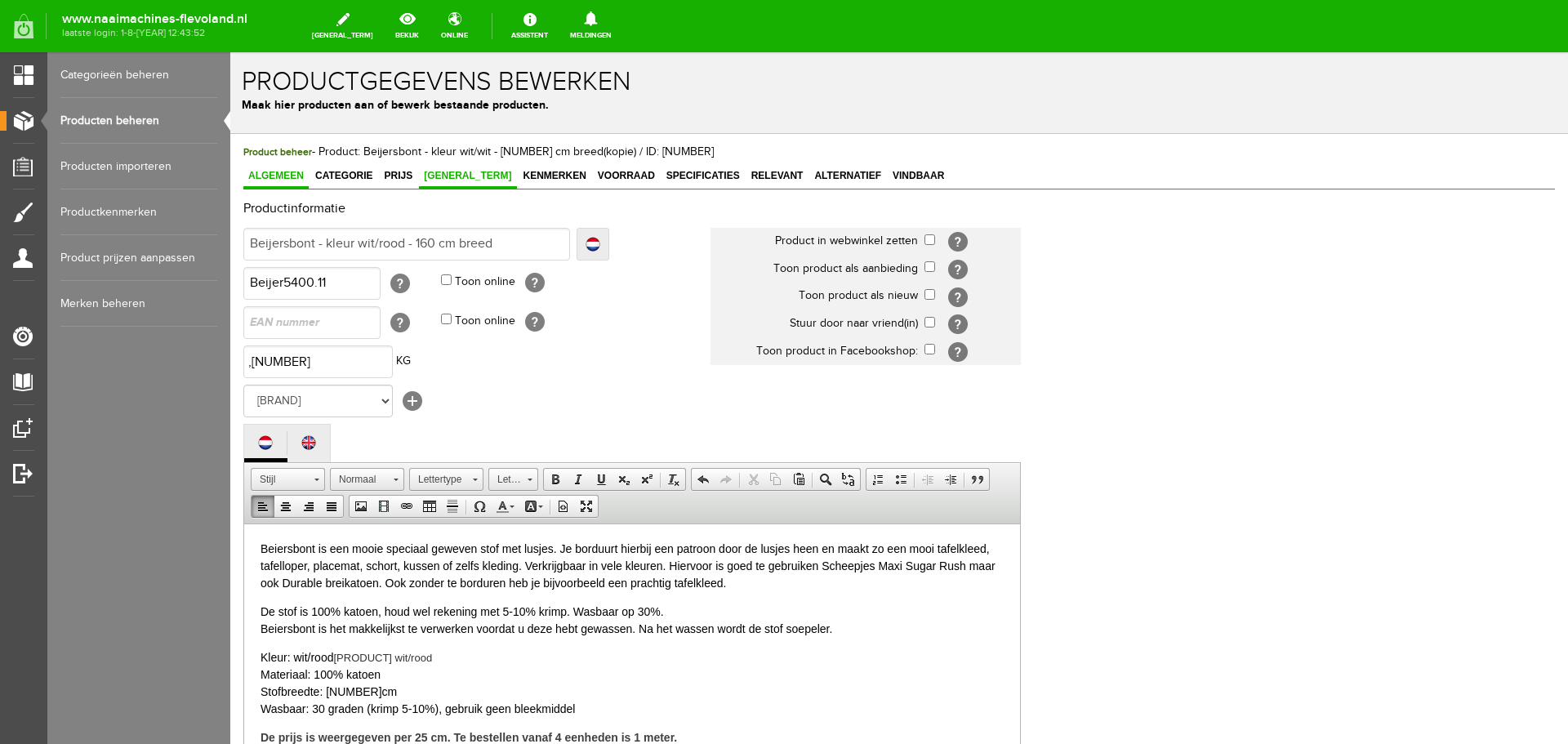 click on "[GENERAL_TERM]" at bounding box center (467, 176) 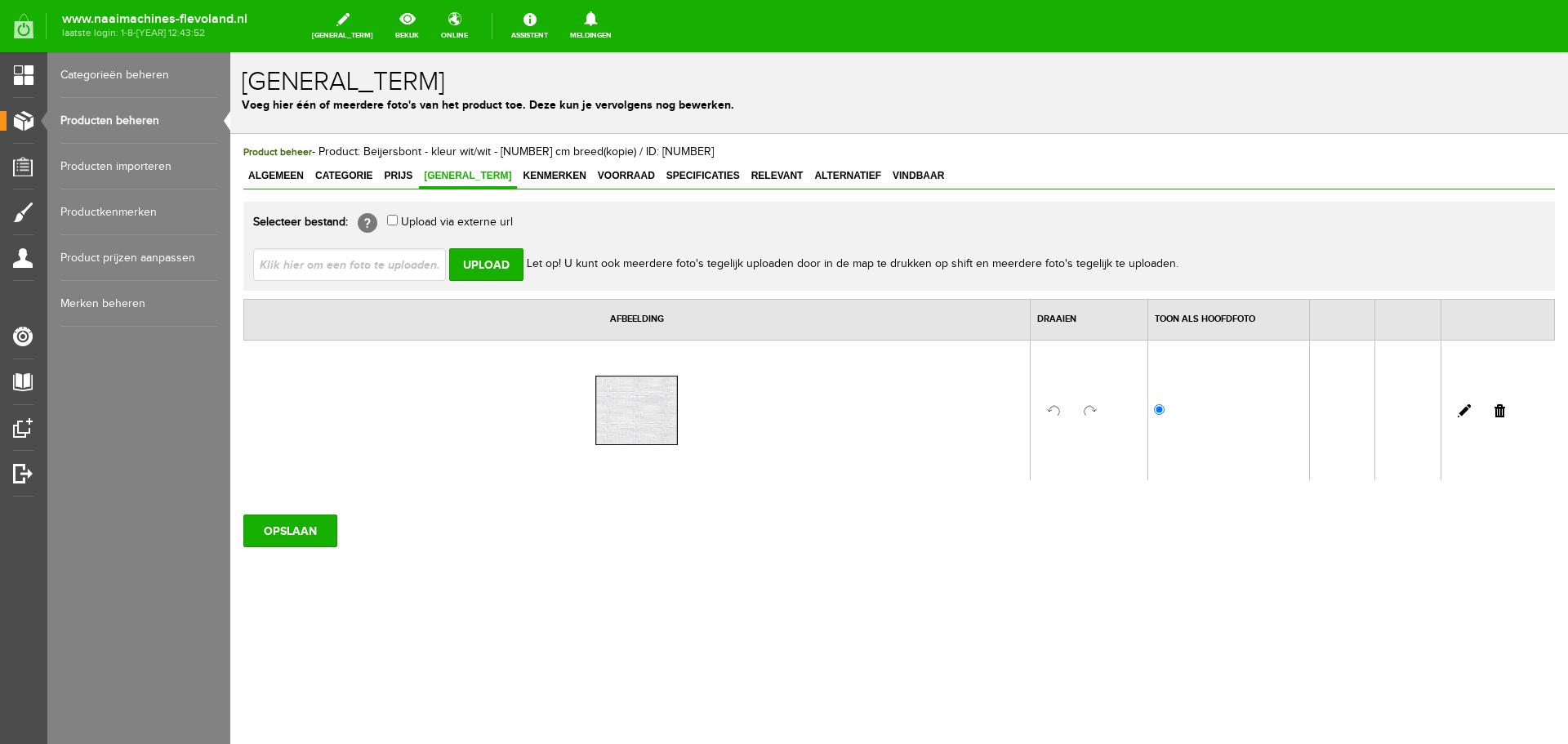 click at bounding box center [356, 264] 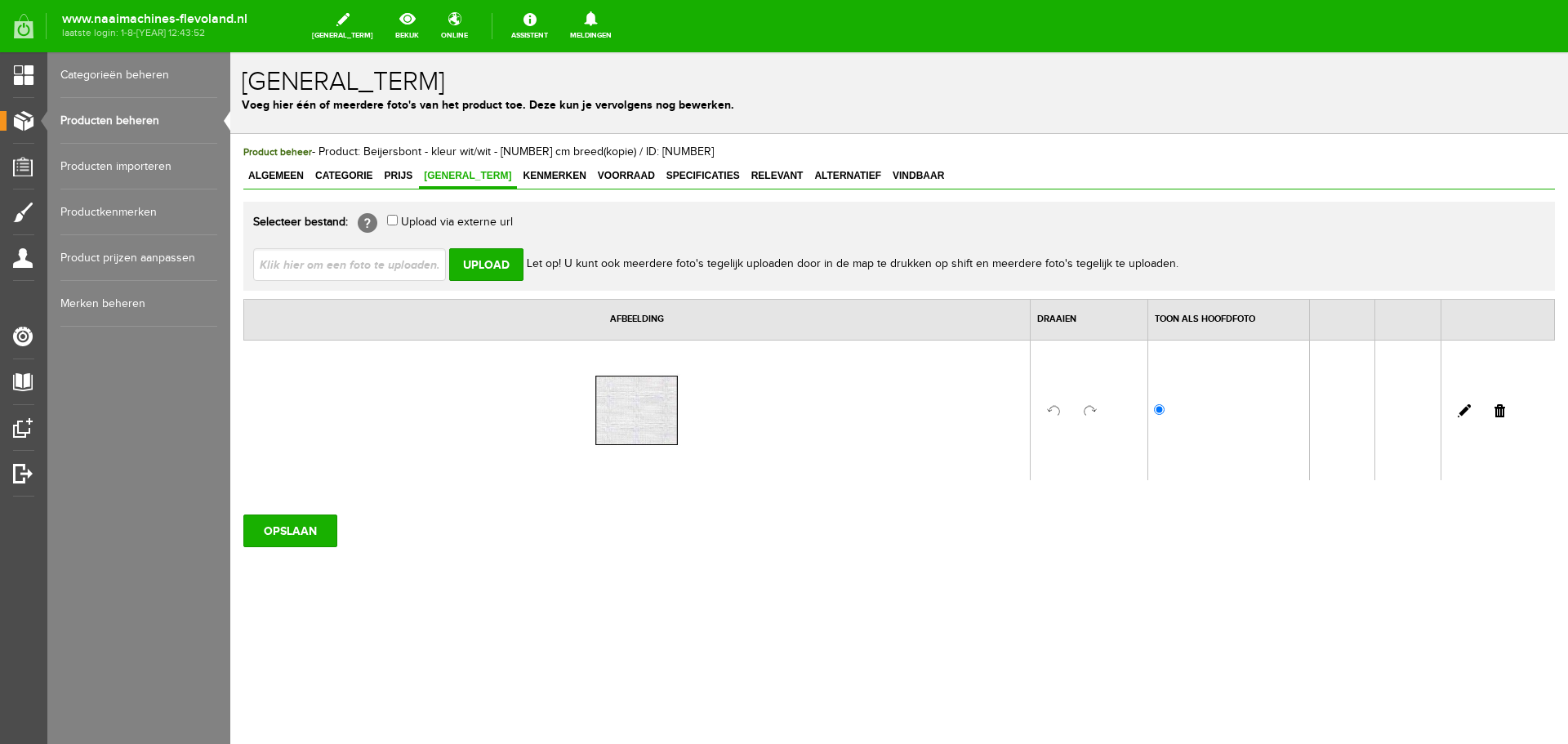 type on "C:\fakepath\Bbeiersbont-540011-wit-rood-160-cm.jpg" 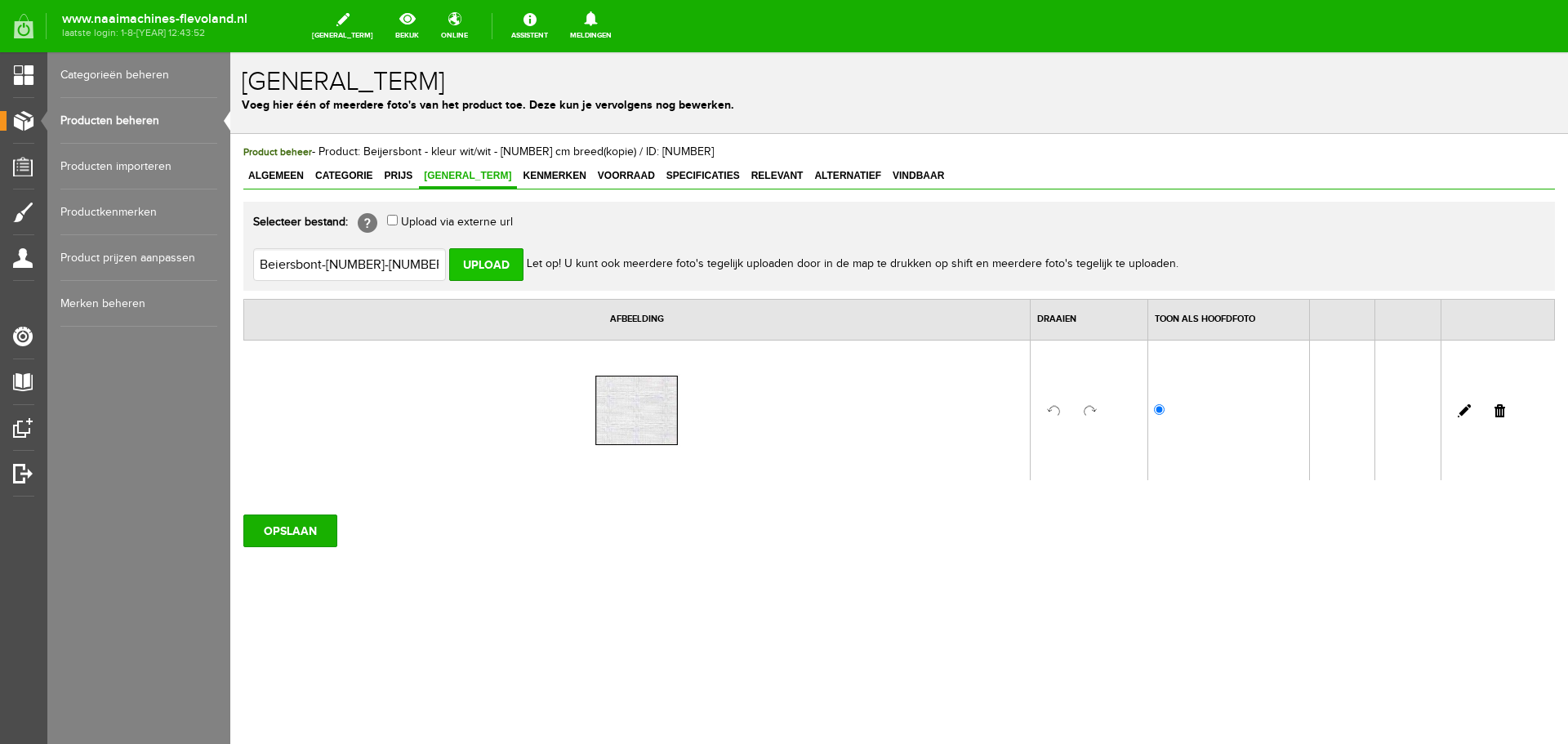 click on "Upload" at bounding box center [486, 265] 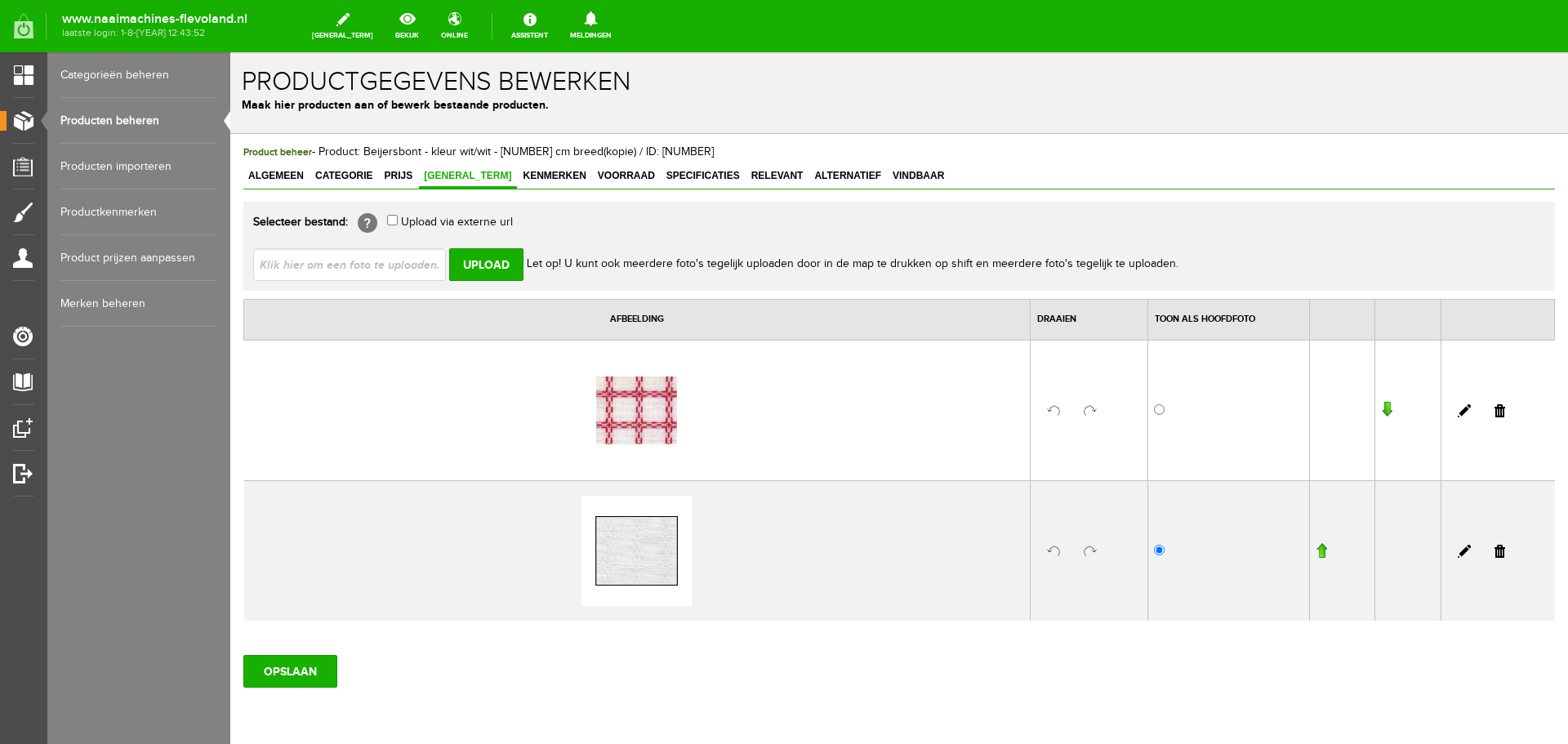 scroll, scrollTop: 0, scrollLeft: 0, axis: both 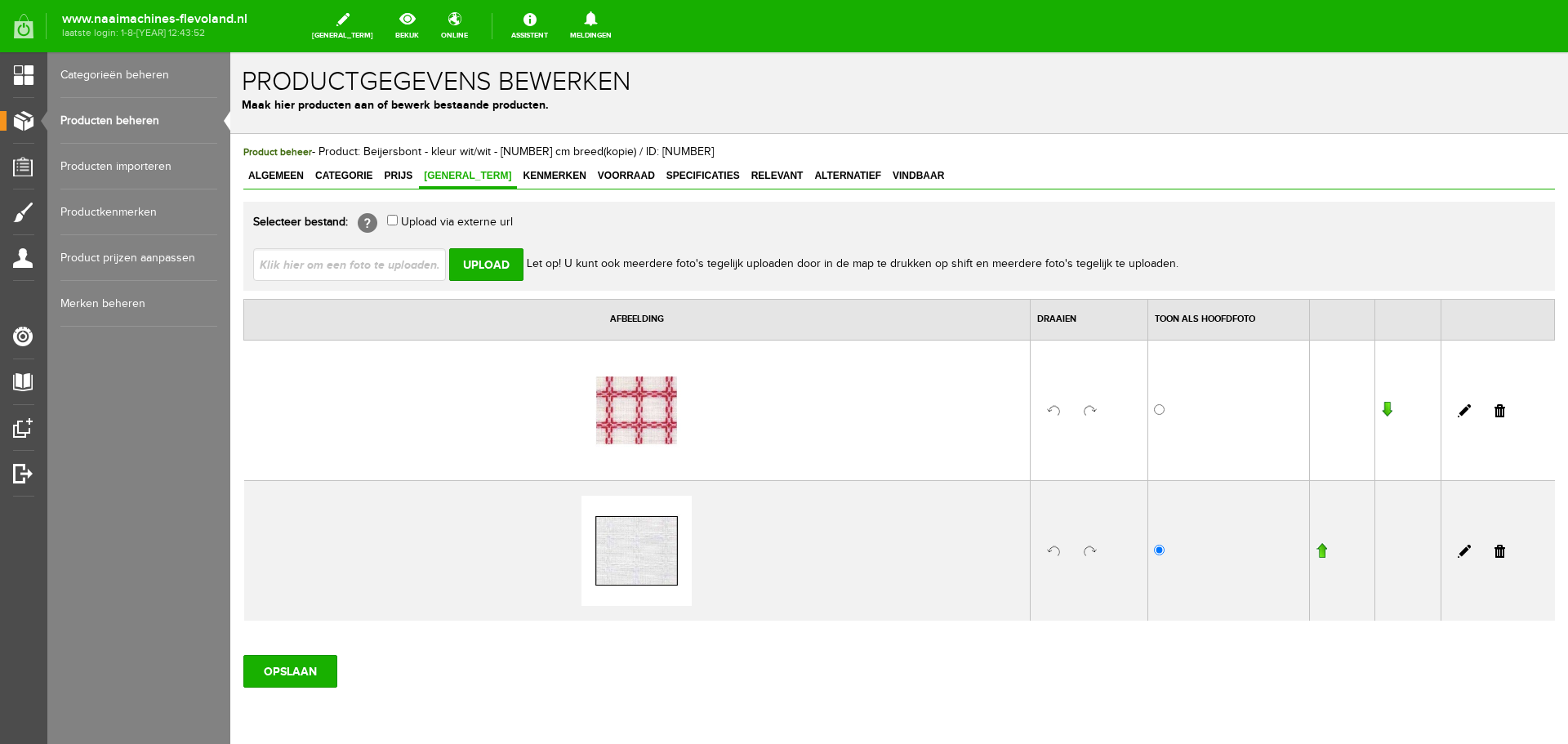 click at bounding box center [1499, 551] 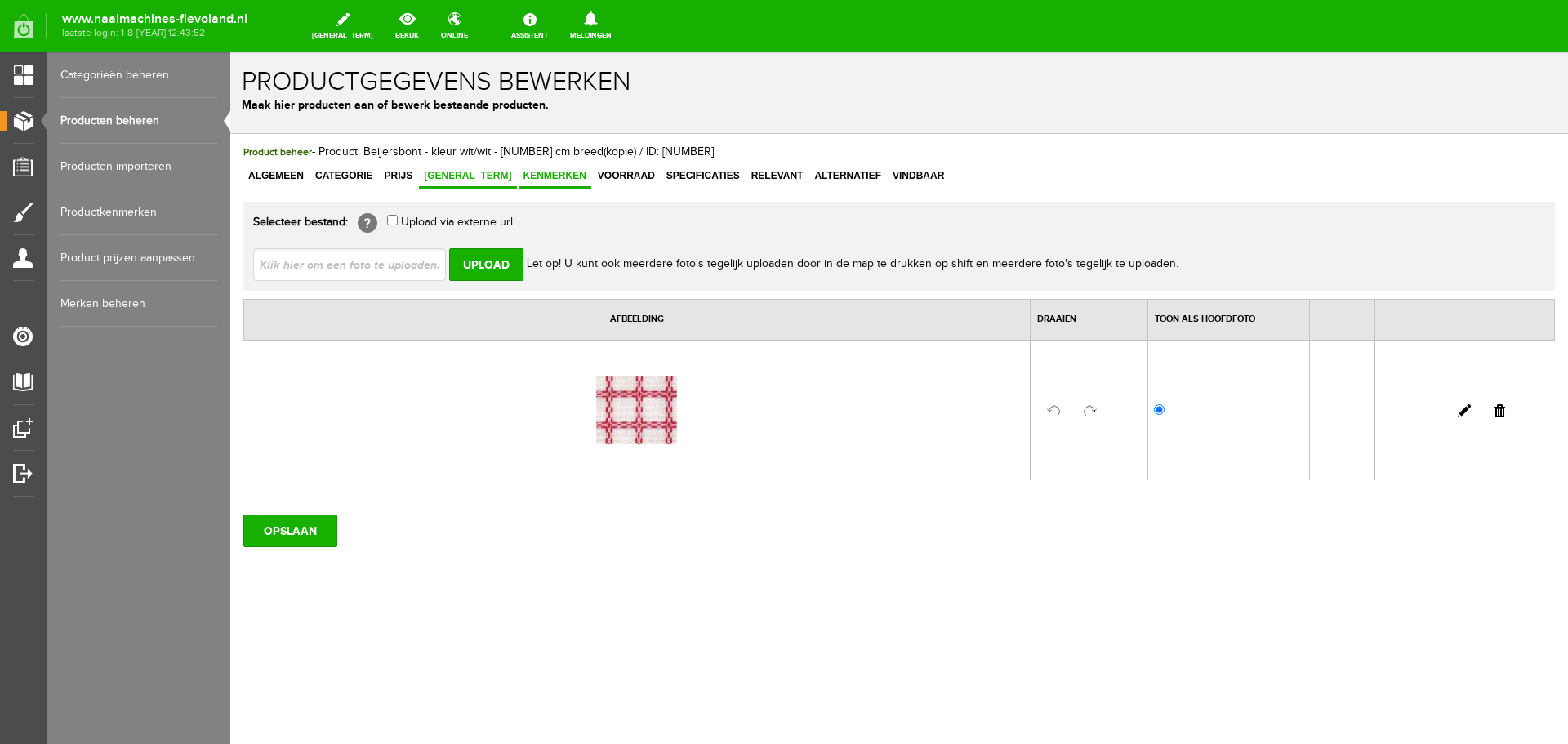 click on "Kenmerken" at bounding box center (555, 176) 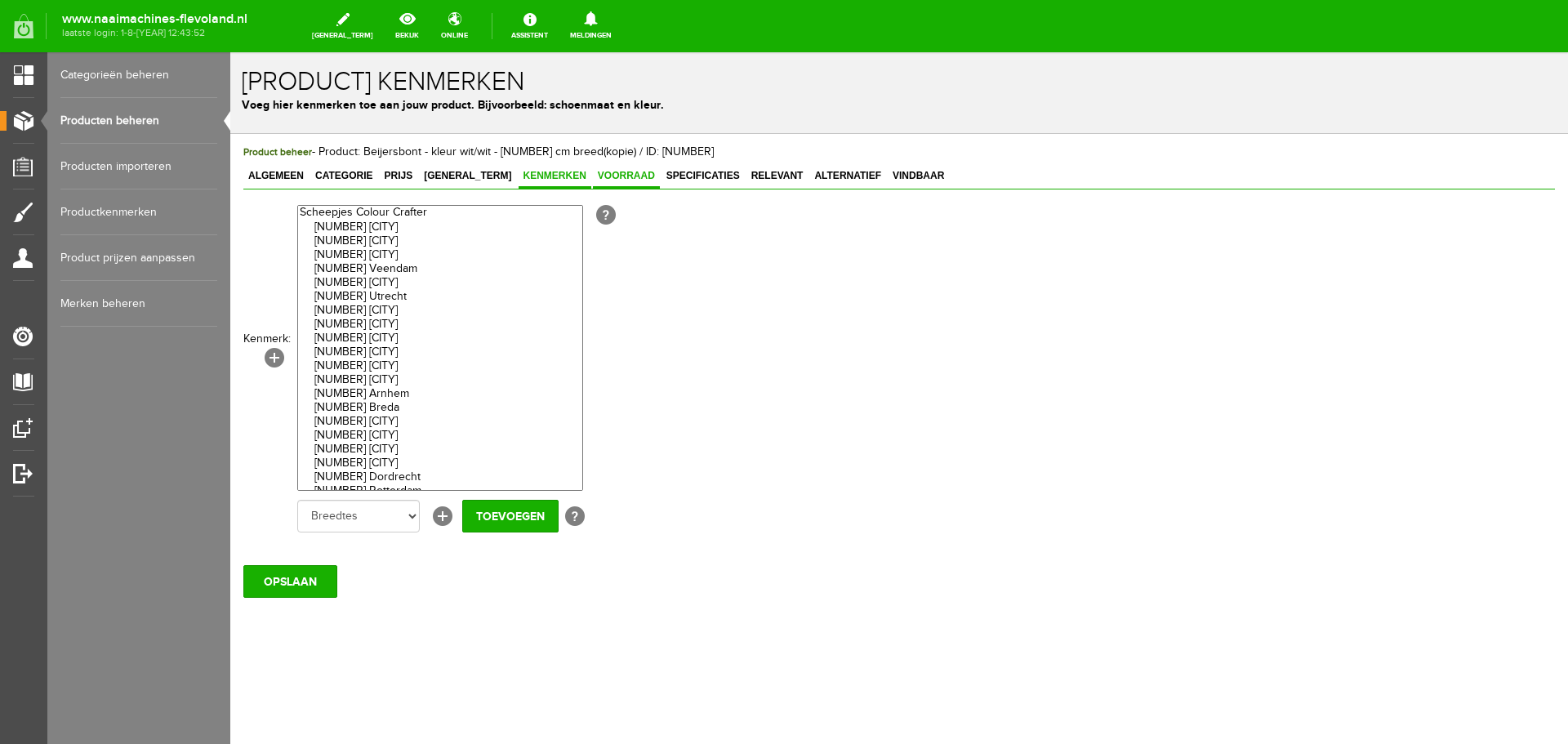 click on "Voorraad" at bounding box center [626, 176] 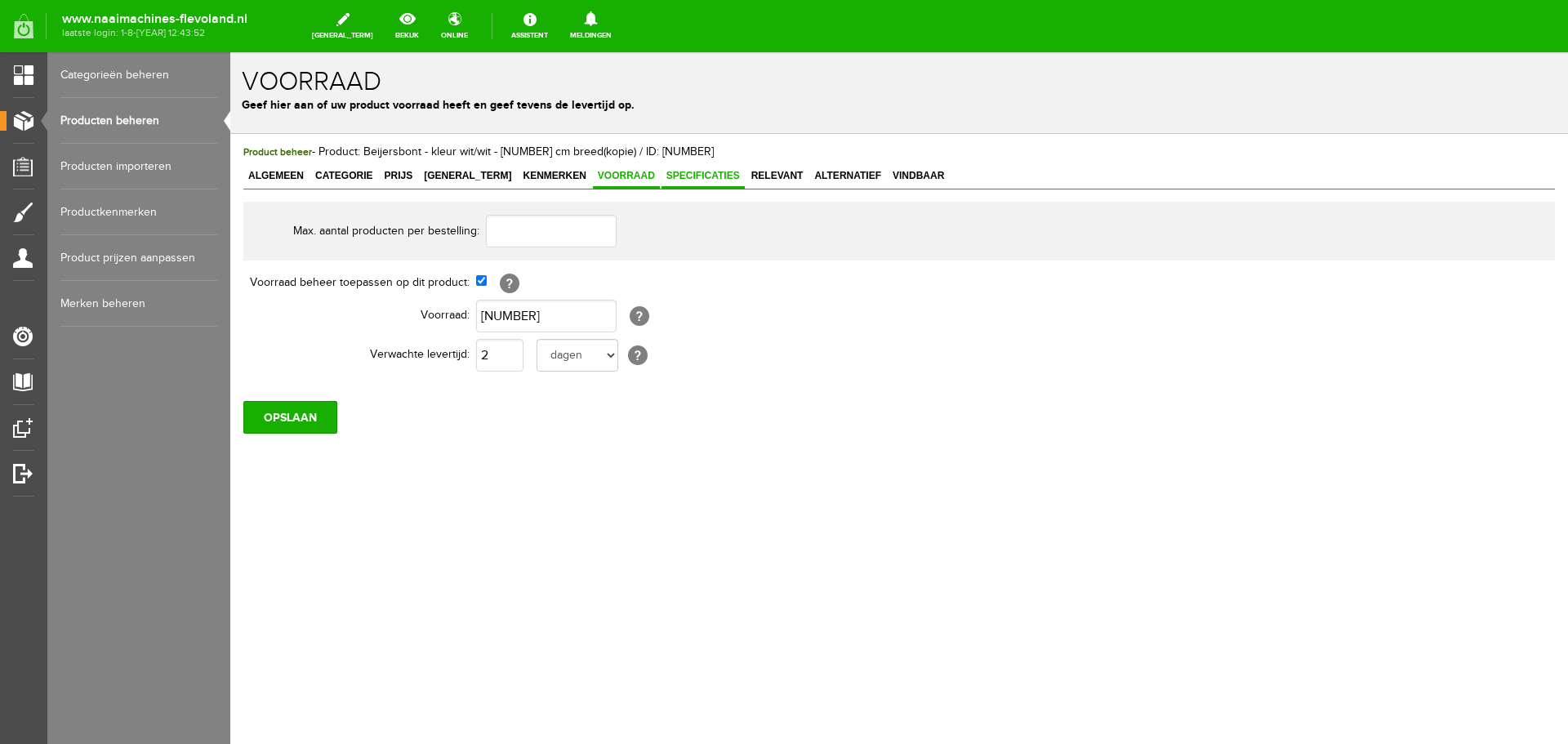 click on "Specificaties" at bounding box center [703, 176] 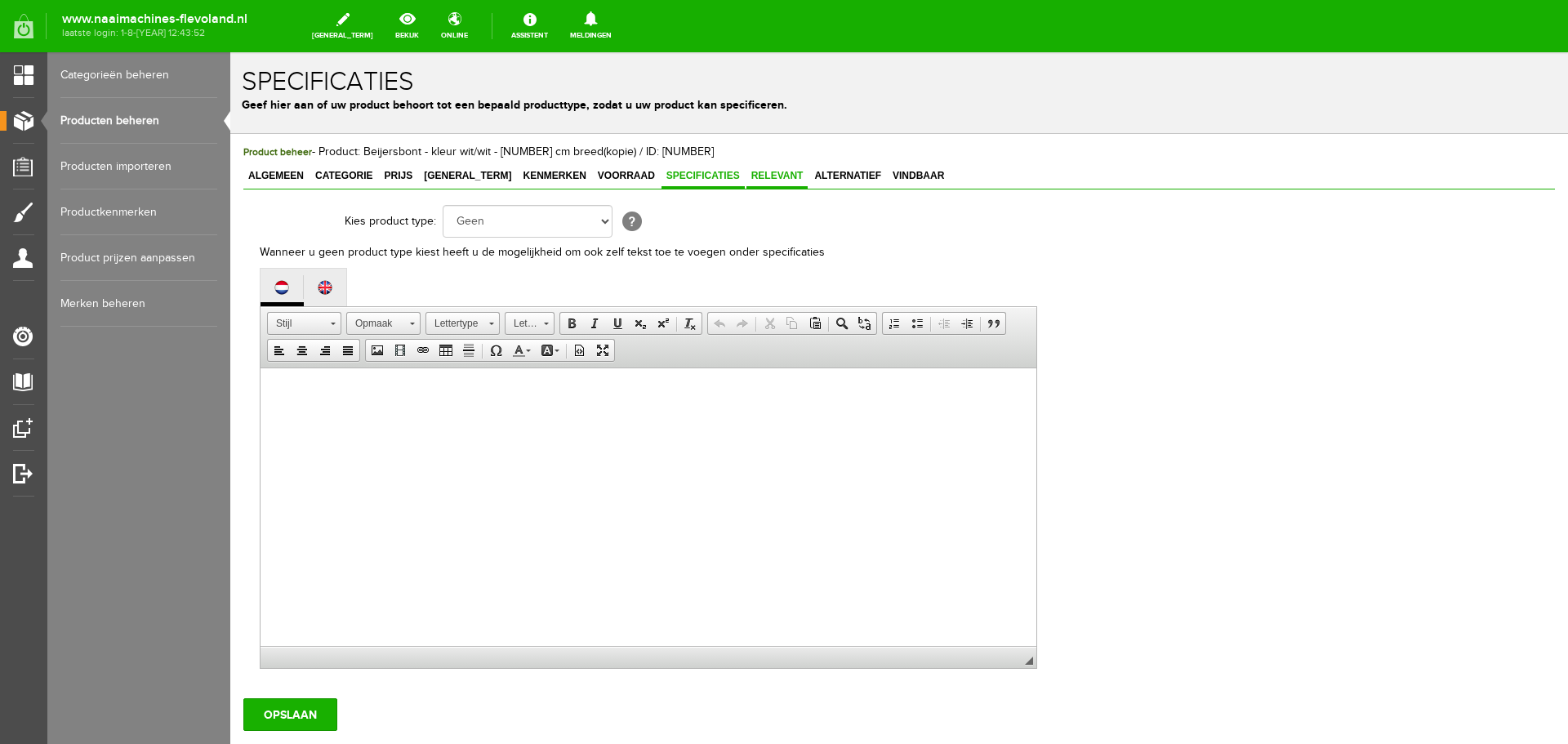 click on "Relevant" at bounding box center (777, 176) 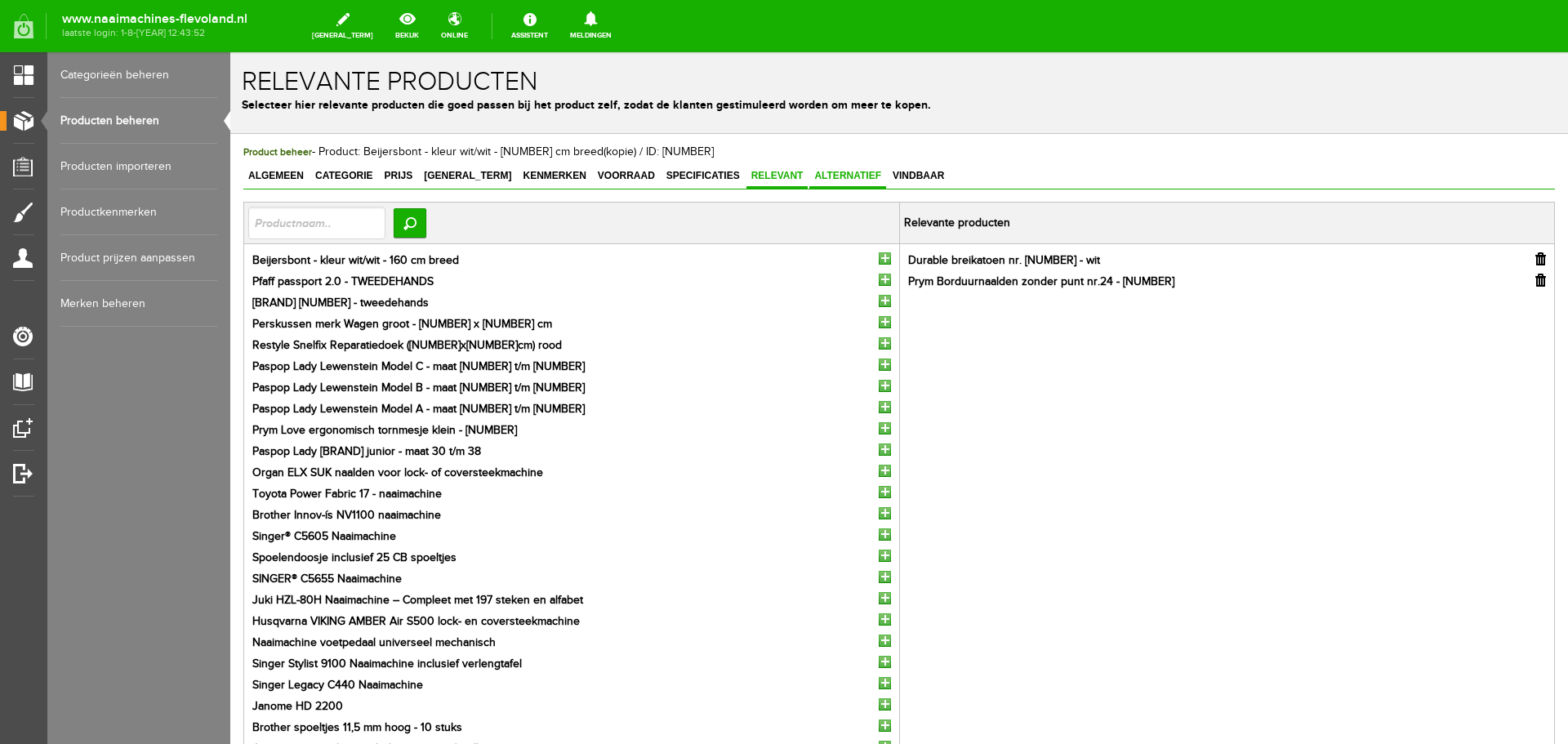 click on "Alternatief" at bounding box center [848, 176] 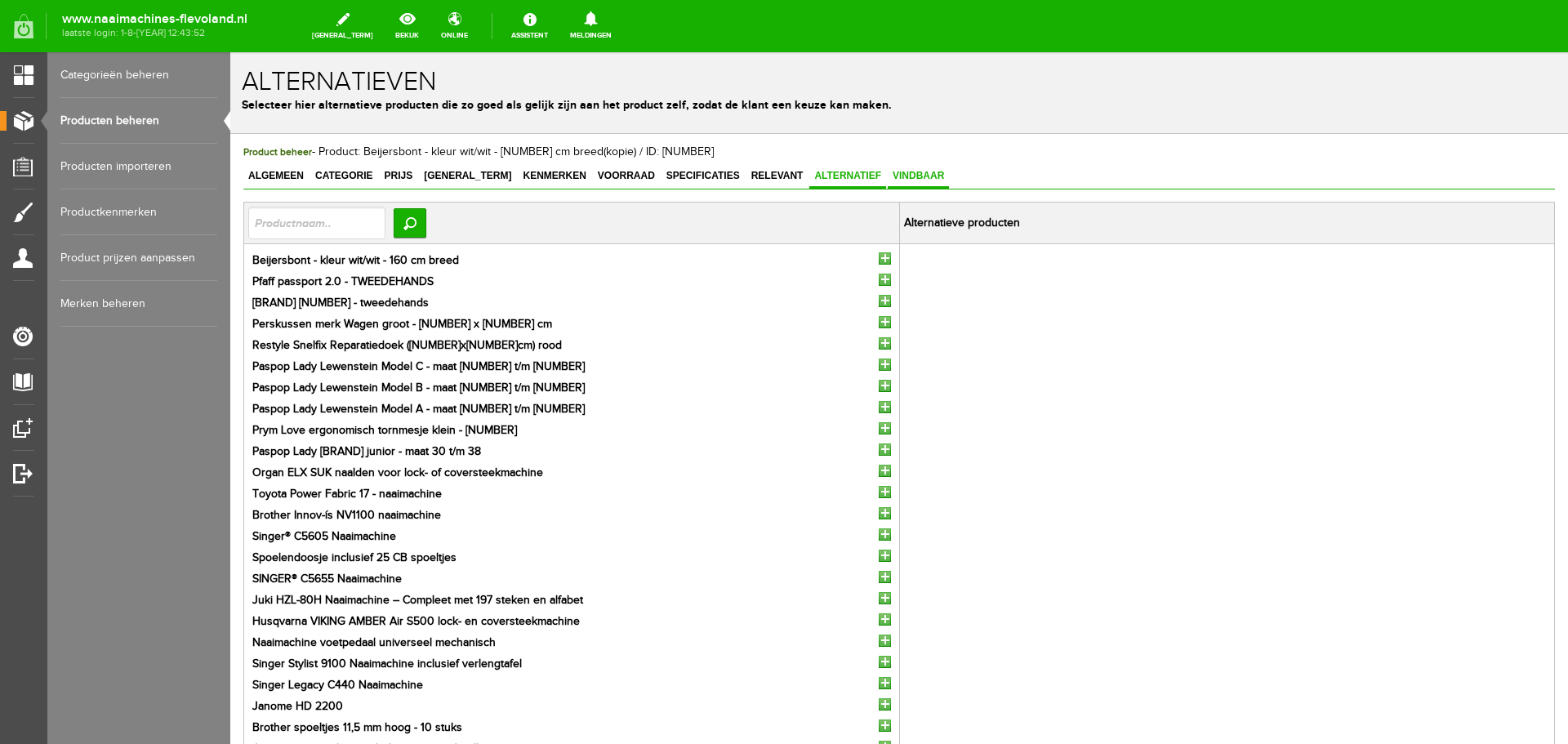 click on "Vindbaar" at bounding box center (918, 176) 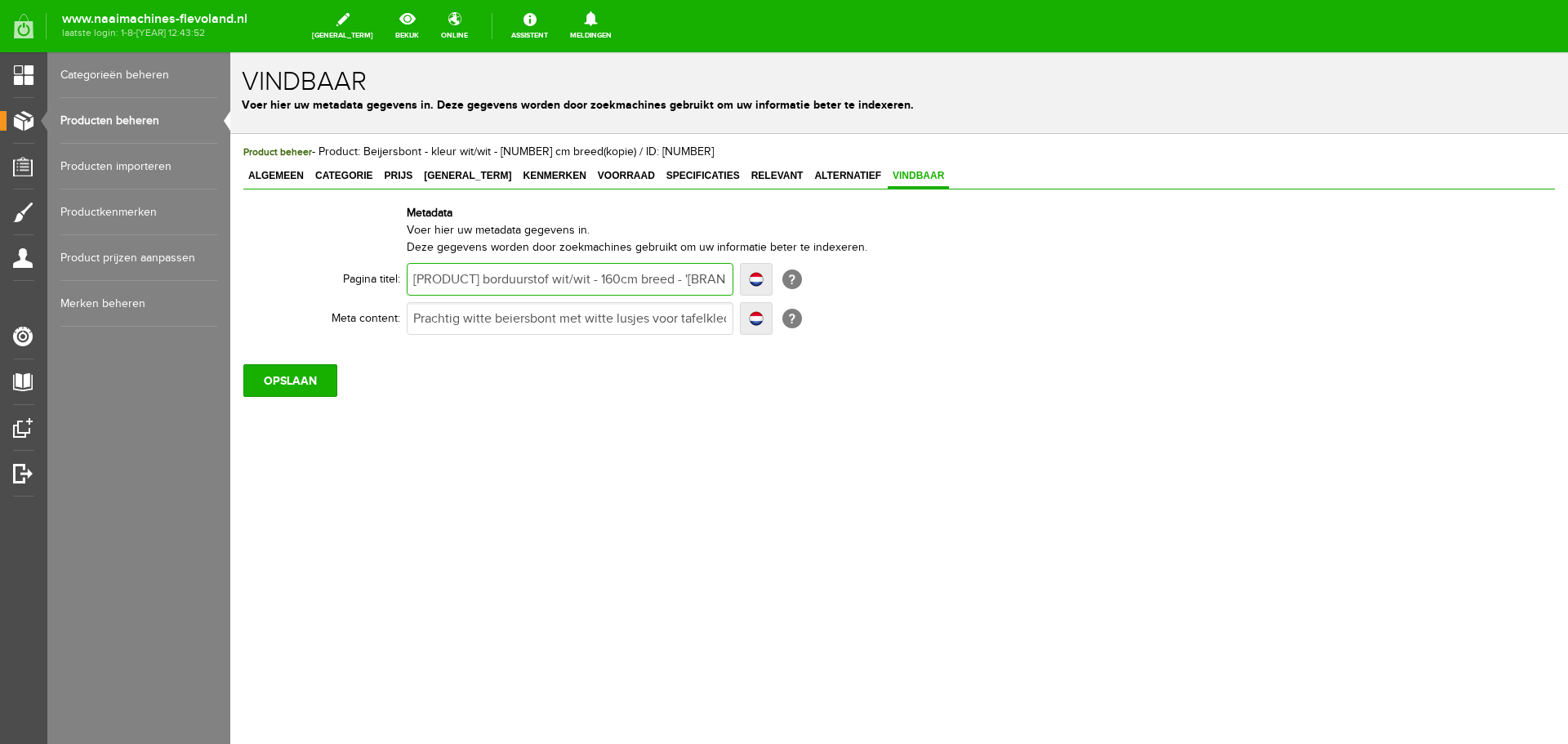 click on "[BRAND] [COLOR] [WIDTH] - [STORE_NAME]" at bounding box center [570, 279] 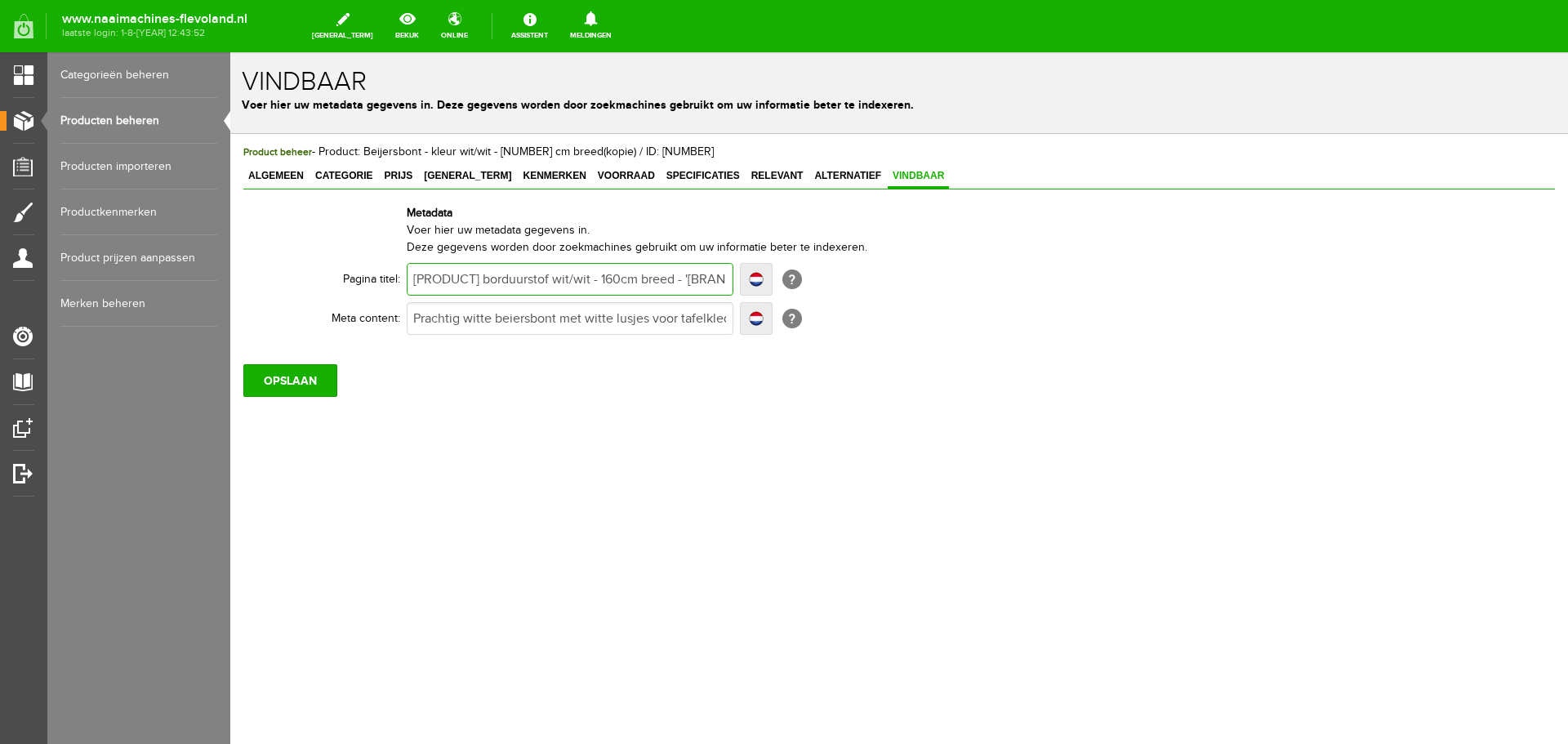 type on "Beijersbont borduurstof wit/rwit - 160cm breed - 't Pandje Naaimachines" 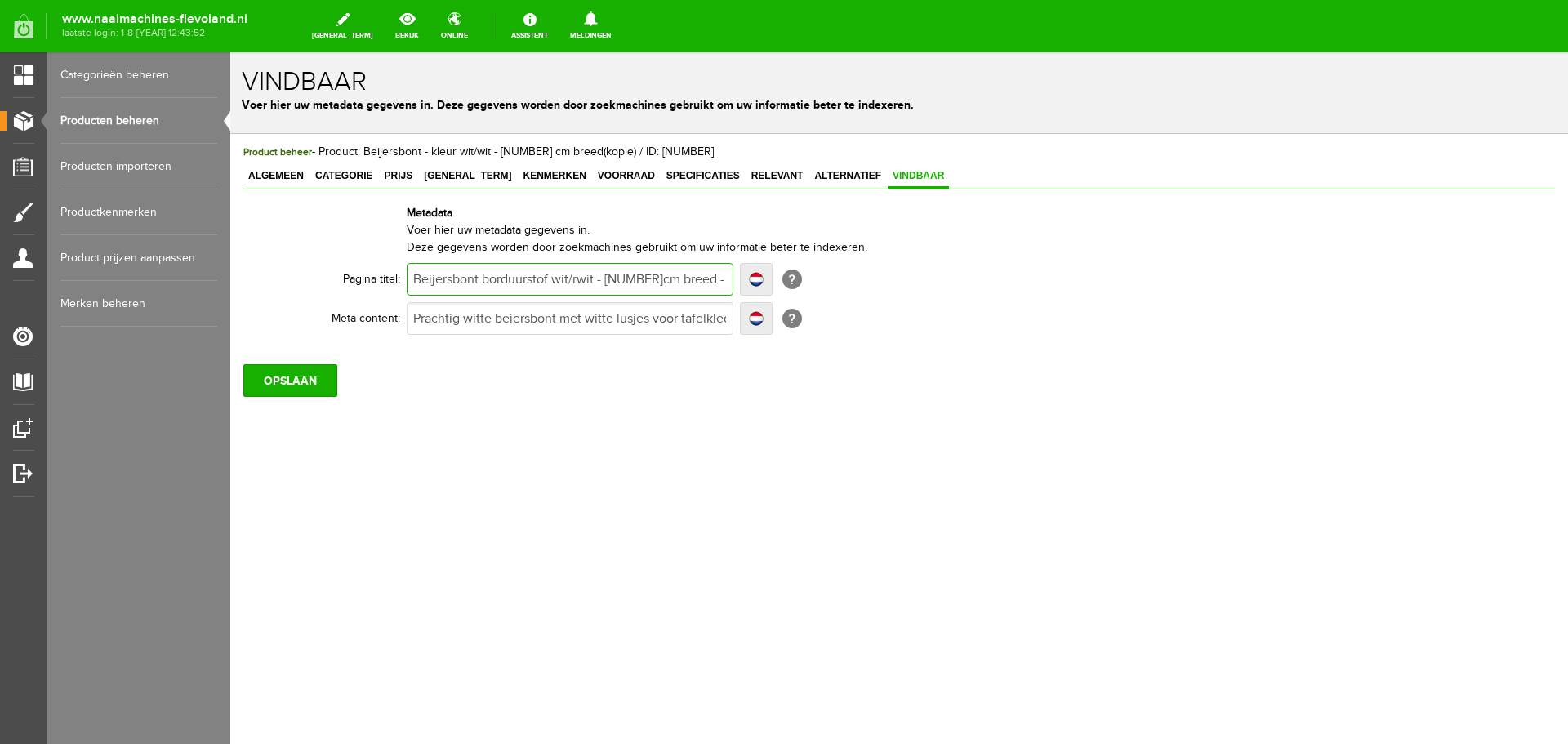 type on "Beijersbont borduurstof wit/rwit - 160cm breed - 't Pandje Naaimachines" 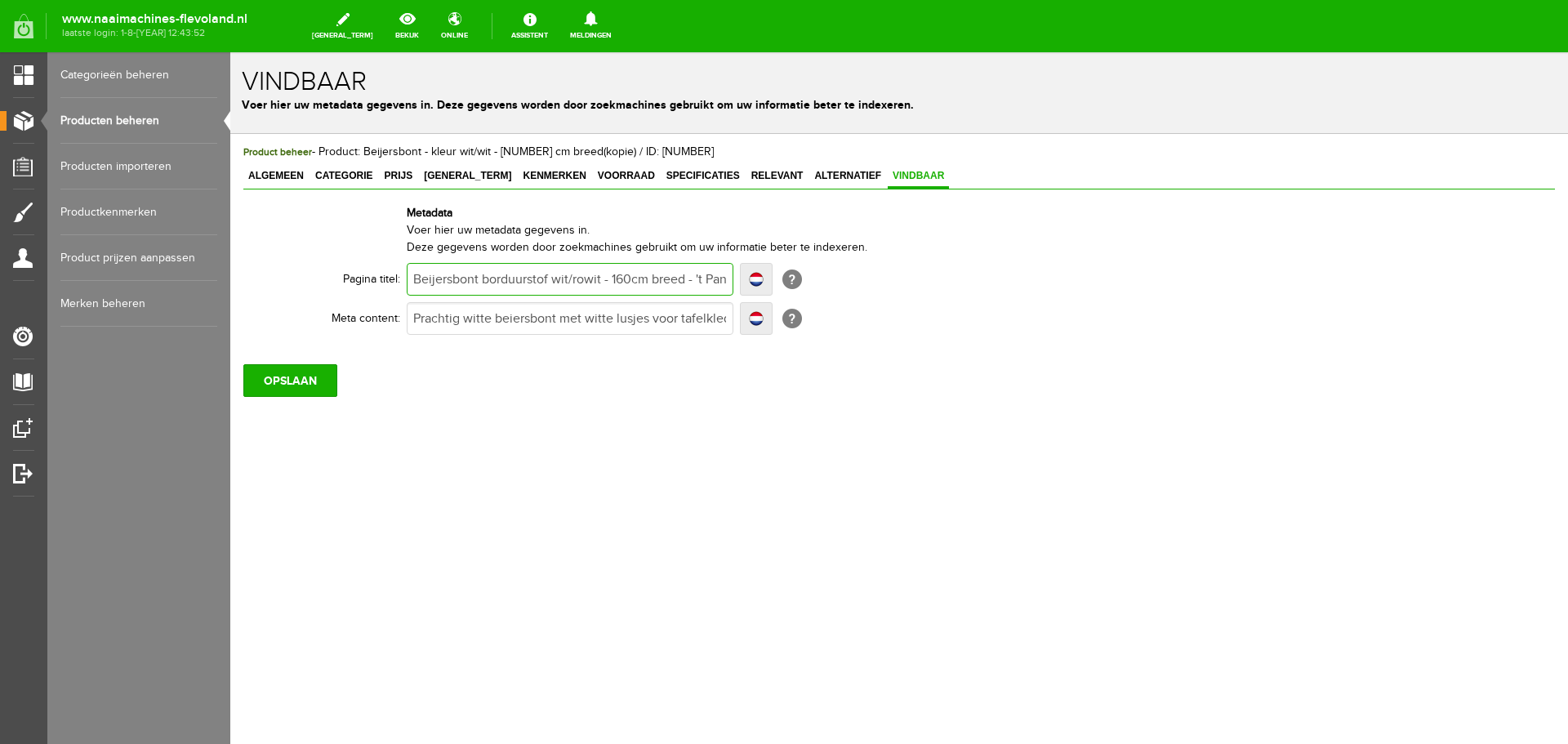 type on "Beijersbont borduurstof wit/rowit - 160cm breed - 't Pandje Naaimachines" 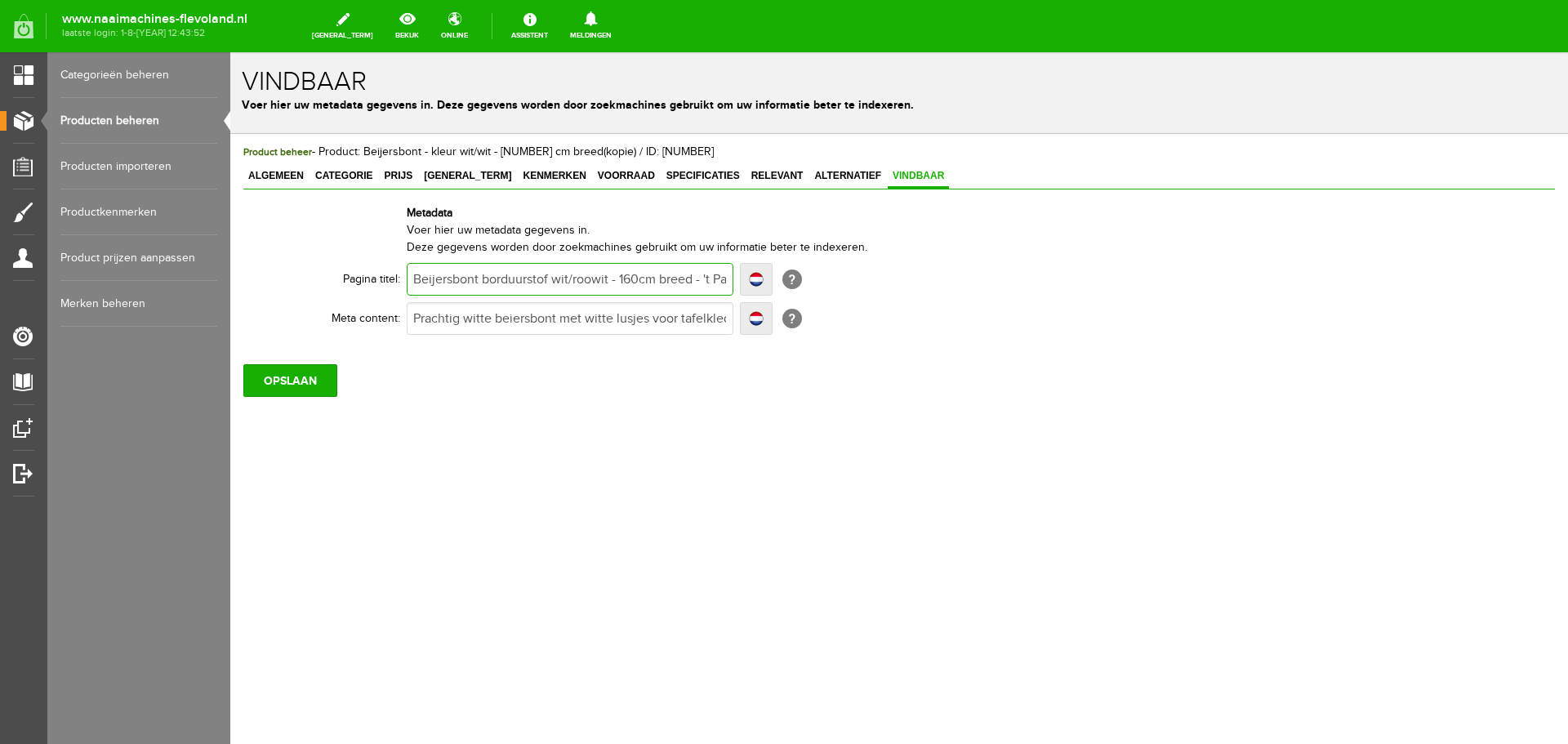 type on "Beijersbont borduurstof wit/roowit - 160cm breed - 't Pandje Naaimachines" 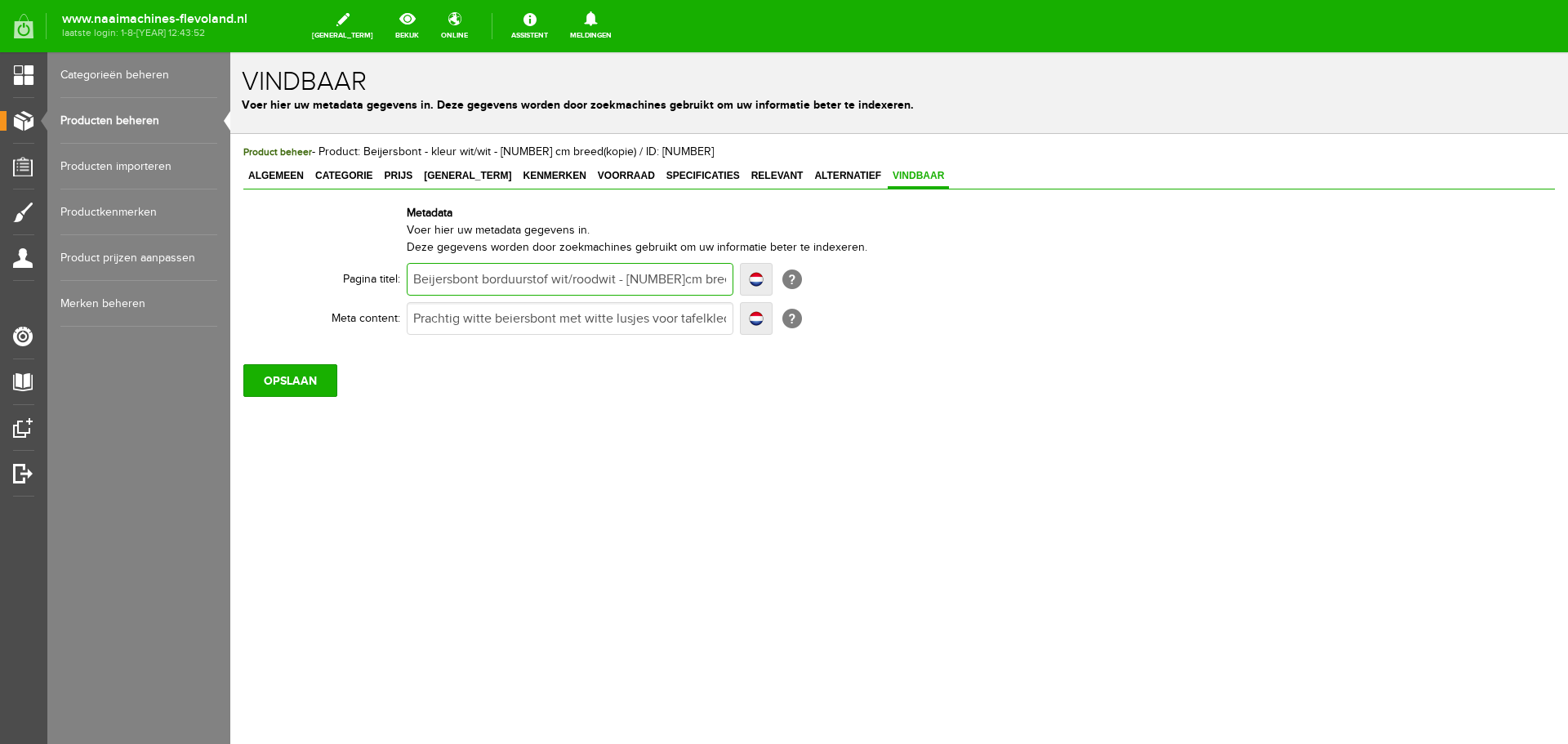 type on "Beijersbont borduurstof wit/roodwit - 160cm breed - 't Pandje Naaimachines" 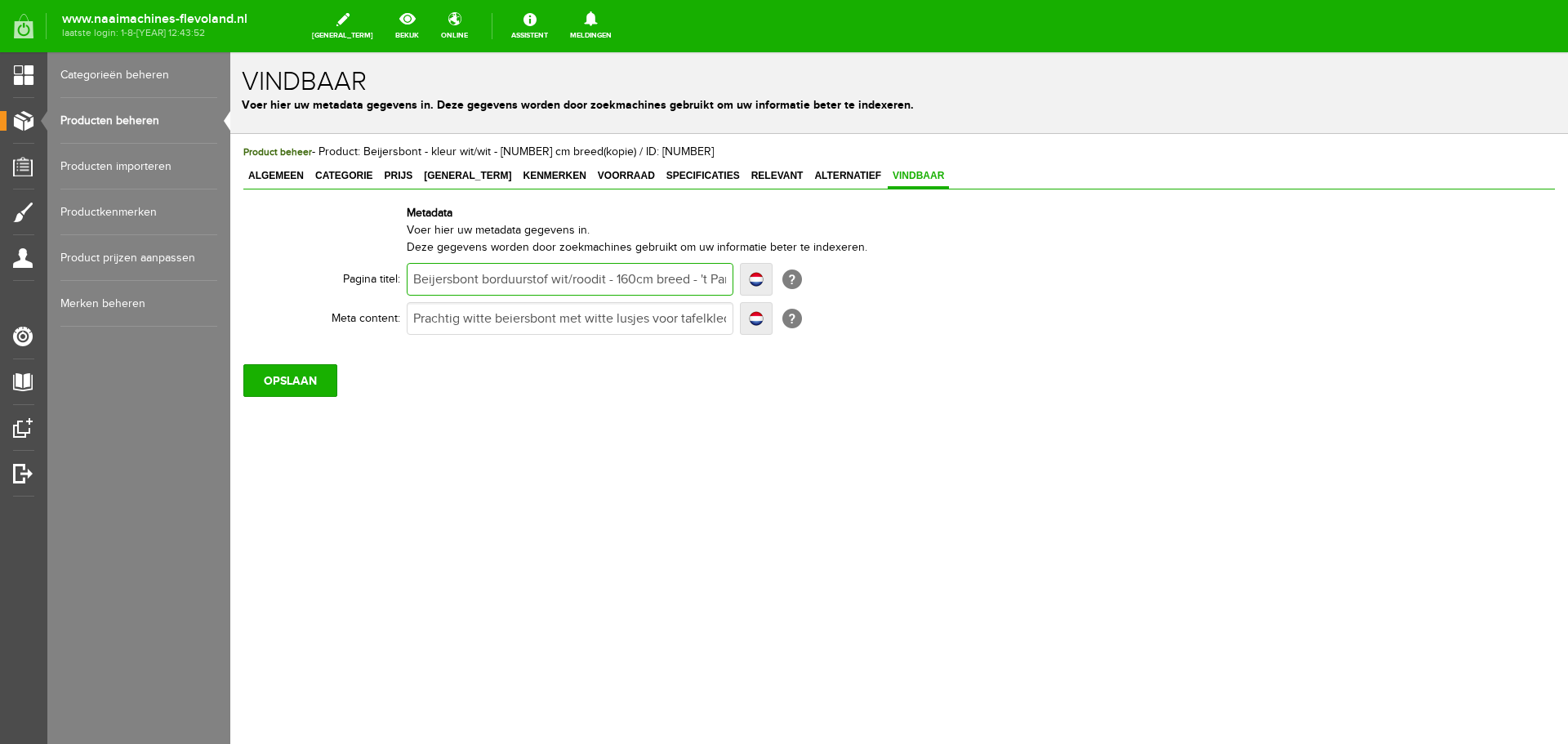 type on "Beijersbont borduurstof wit/roodit - 160cm breed - 't Pandje Naaimachines" 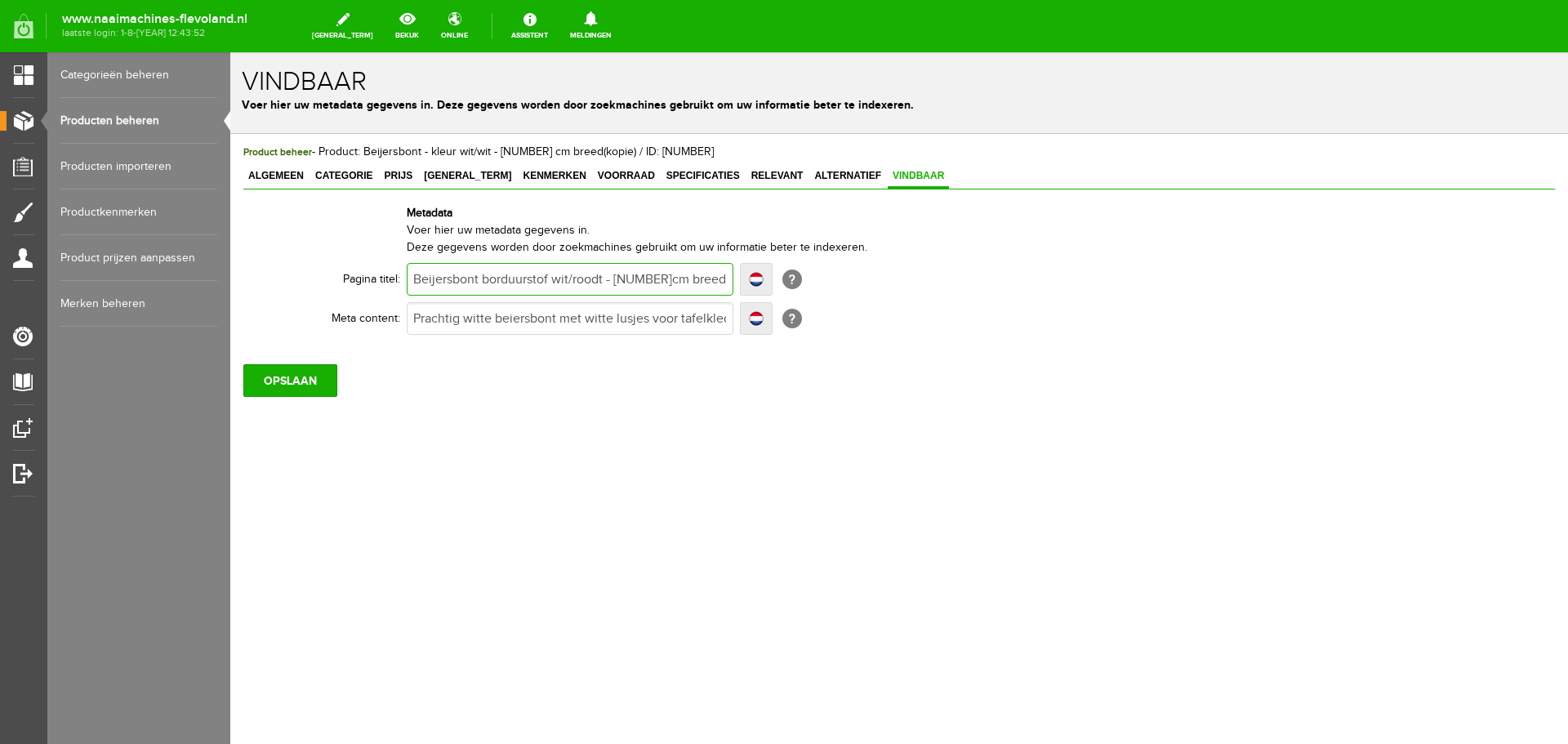type on "Beijersbont borduurstof wit/roodt - 160cm breed - 't Pandje Naaimachines" 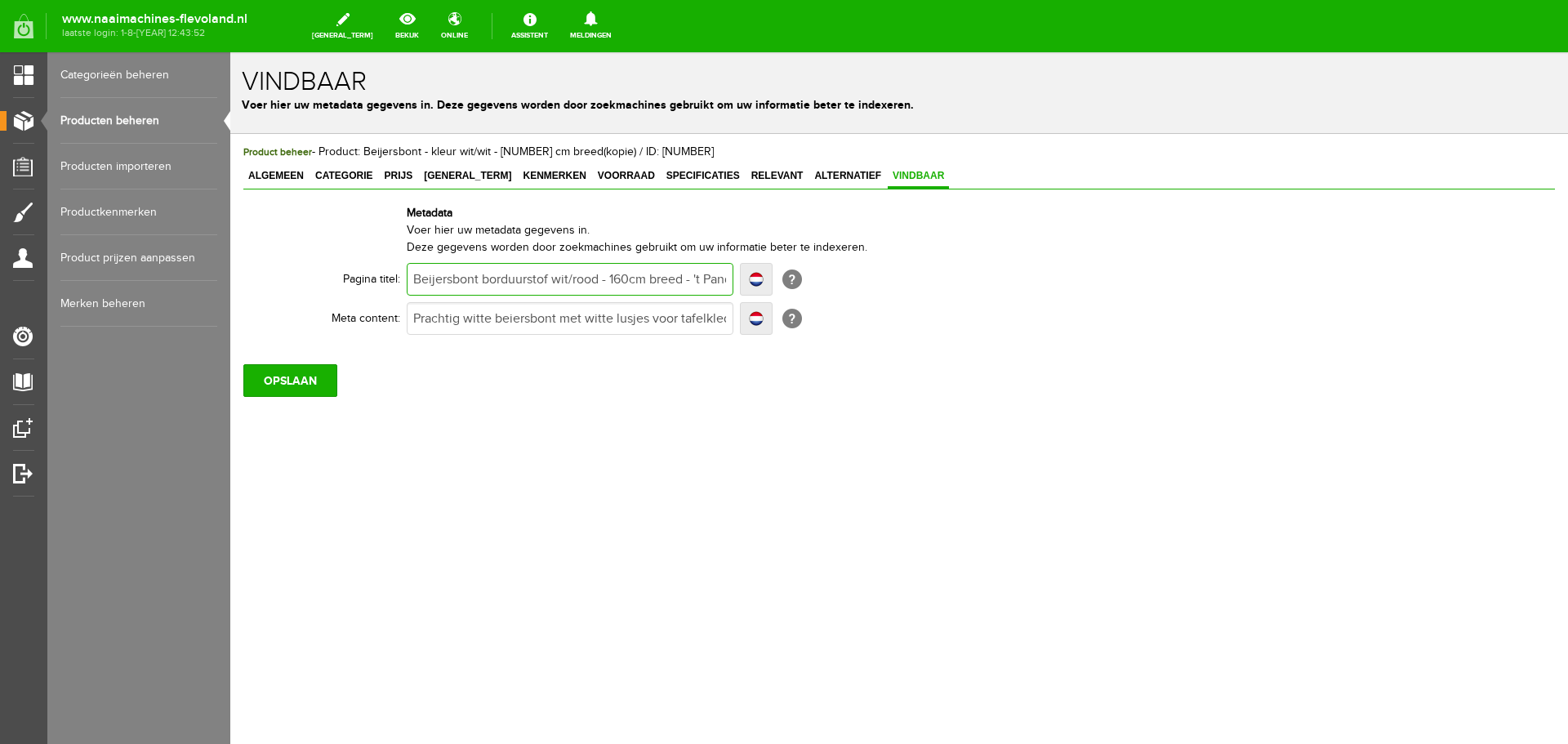 type on "Beijersbont borduurstof wit/rood - 160cm breed - 't Pandje Naaimachines" 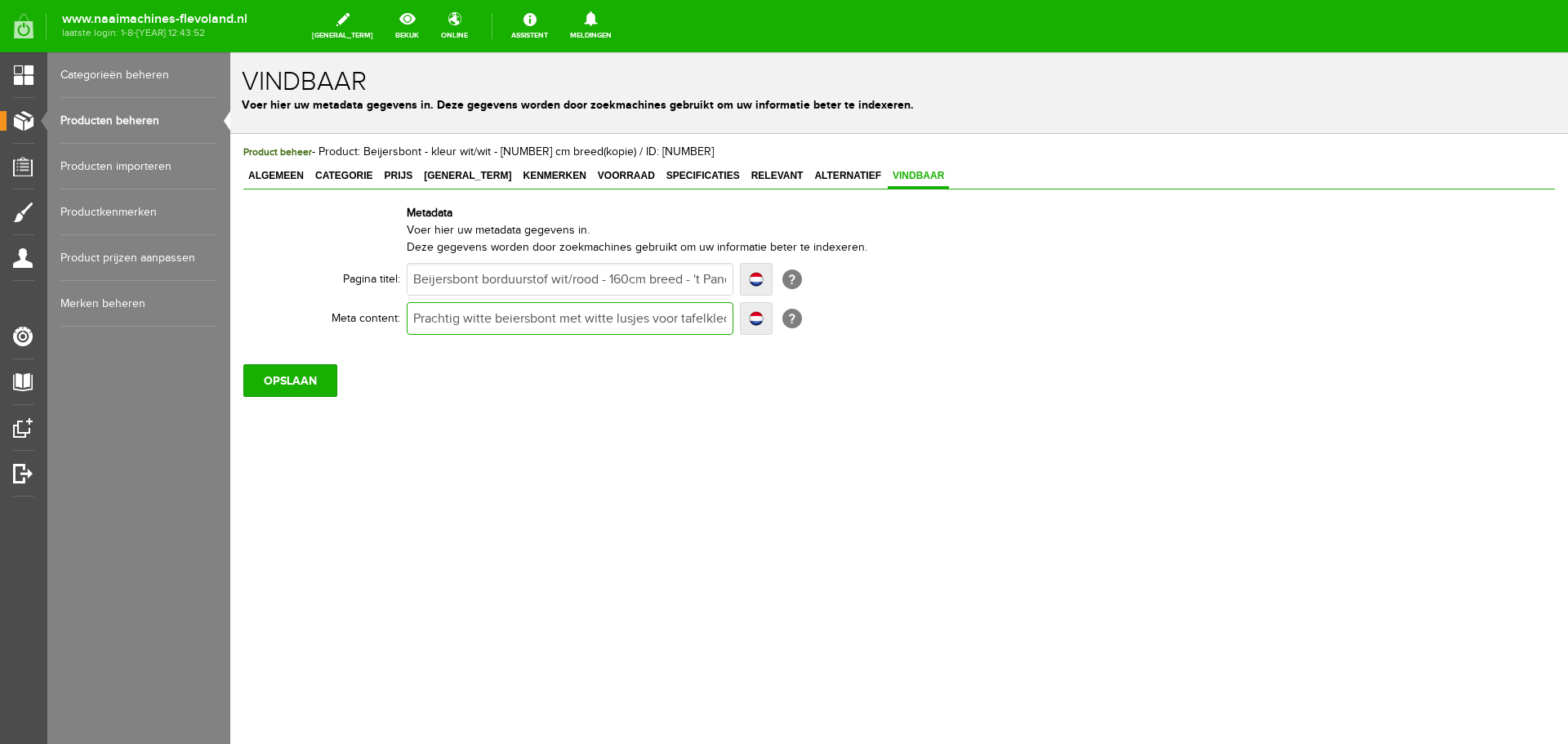 drag, startPoint x: 584, startPoint y: 315, endPoint x: 608, endPoint y: 323, distance: 25.298221 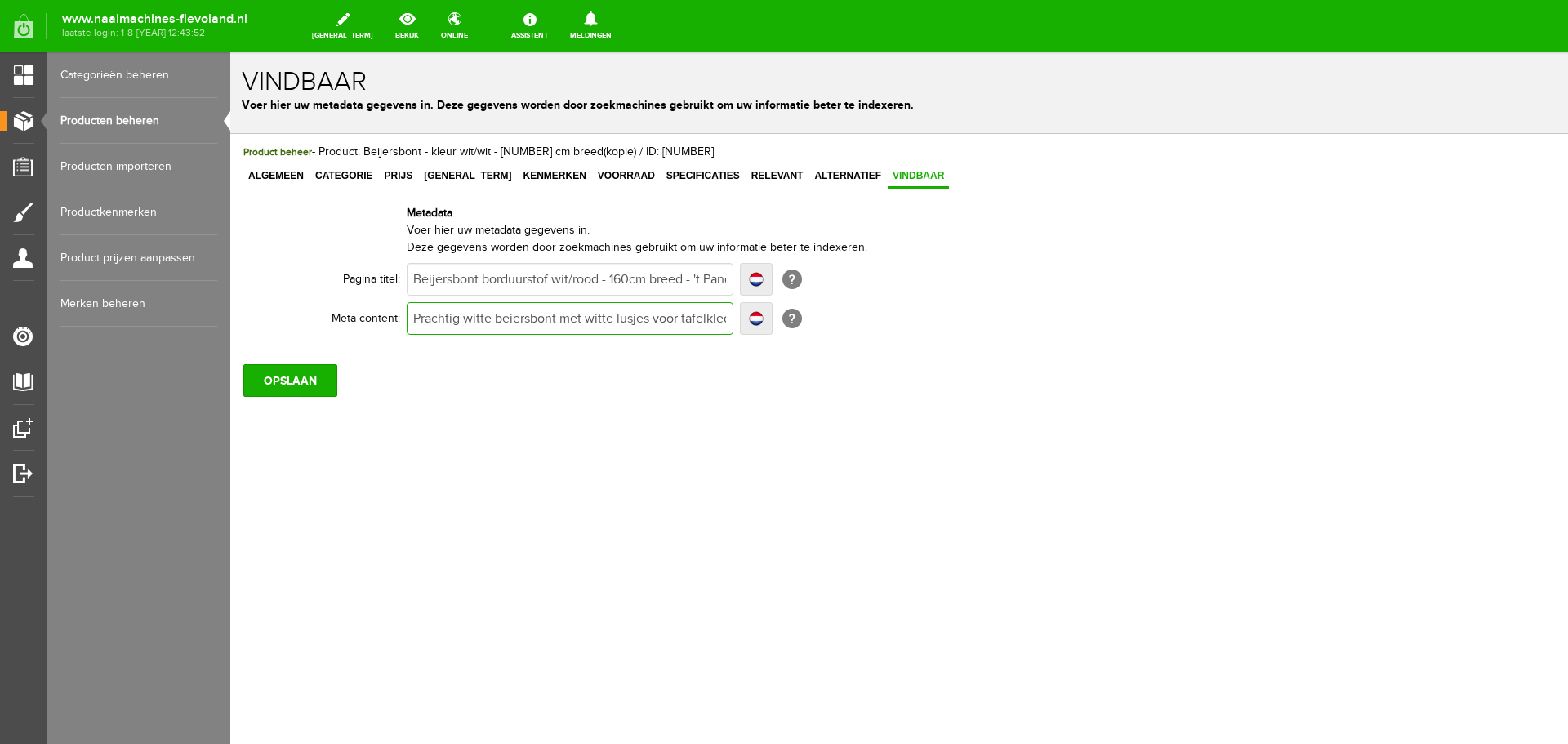 type on "Prachtig witte beiersbont met rwitte lusjes voor tafelkleden, placemats etc. Bestel online of bezoek onze winkel. Art.nr. Beijer 5400.00" 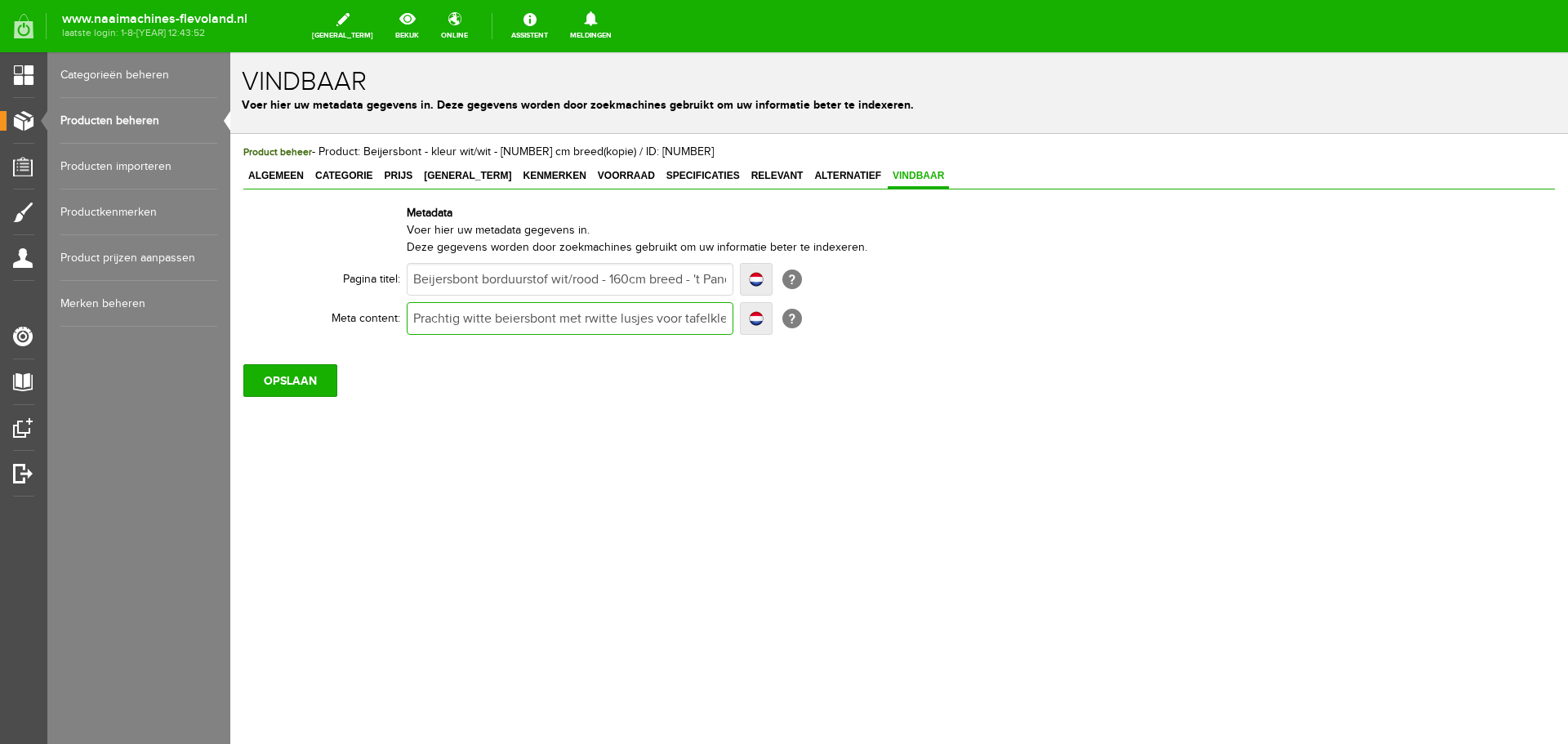 type on "Prachtig witte beiersbont met rwitte lusjes voor tafelkleden, placemats etc. Bestel online of bezoek onze winkel. Art.nr. Beijer 5400.00" 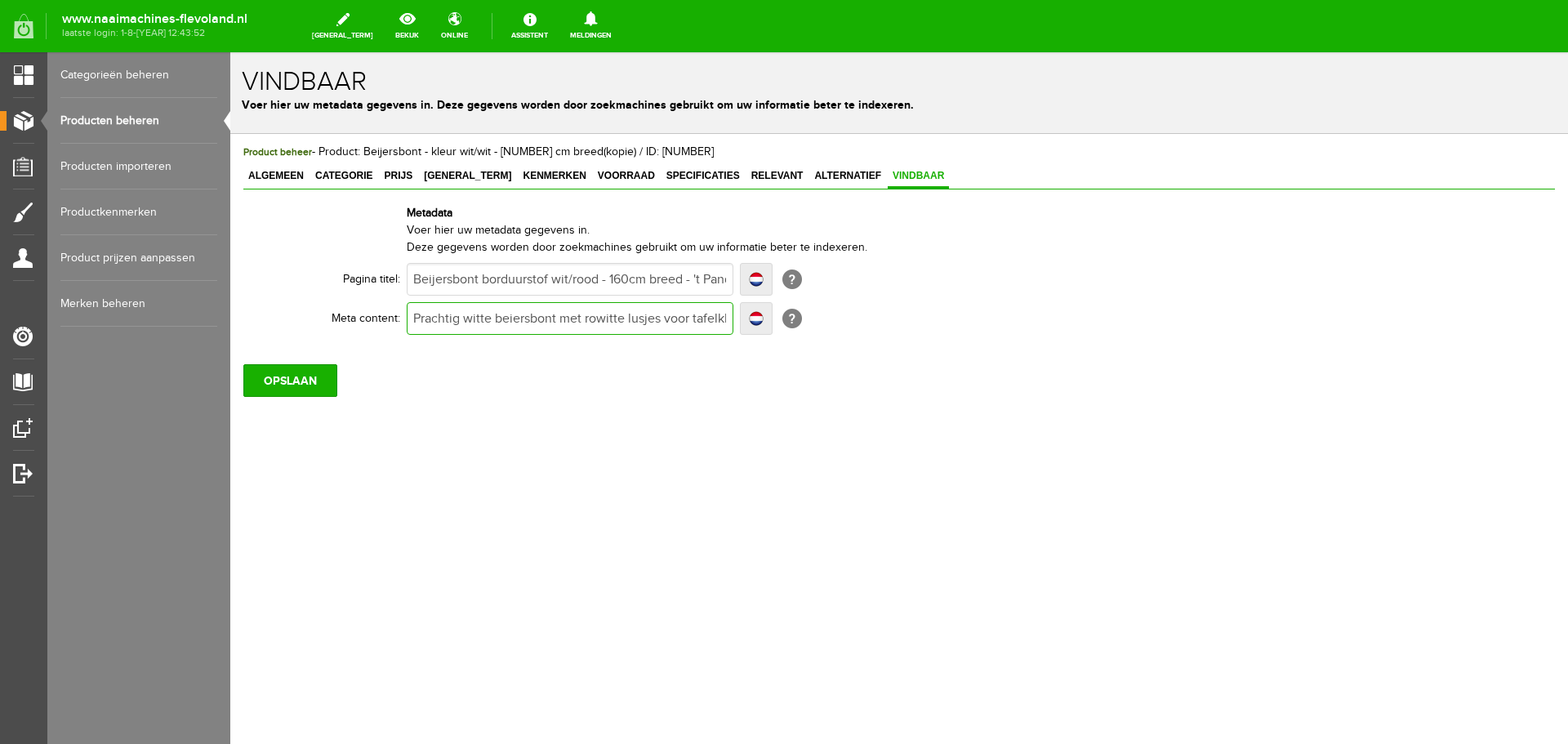 type on "Prachtig witte beiersbont met rowitte lusjes voor tafelkleden, placemats etc. Bestel online of bezoek onze winkel. Art.nr. Beijer 5400.00" 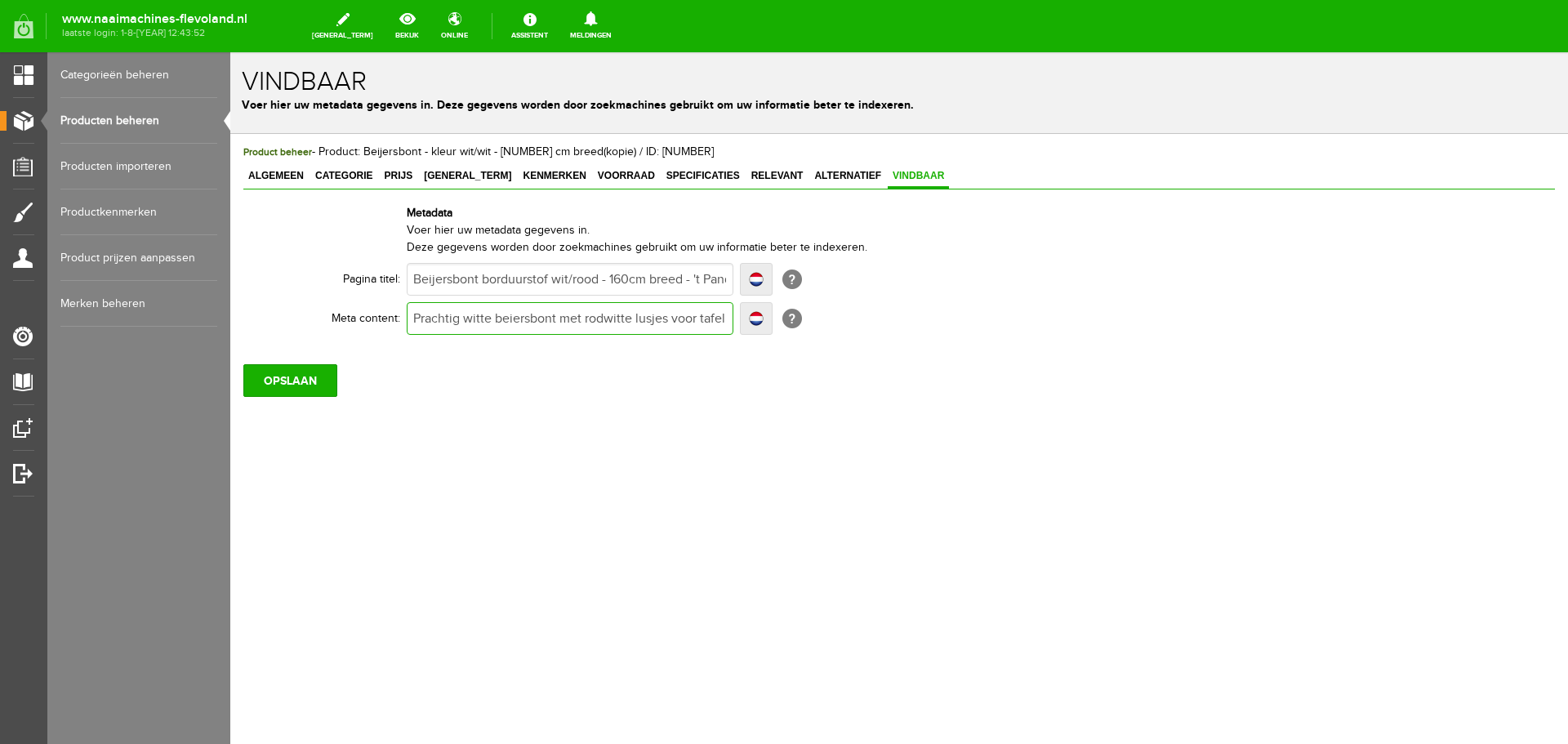type on "Prachtig witte beiersbont met rodwitte lusjes voor tafelkleden, placemats etc. Bestel online of bezoek onze winkel. Art.nr. Beijer 5400.00" 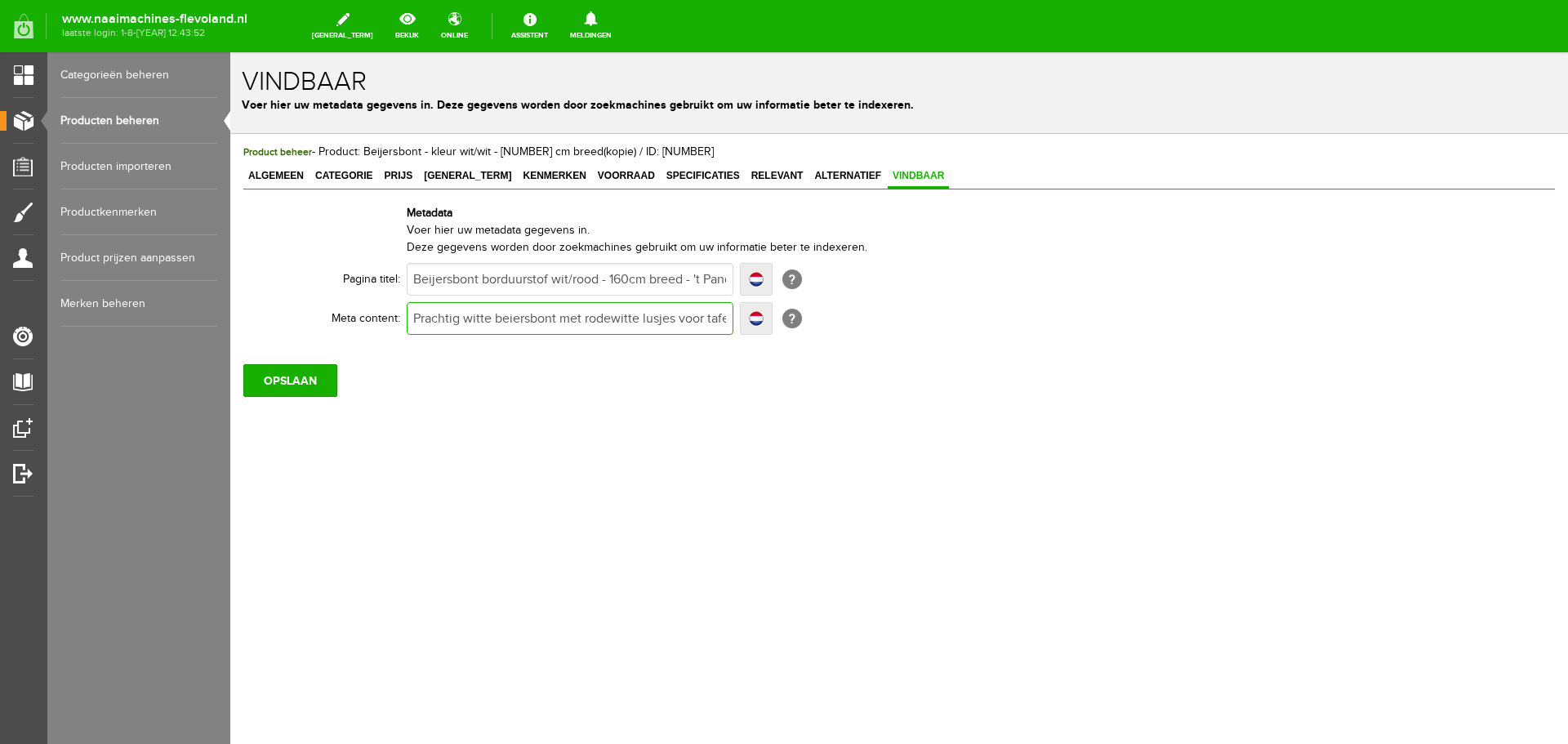 type on "Prachtig witte beiersbont met rodewitte lusjes voor tafelkleden, placemats etc. Bestel online of bezoek onze winkel. Art.nr. Beijer 5400.00" 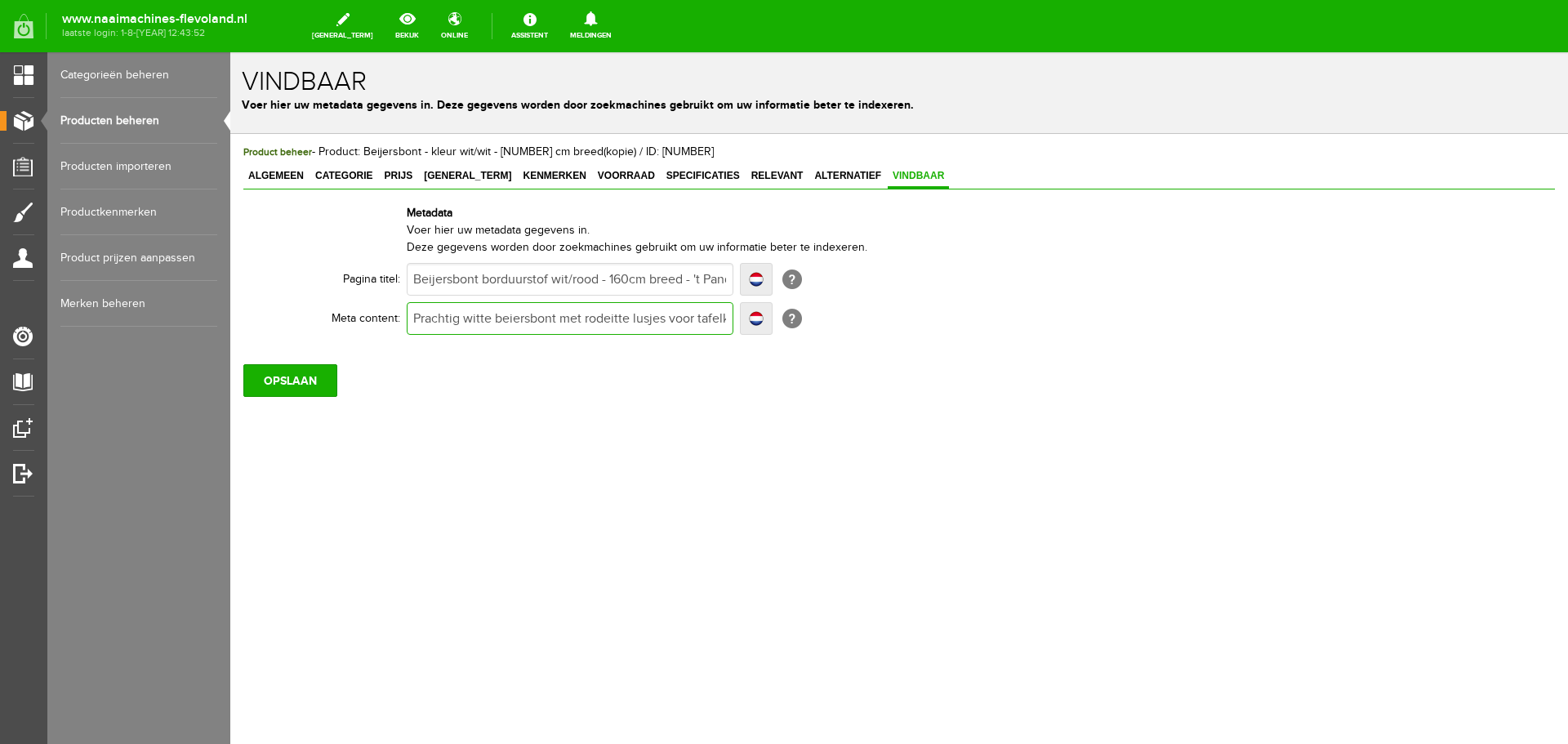 type on "Prachtig witte beiersbont met rodeitte lusjes voor tafelkleden, placemats etc. Bestel online of bezoek onze winkel. Art.nr. Beijer 5400.00" 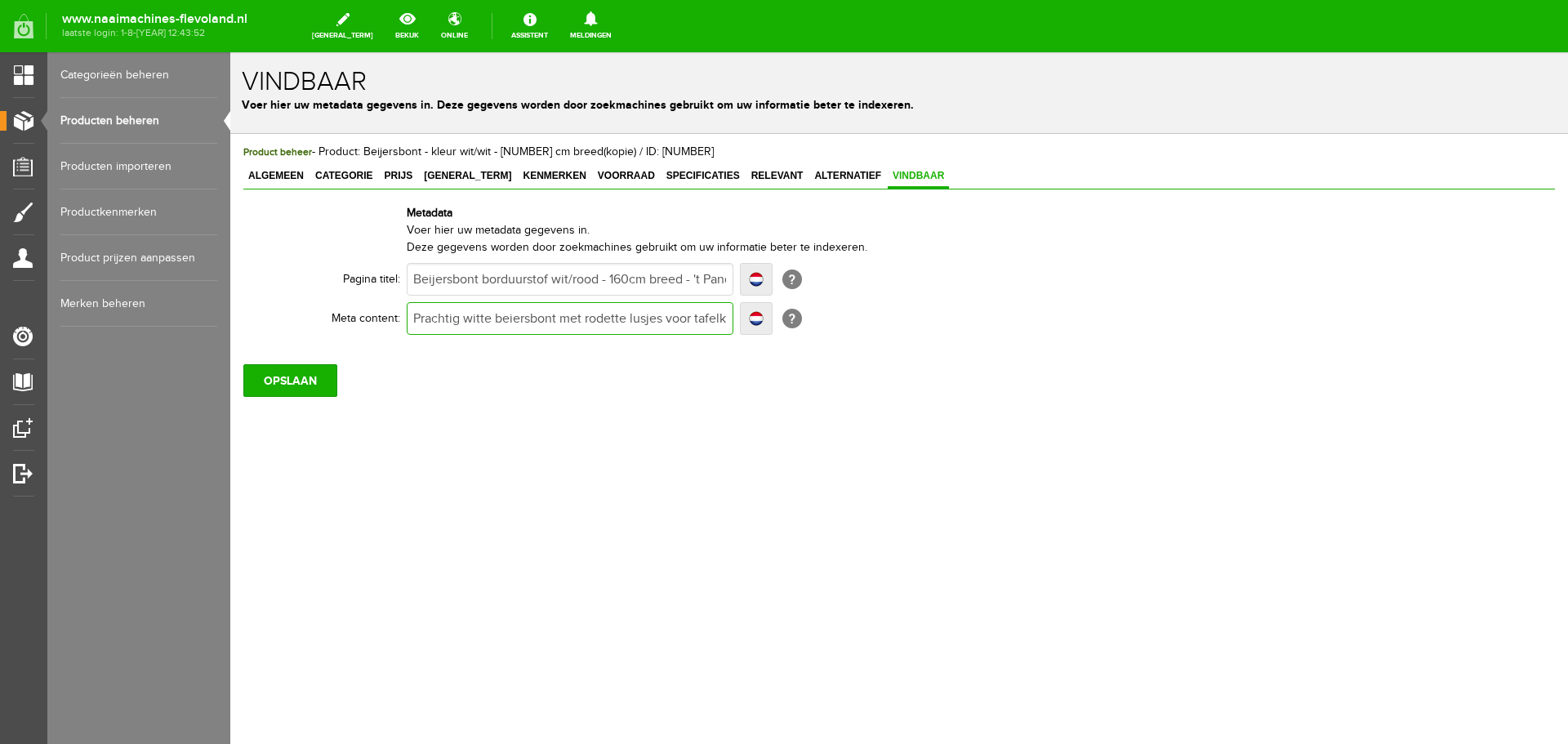 type on "Prachtig witte beiersbont met rodette lusjes voor tafelkleden, placemats etc. Bestel online of bezoek onze winkel. Art.nr. Beijer 5400.00" 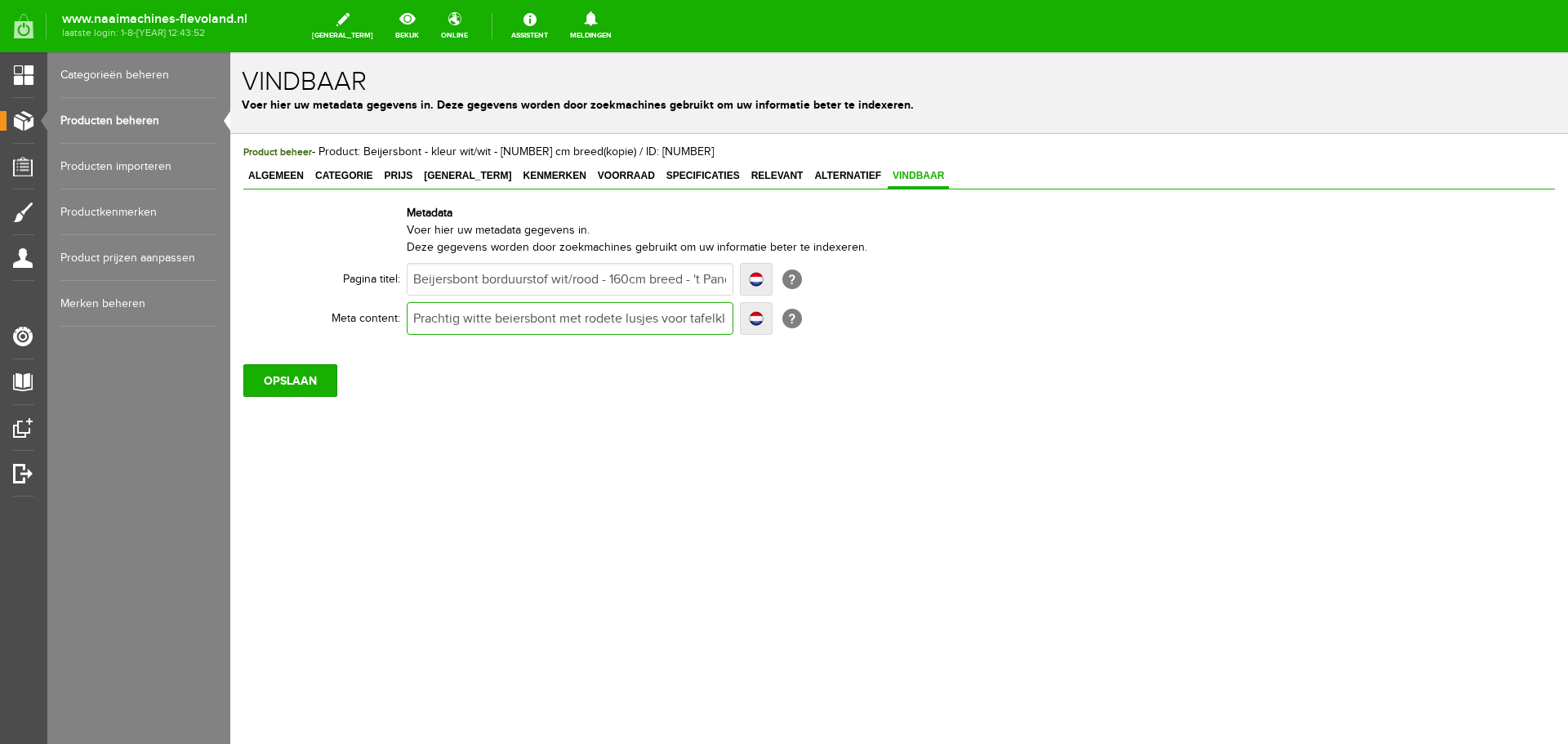type on "Prachtig witte beiersbont met rodete lusjes voor tafelkleden, placemats etc. Bestel online of bezoek onze winkel. Art.nr. Beijer 5400.00" 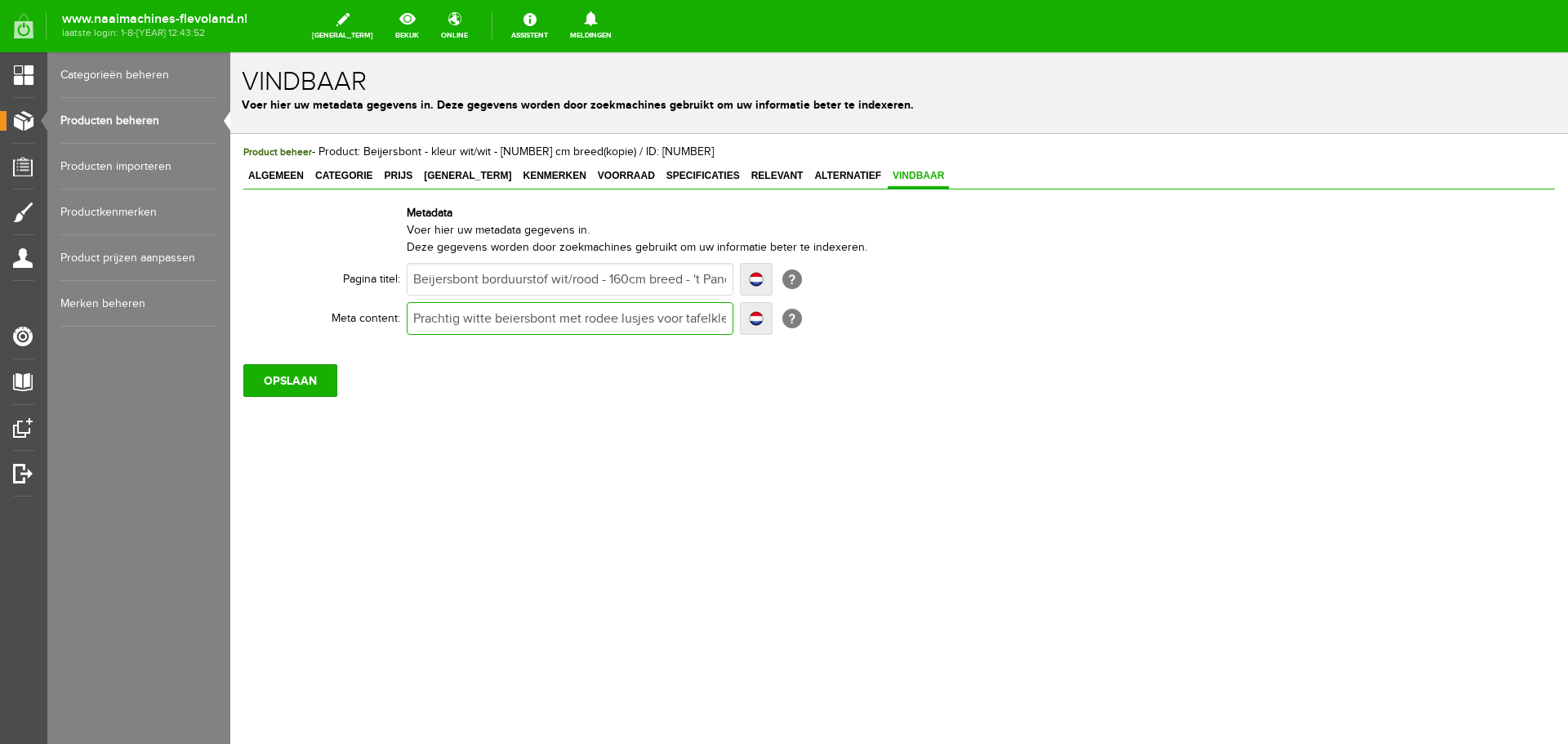 type on "Prachtig witte beiersbont met rodee lusjes voor tafelkleden, placemats etc. Bestel online of bezoek onze winkel. Art.nr. Beijer 5400.00" 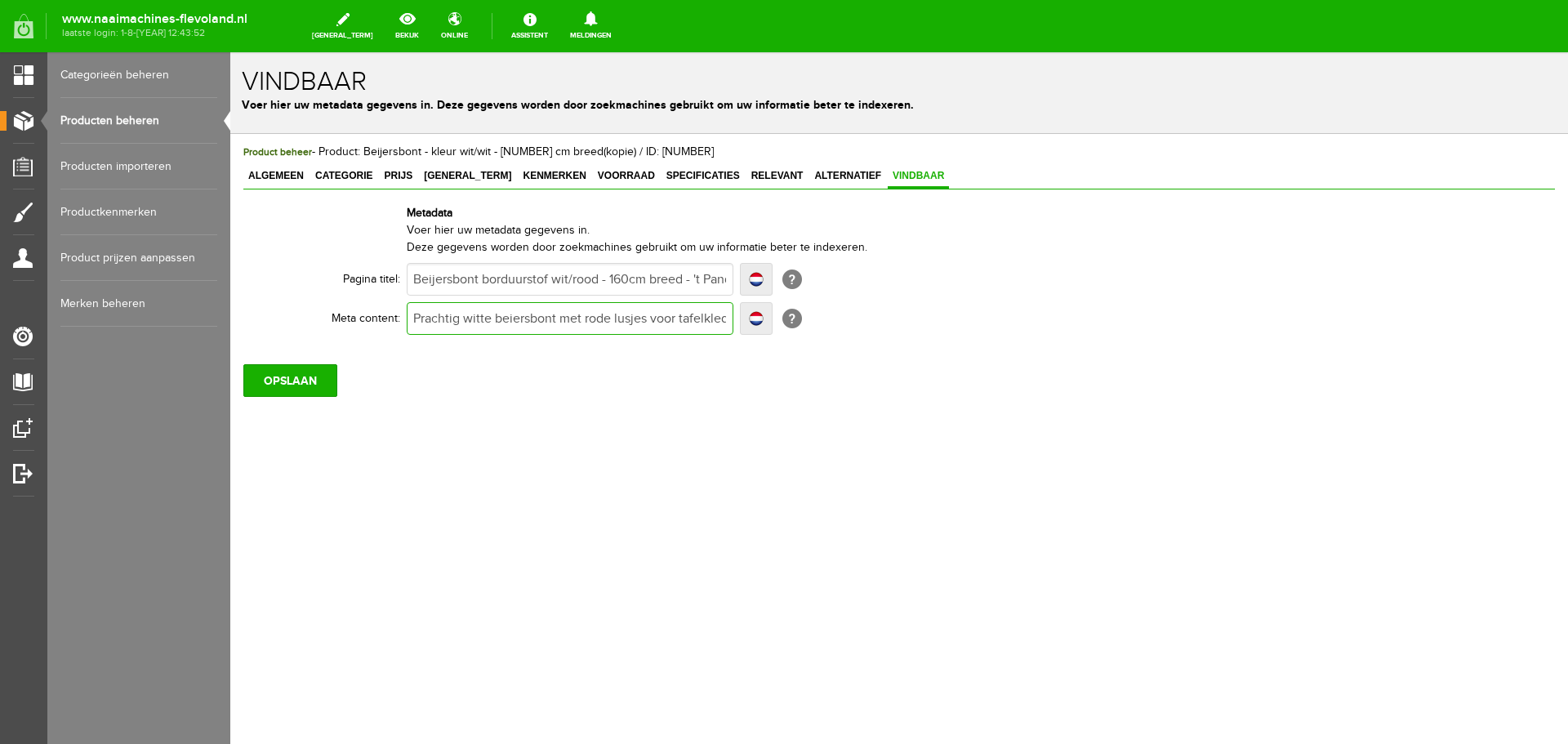 type on "Prachtig witte beiersbont met rode lusjes voor tafelkleden, placemats etc. Bestel online of bezoek onze winkel. Art.nr. Beijer 5400.00" 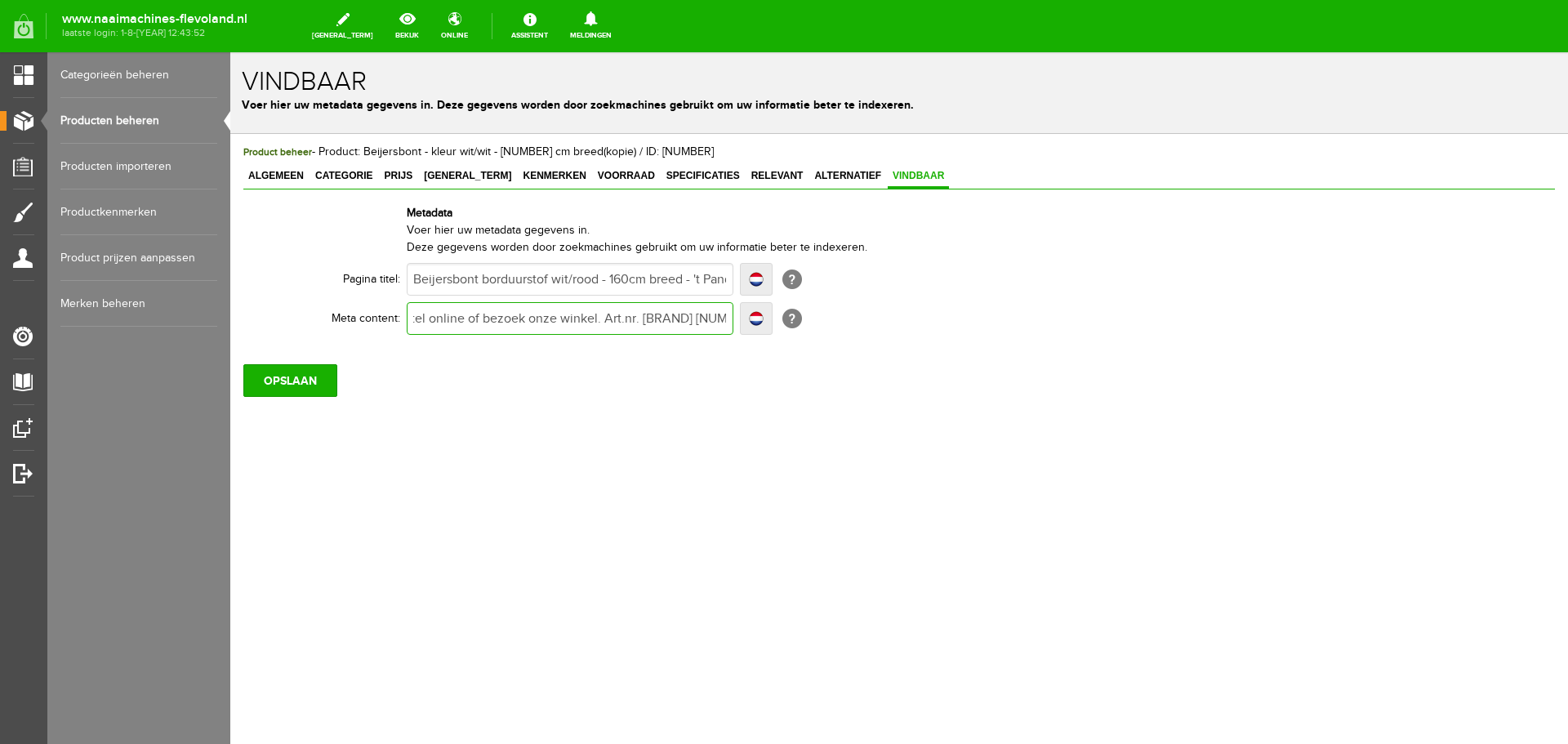 type on "Prachtig witte beiersbont met rode lusjes voor tafelkleden, placemats etc. Bestel online of bezoek onze winkel. Art.nr. Beijer 5400.0" 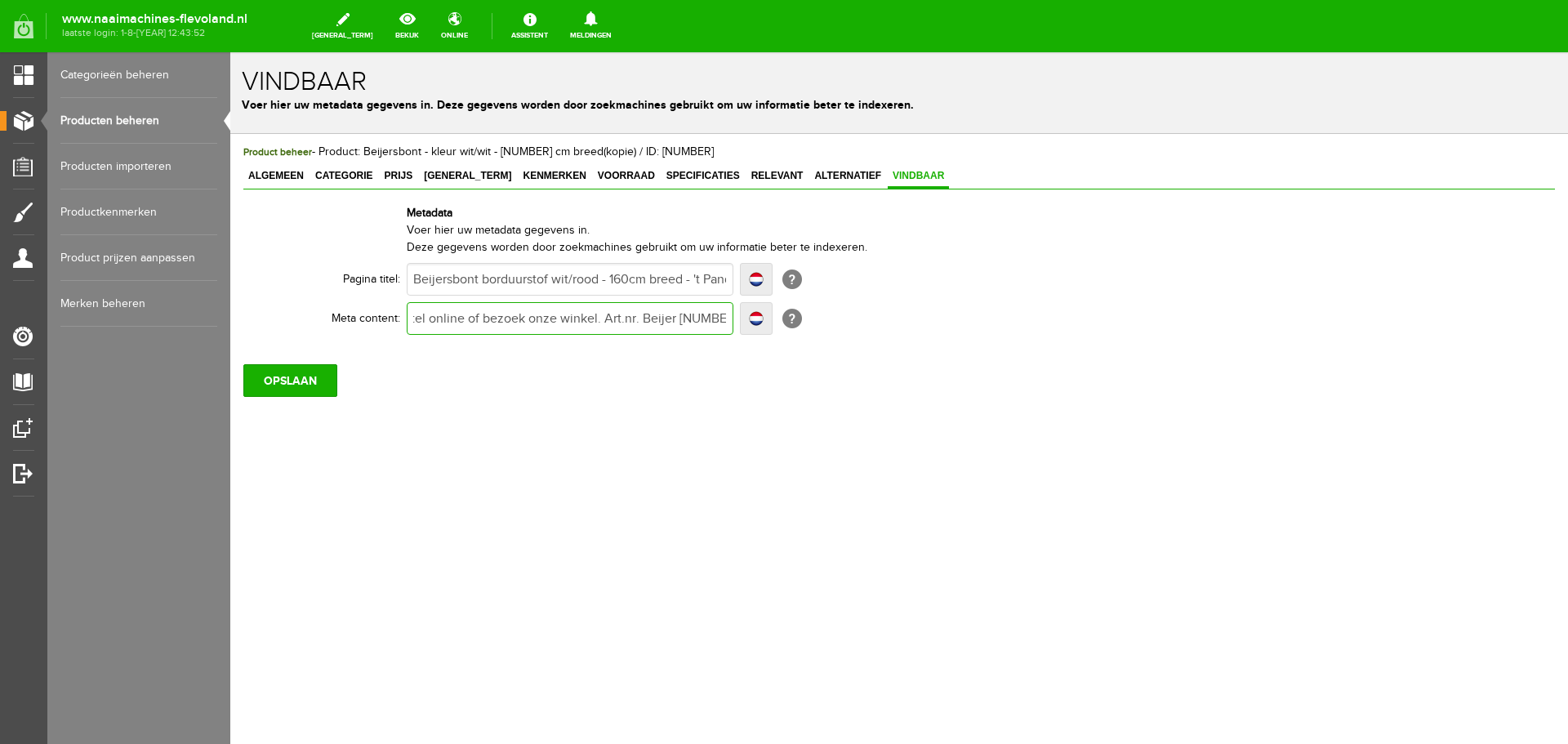 type on "Prachtig witte beiersbont met rode lusjes voor tafelkleden, placemats etc. Bestel online of bezoek onze winkel. Art.nr. Beijer 5400.0" 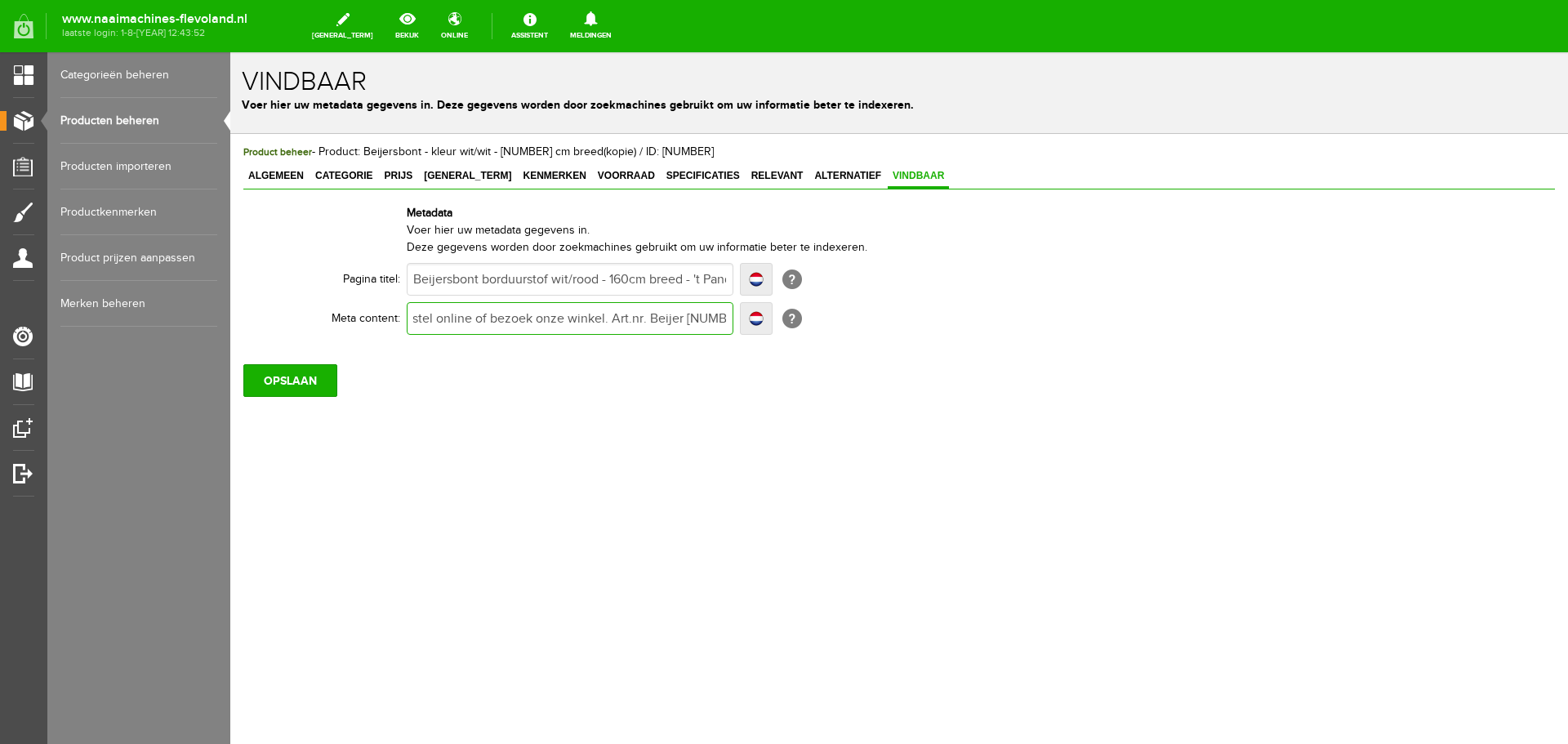 type on "Prachtig witte beiersbont met rode lusjes voor tafelkleden, placemats etc. Bestel online of bezoek onze winkel. Art.nr. Beijer 5400." 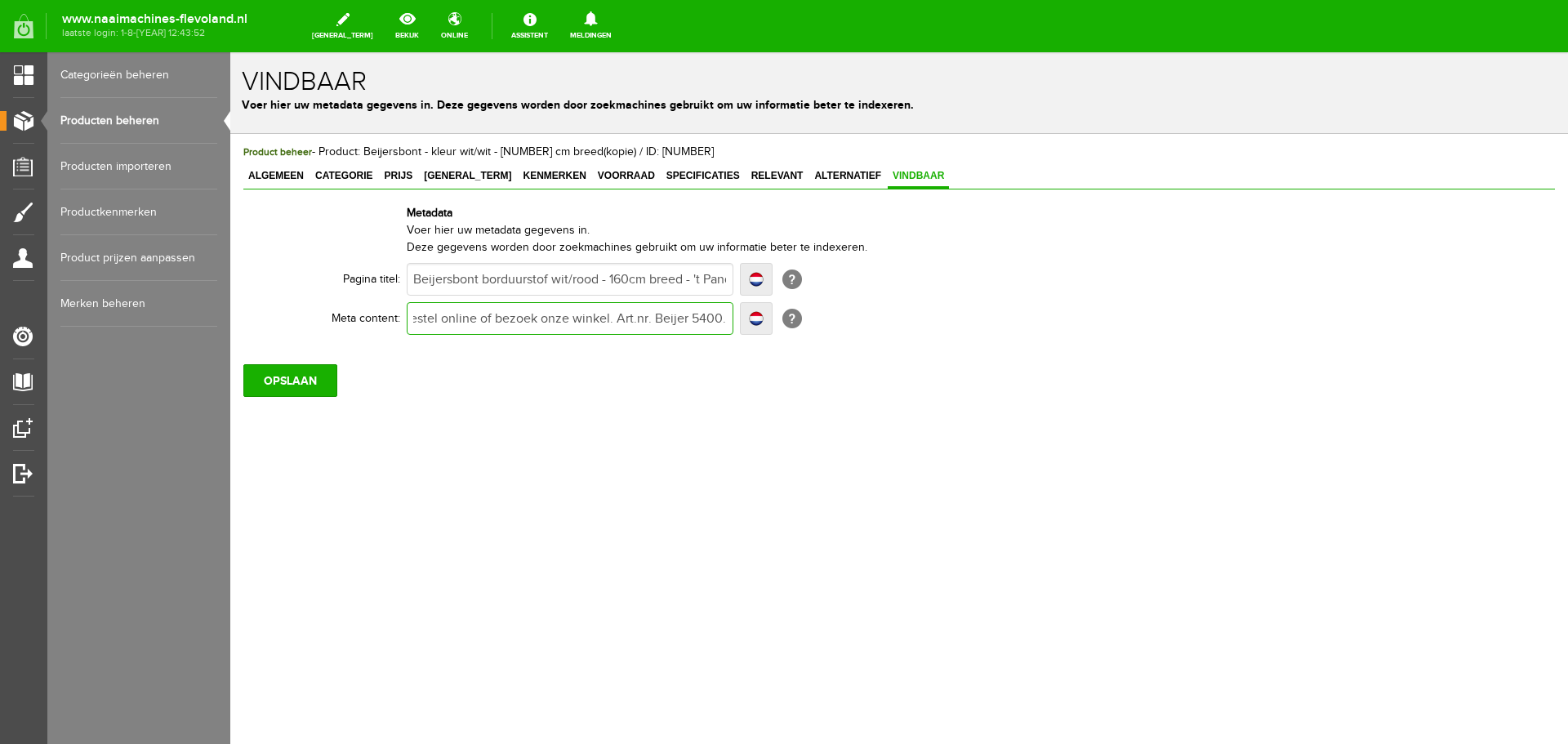 type on "Prachtig witte beiersbont met rode lusjes voor tafelkleden, placemats etc. Bestel online of bezoek onze winkel. Art.nr. Beijer 5400." 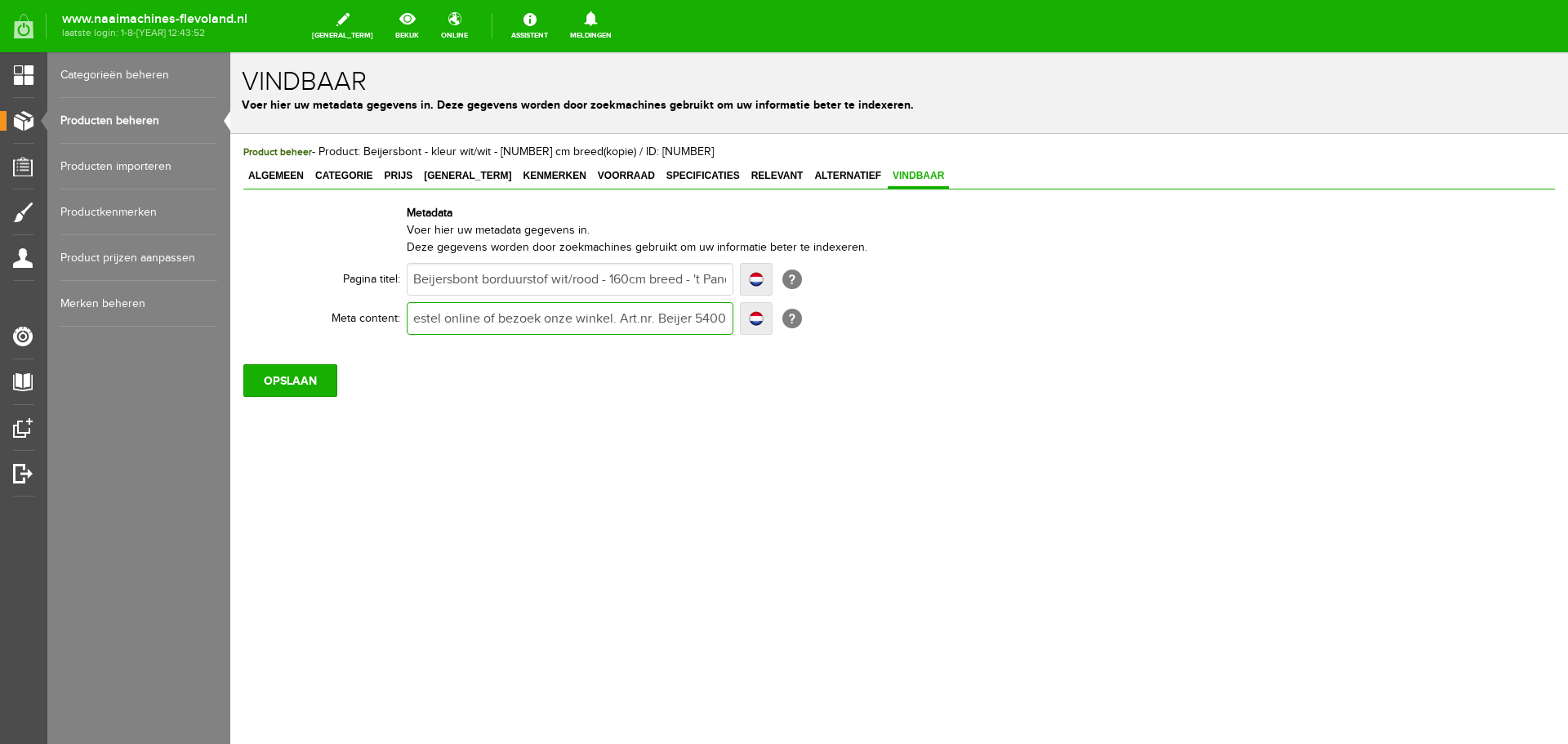 type on "Prachtig witte beiersbont met rode lusjes voor tafelkleden, placemats etc. Bestel online of bezoek onze winkel. Art.nr. Beijer 5400.1" 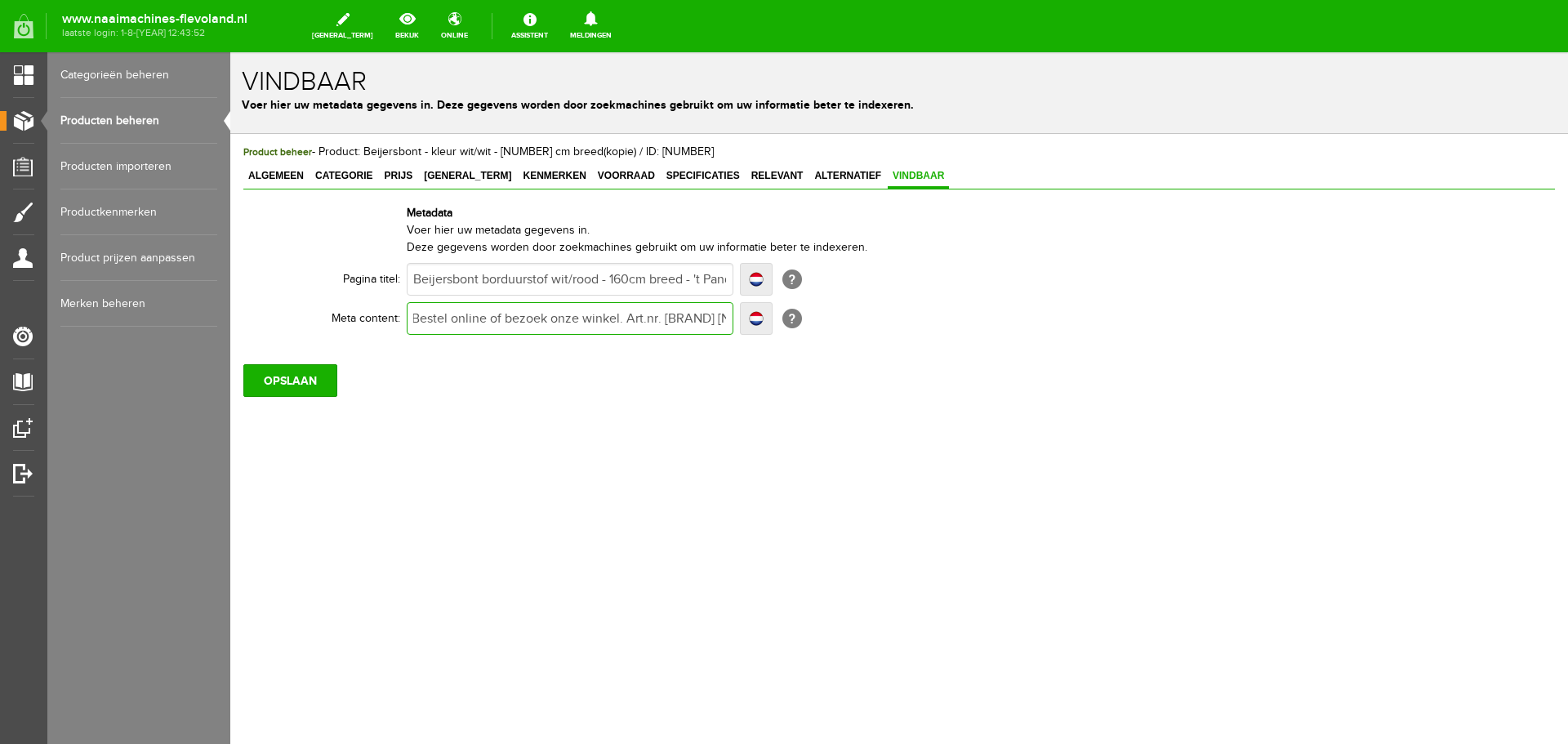 type on "Prachtig witte beiersbont met rode lusjes voor tafelkleden, placemats etc. Bestel online of bezoek onze winkel. Art.nr. Beijer 5400.1" 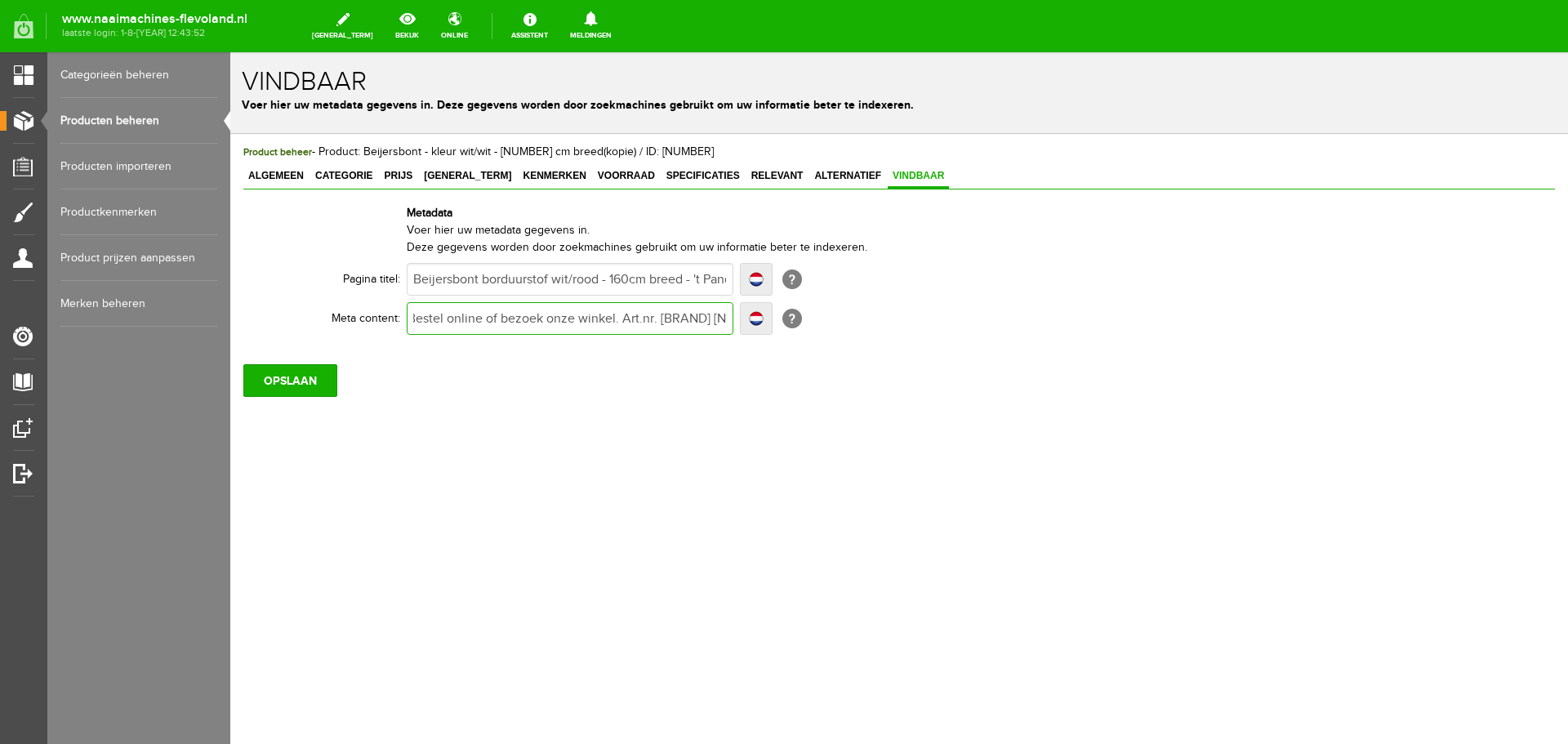 type on "Prachtig witte beiersbont met rode lusjes voor tafelkleden, placemats etc. Bestel online of bezoek onze winkel. Art.nr. Beijer 5400.11" 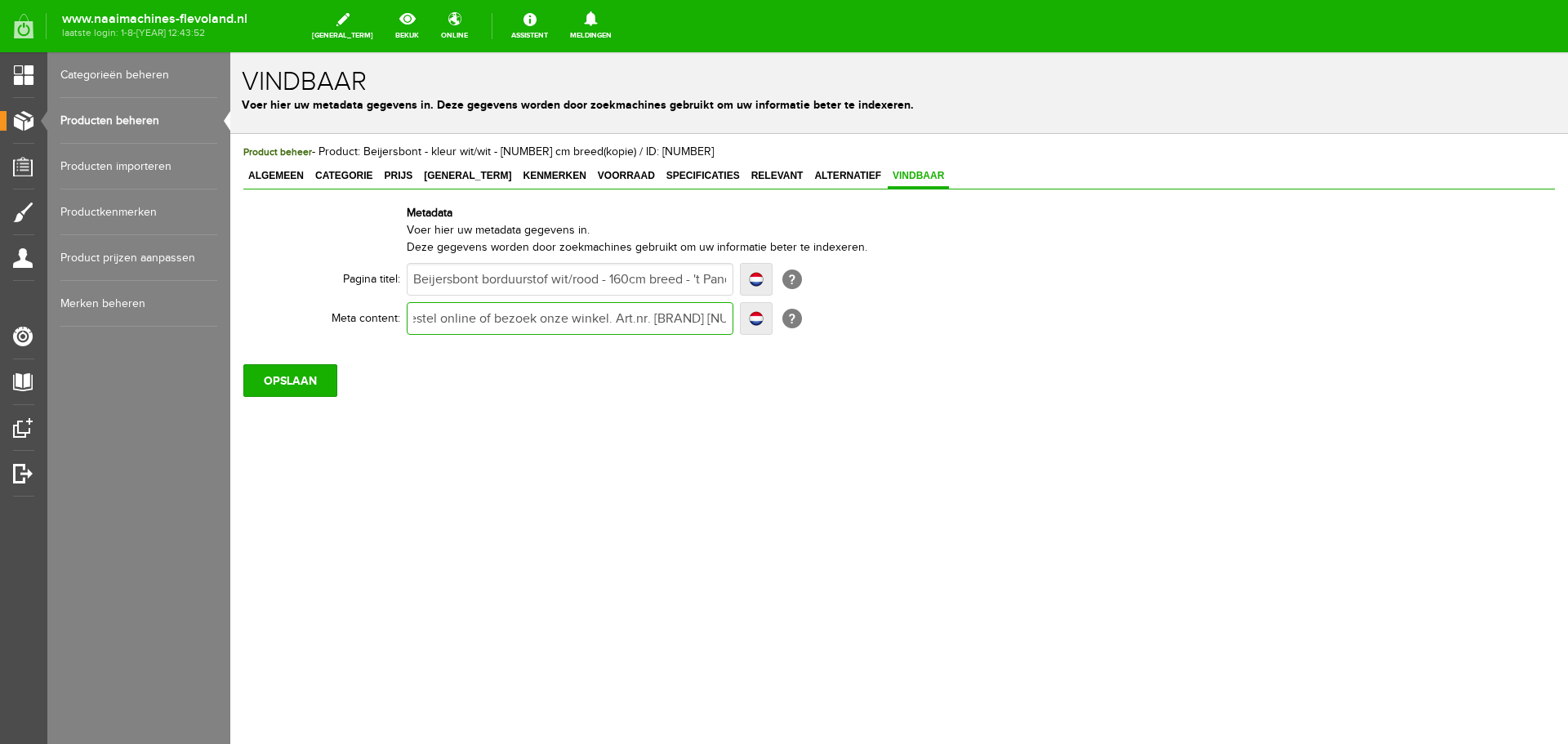 type on "Prachtig witte beiersbont met rode lusjes voor tafelkleden, placemats etc. Bestel online of bezoek onze winkel. Art.nr. Beijer 5400.11" 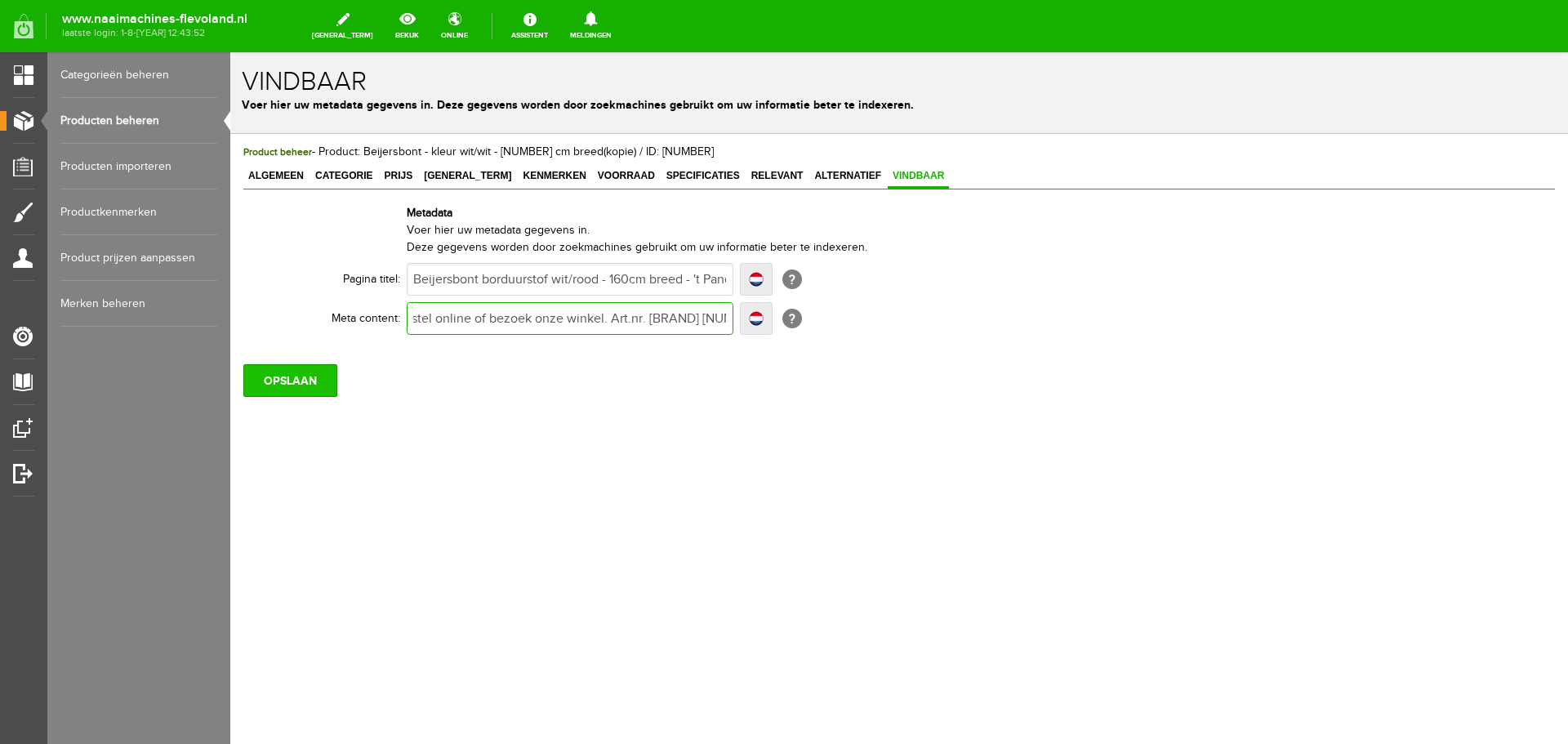 type on "Prachtig witte beiersbont met rode lusjes voor tafelkleden, placemats etc. Bestel online of bezoek onze winkel. Art.nr. Beijer 5400.11" 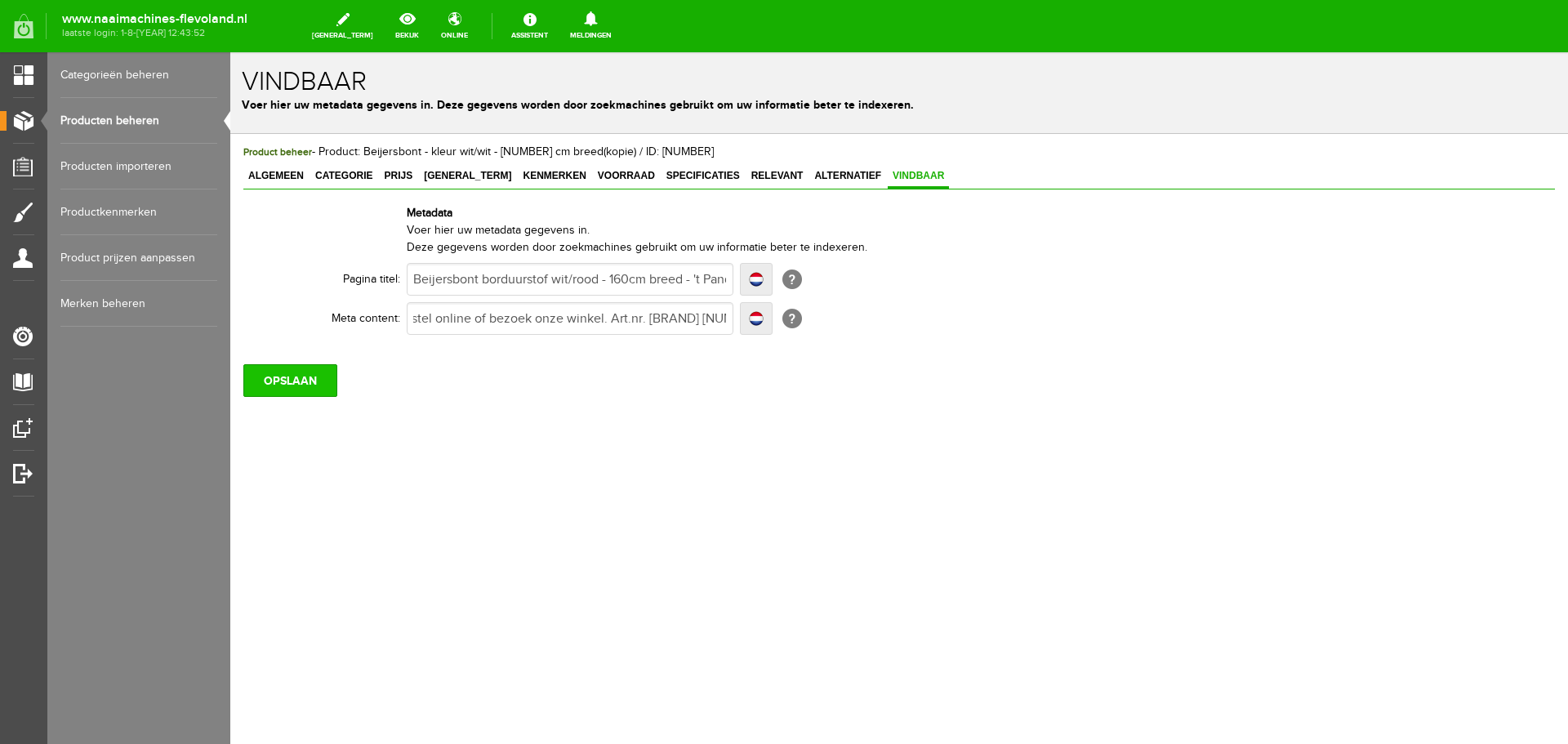 click on "OPSLAAN" at bounding box center [290, 381] 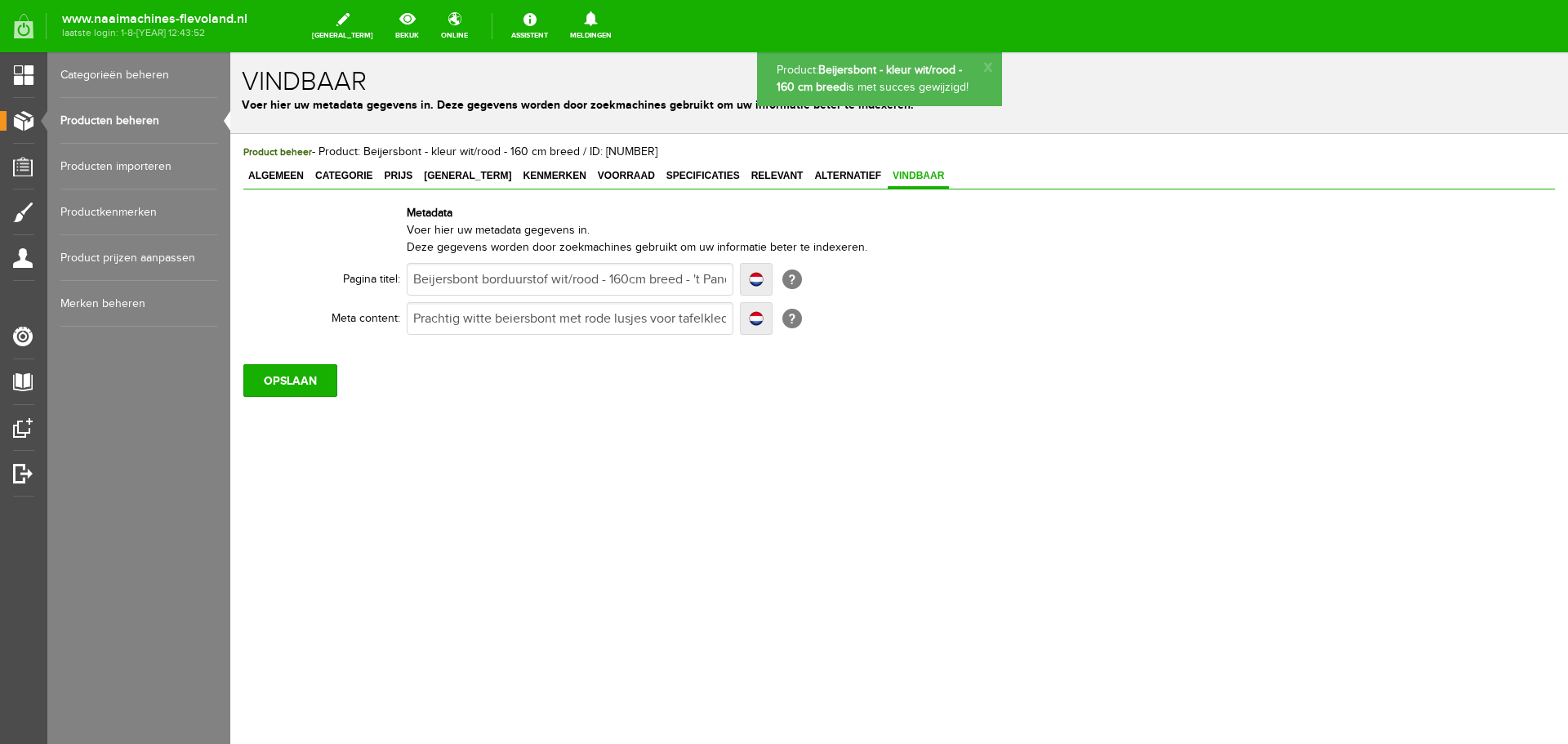 scroll, scrollTop: 0, scrollLeft: 0, axis: both 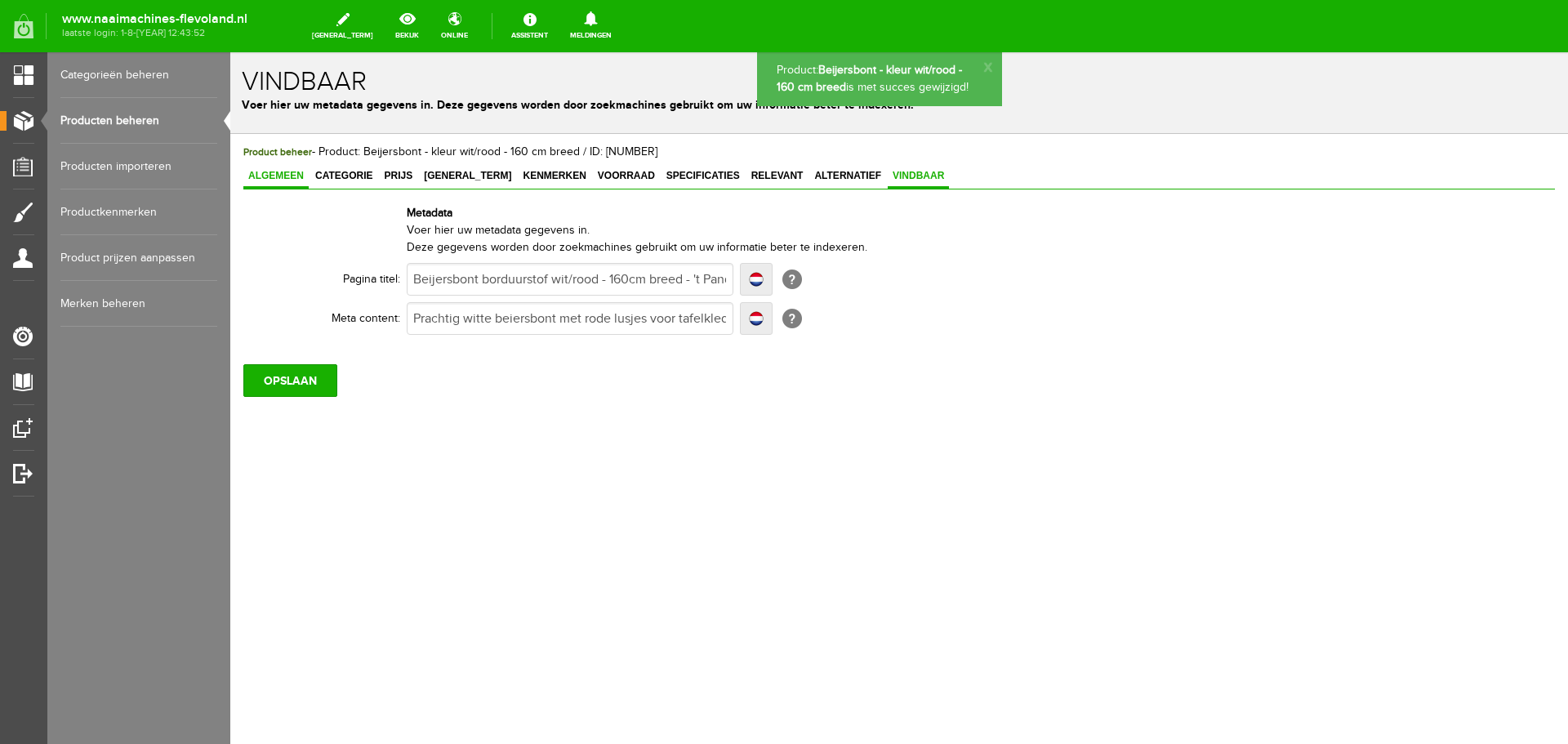 click on "Algemeen" at bounding box center (276, 176) 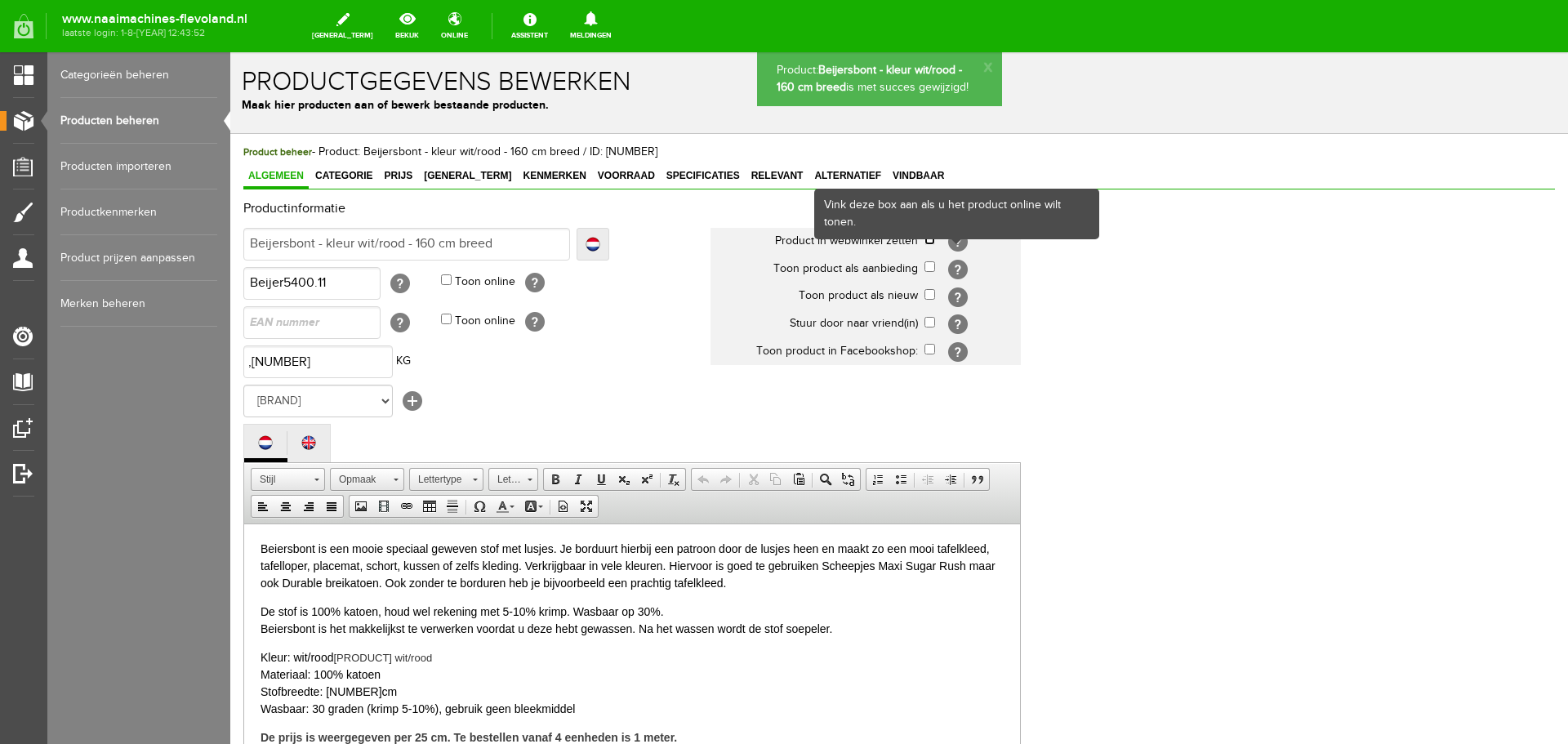 click at bounding box center (929, 239) 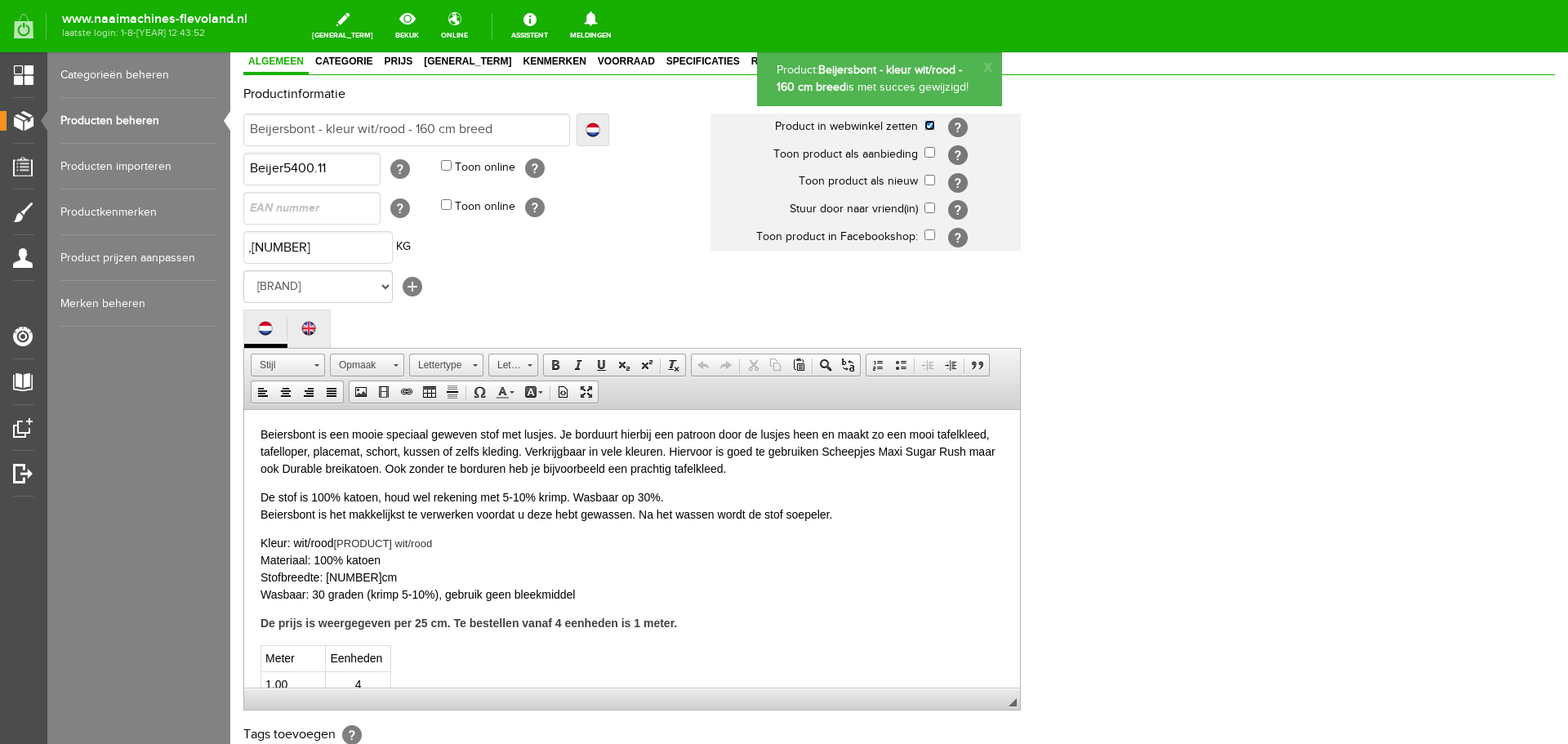 scroll, scrollTop: 360, scrollLeft: 0, axis: vertical 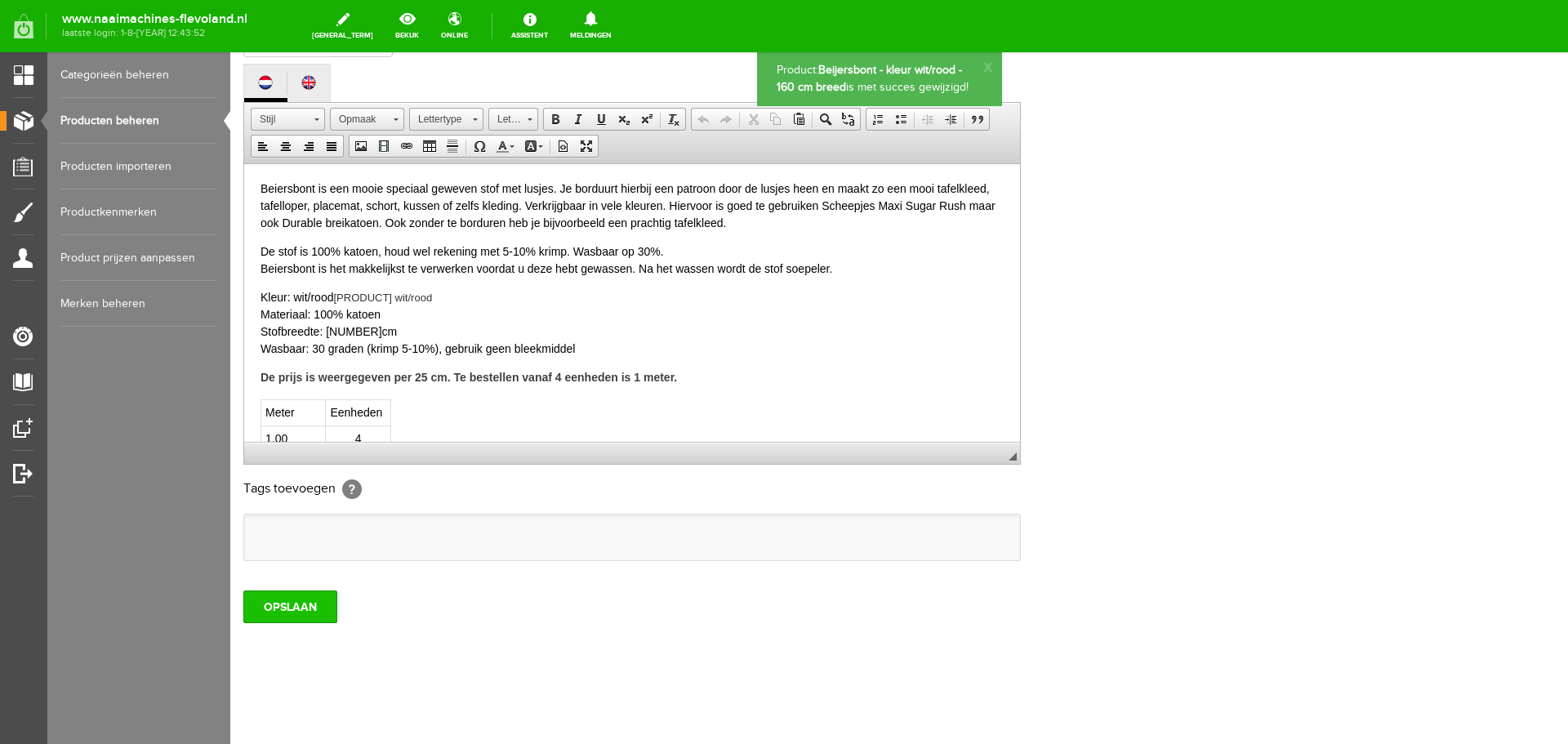 click on "OPSLAAN" at bounding box center [290, 607] 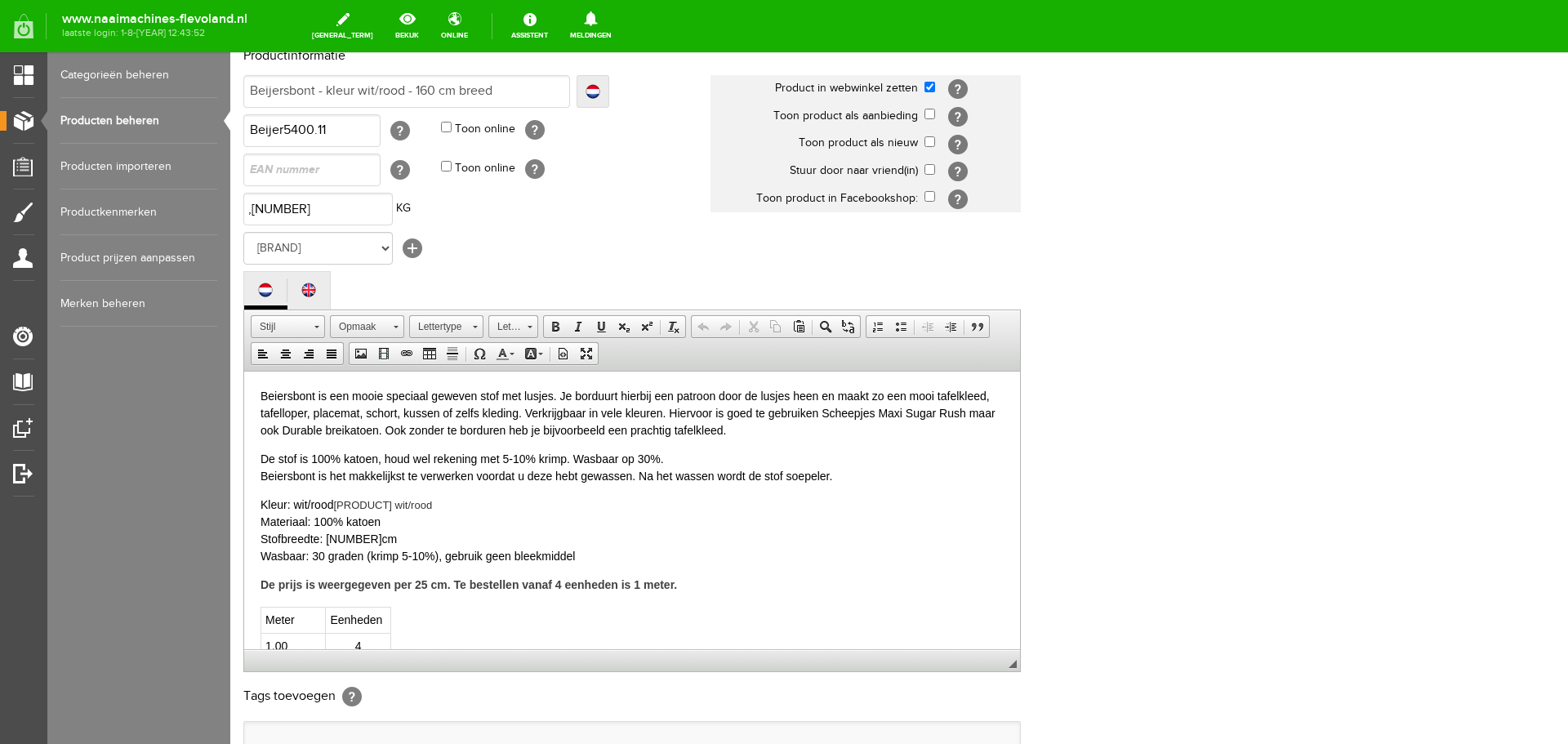 scroll, scrollTop: 33, scrollLeft: 0, axis: vertical 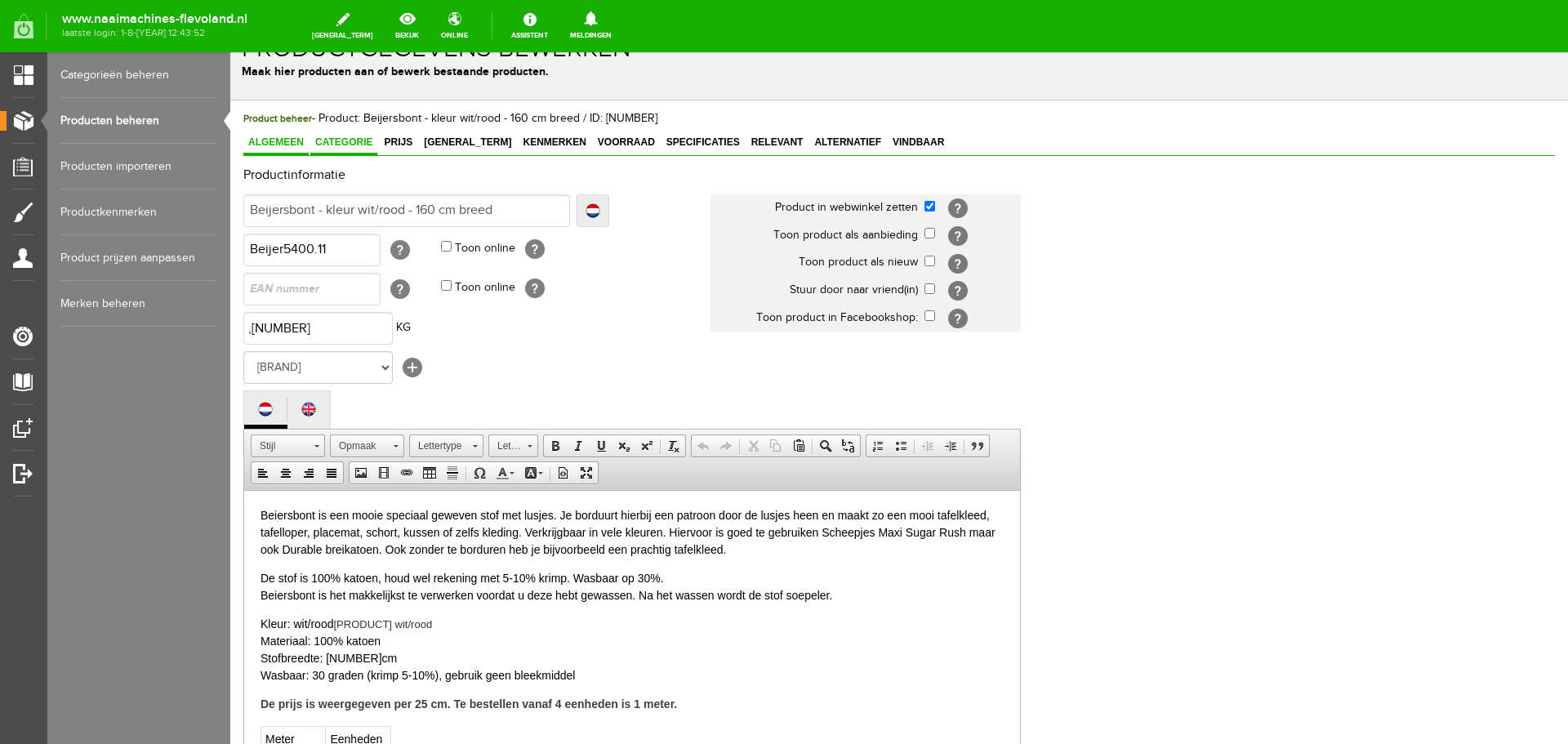 click on "Categorie" at bounding box center (344, 142) 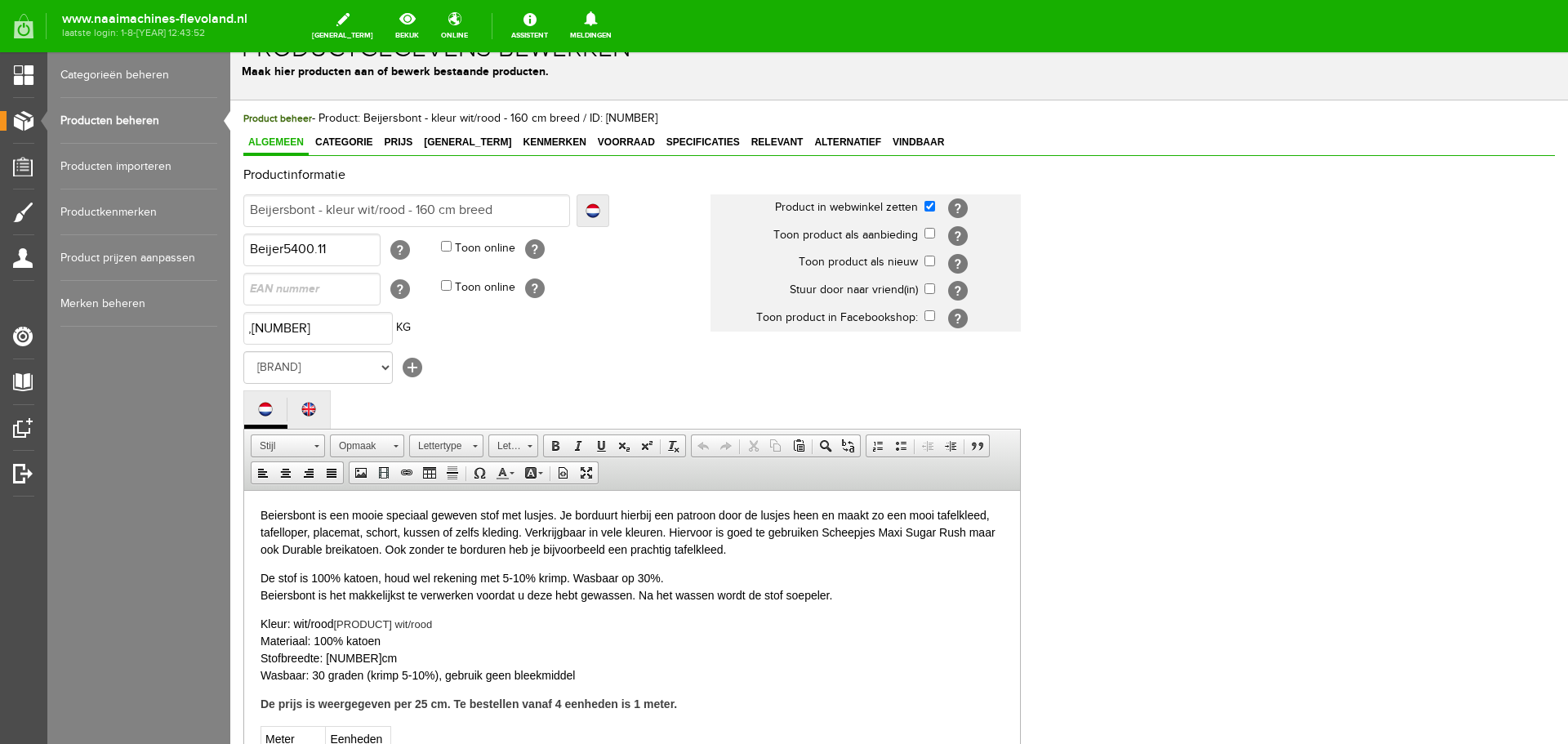 scroll, scrollTop: 0, scrollLeft: 0, axis: both 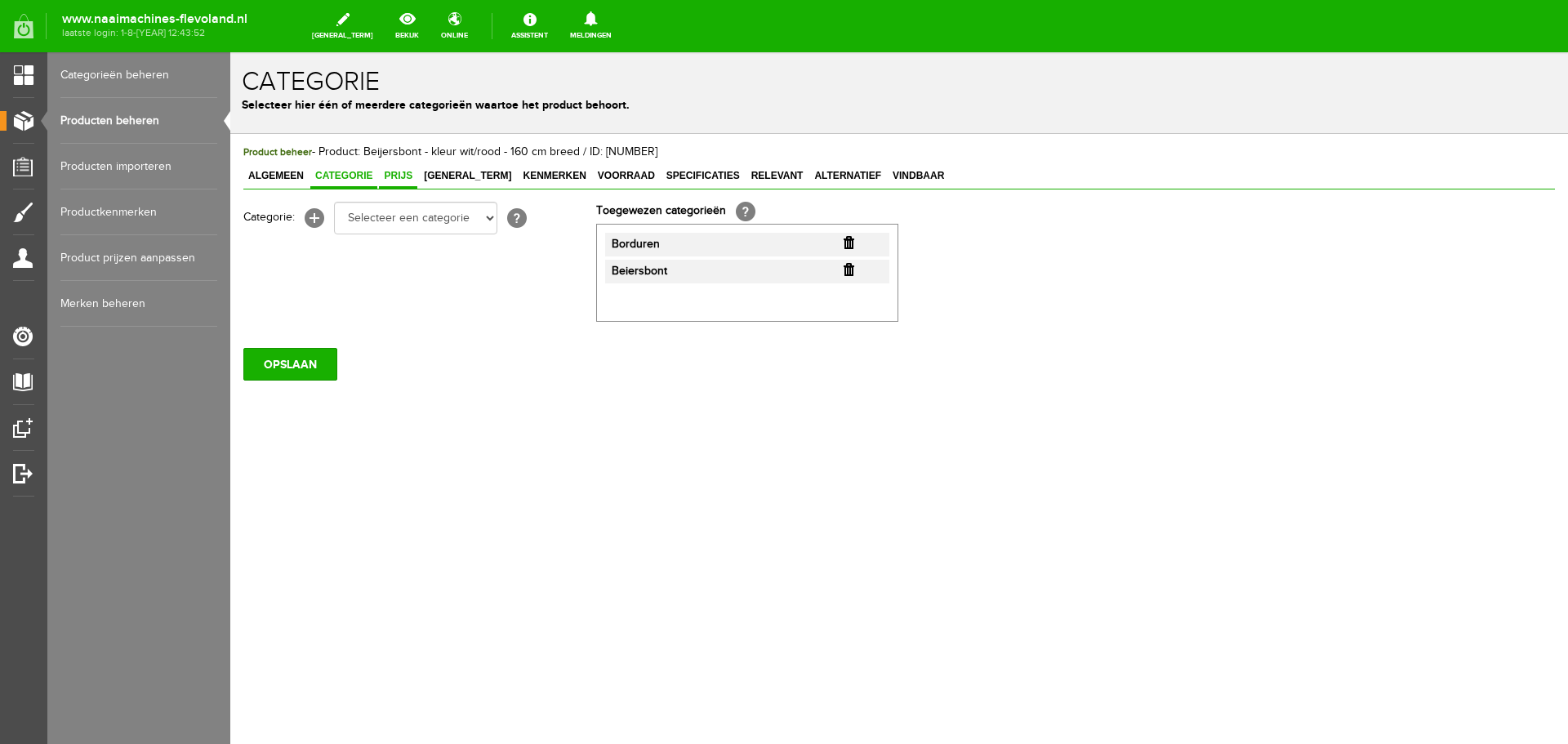 click on "Prijs" at bounding box center (398, 176) 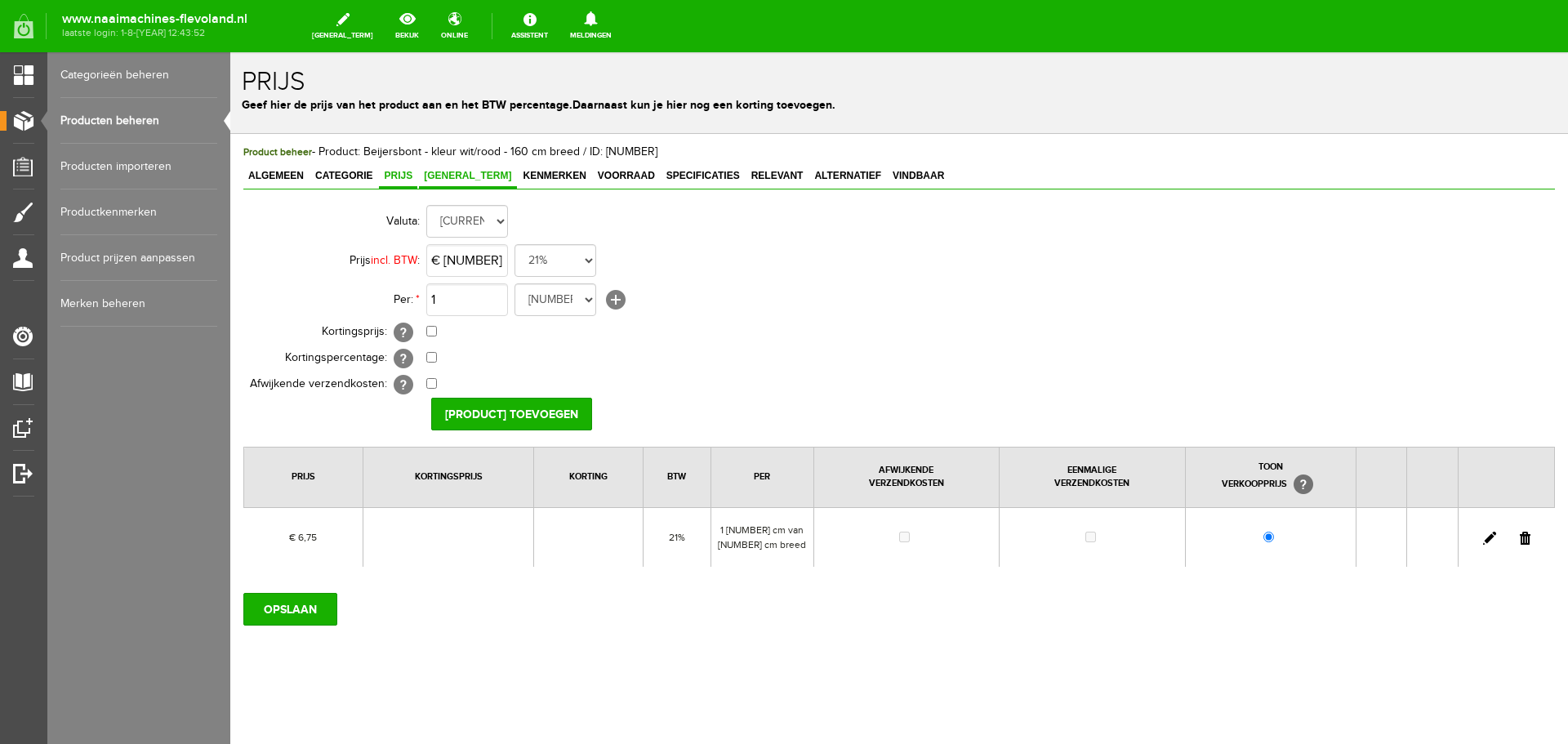 click on "Foto's" at bounding box center (467, 176) 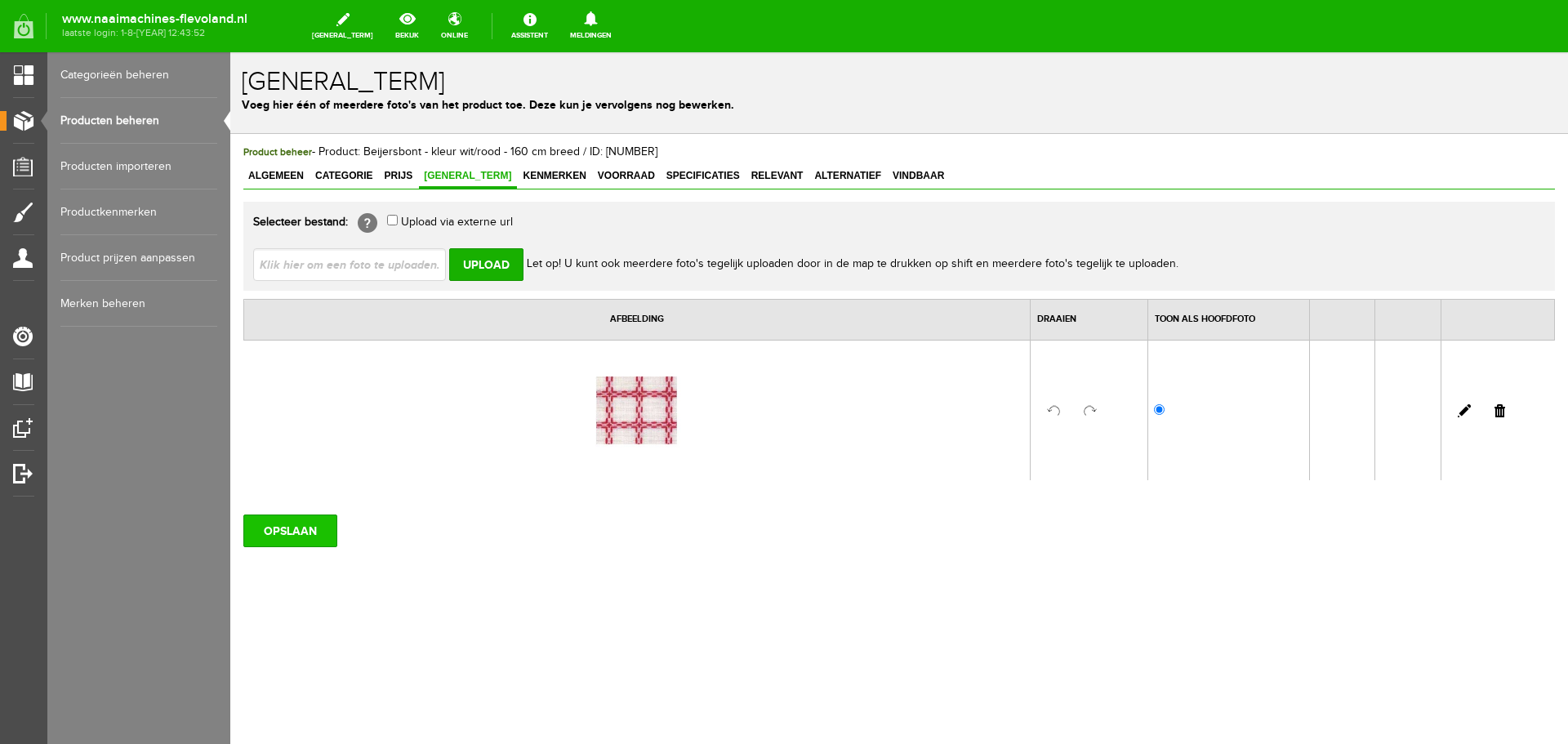click on "OPSLAAN" at bounding box center (290, 531) 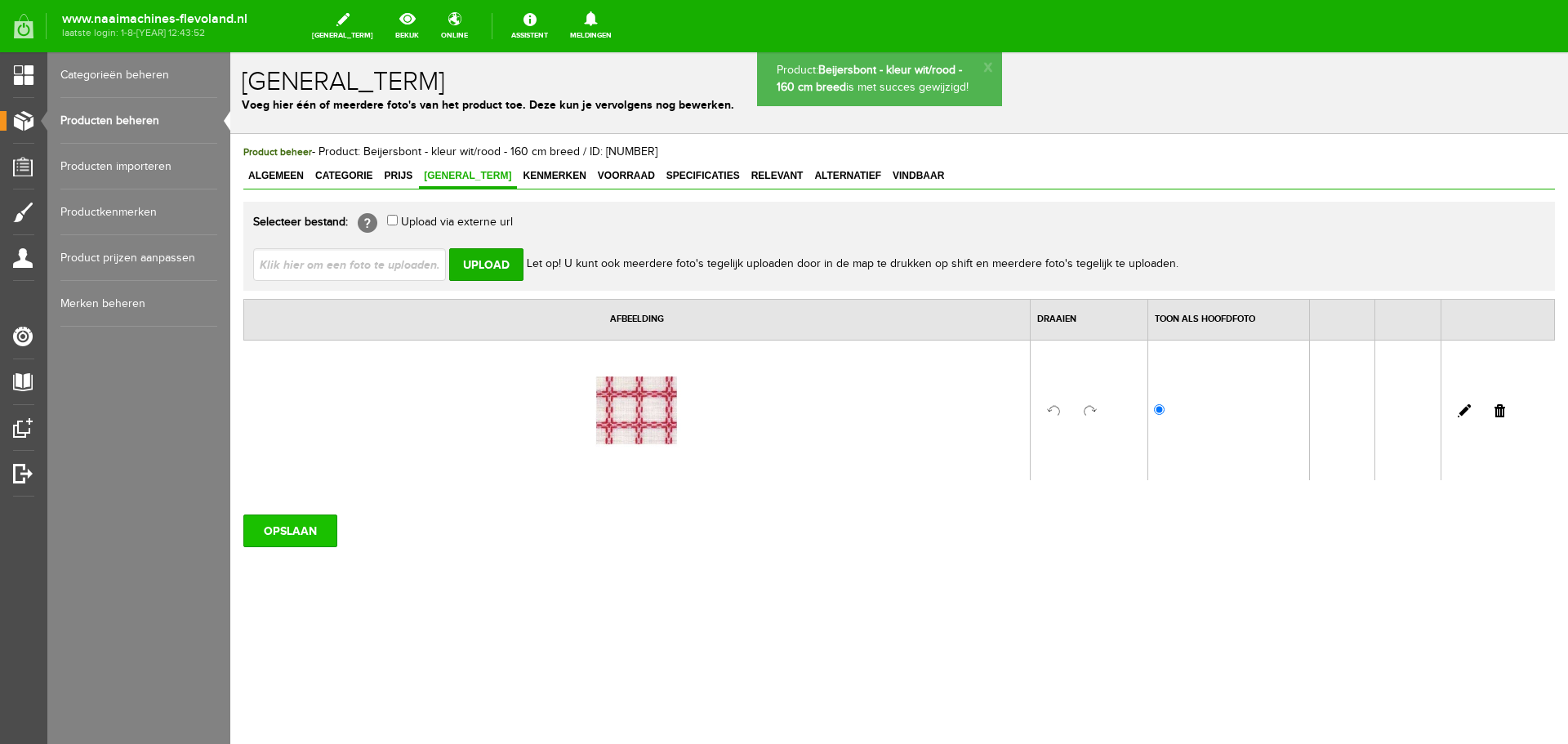 scroll, scrollTop: 0, scrollLeft: 0, axis: both 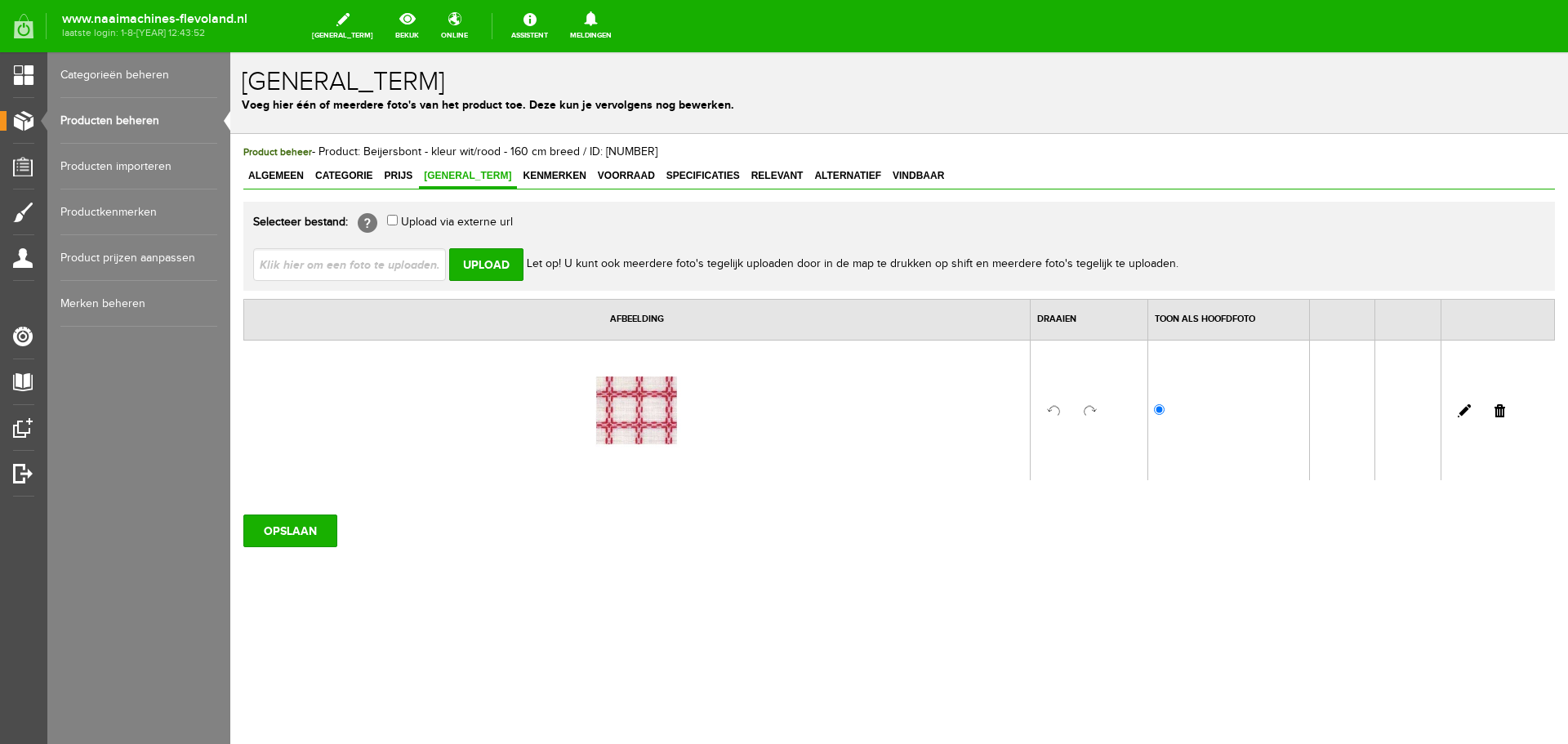 click on "Producten beheren" at bounding box center [139, 121] 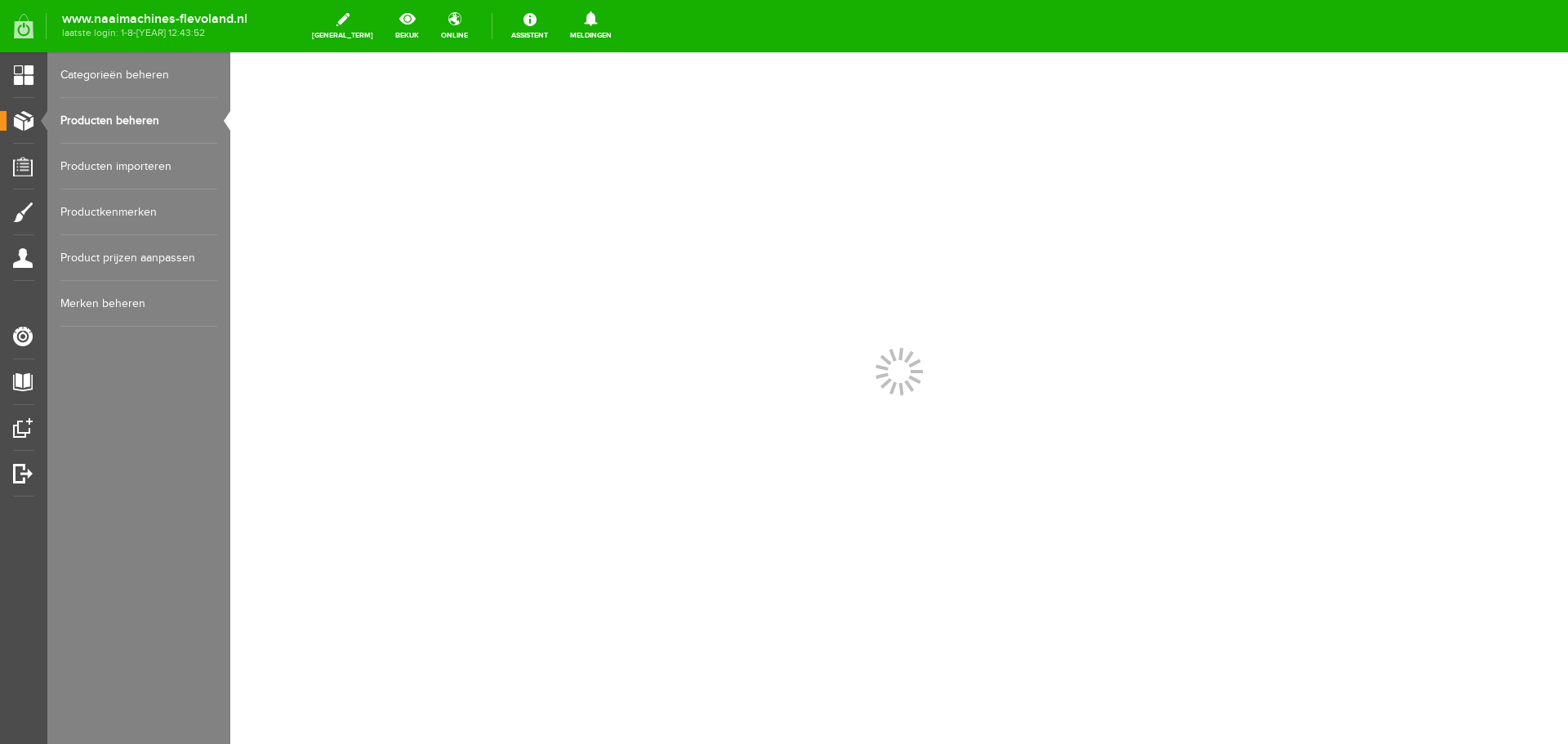 scroll, scrollTop: 0, scrollLeft: 0, axis: both 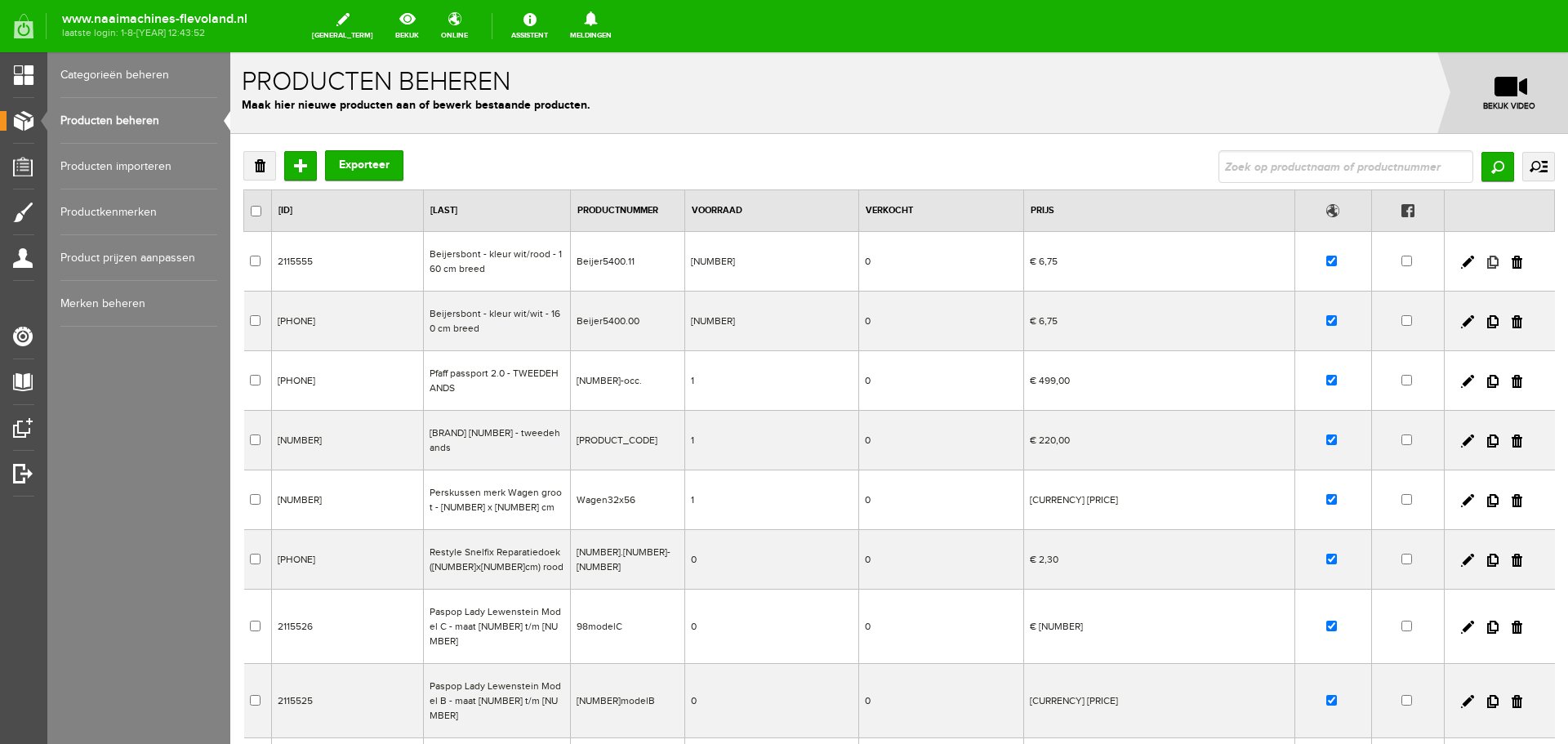 click at bounding box center [1493, 262] 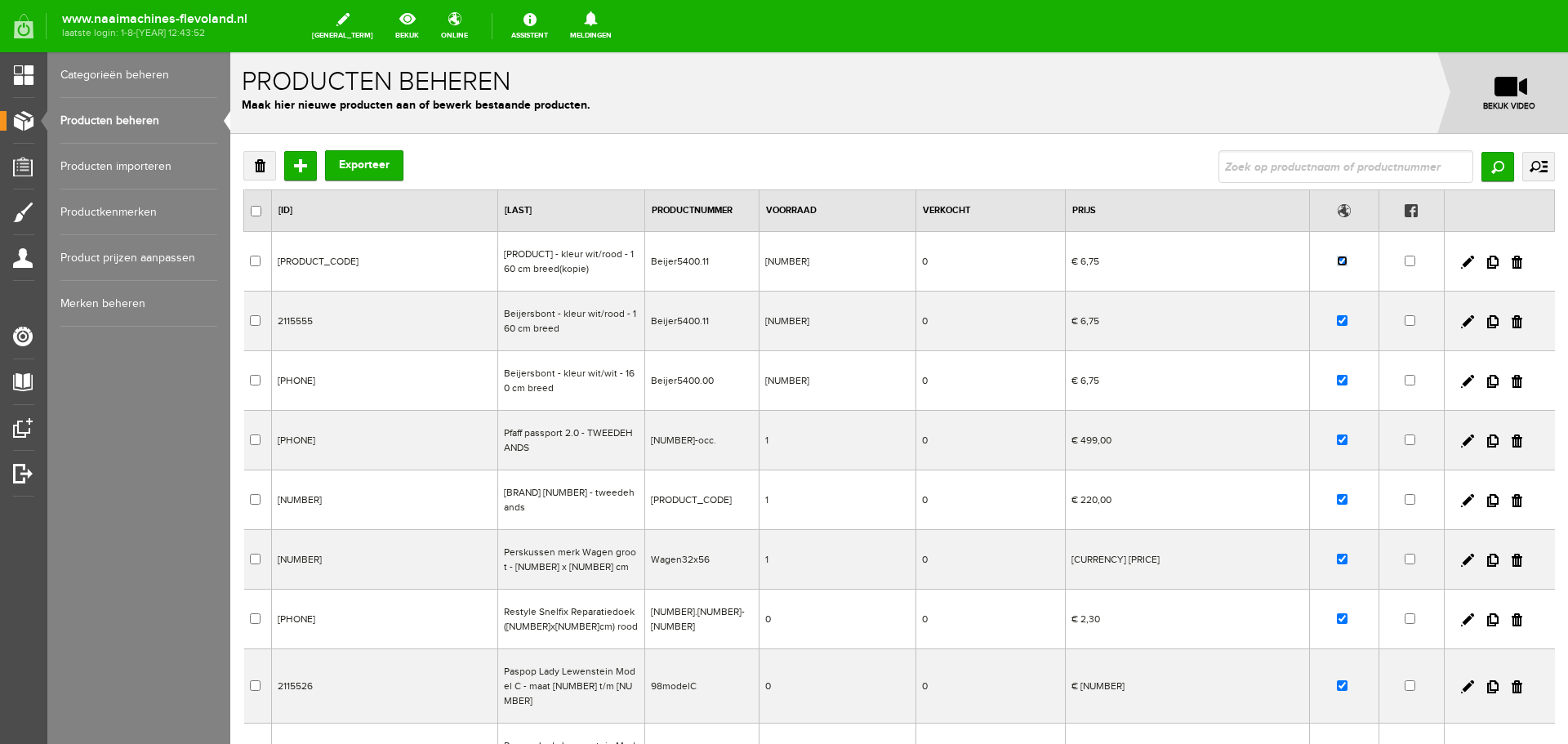 click at bounding box center (1342, 261) 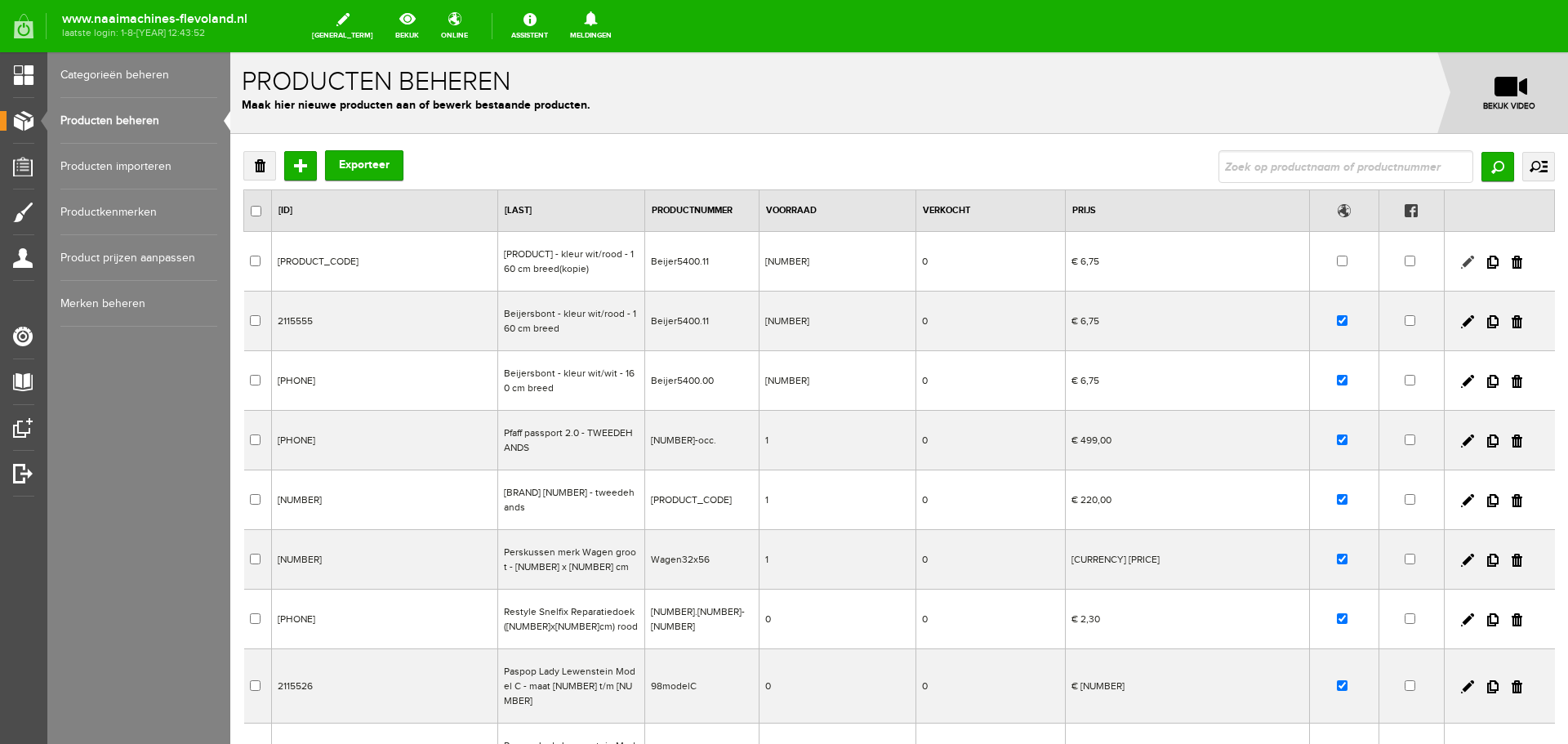 click at bounding box center (1468, 262) 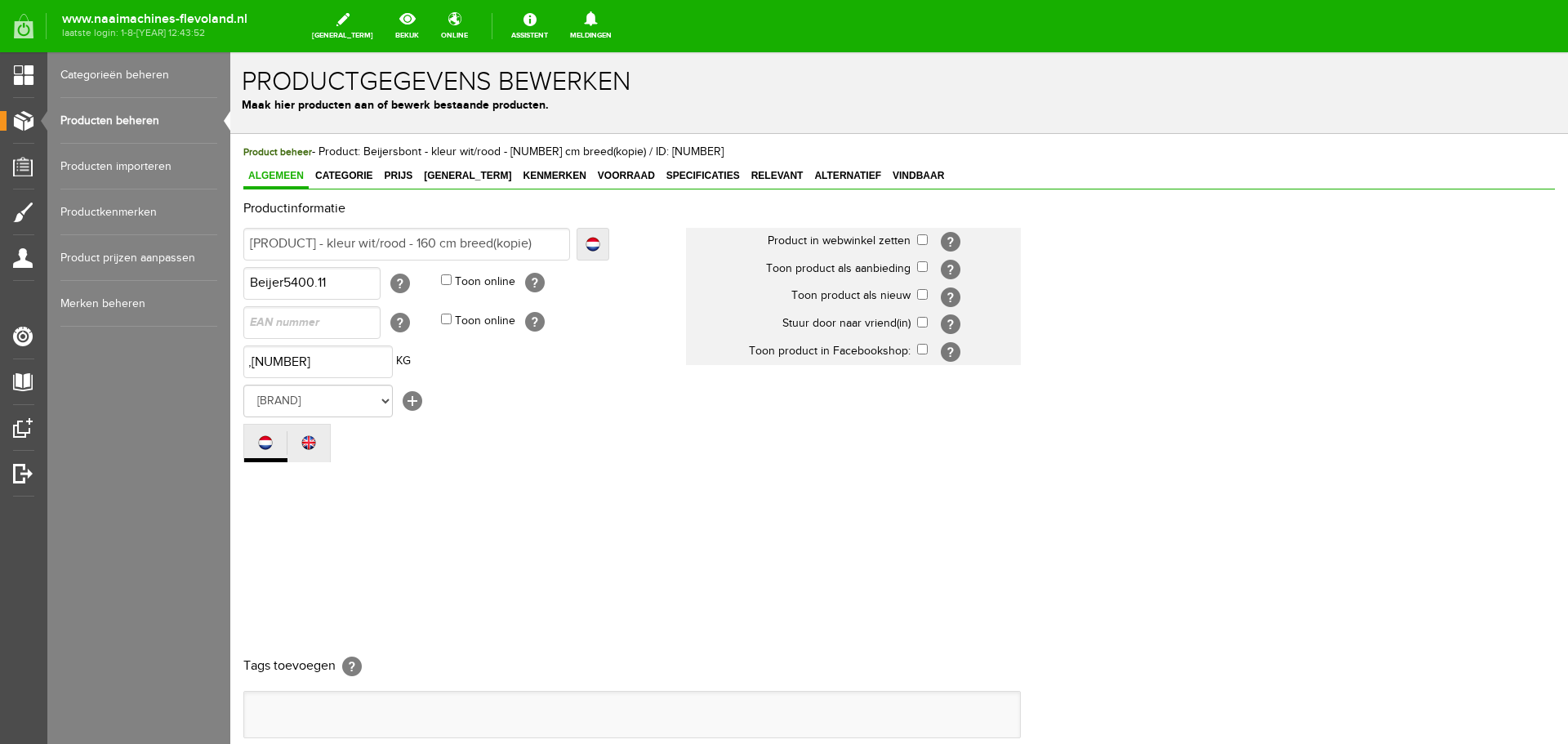 scroll, scrollTop: 0, scrollLeft: 0, axis: both 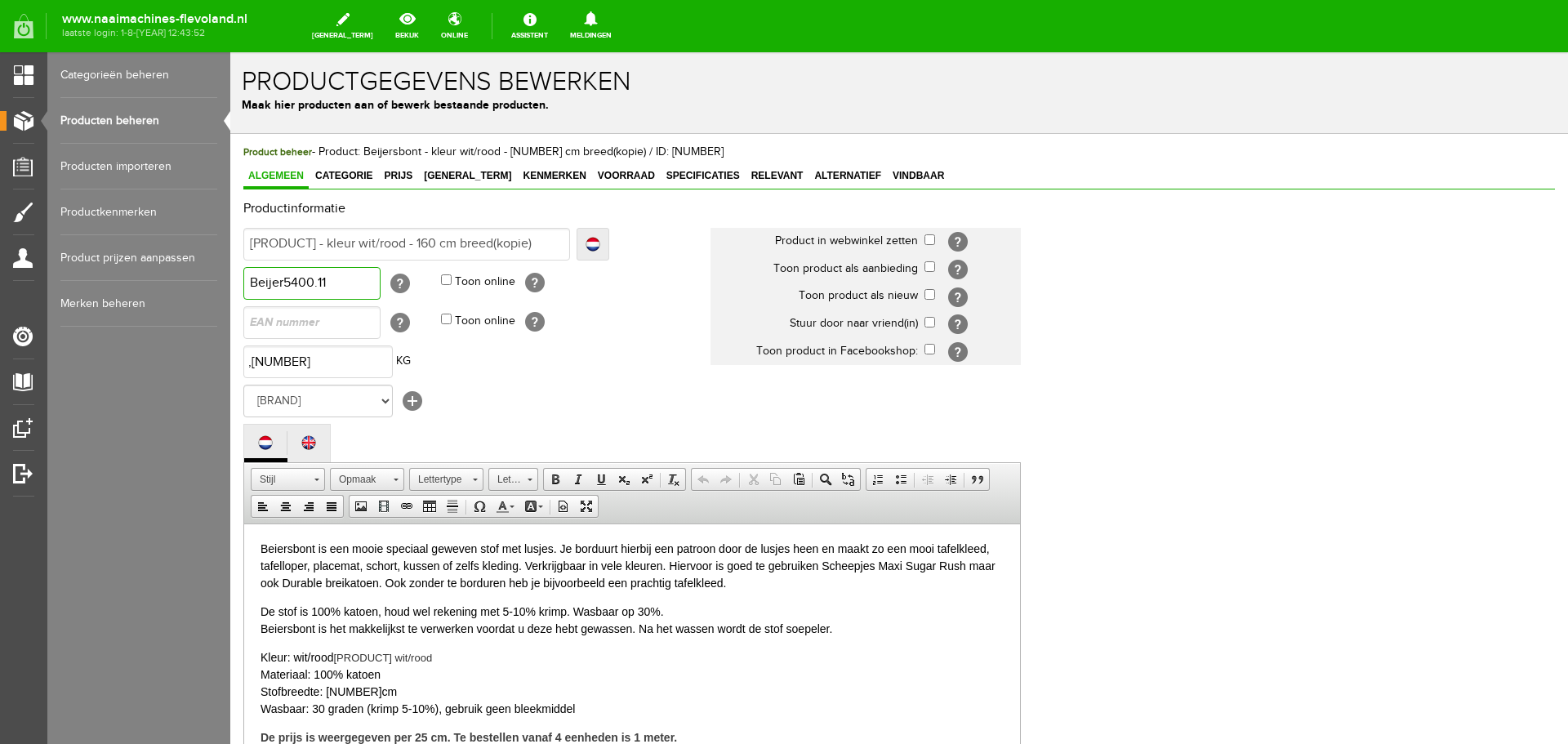 click on "Beijer5400.11" at bounding box center [312, 283] 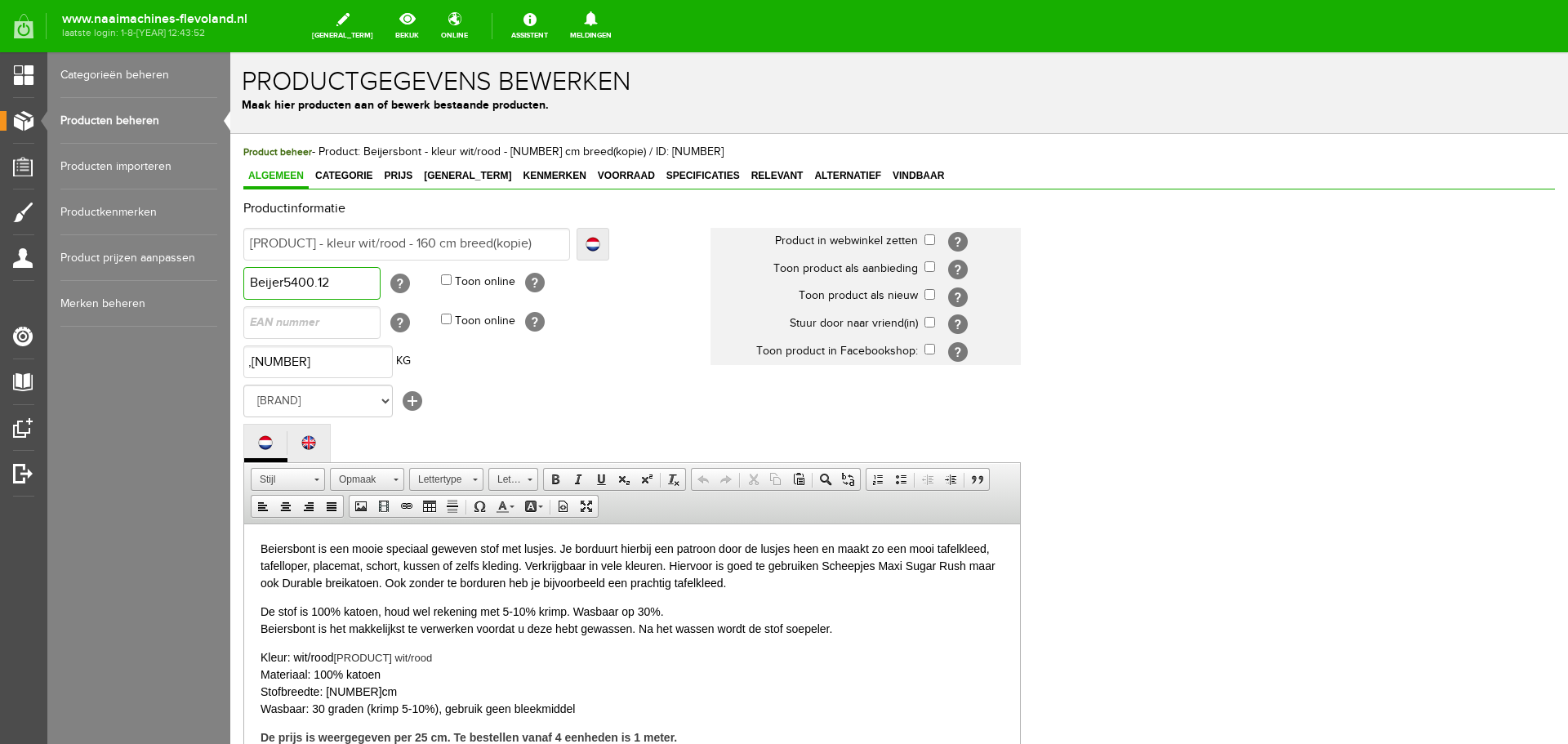 type on "Beijer5400.12" 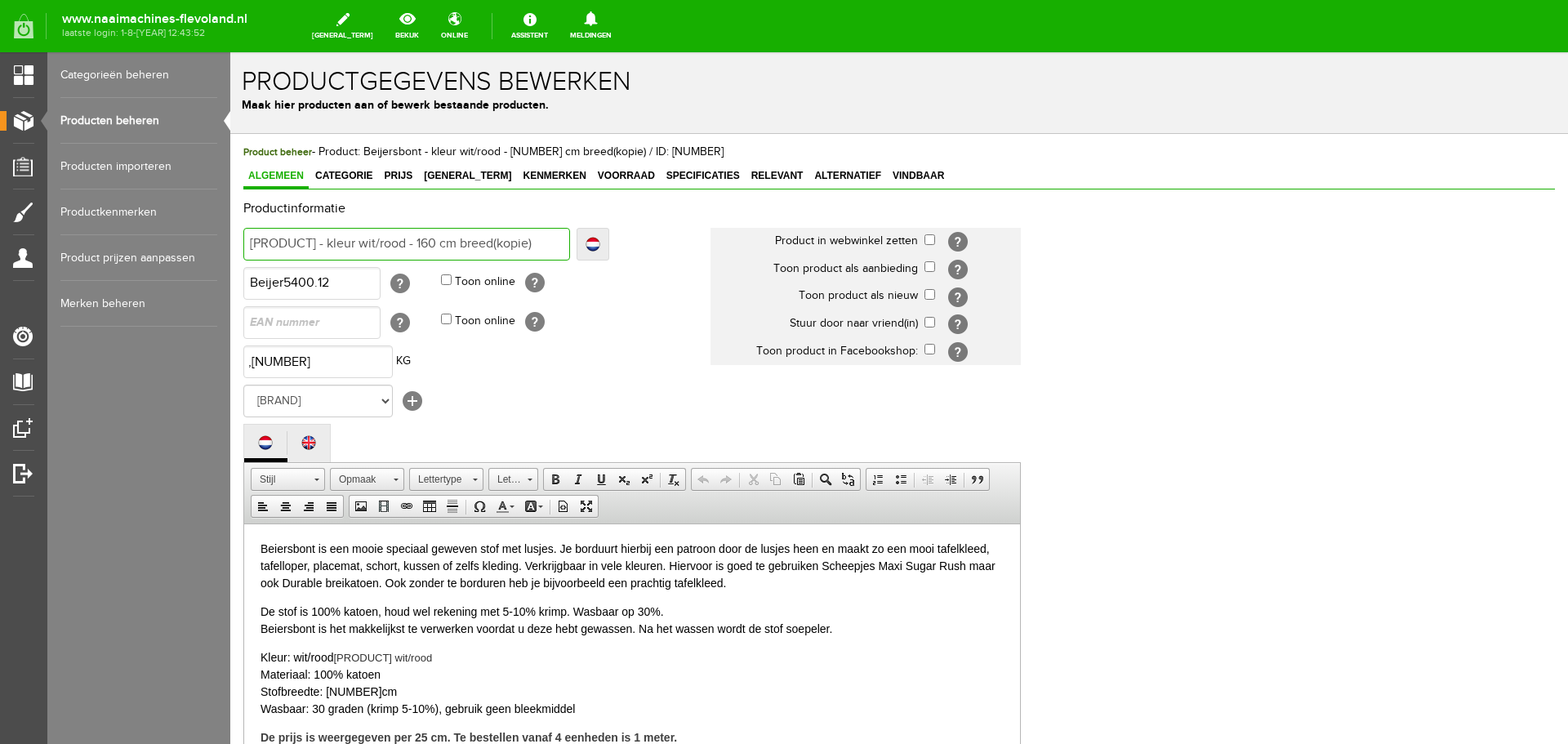 click on "Beijersbont - kleur wit/rood - 160 cm breed(kopie)" at bounding box center [407, 244] 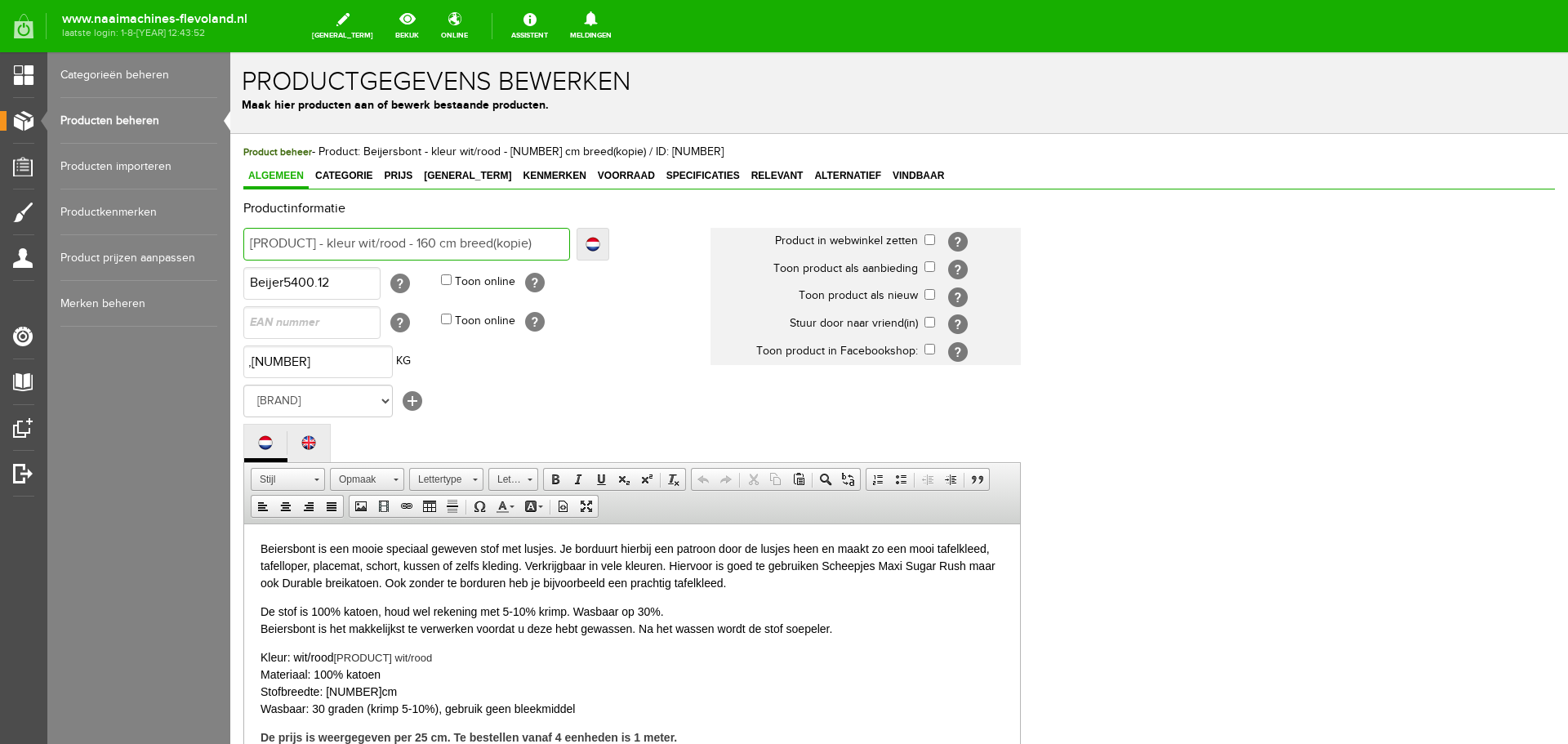 type on "Beijersbont - kleur wit/b- 160 cm breed(kopie)" 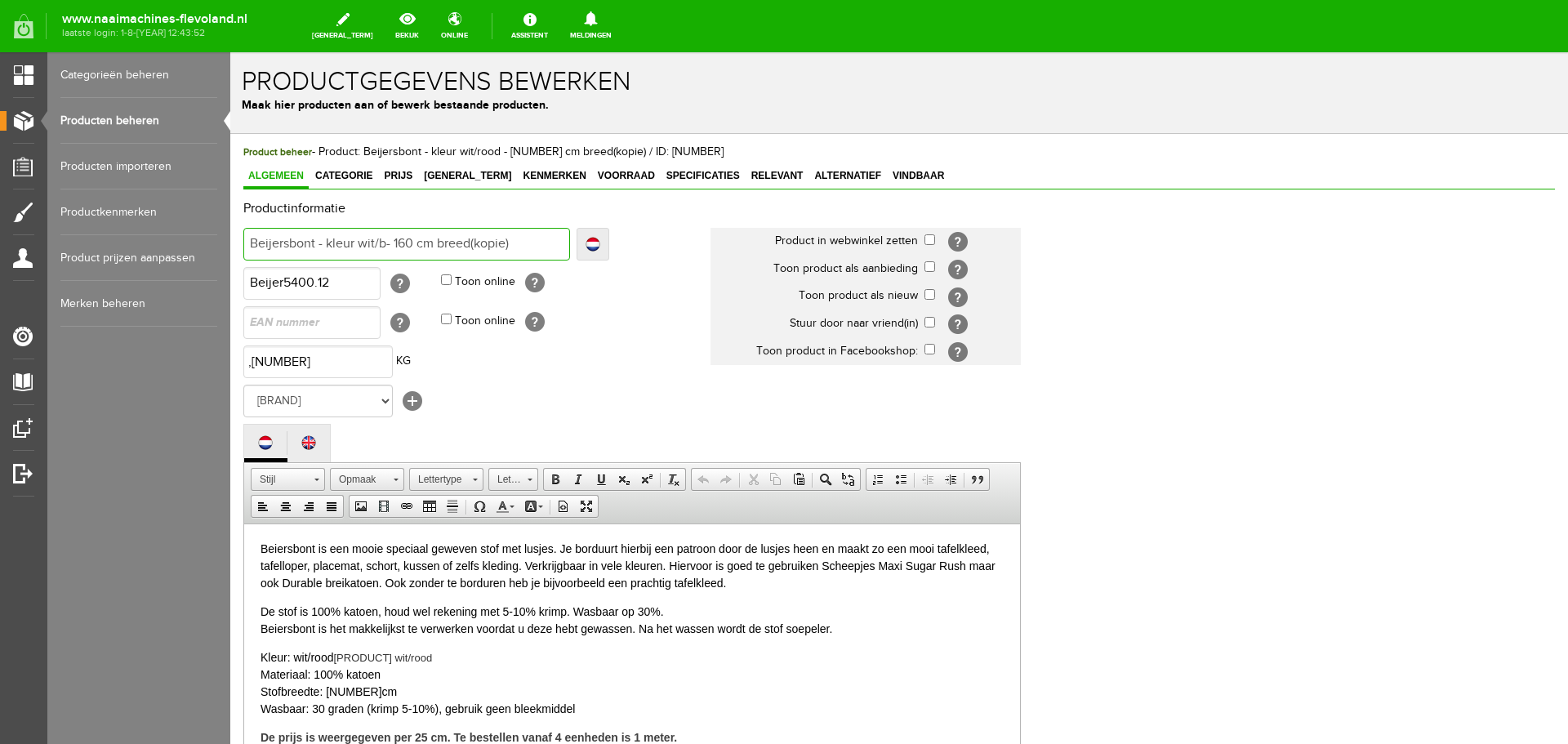type on "Beijersbont - kleur wit/b- 160 cm breed(kopie)" 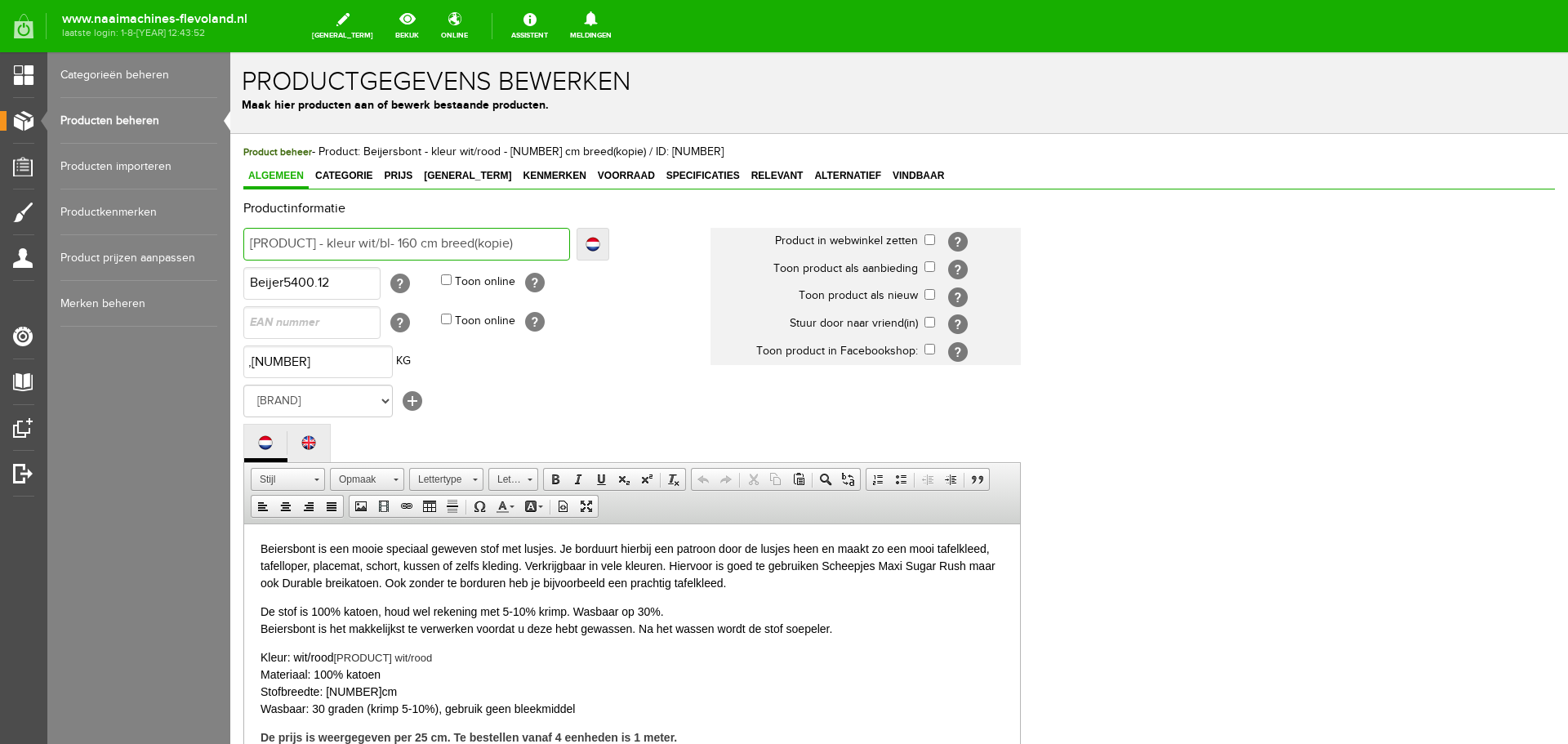 type on "Beijersbont - kleur wit/bl- 160 cm breed(kopie)" 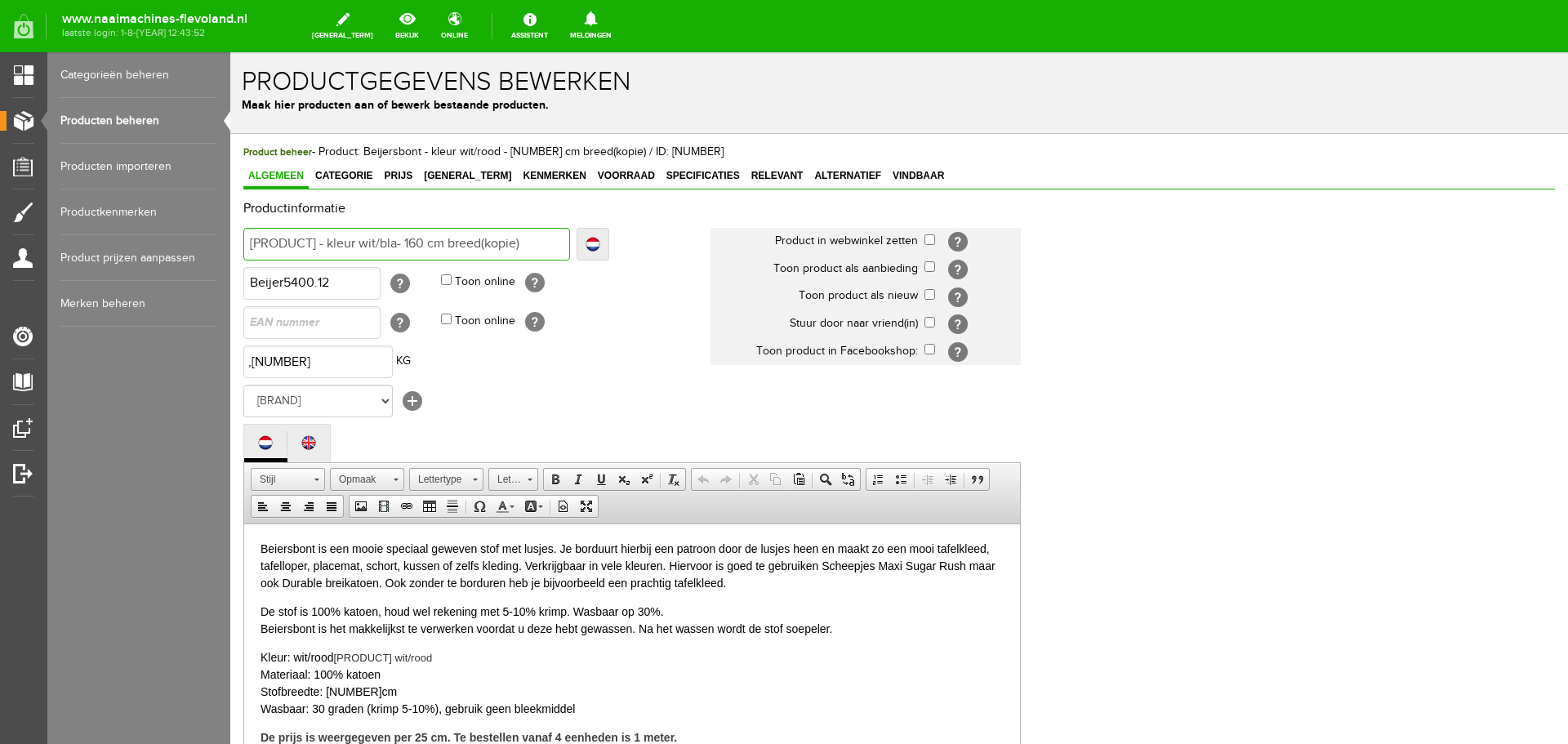 type on "Beijersbont - kleur wit/bla- 160 cm breed(kopie)" 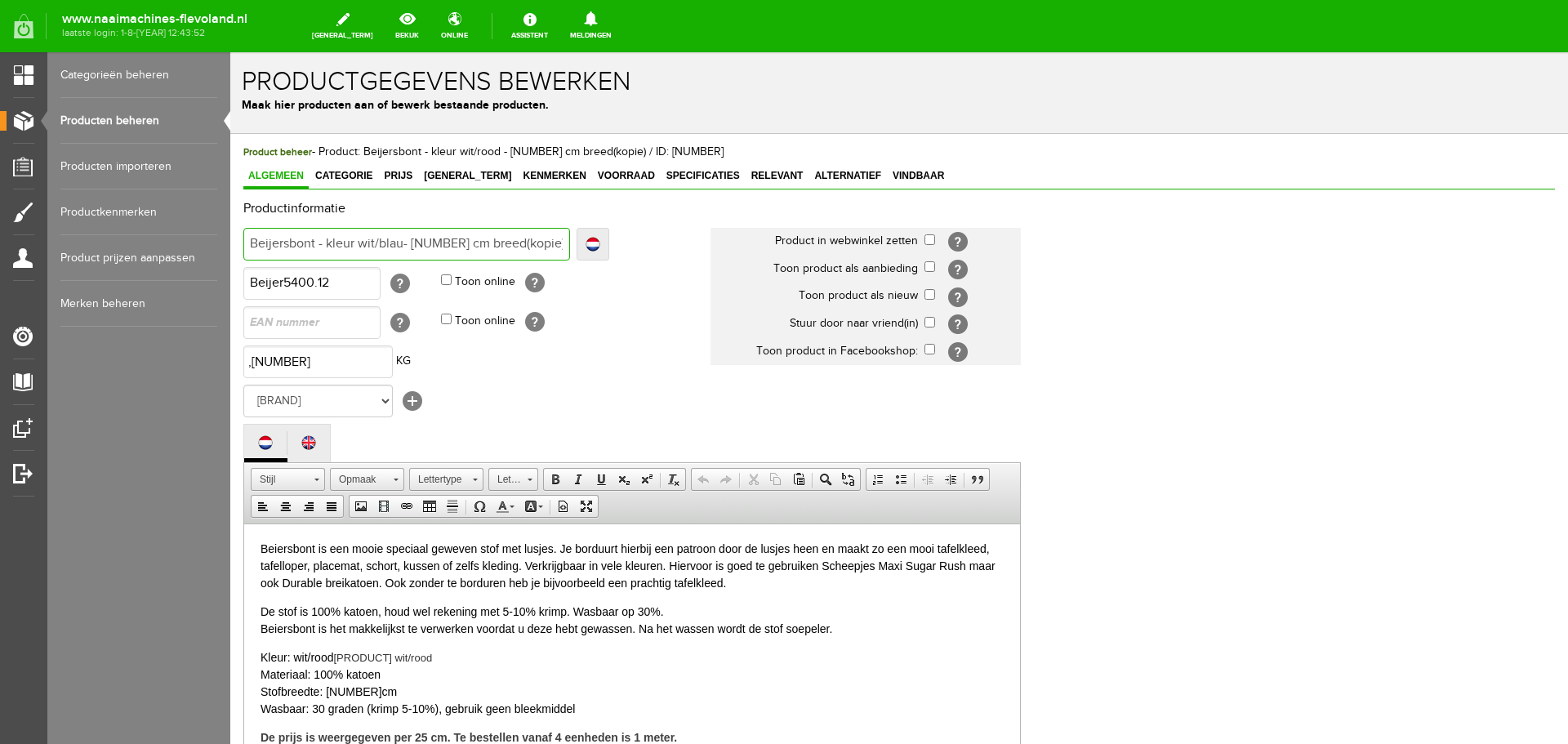 type on "Beijersbont - kleur wit/blau- 160 cm breed(kopie)" 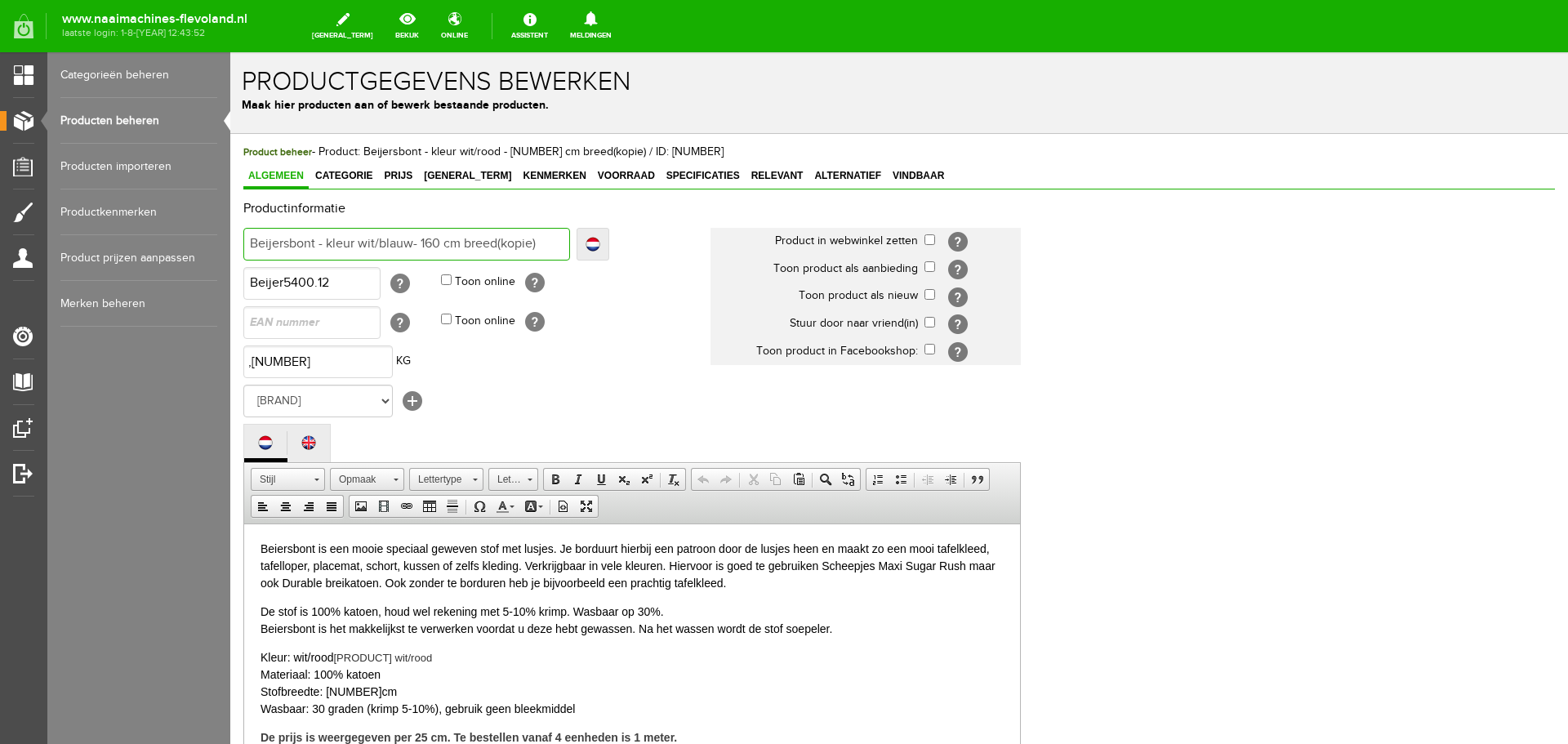 type on "Beijersbont - kleur wit/blauw- 160 cm breed(kopie)" 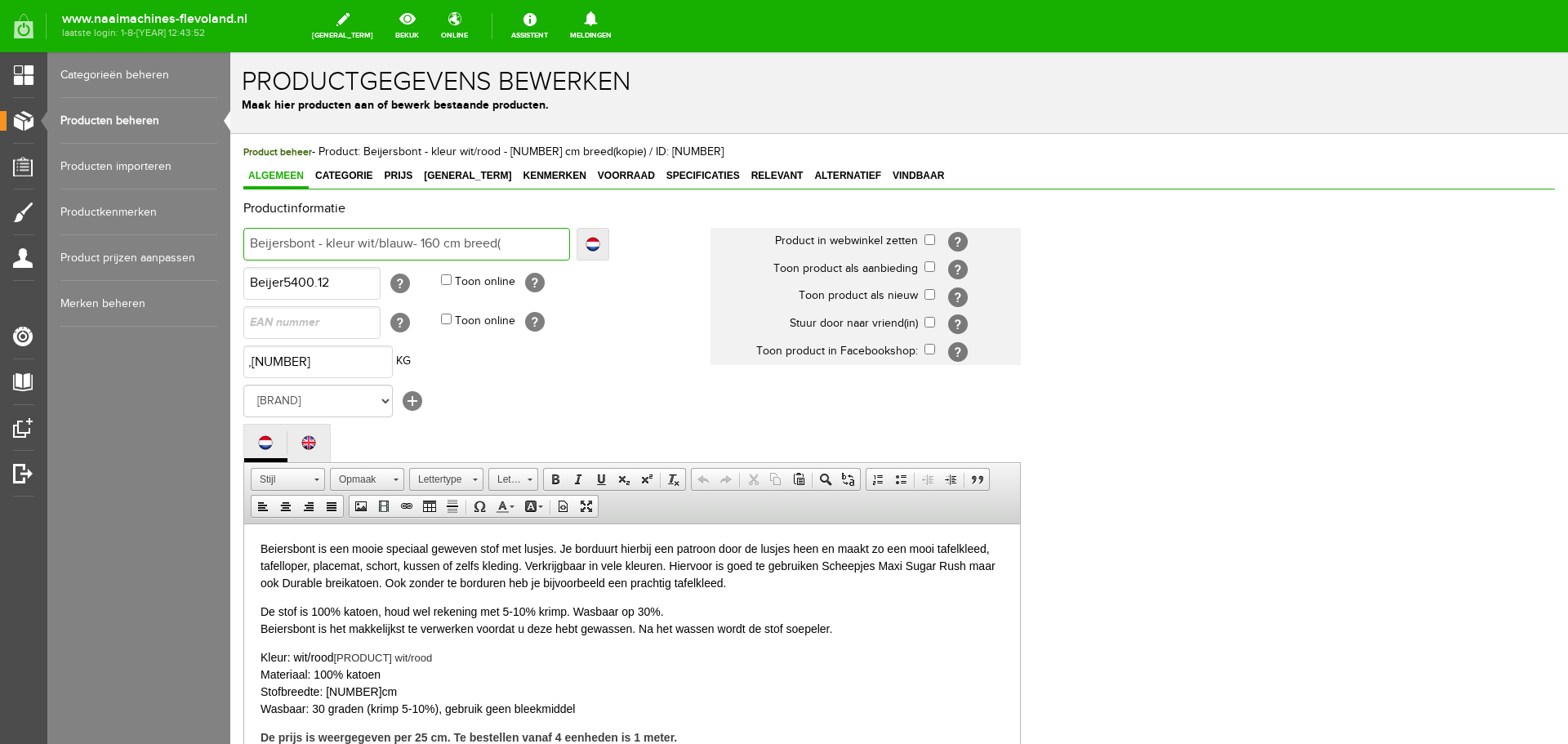 type on "Beijersbont - kleur wit/blauw- 160 cm breed(" 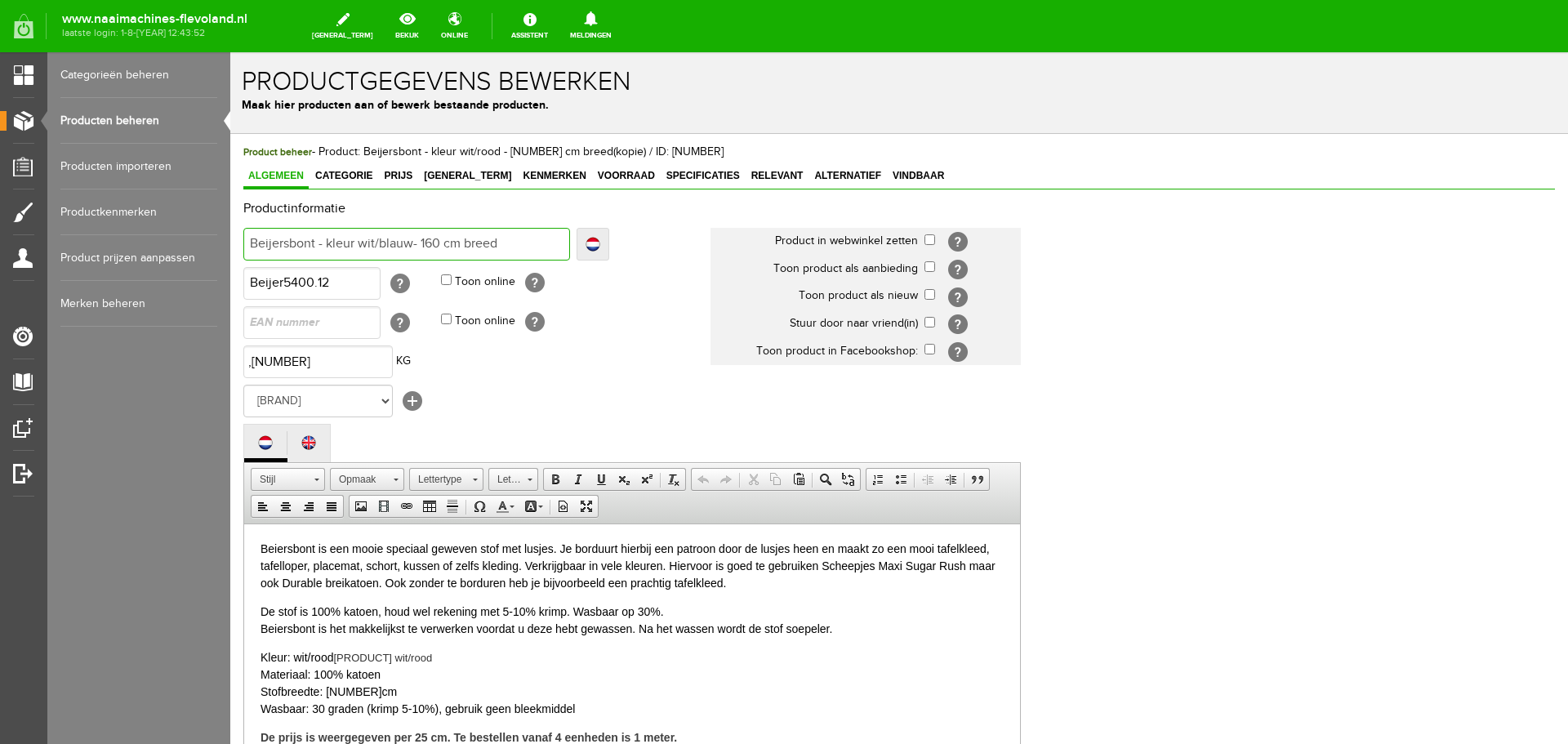 type on "Beijersbont - kleur wit/blauw- 160 cm breed" 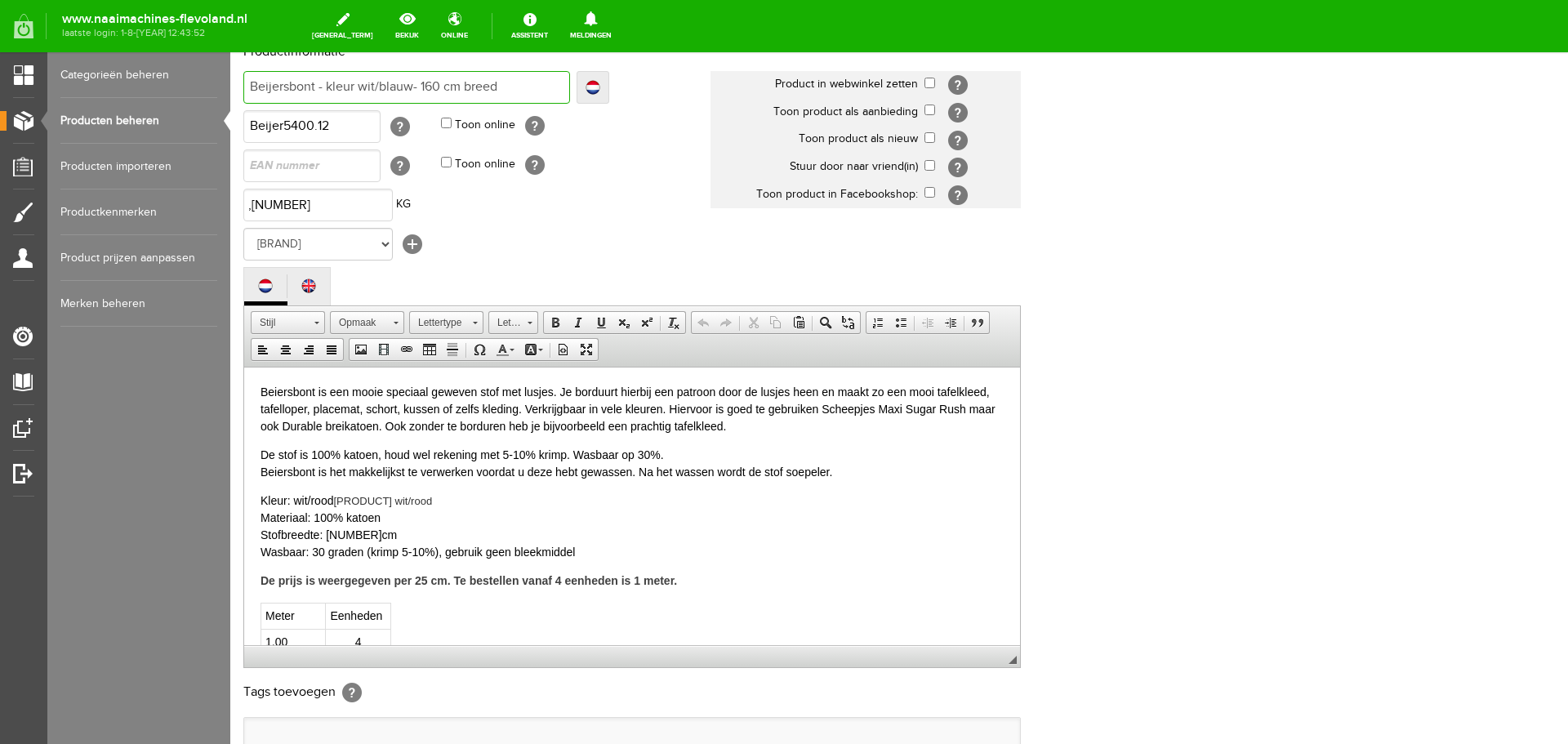 scroll, scrollTop: 163, scrollLeft: 0, axis: vertical 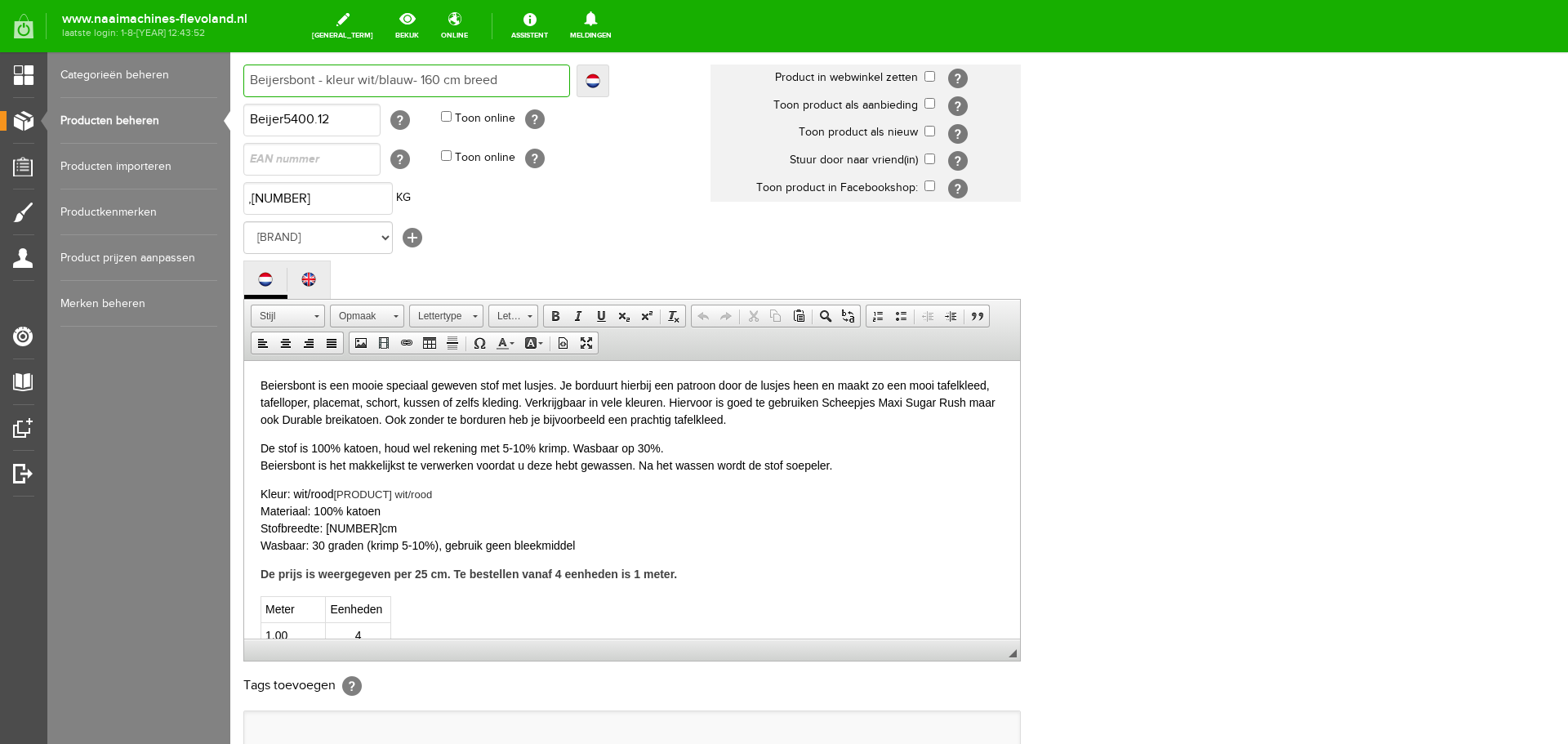 type on "Beijersbont - kleur wit/blauw- 160 cm breed" 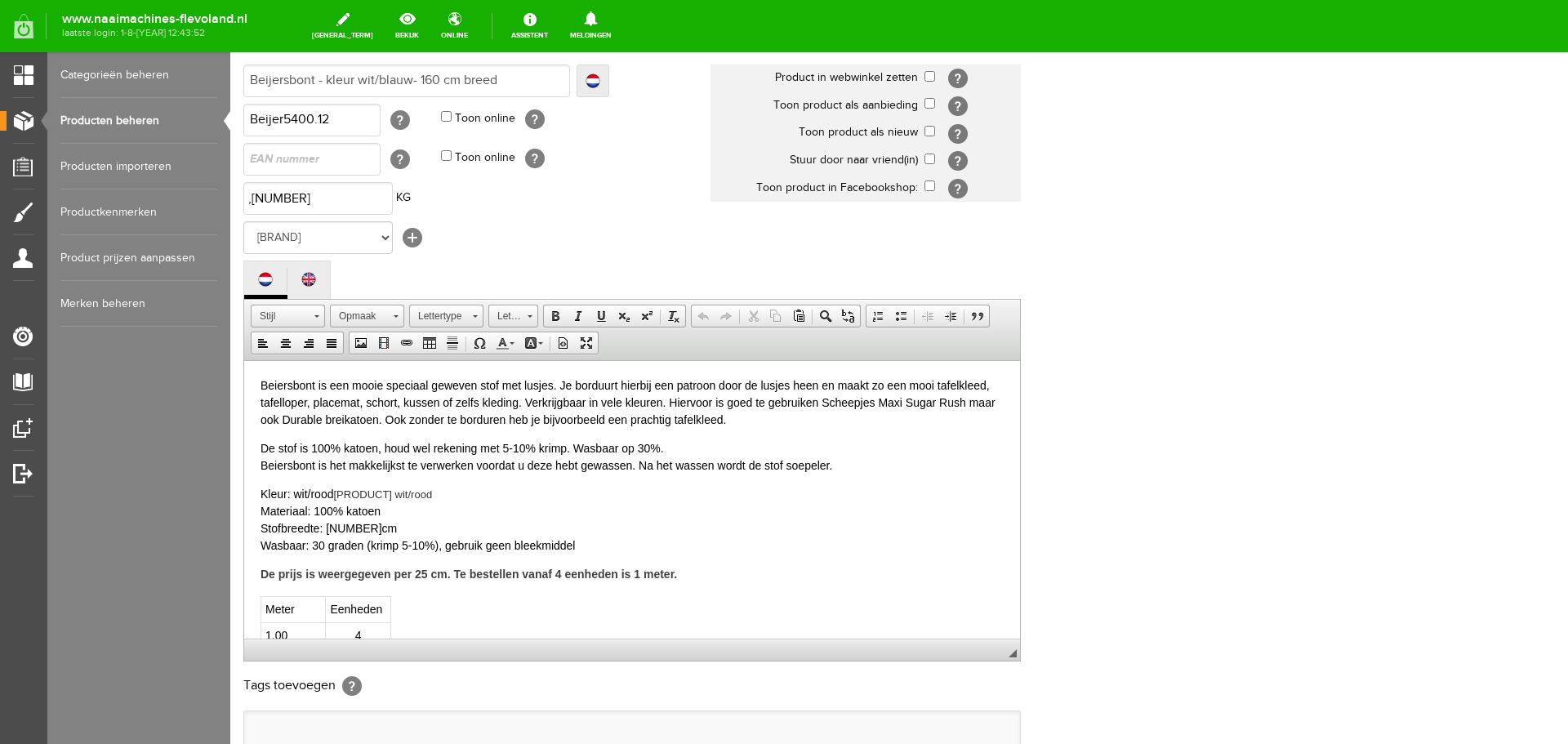 click on "5400.11 wit/rood" at bounding box center [382, 493] 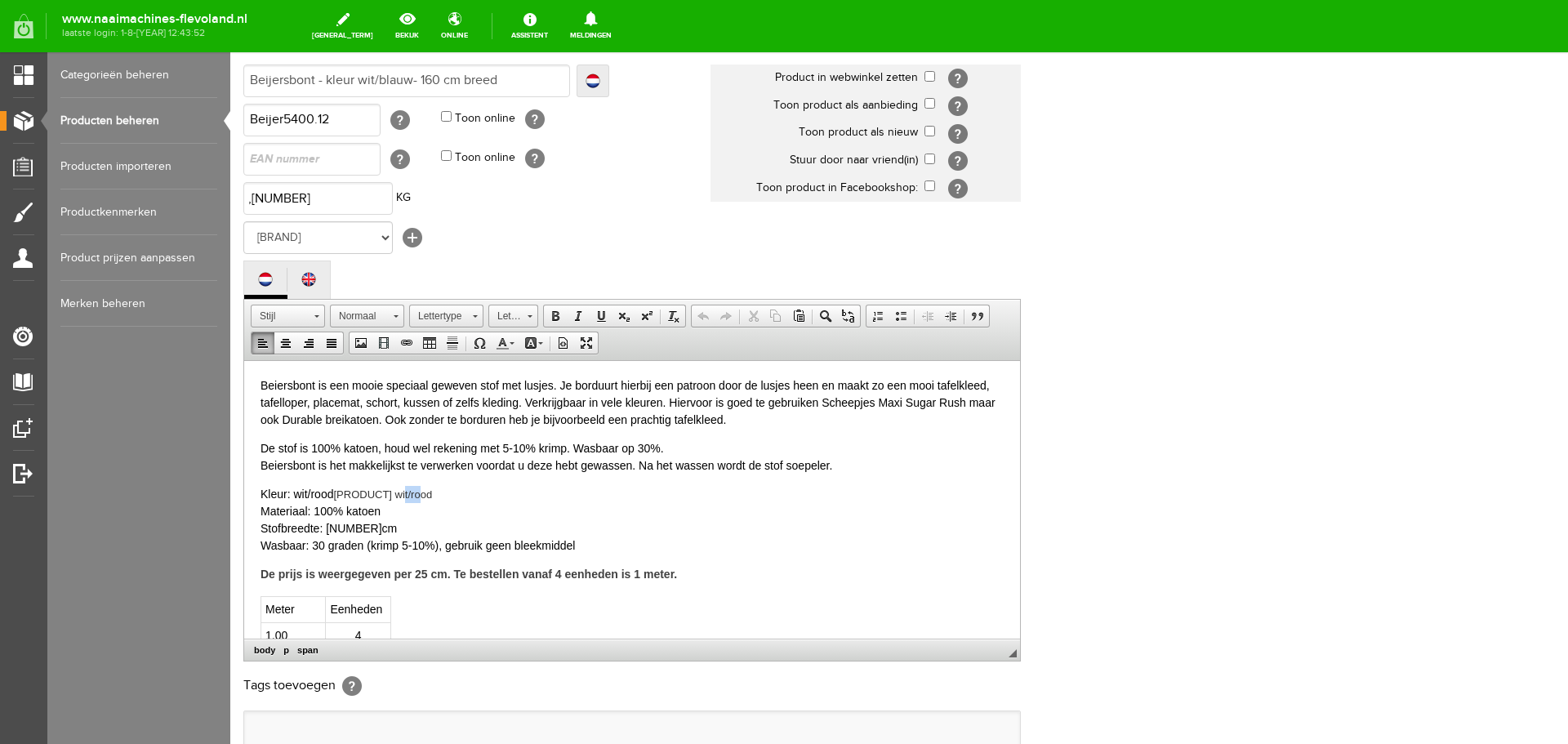 click on "5400.11 wit/rood" at bounding box center [382, 493] 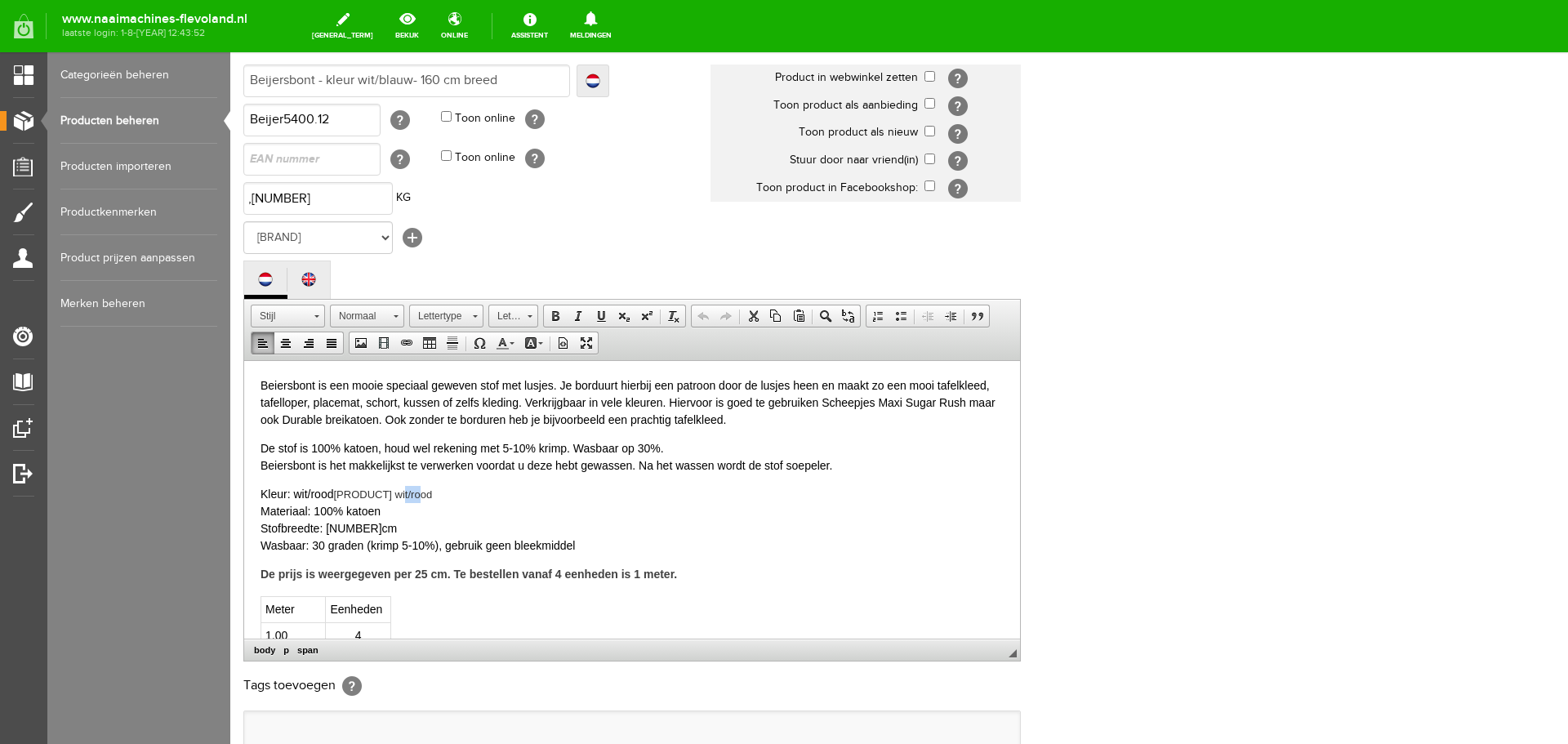 type 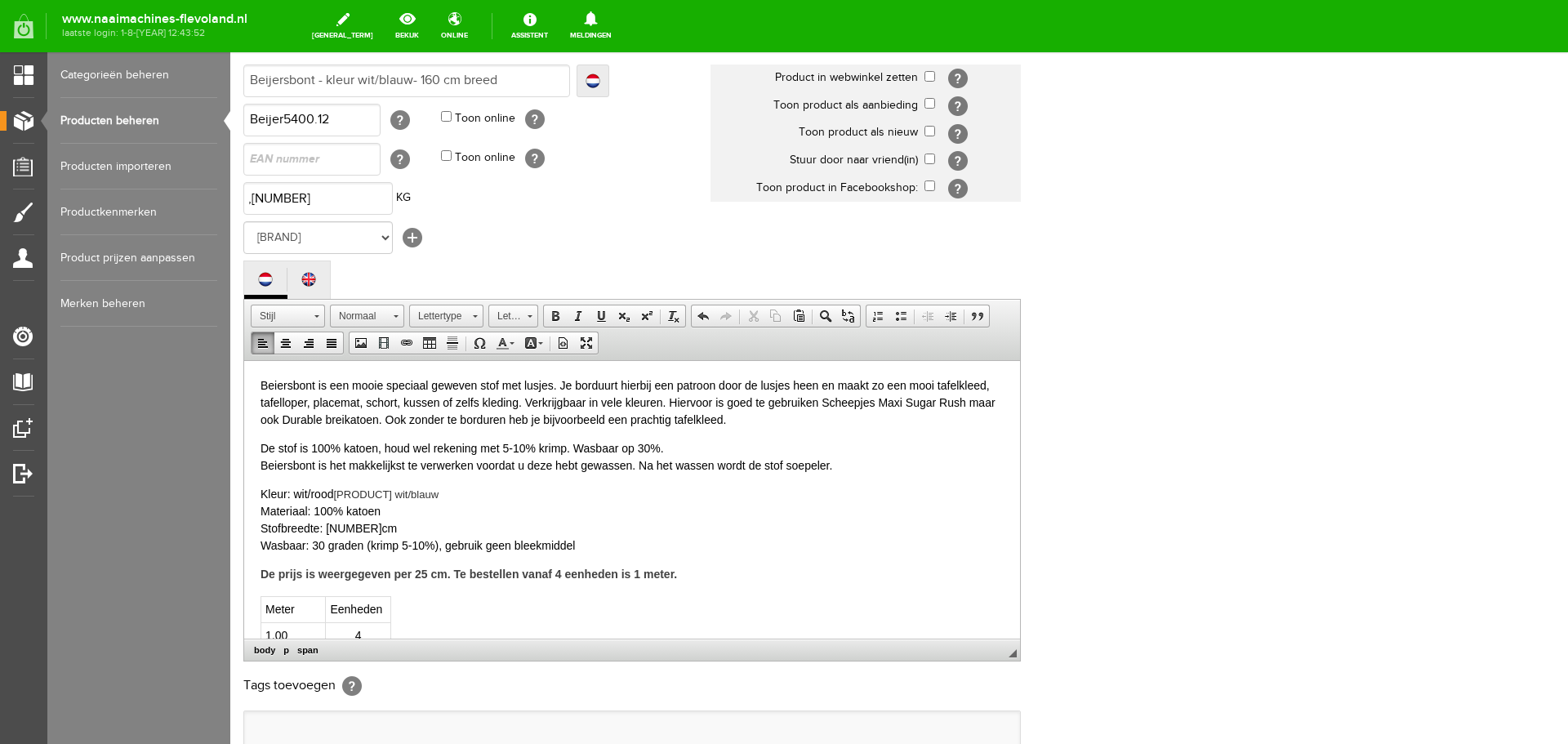 click on "5400.11 wit/blauw" at bounding box center (385, 493) 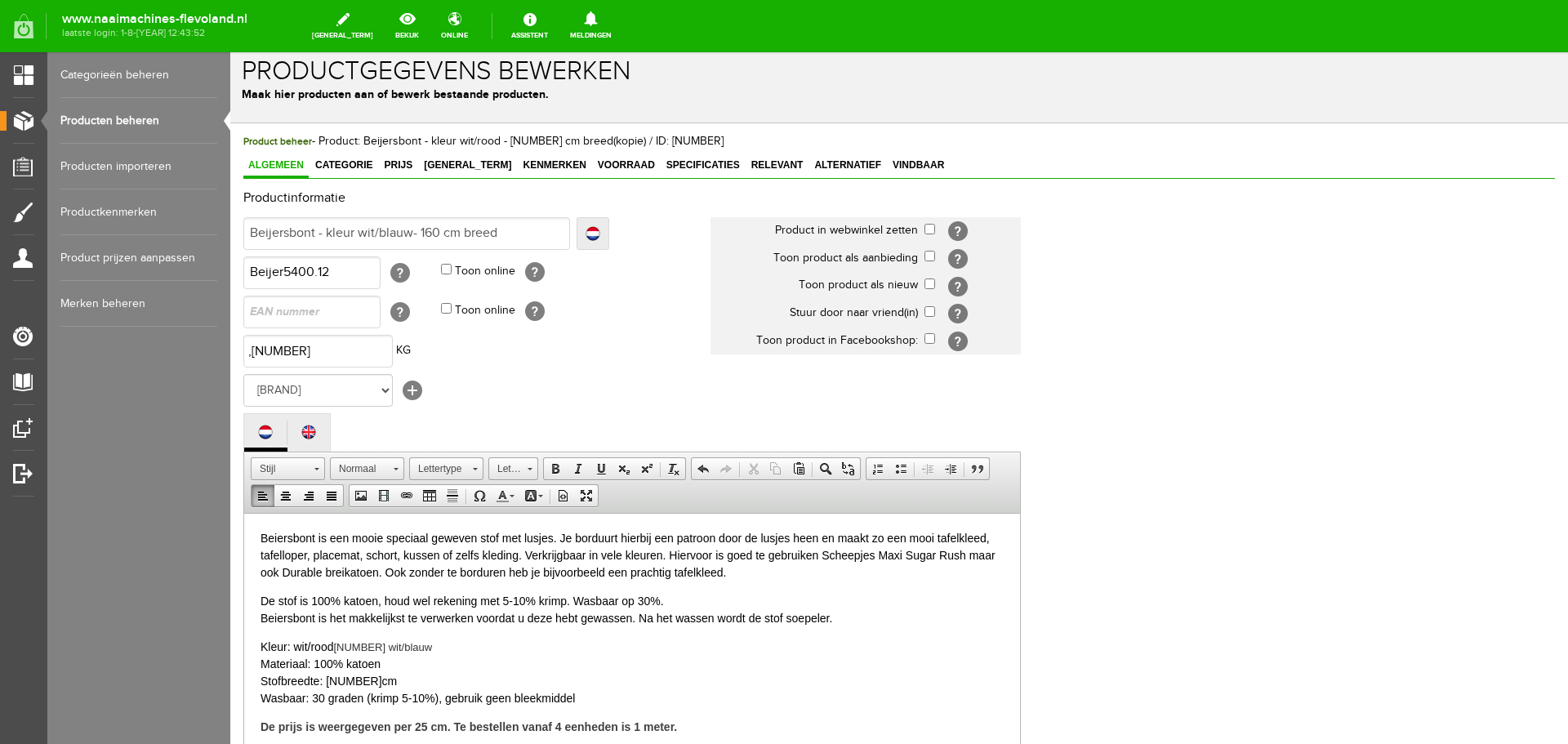 scroll, scrollTop: 0, scrollLeft: 0, axis: both 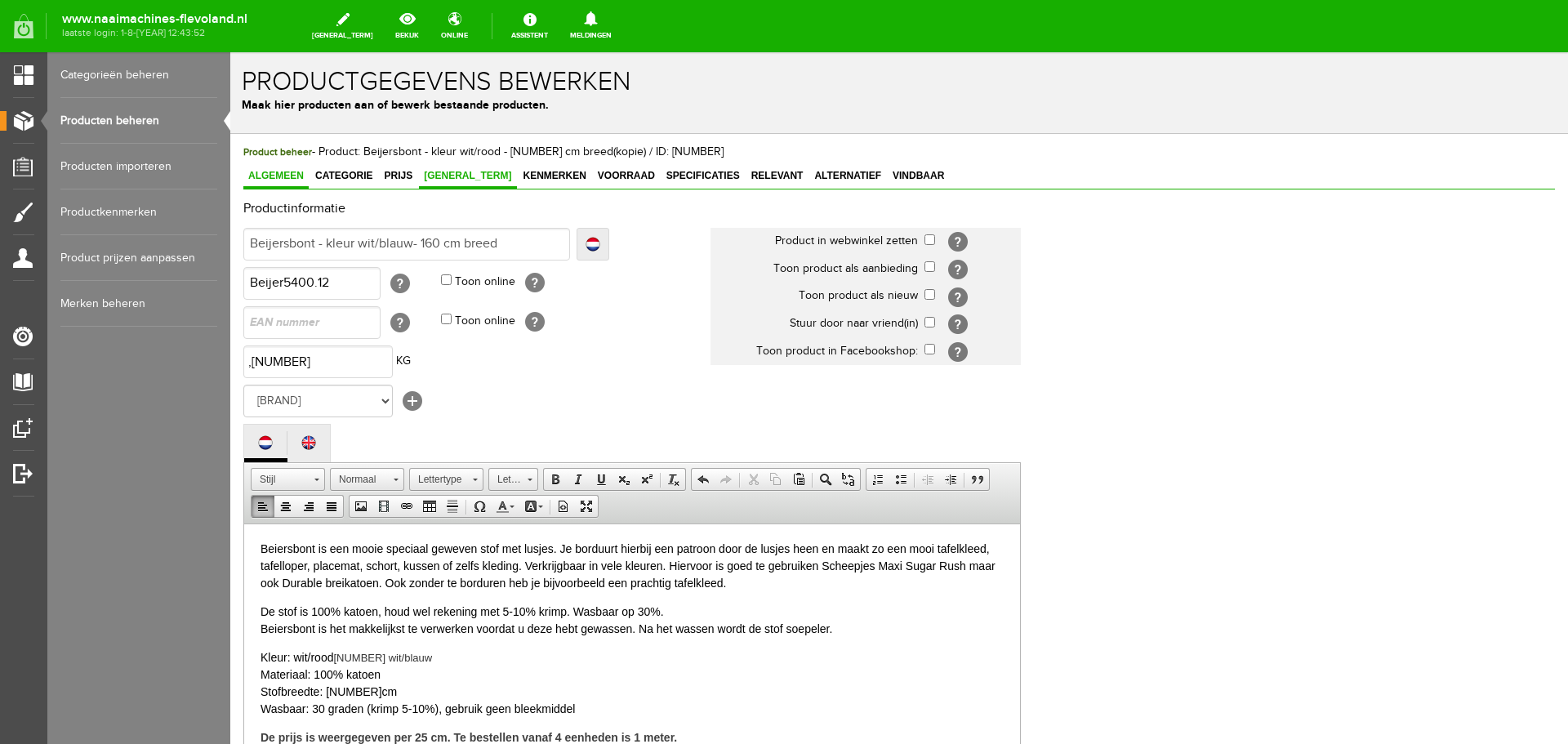 click on "Foto's" at bounding box center (467, 176) 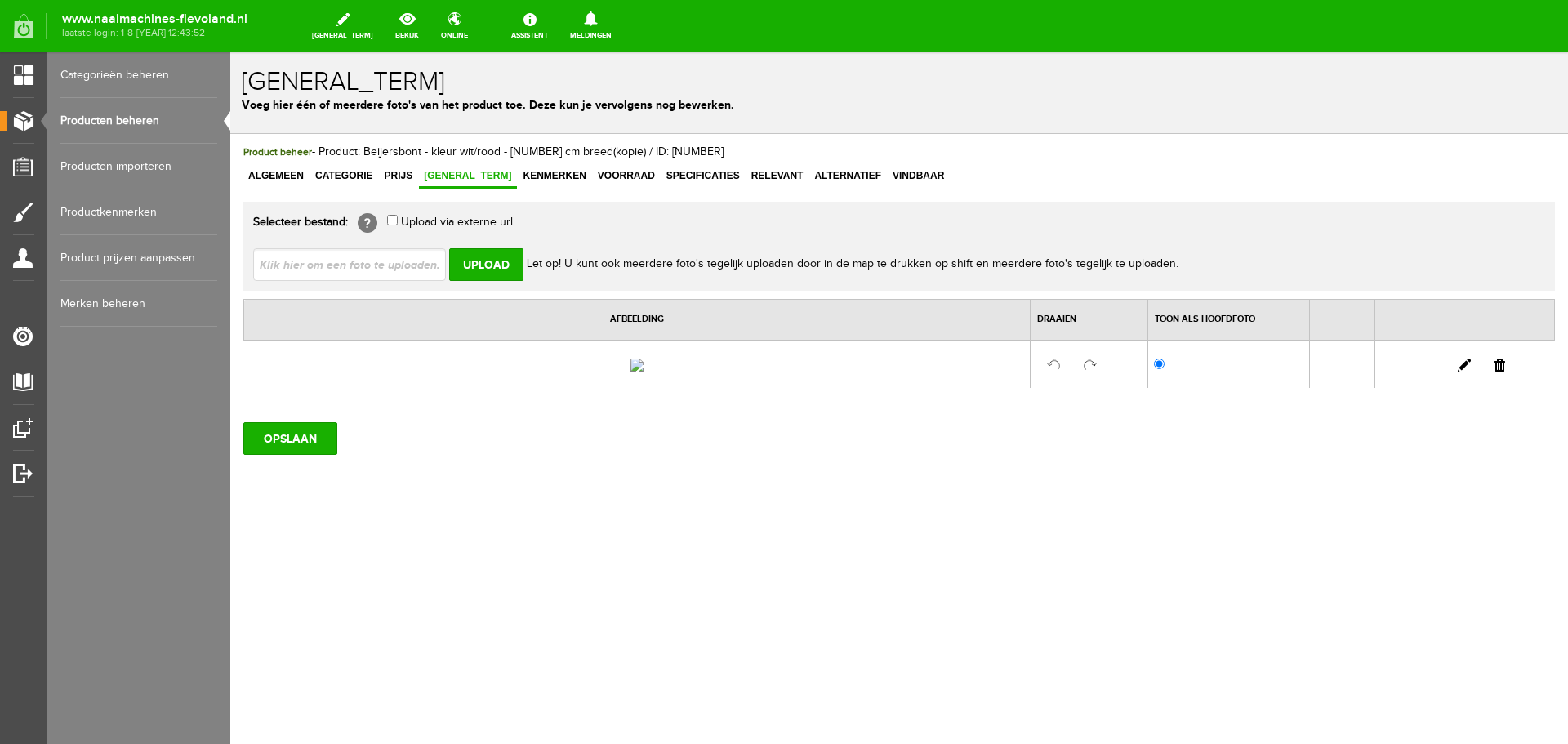click at bounding box center [1499, 365] 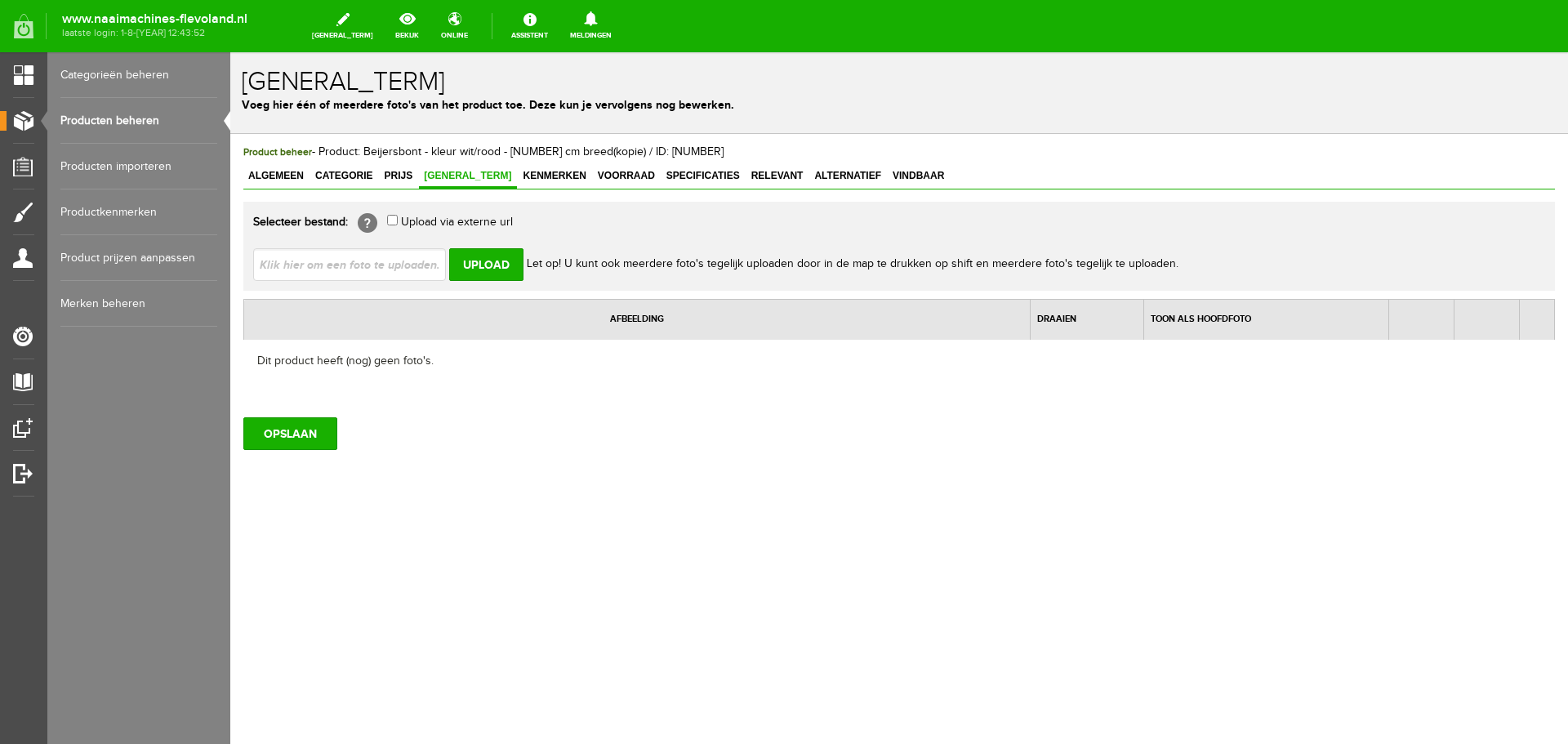 click at bounding box center (356, 264) 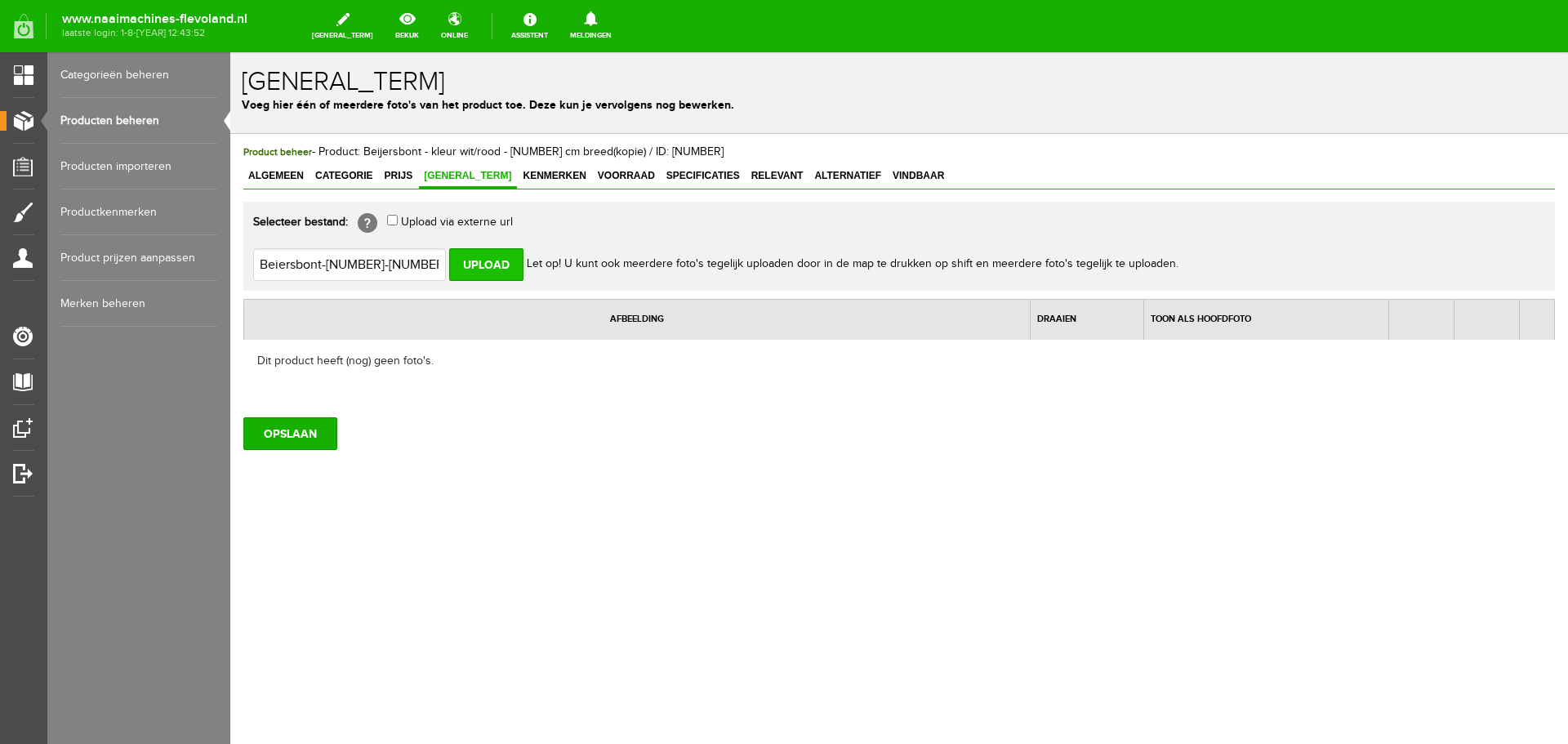click on "Upload" at bounding box center [486, 265] 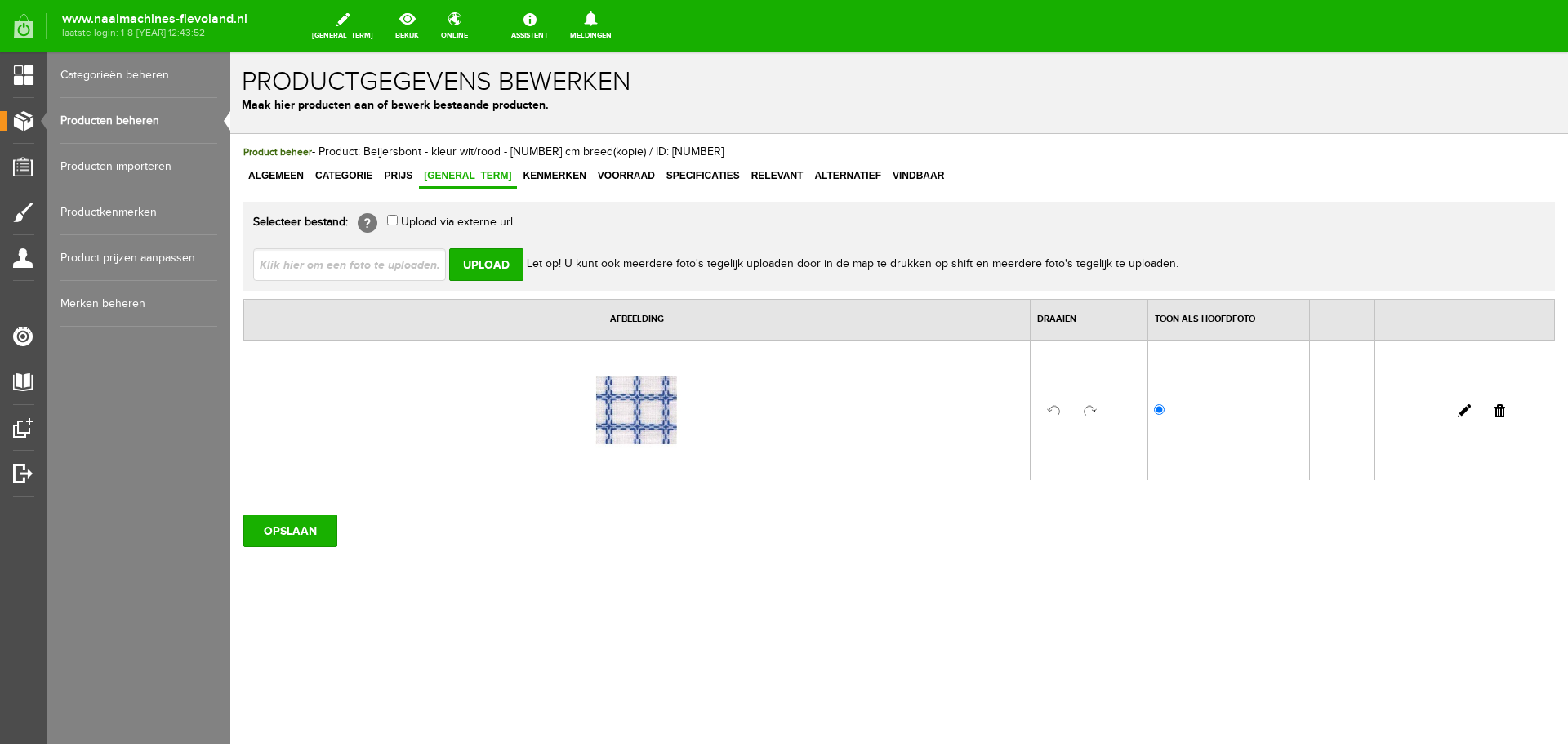 scroll, scrollTop: 0, scrollLeft: 0, axis: both 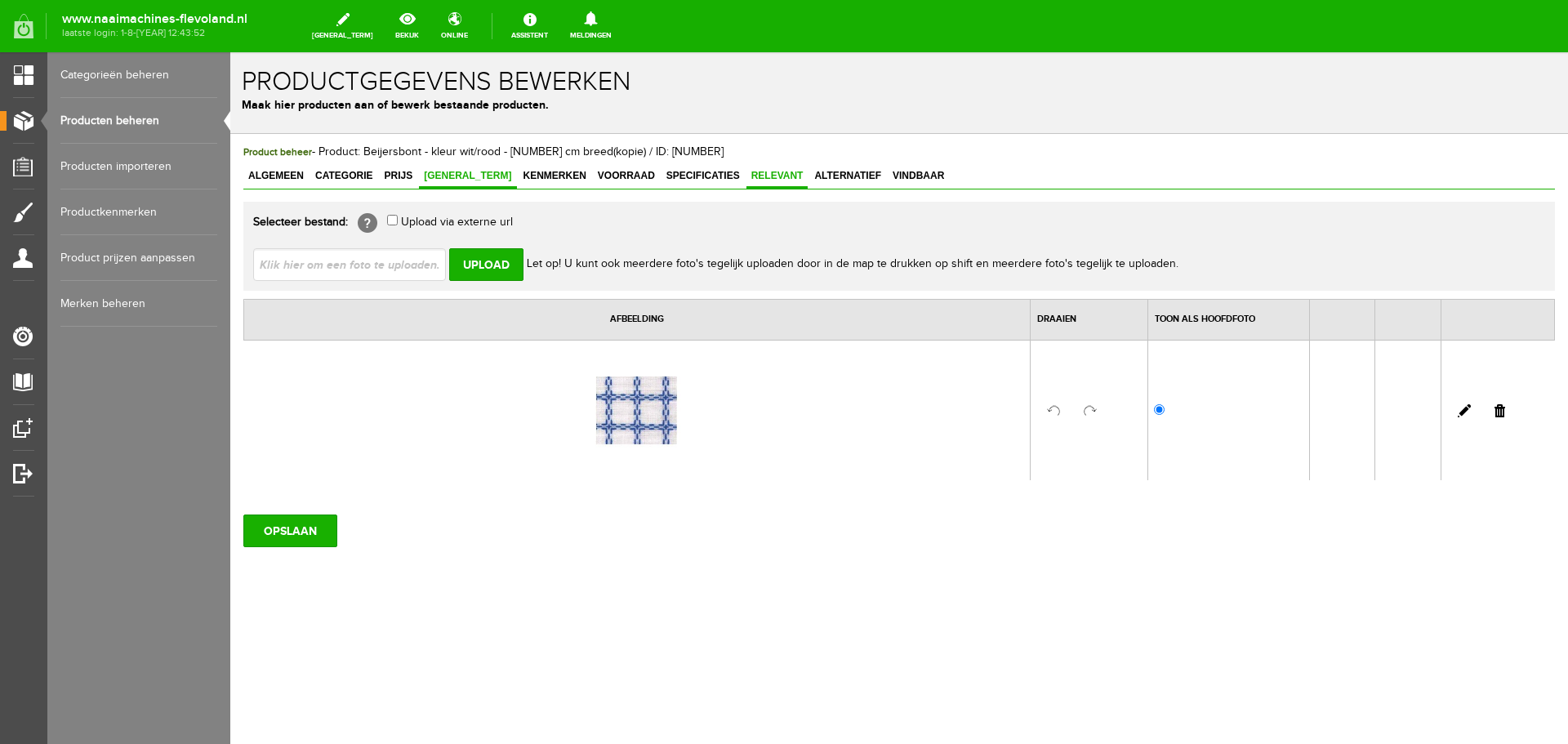 click on "Relevant" at bounding box center [777, 176] 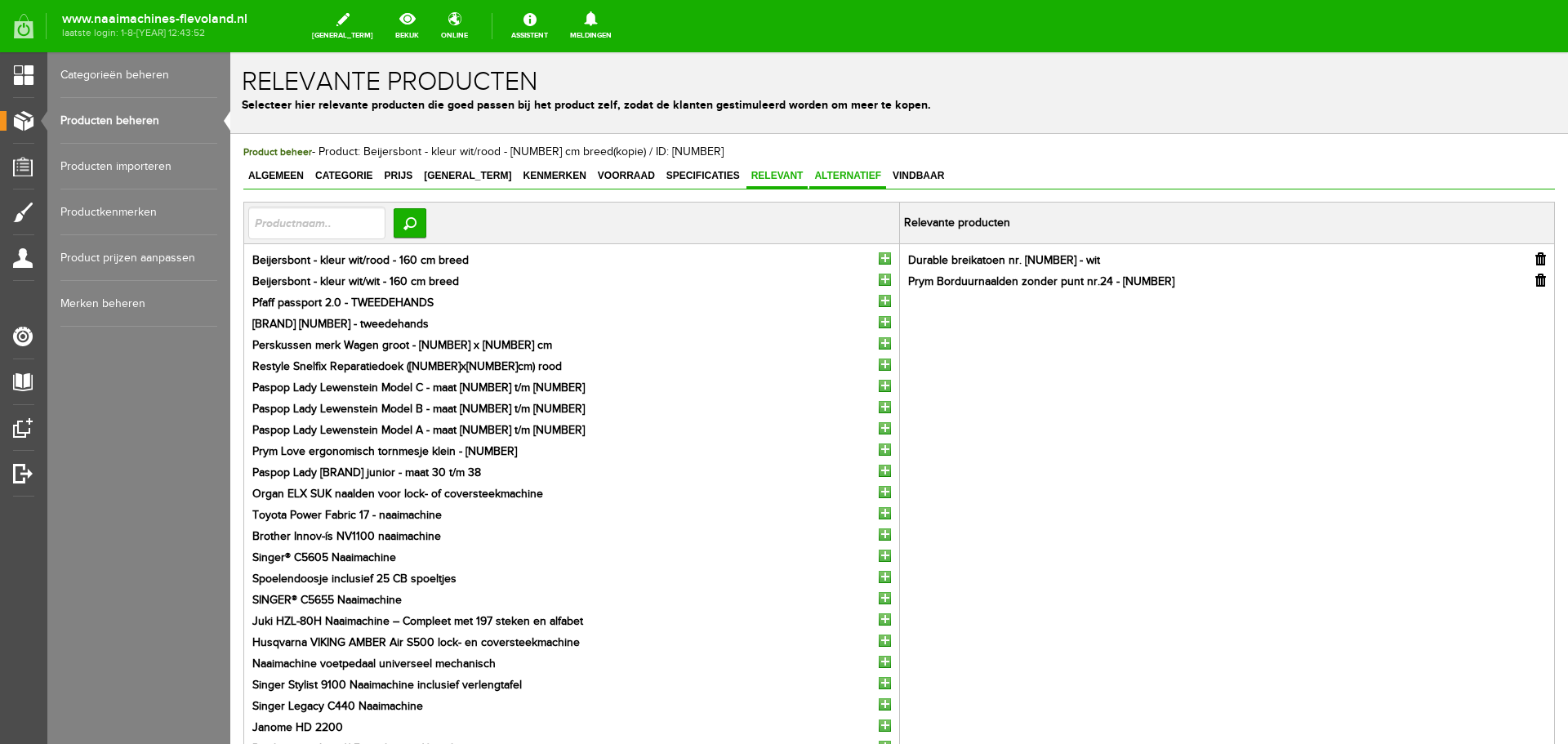 click on "Alternatief" at bounding box center [848, 176] 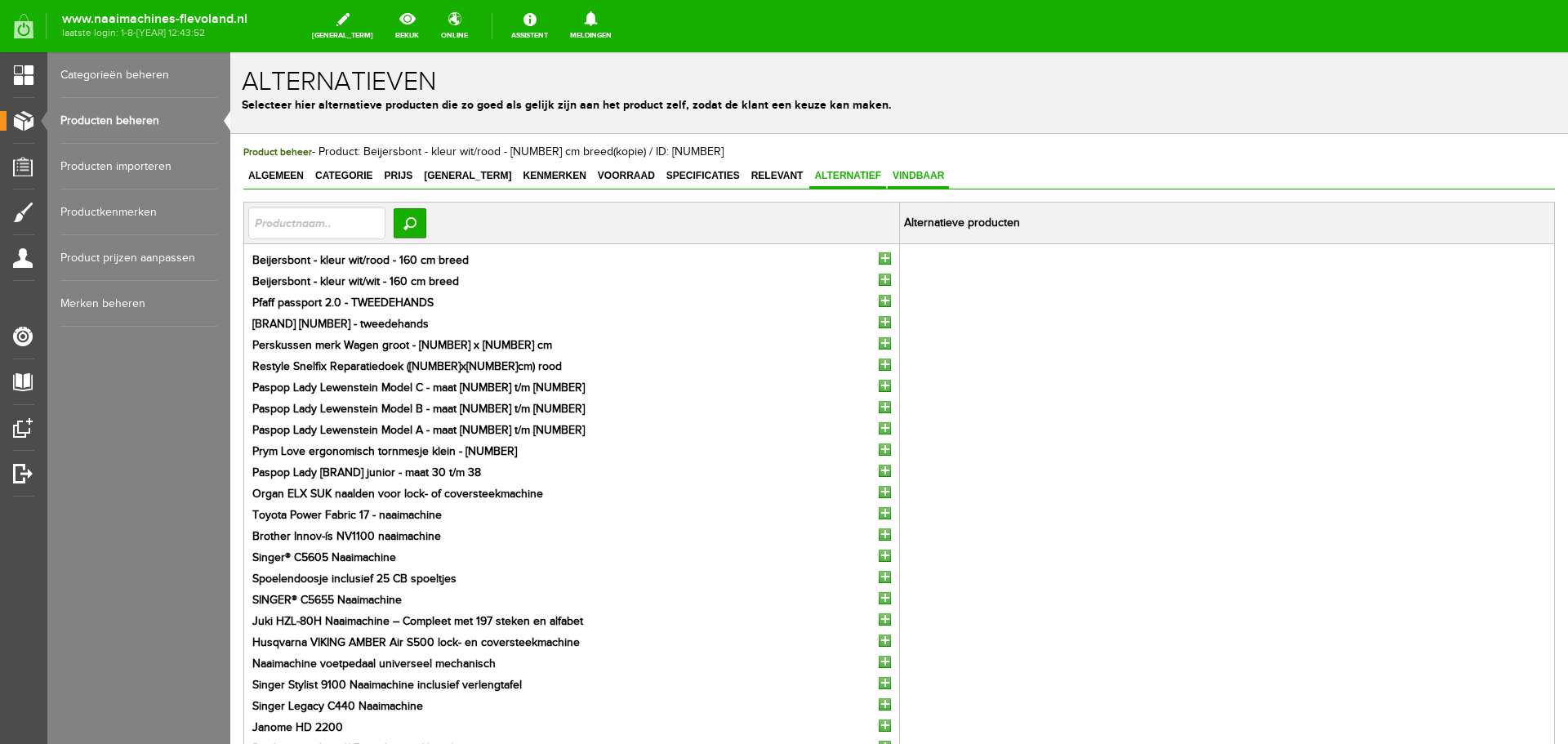 click on "Vindbaar" at bounding box center [918, 176] 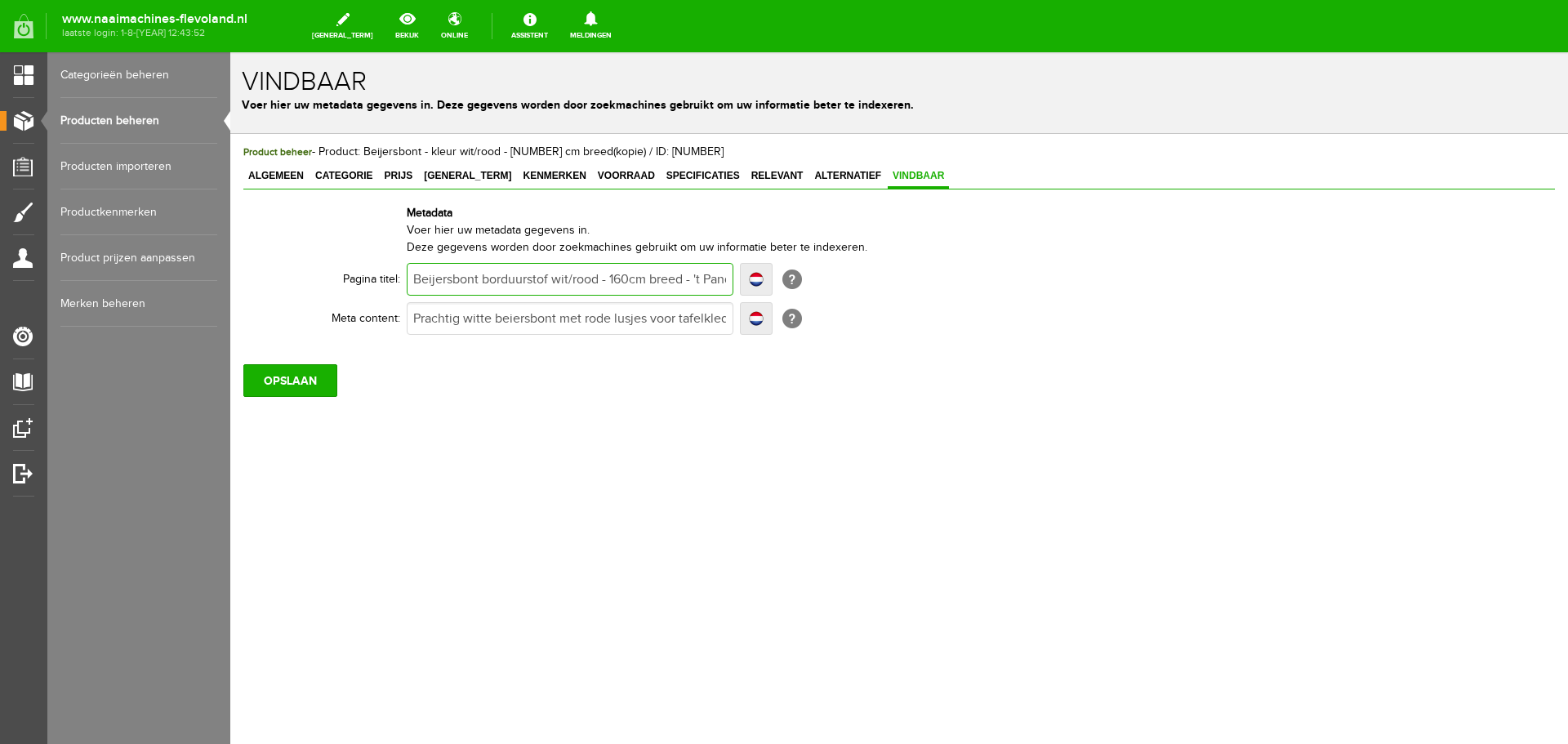 click on "Beijersbont borduurstof wit/rood - 160cm breed - 't Pandje Naaimachines" at bounding box center (570, 279) 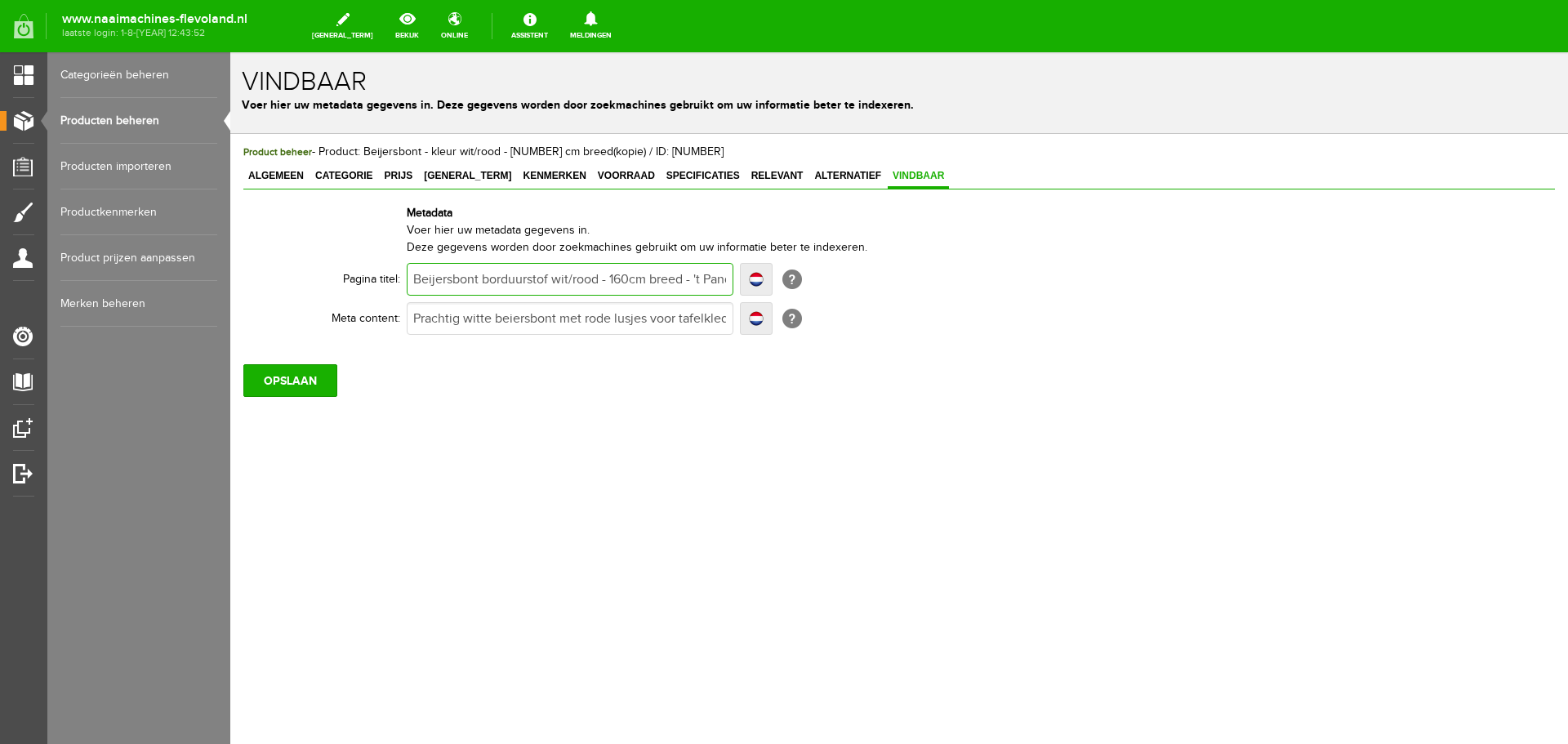 type on "Beijersbont borduurstof wit/b- 160cm breed - 't Pandje Naaimachines" 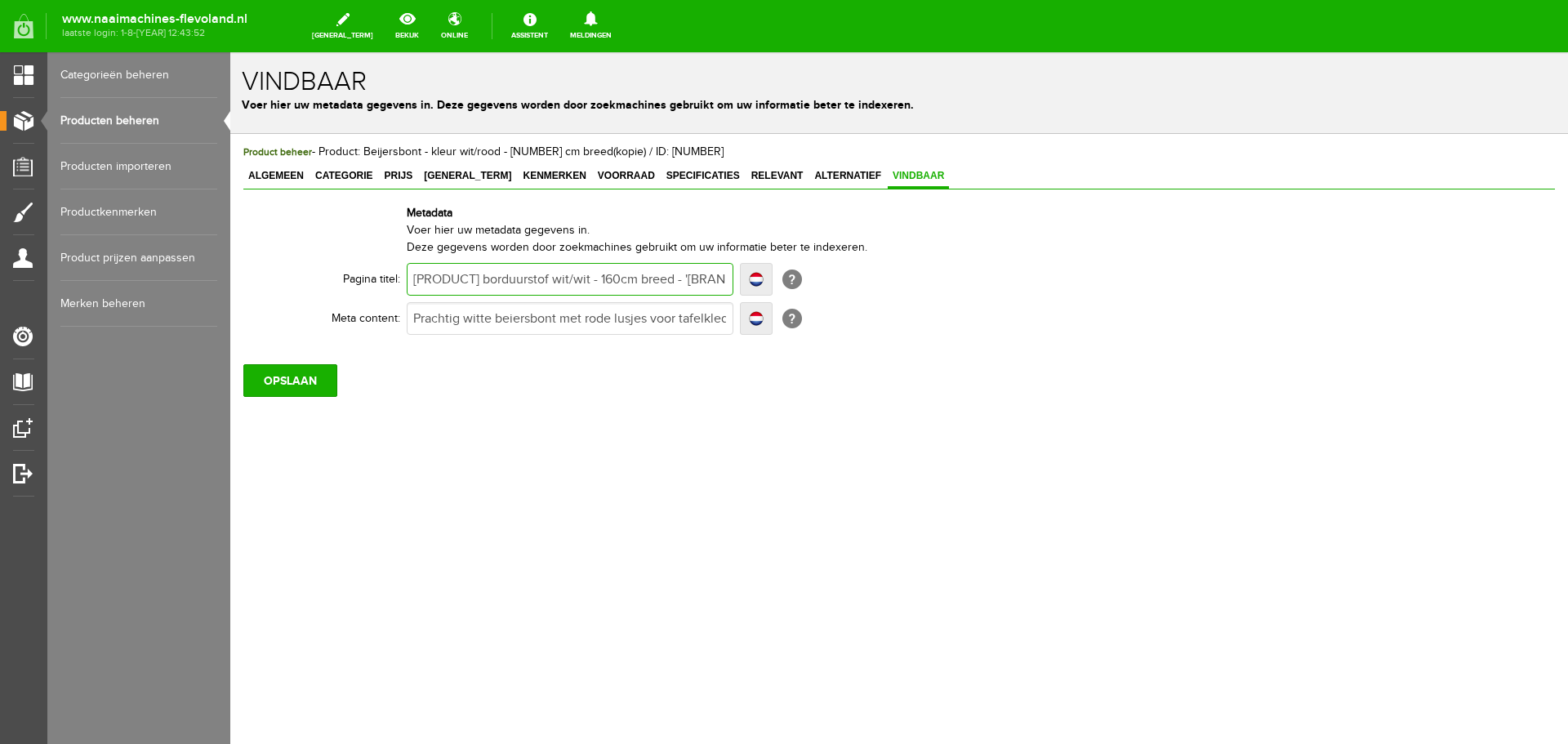 type on "Beijersbont borduurstof wit/b- 160cm breed - 't Pandje Naaimachines" 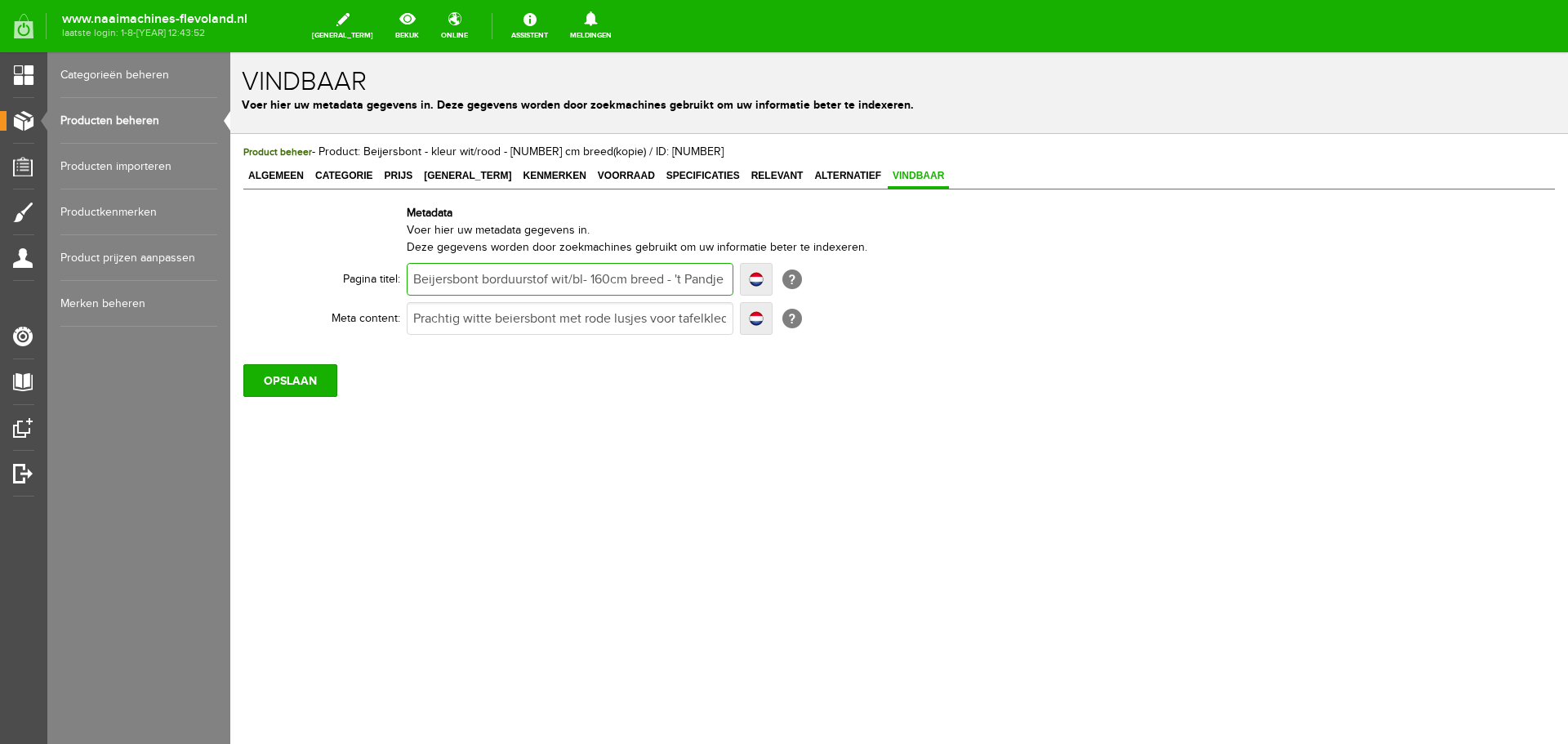 type on "Beijersbont borduurstof wit/bl- 160cm breed - 't Pandje Naaimachines" 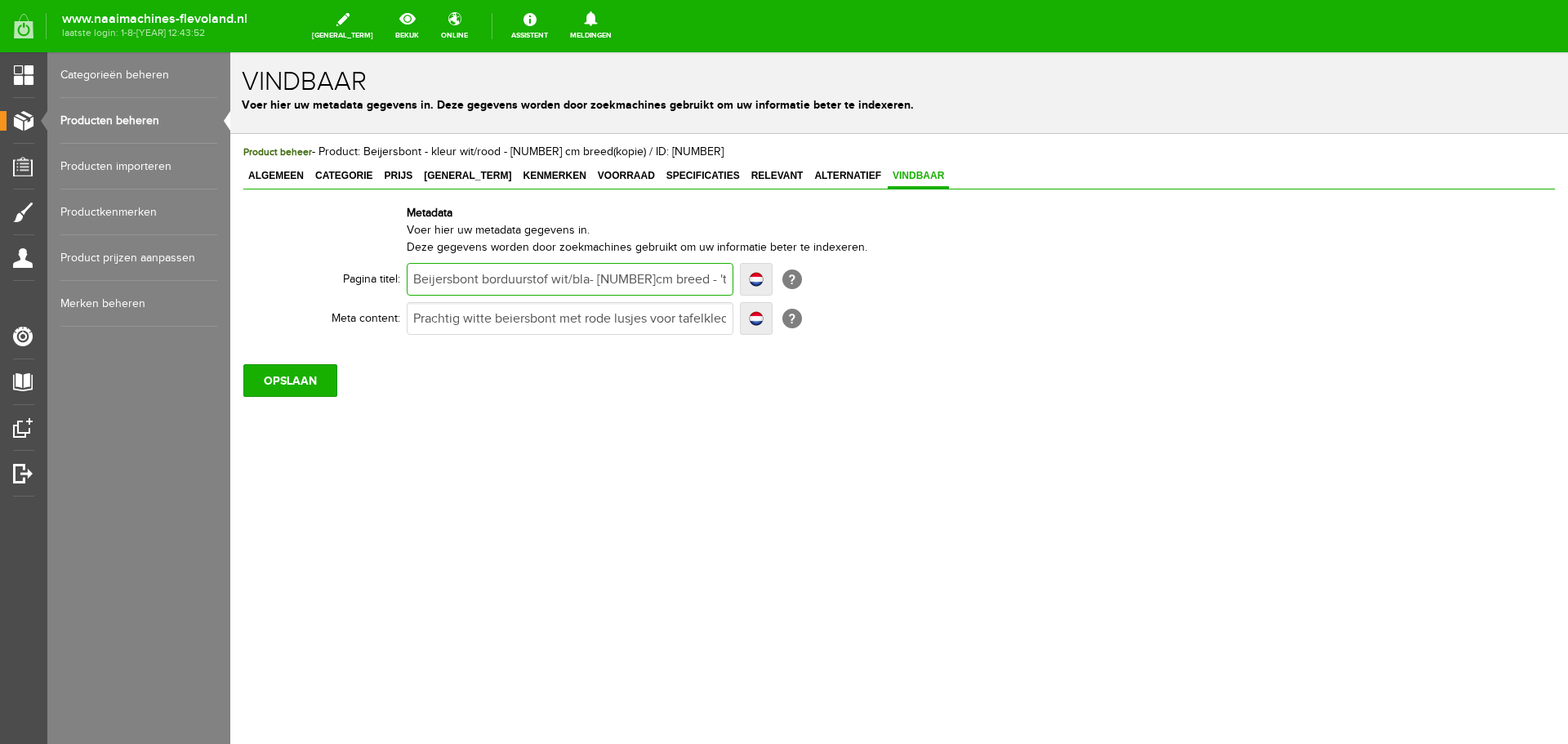 type on "Beijersbont borduurstof wit/bla- 160cm breed - 't Pandje Naaimachines" 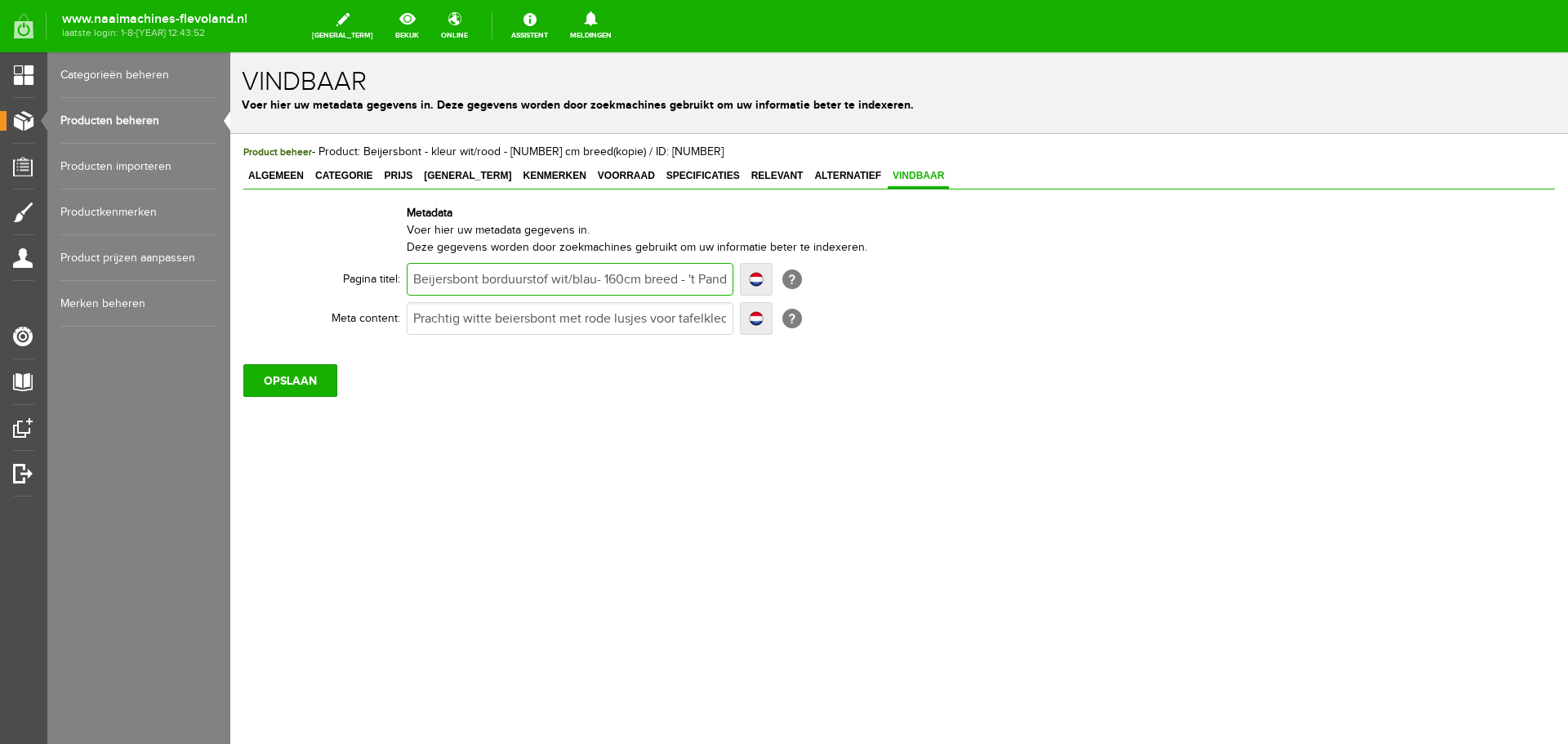 type on "Beijersbont borduurstof wit/blau- 160cm breed - 't Pandje Naaimachines" 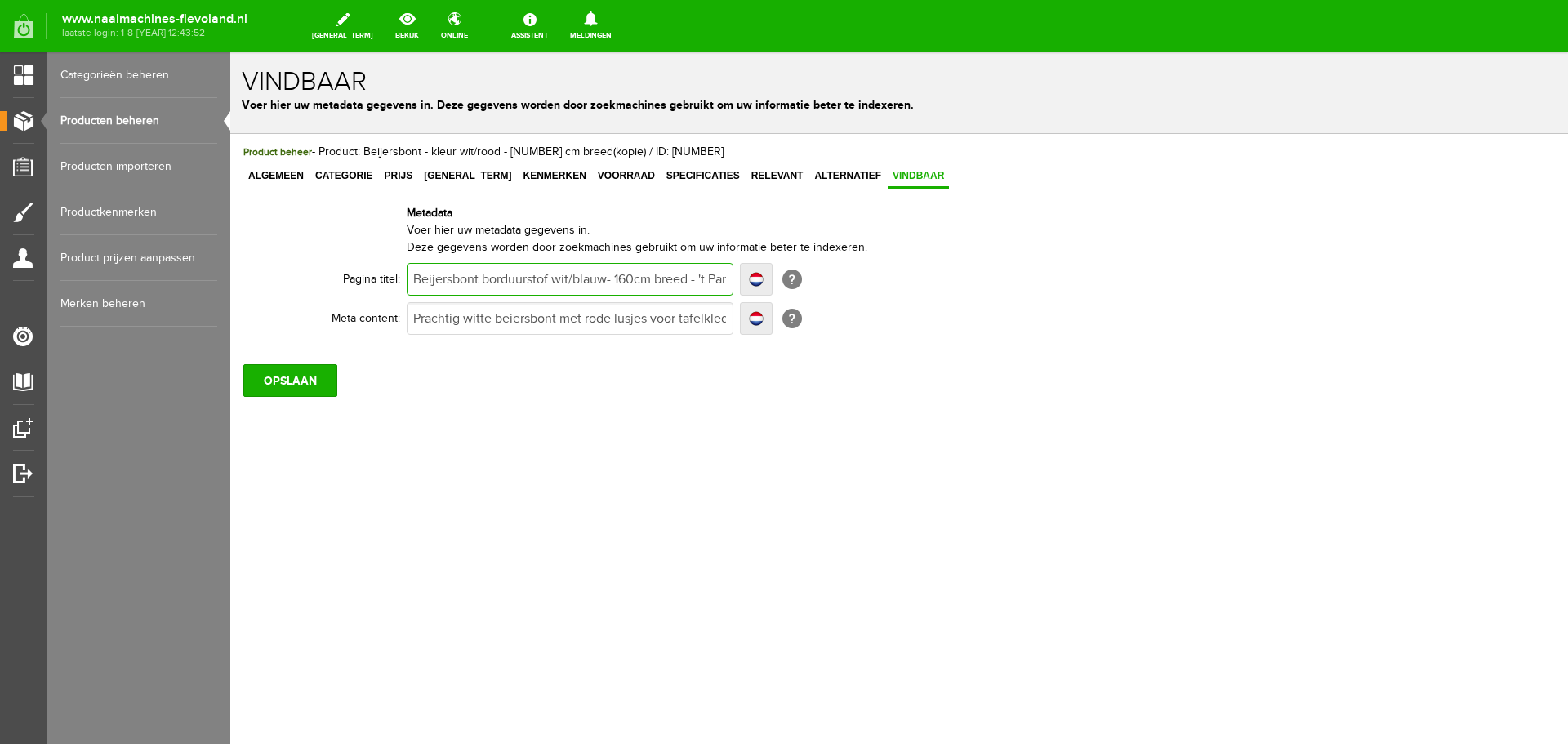 type on "Beijersbont borduurstof wit/blauw- 160cm breed - 't Pandje Naaimachines" 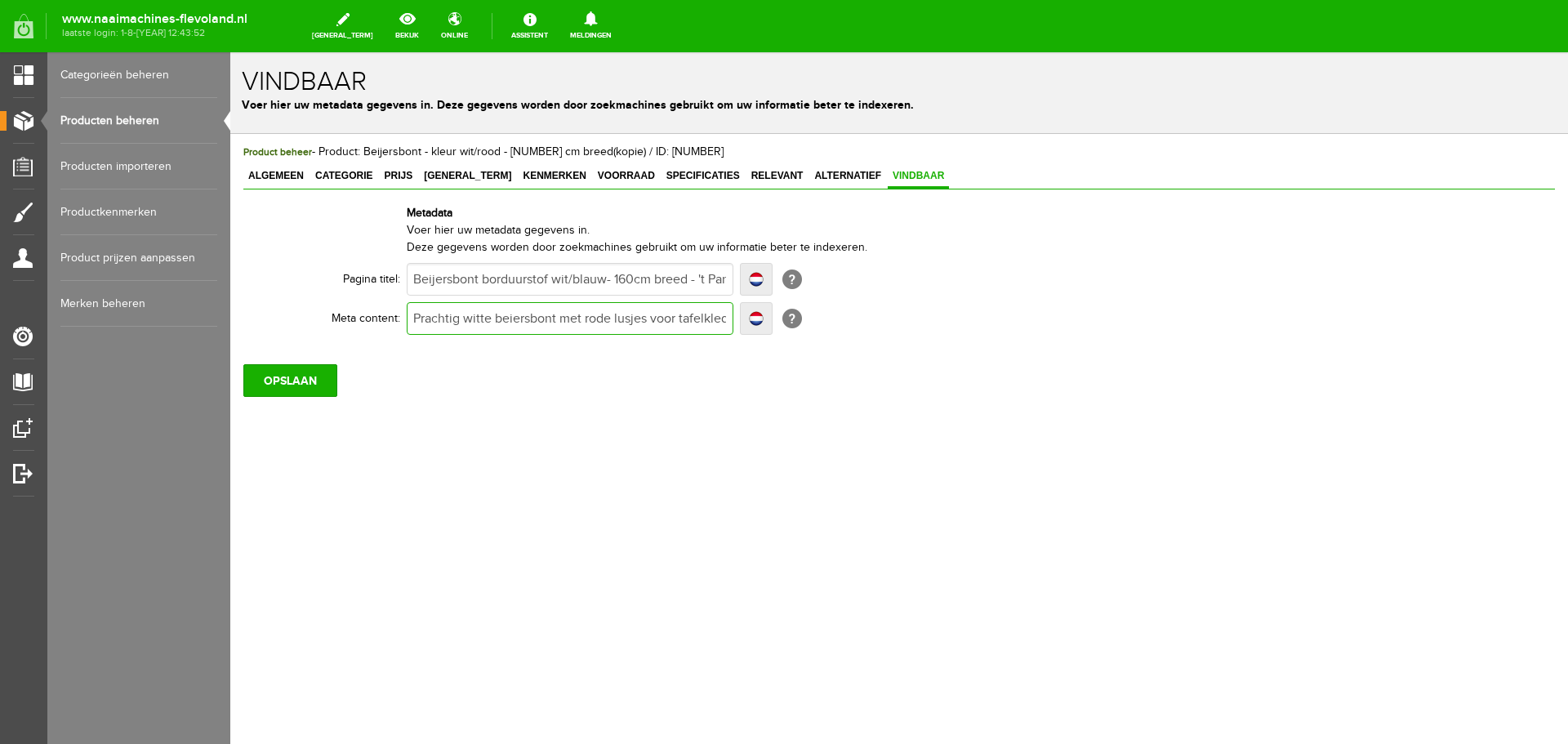 click on "Prachtig witte beiersbont met rode lusjes voor tafelkleden, placemats etc. Bestel online of bezoek onze winkel. Art.nr. Beijer 5400.11" at bounding box center [570, 319] 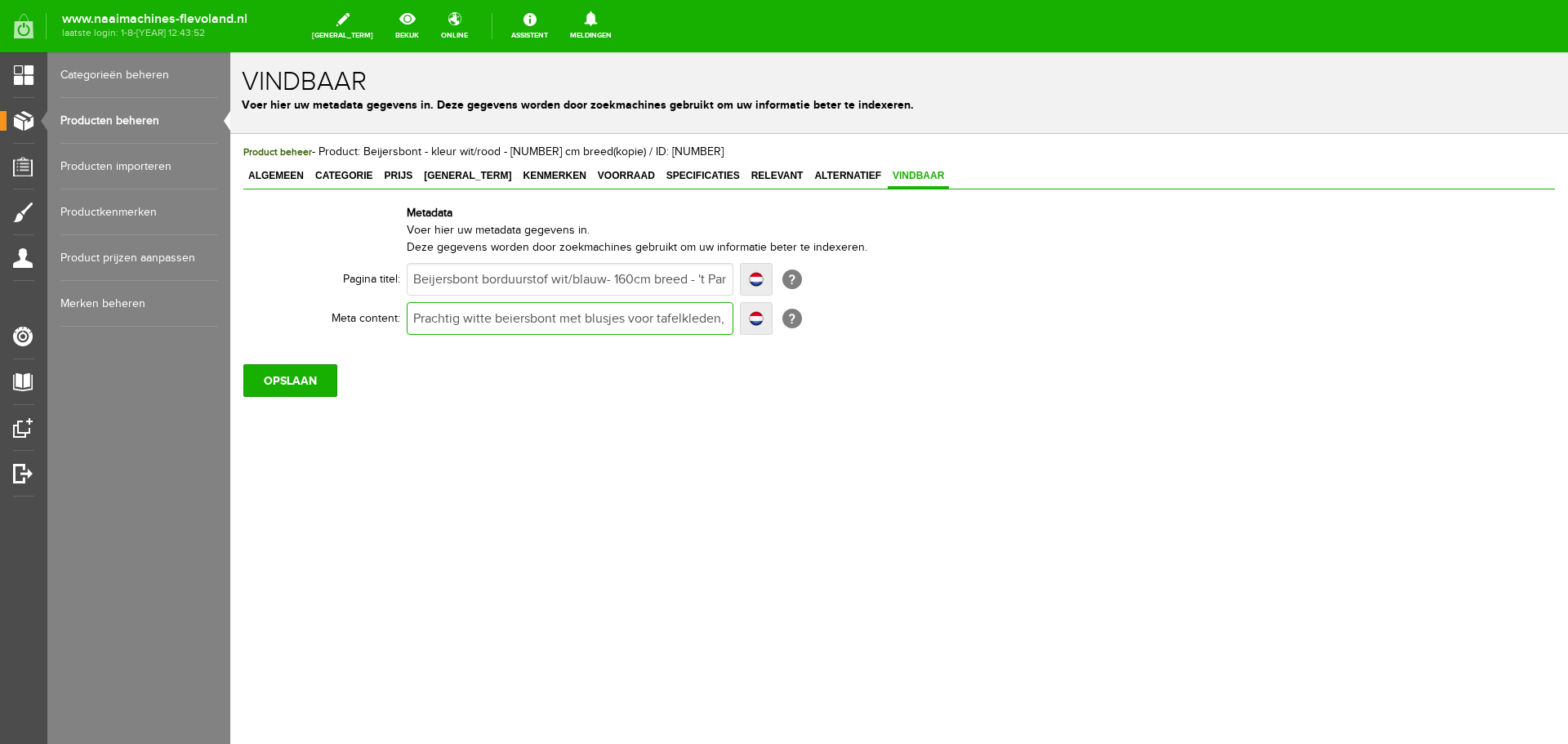 type on "Prachtig witte beiersbont met blusjes voor tafelkleden, placemats etc. Bestel online of bezoek onze winkel. Art.nr. Beijer 5400.11" 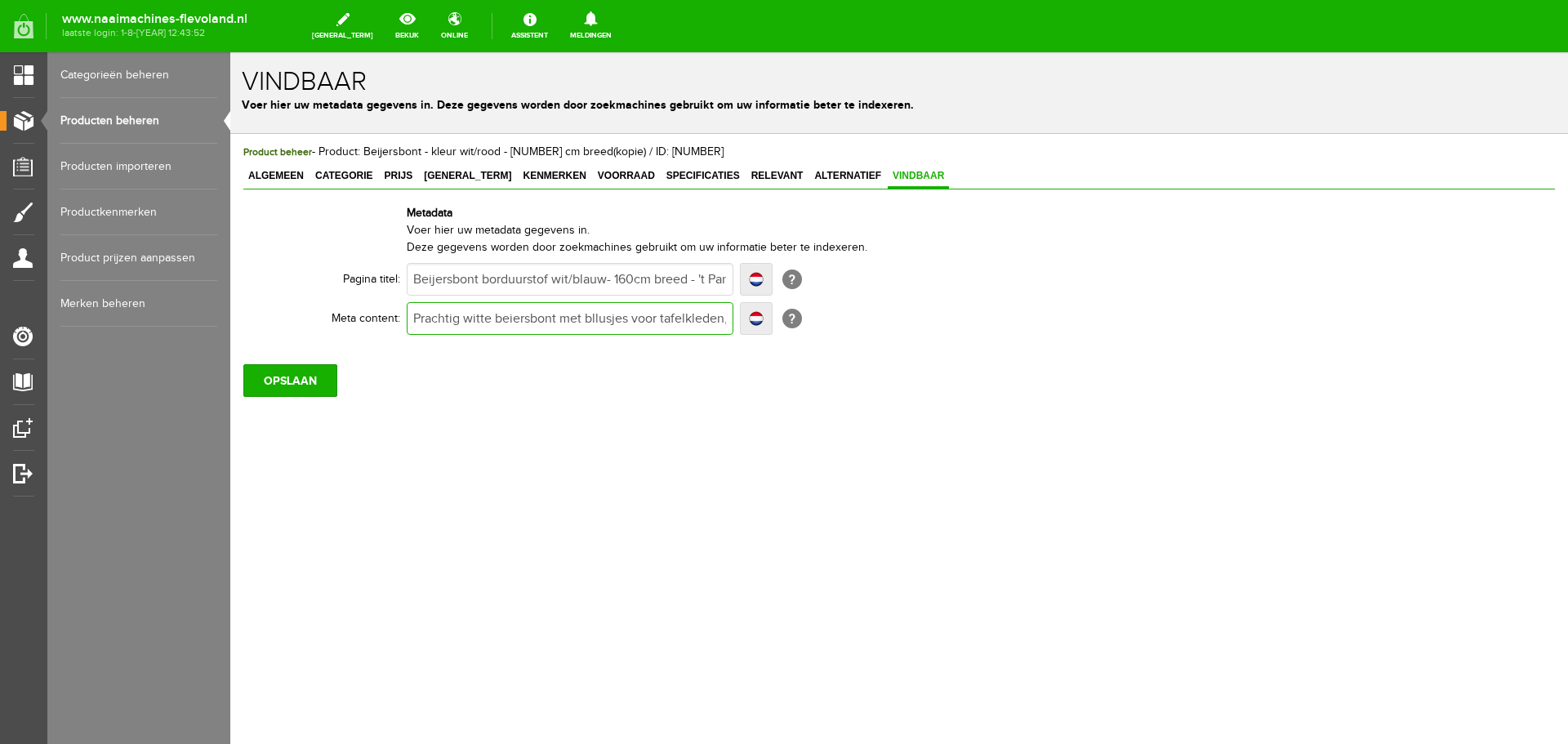 type on "Prachtig witte beiersbont met blalusjes voor tafelkleden, placemats etc. Bestel online of bezoek onze winkel. Art.nr. Beijer 5400.11" 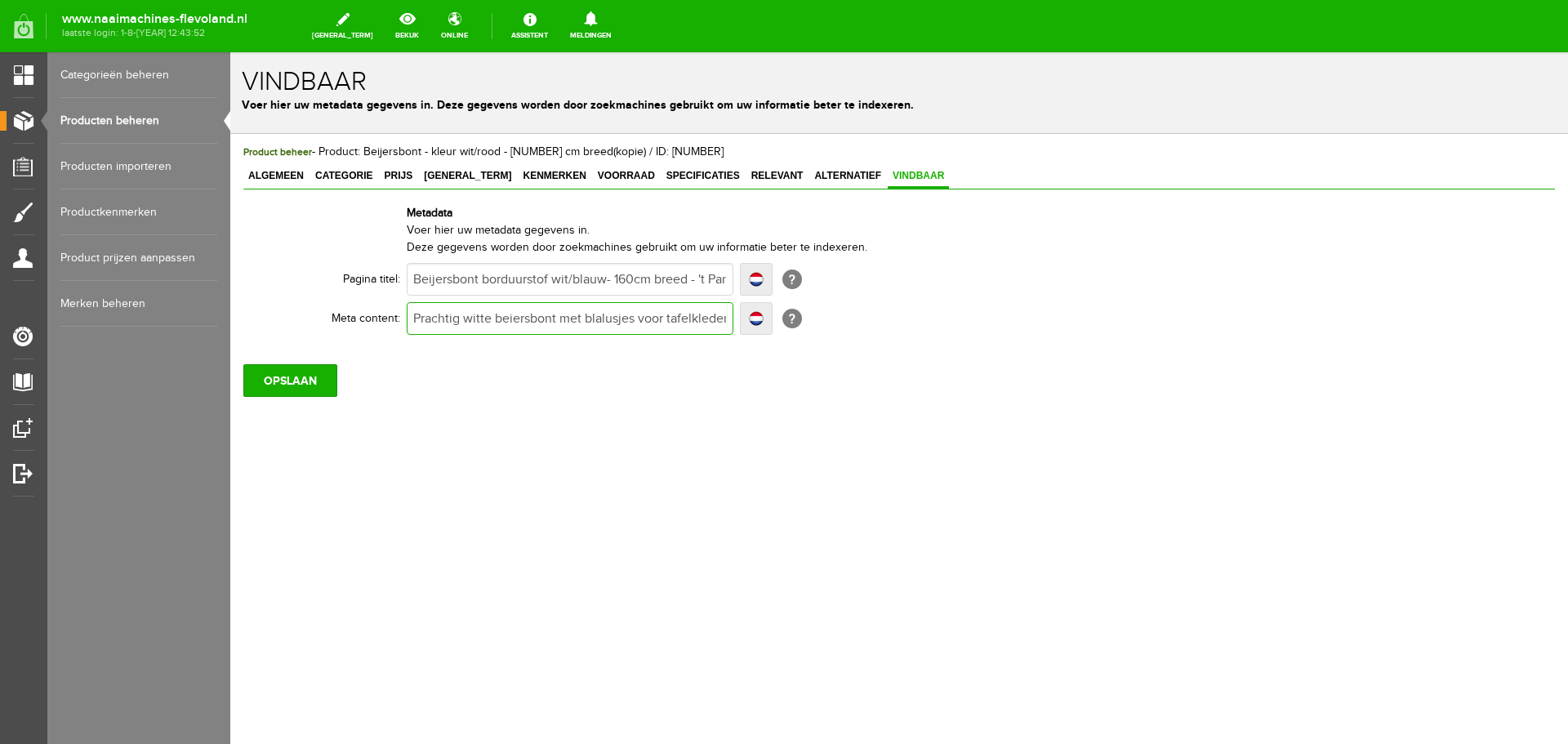 type on "Prachtig witte beiersbont met blalusjes voor tafelkleden, placemats etc. Bestel online of bezoek onze winkel. Art.nr. Beijer 5400.11" 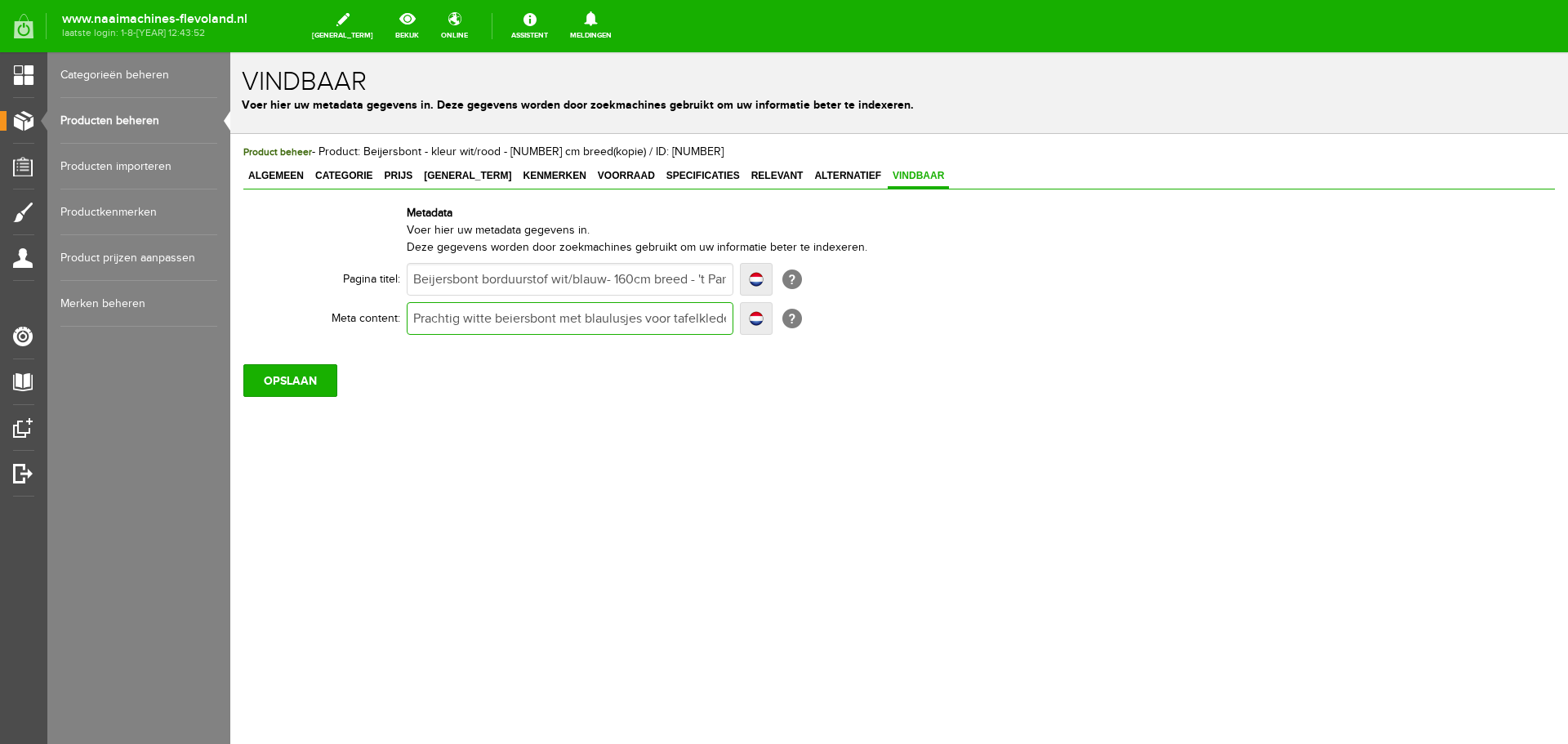 type on "Prachtig witte beiersbont met blaulusjes voor tafelkleden, placemats etc. Bestel online of bezoek onze winkel. Art.nr. Beijer 5400.11" 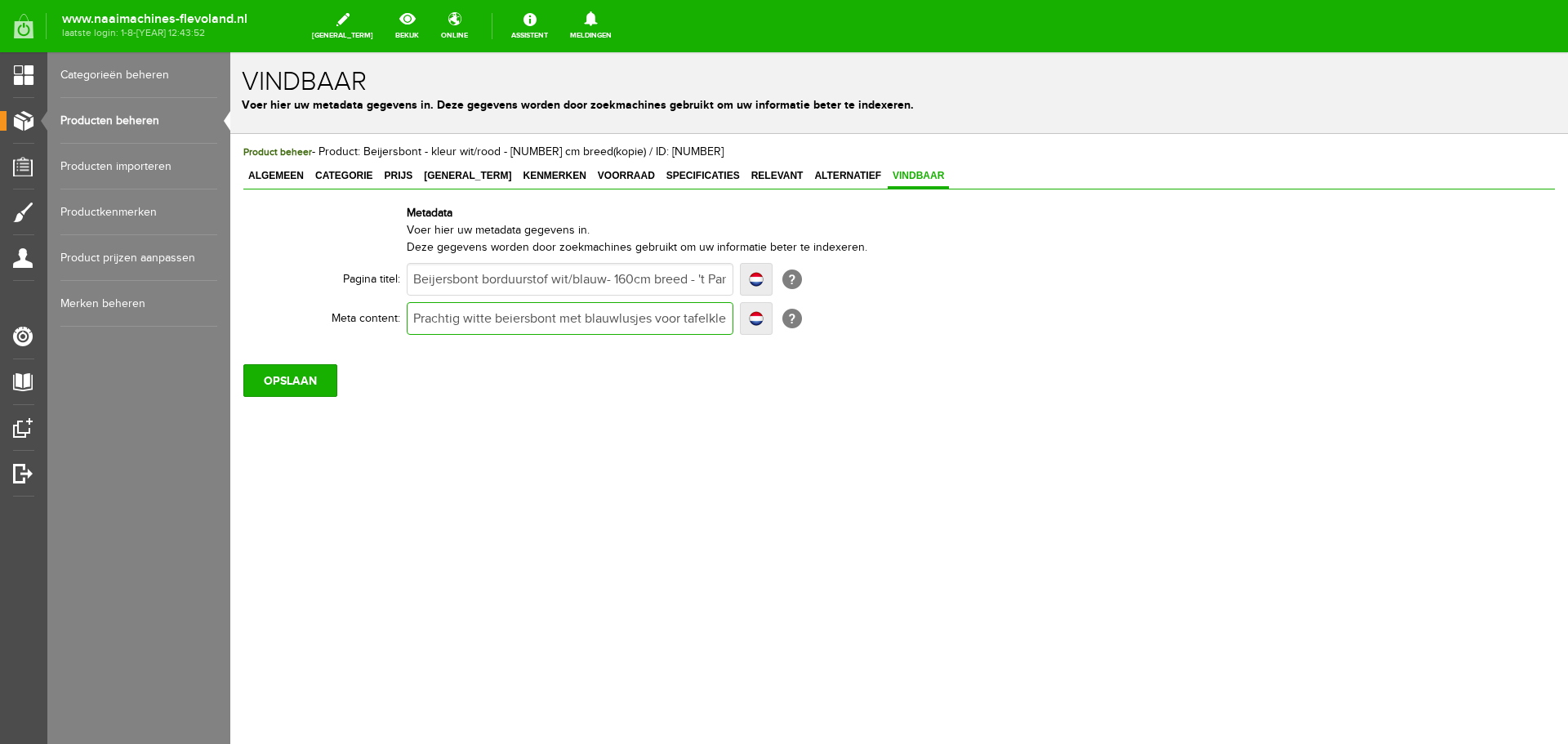 type on "Prachtig witte beiersbont met blauwelusjes voor tafelkleden, placemats etc. Bestel online of bezoek onze winkel. Art.nr. Beijer 5400.11" 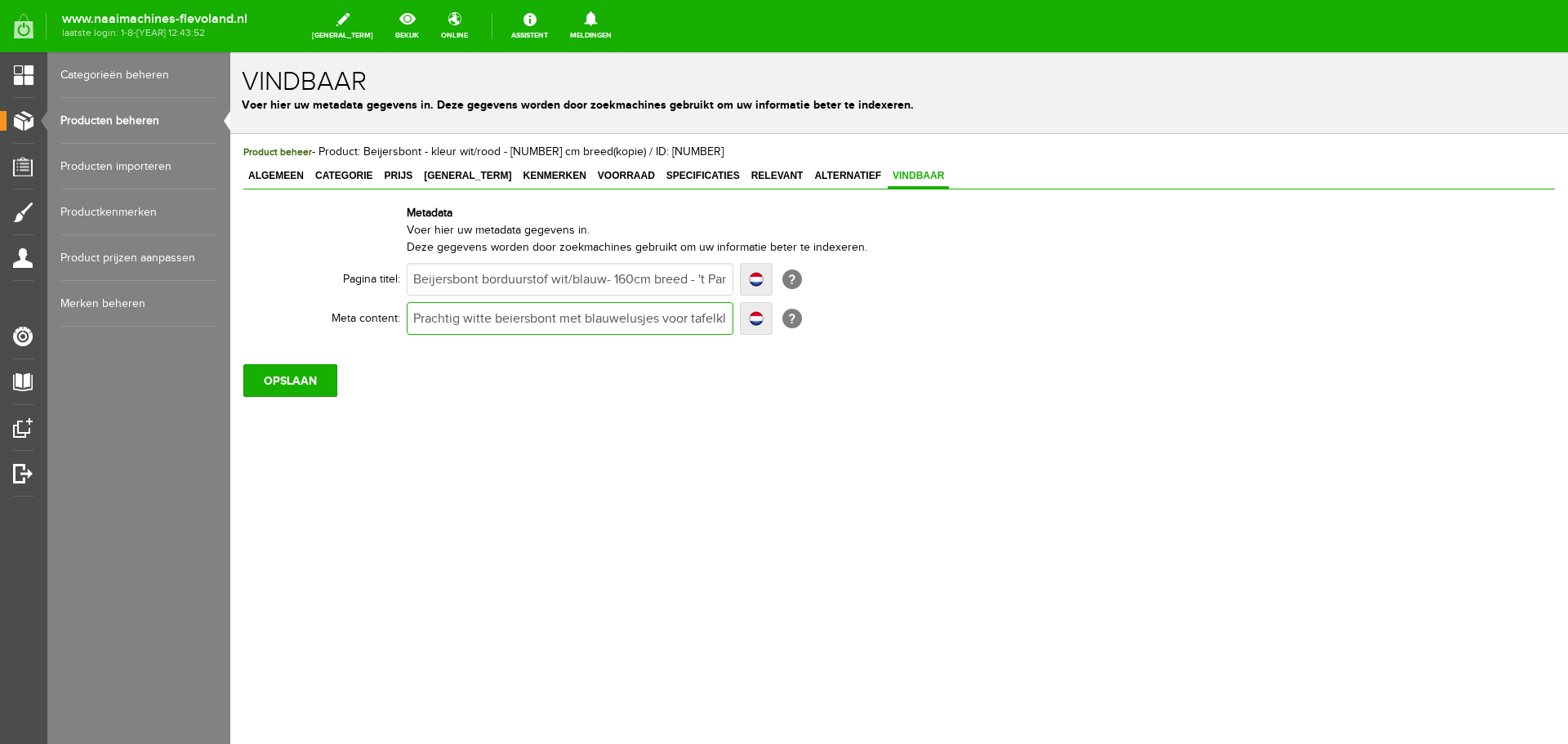 type on "Prachtig witte beiersbont met blauwelusjes voor tafelkleden, placemats etc. Bestel online of bezoek onze winkel. Art.nr. Beijer 5400.11" 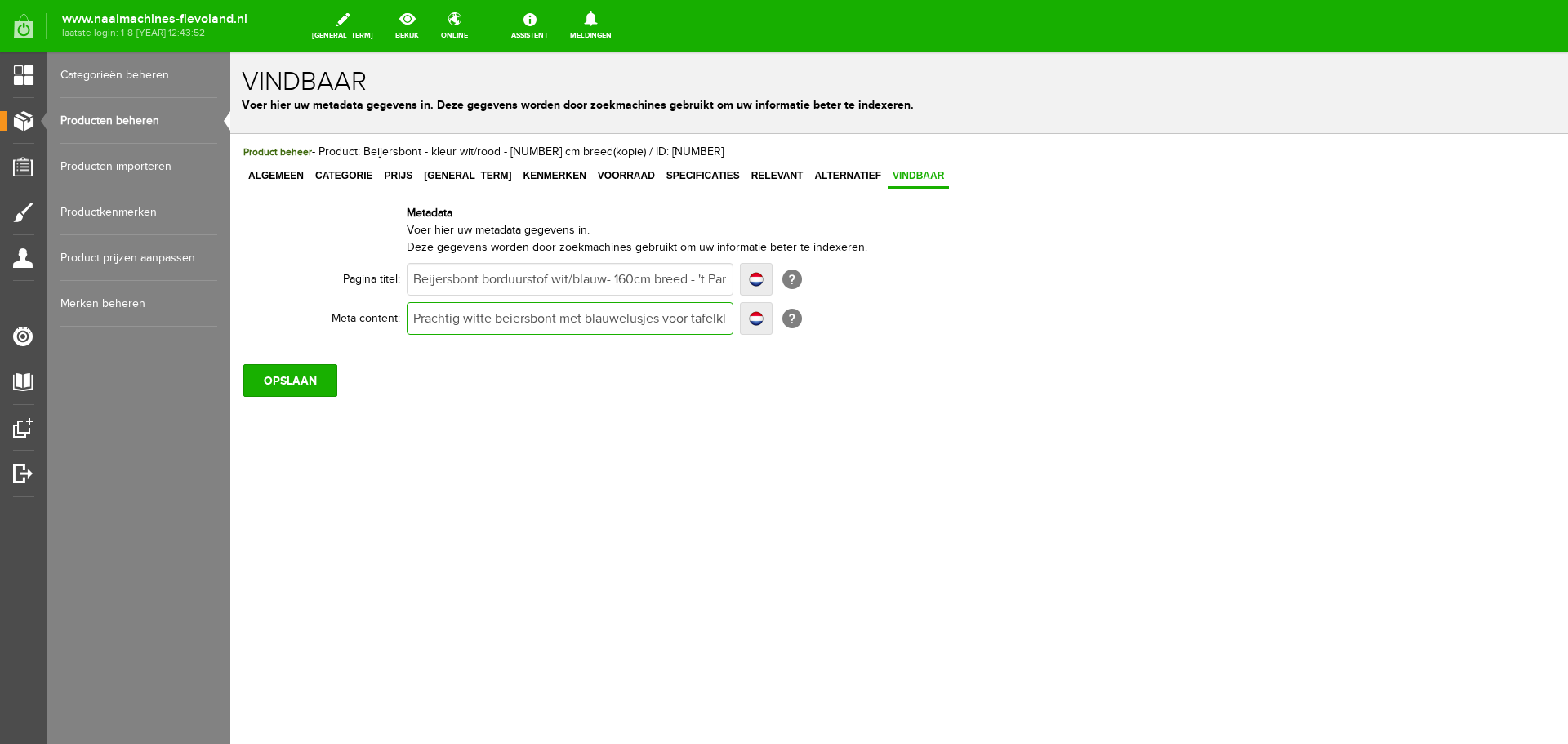 type on "Prachtig witte beiersbont met blauwe lusjes voor tafelkleden, placemats etc. Bestel online of bezoek onze winkel. Art.nr. Beijer 5400.11" 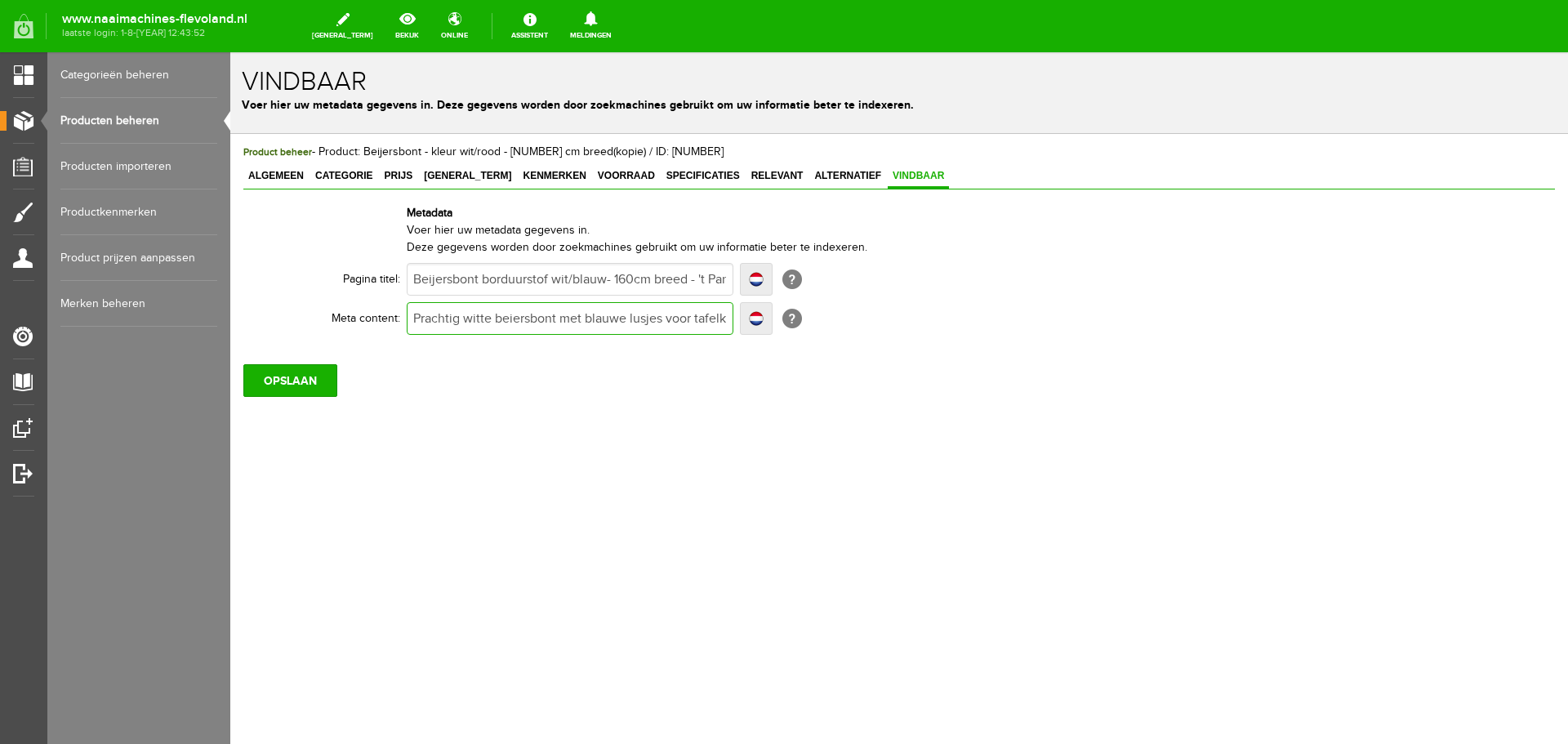 type on "Prachtig witte beiersbont met blauwe lusjes voor tafelkleden, placemats etc. Bestel online of bezoek onze winkel. Art.nr. Beijer 5400.11" 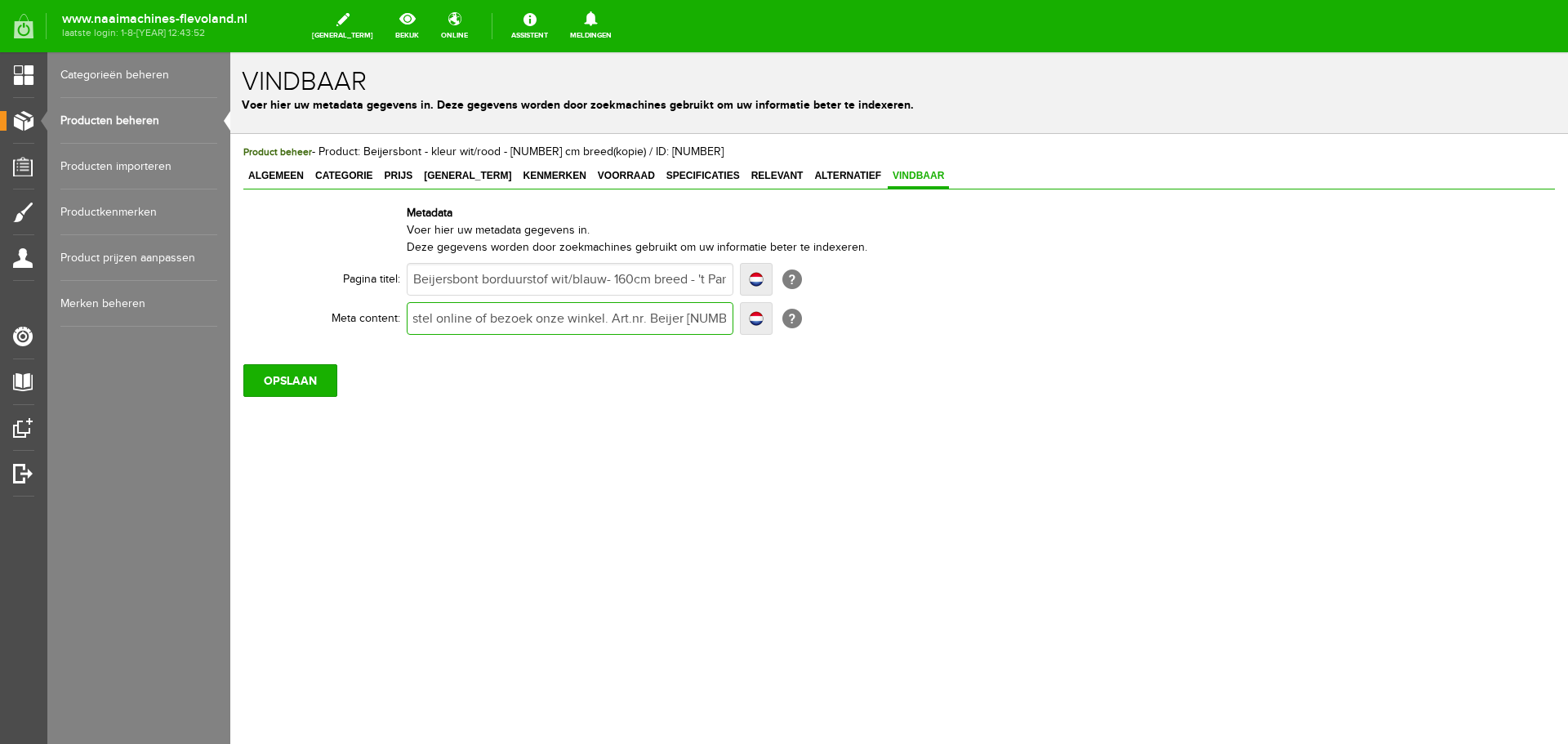 type on "Prachtig witte beiersbont met blauwe lusjes voor tafelkleden, placemats etc. Bestel online of bezoek onze winkel. Art.nr. Beijer 5400.1" 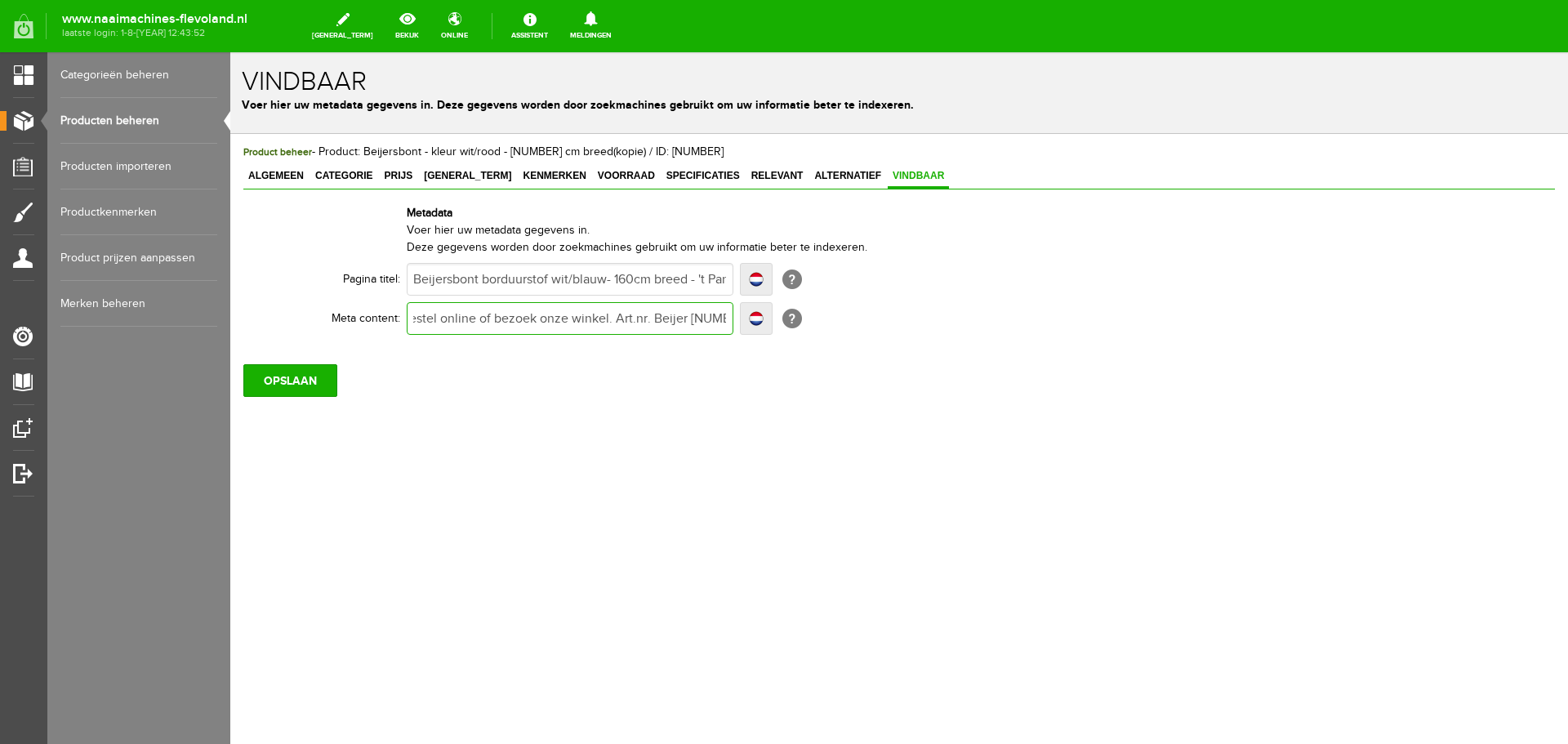 type on "Prachtig witte beiersbont met blauwe lusjes voor tafelkleden, placemats etc. Bestel online of bezoek onze winkel. Art.nr. Beijer 5400.12" 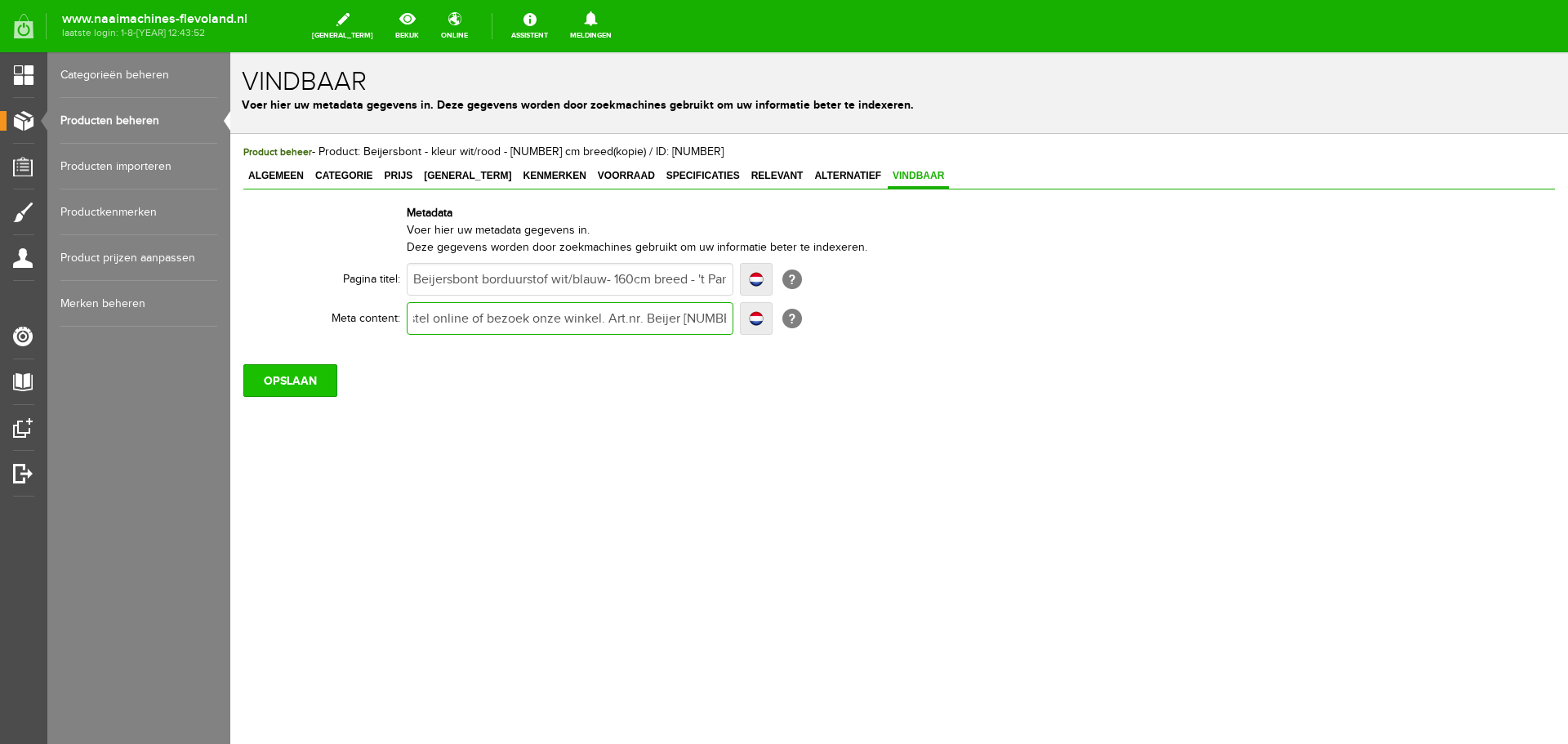 type on "Prachtig witte beiersbont met blauwe lusjes voor tafelkleden, placemats etc. Bestel online of bezoek onze winkel. Art.nr. Beijer 5400.12" 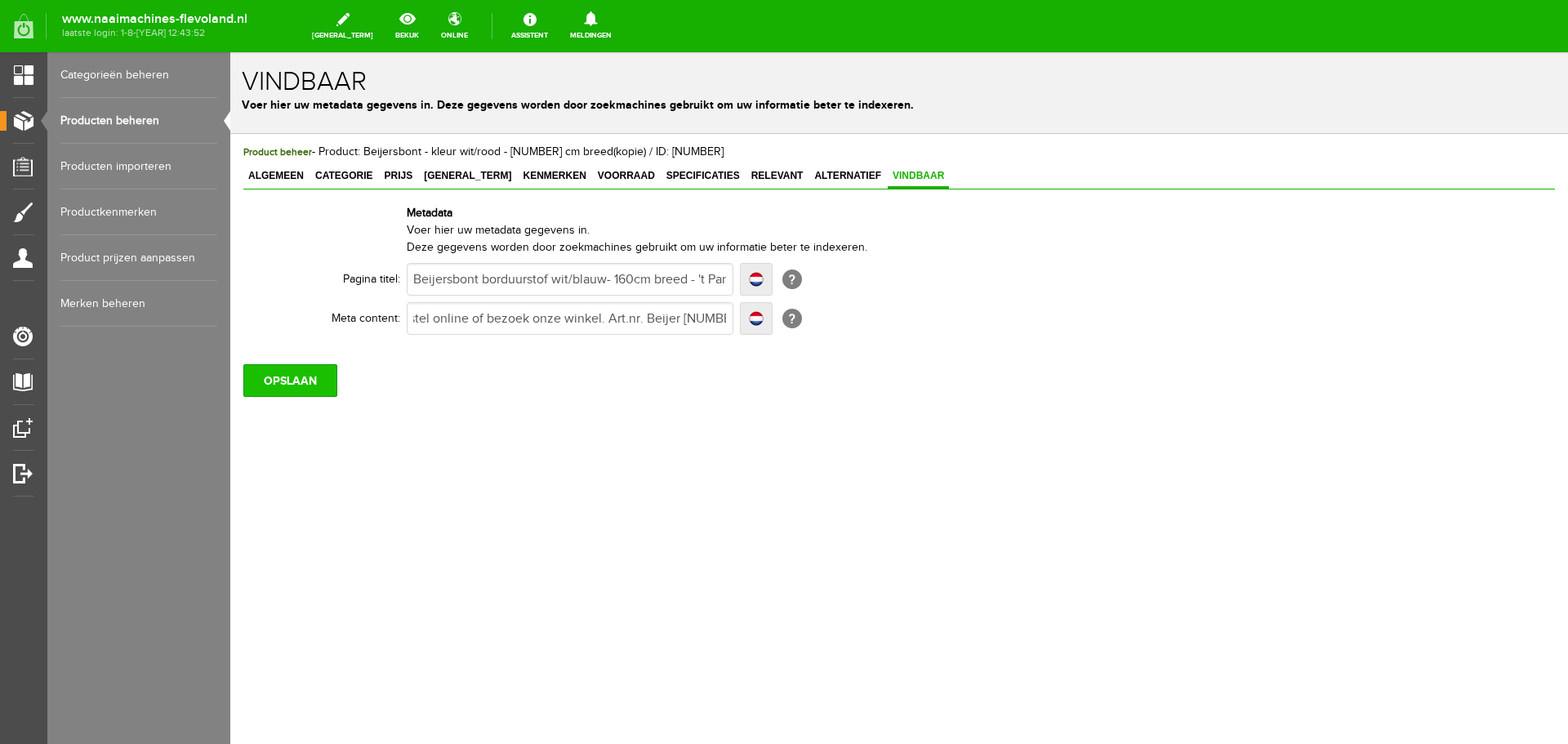 scroll, scrollTop: 0, scrollLeft: 0, axis: both 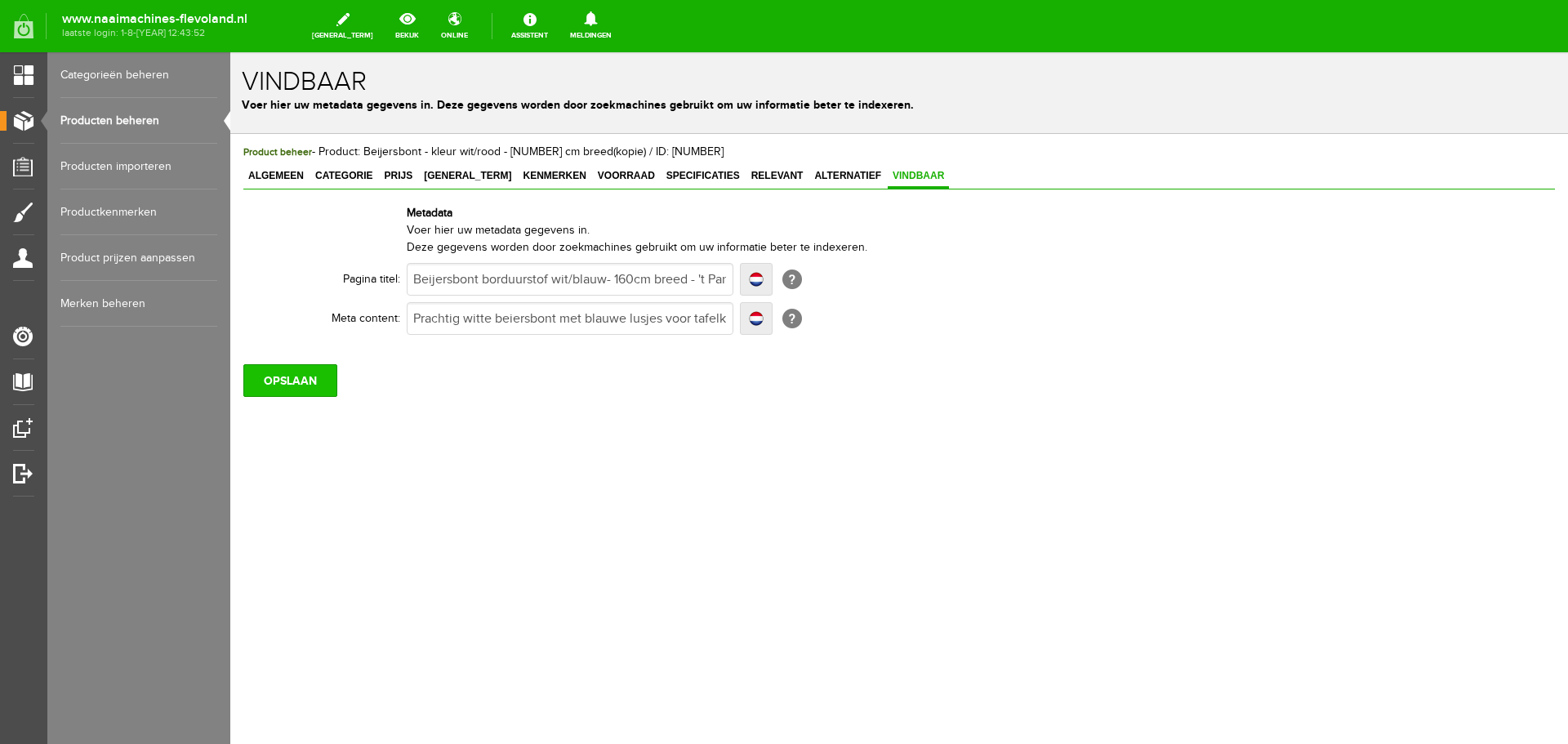 click on "OPSLAAN" at bounding box center [290, 381] 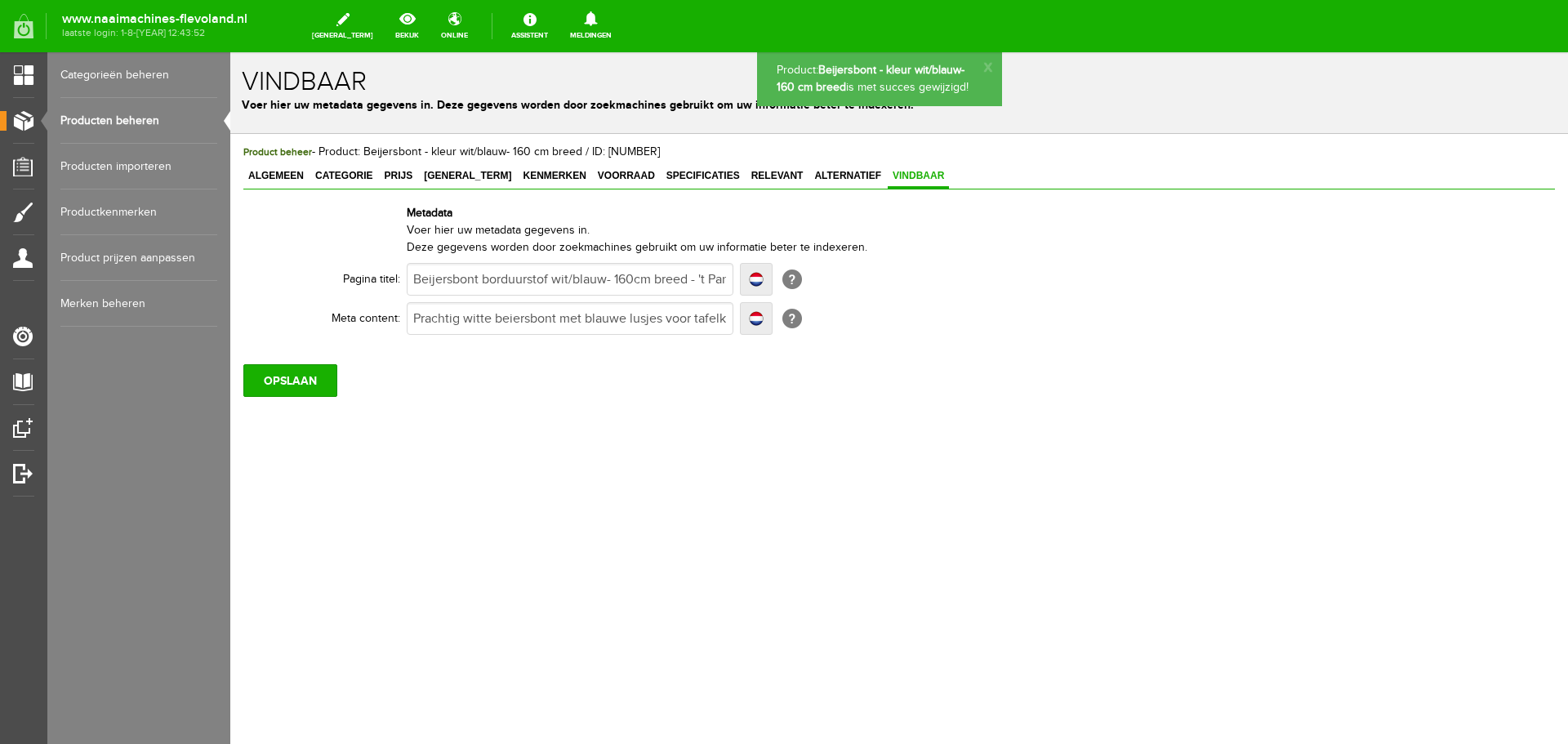 scroll, scrollTop: 0, scrollLeft: 0, axis: both 